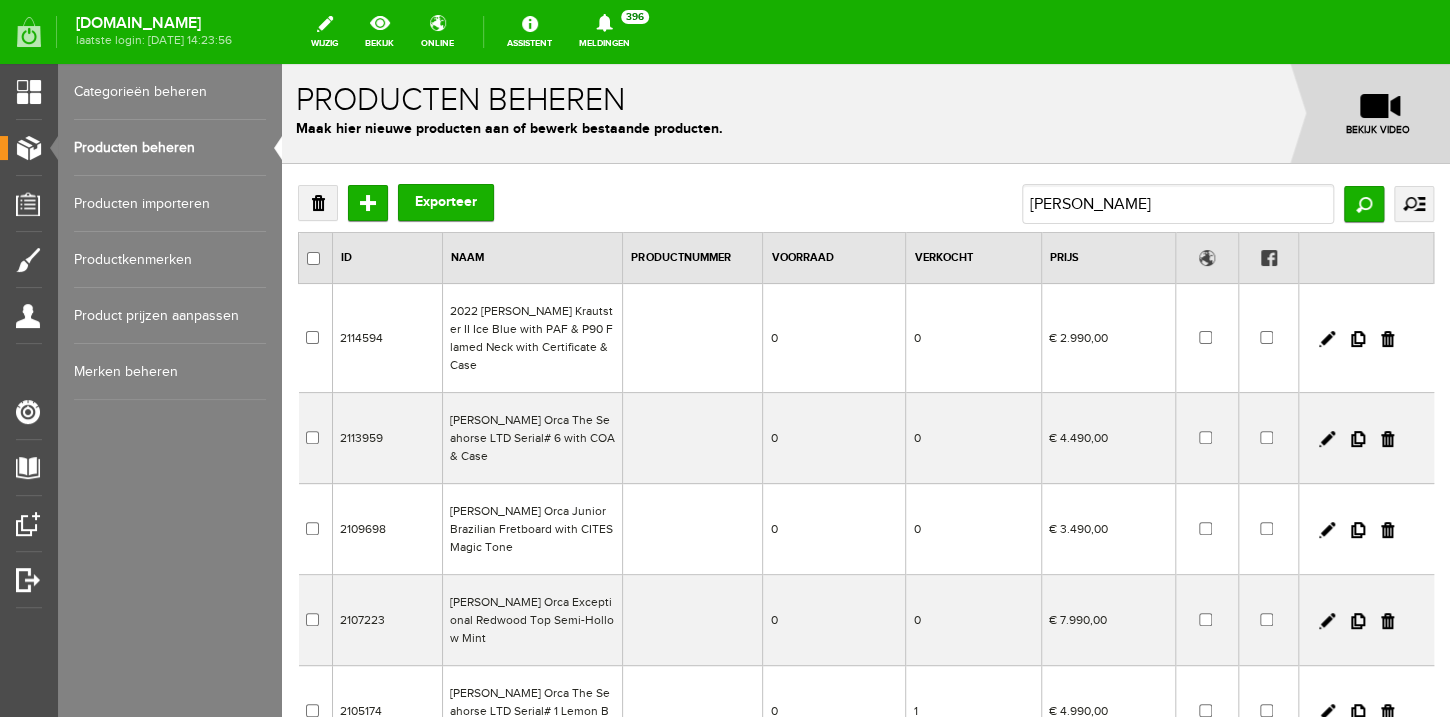 scroll, scrollTop: 0, scrollLeft: 0, axis: both 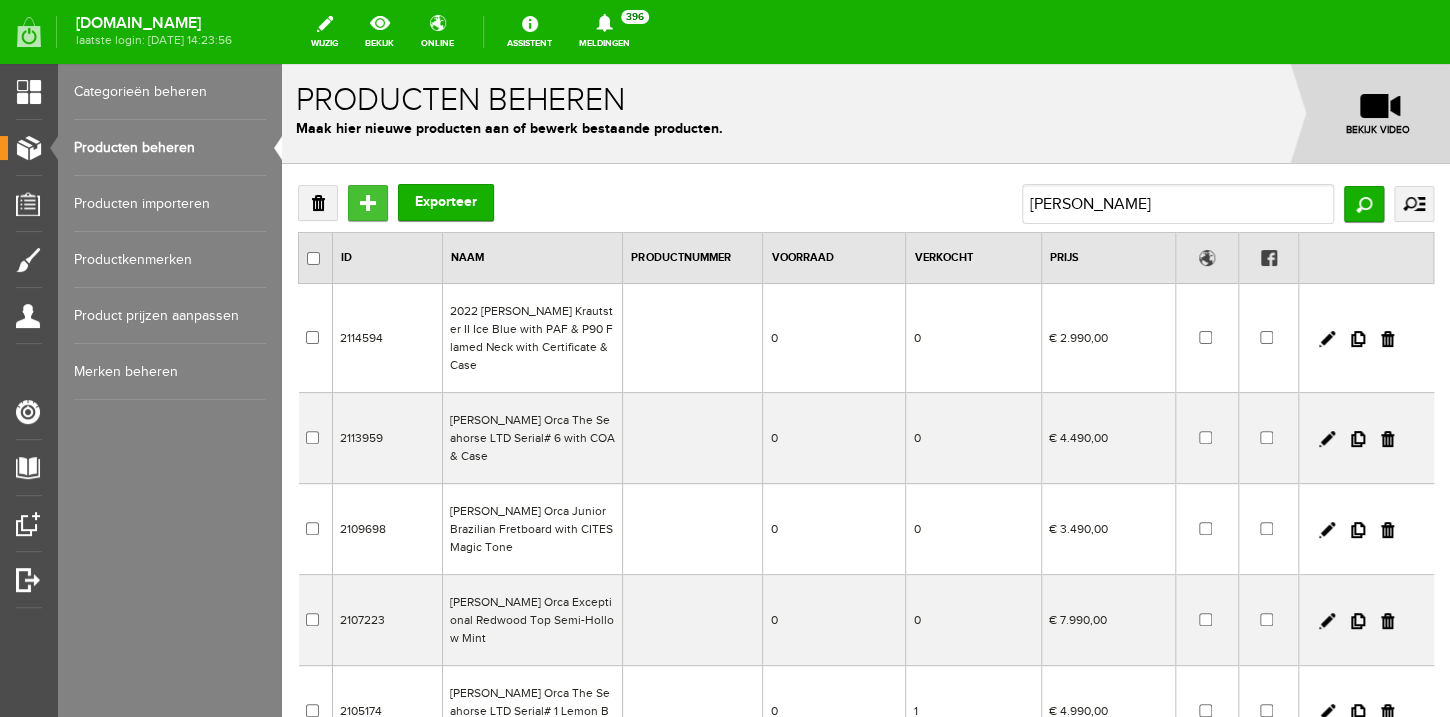 click on "Toevoegen" at bounding box center [368, 203] 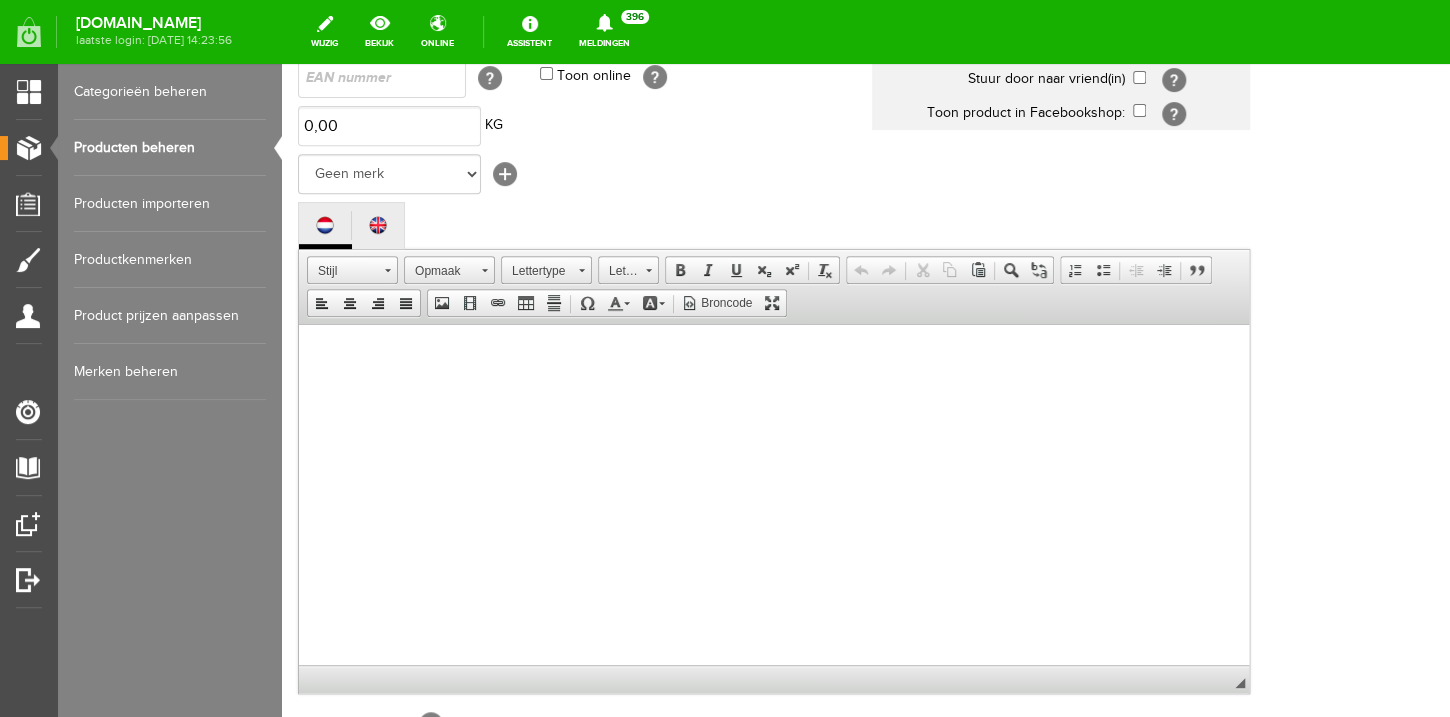 scroll, scrollTop: 320, scrollLeft: 0, axis: vertical 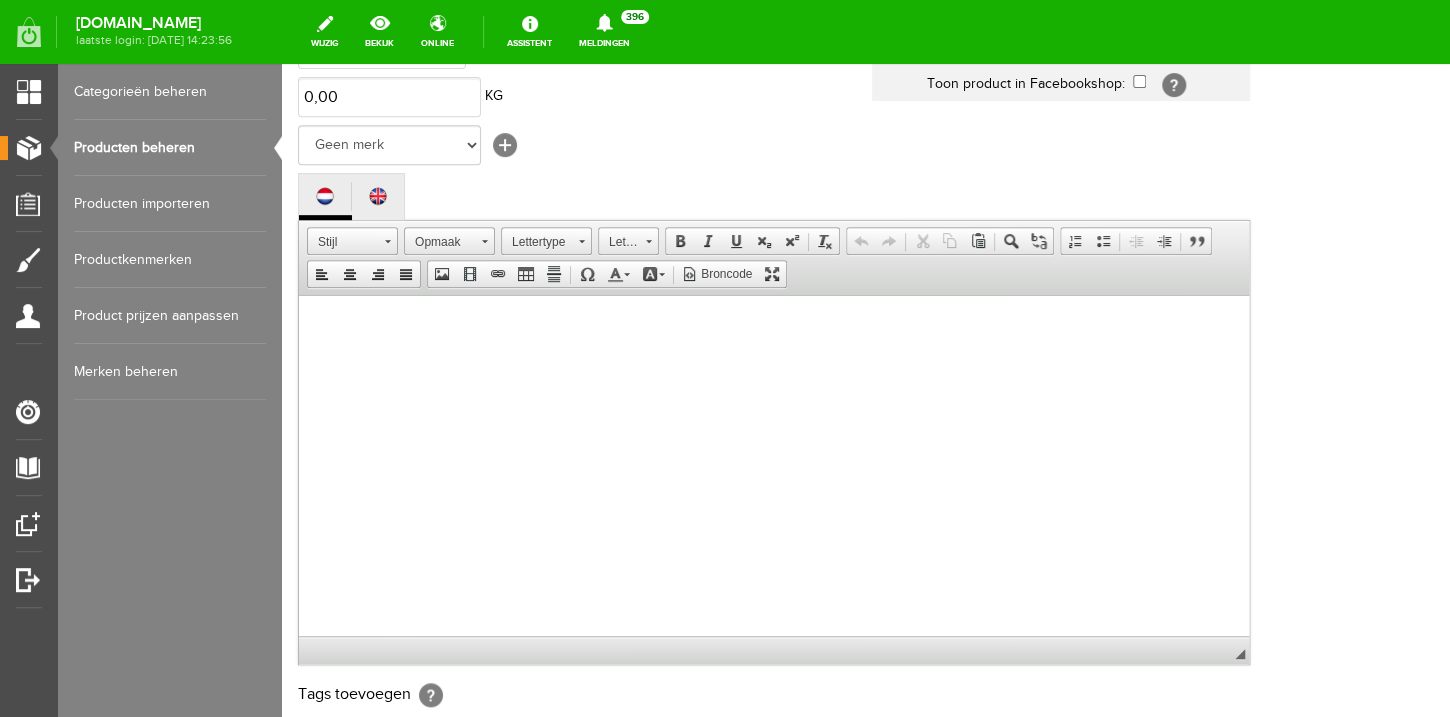 click at bounding box center (774, 485) 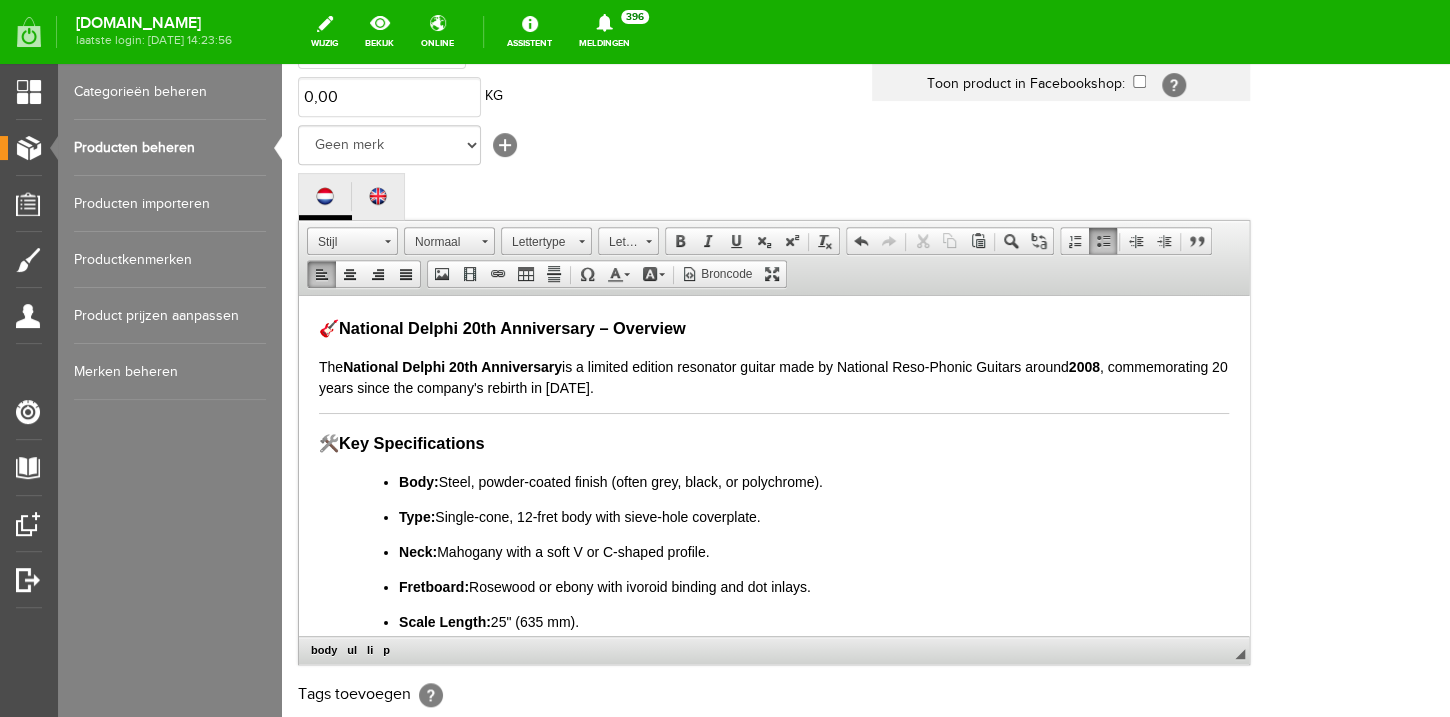 scroll, scrollTop: 498, scrollLeft: 0, axis: vertical 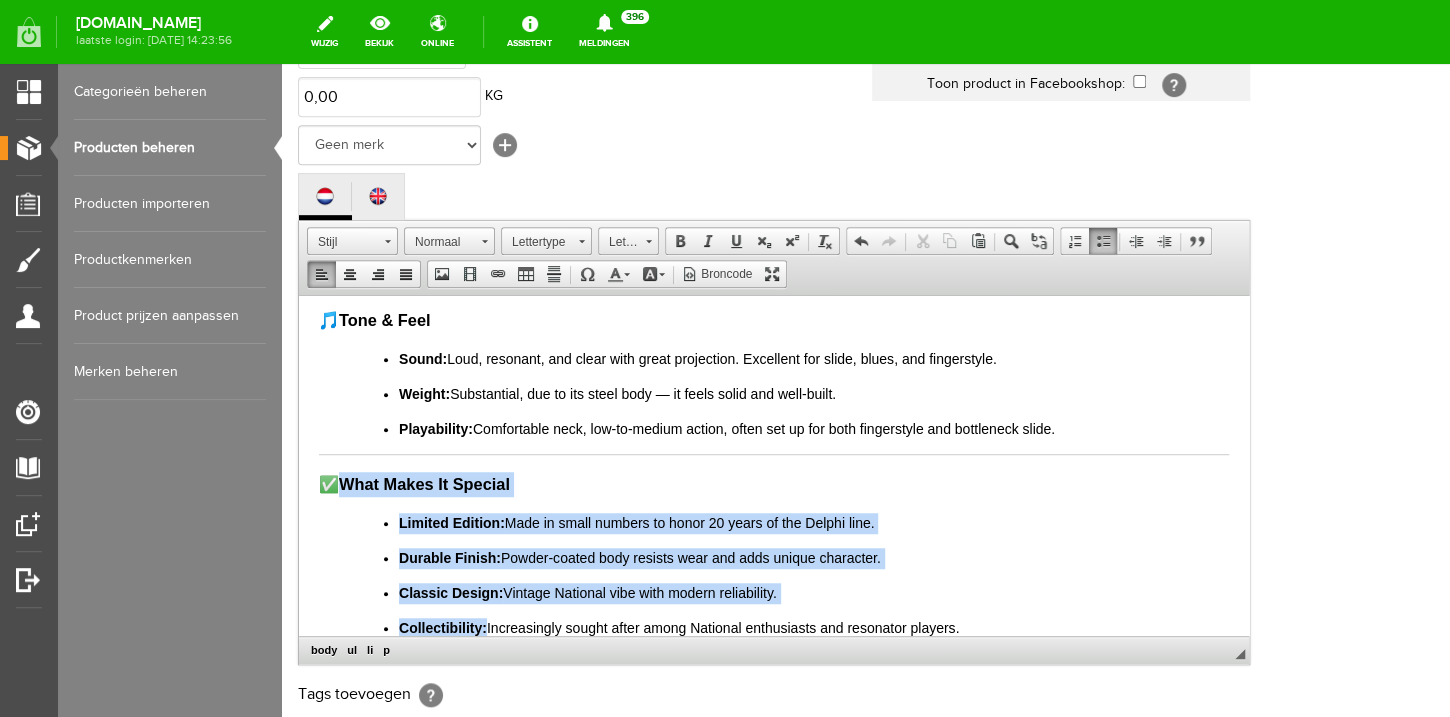 drag, startPoint x: 341, startPoint y: 475, endPoint x: 304, endPoint y: 476, distance: 37.01351 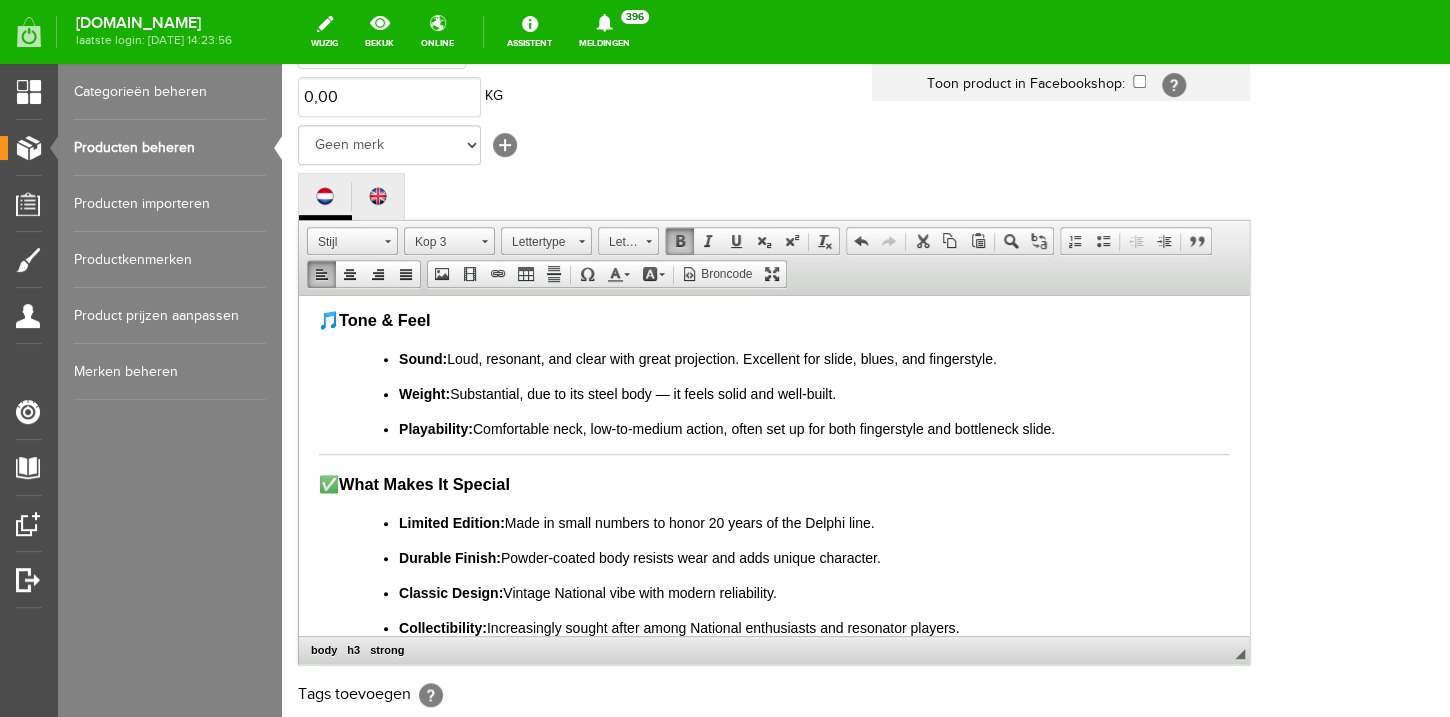 click on "✅  What Makes It Special" at bounding box center (774, 483) 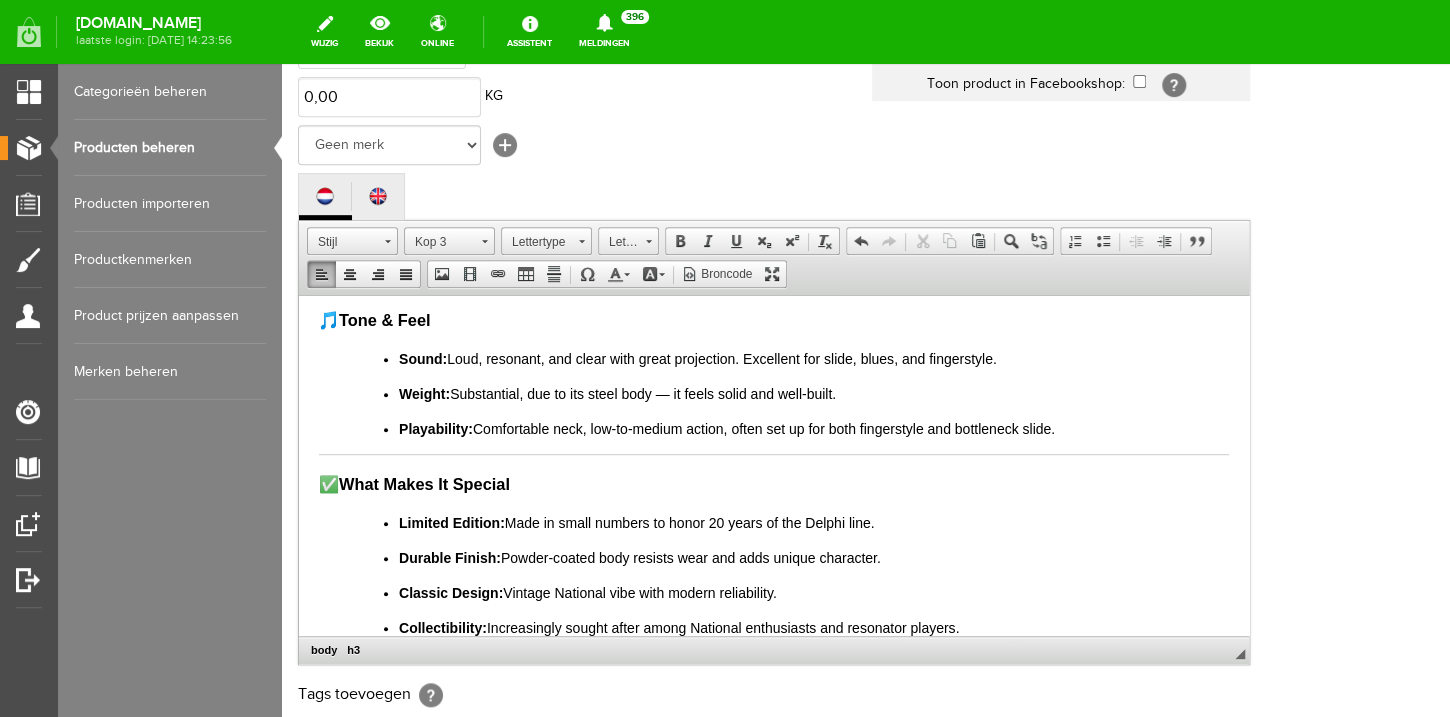 click on "✅  What Makes It Special" at bounding box center [774, 483] 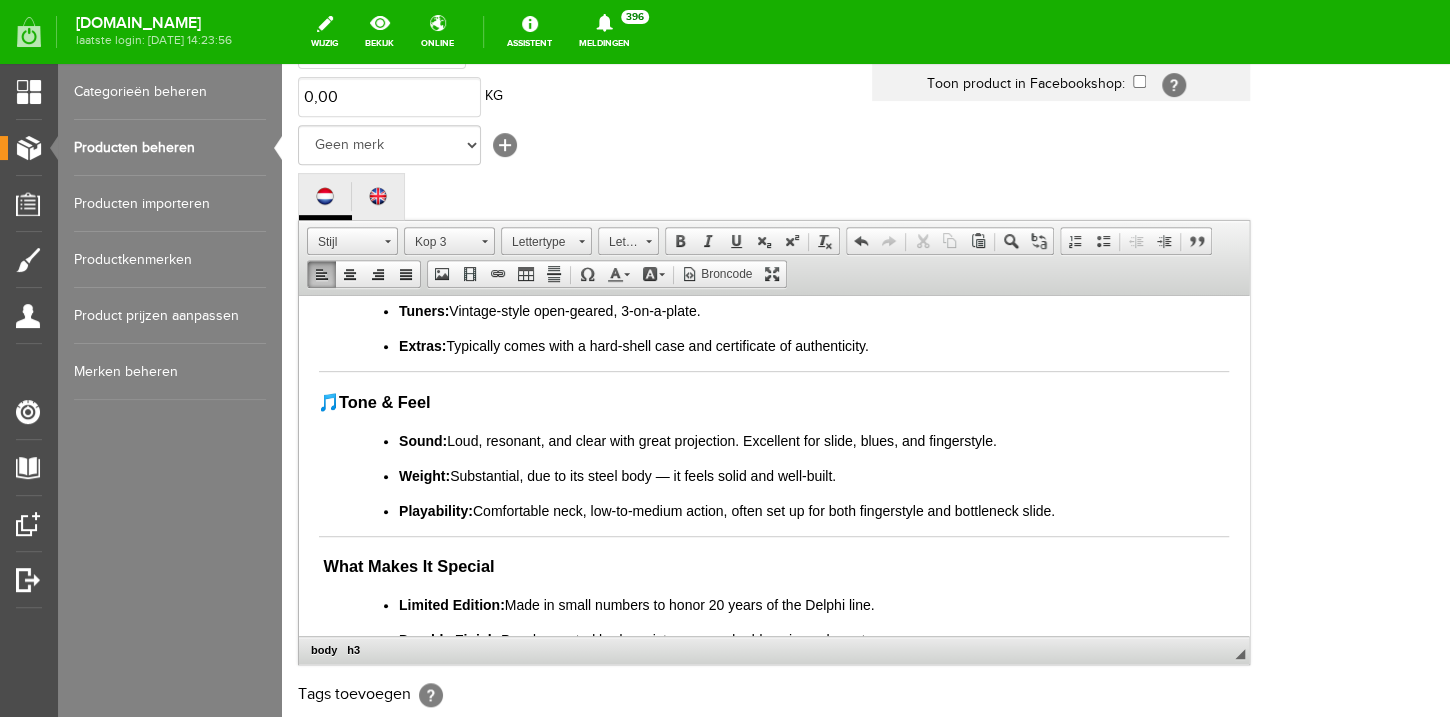 scroll, scrollTop: 402, scrollLeft: 0, axis: vertical 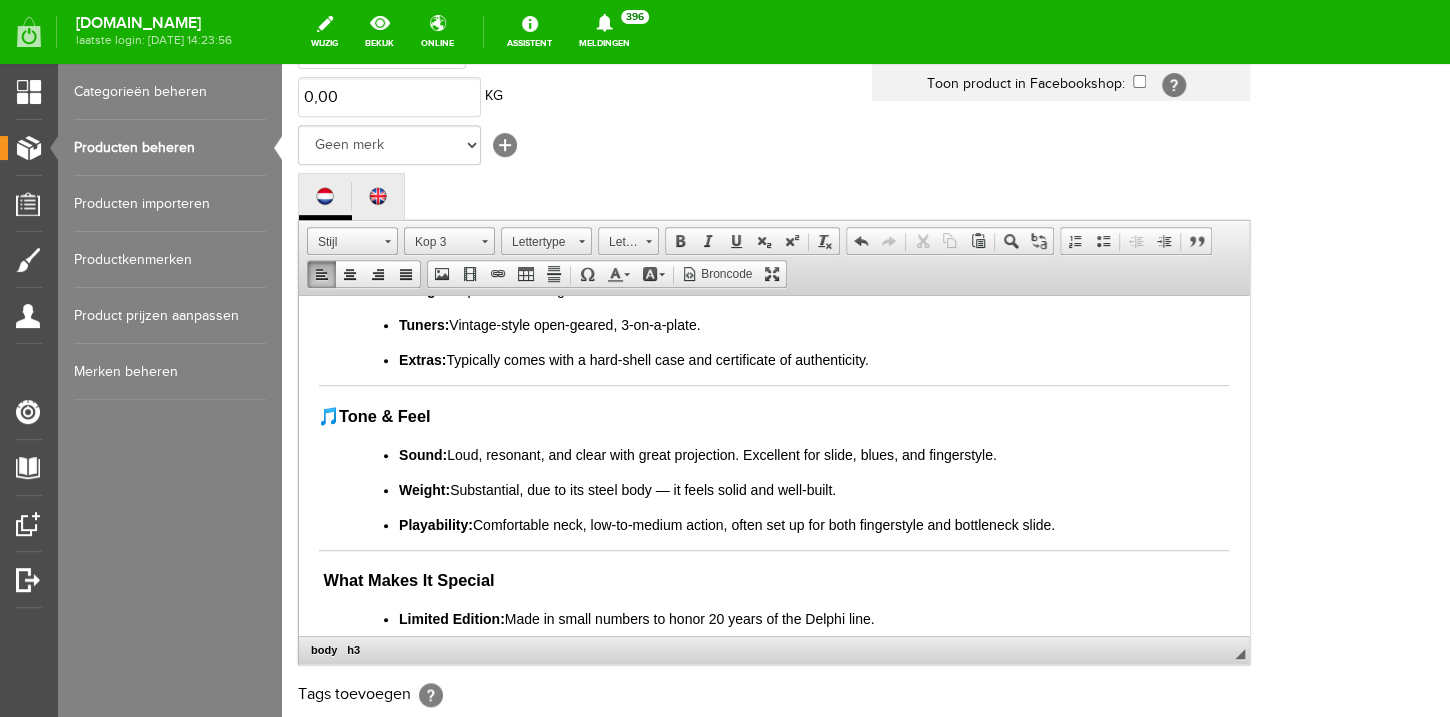 click on "Tone & Feel" at bounding box center (385, 415) 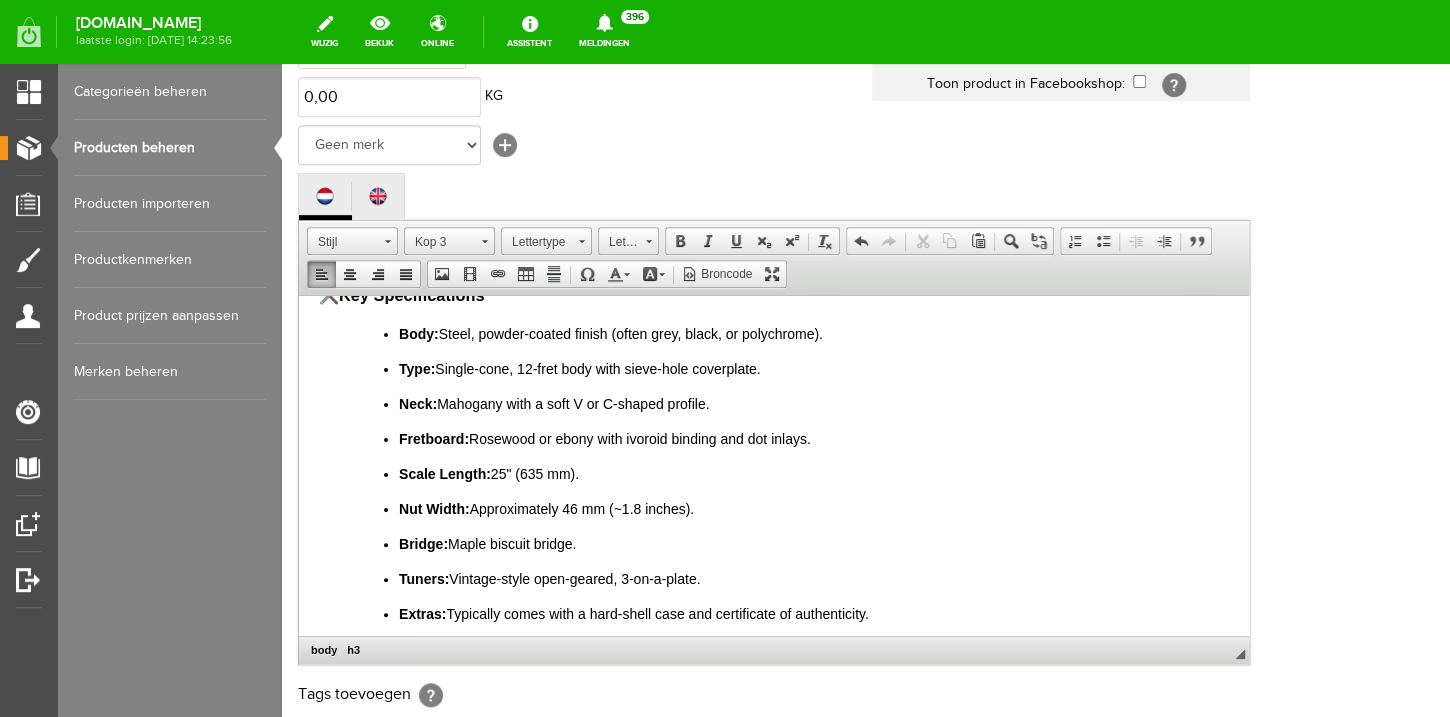 scroll, scrollTop: 98, scrollLeft: 0, axis: vertical 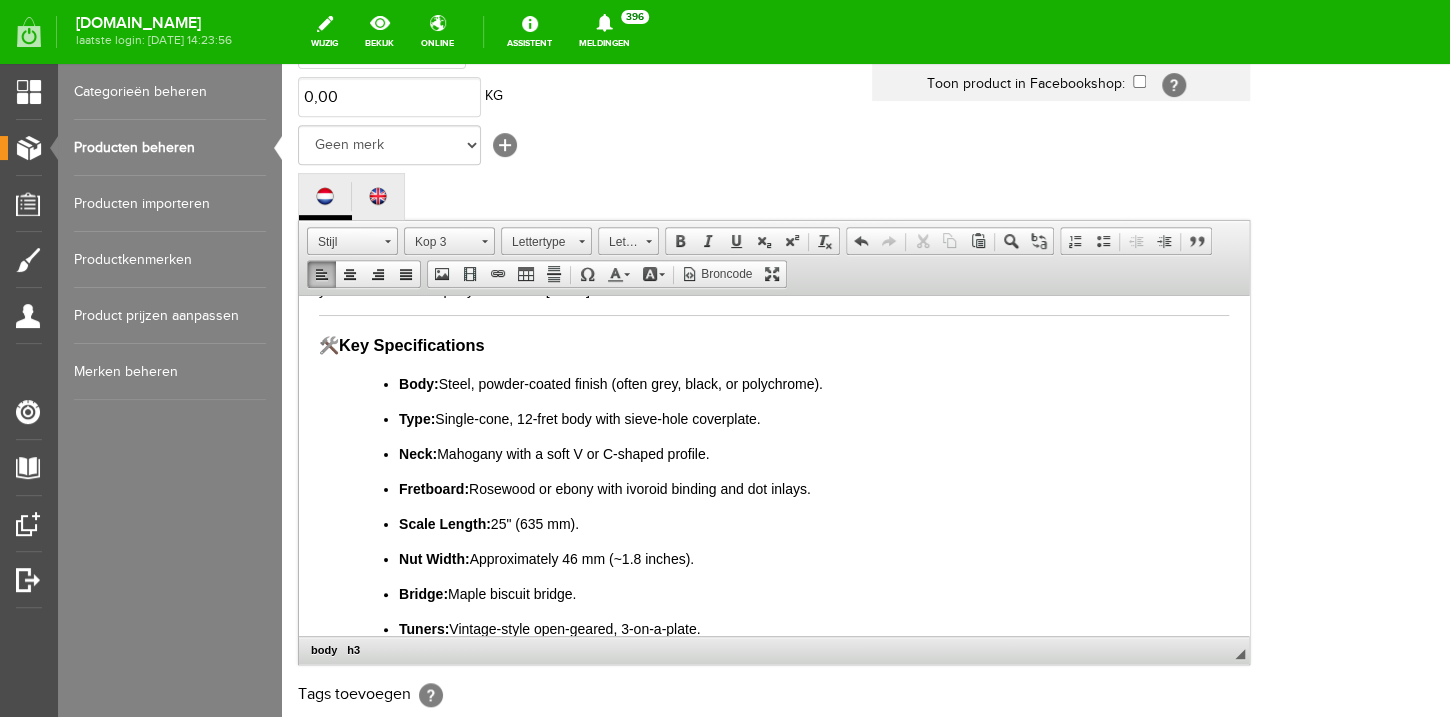 click on "Key Specifications" at bounding box center (411, 344) 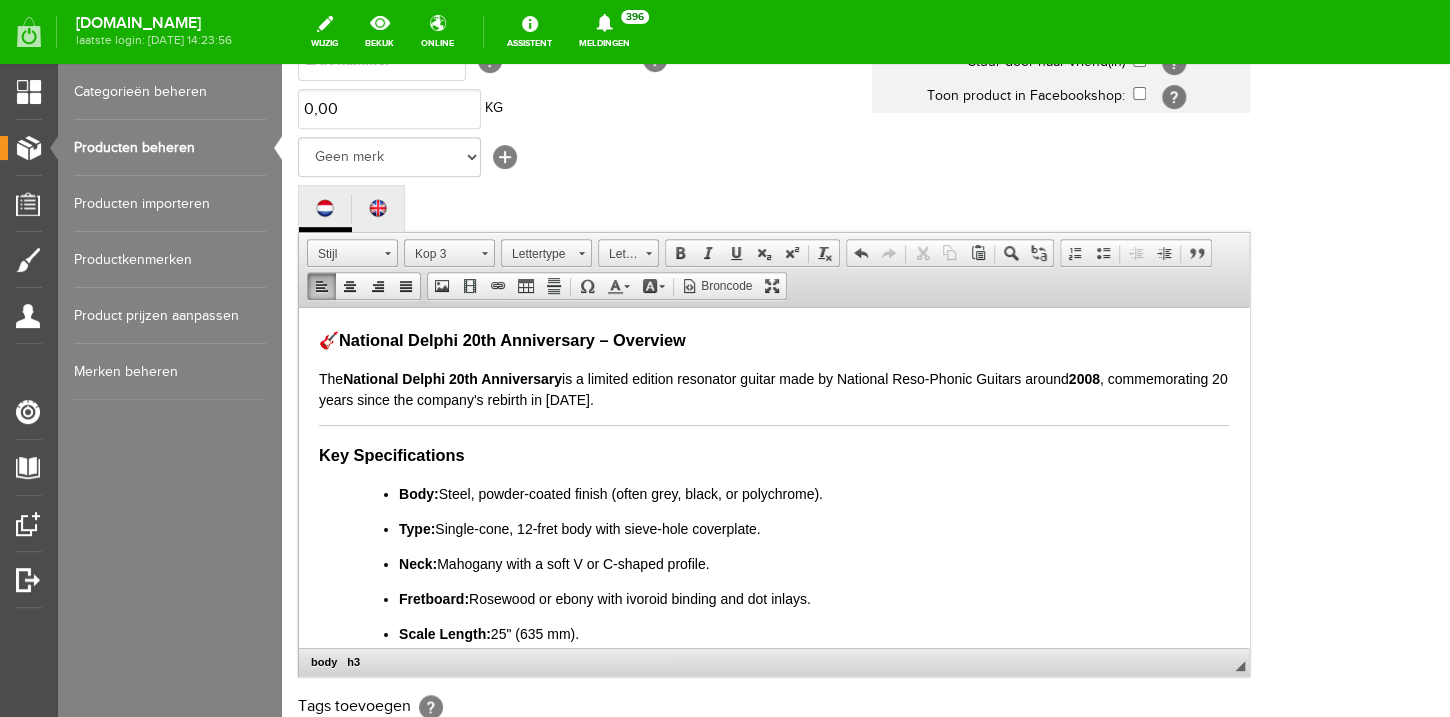 scroll, scrollTop: 304, scrollLeft: 0, axis: vertical 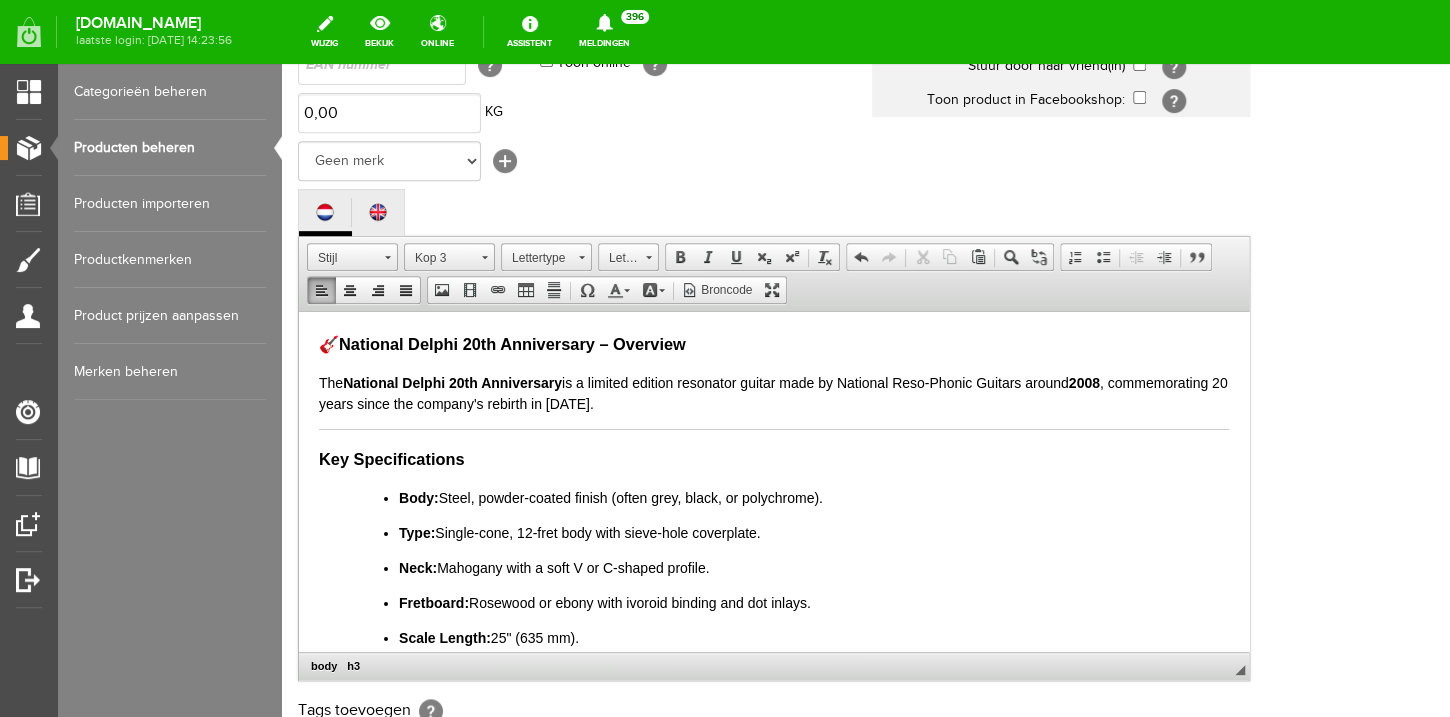 click on "National Delphi 20th Anniversary – Overview" at bounding box center [512, 343] 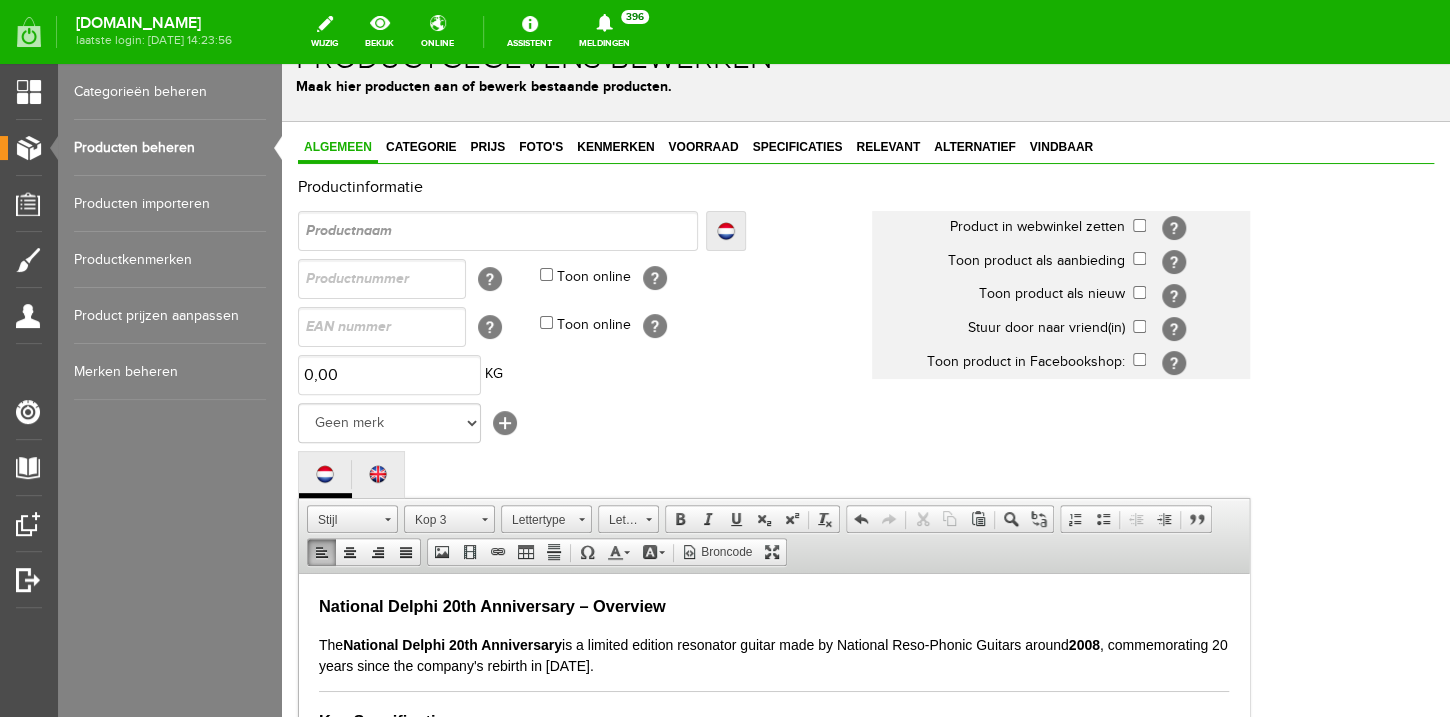 scroll, scrollTop: 0, scrollLeft: 0, axis: both 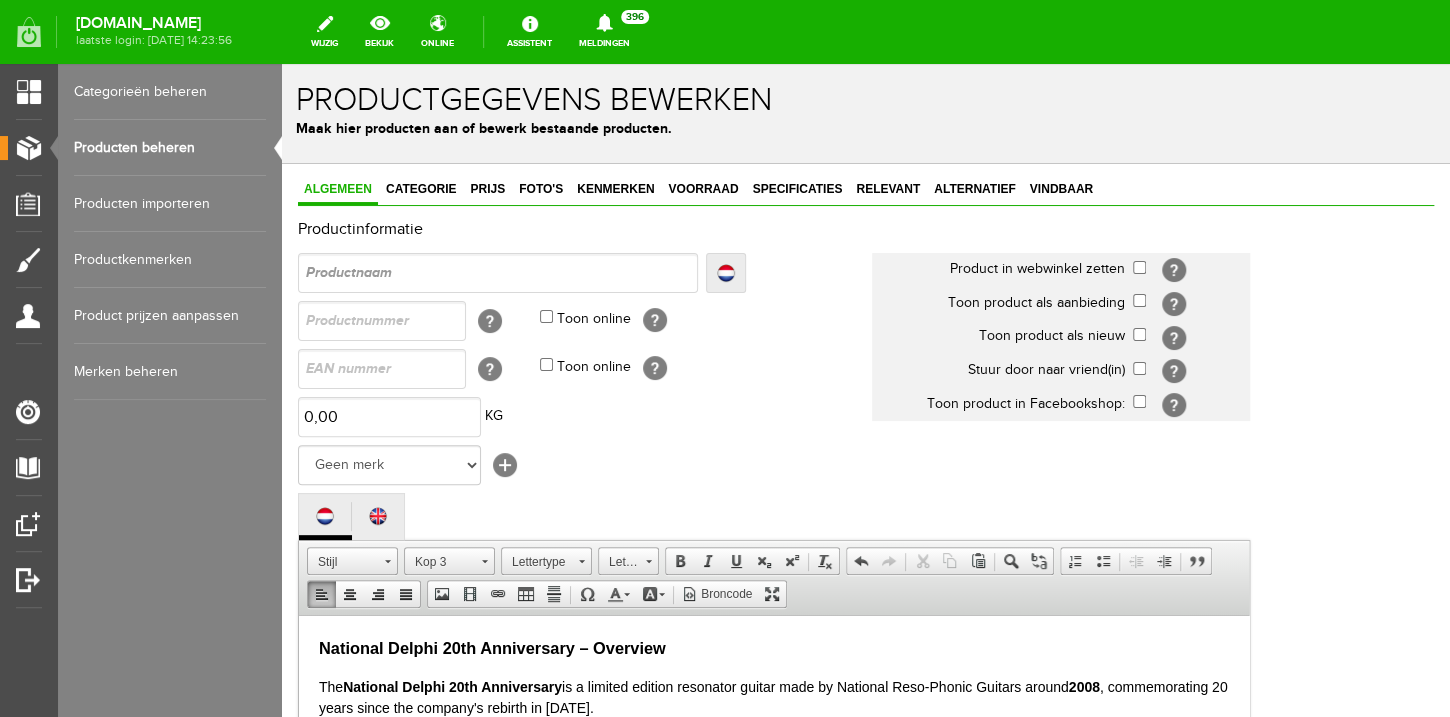 click on "Geen merk
Hymn
Peavey
Vox
Rickenbacker
[PERSON_NAME]
[PERSON_NAME]
[PERSON_NAME]
[PERSON_NAME]
[PERSON_NAME]
[PERSON_NAME]
Hook
Gretsch
[PERSON_NAME]
The Heritage
Haar
ESP
[PERSON_NAME]
EVH
Duesenberg
Marshall
Music Man
[PERSON_NAME]
Fender
Ibanez
PRS [PERSON_NAME]
Other brands" at bounding box center [389, 465] 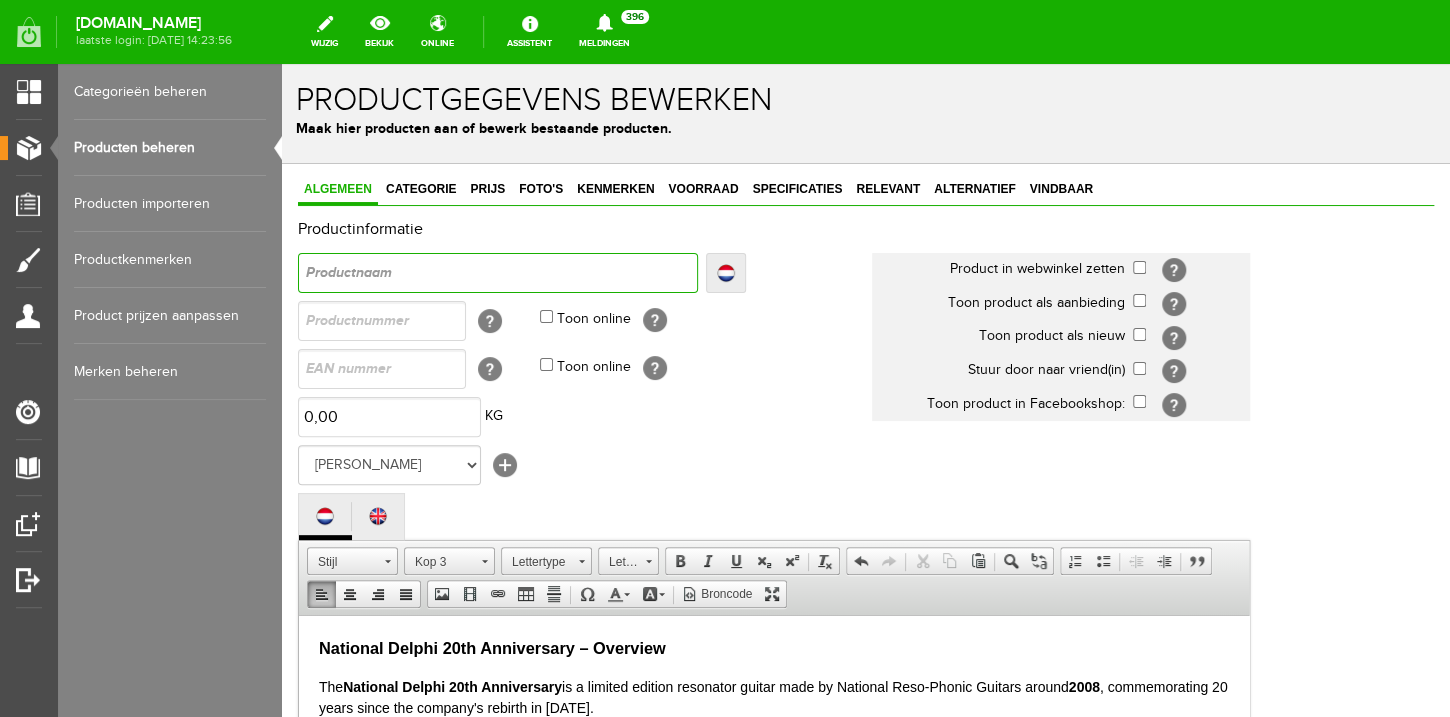 click at bounding box center [498, 273] 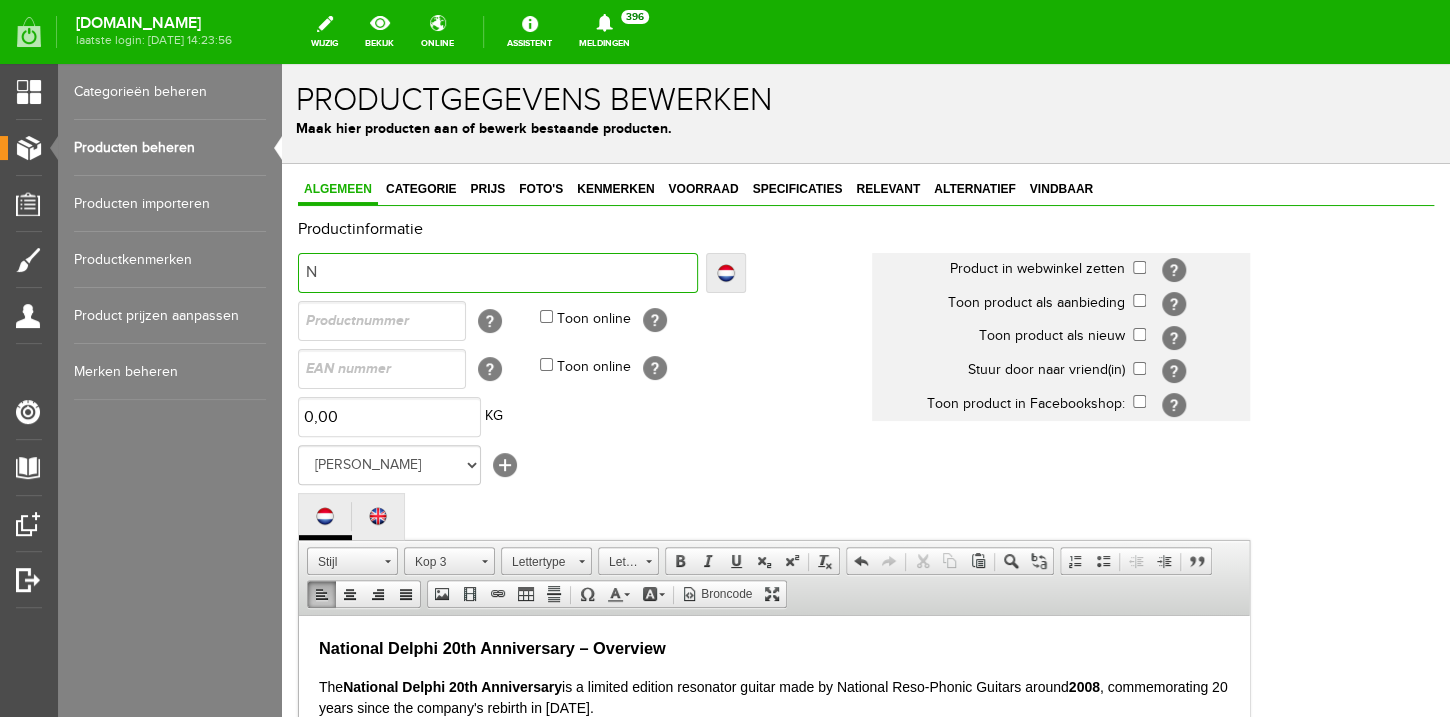 type on "N" 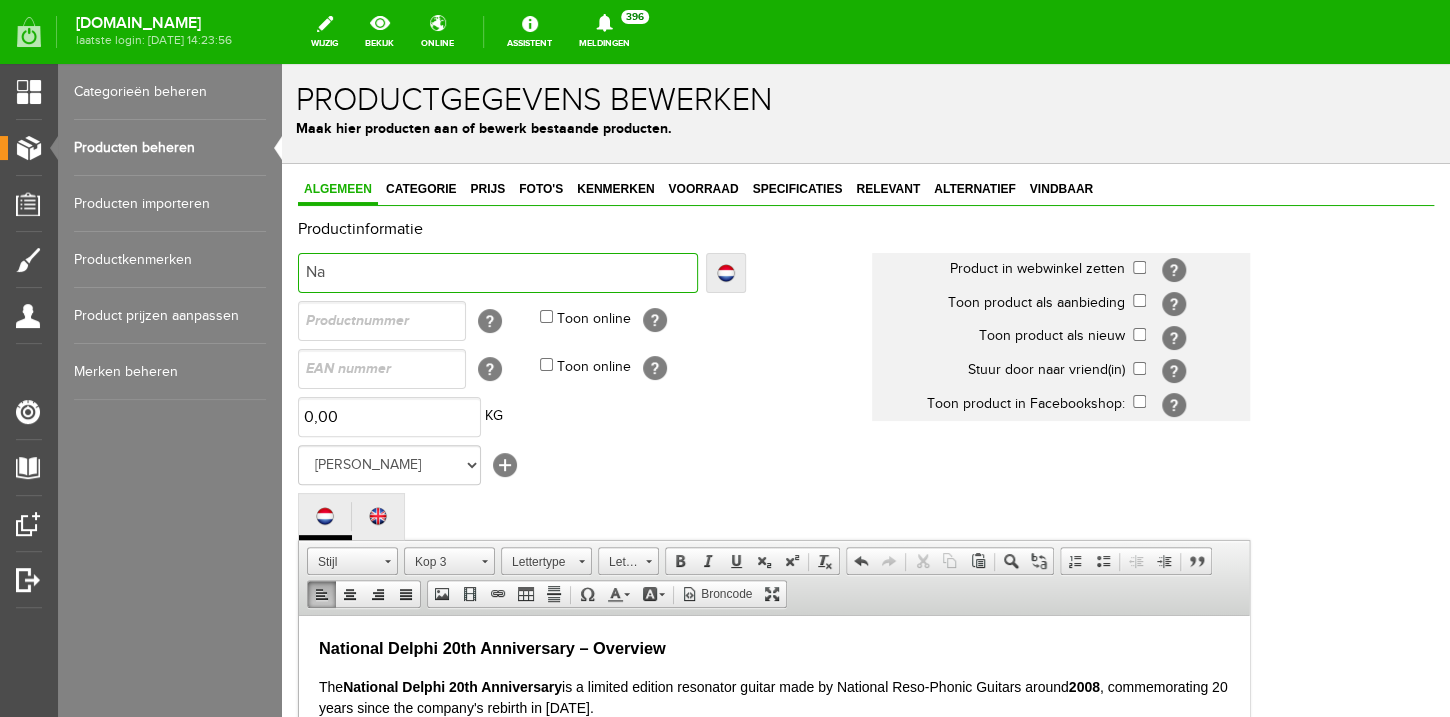 type on "Na" 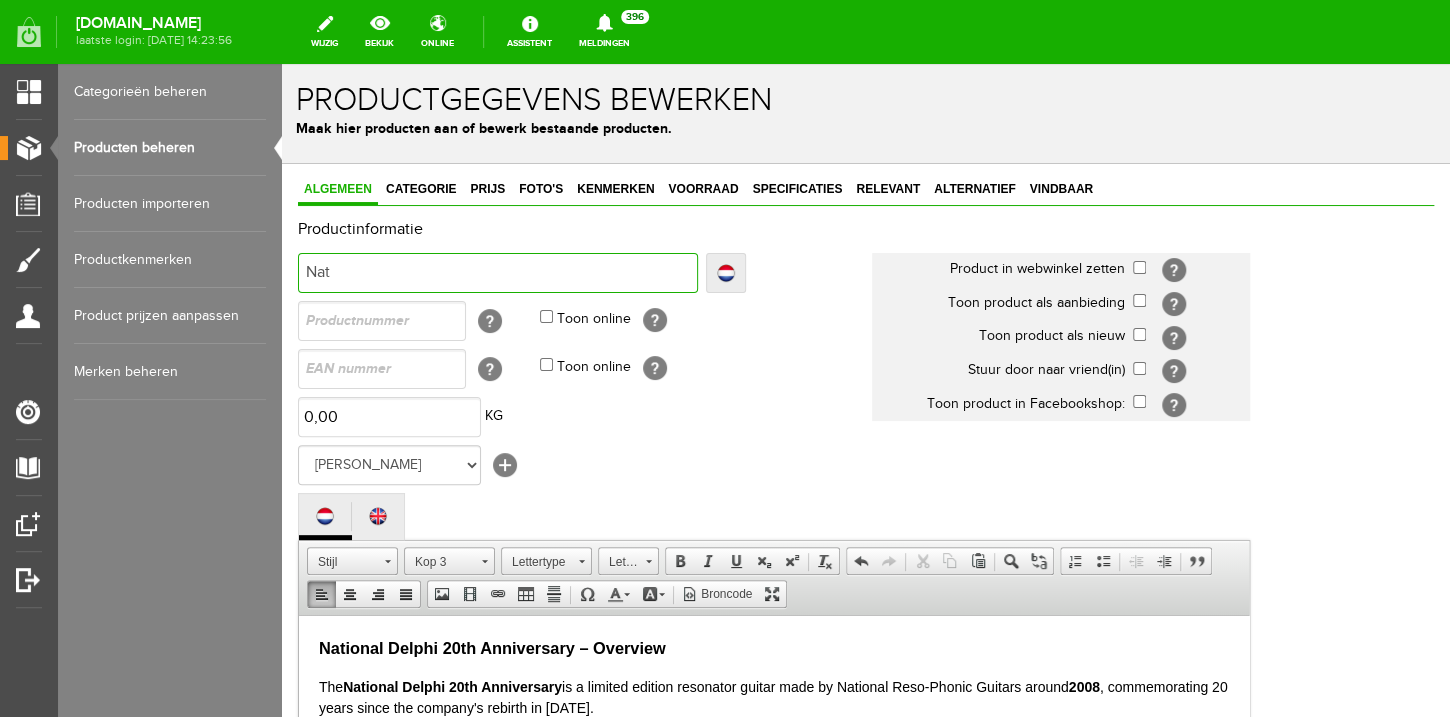 type on "Nat" 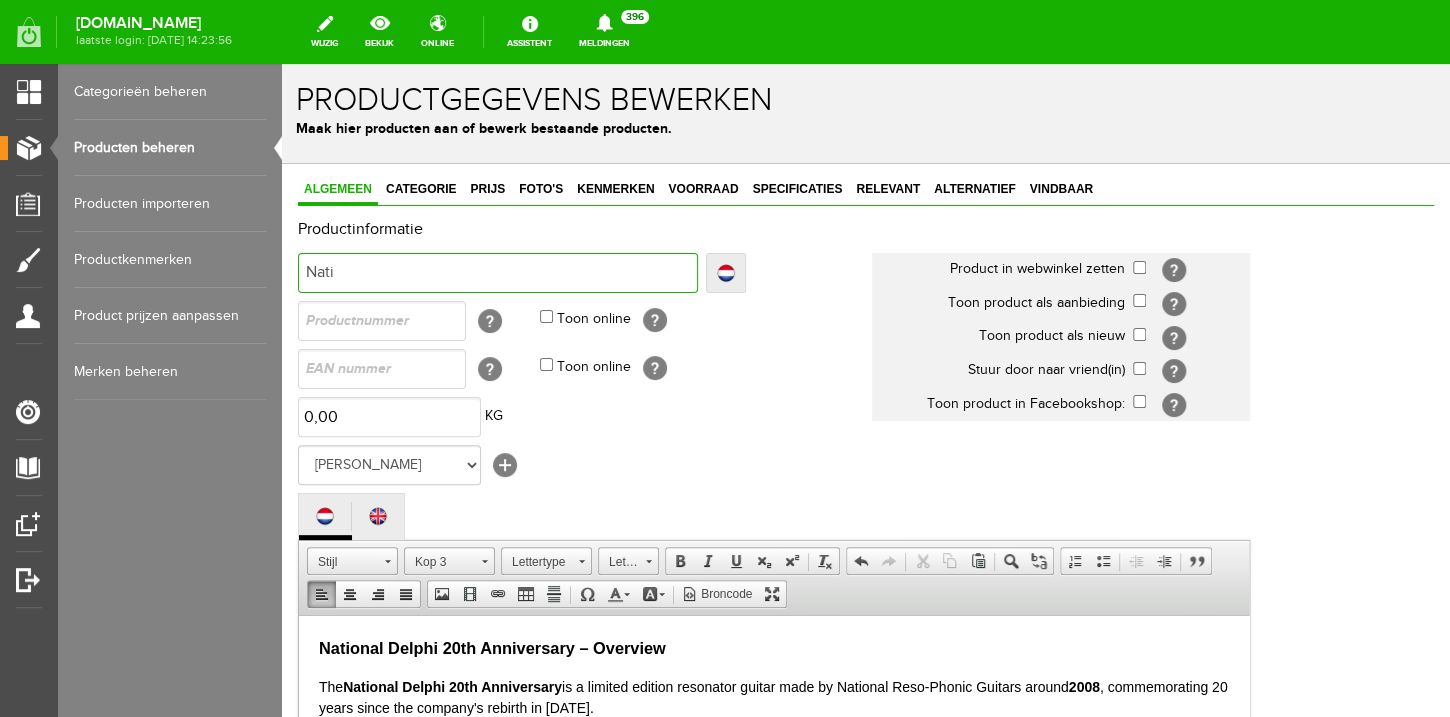 type on "Nati" 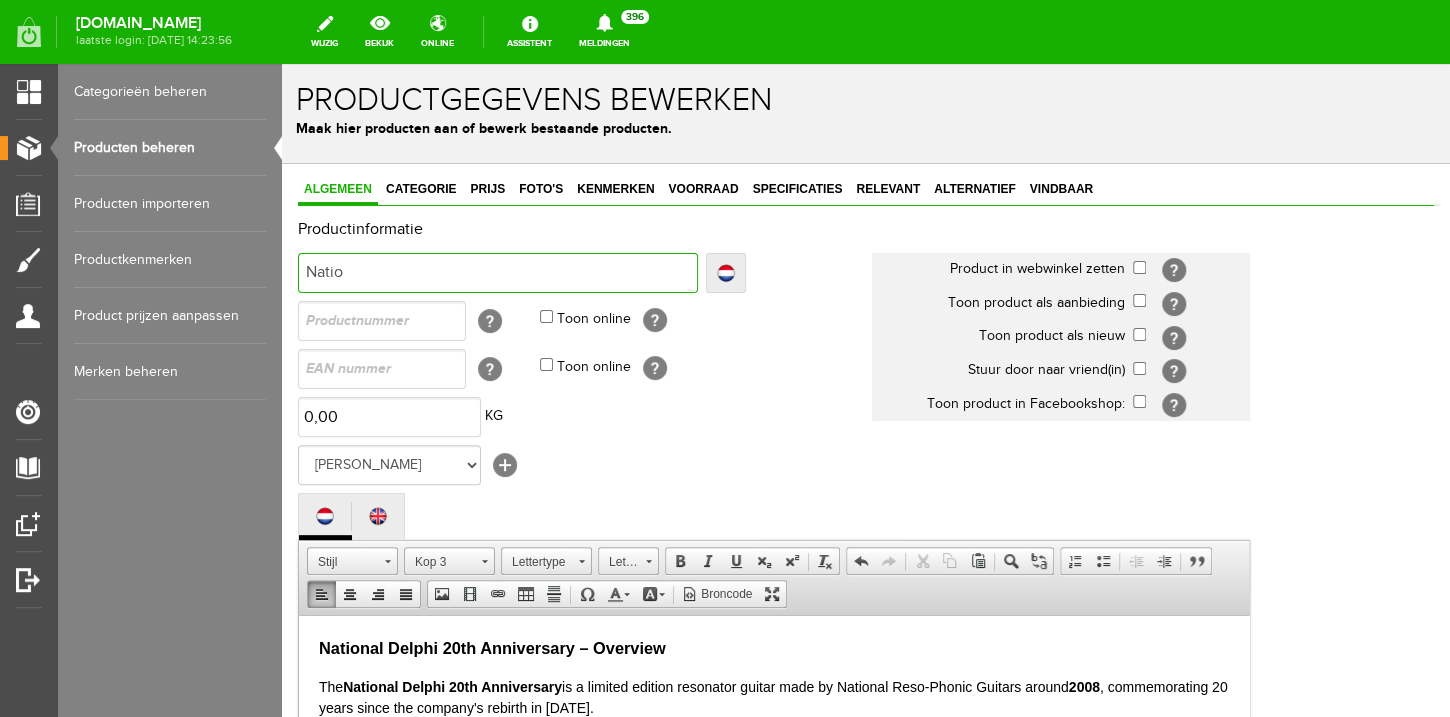 type on "Natio" 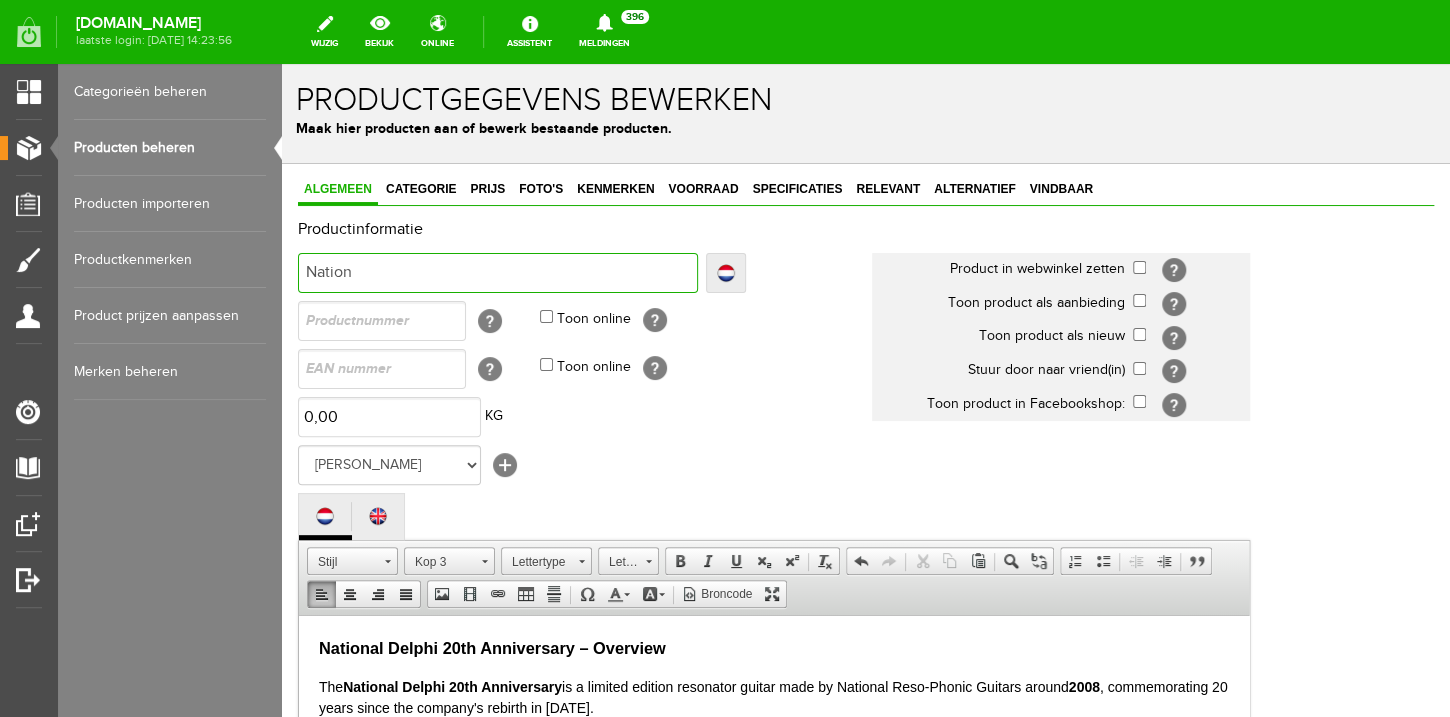 type on "Nation" 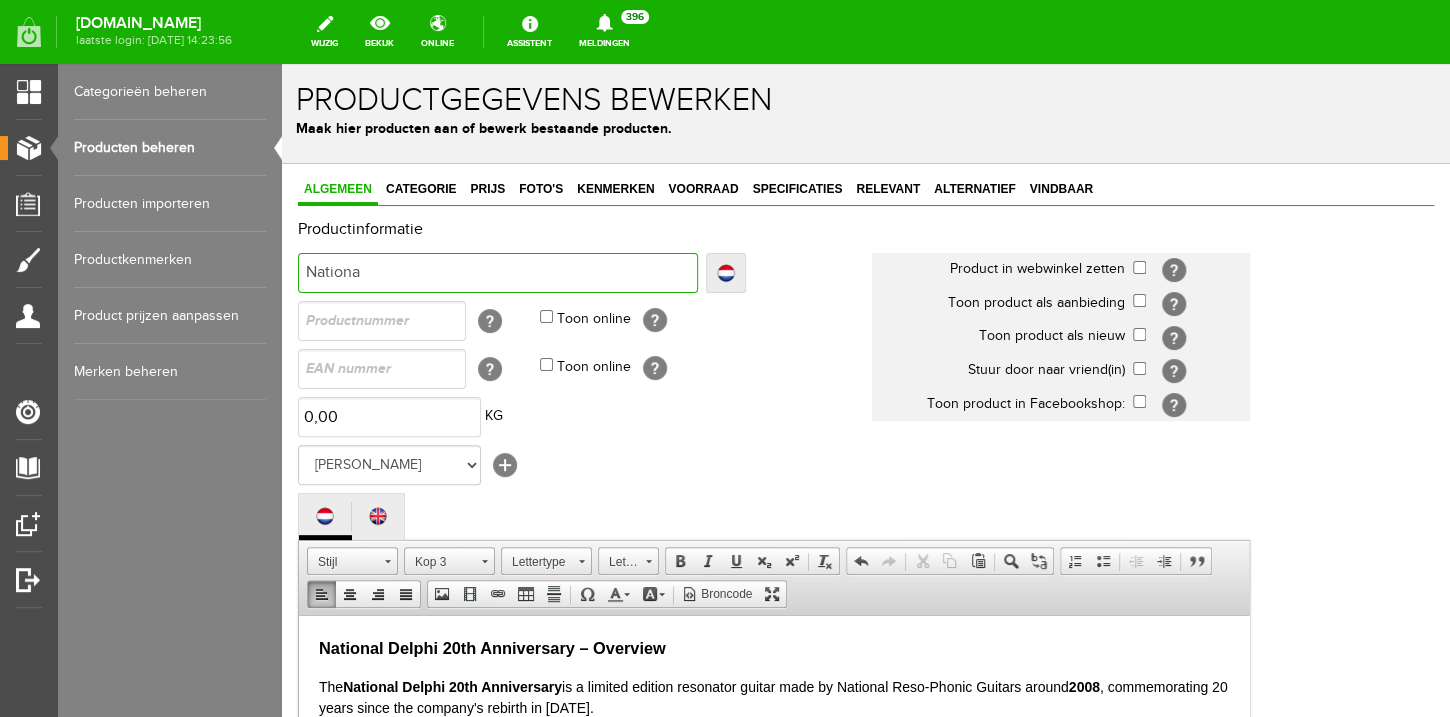type on "Nationa" 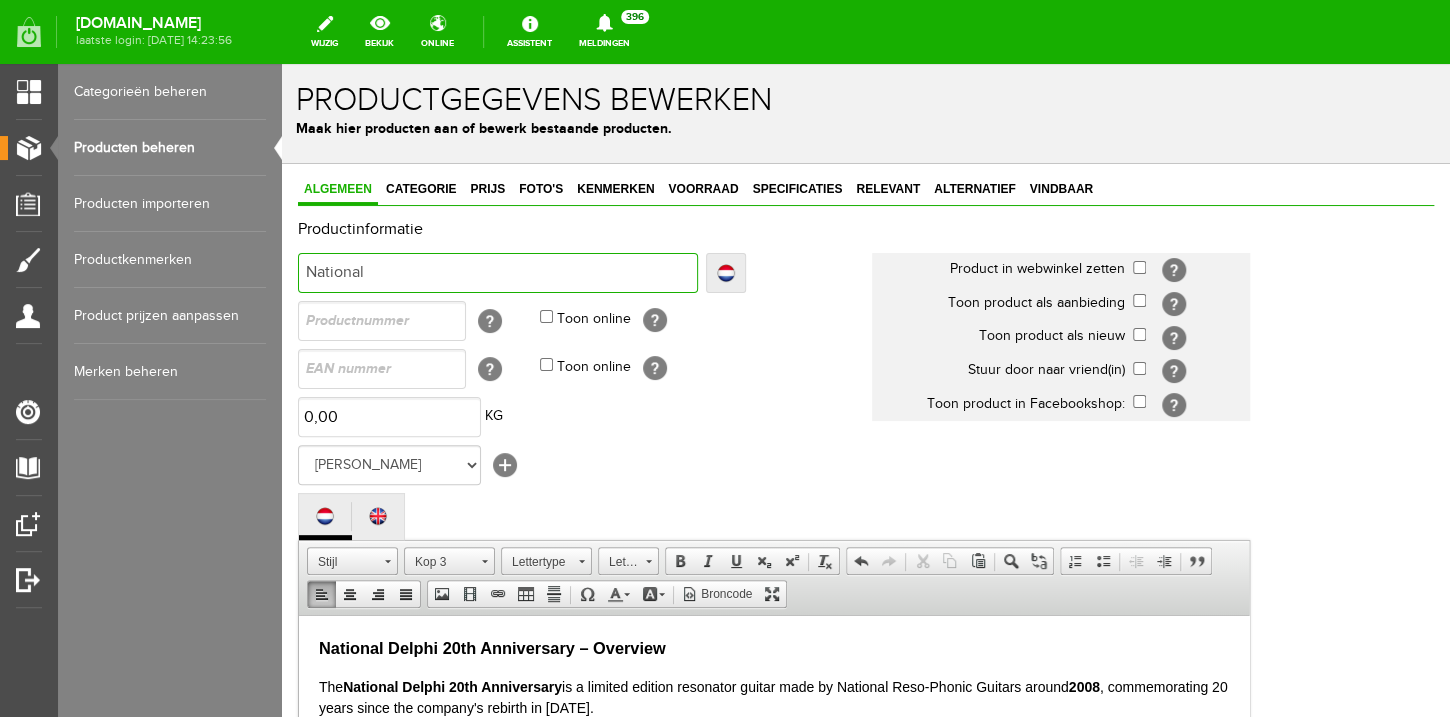 type on "National" 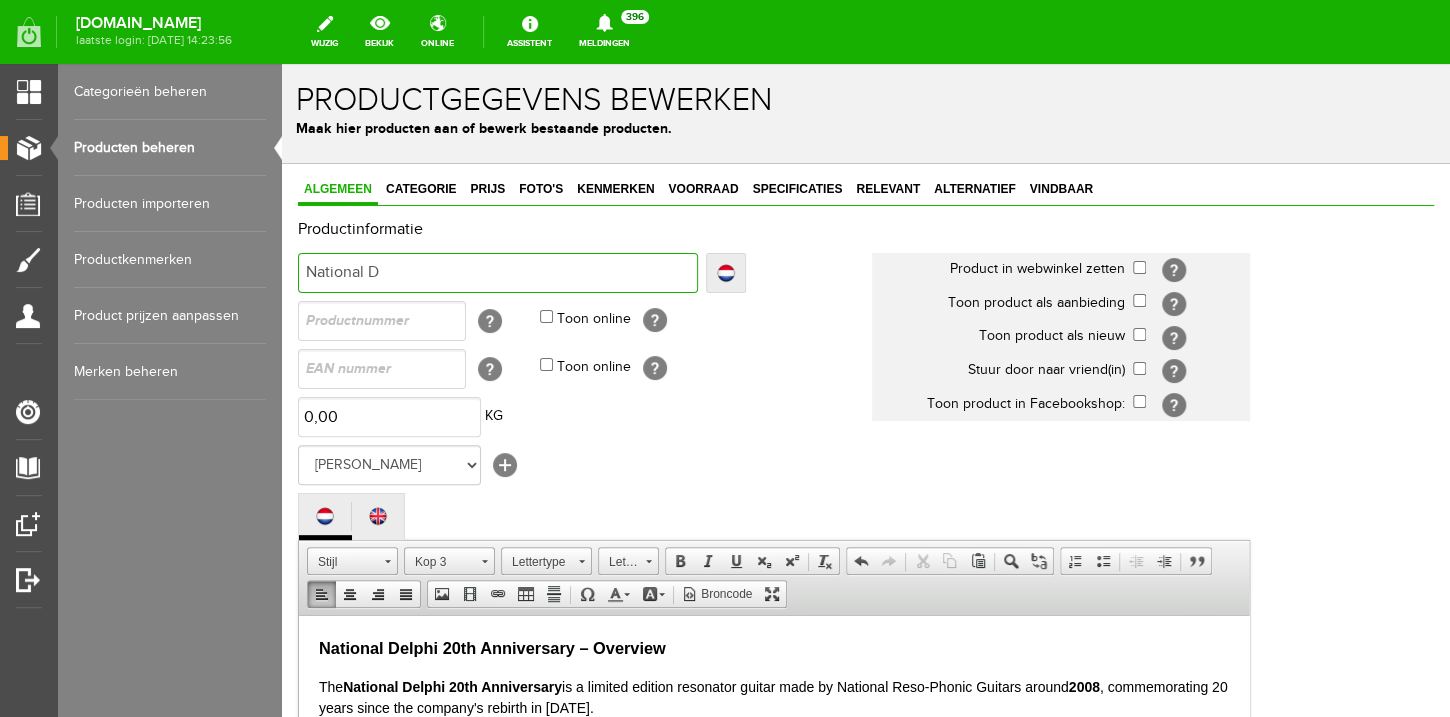 type on "National D" 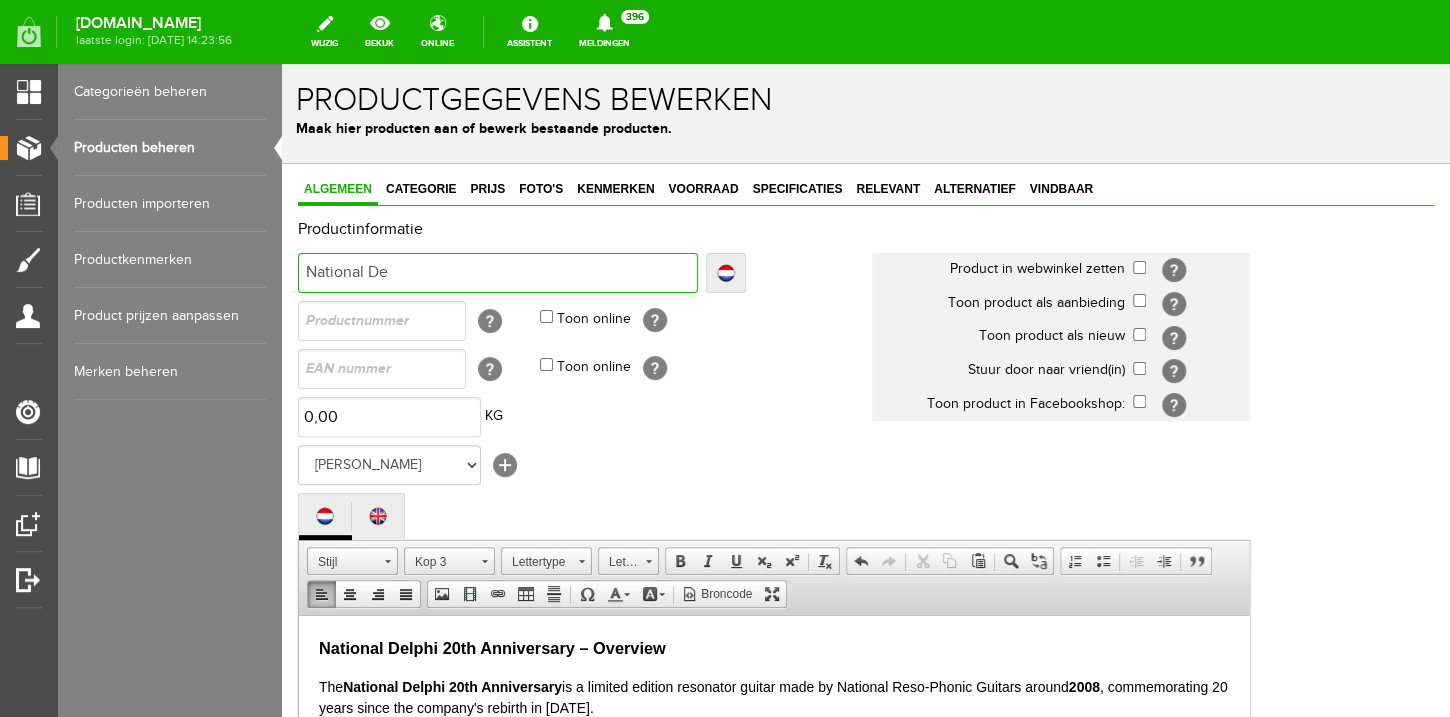type on "National De" 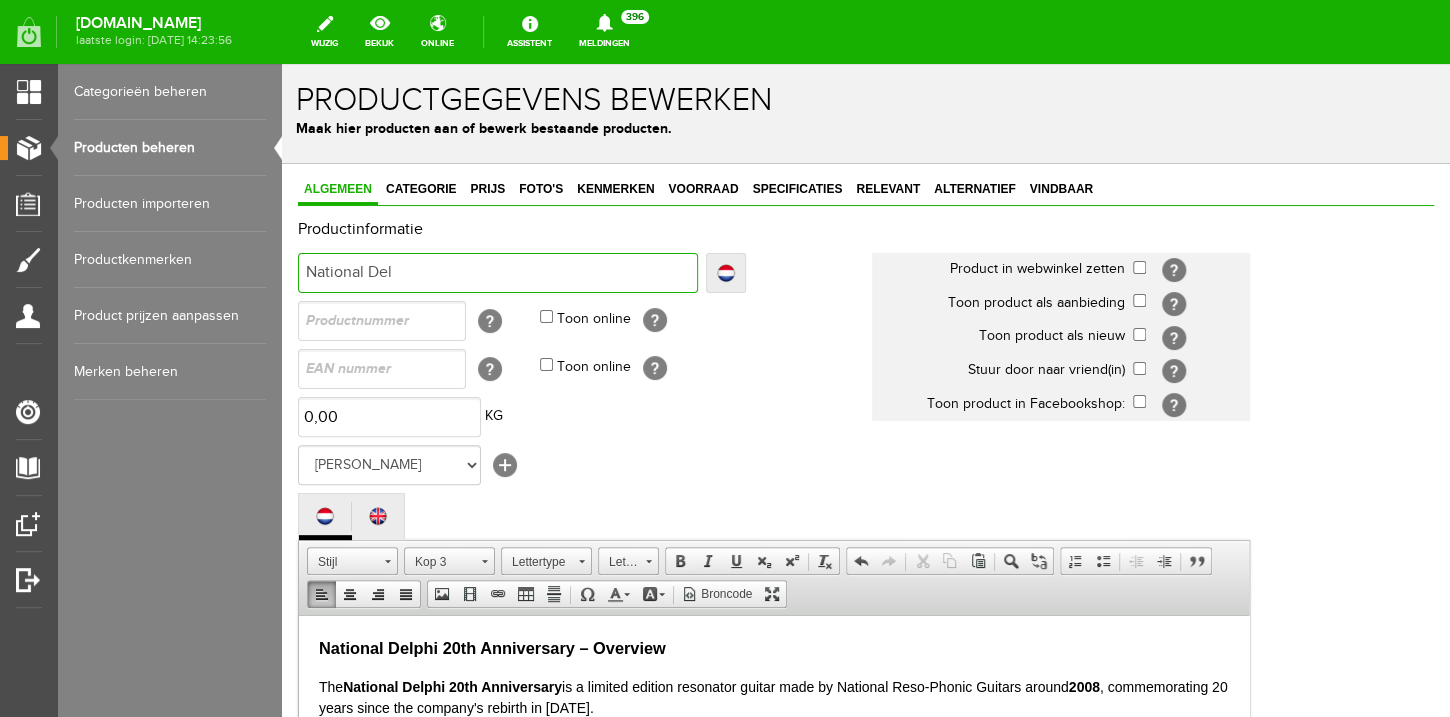 type on "National Del" 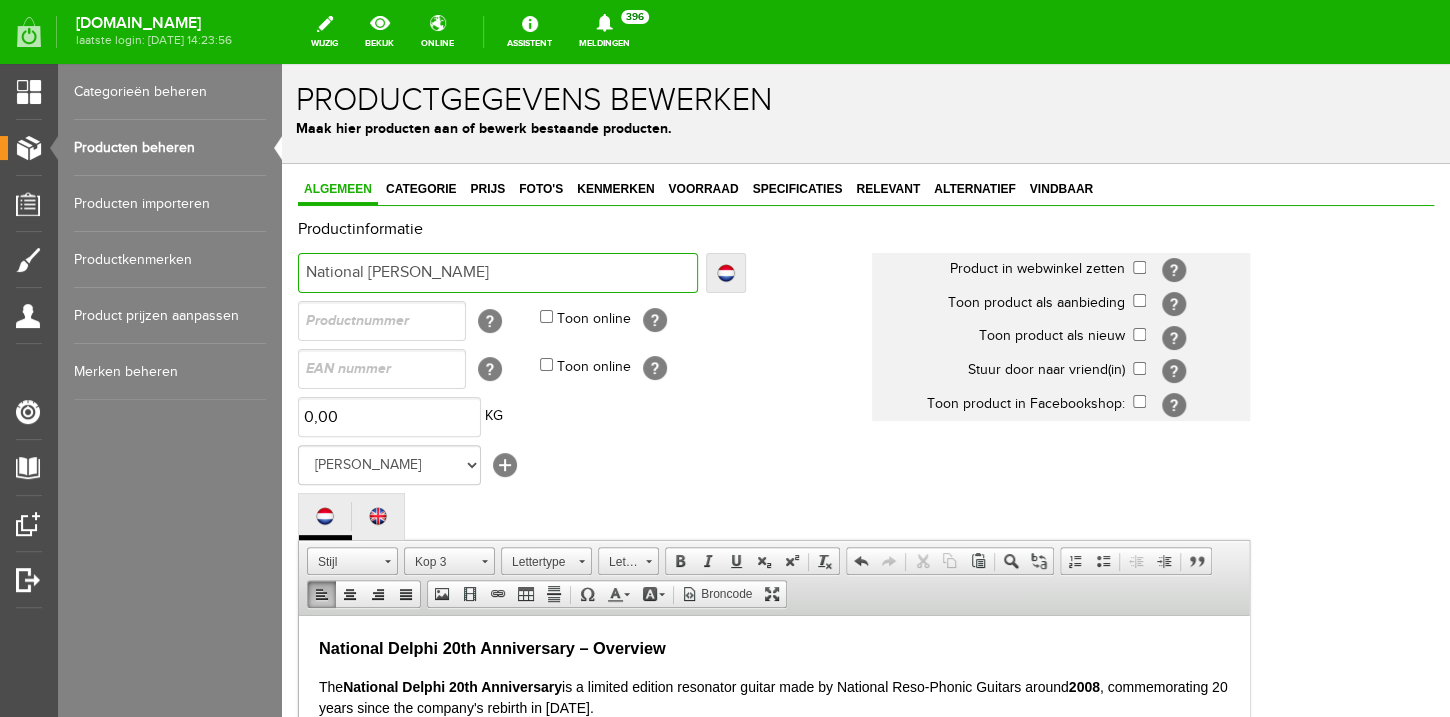 type on "National [PERSON_NAME]" 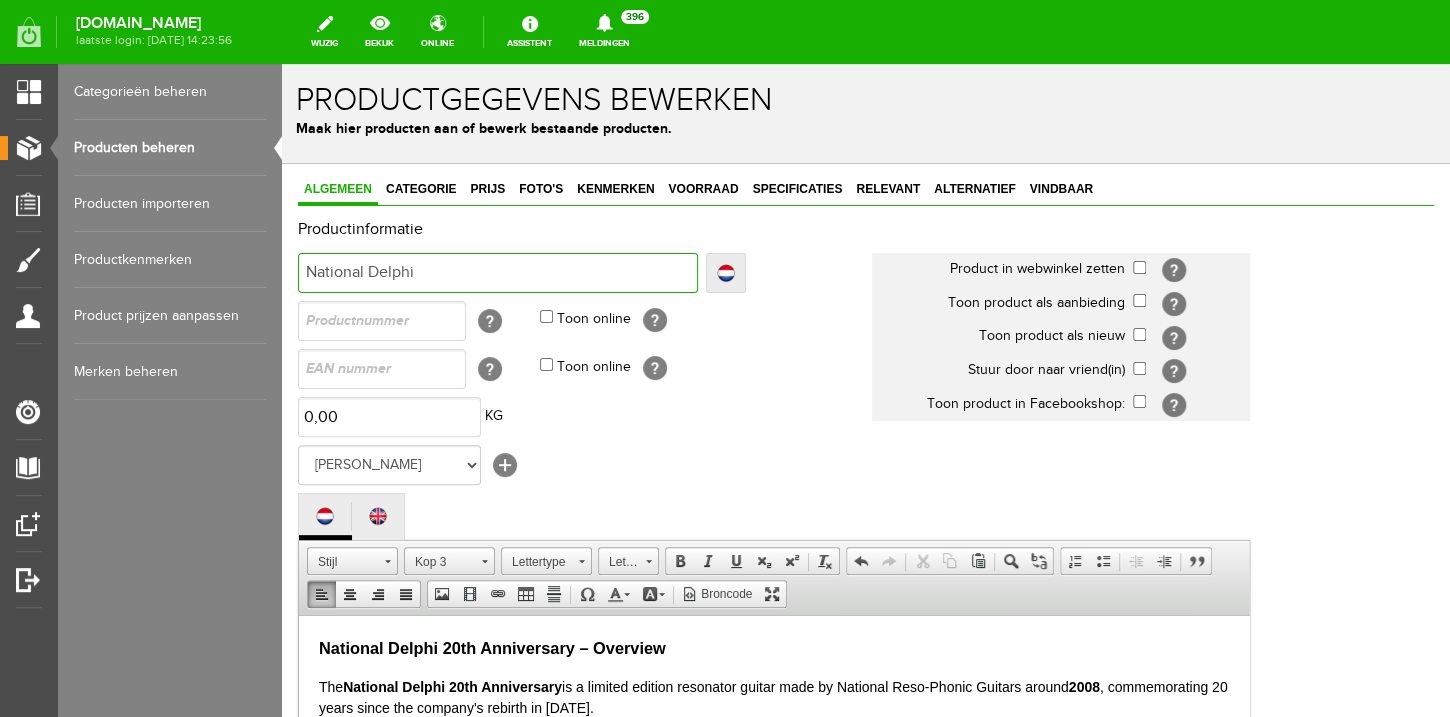 type on "National Delphi" 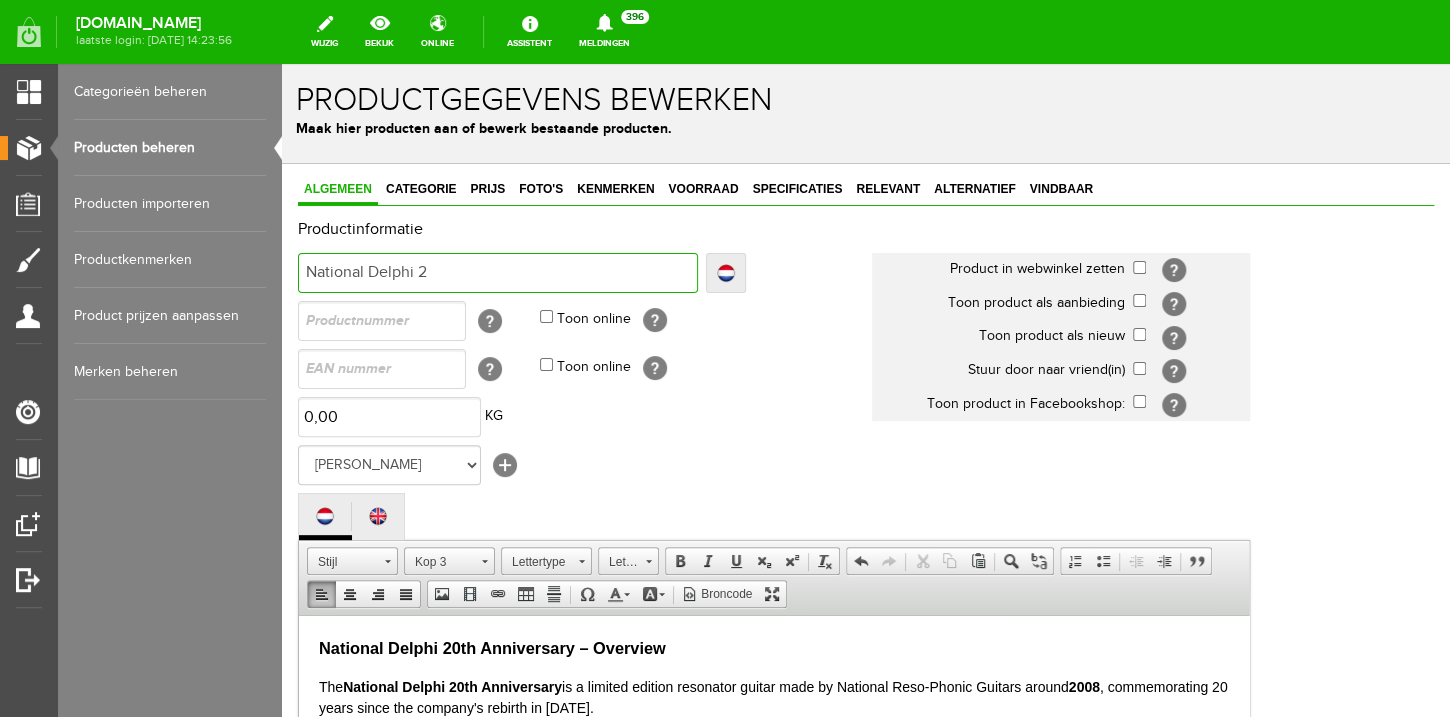 type on "National Delphi 2" 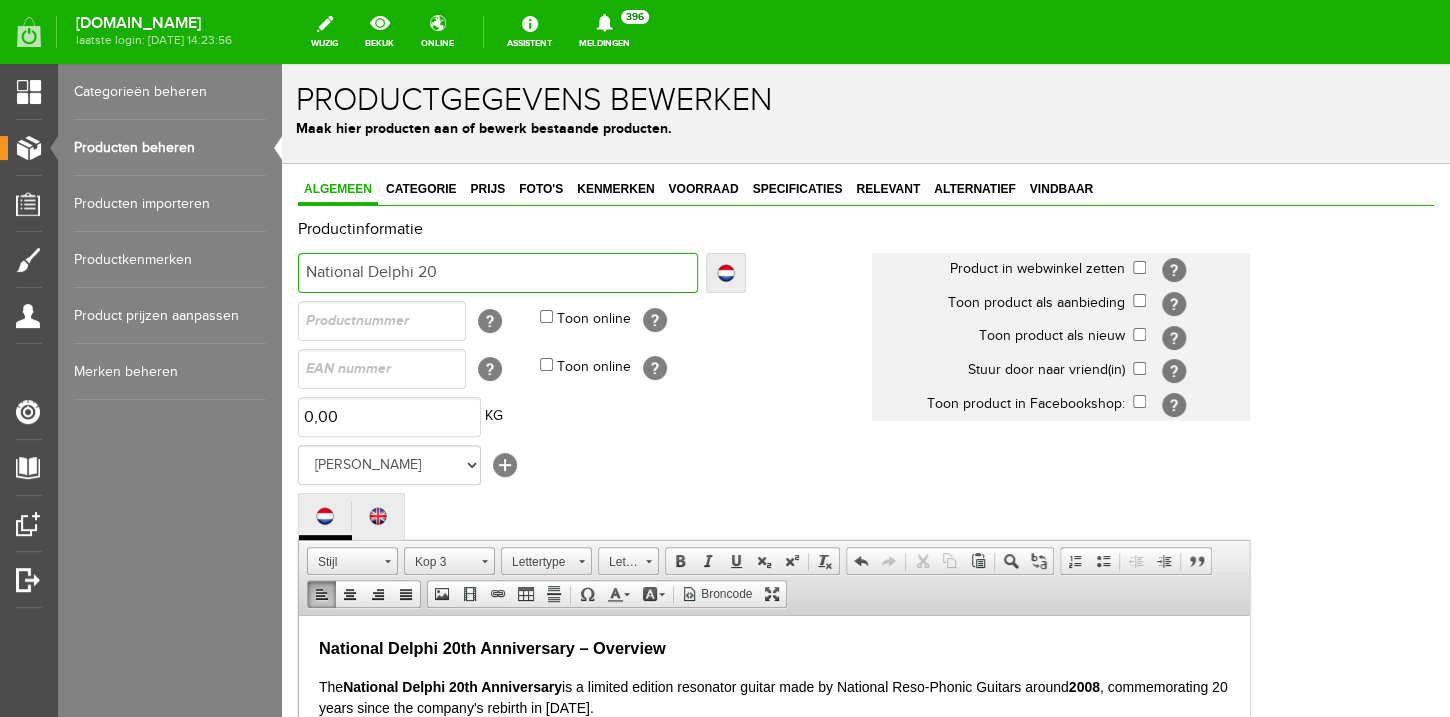 type on "National Delphi 20" 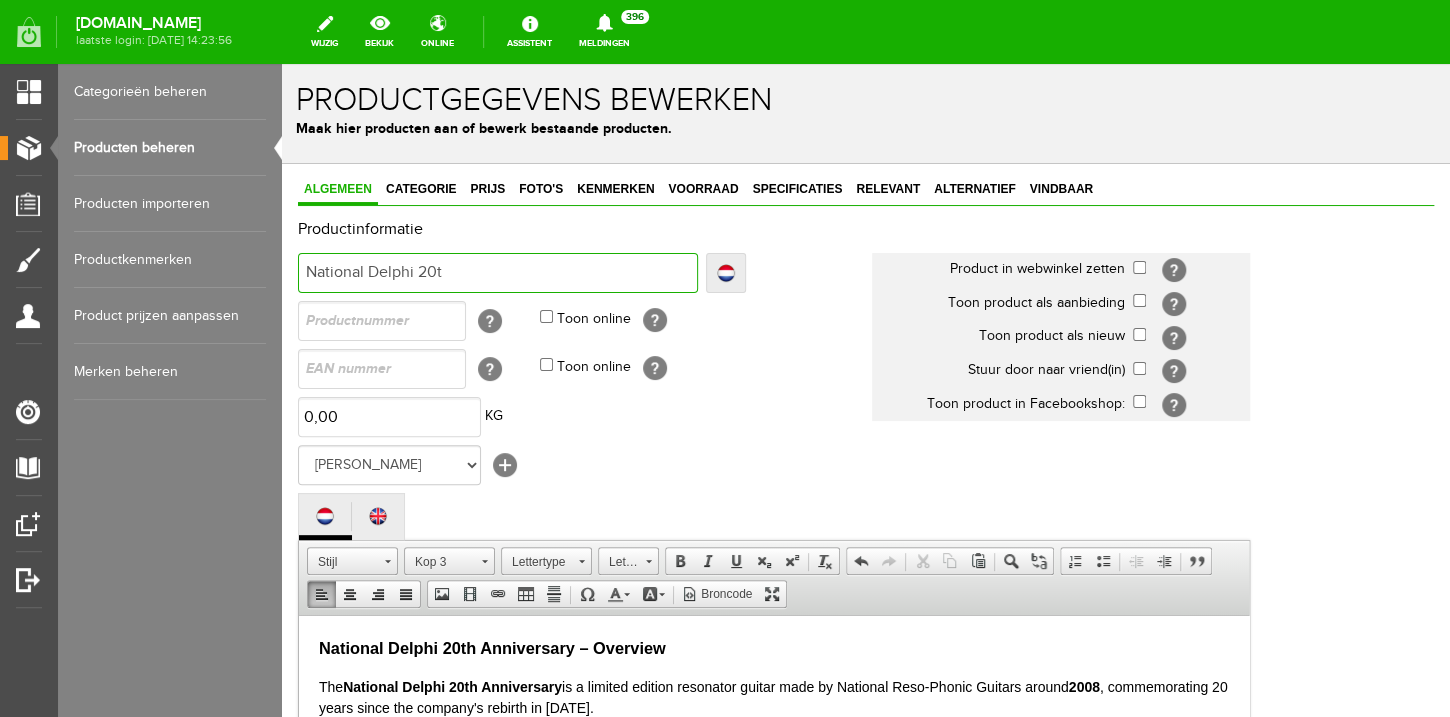 type on "National Delphi 20t" 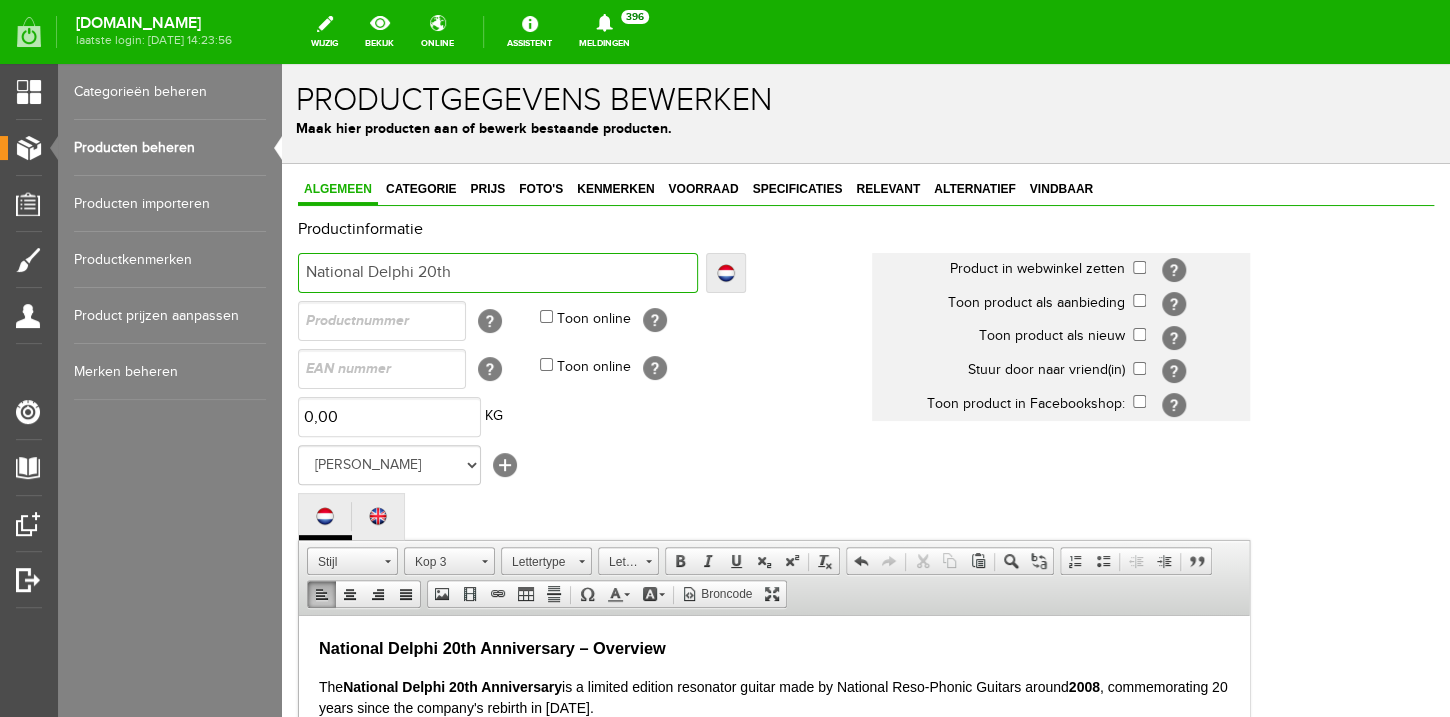 type on "National Delphi 20th" 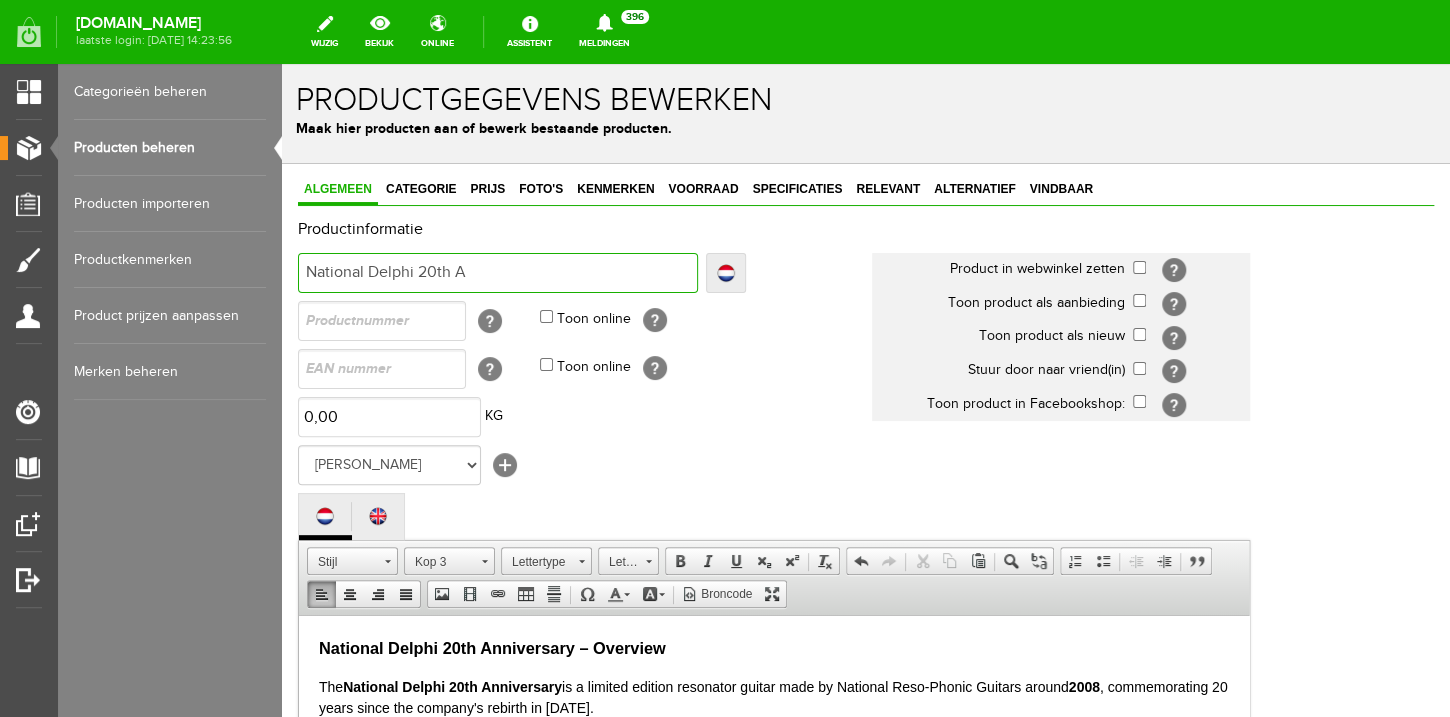 type on "National Delphi 20th A" 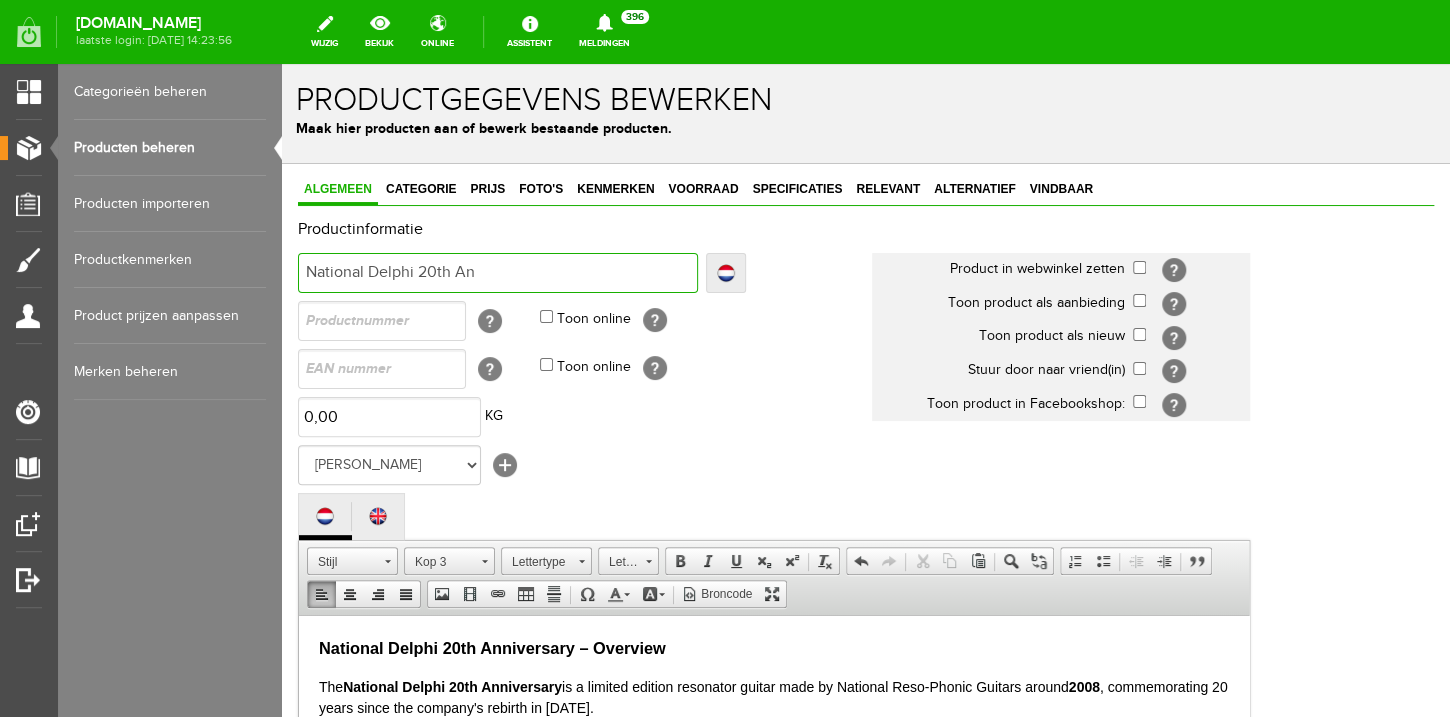 type on "National Delphi 20th An" 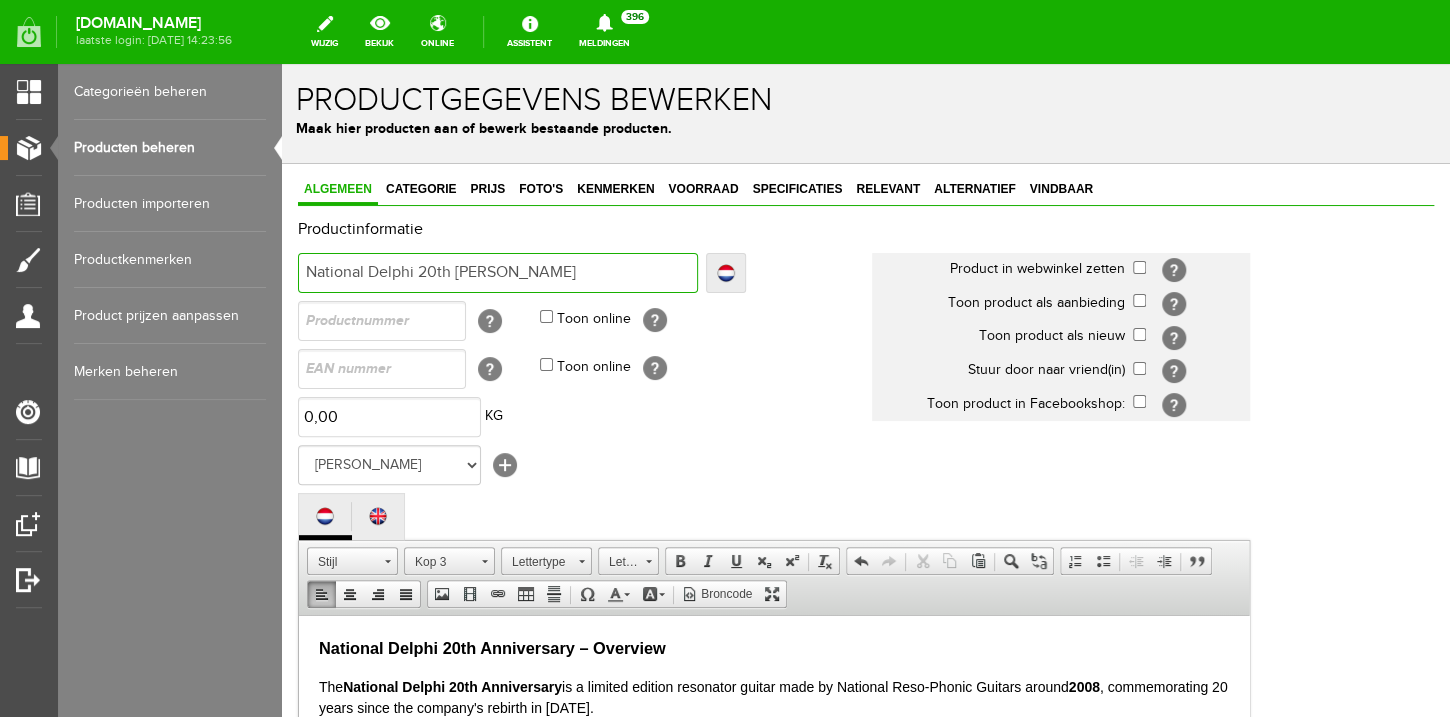 type on "National Delphi 20th [PERSON_NAME]" 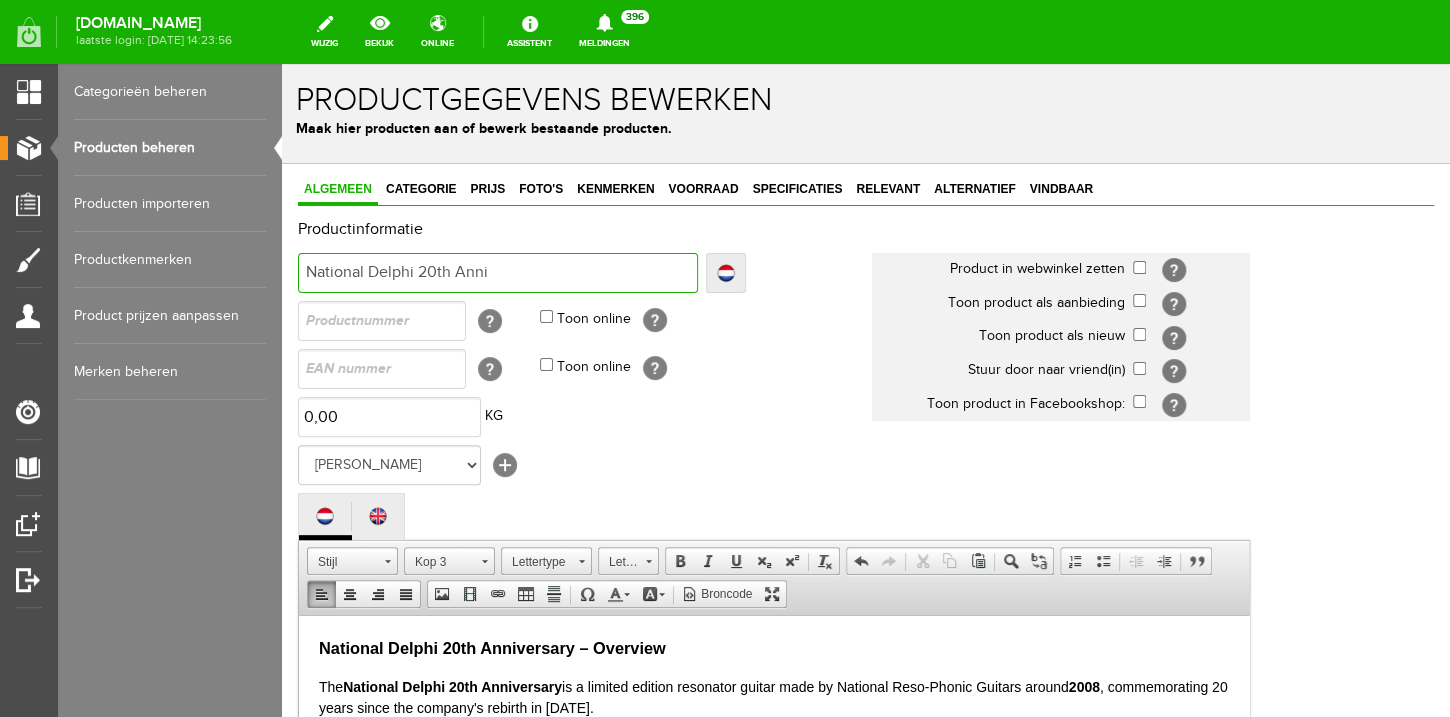 type on "National Delphi 20th Anni" 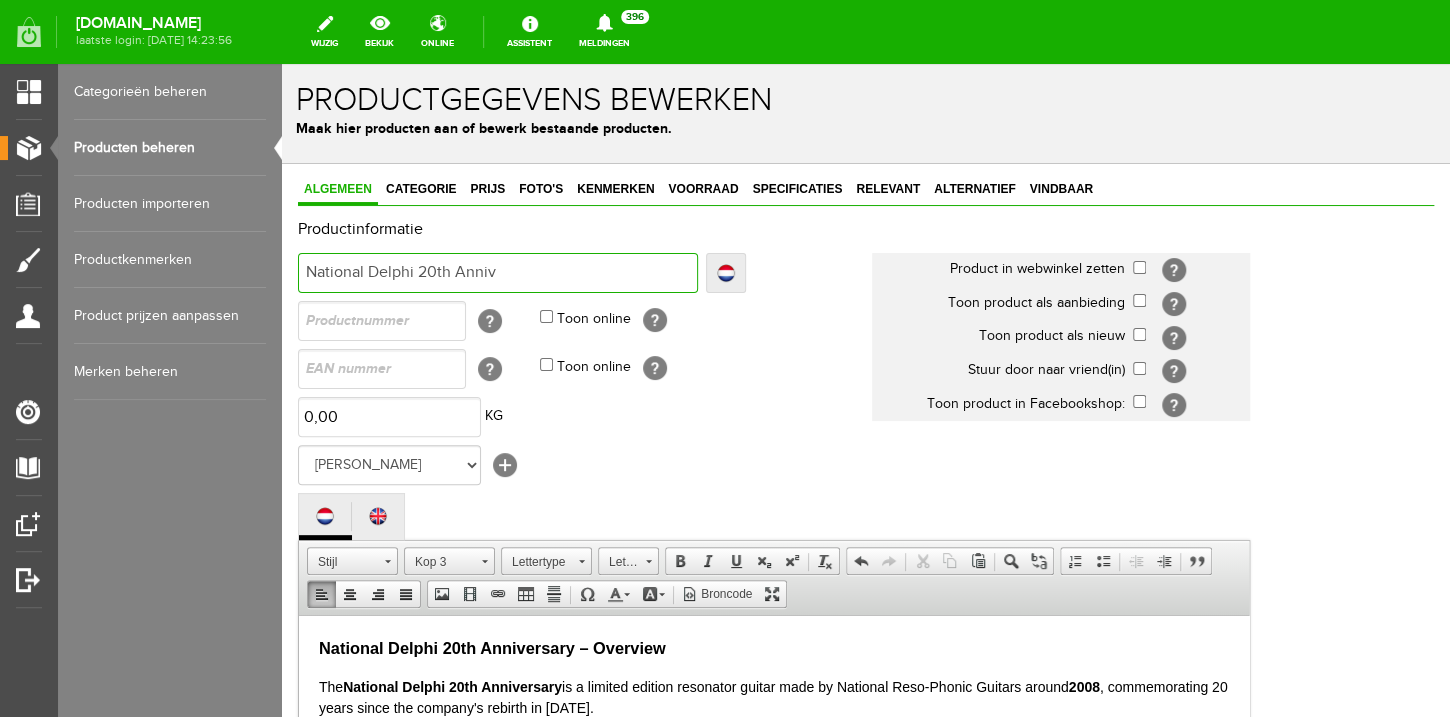 type on "National Delphi 20th Anniv" 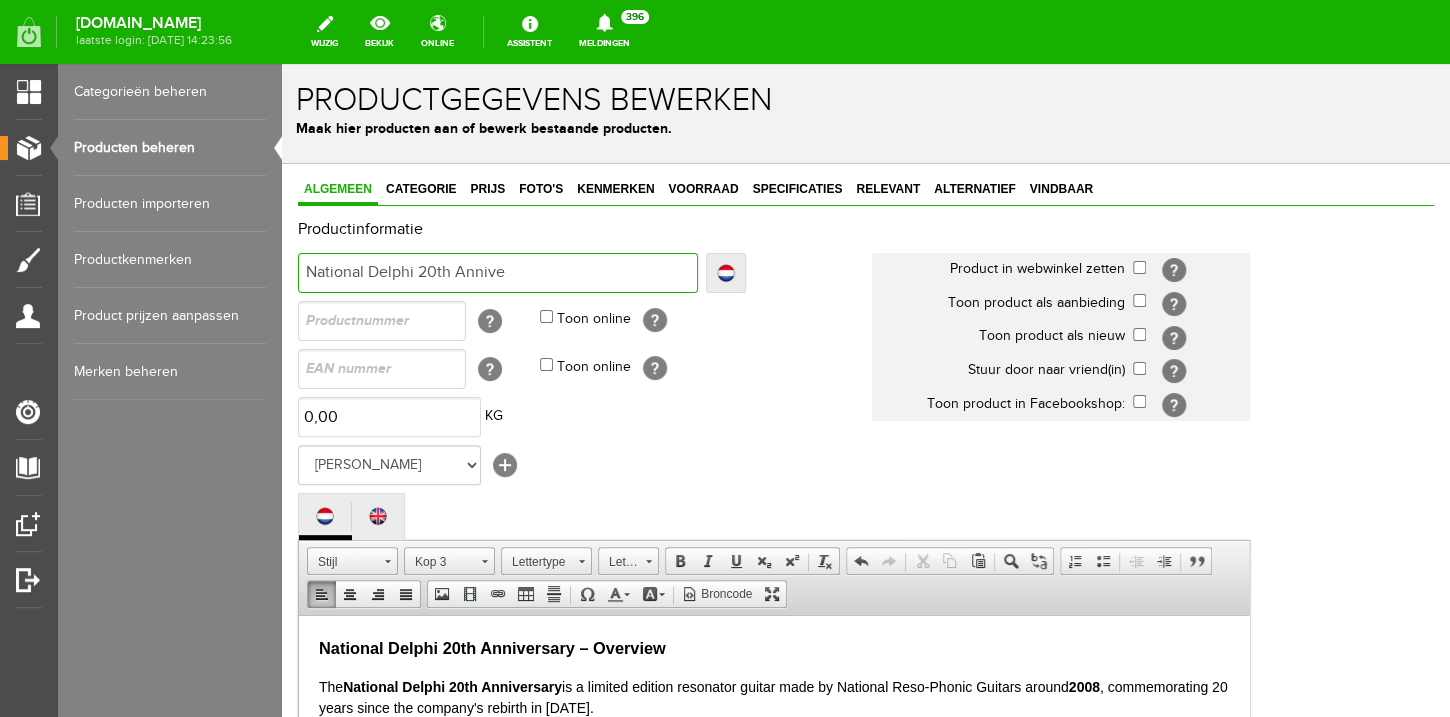 type on "National Delphi 20th Annive" 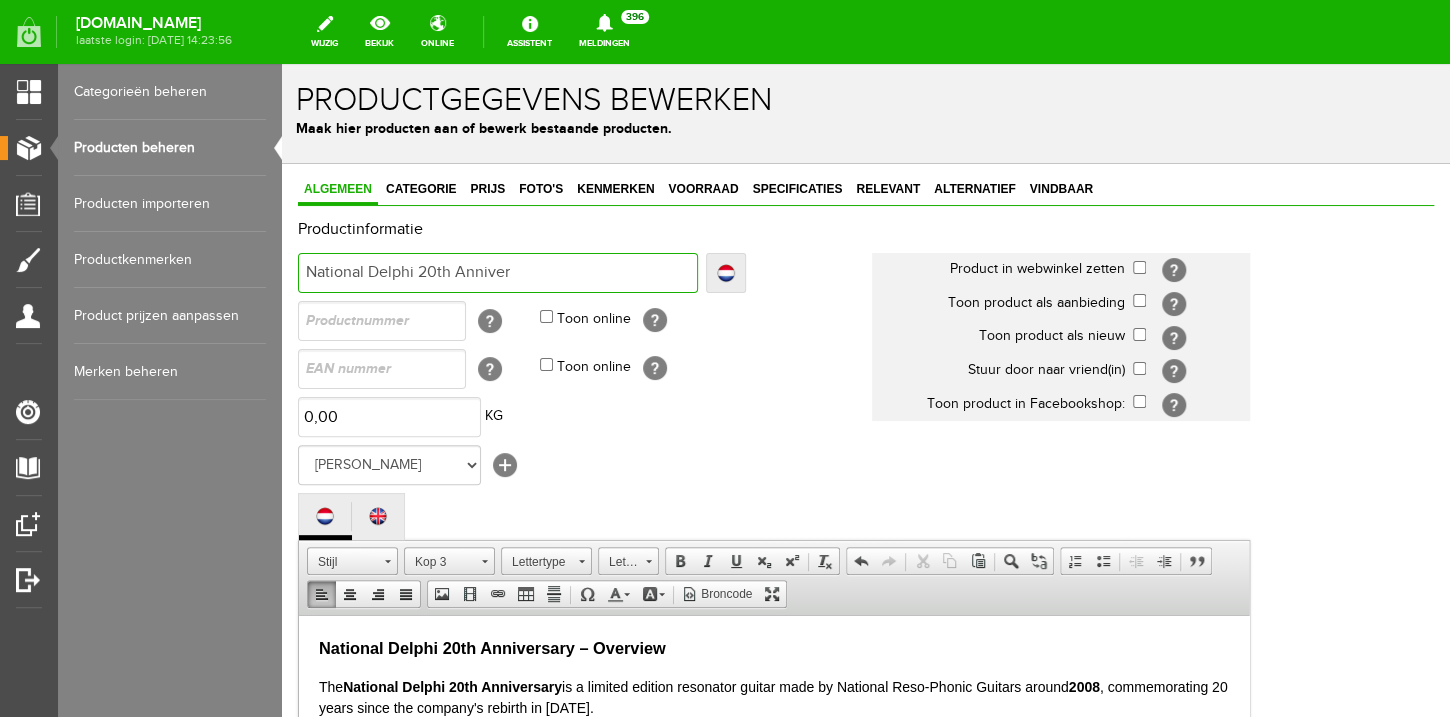 type on "National Delphi 20th Anniver" 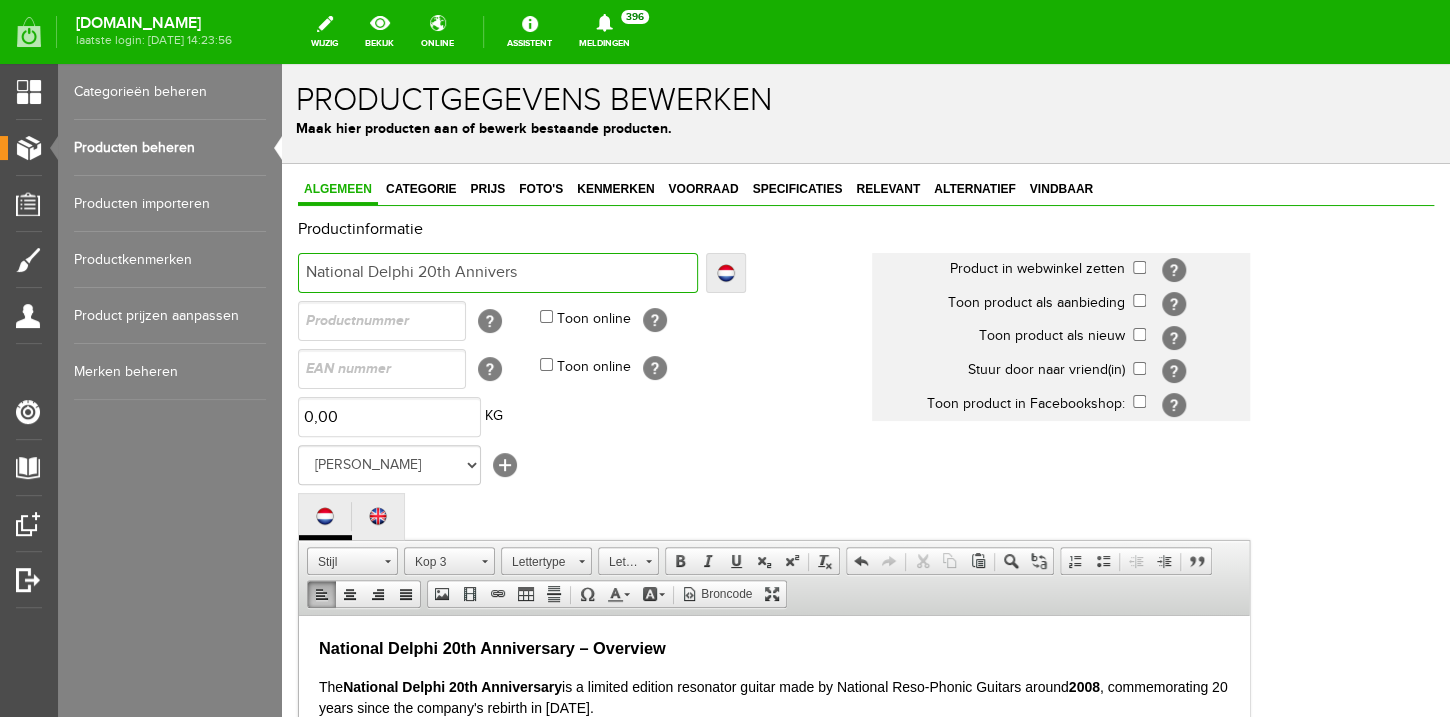 type on "National Delphi 20th Annivers" 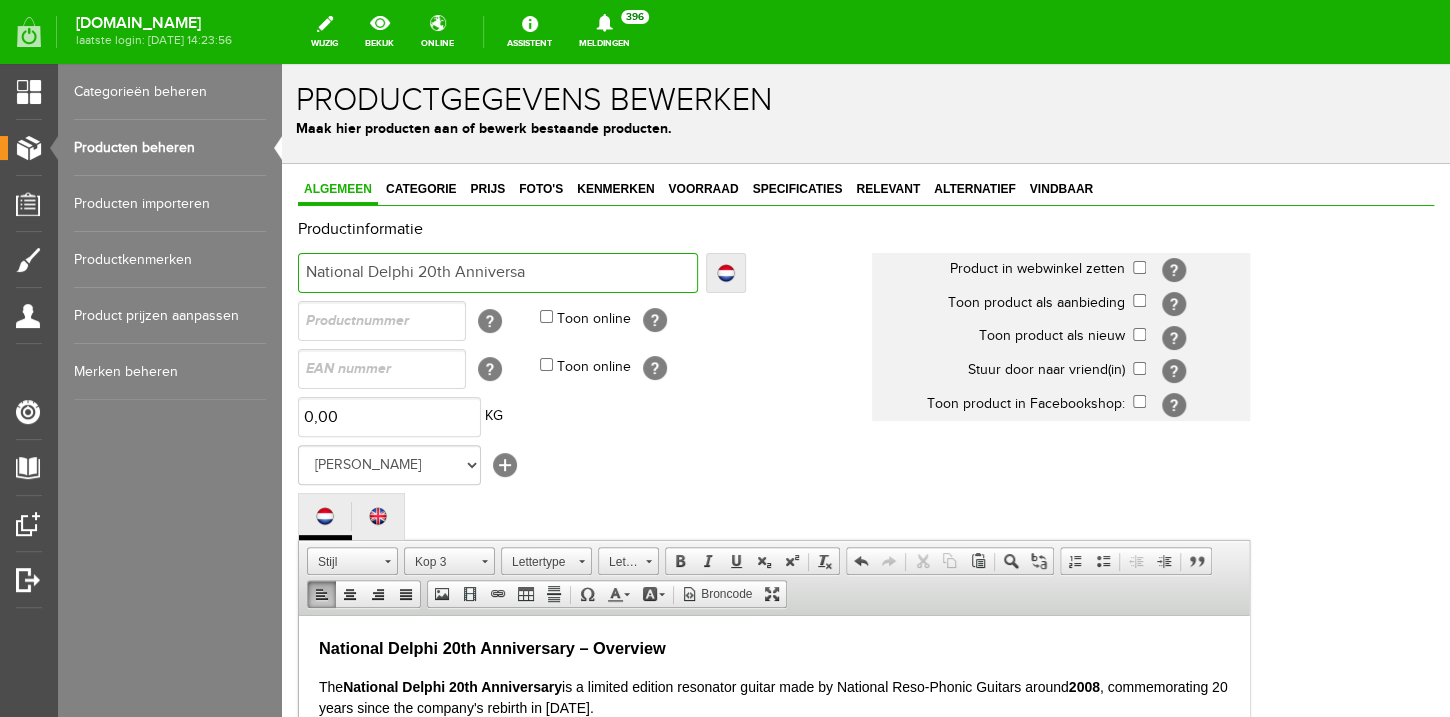 type on "National Delphi 20th Anniversa" 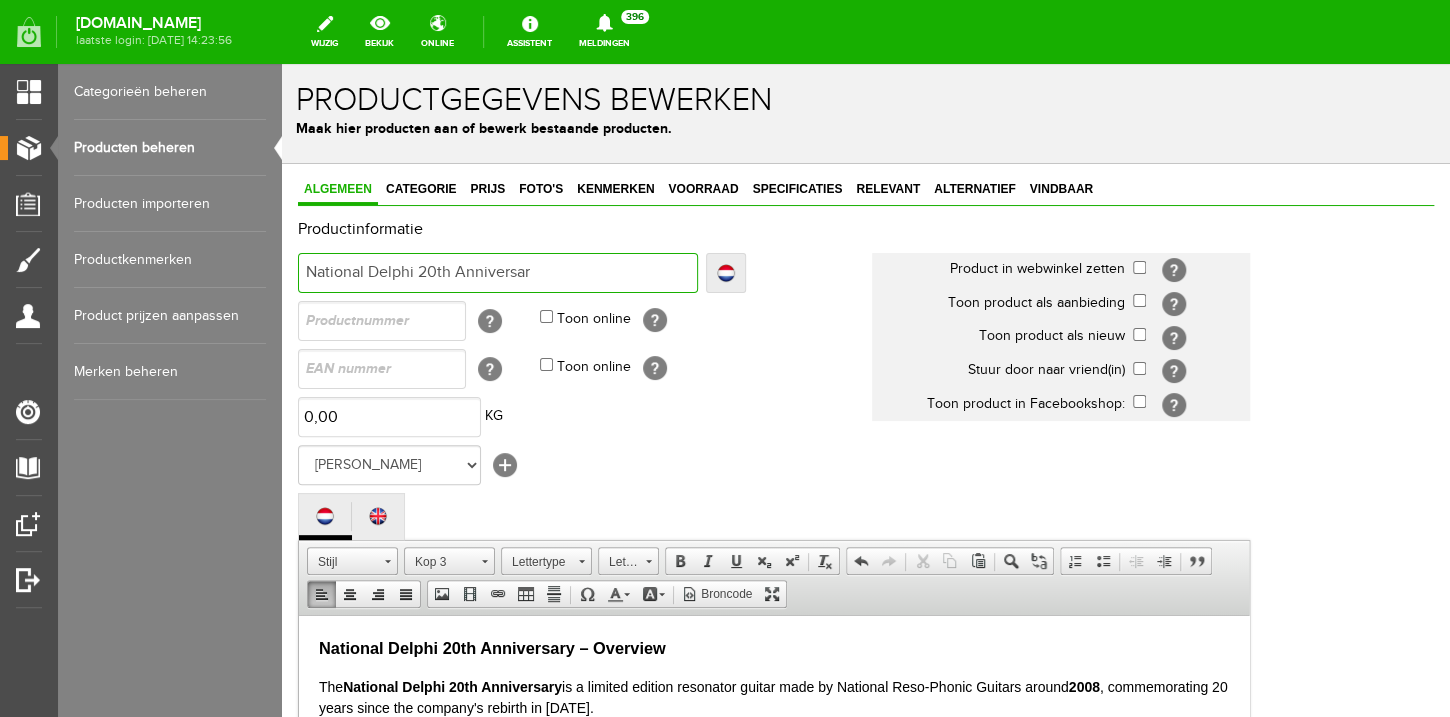 type on "National Delphi 20th Anniversar" 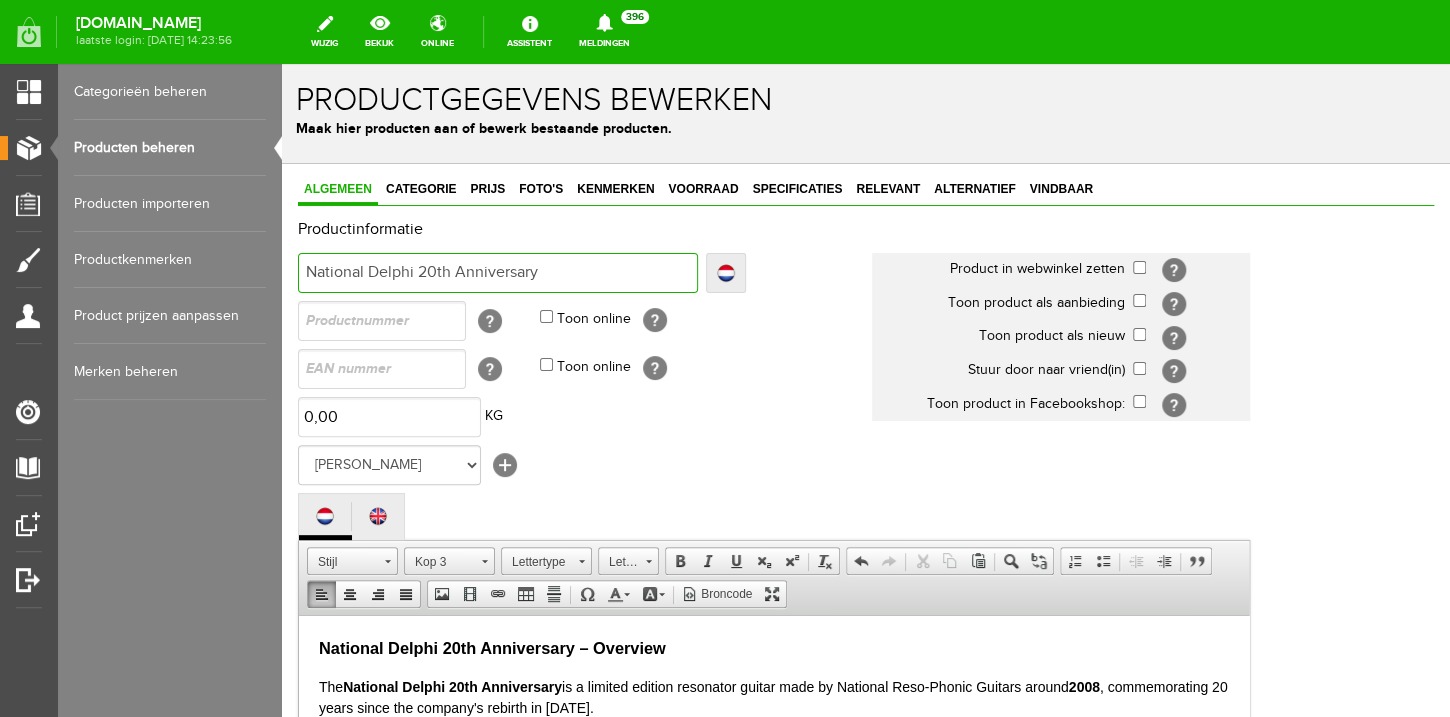 type on "National Delphi 20th Anniversary" 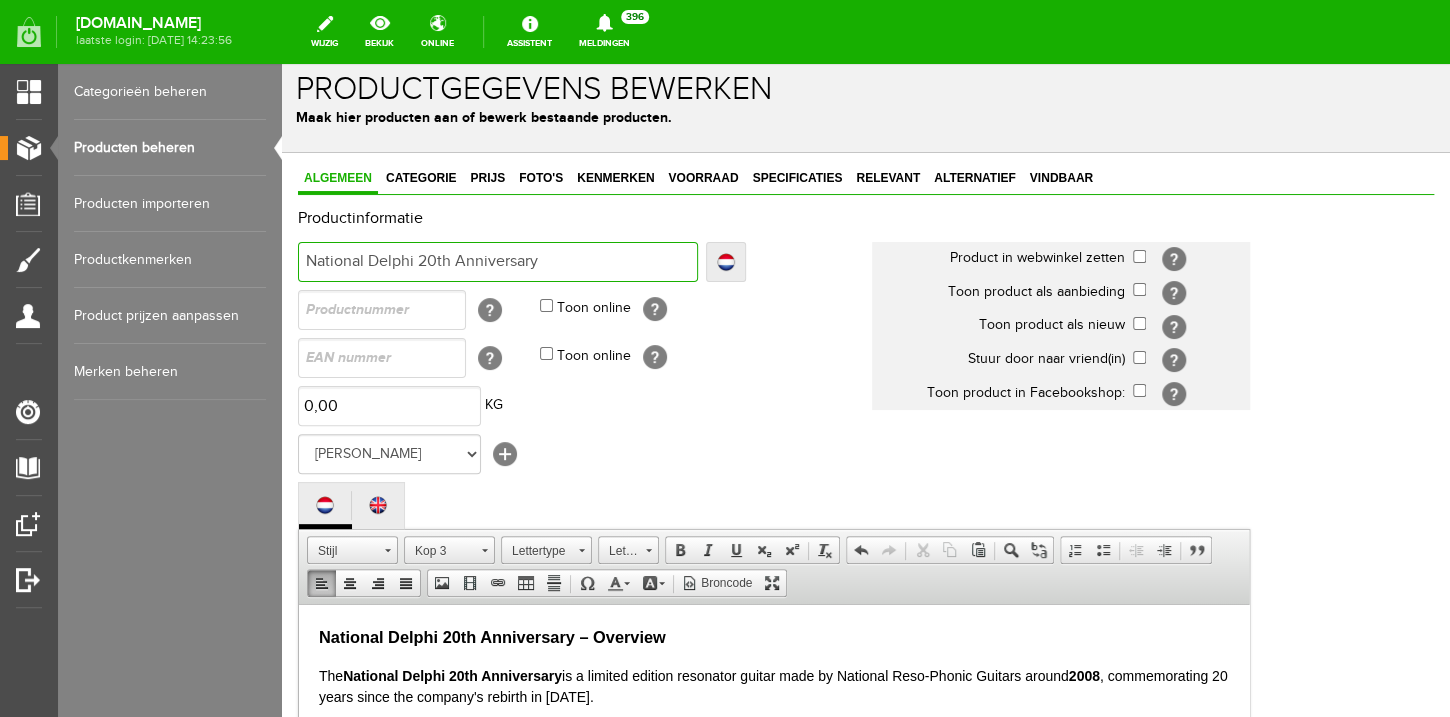 scroll, scrollTop: 16, scrollLeft: 0, axis: vertical 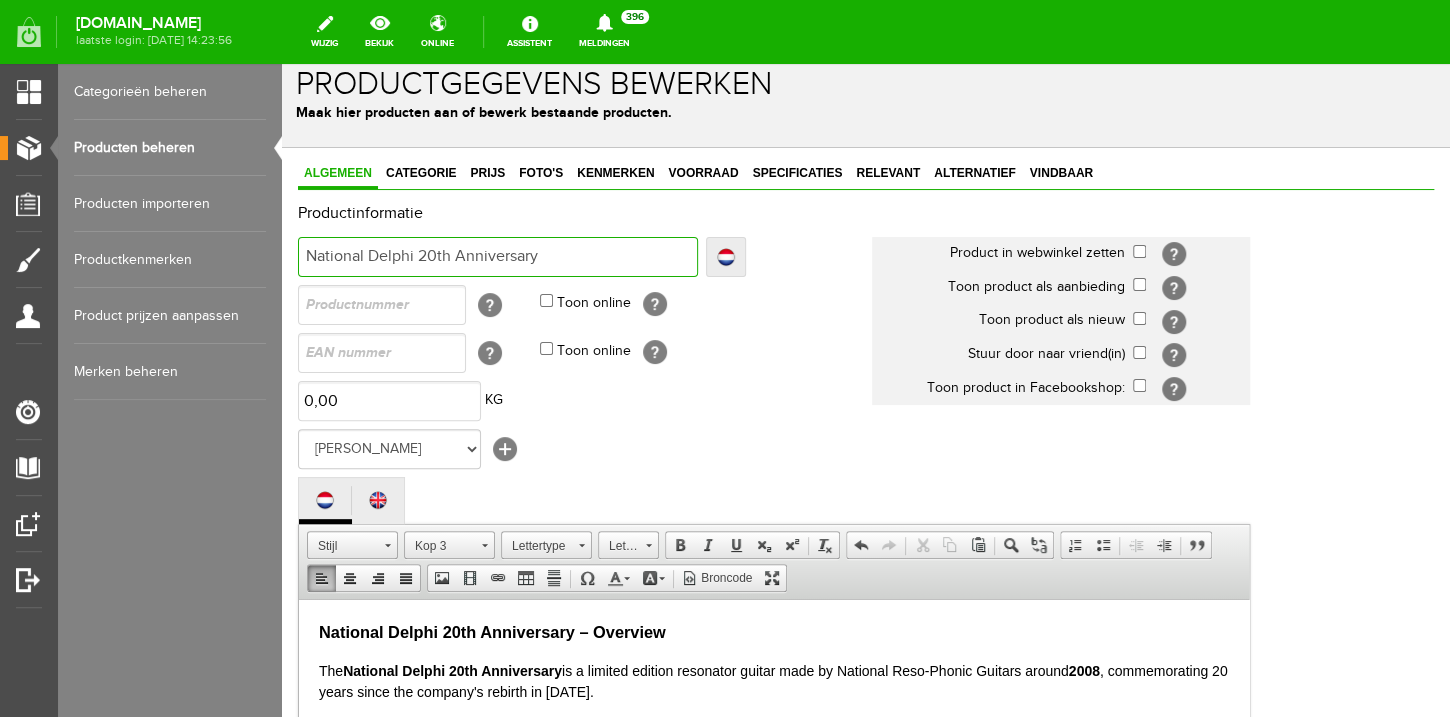 type on "National Delphi 20th Anniversary" 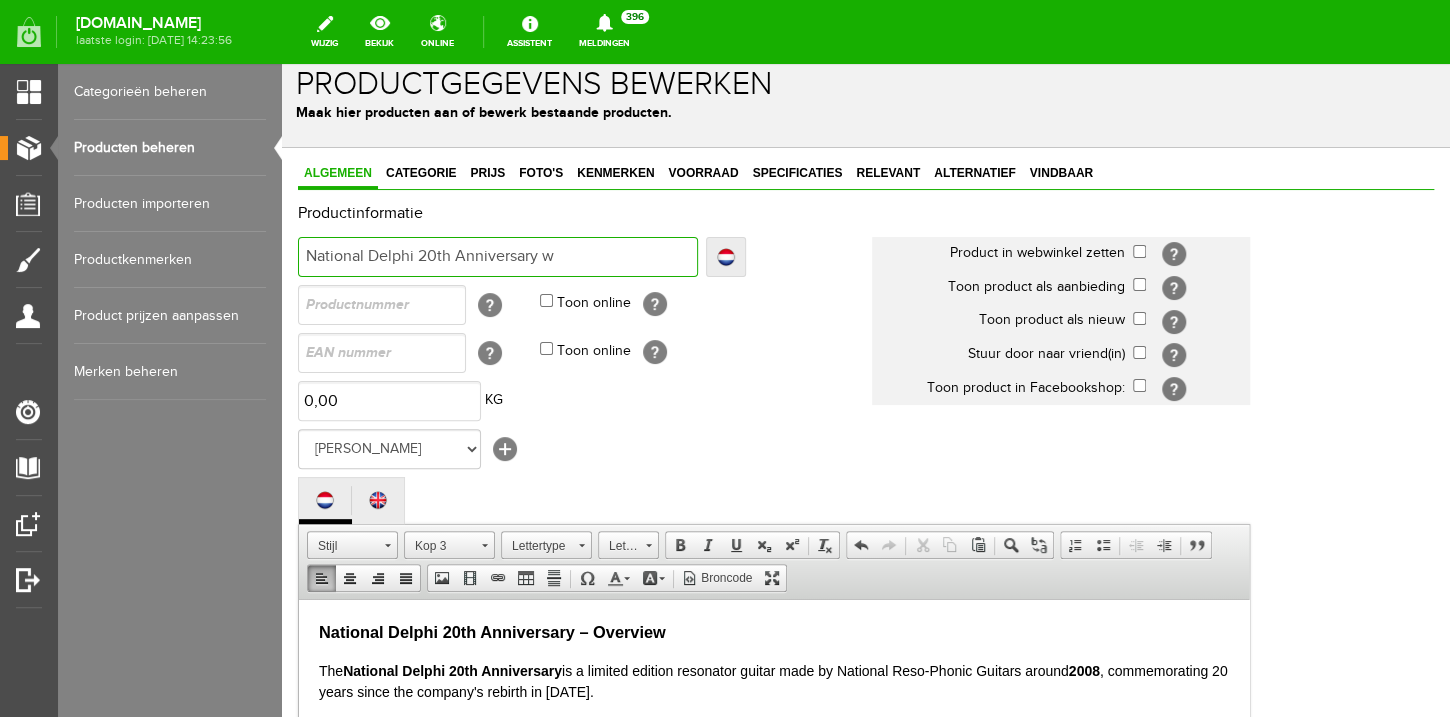 type on "National Delphi 20th Anniversary w" 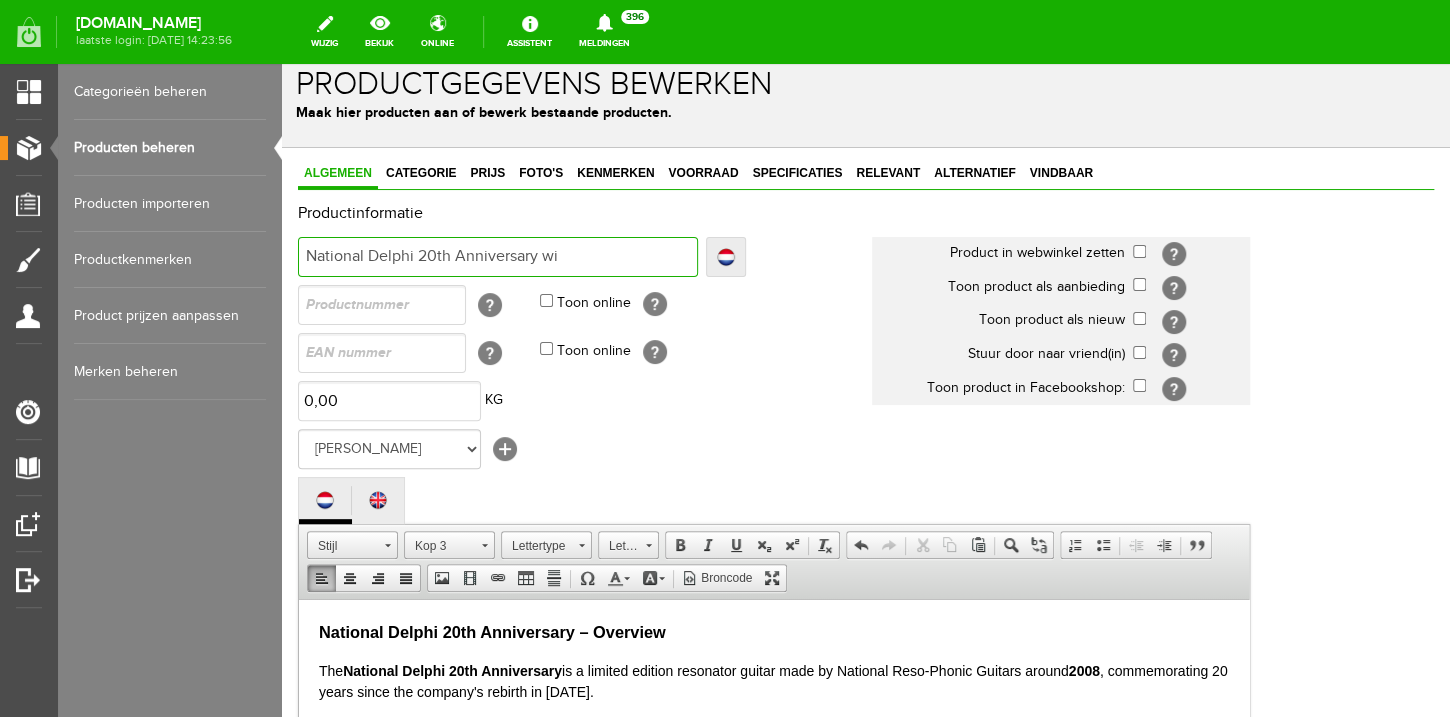 type on "National Delphi 20th Anniversary wi" 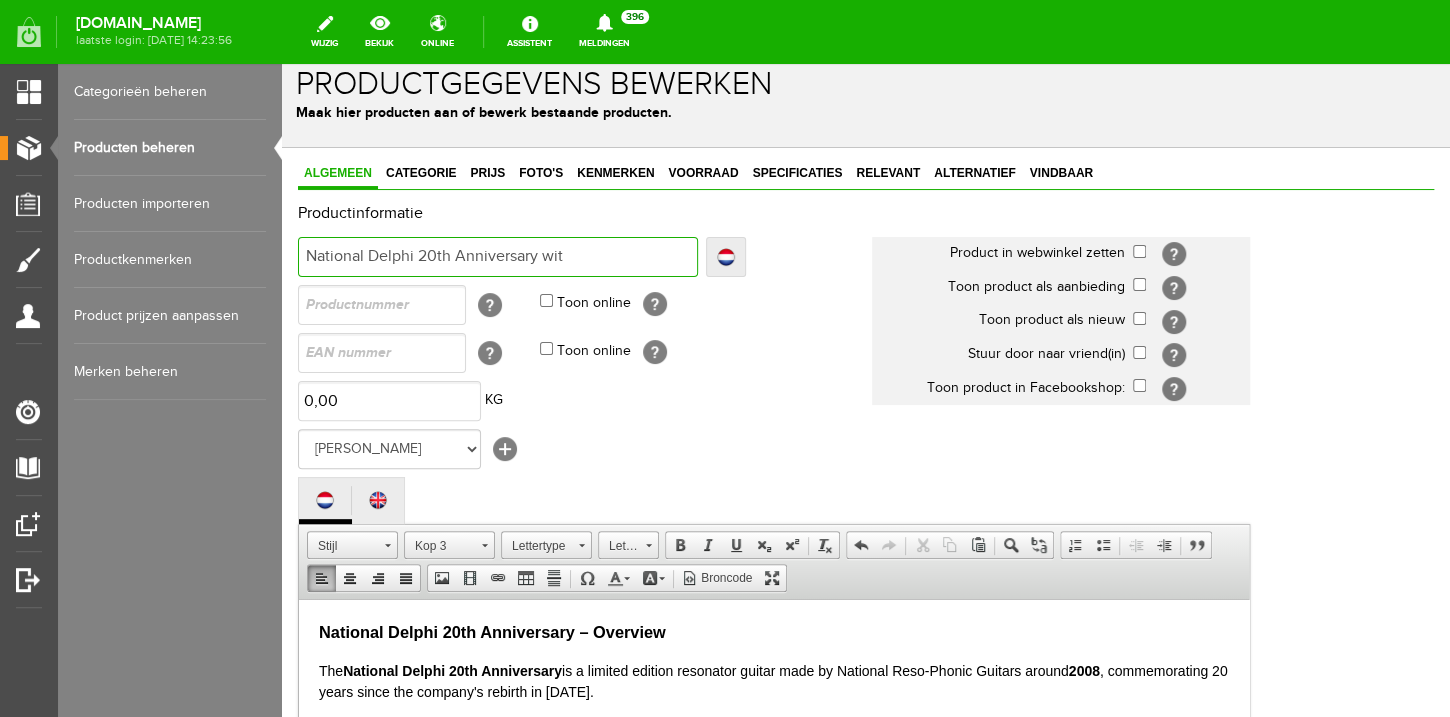 type on "National Delphi 20th Anniversary wit" 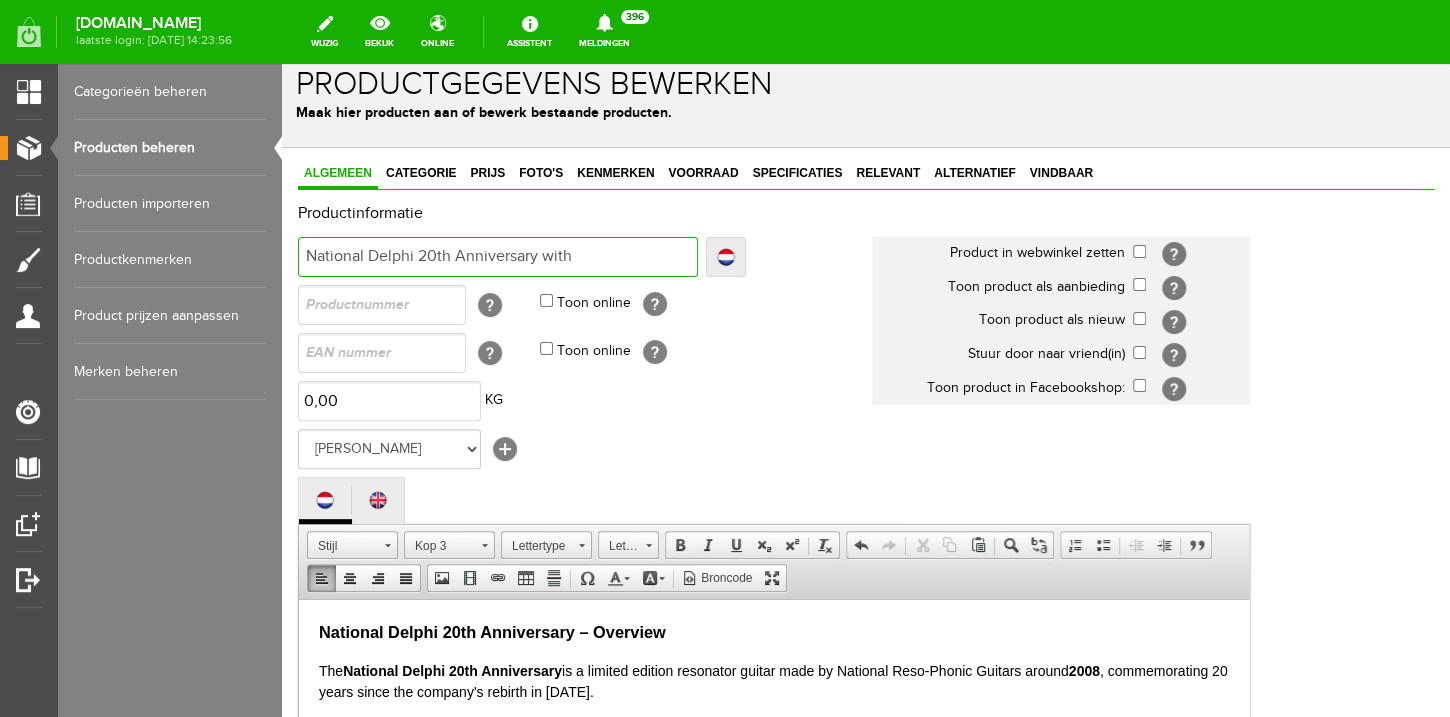 type on "National Delphi 20th Anniversary with" 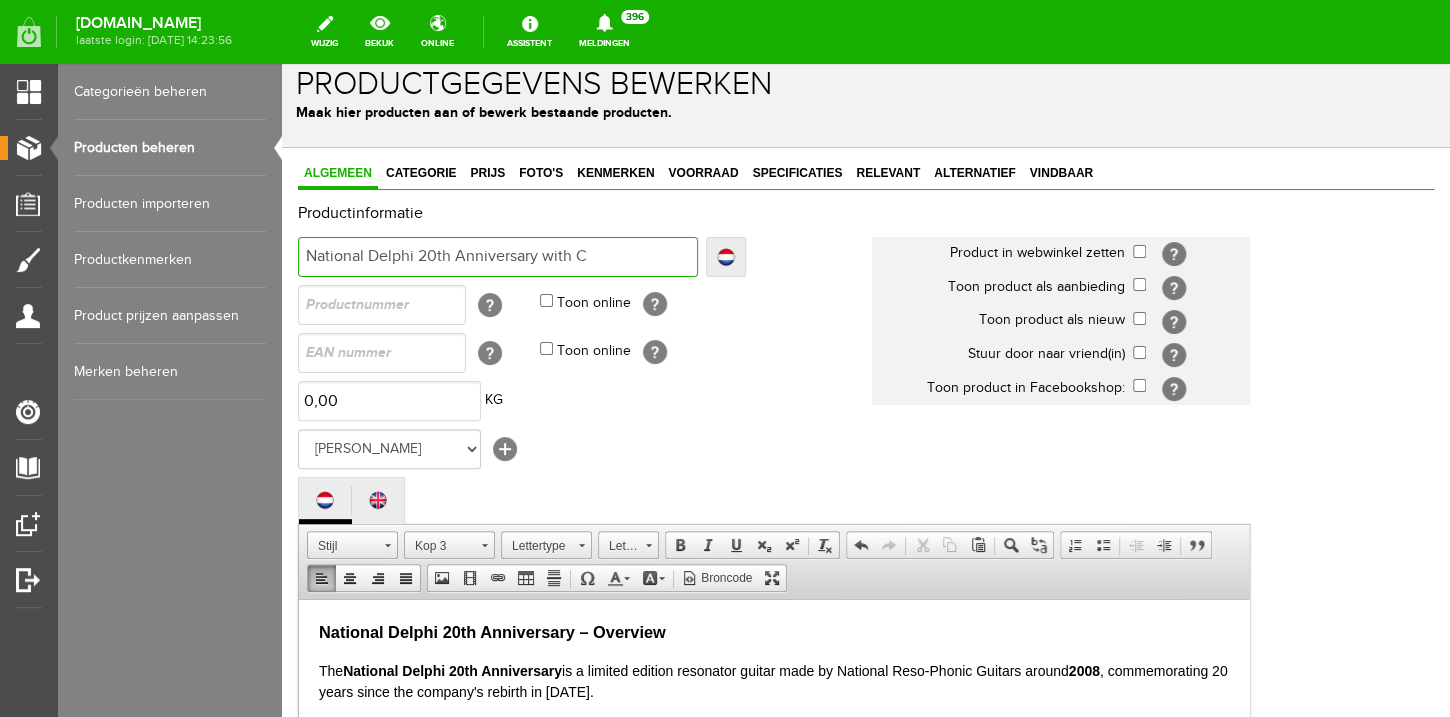type on "National Delphi 20th Anniversary with C" 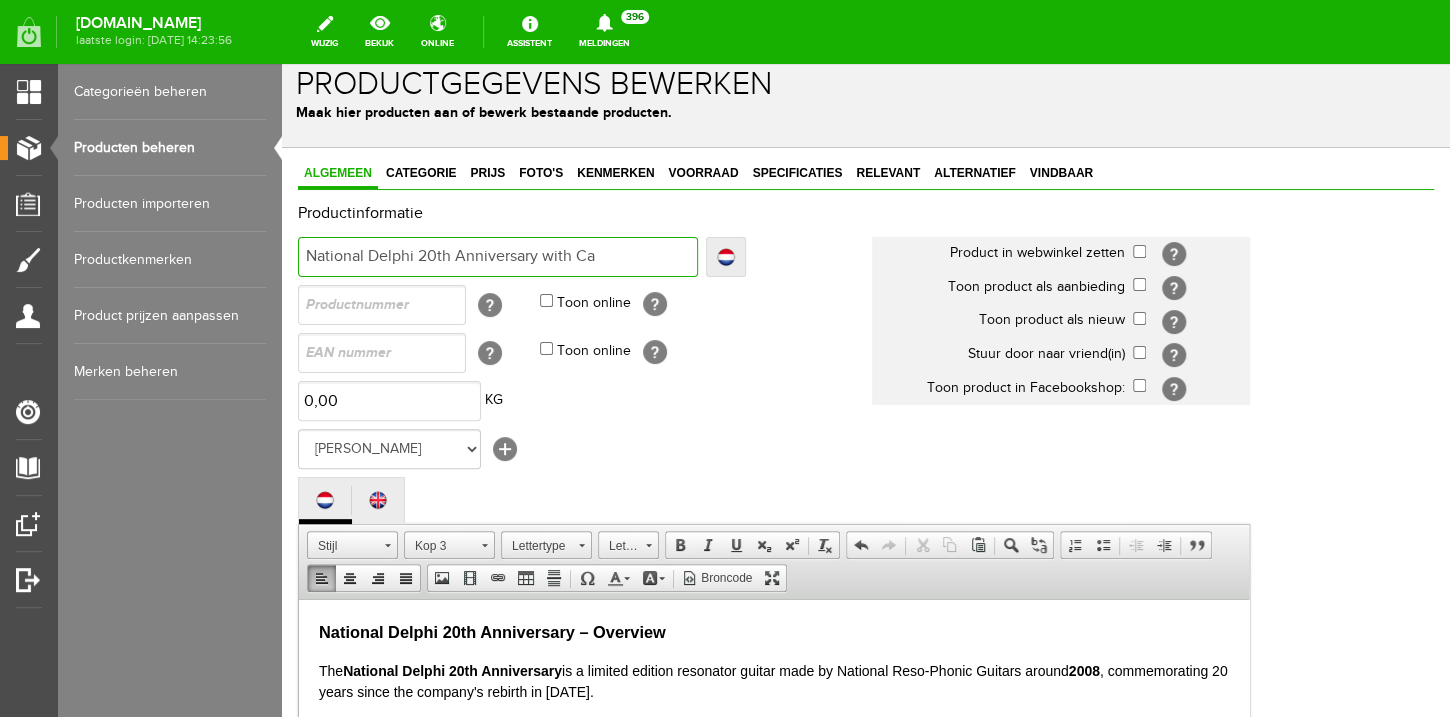 type on "National Delphi 20th Anniversary with Ca" 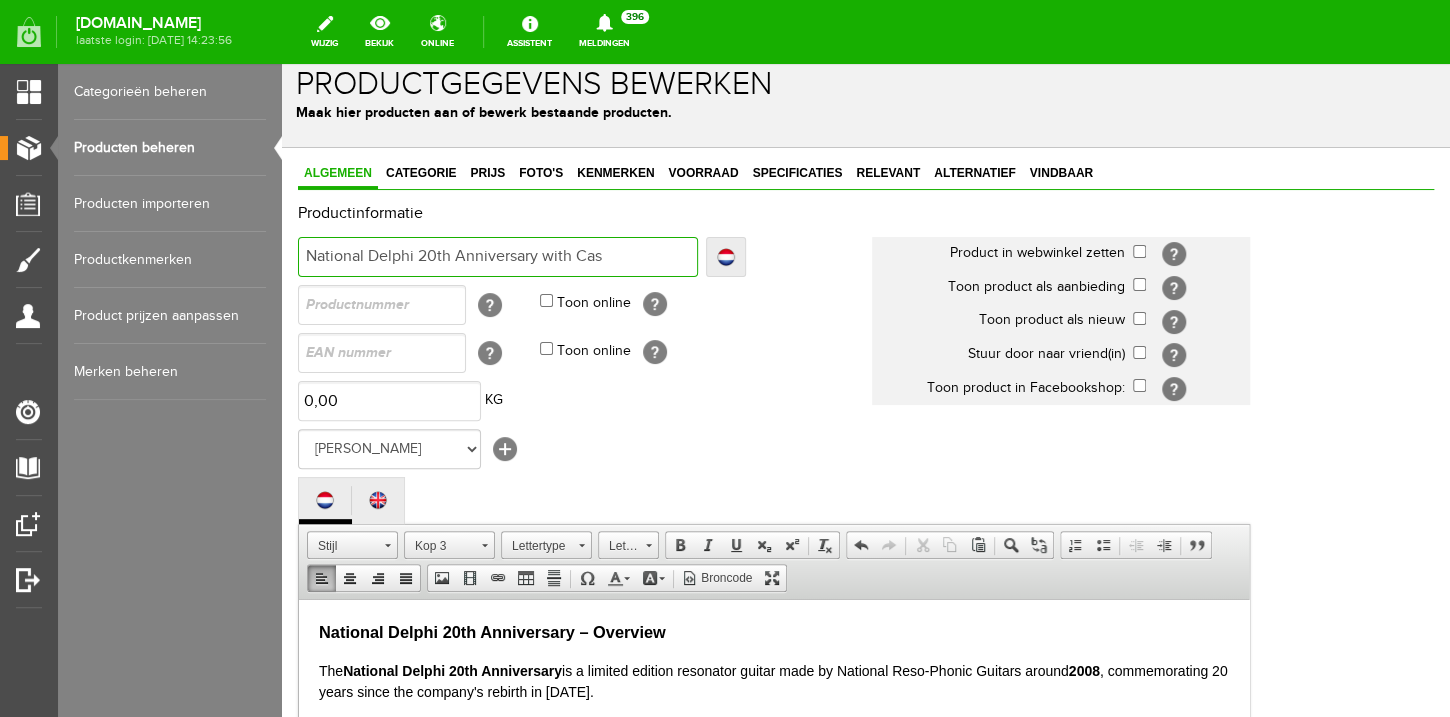 type on "National Delphi 20th Anniversary with Cas" 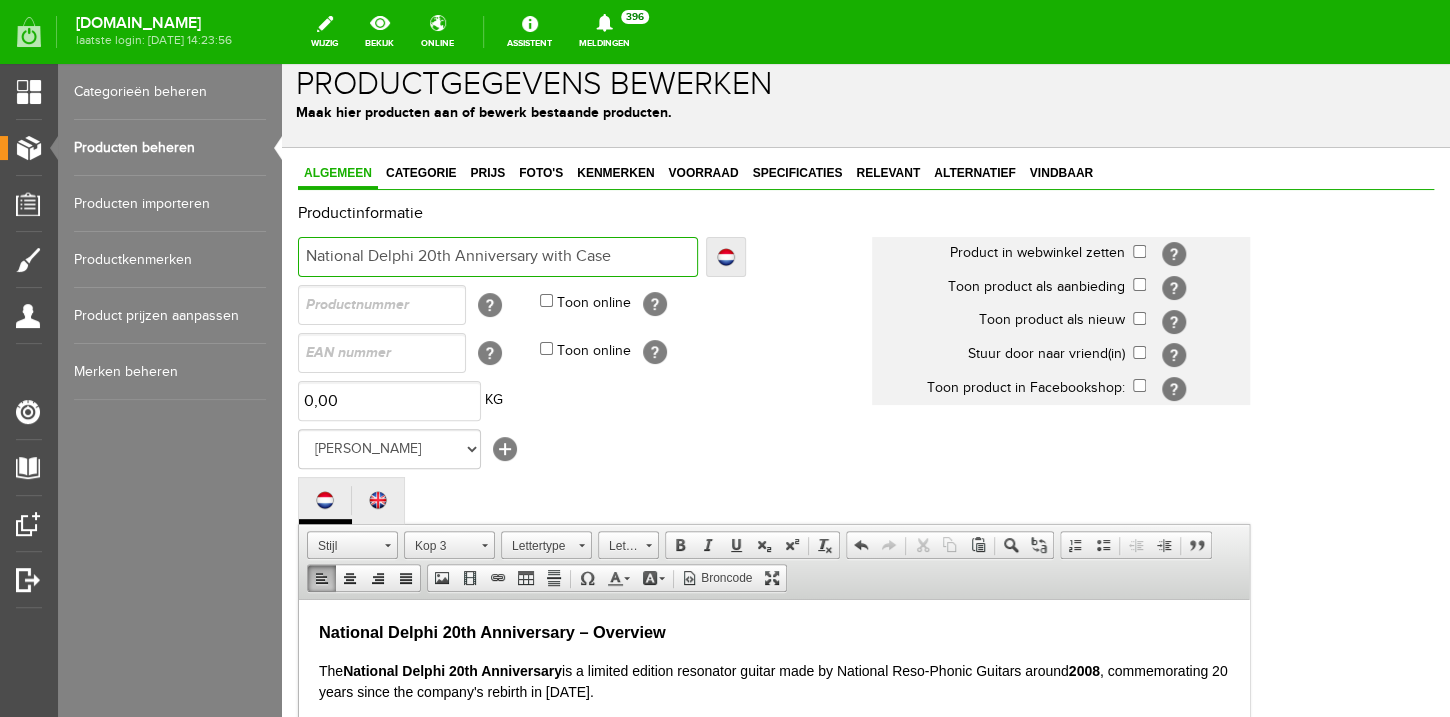 type on "National Delphi 20th Anniversary with Case" 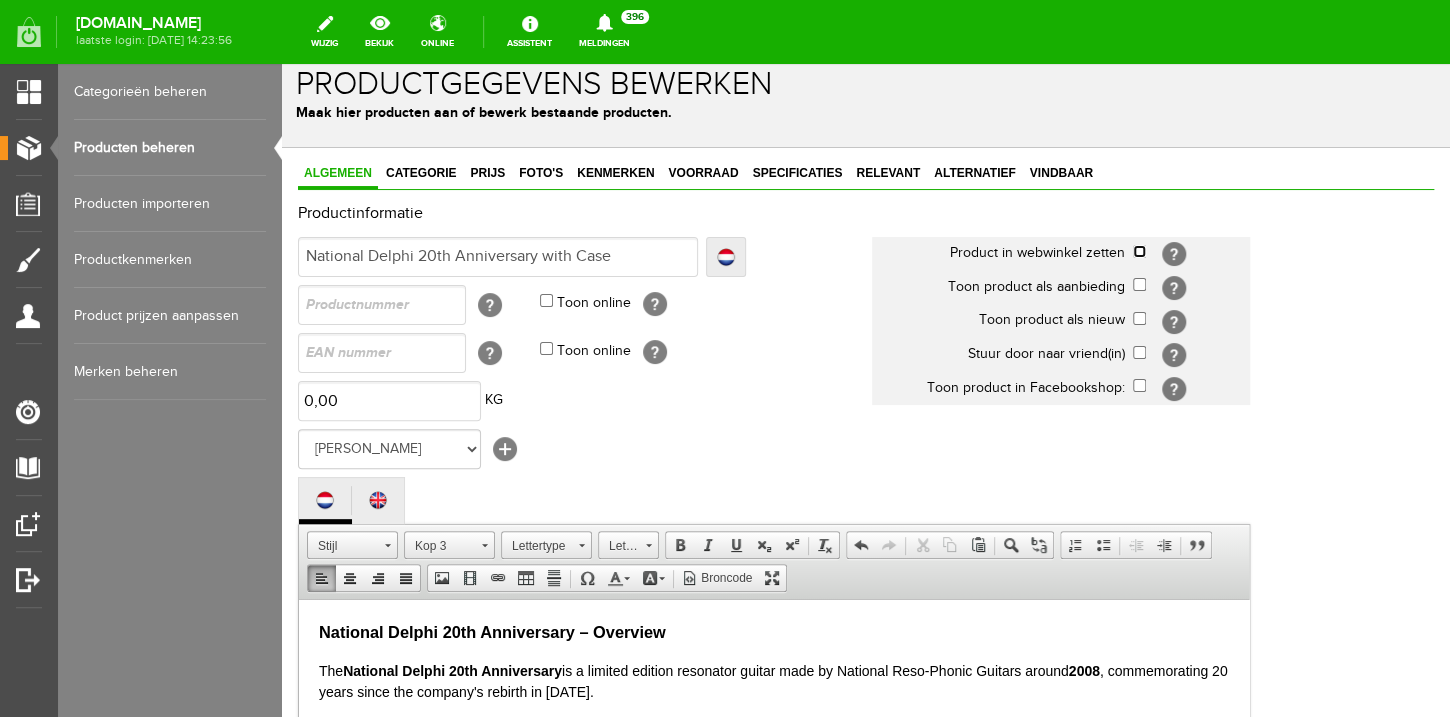 click at bounding box center [1139, 251] 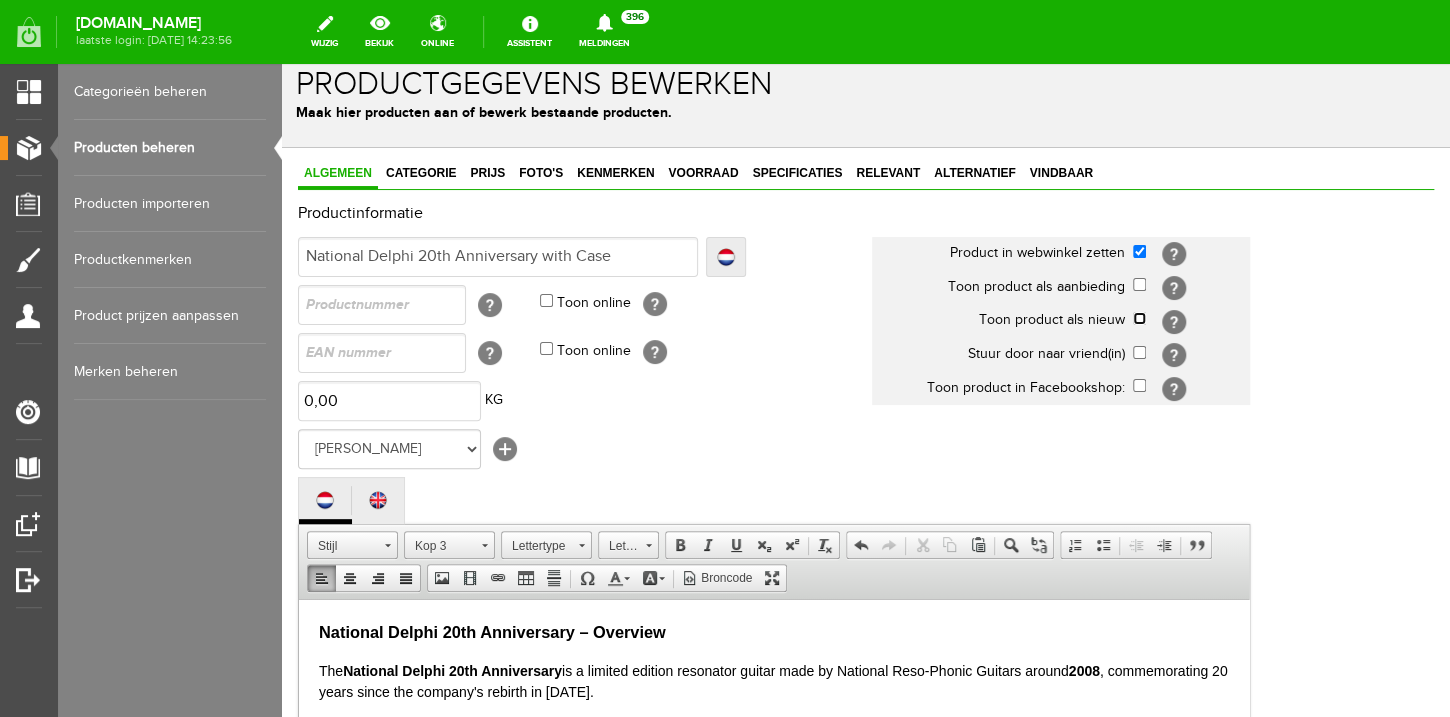 click at bounding box center [1139, 318] 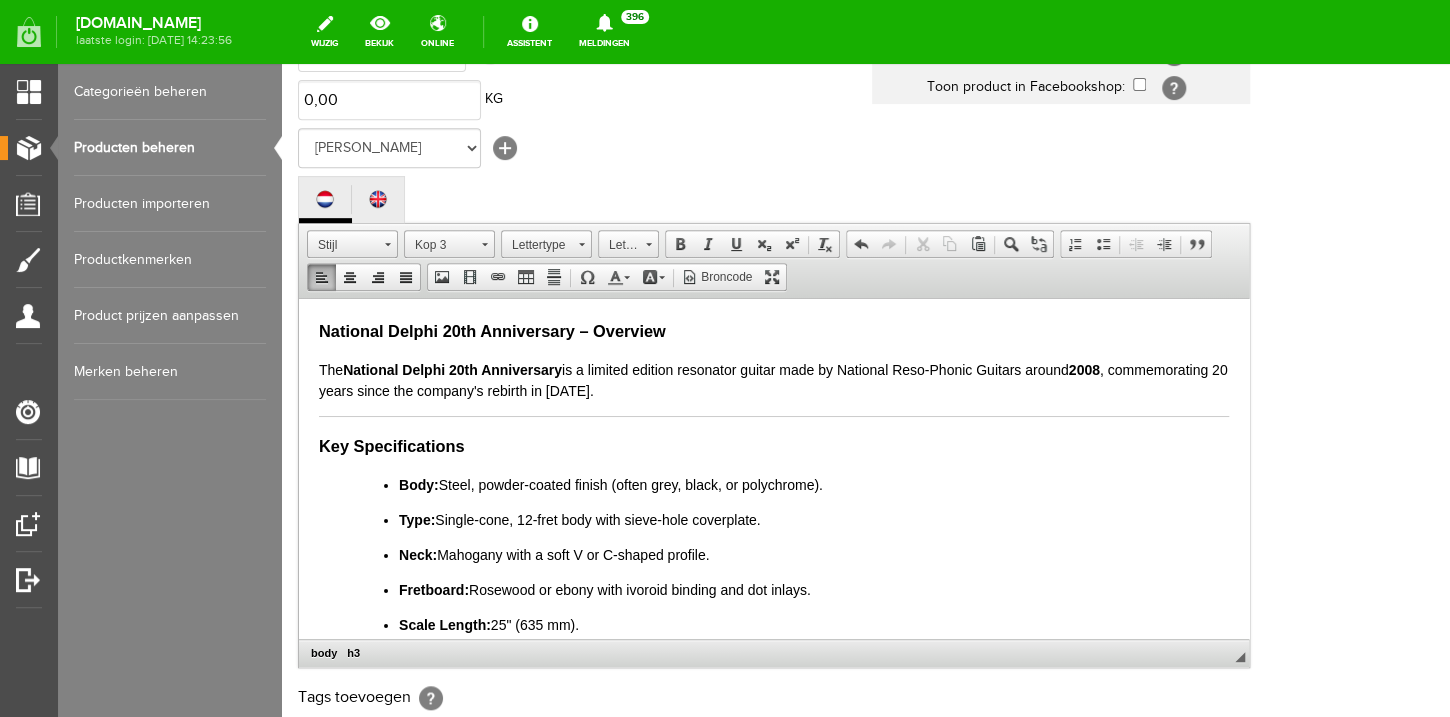 scroll, scrollTop: 320, scrollLeft: 0, axis: vertical 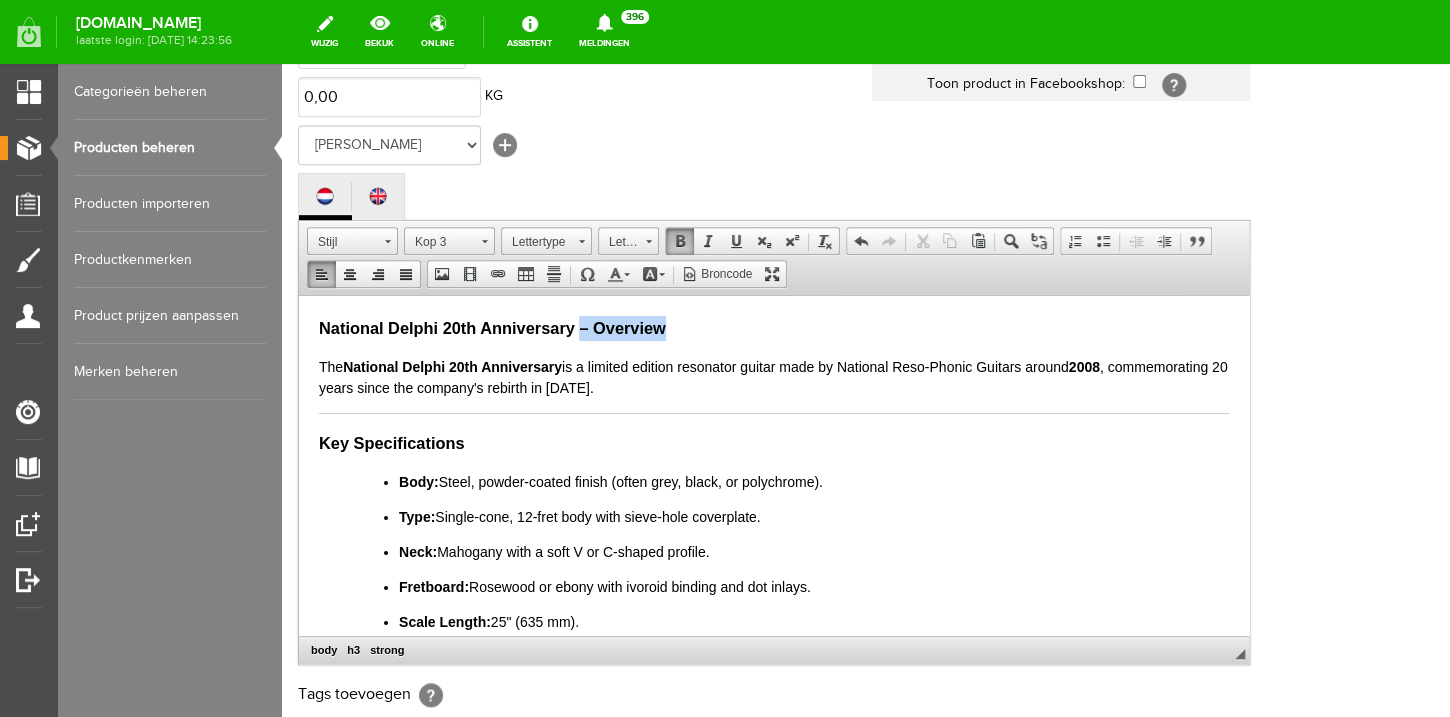 click on "National Delphi 20th Anniversary – Overview" at bounding box center [774, 327] 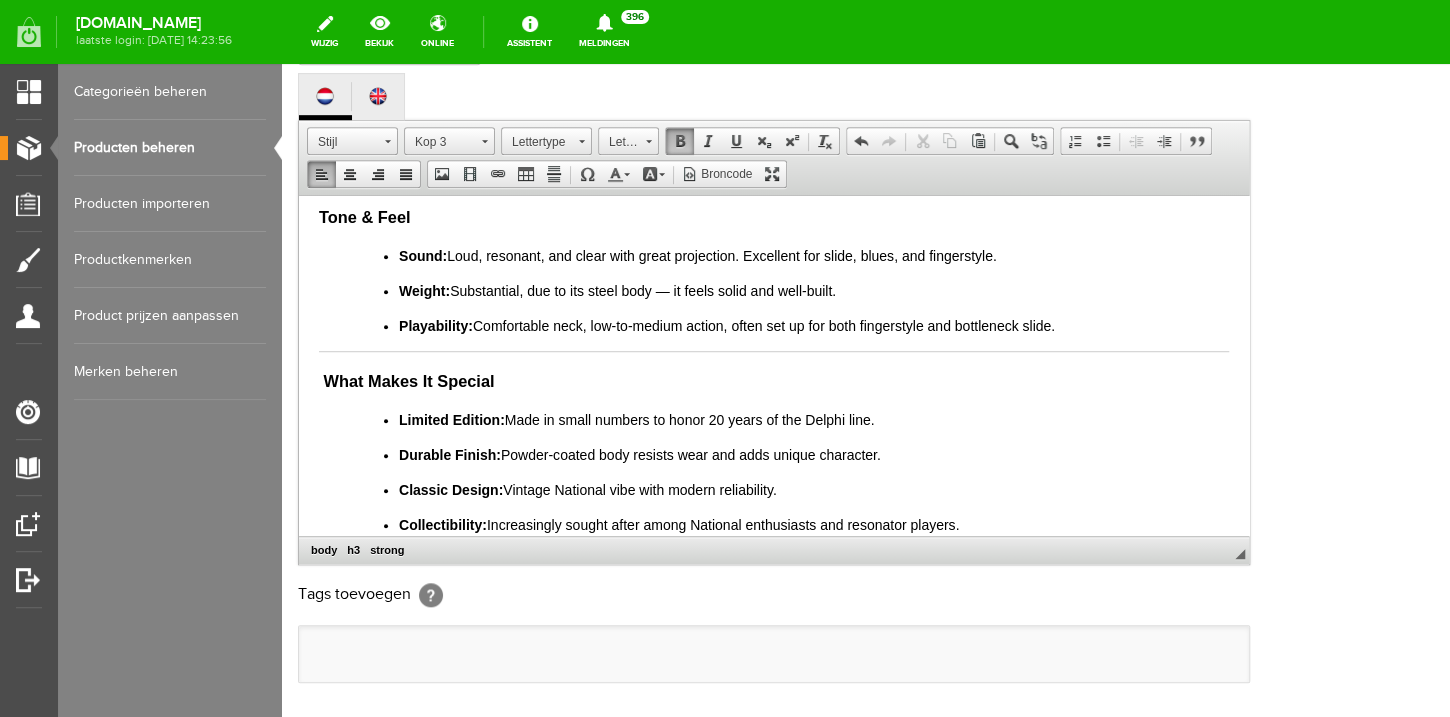 scroll, scrollTop: 448, scrollLeft: 0, axis: vertical 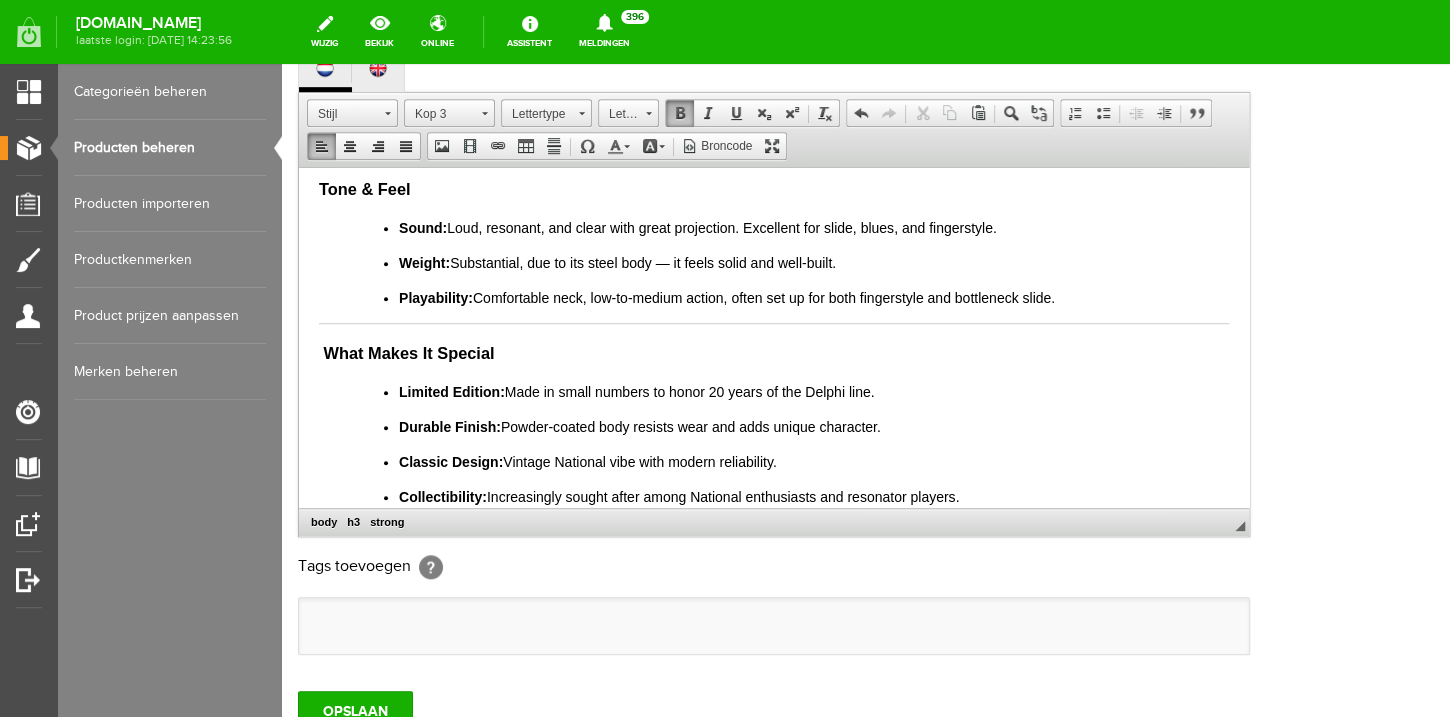 click on "Collectibility:  Increasingly sought after among National enthusiasts and resonator players." at bounding box center (814, 496) 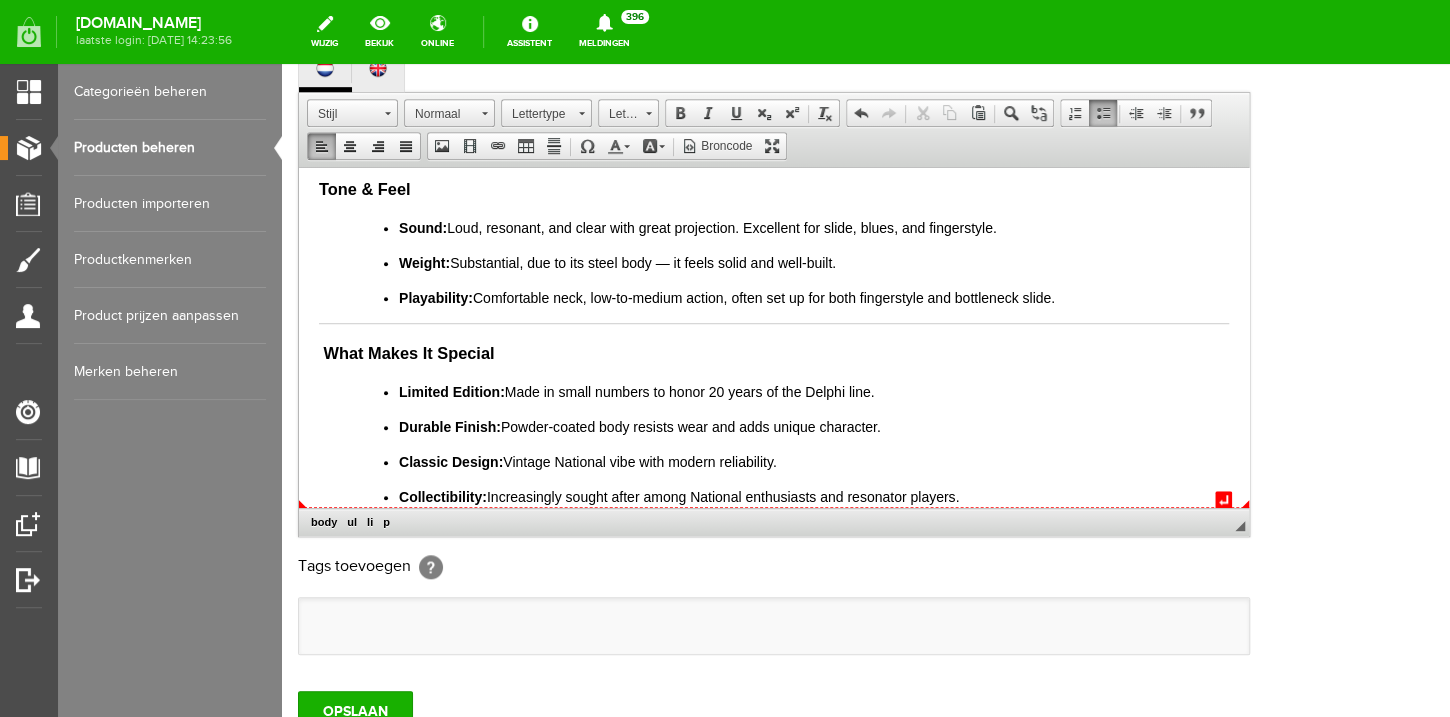 scroll, scrollTop: 533, scrollLeft: 0, axis: vertical 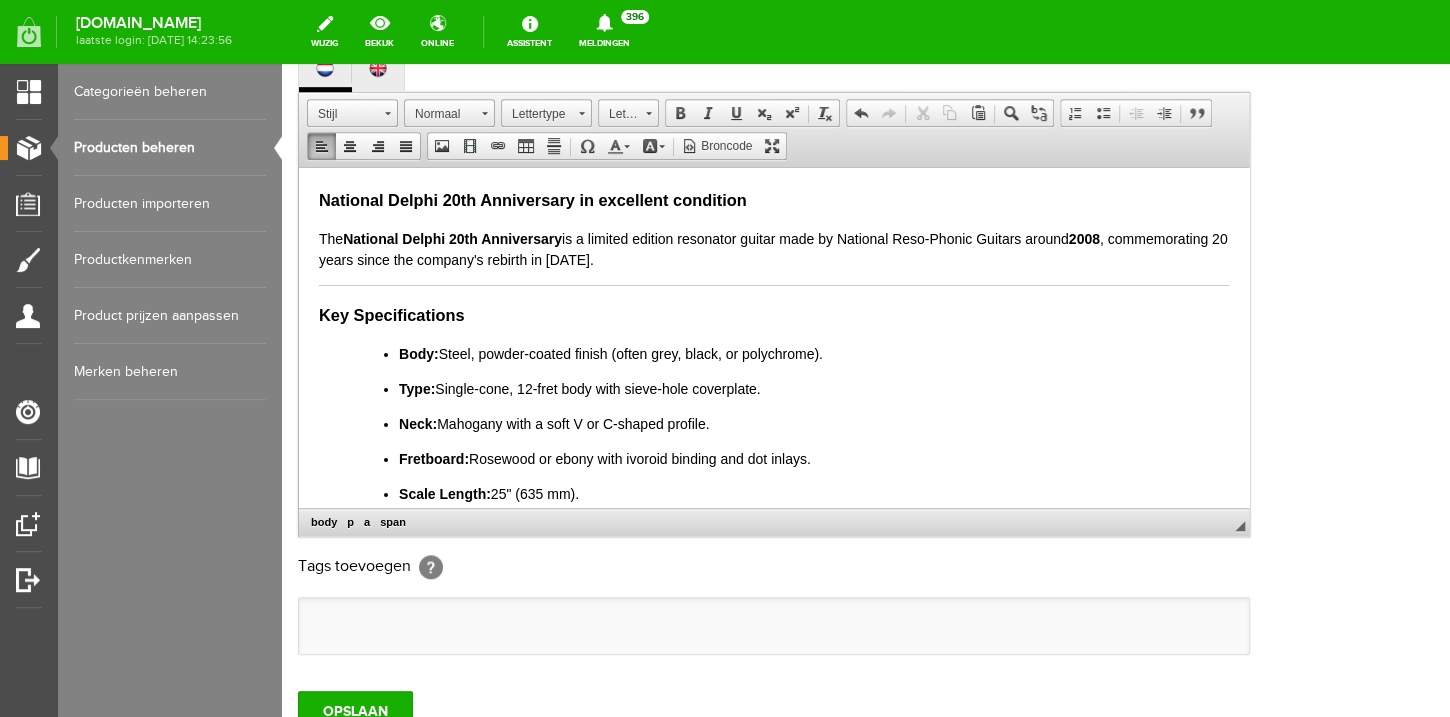 drag, startPoint x: 998, startPoint y: 353, endPoint x: 474, endPoint y: 291, distance: 527.6552 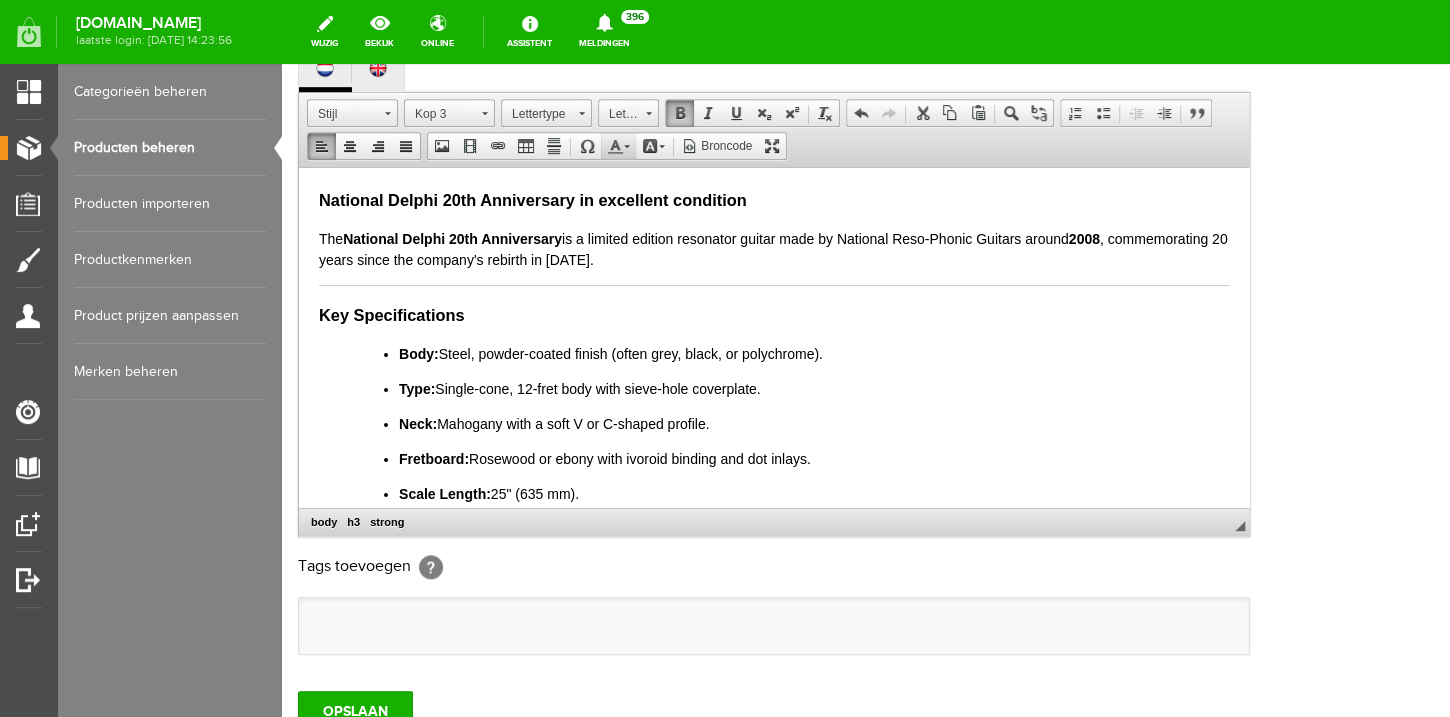 click at bounding box center [615, 146] 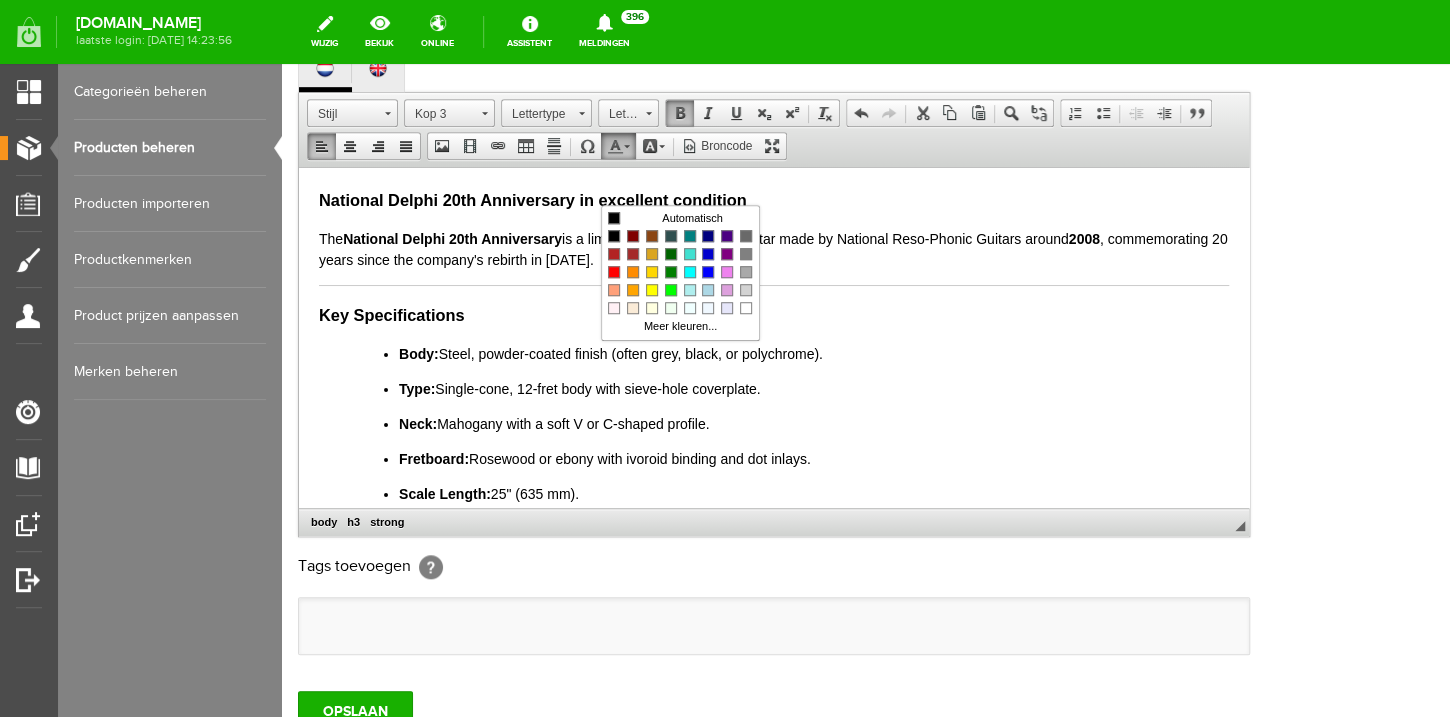scroll, scrollTop: 0, scrollLeft: 0, axis: both 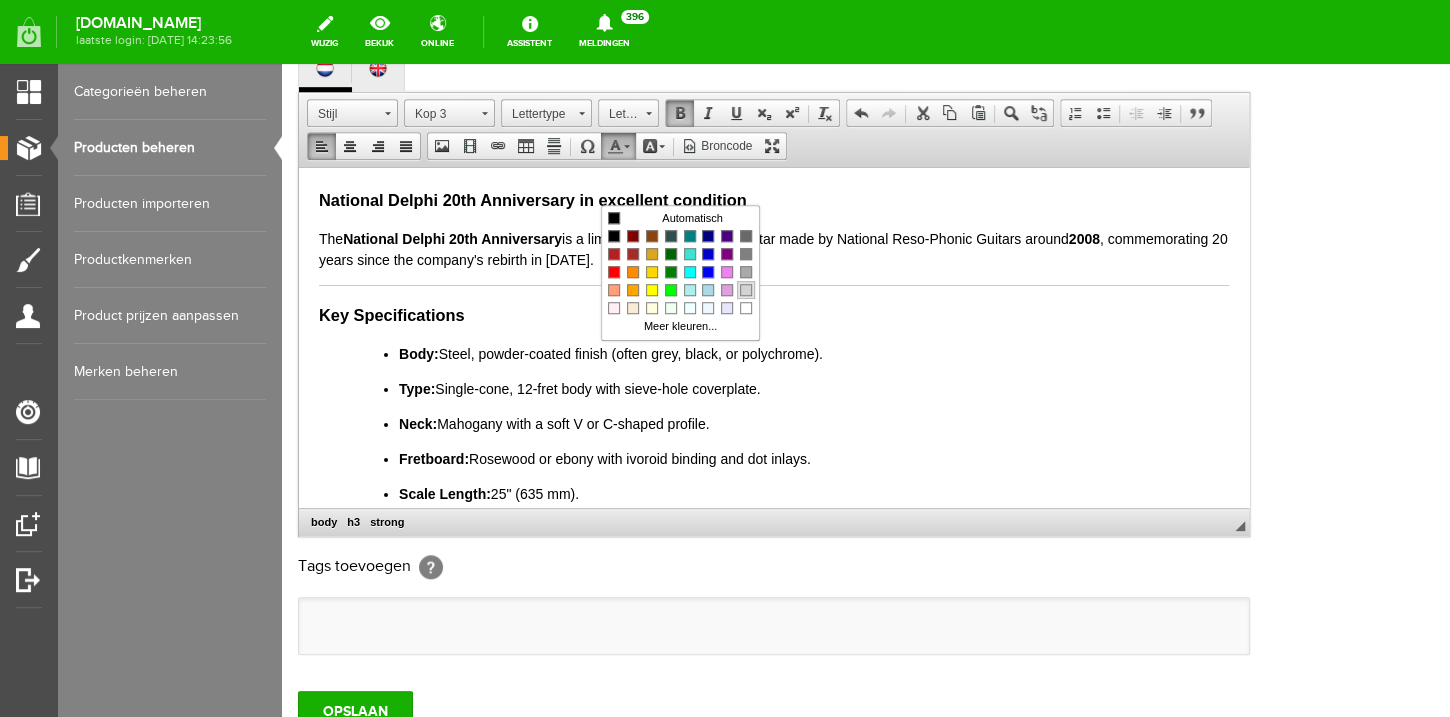 click at bounding box center (746, 290) 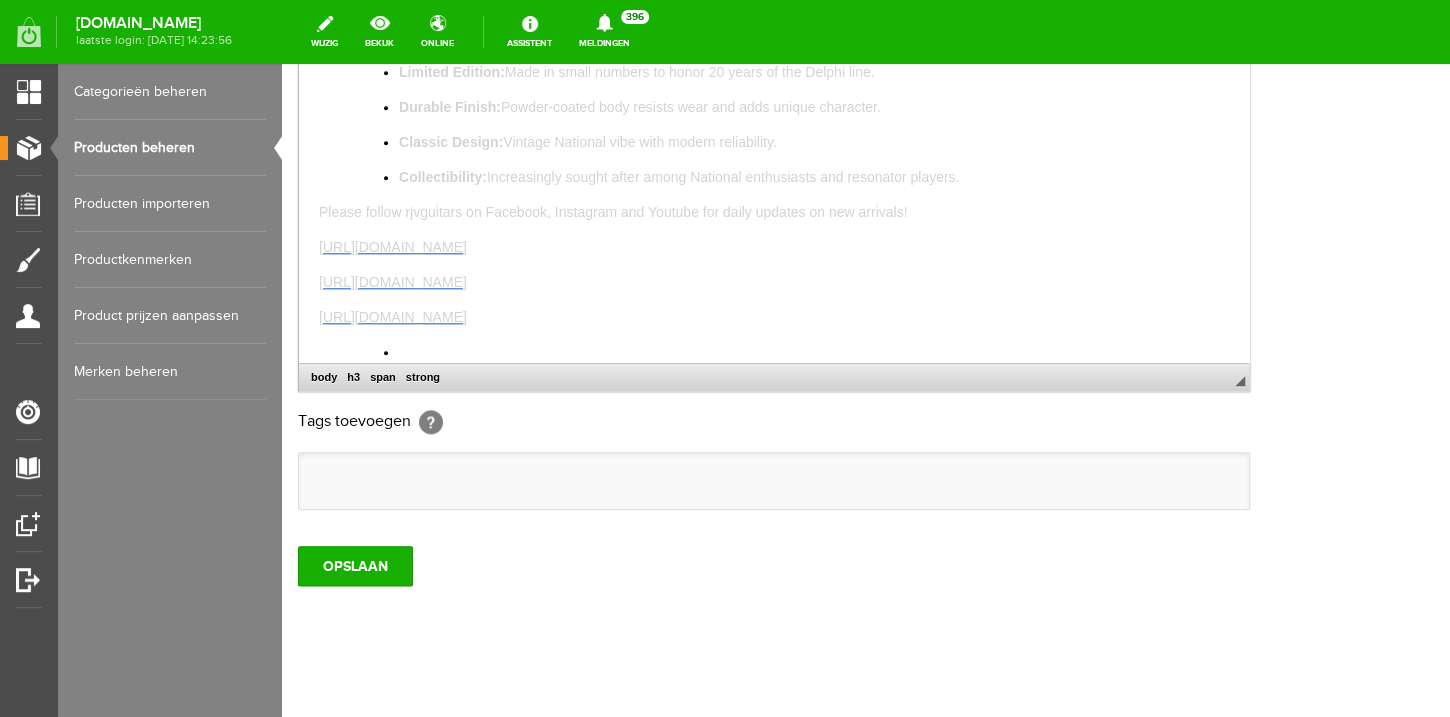 scroll, scrollTop: 659, scrollLeft: 0, axis: vertical 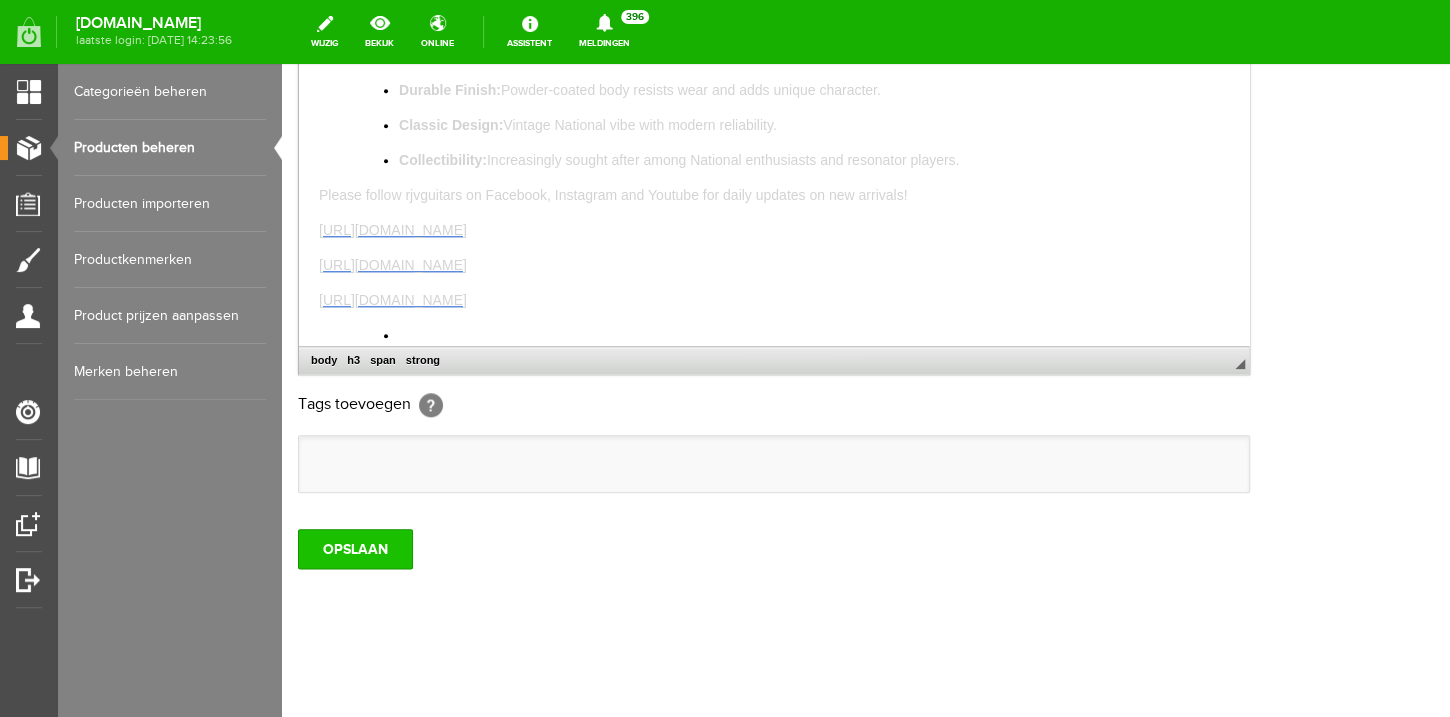 click on "OPSLAAN" at bounding box center [355, 549] 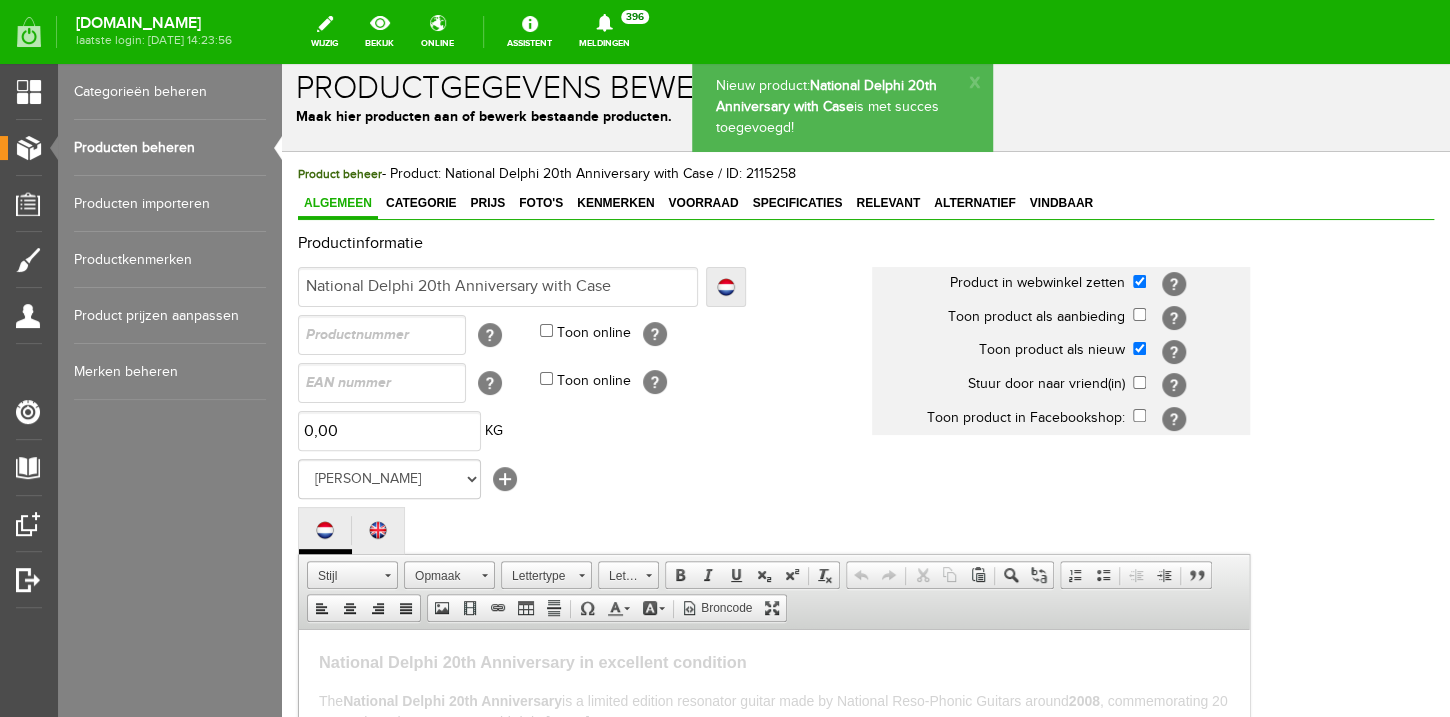 scroll, scrollTop: 0, scrollLeft: 0, axis: both 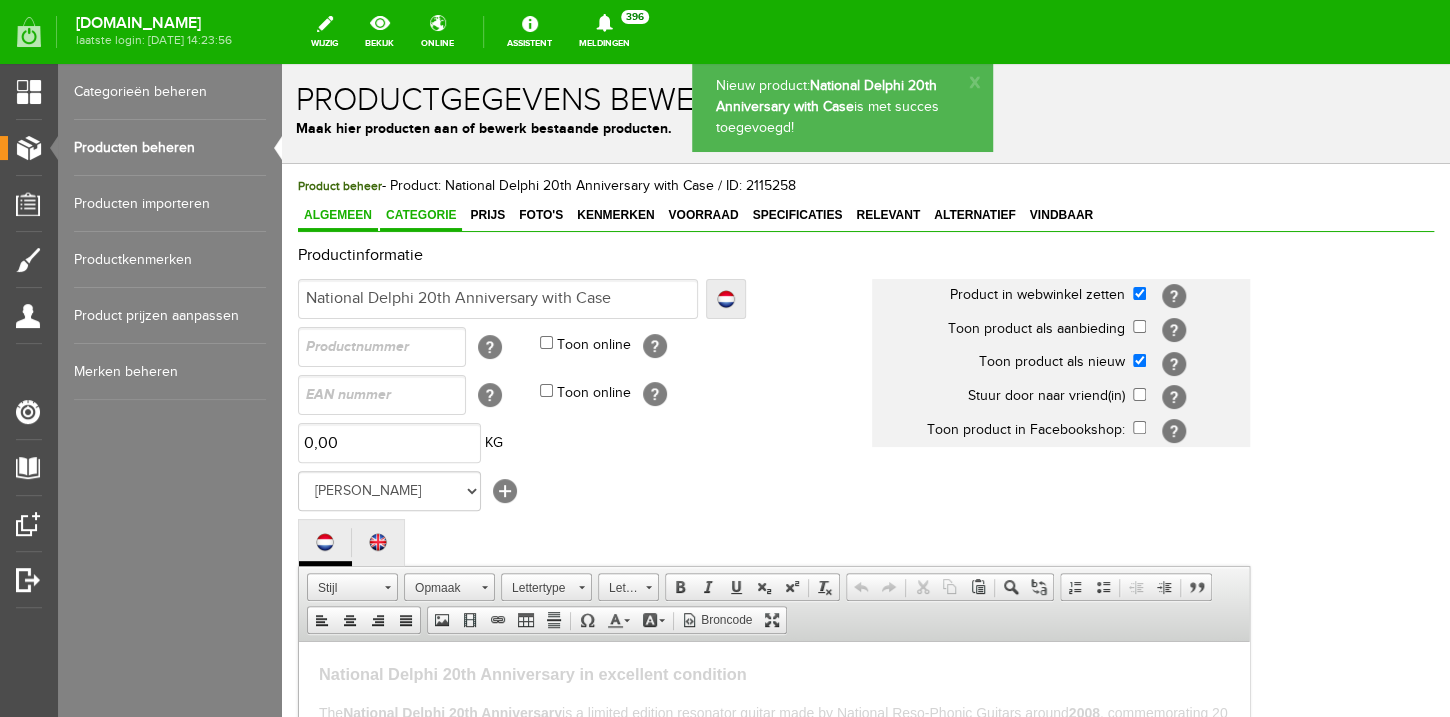 click on "Categorie" at bounding box center (421, 216) 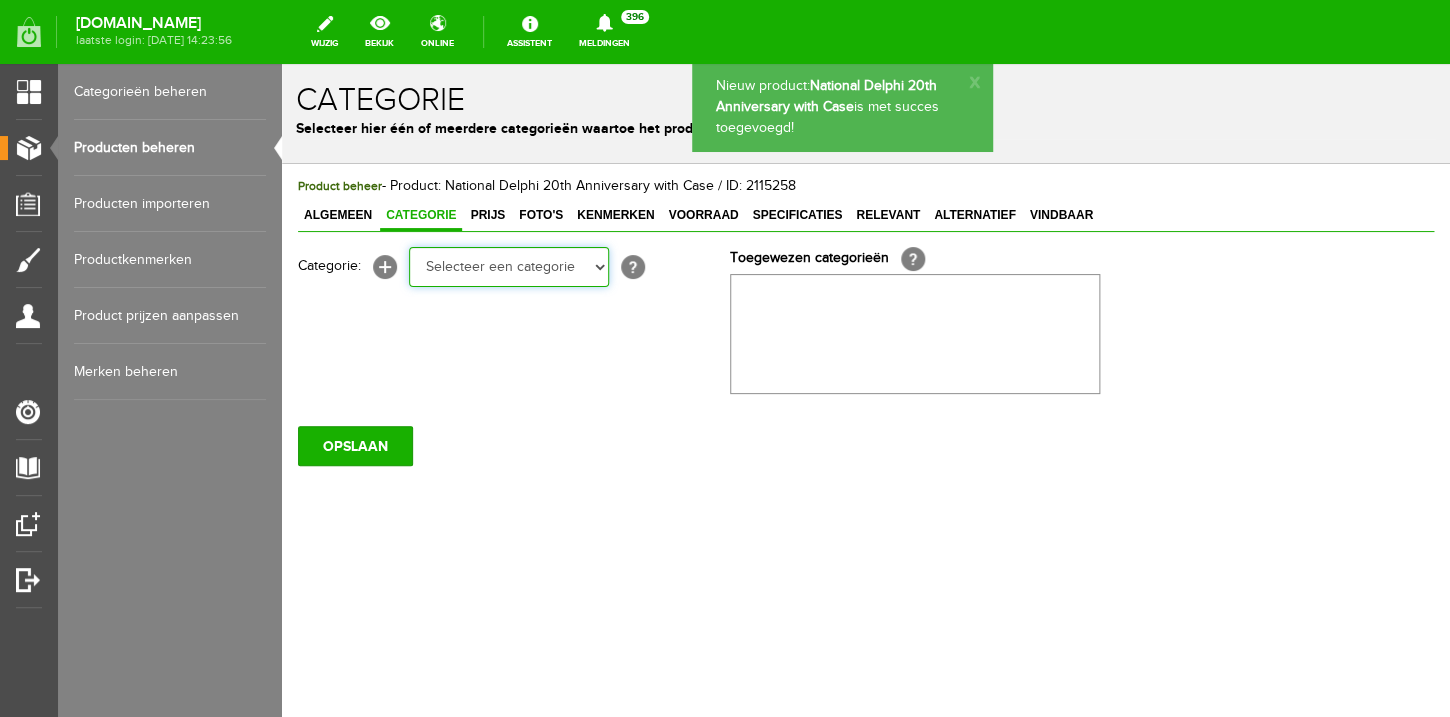 select on "87688" 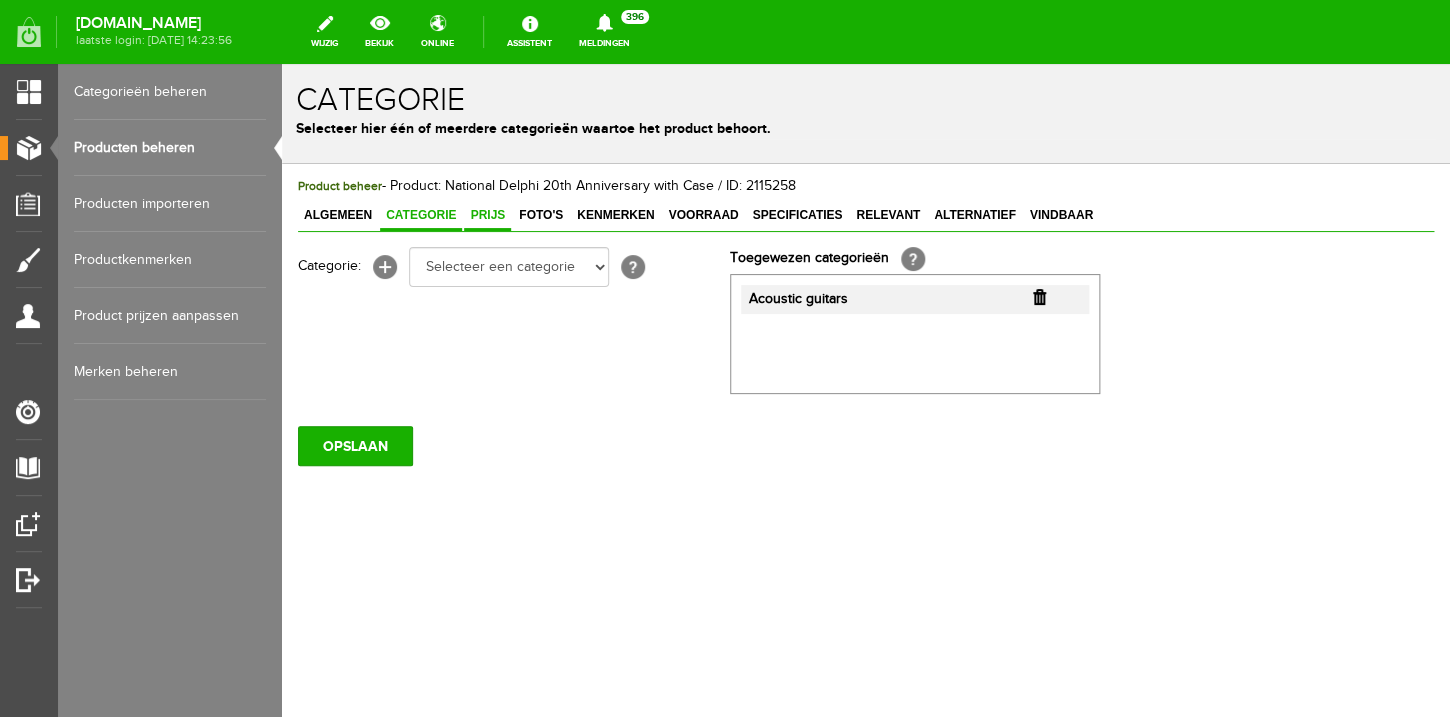 click on "Prijs" at bounding box center (487, 215) 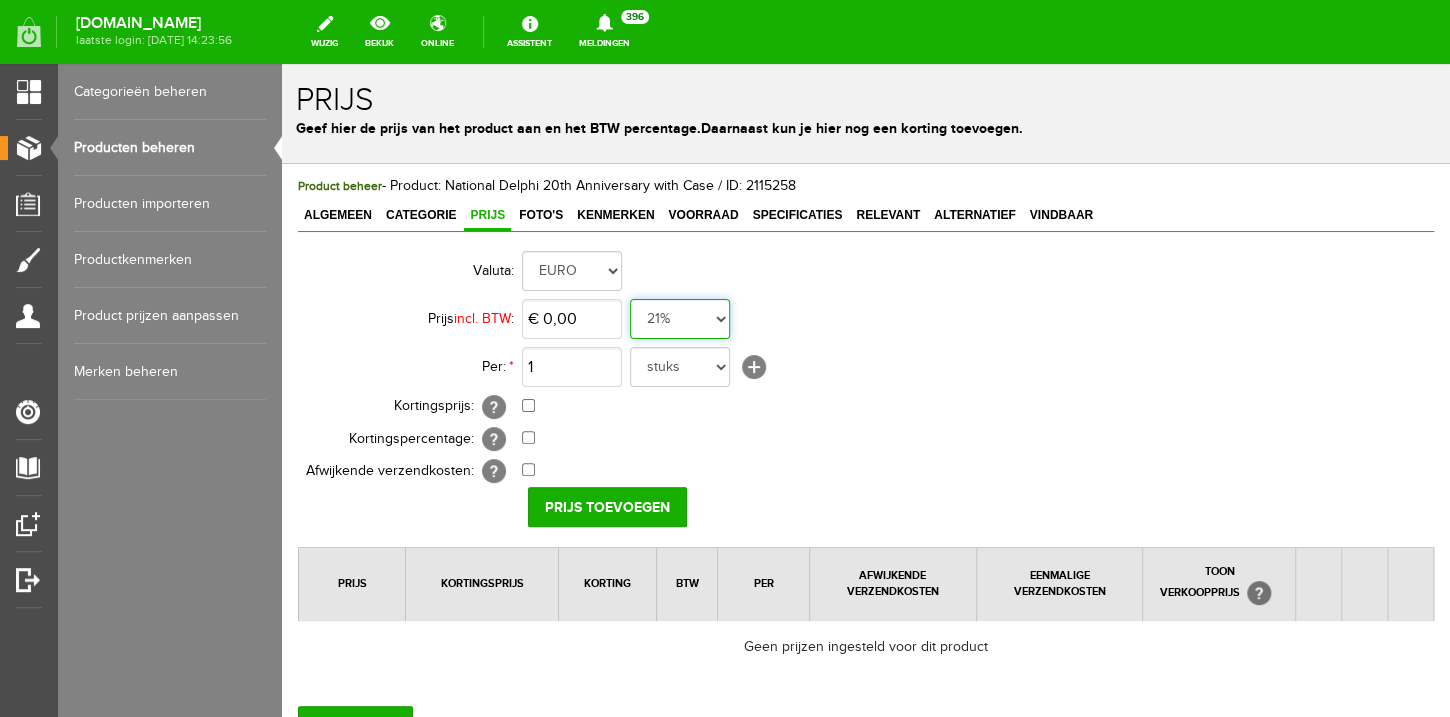 select on "0,00" 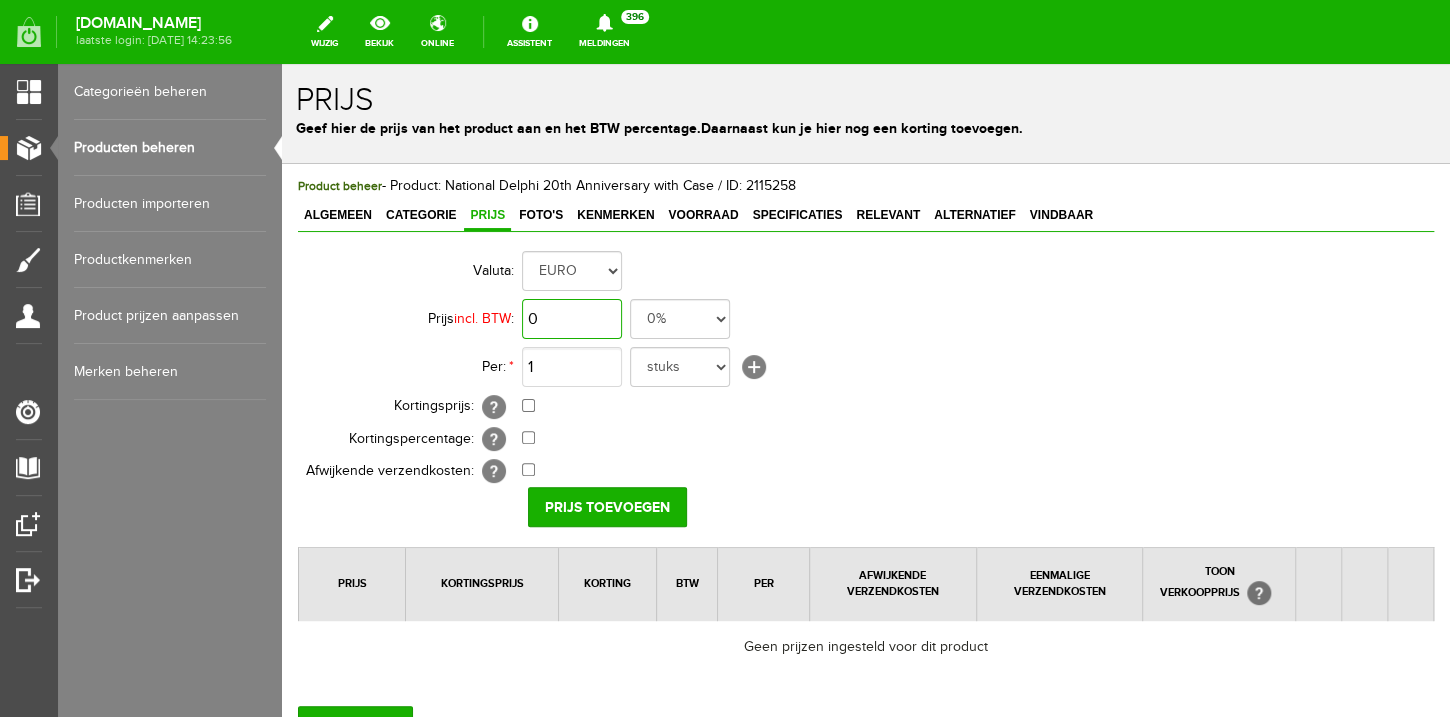 click on "0" at bounding box center [572, 319] 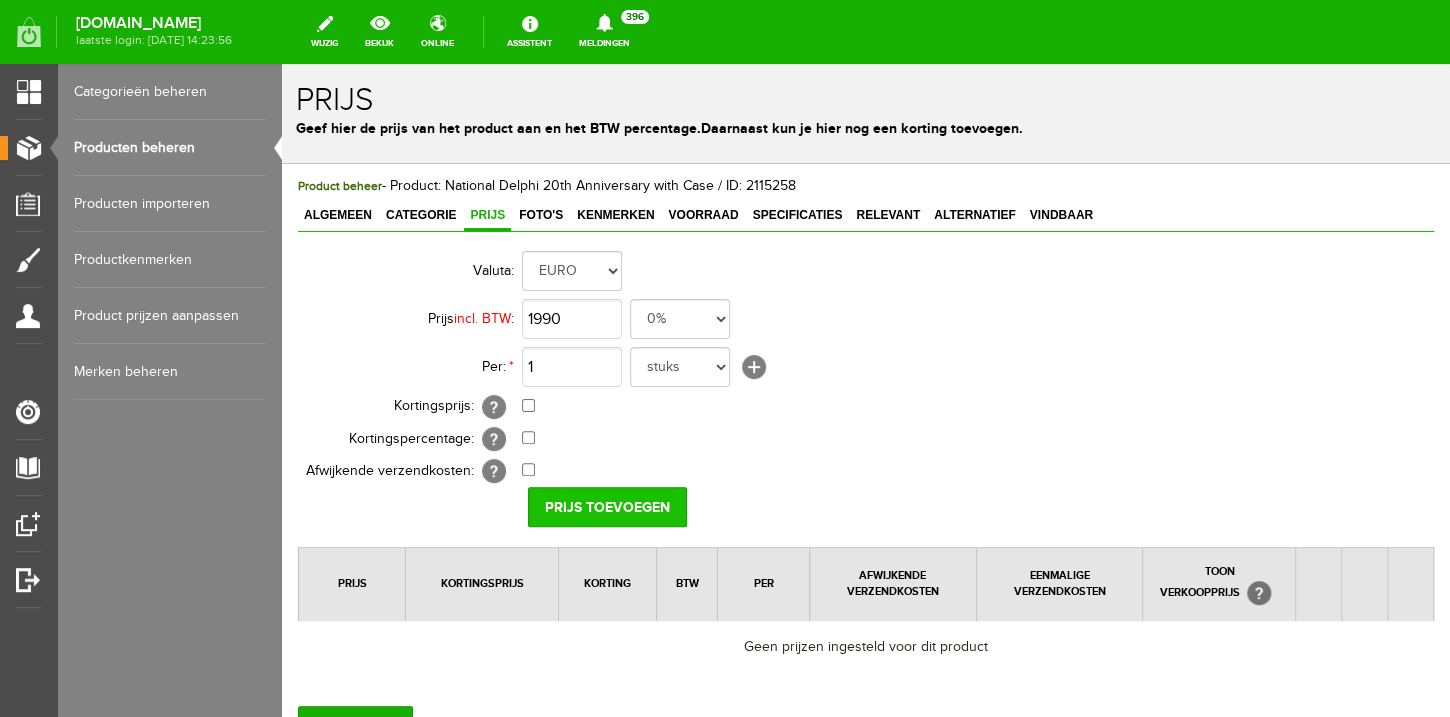 type on "€ 1.990,00" 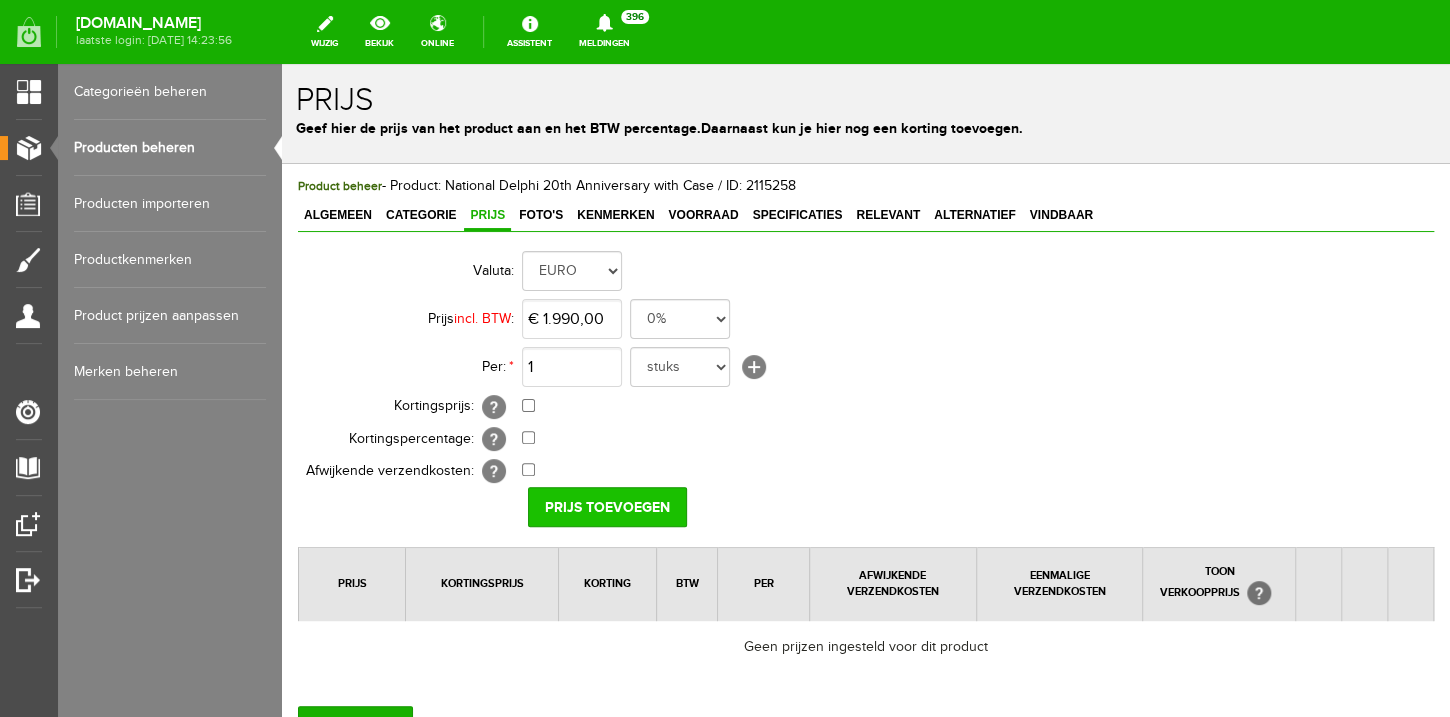 click on "Prijs toevoegen" at bounding box center (607, 507) 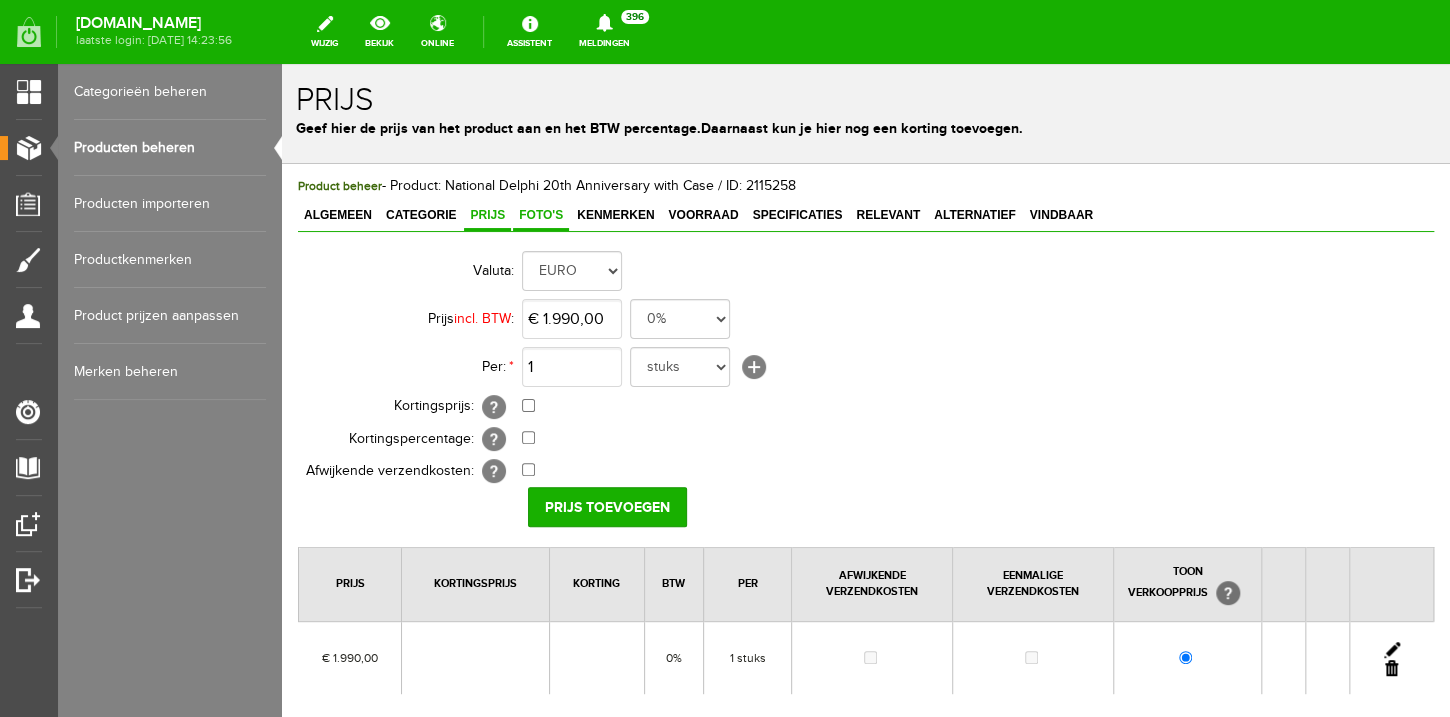click on "Foto's" at bounding box center [541, 216] 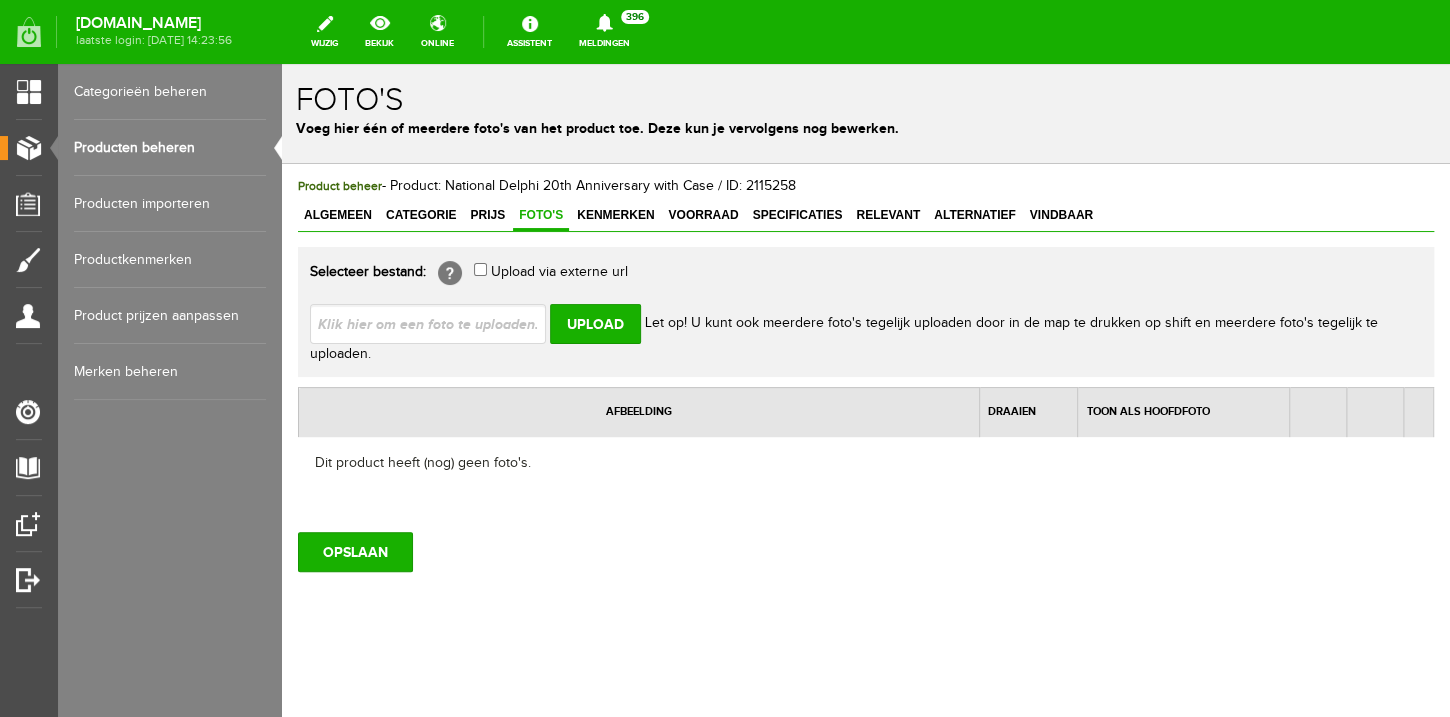 click on "Upload
Let op! U kunt ook meerdere foto's tegelijk uploaden door in de map te drukken op shift en meerdere foto's tegelijk te uploaden." at bounding box center (866, 326) 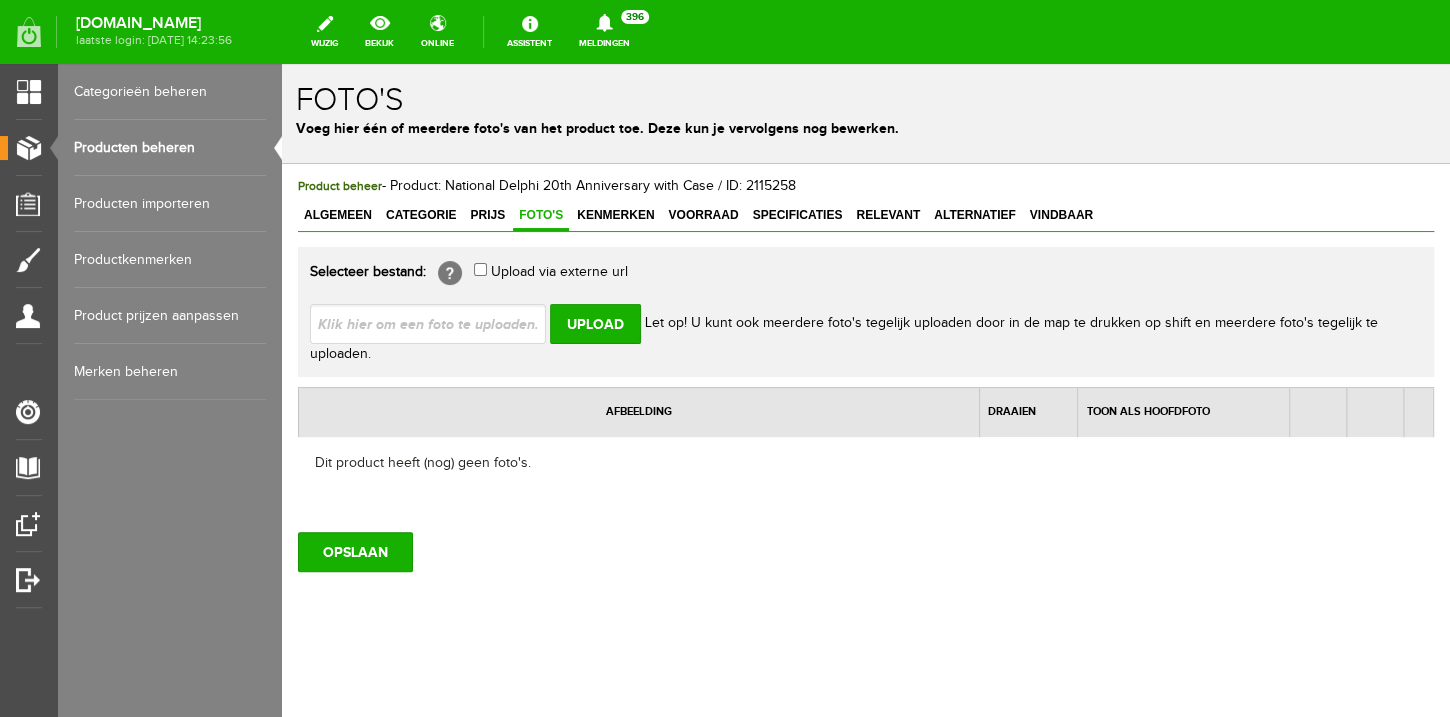 click at bounding box center [436, 323] 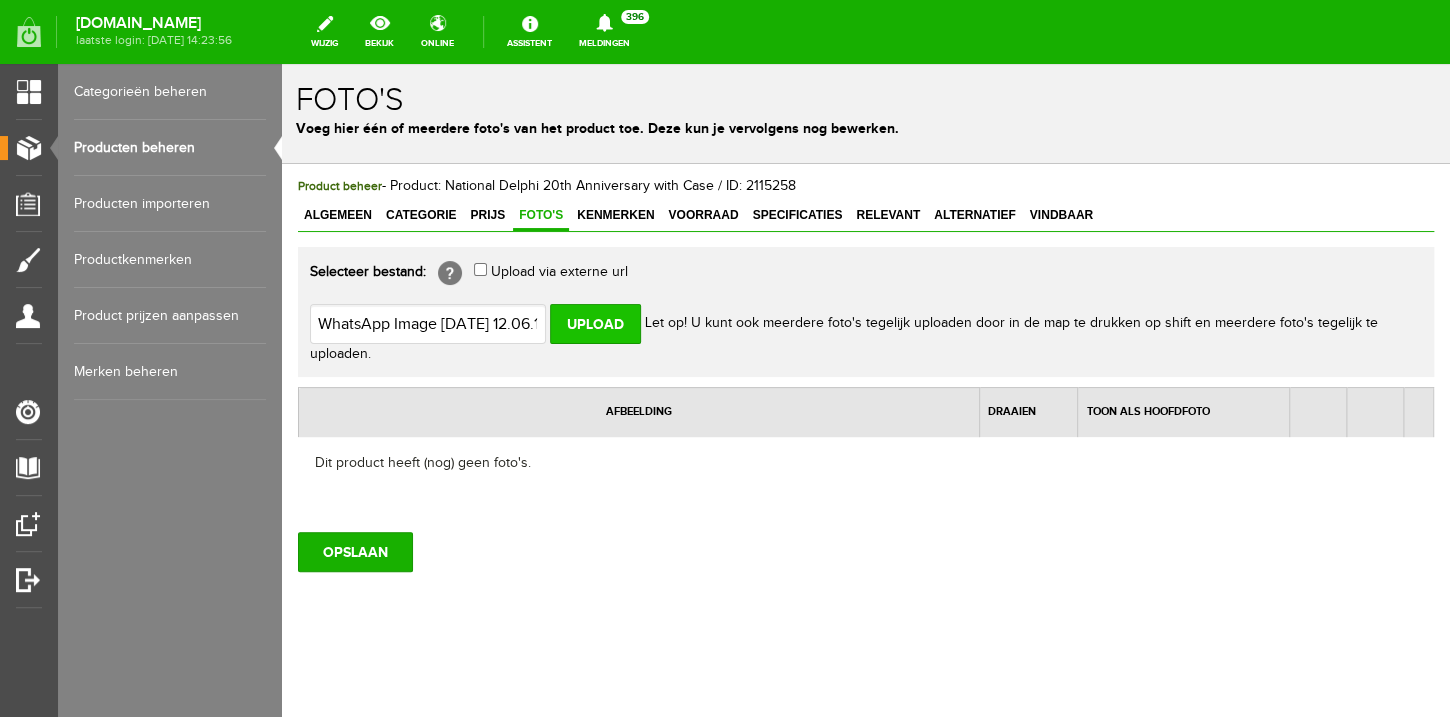 click on "Upload" at bounding box center [595, 324] 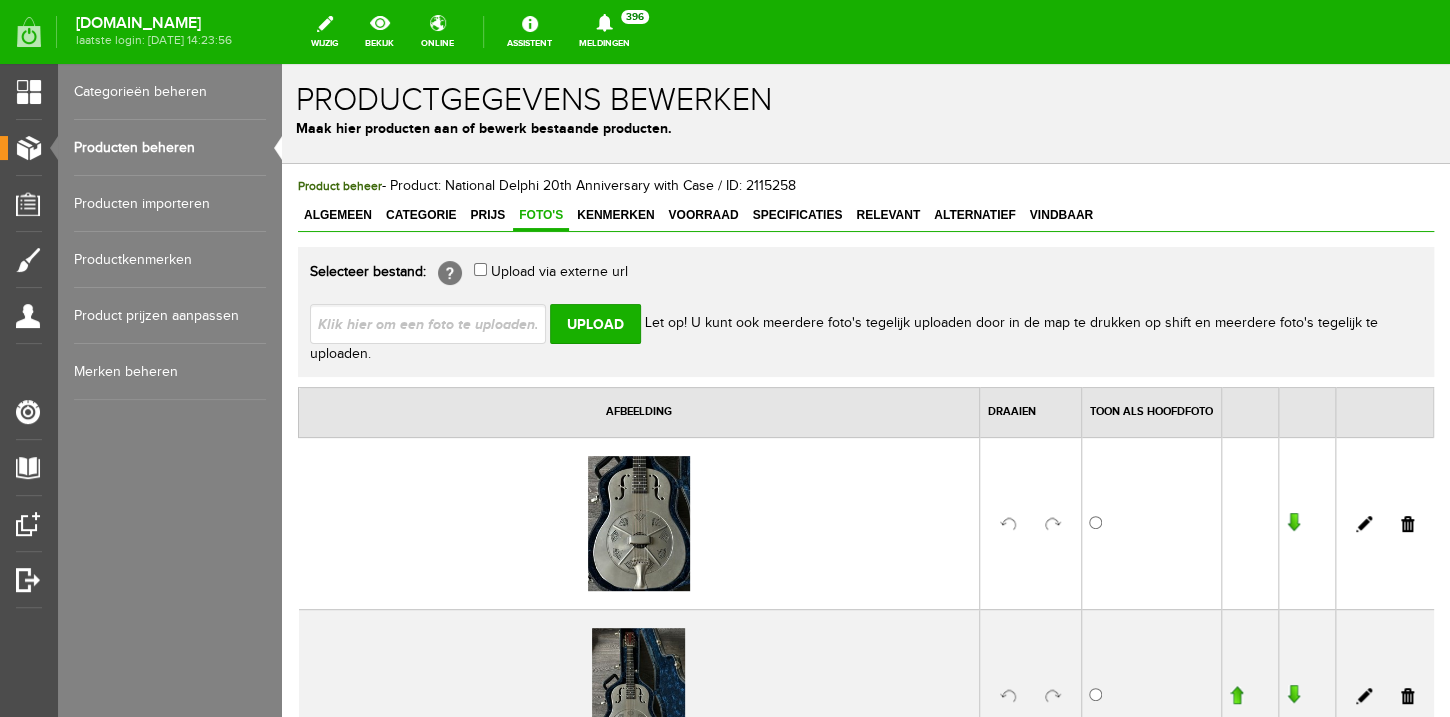 scroll, scrollTop: 0, scrollLeft: 0, axis: both 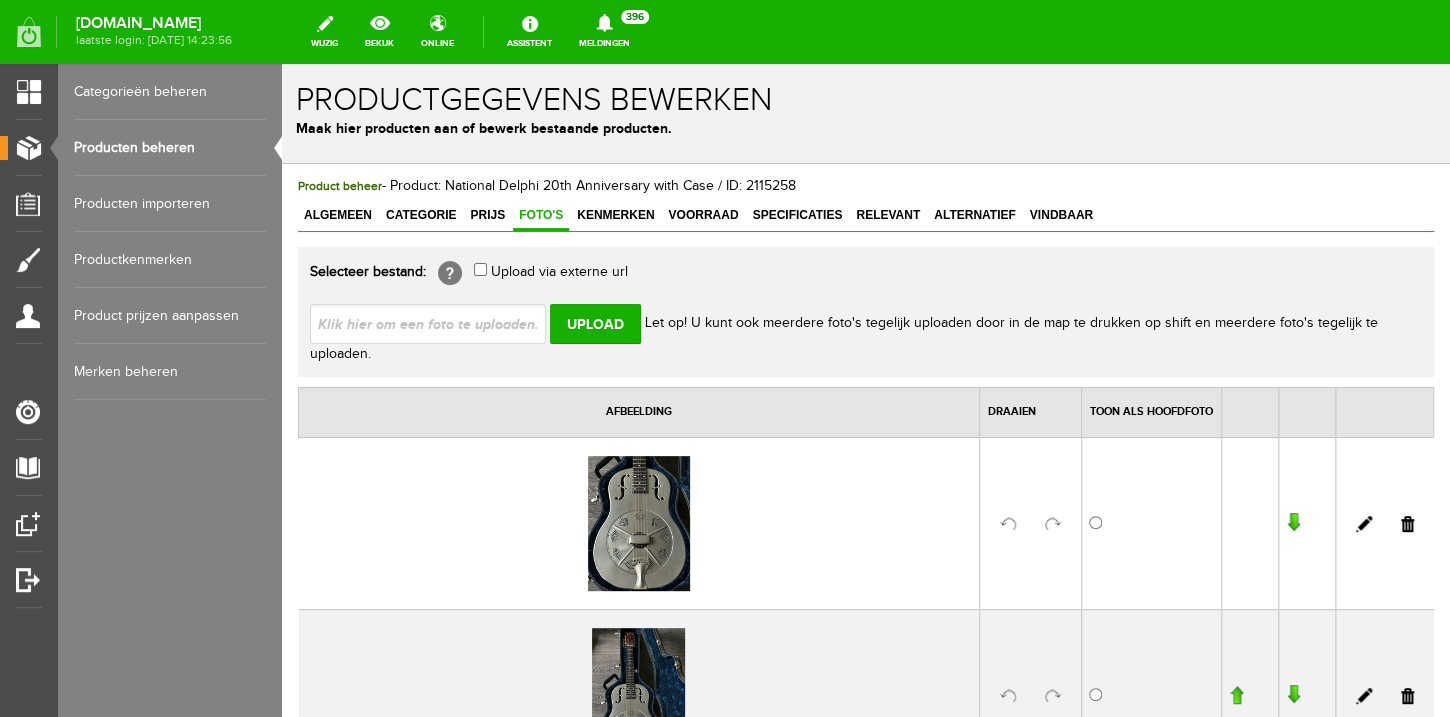 click at bounding box center [1152, 523] 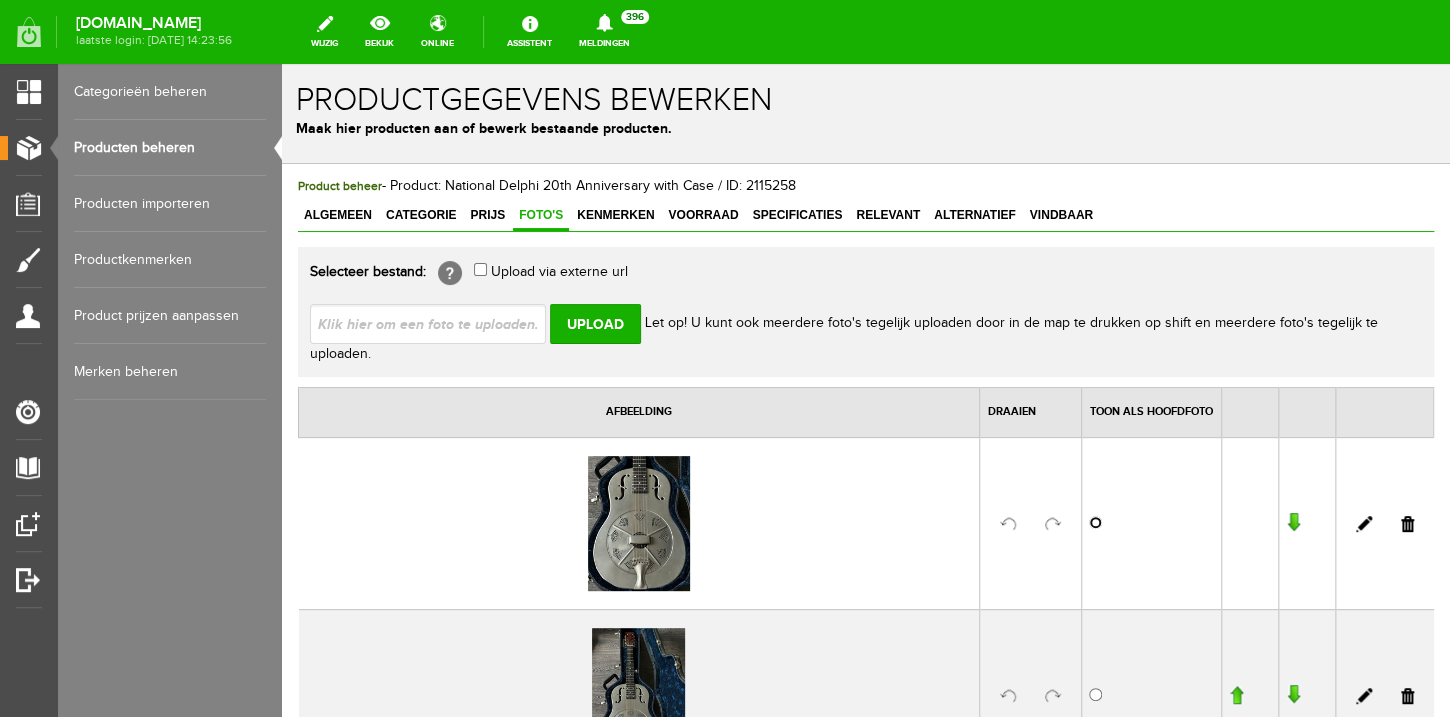 click at bounding box center (1095, 522) 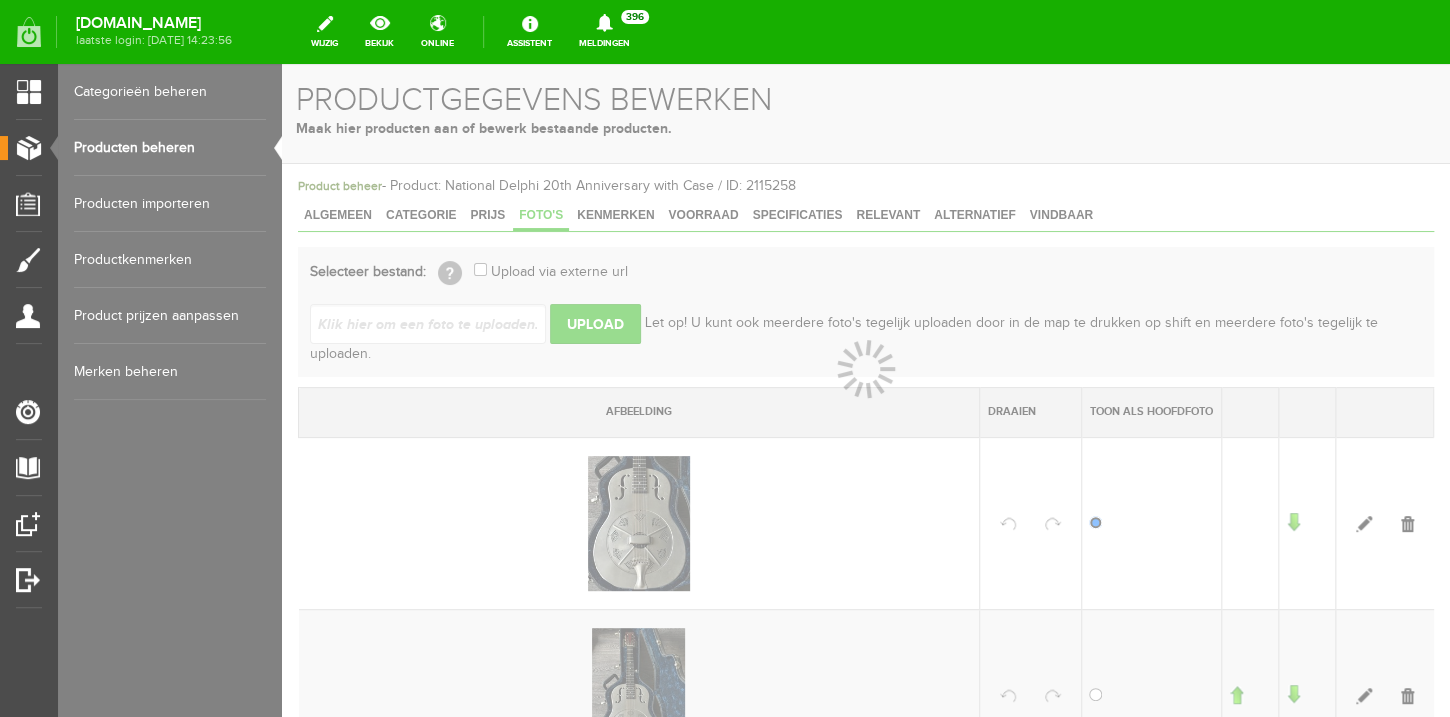scroll, scrollTop: 334, scrollLeft: 0, axis: vertical 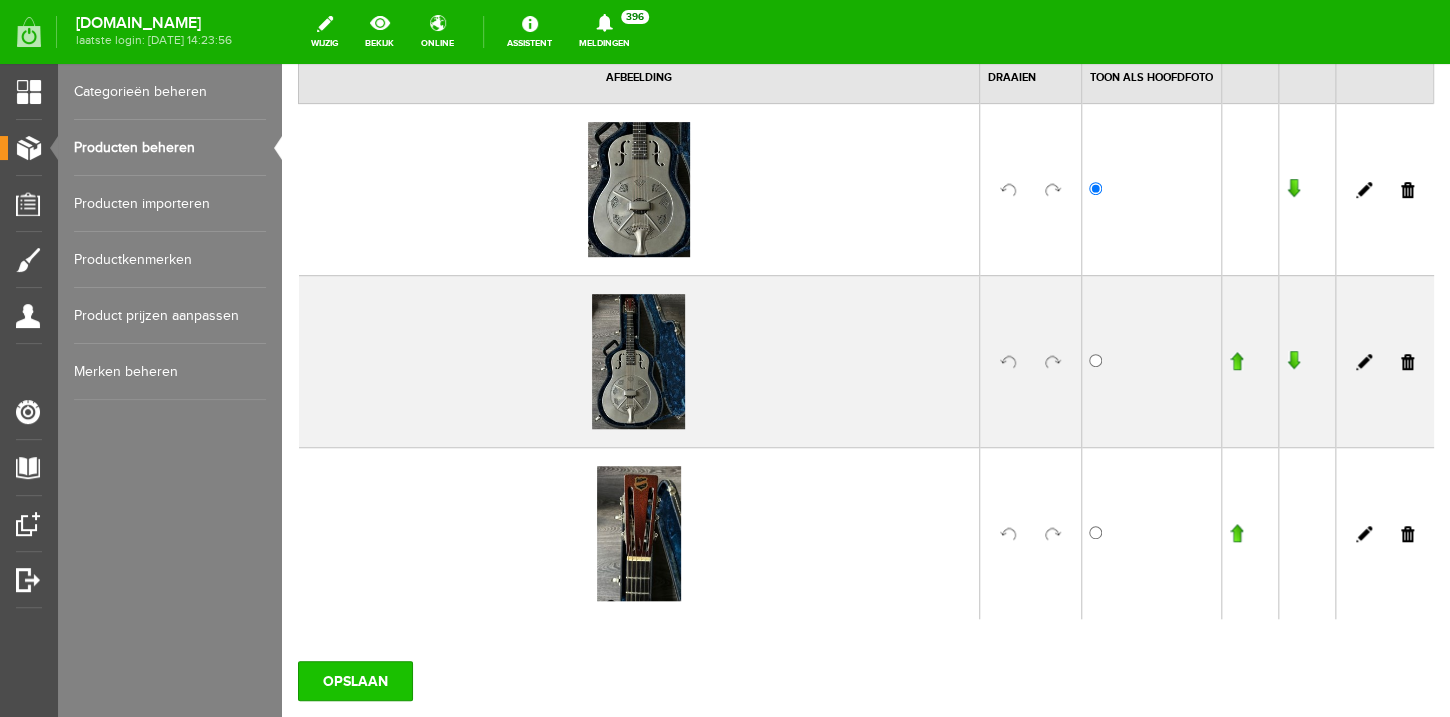 click on "OPSLAAN" at bounding box center [355, 681] 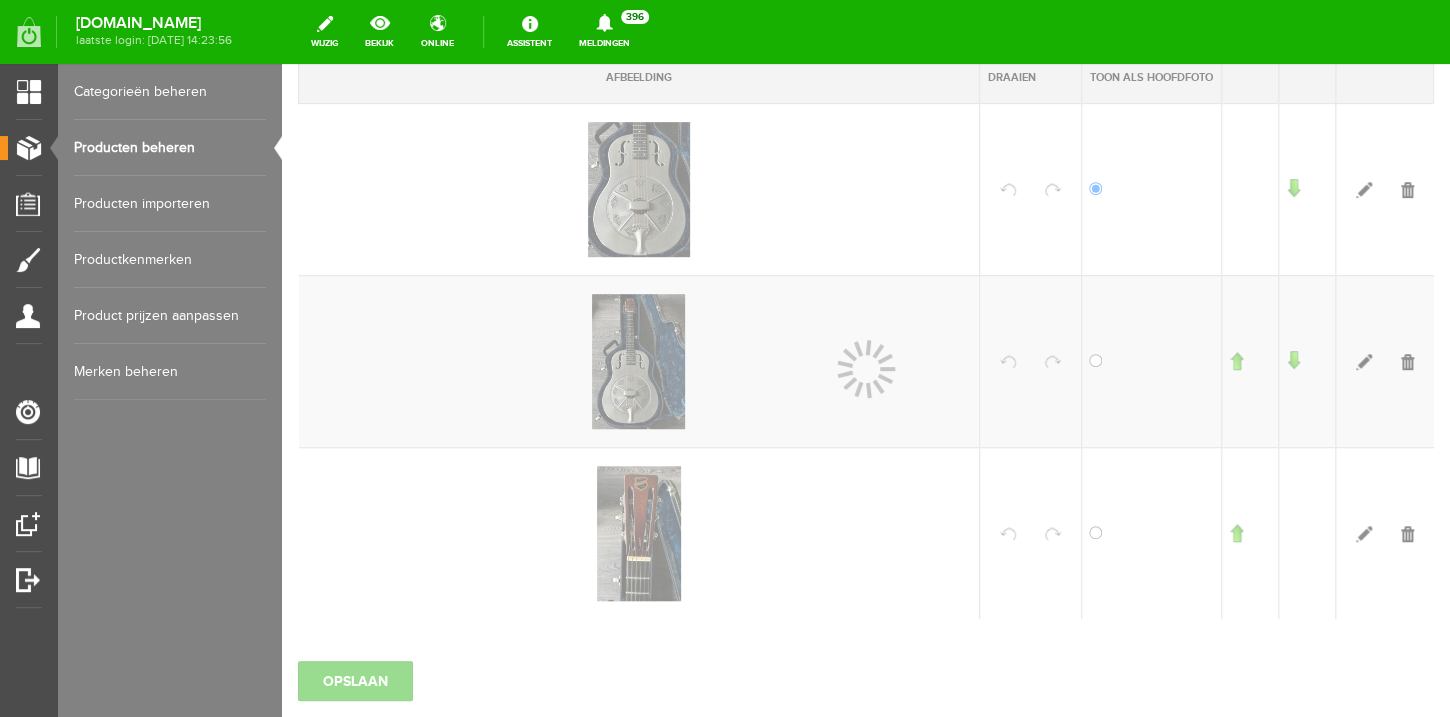 scroll, scrollTop: 356, scrollLeft: 0, axis: vertical 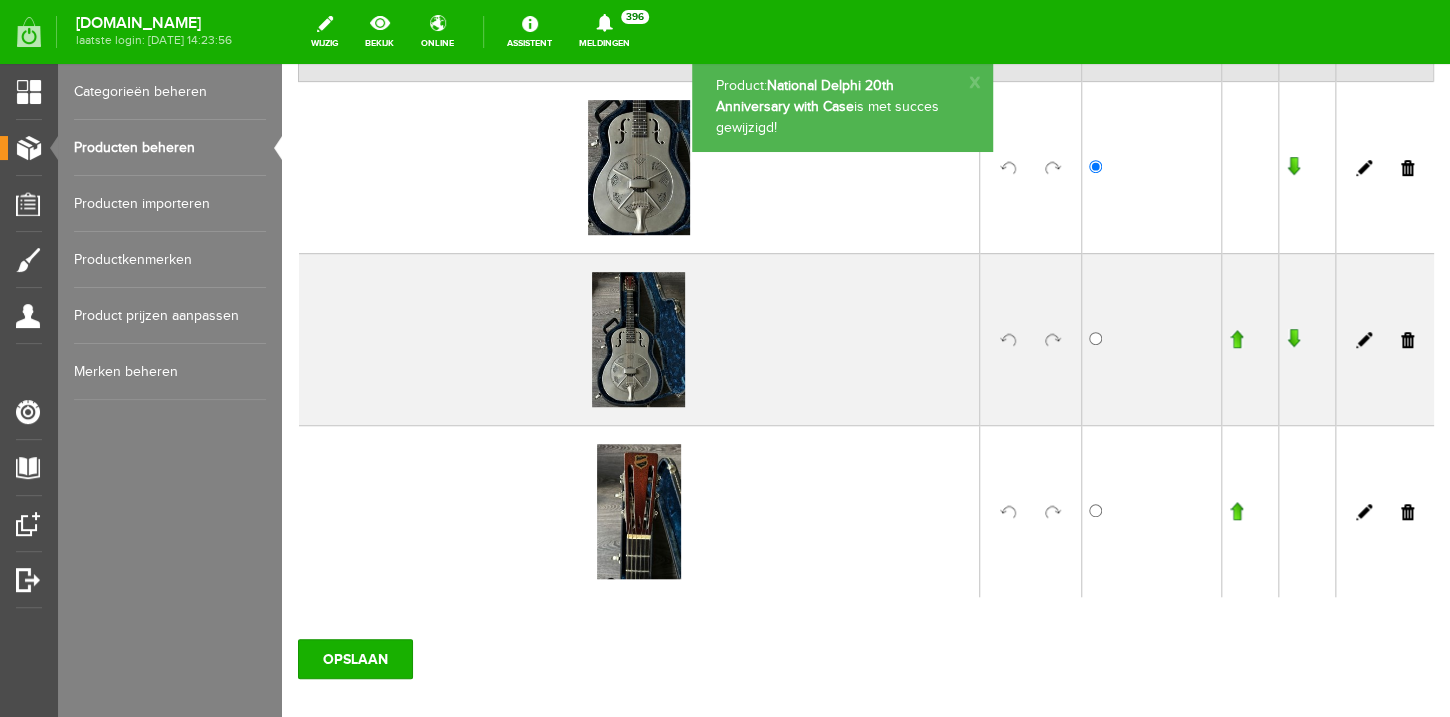 click on "Producten beheren" at bounding box center [170, 148] 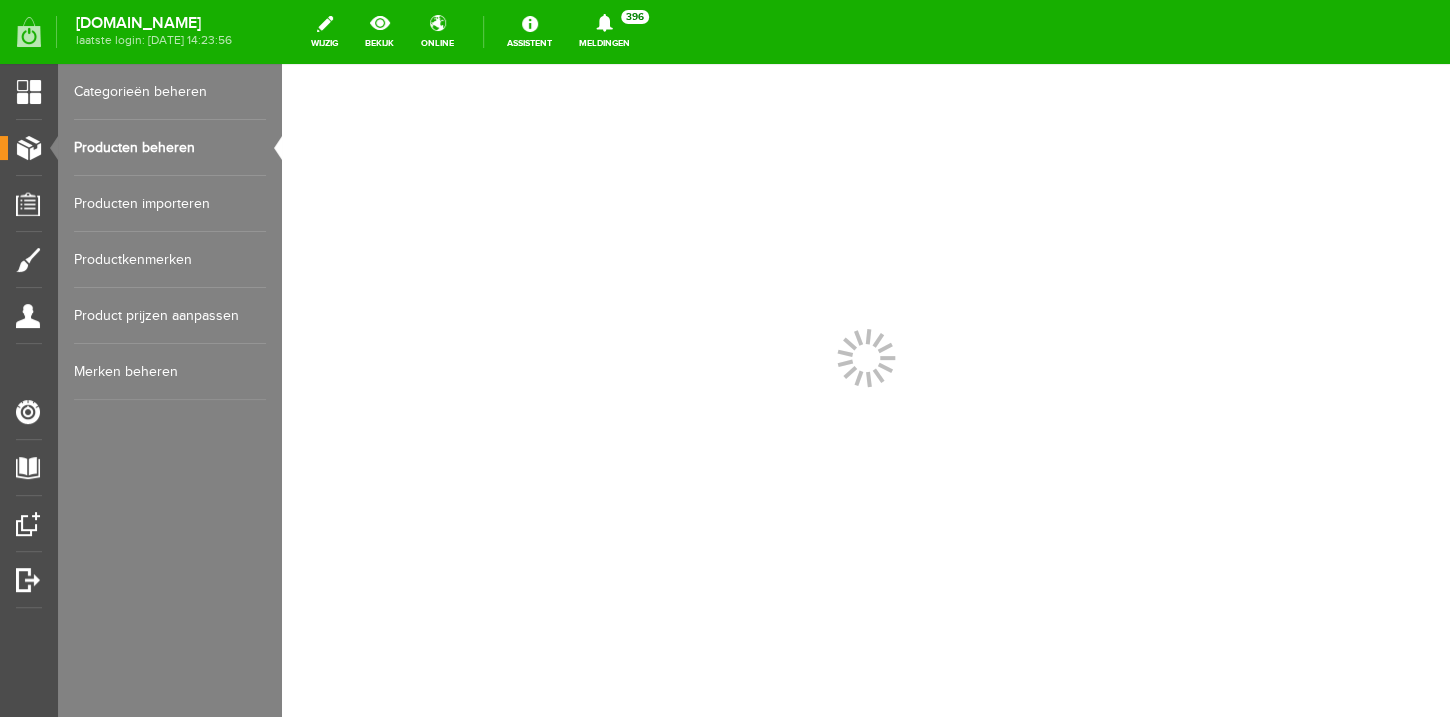 scroll, scrollTop: 0, scrollLeft: 0, axis: both 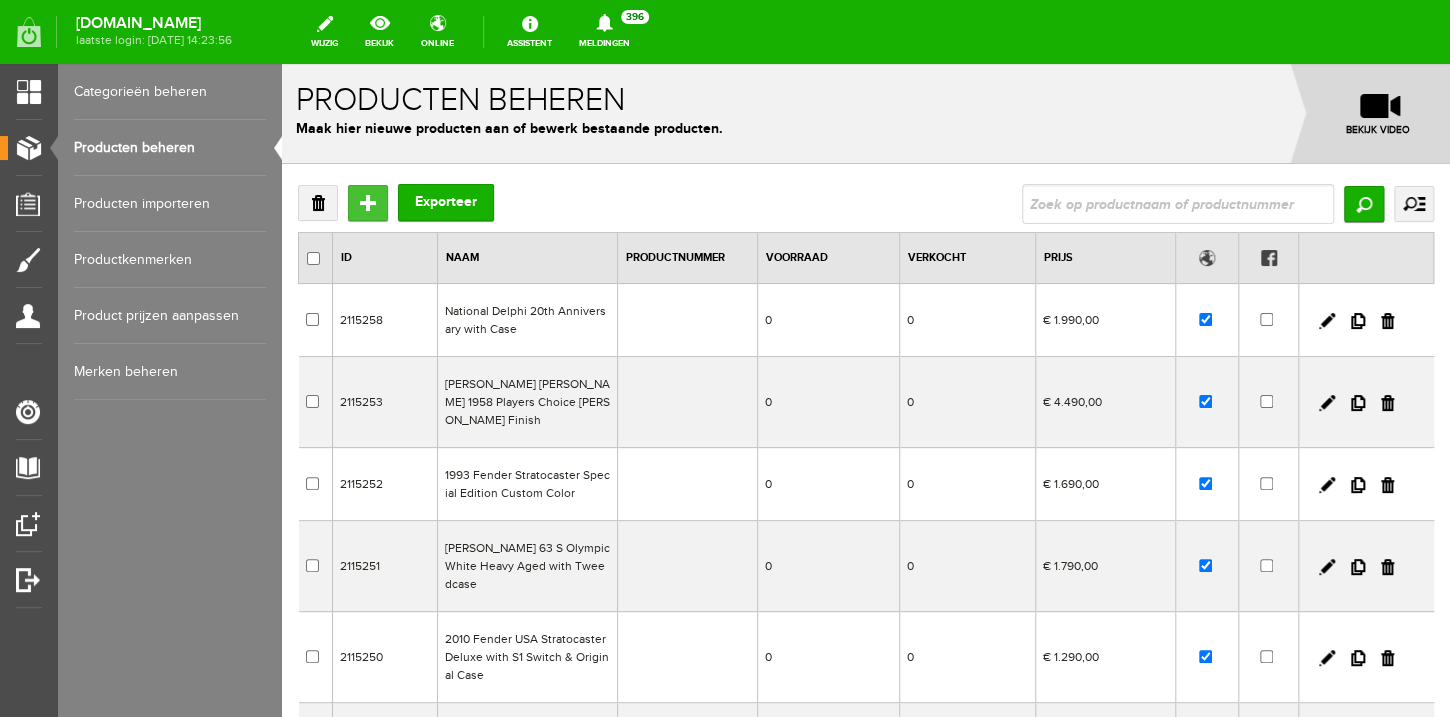 click on "Toevoegen" at bounding box center (368, 203) 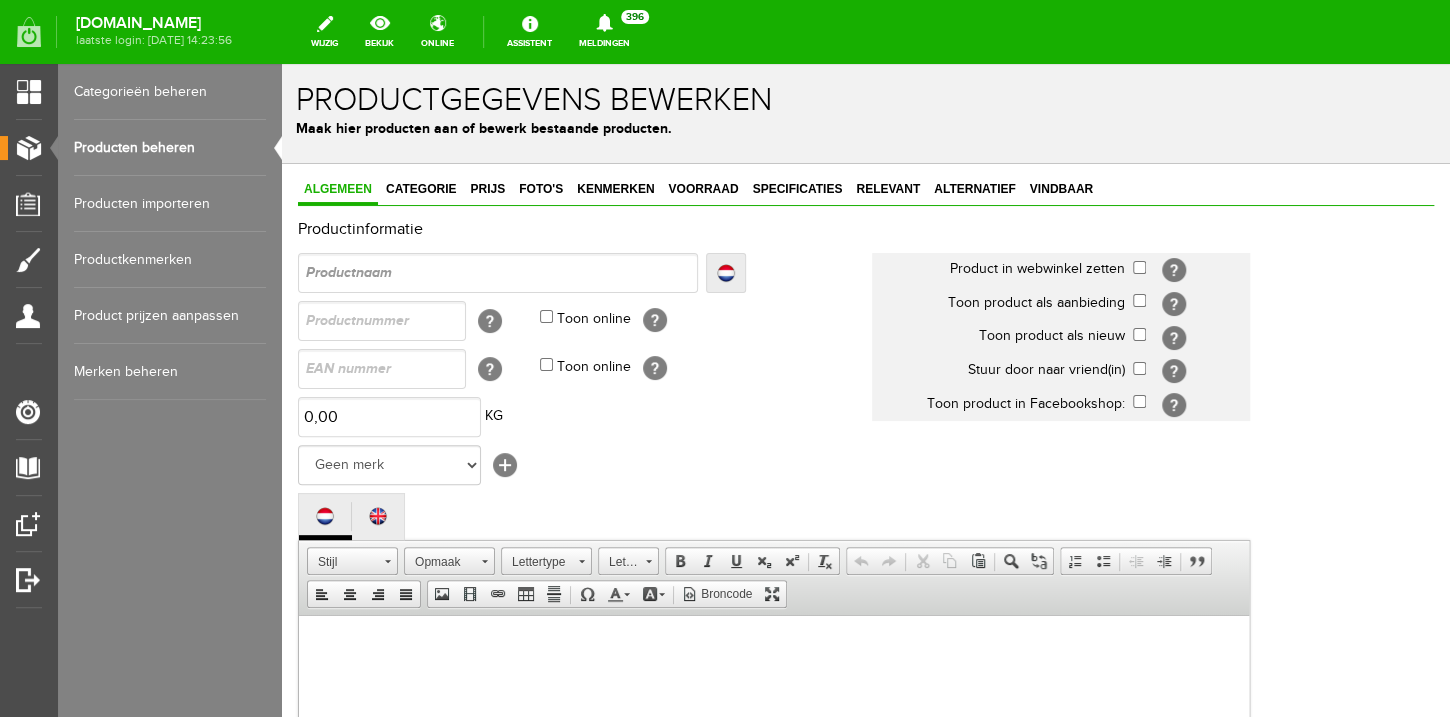 scroll, scrollTop: 0, scrollLeft: 0, axis: both 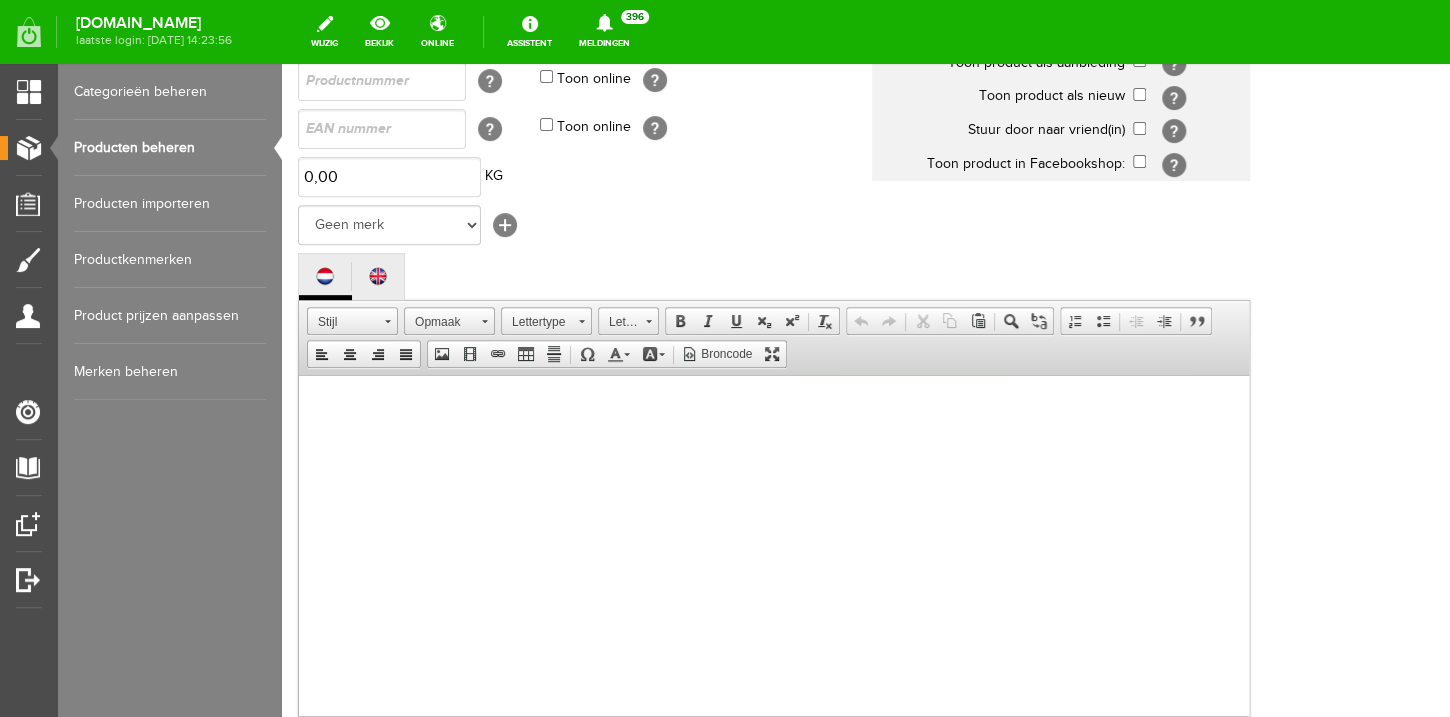 click at bounding box center (774, 565) 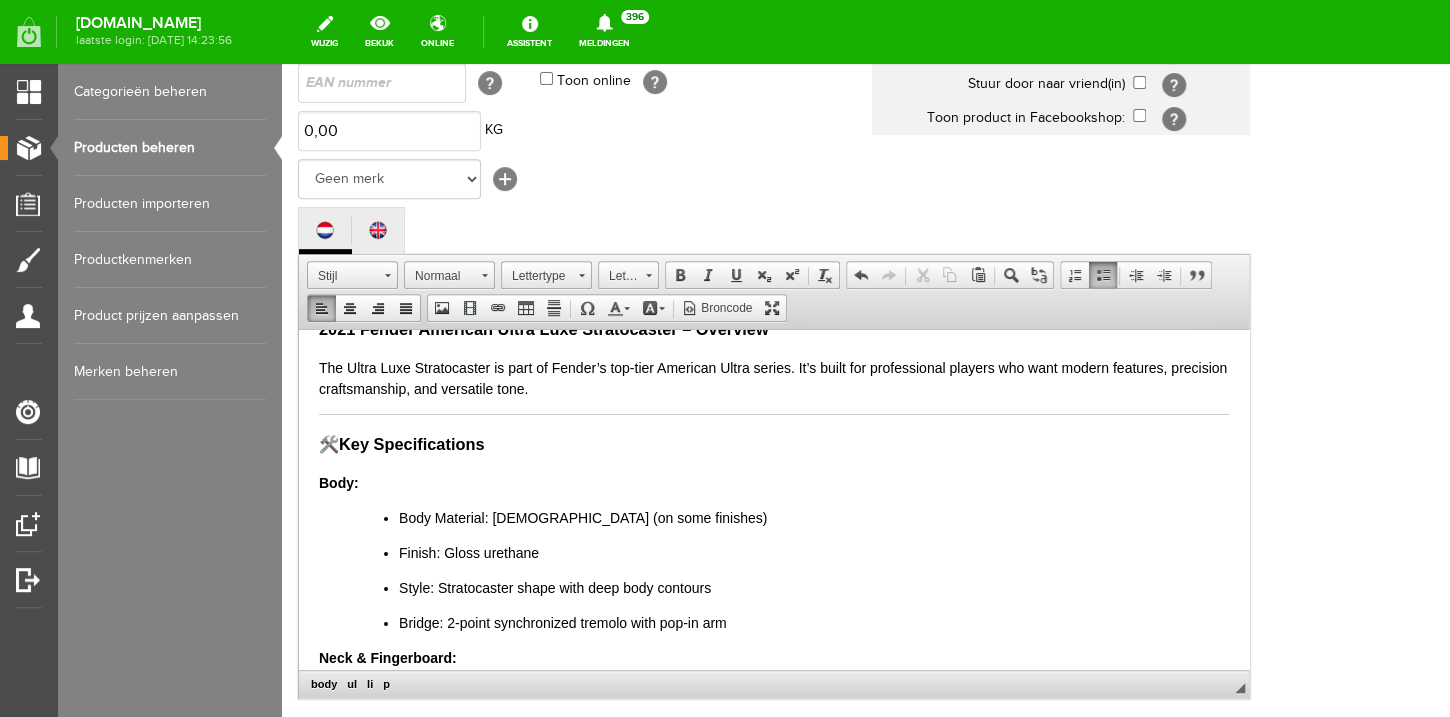 scroll, scrollTop: 0, scrollLeft: 0, axis: both 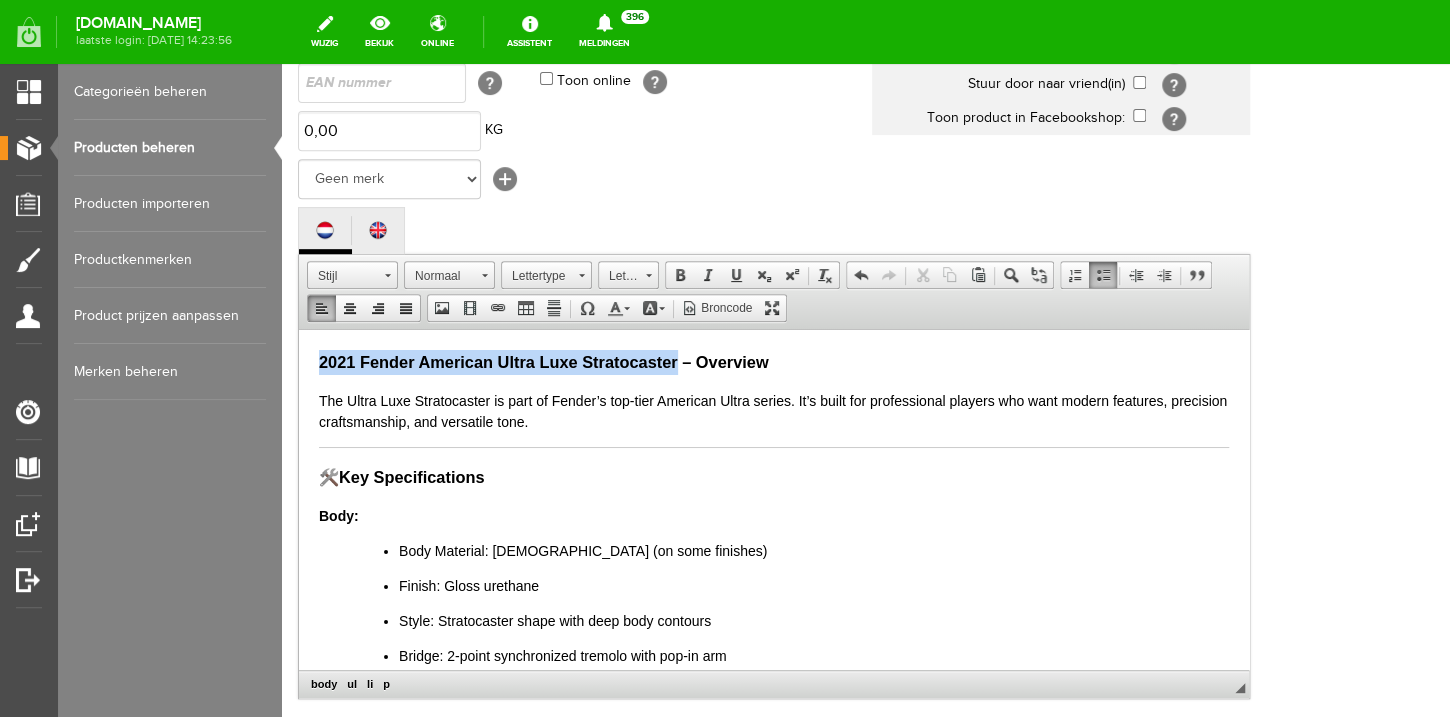 drag, startPoint x: 675, startPoint y: 361, endPoint x: 321, endPoint y: 360, distance: 354.0014 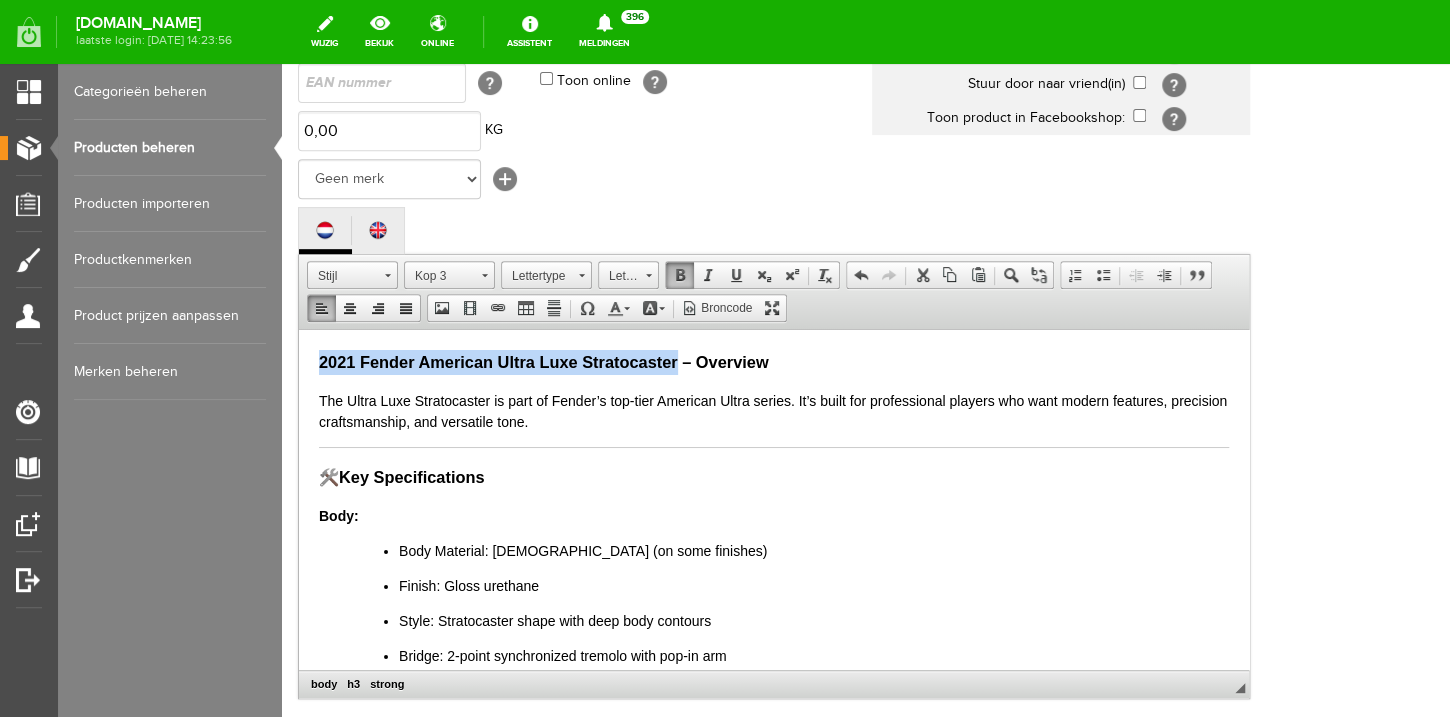 copy on "2021 Fender American Ultra Luxe Stratocaster" 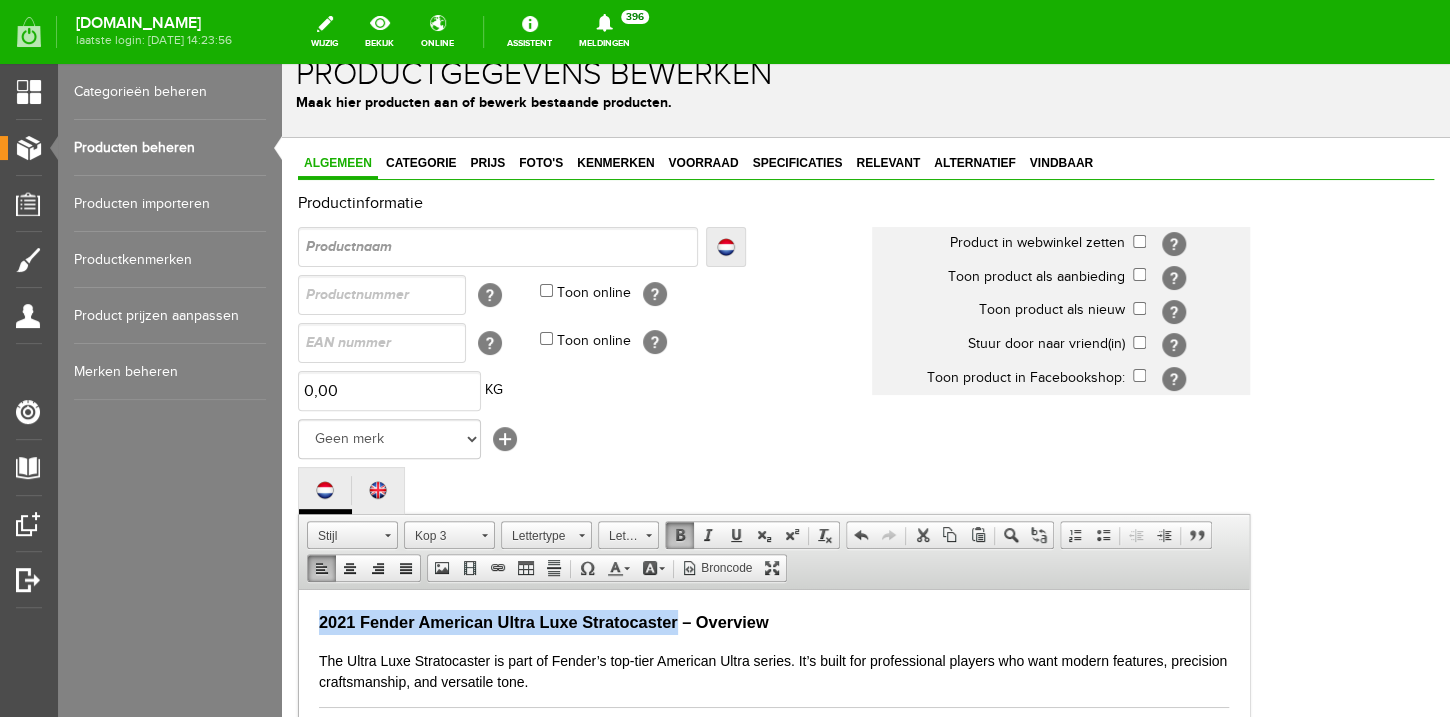 scroll, scrollTop: 0, scrollLeft: 0, axis: both 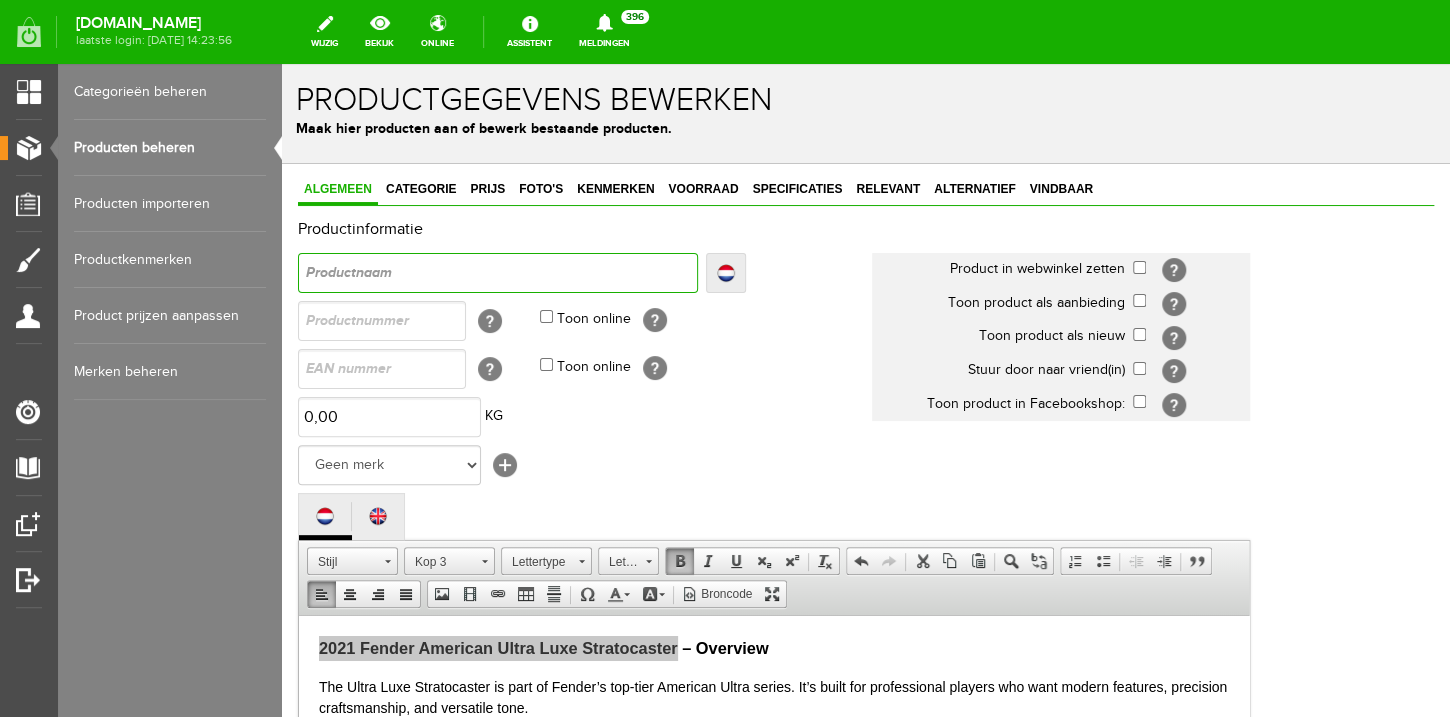 click at bounding box center (498, 273) 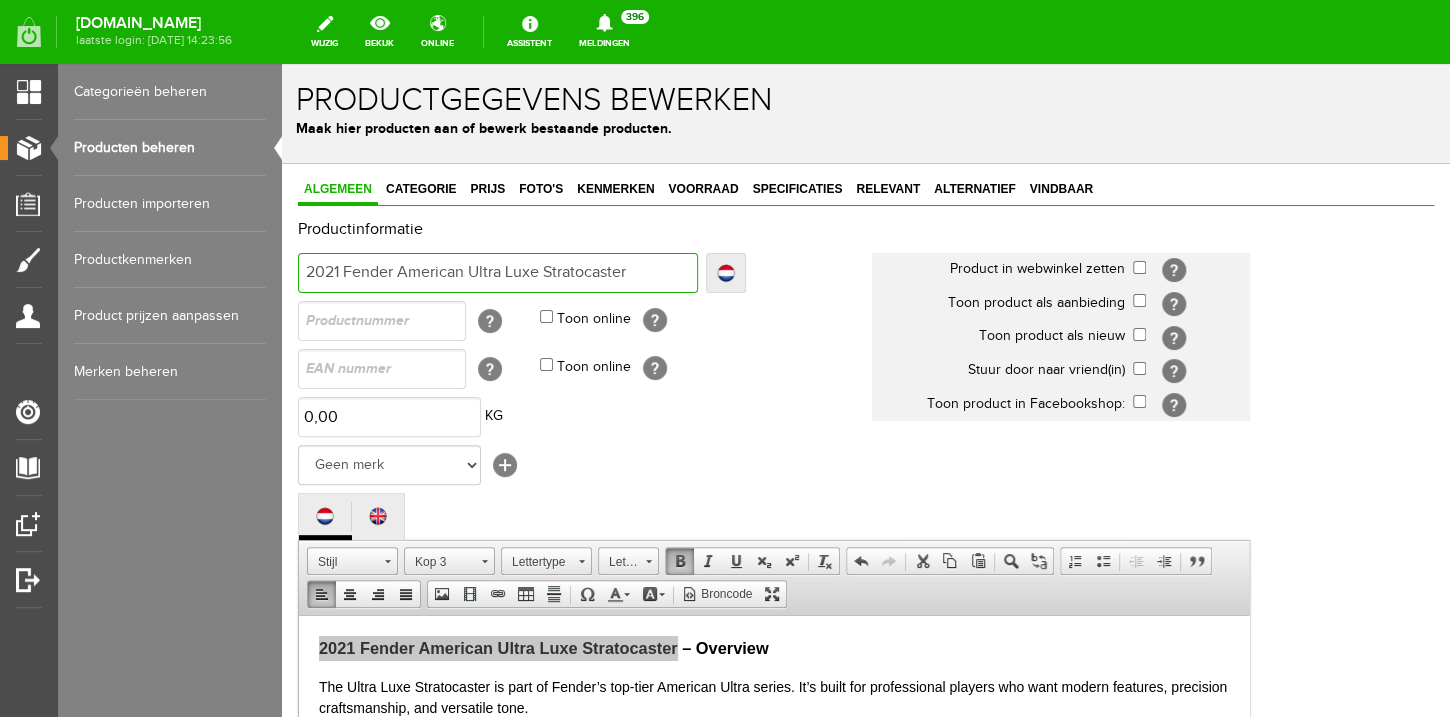 type on "2021 Fender American Ultra Luxe Stratocaster" 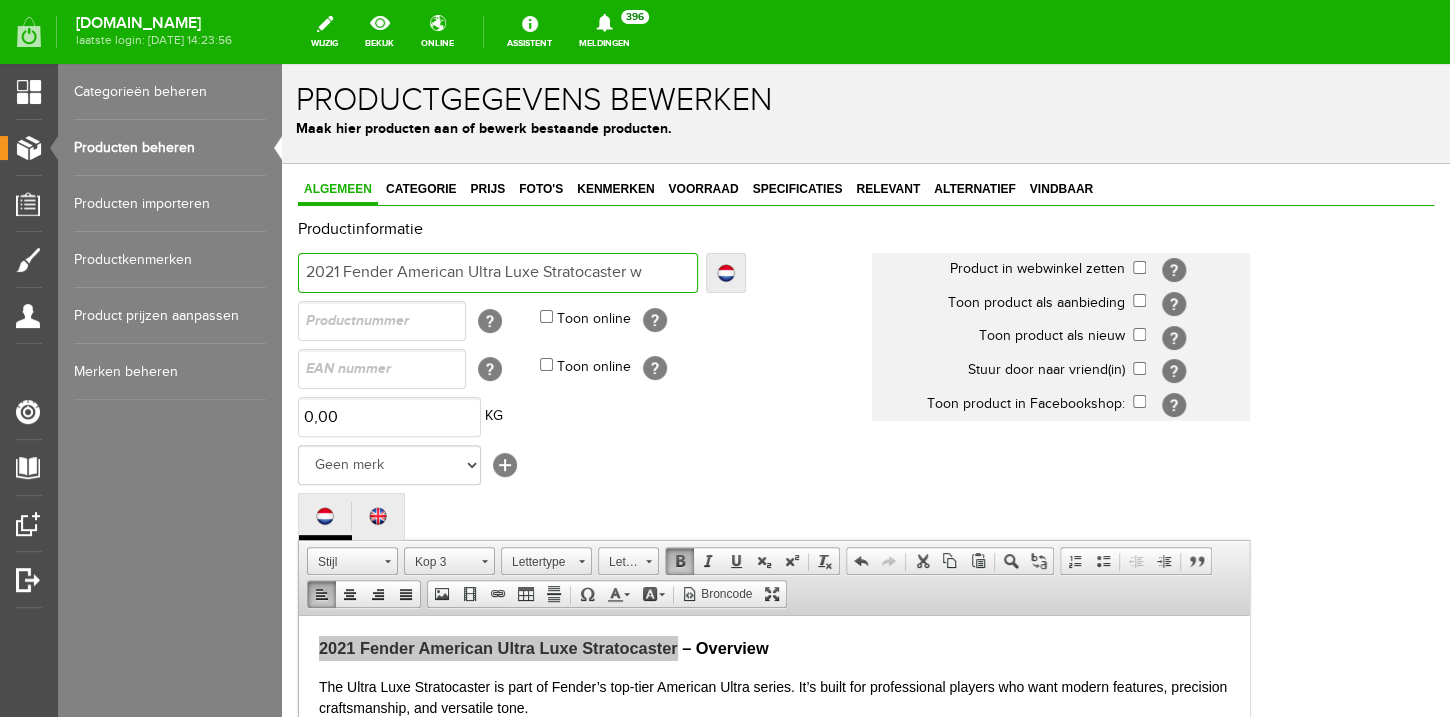 type on "2021 Fender American Ultra Luxe Stratocaster w" 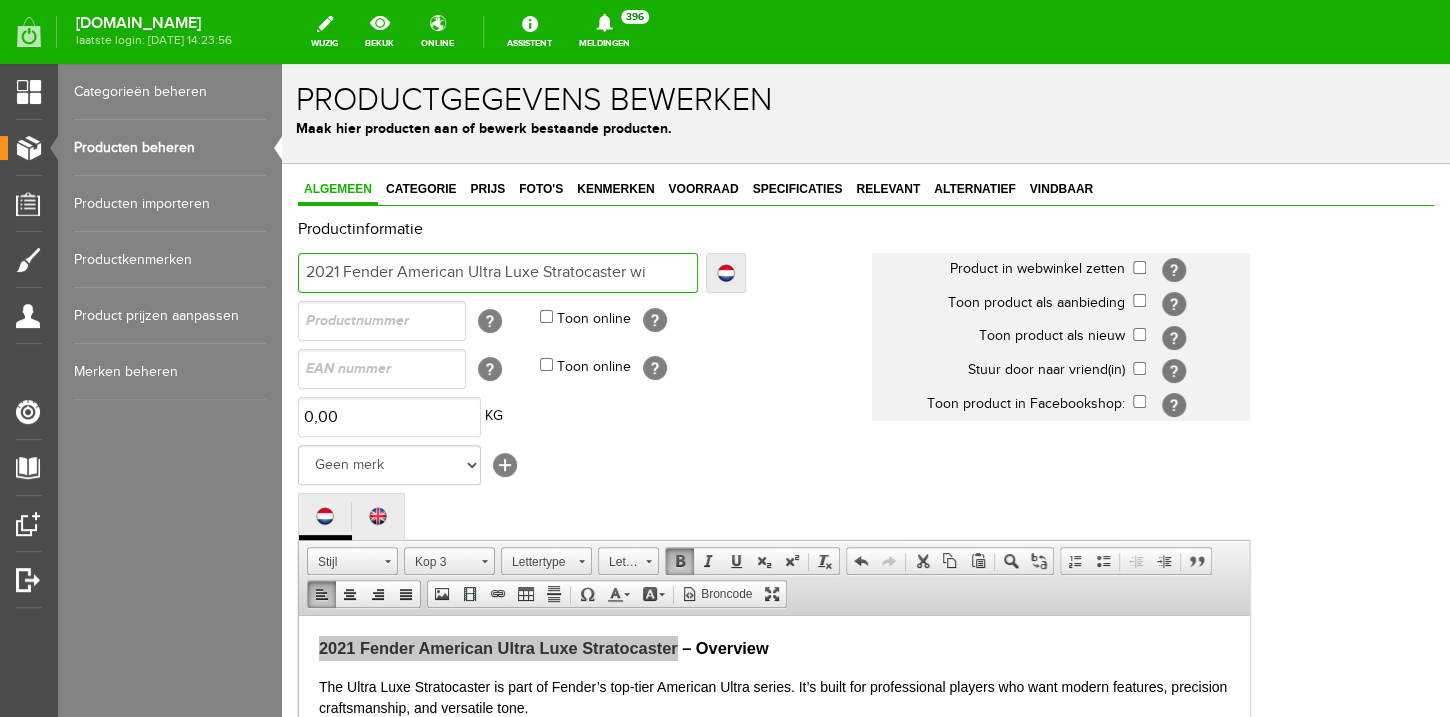 type on "2021 Fender American Ultra Luxe Stratocaster wi" 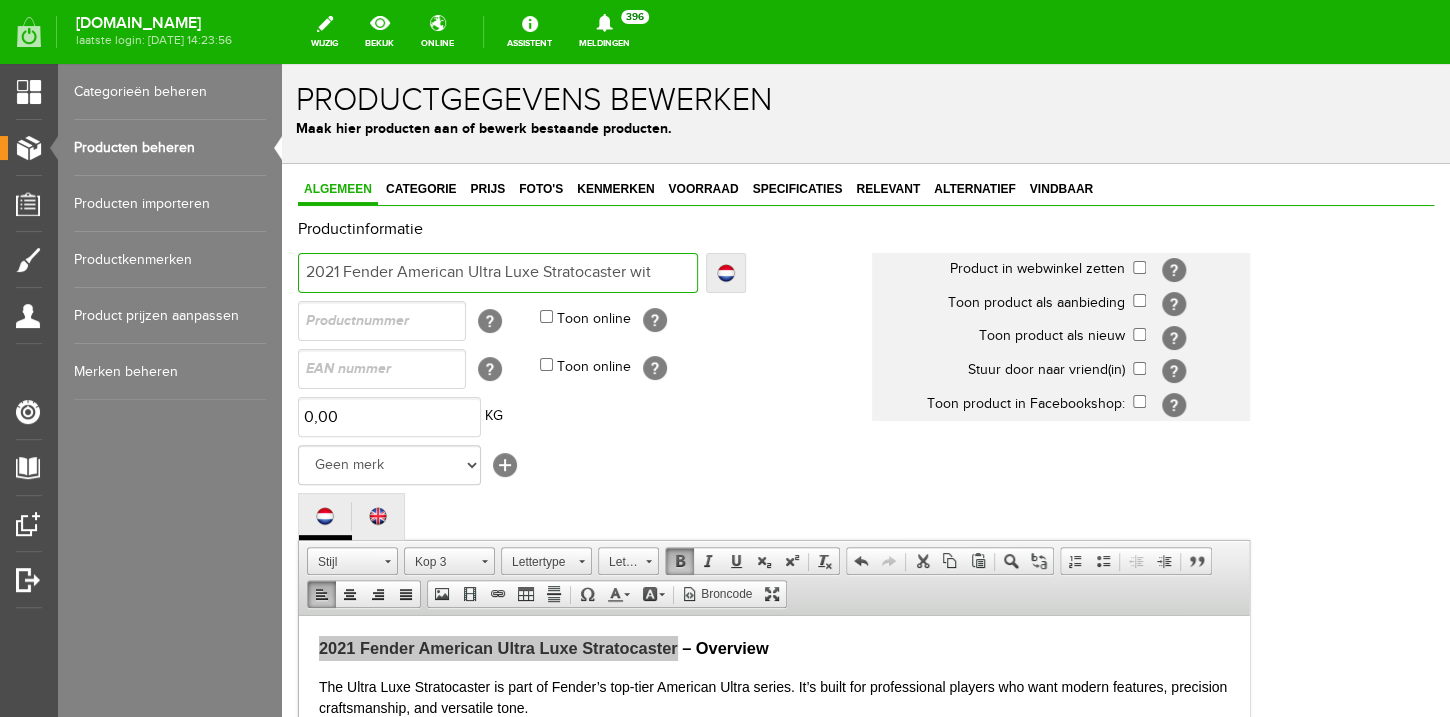 type on "2021 Fender American Ultra Luxe Stratocaster wit" 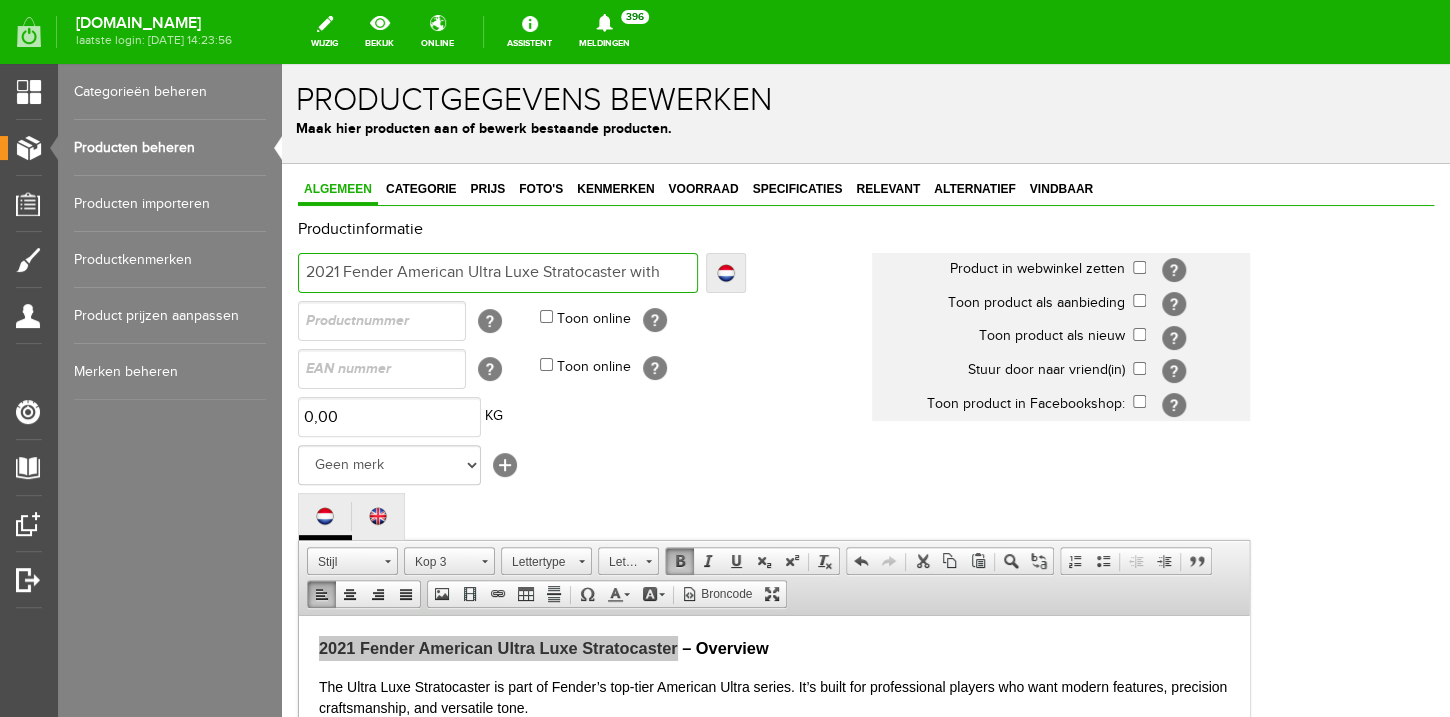type on "2021 Fender American Ultra Luxe Stratocaster with" 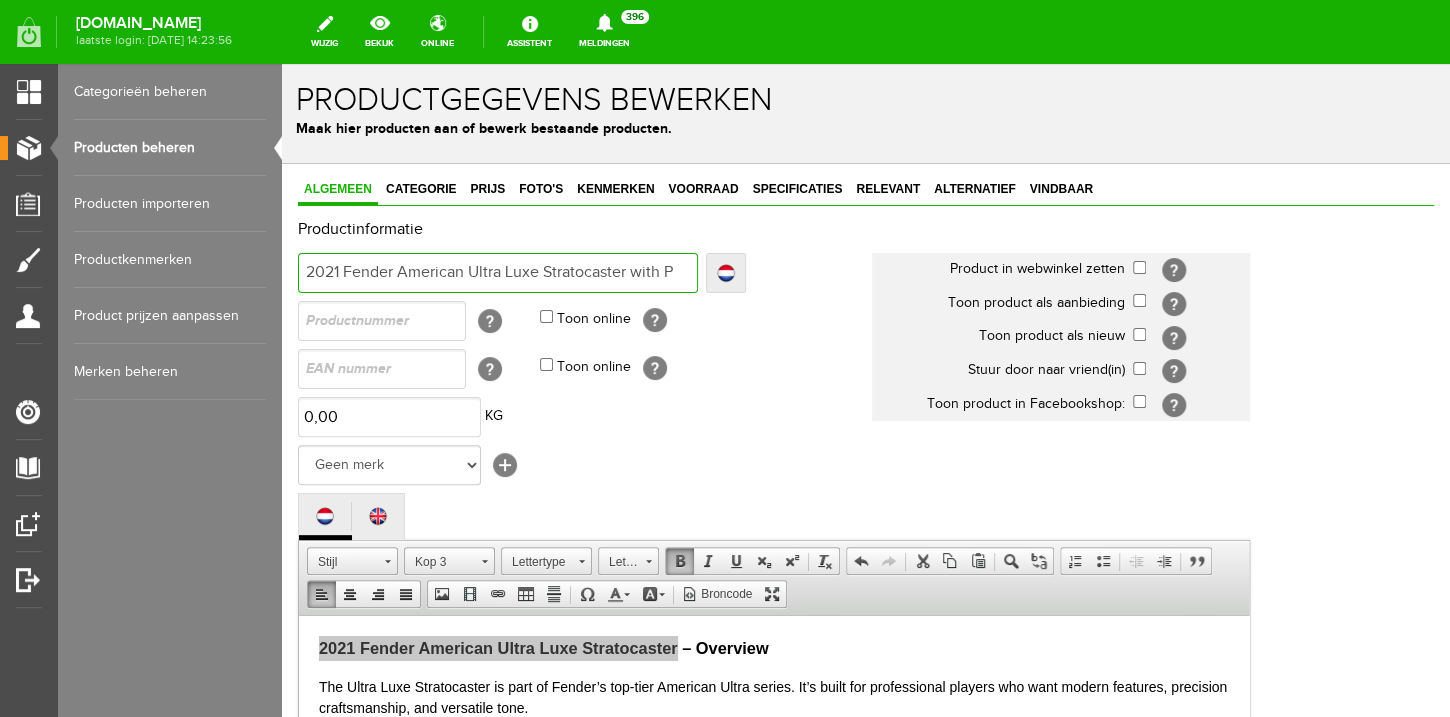 type on "2021 Fender American Ultra Luxe Stratocaster with P" 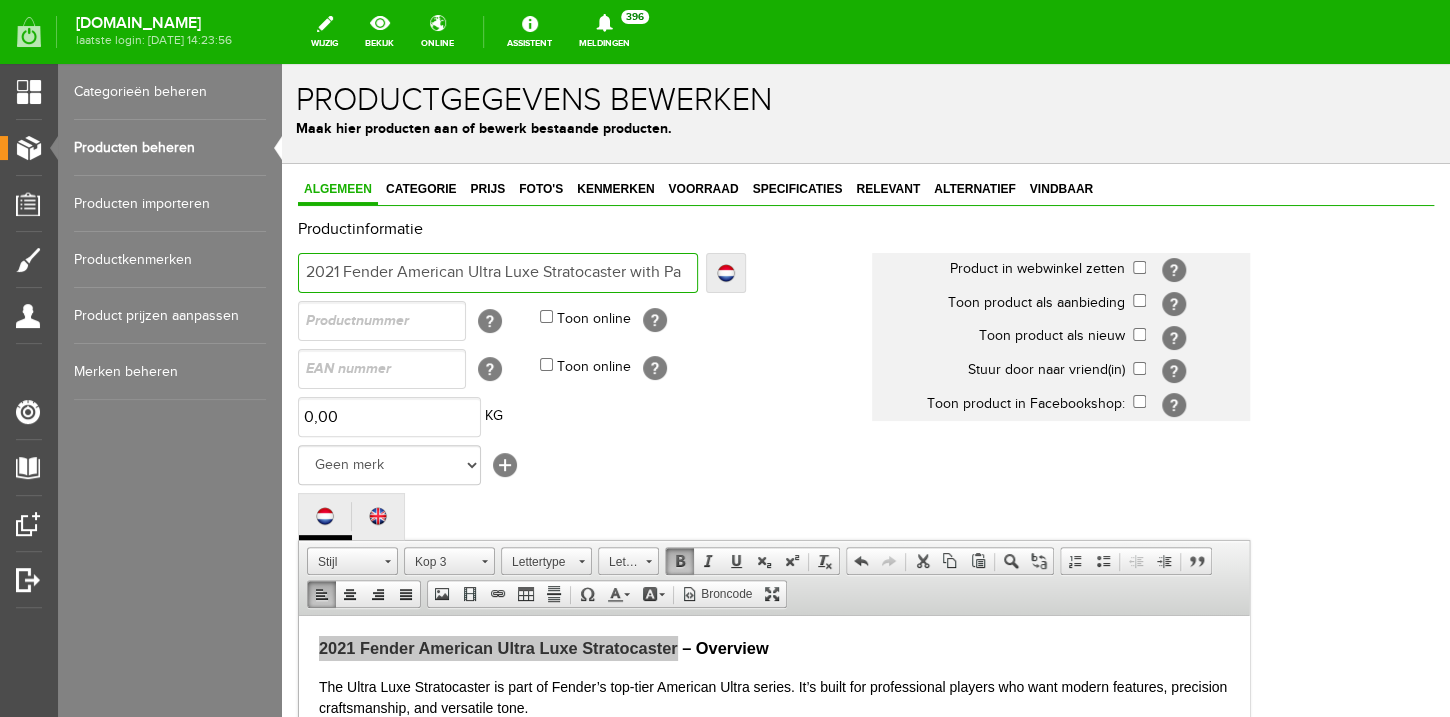 type on "2021 Fender American Ultra Luxe Stratocaster with Pa" 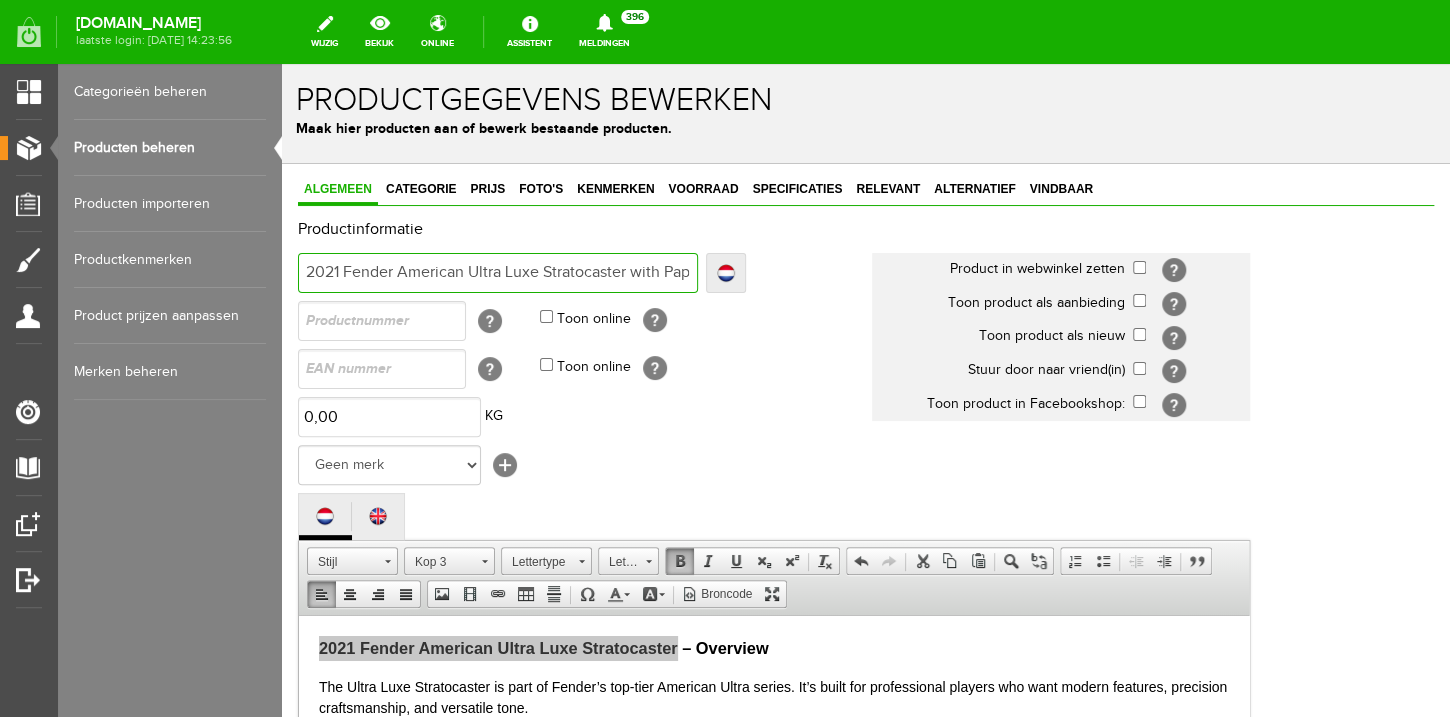 type on "2021 Fender American Ultra Luxe Stratocaster with Pap" 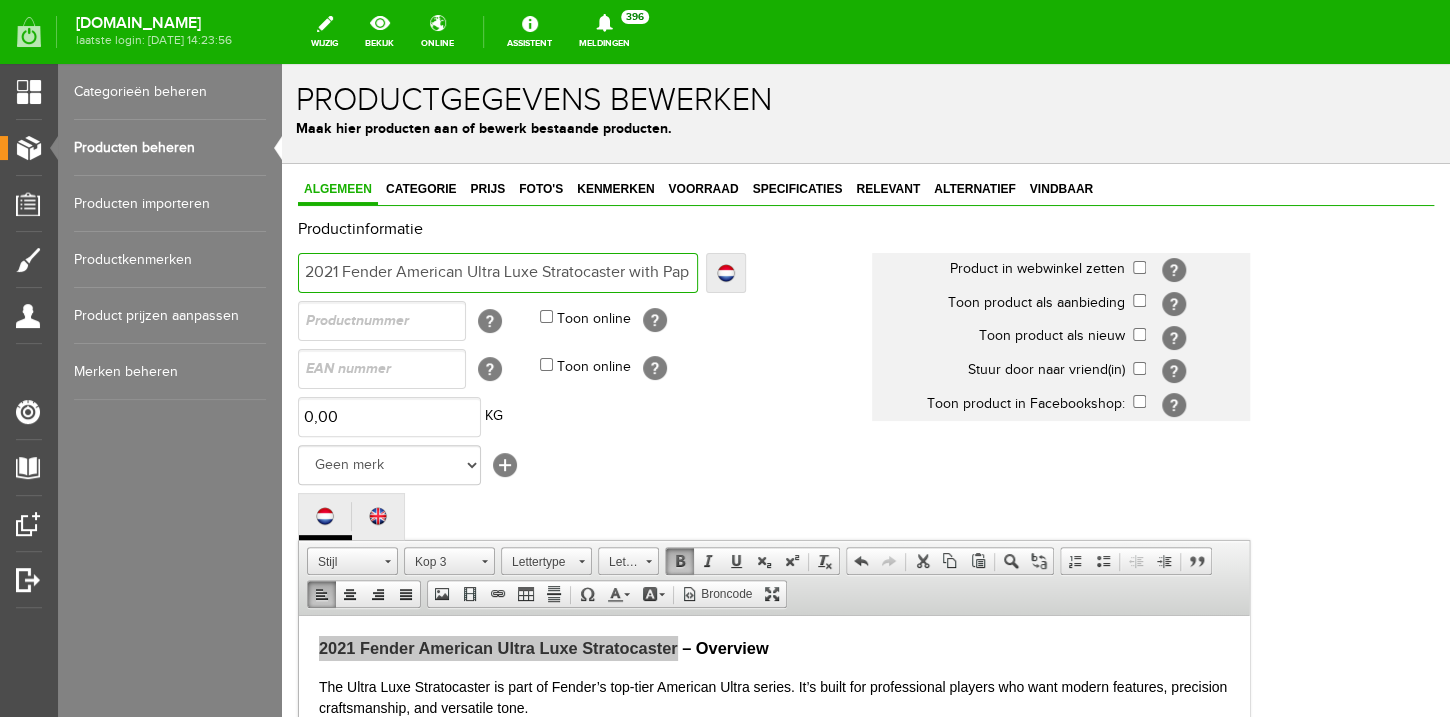 type on "2021 Fender American Ultra Luxe Stratocaster with [PERSON_NAME]" 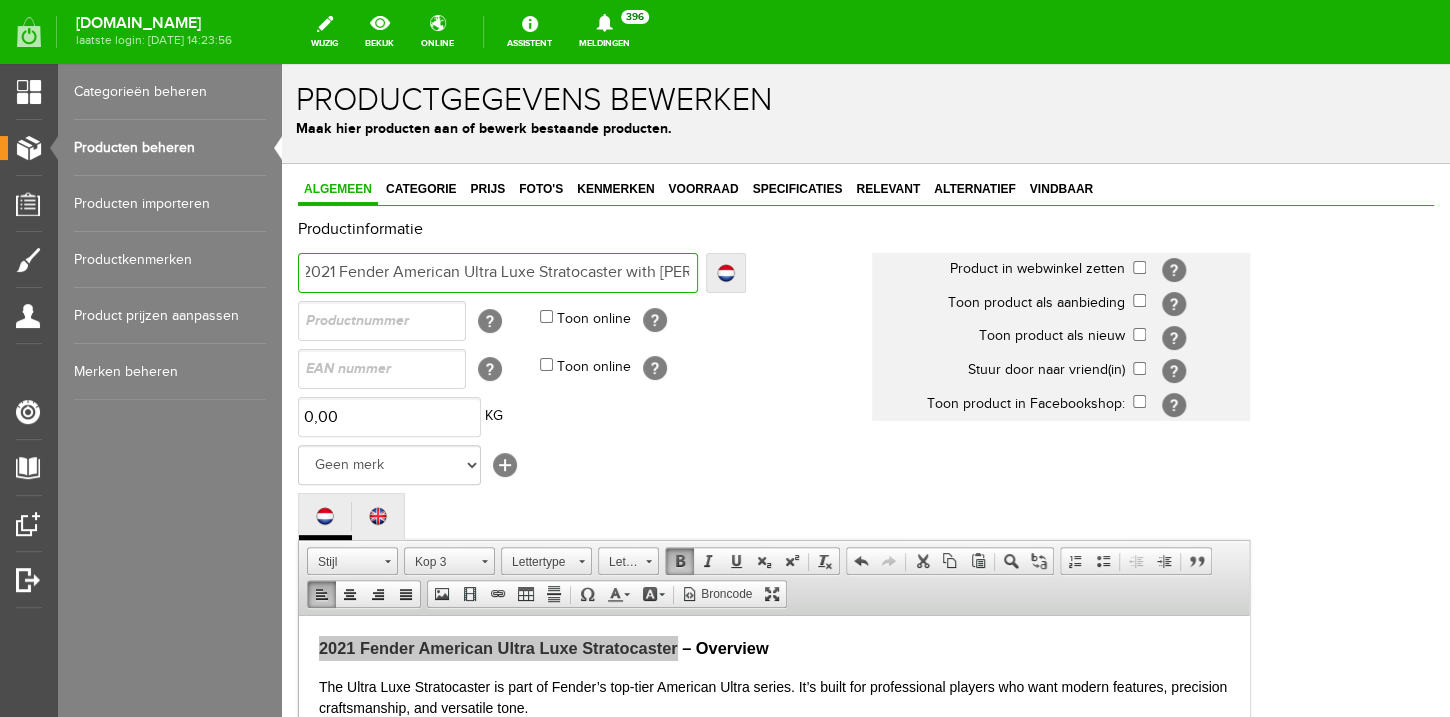 type on "2021 Fender American Ultra Luxe Stratocaster with [PERSON_NAME]" 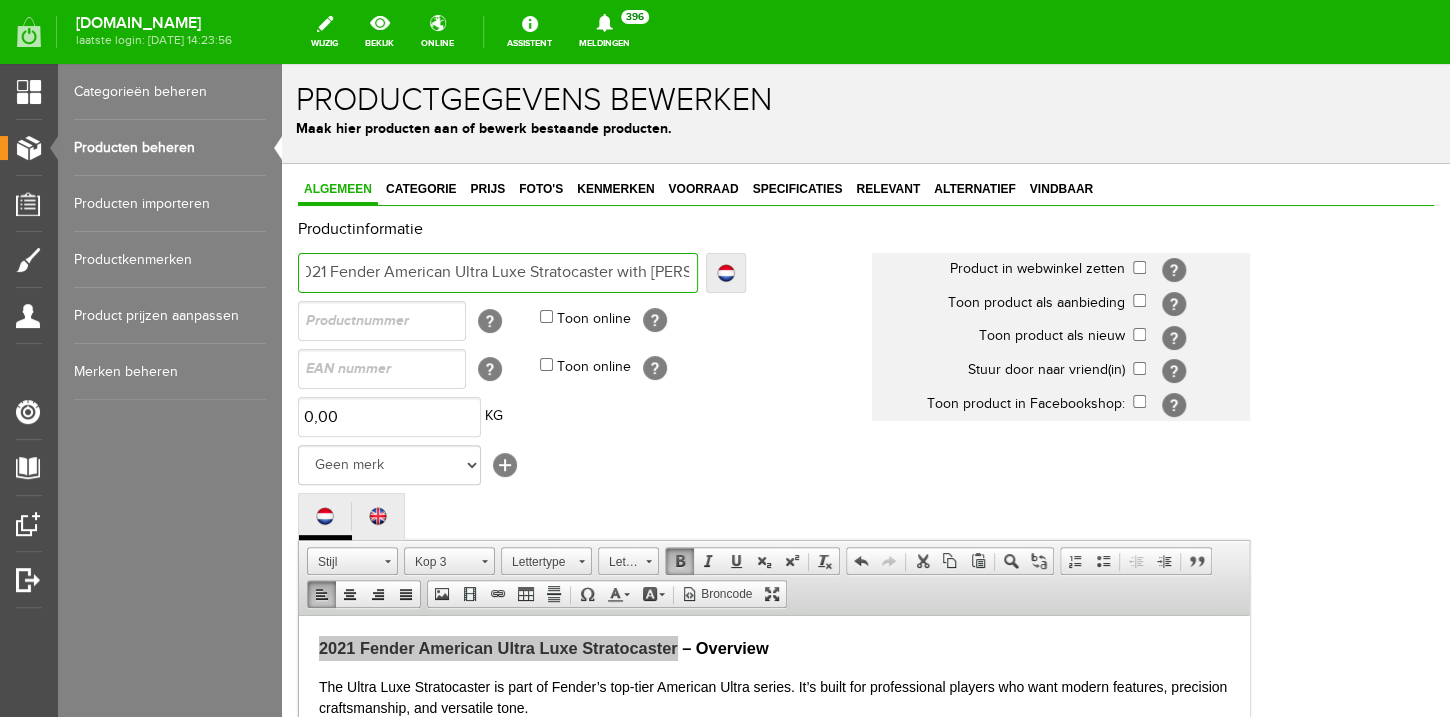 type on "2021 Fender American Ultra Luxe Stratocaster with Paper" 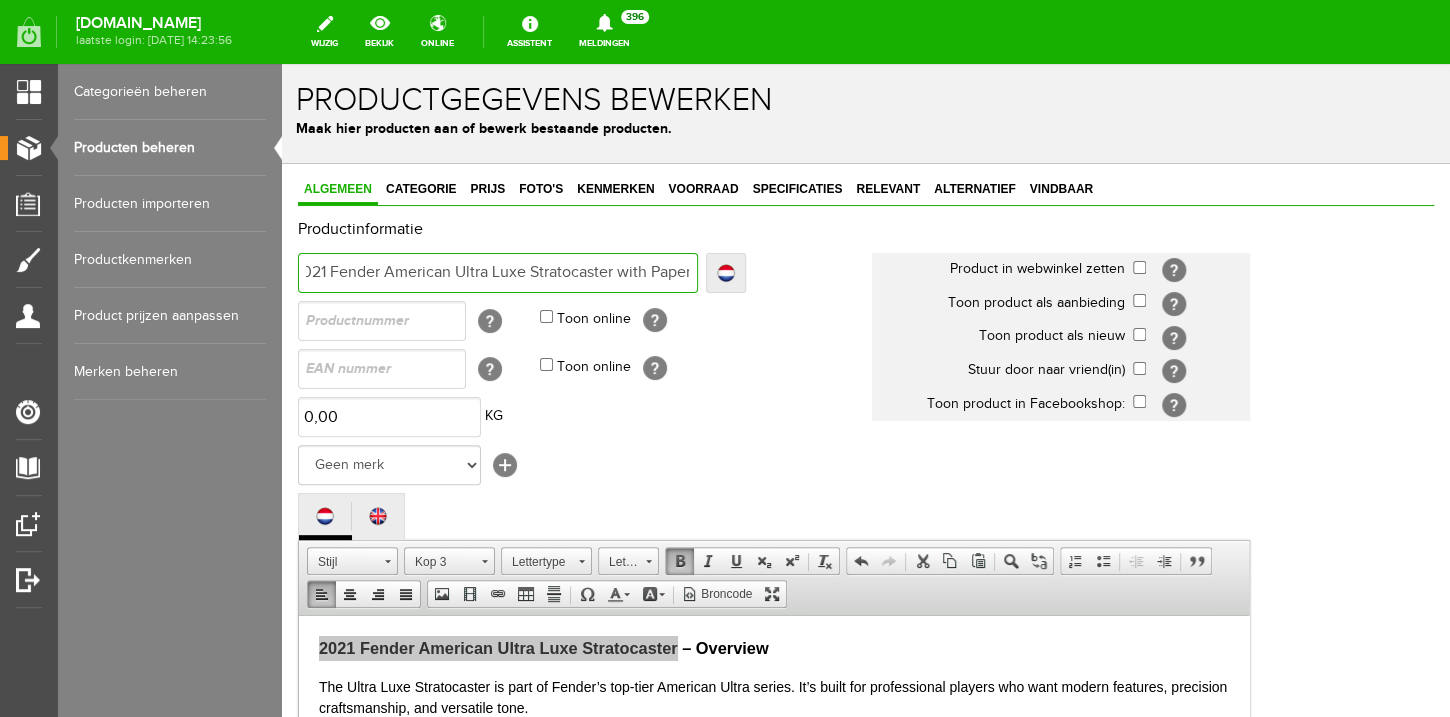 type on "2021 Fender American Ultra Luxe Stratocaster with Paper" 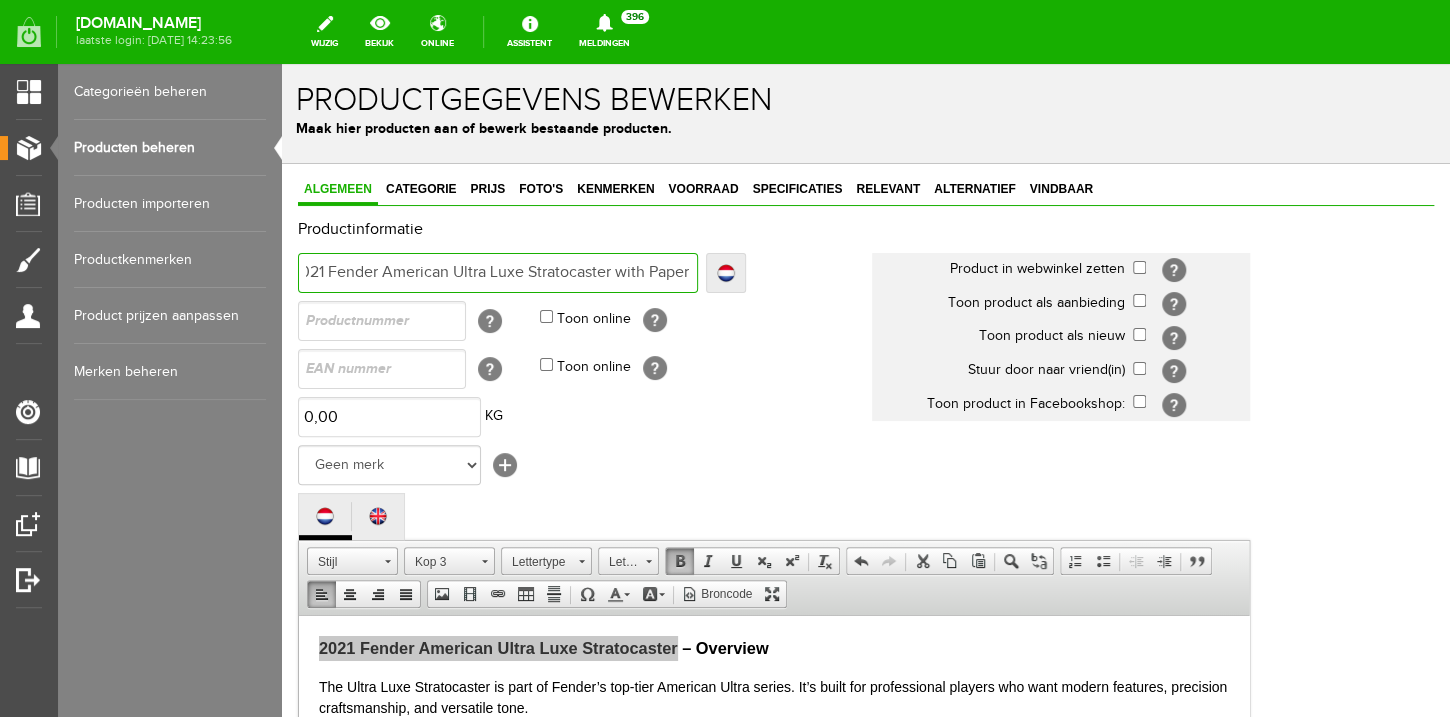 type on "2021 Fender American Ultra Luxe Stratocaster with Papers" 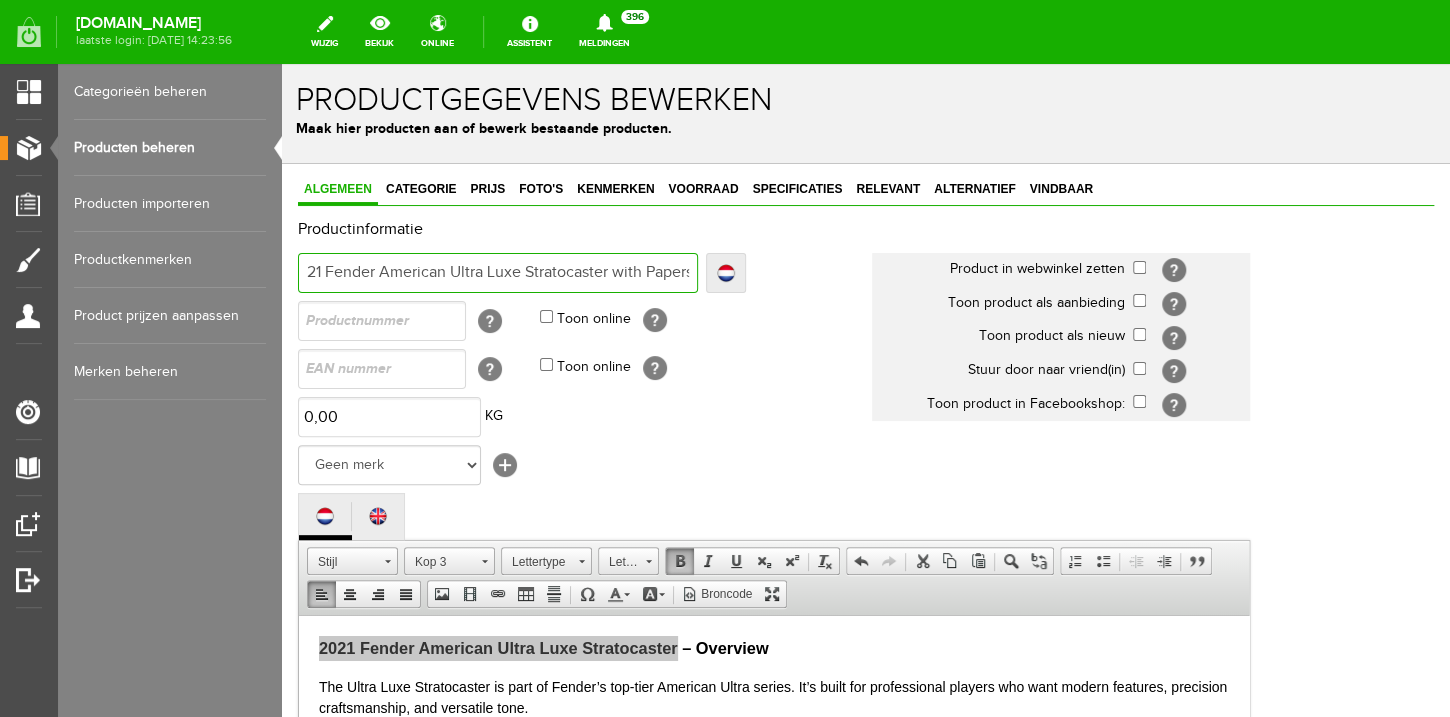 type on "2021 Fender American Ultra Luxe Stratocaster with Papers" 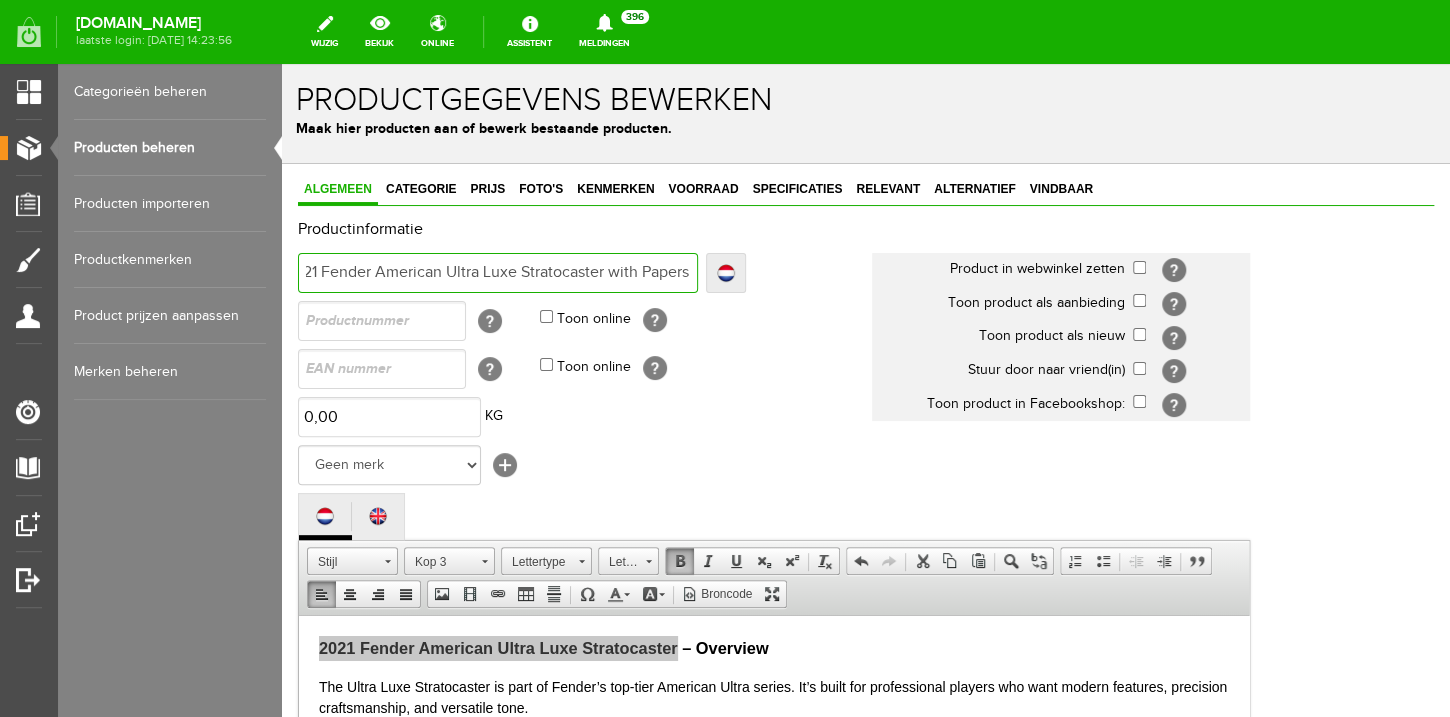 type on "2021 Fender American Ultra Luxe Stratocaster with Papers" 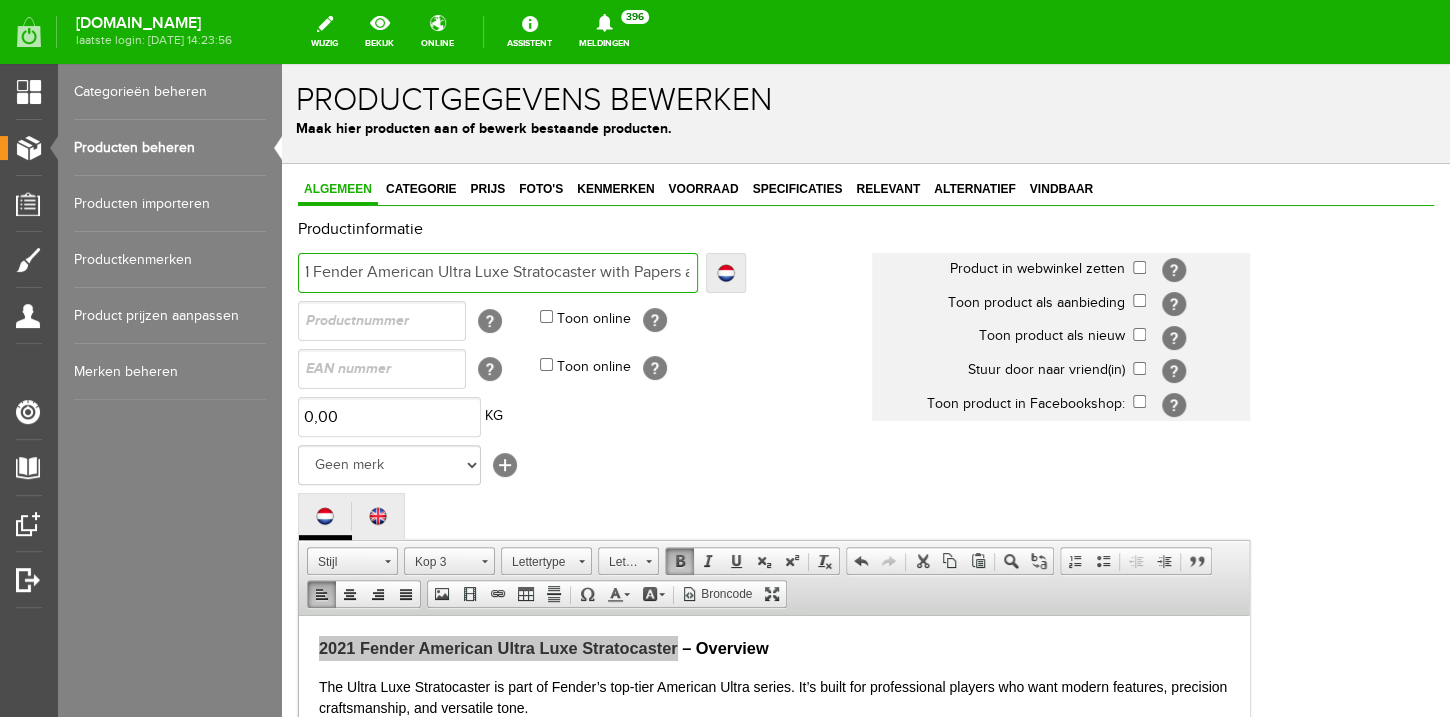 type on "2021 Fender American Ultra Luxe Stratocaster with Papers a" 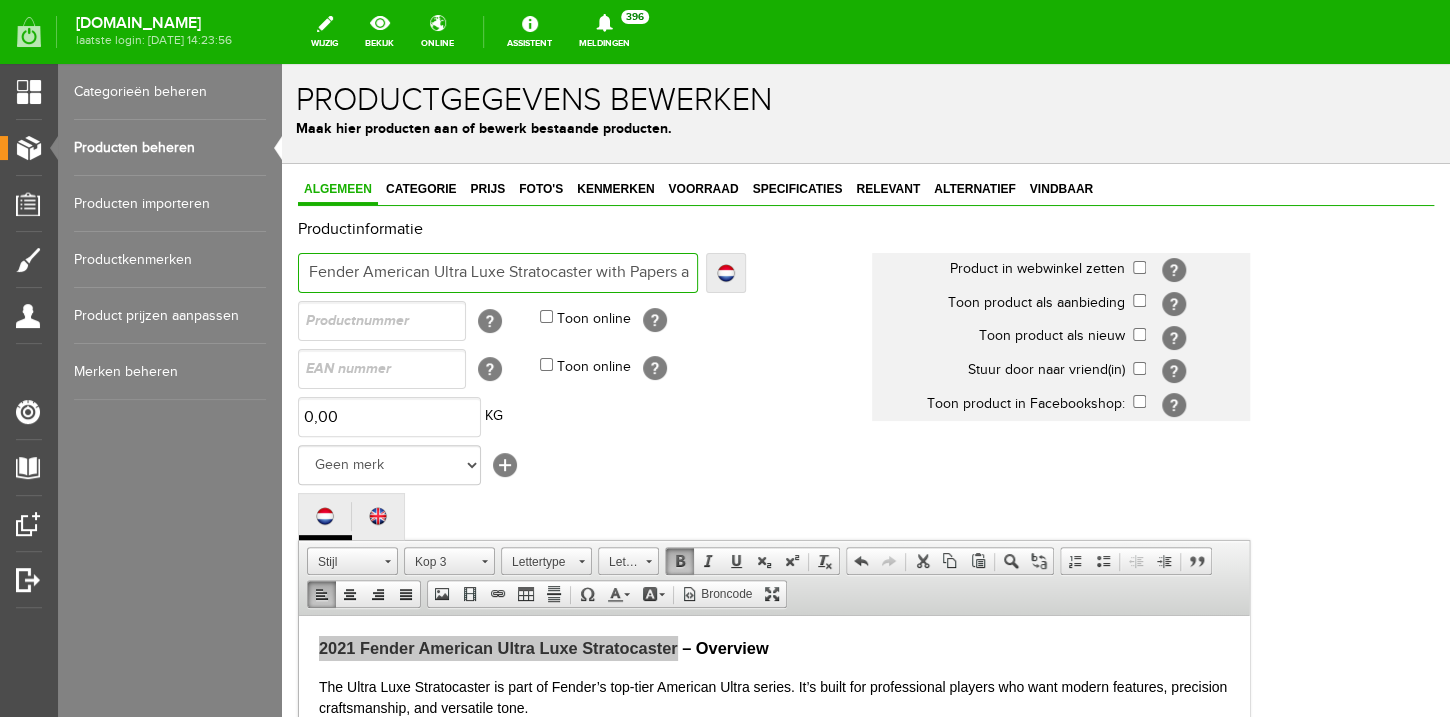 type on "2021 Fender American Ultra Luxe Stratocaster with Papers an" 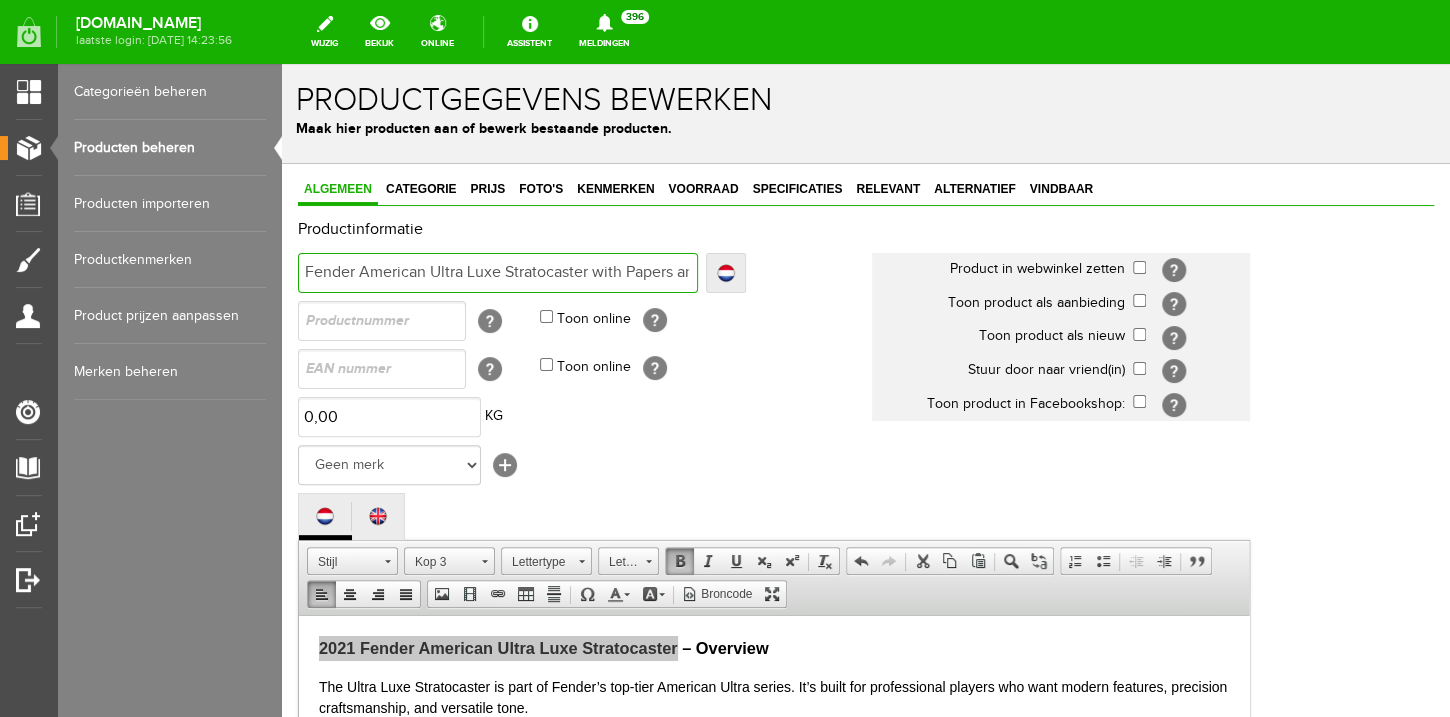 type on "2021 Fender American Ultra Luxe Stratocaster with Papers an" 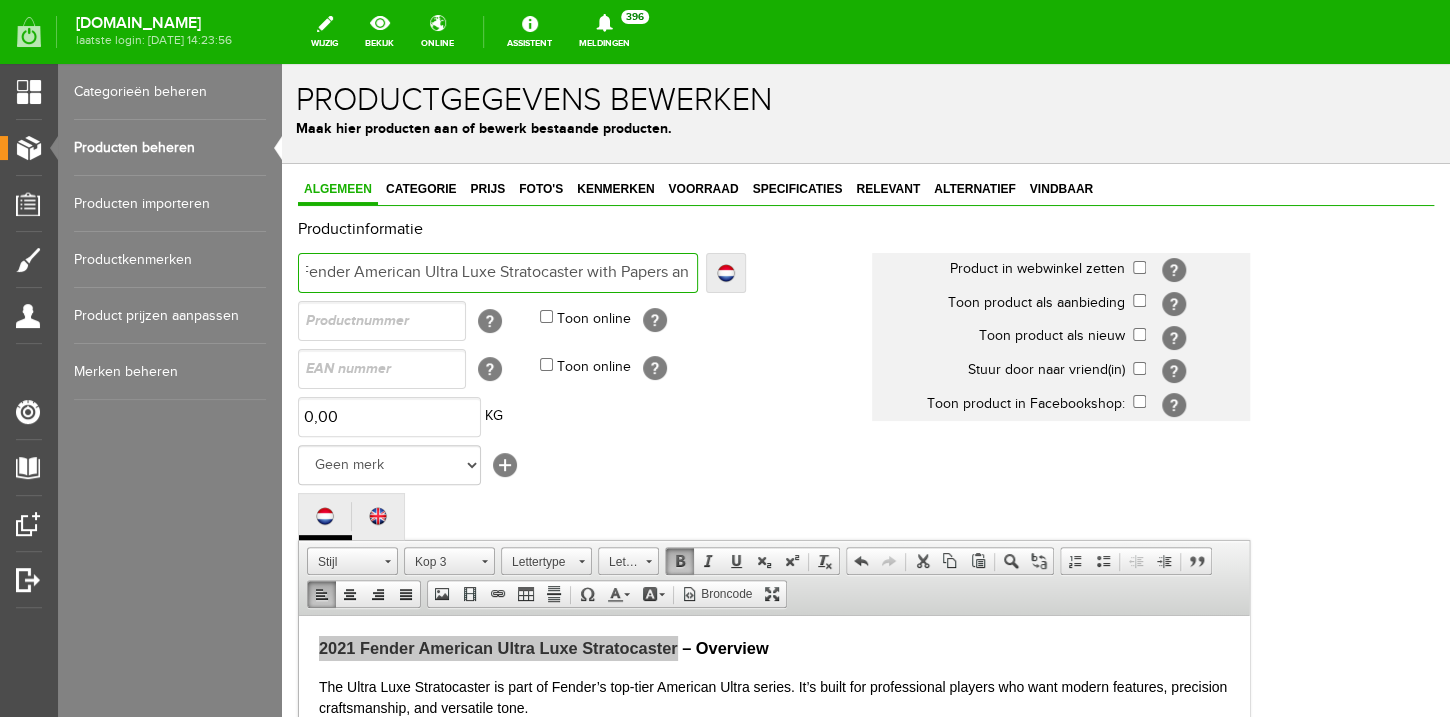 type on "2021 Fender American Ultra Luxe Stratocaster with Papers and" 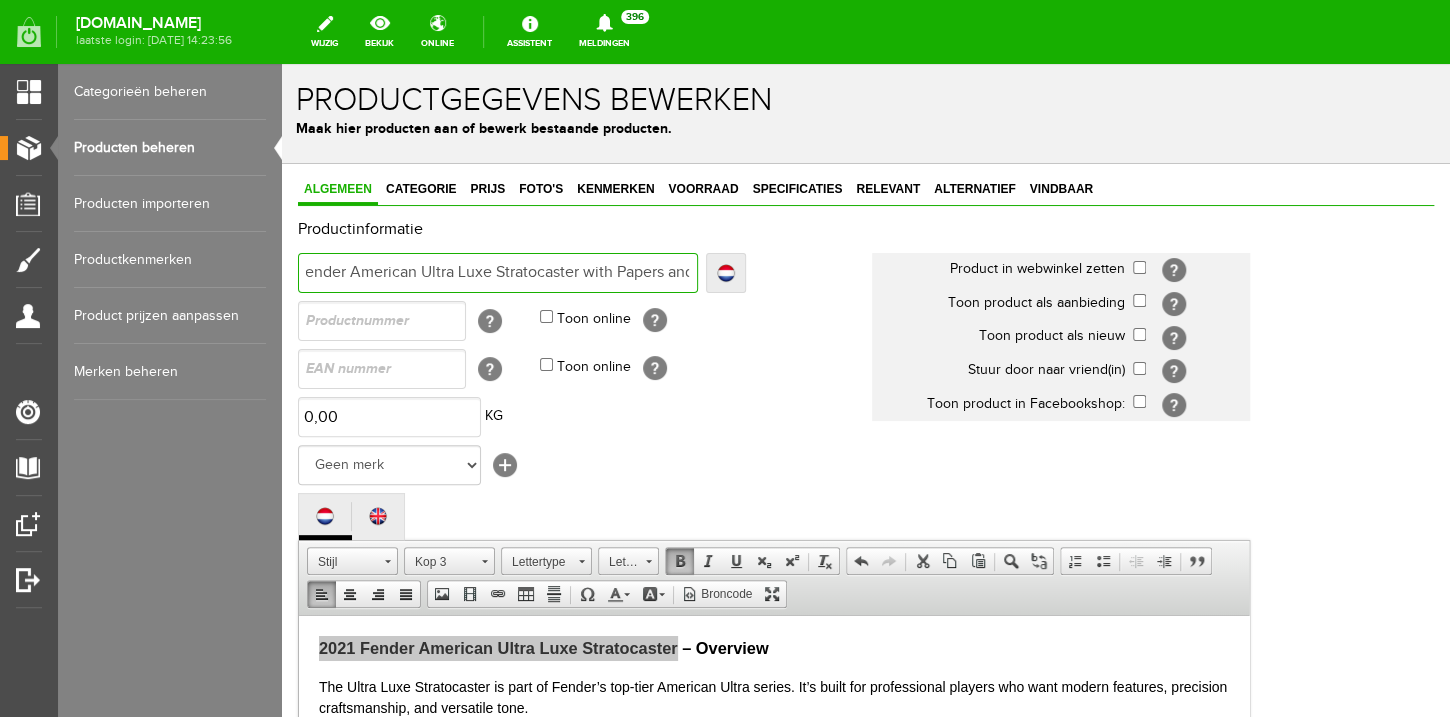 type on "2021 Fender American Ultra Luxe Stratocaster with Papers and" 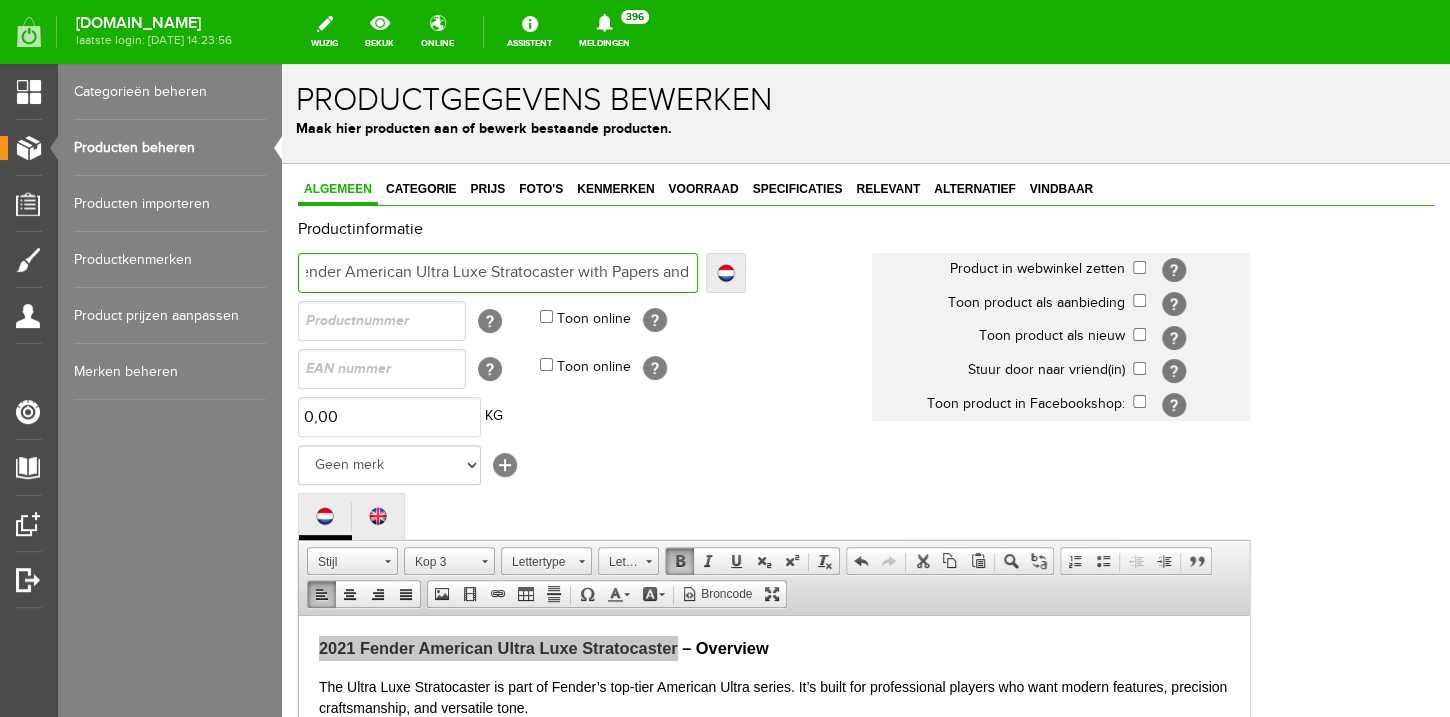 type on "2021 Fender American Ultra Luxe Stratocaster with Papers and" 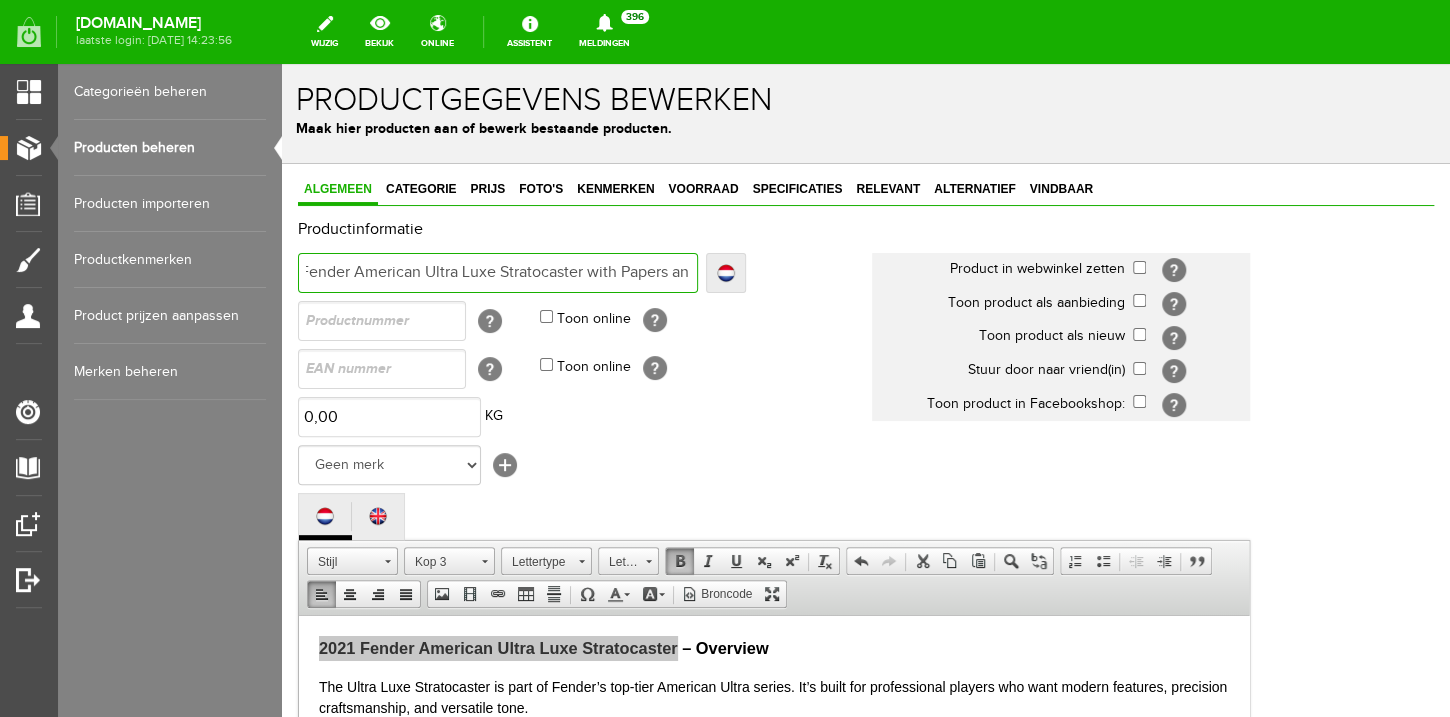 type on "2021 Fender American Ultra Luxe Stratocaster with Papers an" 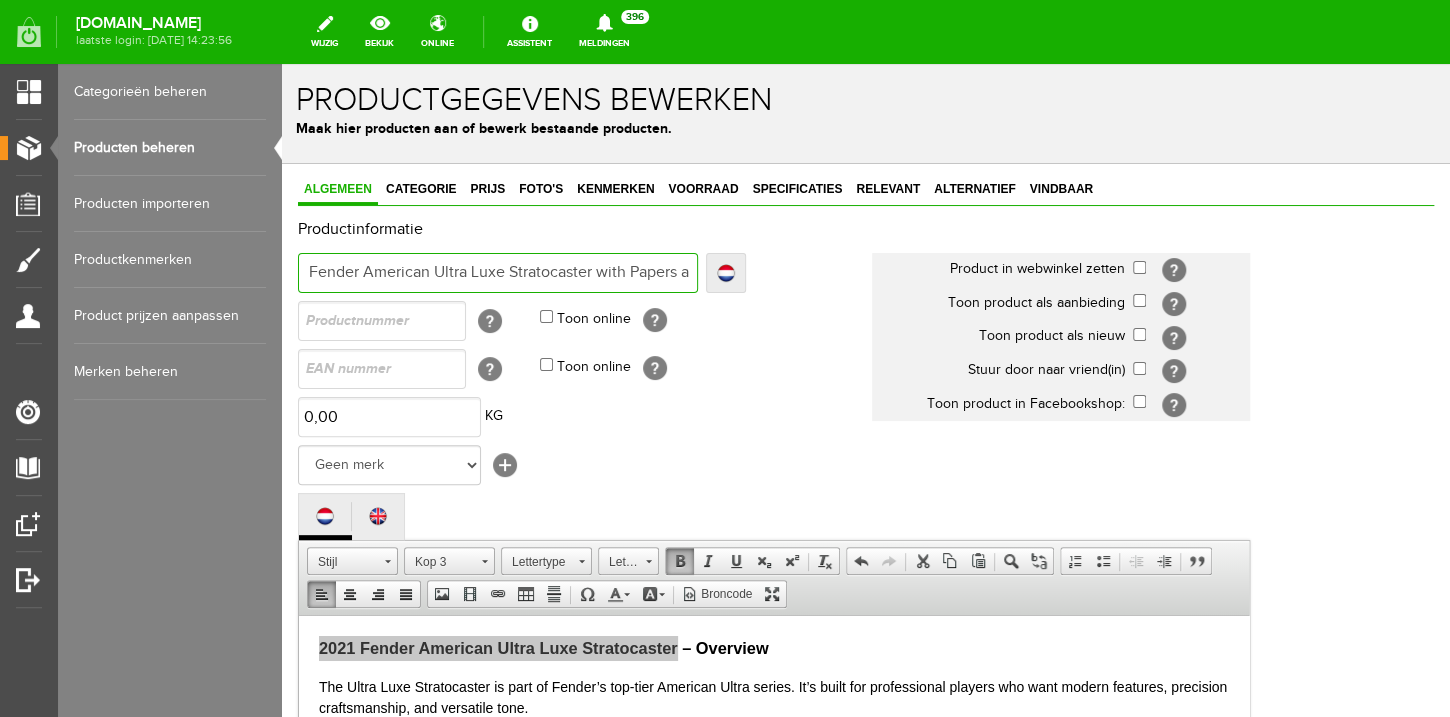 type on "2021 Fender American Ultra Luxe Stratocaster with Papers a" 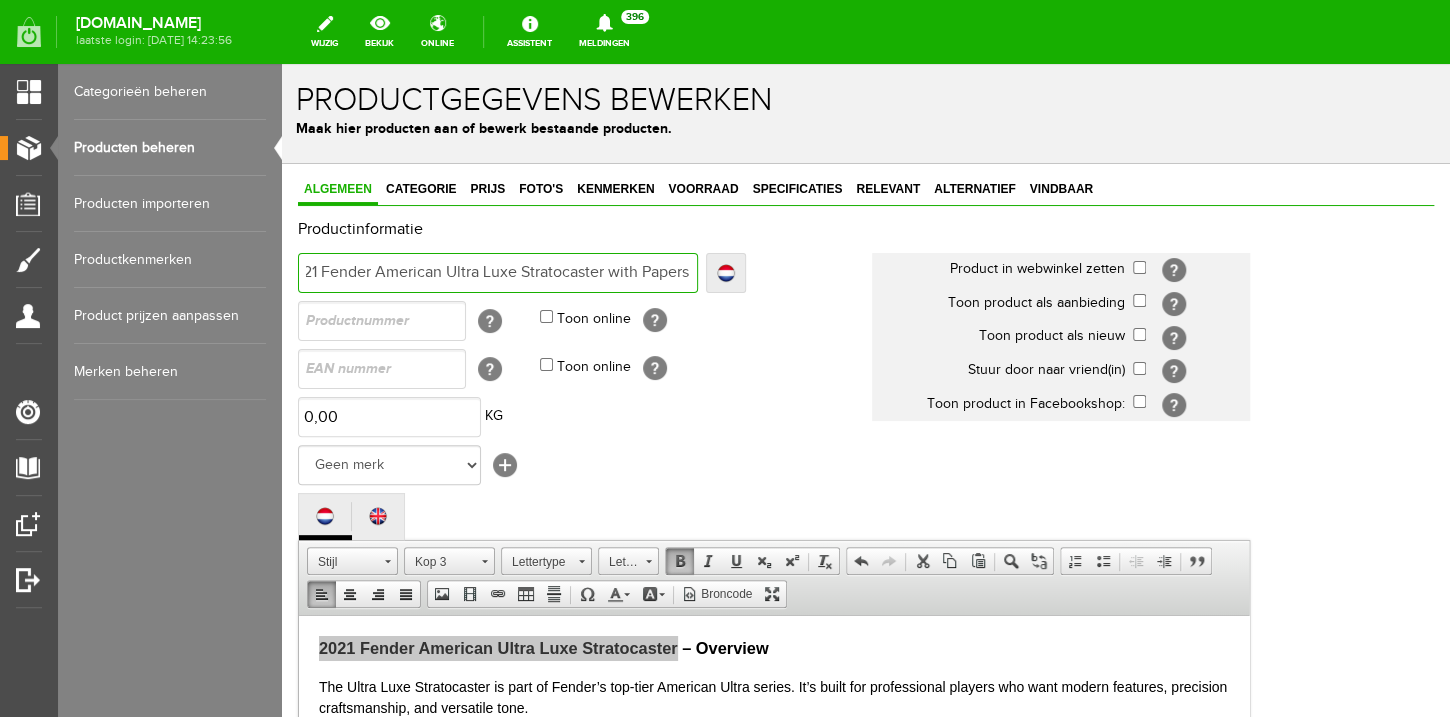 type on "2021 Fender American Ultra Luxe Stratocaster with Papers" 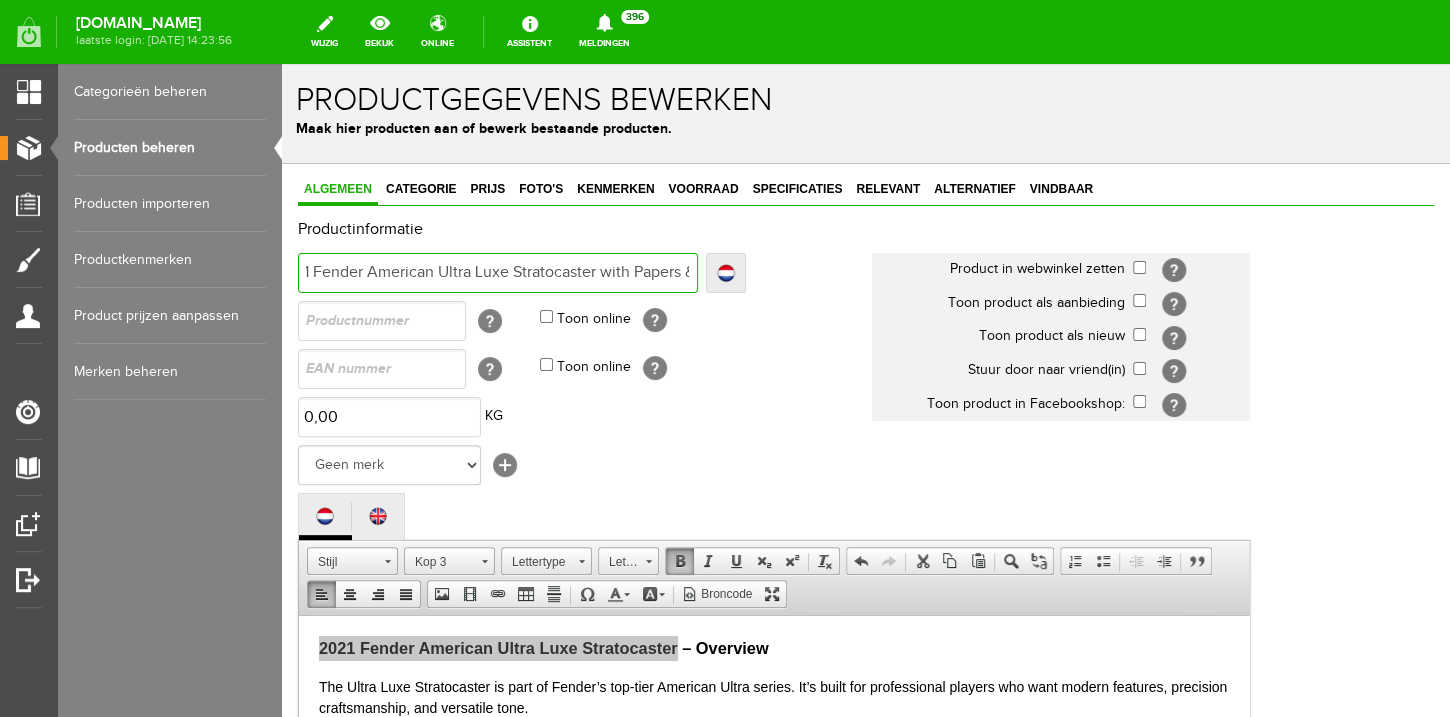 type on "2021 Fender American Ultra Luxe Stratocaster with Papers &" 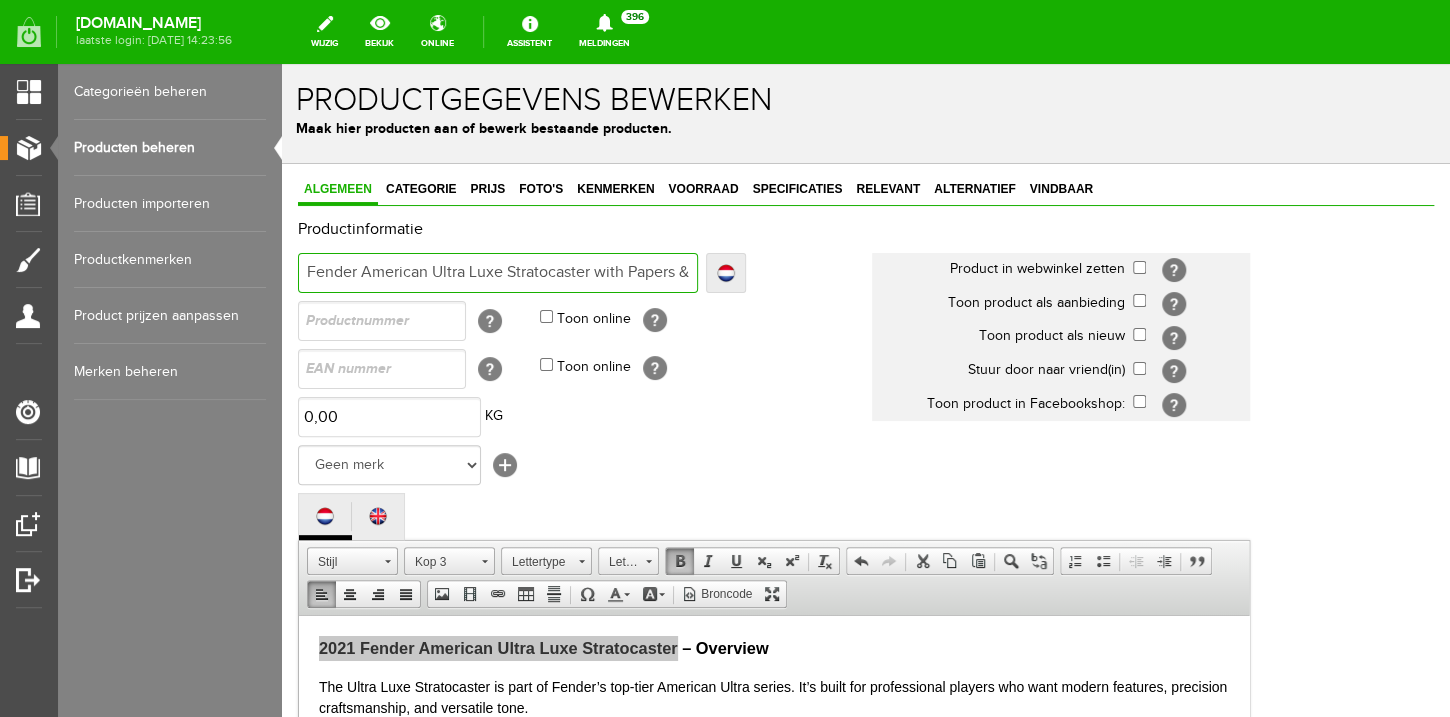 type on "2021 Fender American Ultra Luxe Stratocaster with Papers &" 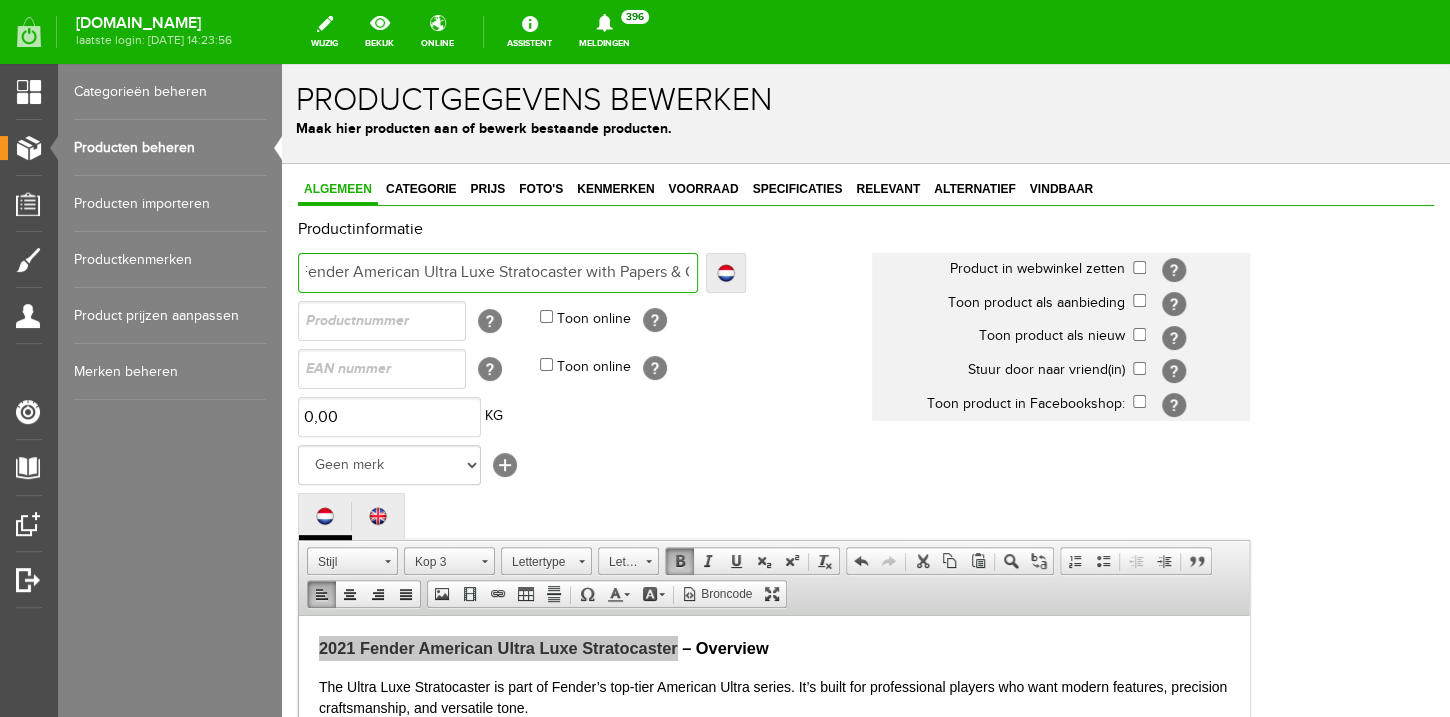 type on "2021 Fender American Ultra Luxe Stratocaster with Papers & C" 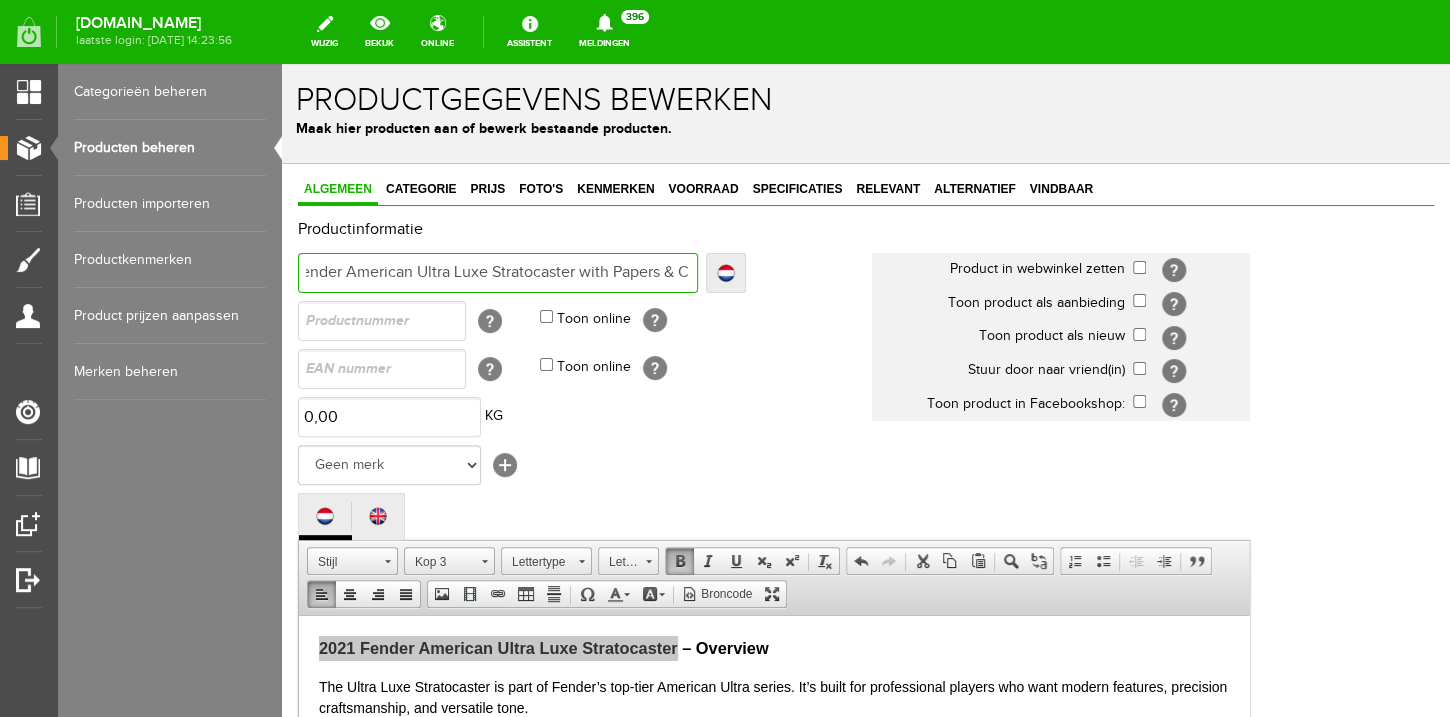 type on "2021 Fender American Ultra Luxe Stratocaster with Papers & Ca" 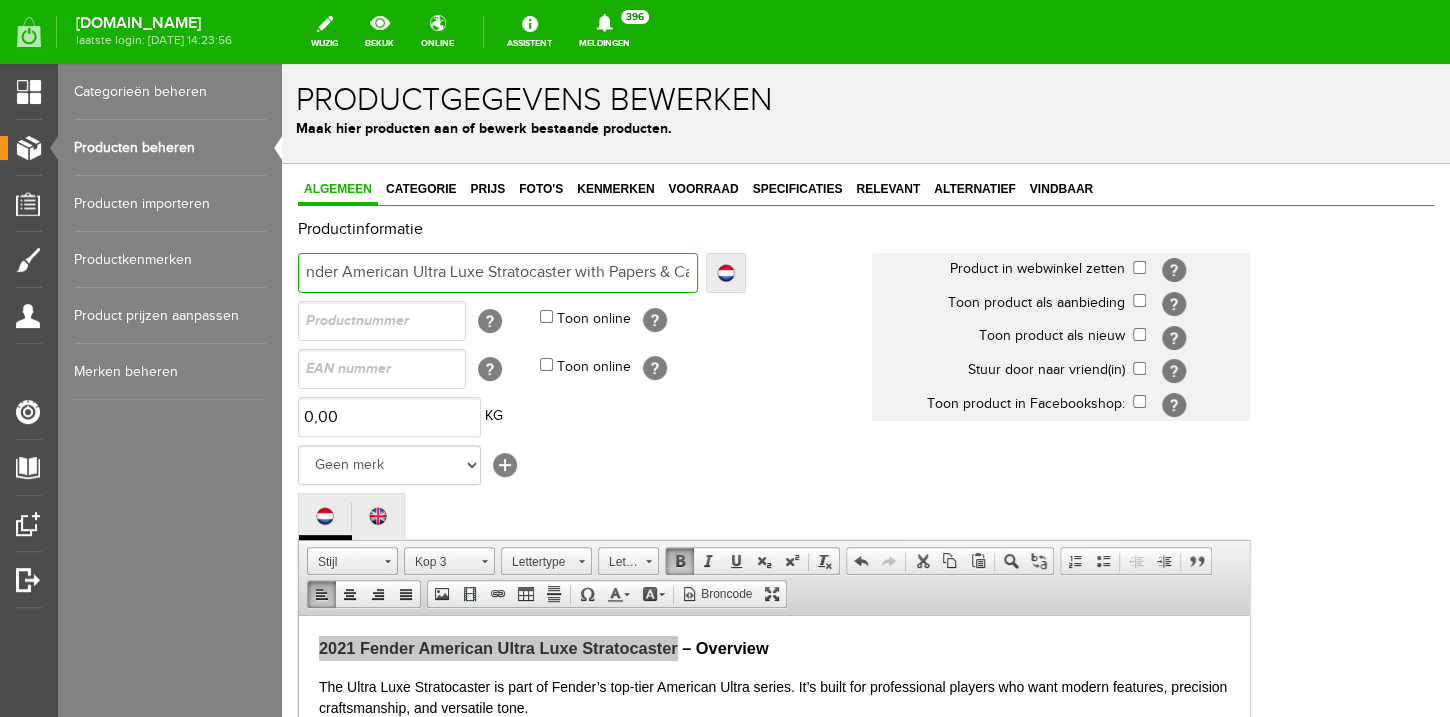 type on "2021 Fender American Ultra Luxe Stratocaster with Papers & Ca" 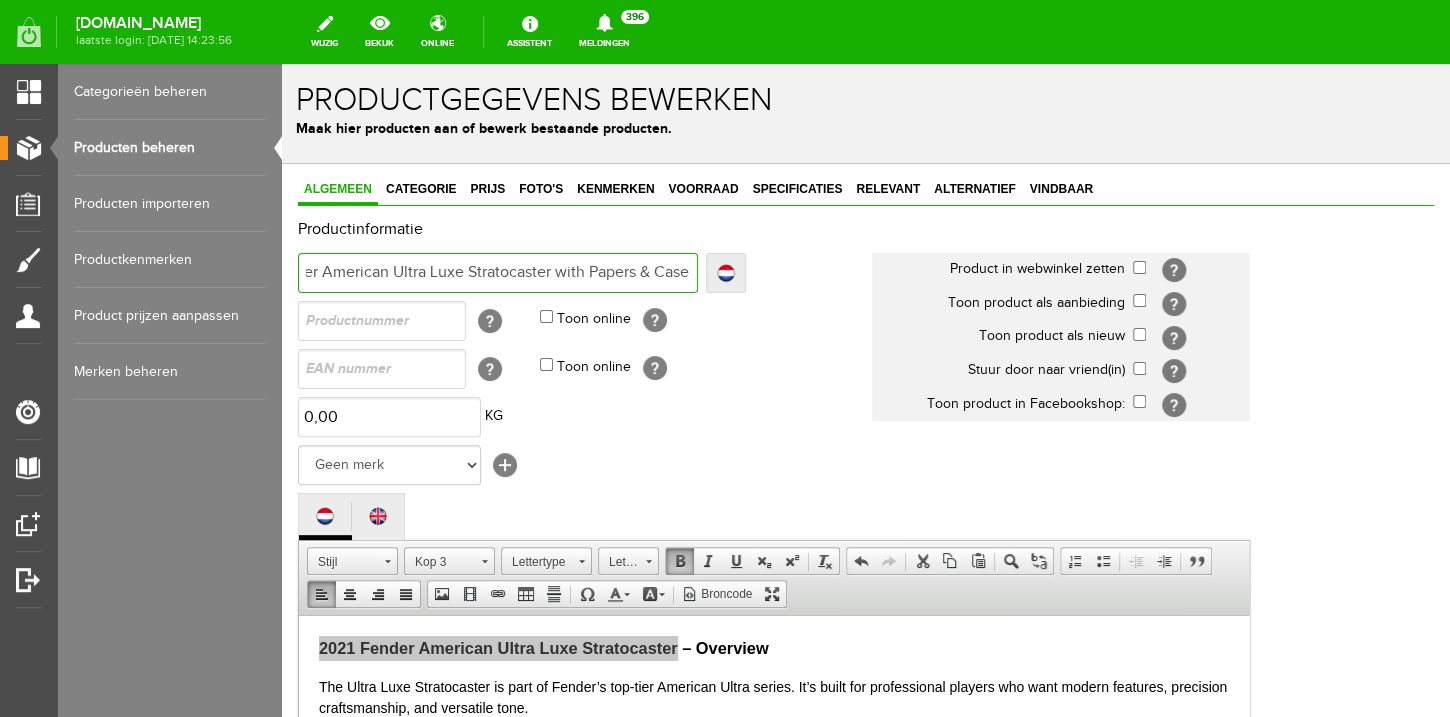 type on "2021 Fender American Ultra Luxe Stratocaster with Papers & Case" 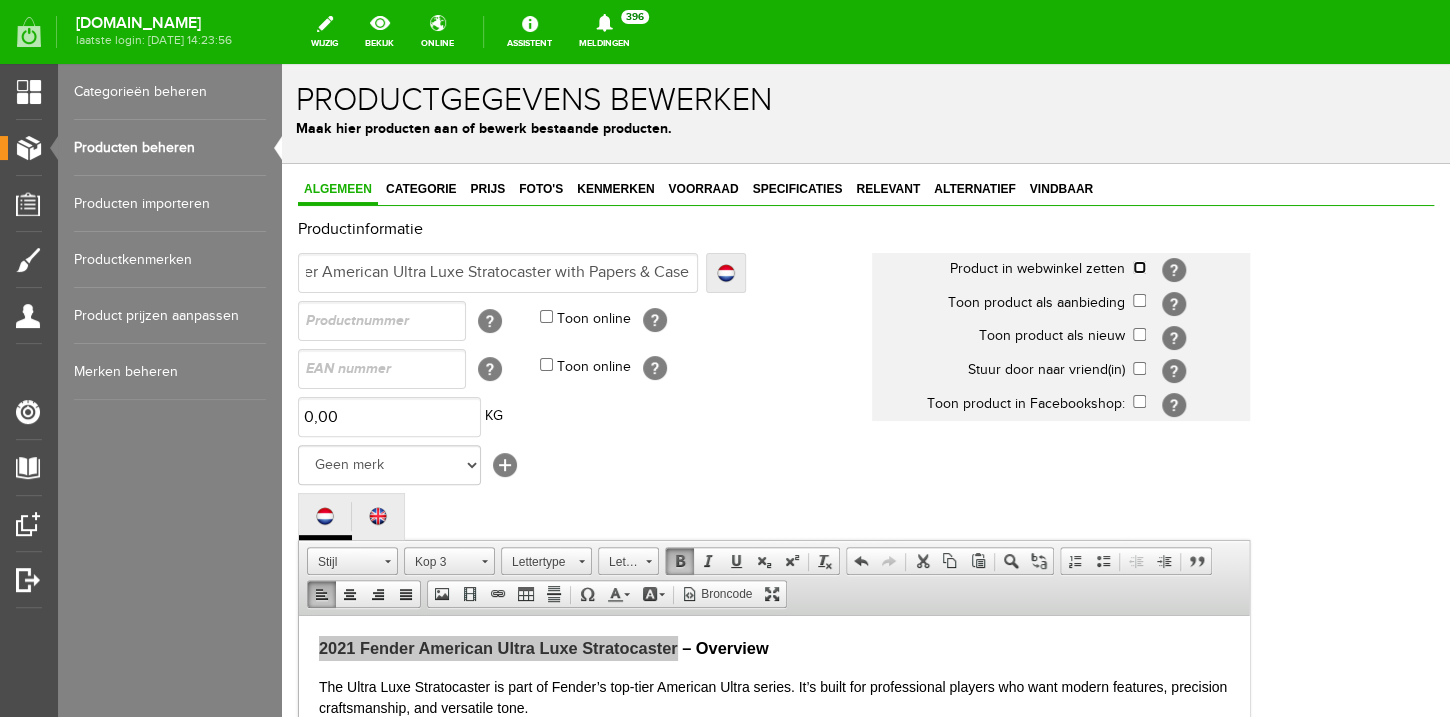 click at bounding box center (1139, 267) 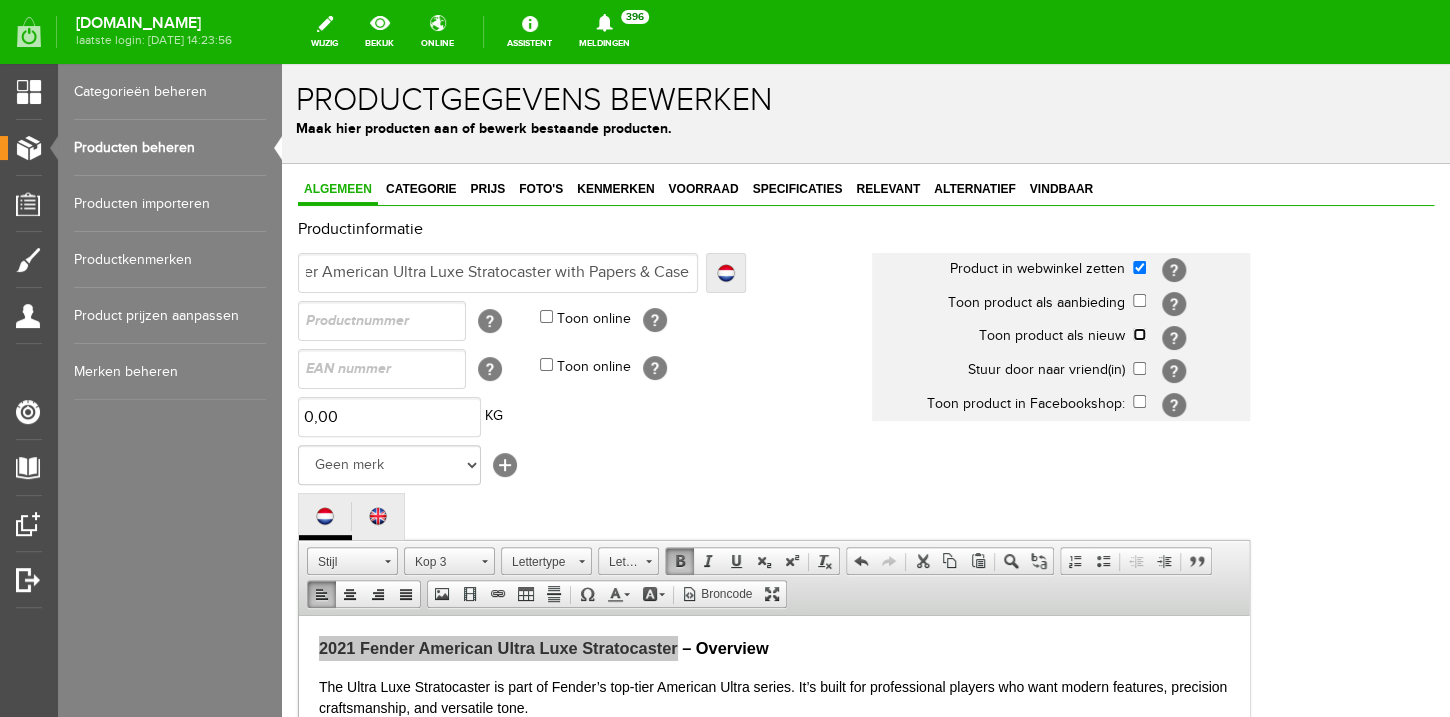click at bounding box center (1139, 334) 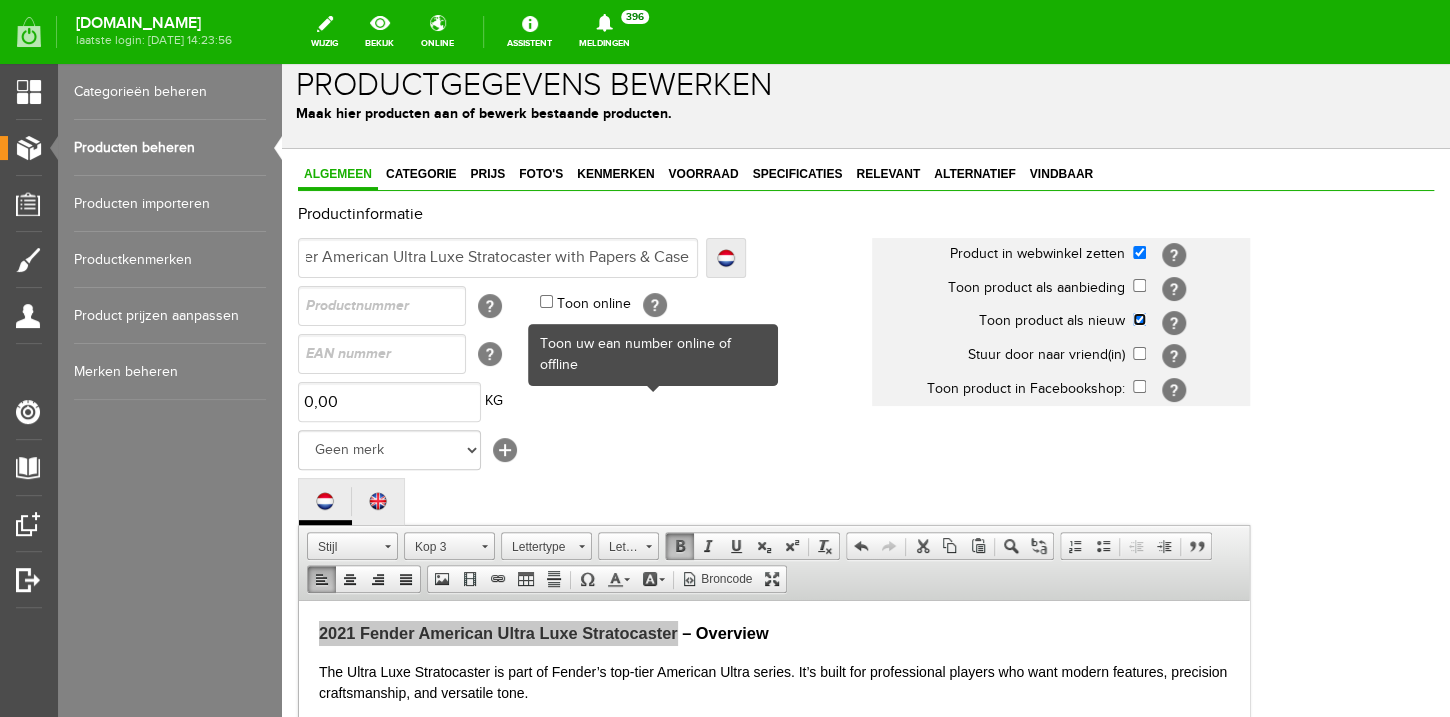 scroll, scrollTop: 80, scrollLeft: 0, axis: vertical 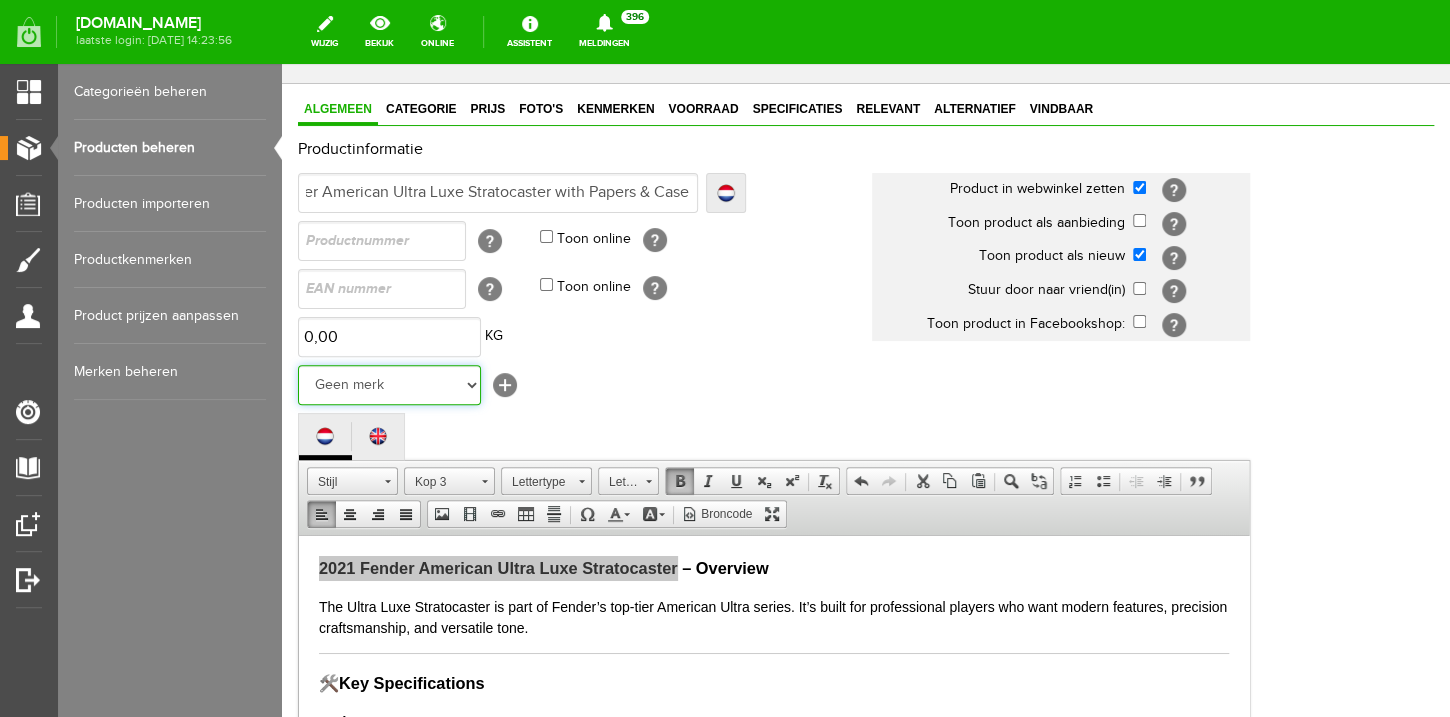 click on "Geen merk
Hymn
Peavey
Vox
Rickenbacker
[PERSON_NAME]
[PERSON_NAME]
[PERSON_NAME]
[PERSON_NAME]
[PERSON_NAME]
[PERSON_NAME]
Hook
Gretsch
[PERSON_NAME]
The Heritage
Haar
ESP
[PERSON_NAME]
EVH
Duesenberg
Marshall
Music Man
[PERSON_NAME]
Fender
Ibanez
PRS [PERSON_NAME]
Other brands" at bounding box center (389, 385) 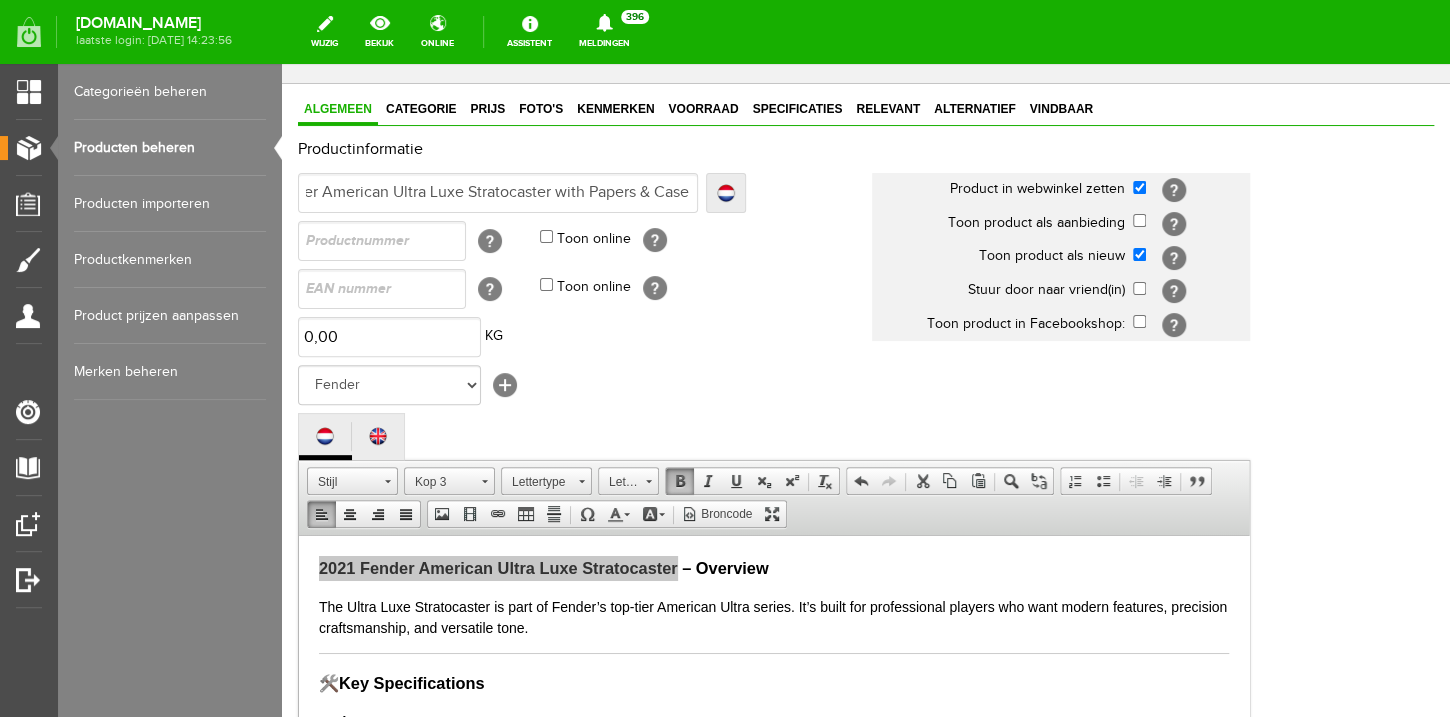 click on "Toon online
[?]" at bounding box center (706, 289) 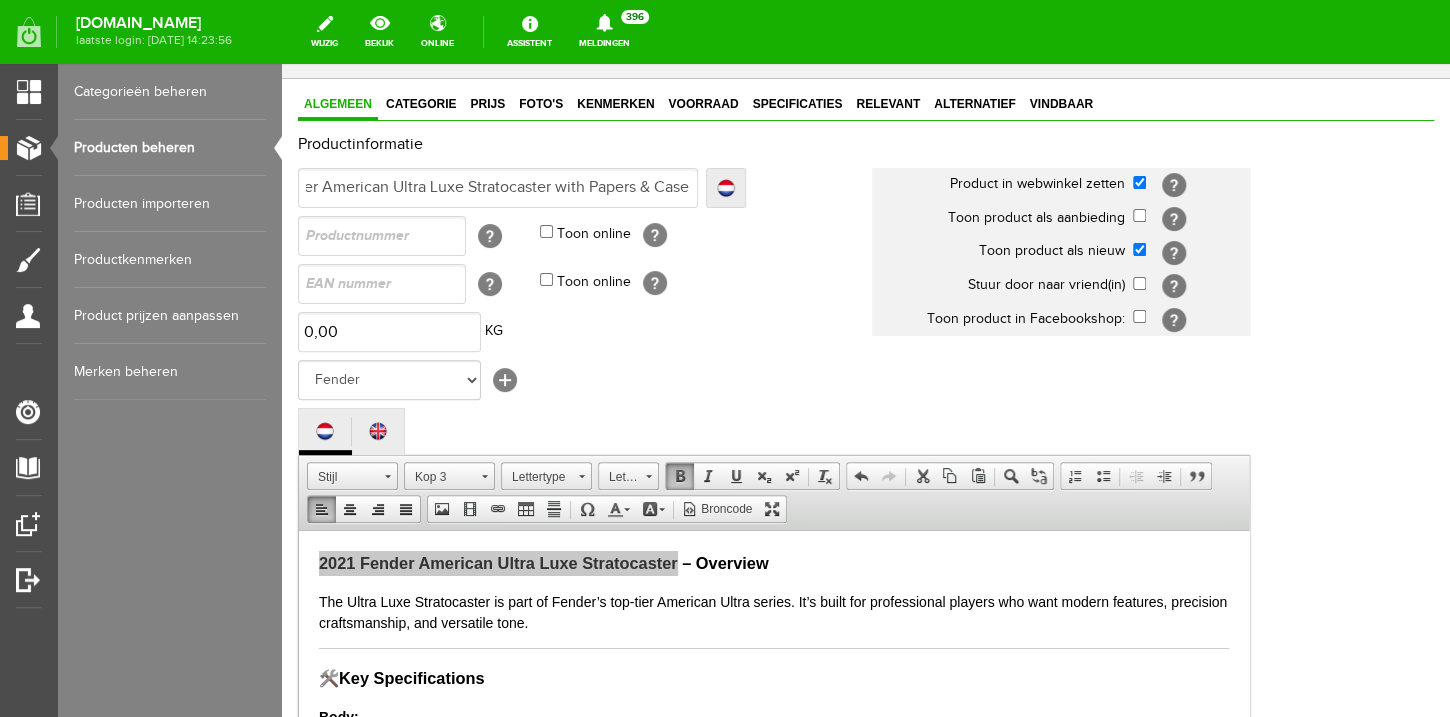 scroll, scrollTop: 304, scrollLeft: 0, axis: vertical 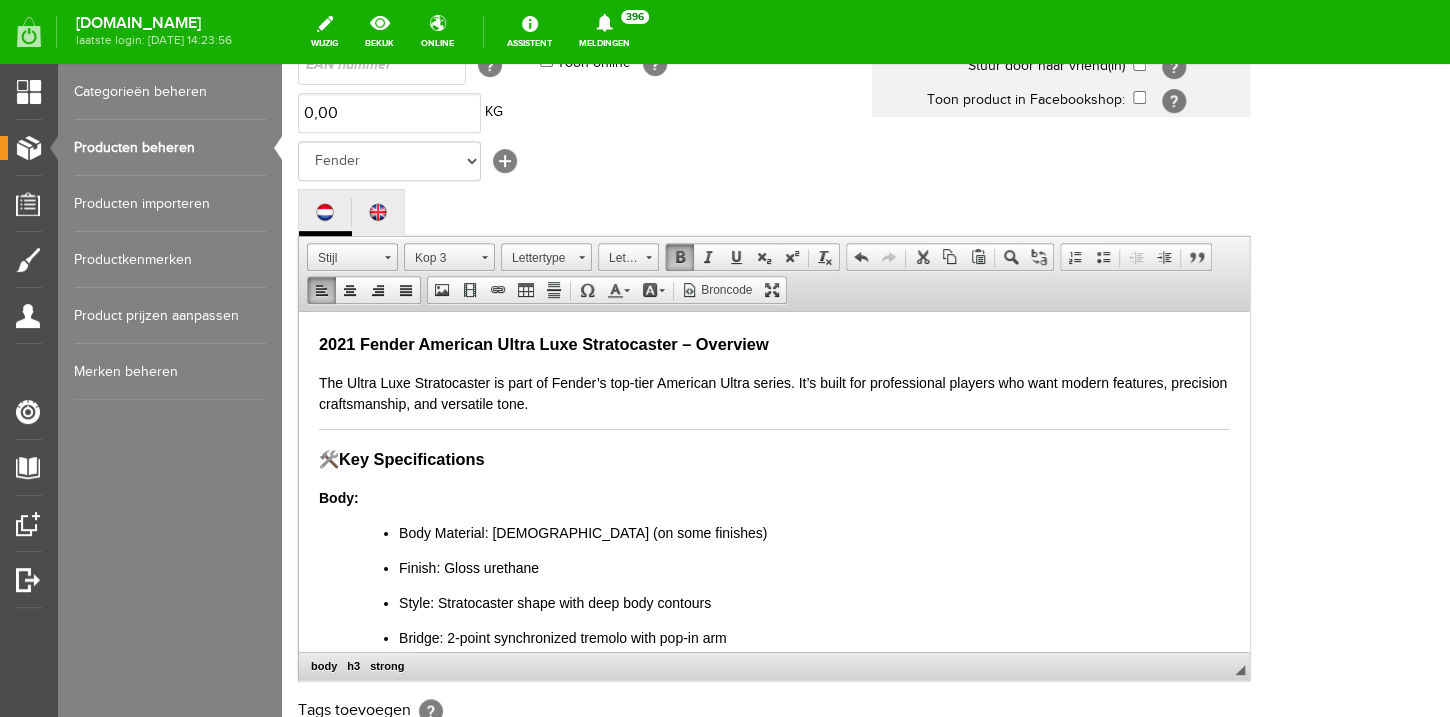 click on "2021 Fender American Ultra Luxe Stratocaster – Overview" at bounding box center [543, 343] 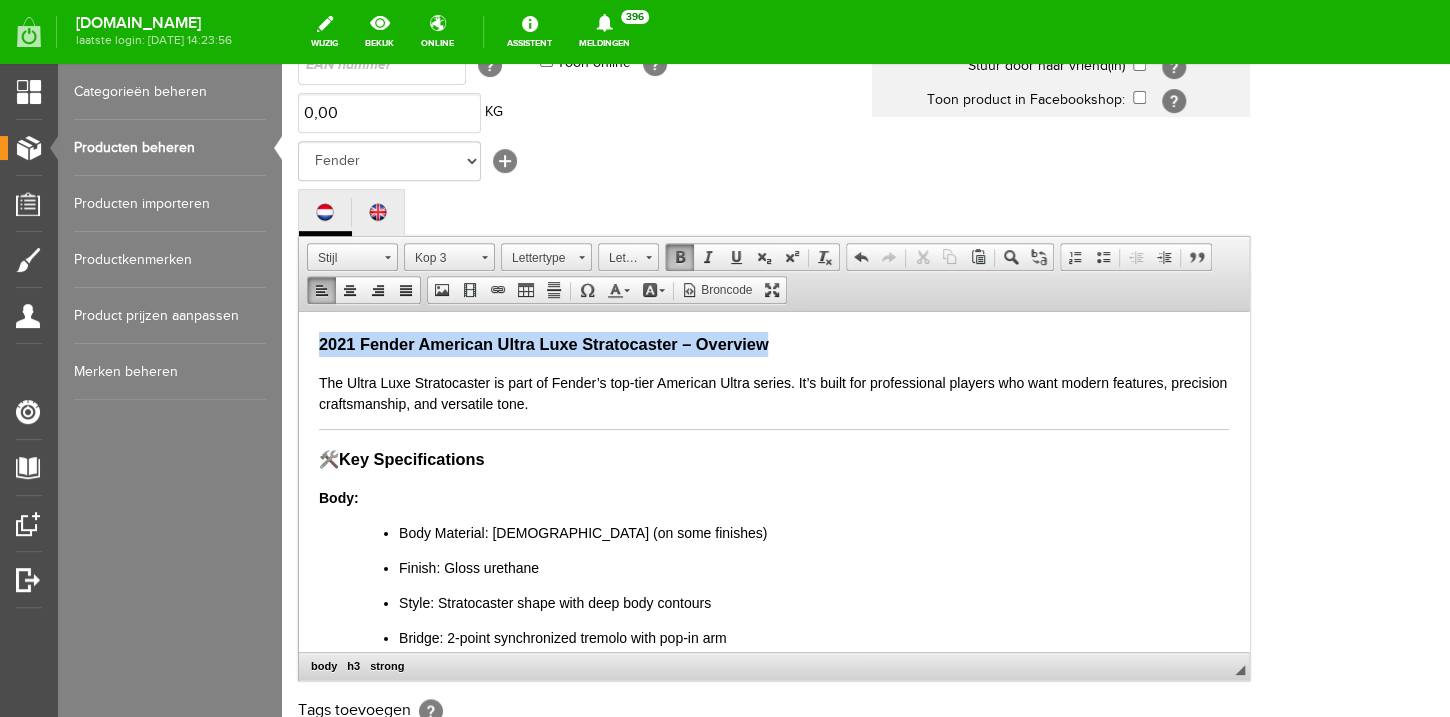 drag, startPoint x: 832, startPoint y: 338, endPoint x: 297, endPoint y: 335, distance: 535.0084 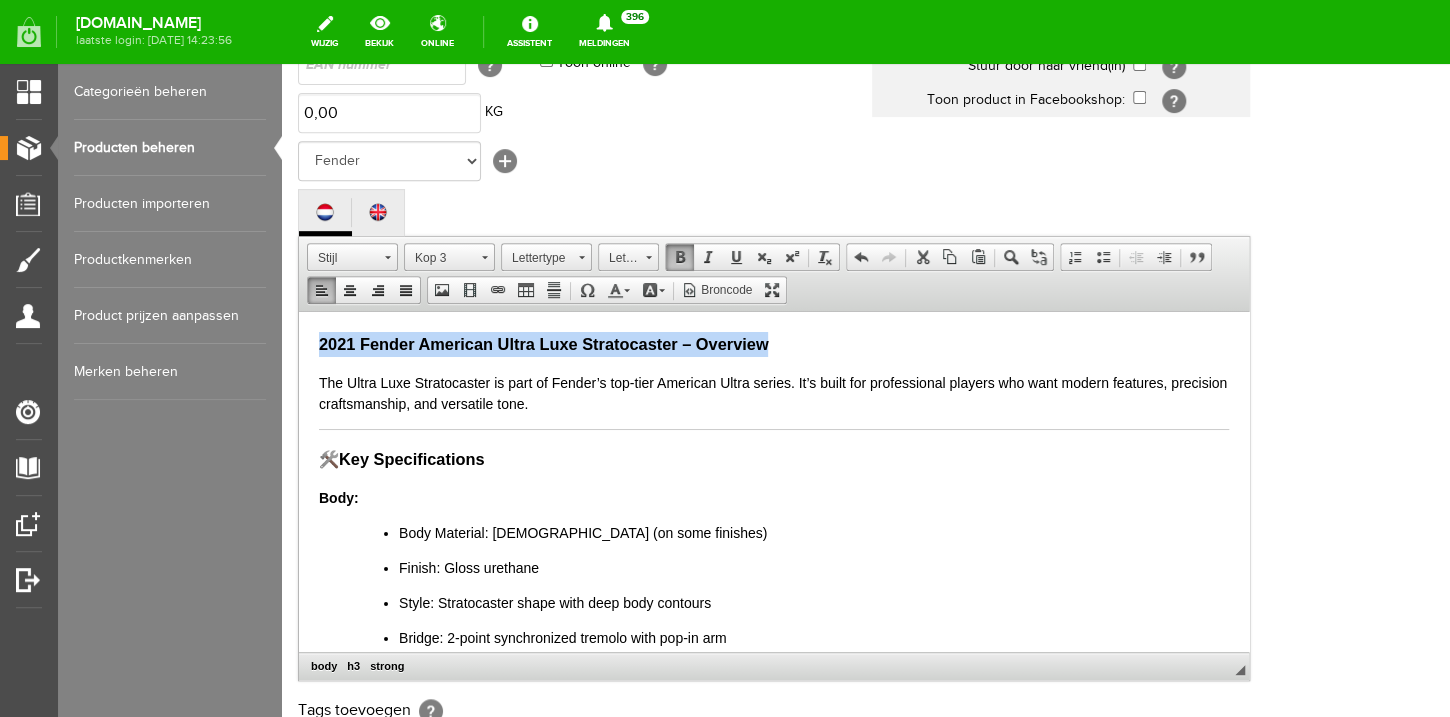 type 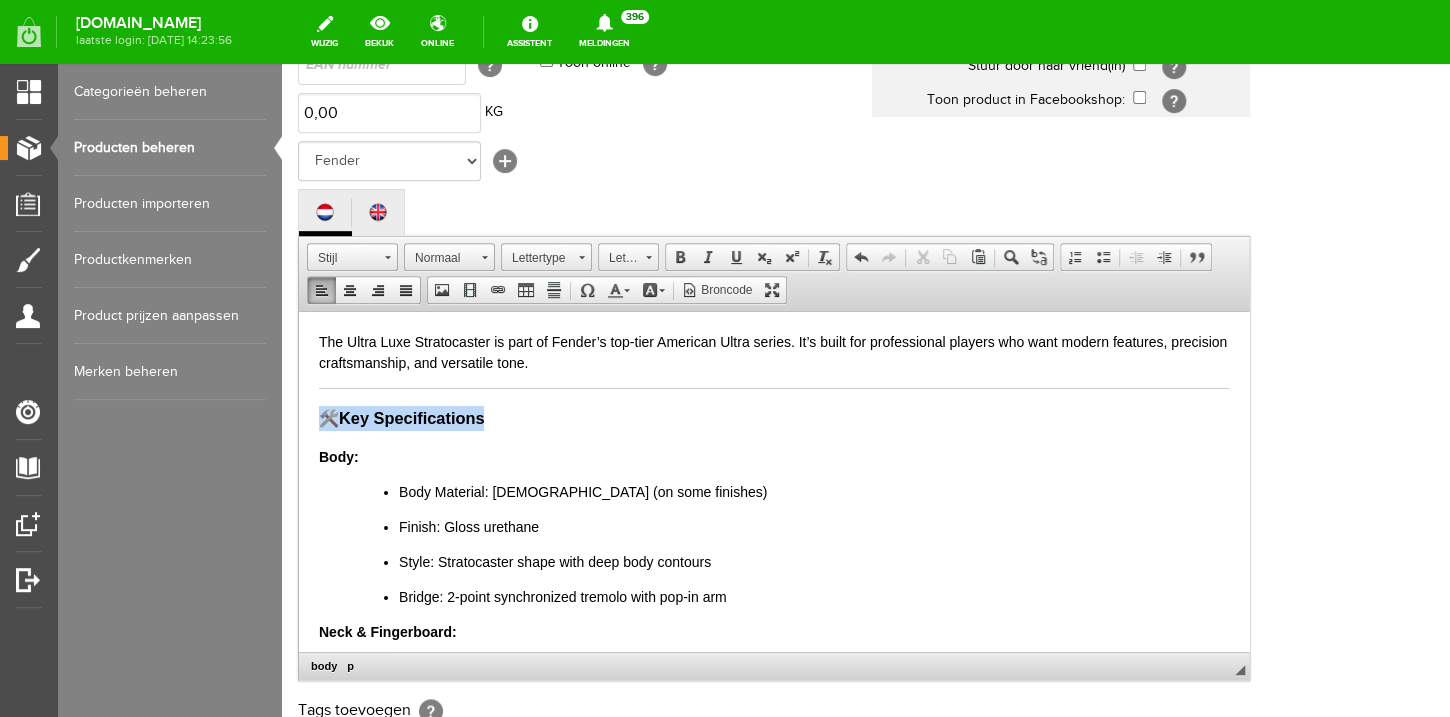 drag, startPoint x: 514, startPoint y: 419, endPoint x: 290, endPoint y: 414, distance: 224.0558 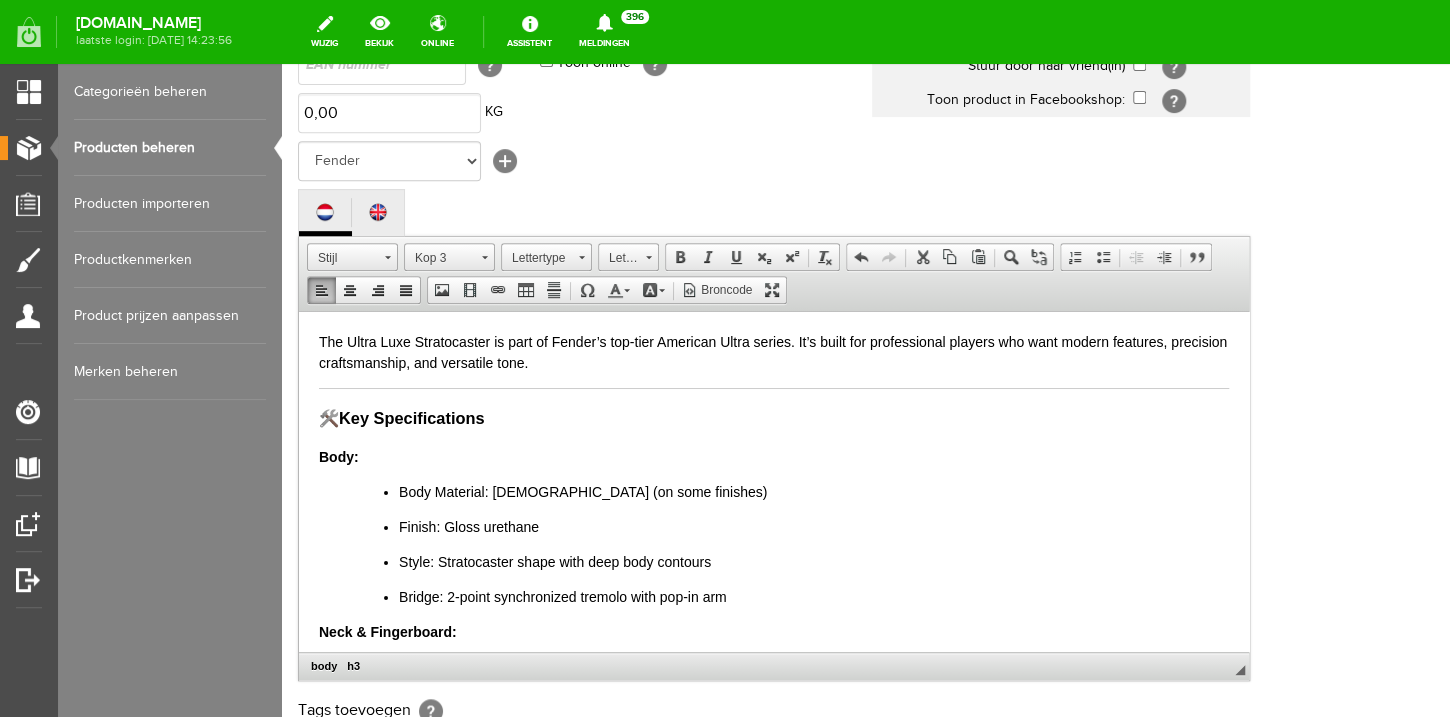 click on "The Ultra Luxe Stratocaster is part of Fender’s top-tier American Ultra series. It’s built for professional players who want modern features, precision craftsmanship, and versatile tone. 🛠️  Key Specifications Body: Body Material: Ash (on some finishes) Finish: Gloss urethane Style: Stratocaster shape with deep body contours Bridge: 2-point synchronized tremolo with pop-in arm Neck & Fingerboard: Neck Material: Maple Neck Profile: Augmented “D” shape Neck Finish: Ultra satin urethane with gloss headstock front Fingerboard: Maple or Rosewood Radius: Compound 10"–14" Frets: 22 stainless steel medium-jumbo Nut: TUSQ, width approximately 42.8 mm (1.685 inches) Neck Joint: Sculpted heel for easy upper fret access Electronics: Pickups: 3x Ultra Noiseless Vintage Strat single-coils Switching: 5-way blade switch Special Feature: S-1 switch for additional pickup combinations Controls: Master volume, two tone knobs Hardware: Tuners: Deluxe locking tuners Bridge: Deluxe 2-point tremolo Included: 🎵" at bounding box center (774, 501) 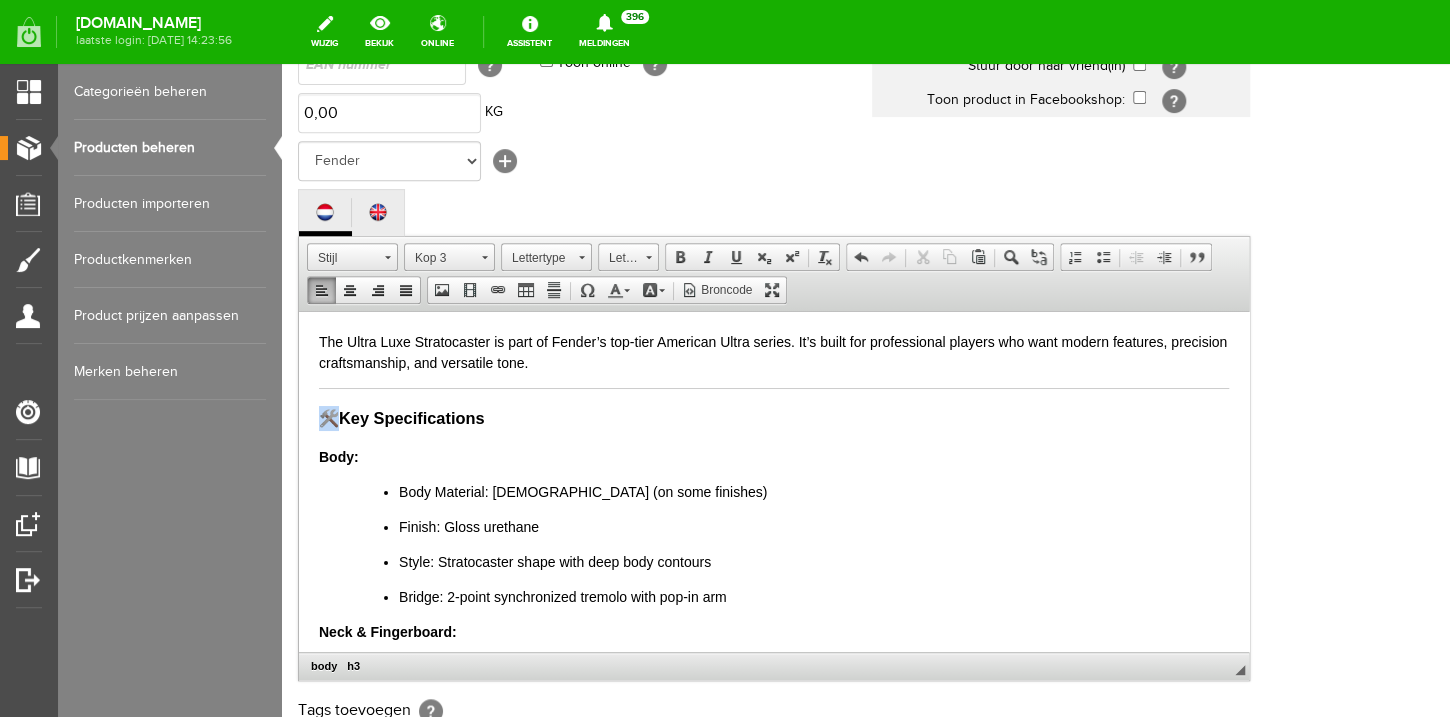 click on "The Ultra Luxe Stratocaster is part of Fender’s top-tier American Ultra series. It’s built for professional players who want modern features, precision craftsmanship, and versatile tone. 🛠️  Key Specifications Body: Body Material: Ash (on some finishes) Finish: Gloss urethane Style: Stratocaster shape with deep body contours Bridge: 2-point synchronized tremolo with pop-in arm Neck & Fingerboard: Neck Material: Maple Neck Profile: Augmented “D” shape Neck Finish: Ultra satin urethane with gloss headstock front Fingerboard: Maple or Rosewood Radius: Compound 10"–14" Frets: 22 stainless steel medium-jumbo Nut: TUSQ, width approximately 42.8 mm (1.685 inches) Neck Joint: Sculpted heel for easy upper fret access Electronics: Pickups: 3x Ultra Noiseless Vintage Strat single-coils Switching: 5-way blade switch Special Feature: S-1 switch for additional pickup combinations Controls: Master volume, two tone knobs Hardware: Tuners: Deluxe locking tuners Bridge: Deluxe 2-point tremolo Included: 🎵" at bounding box center [774, 481] 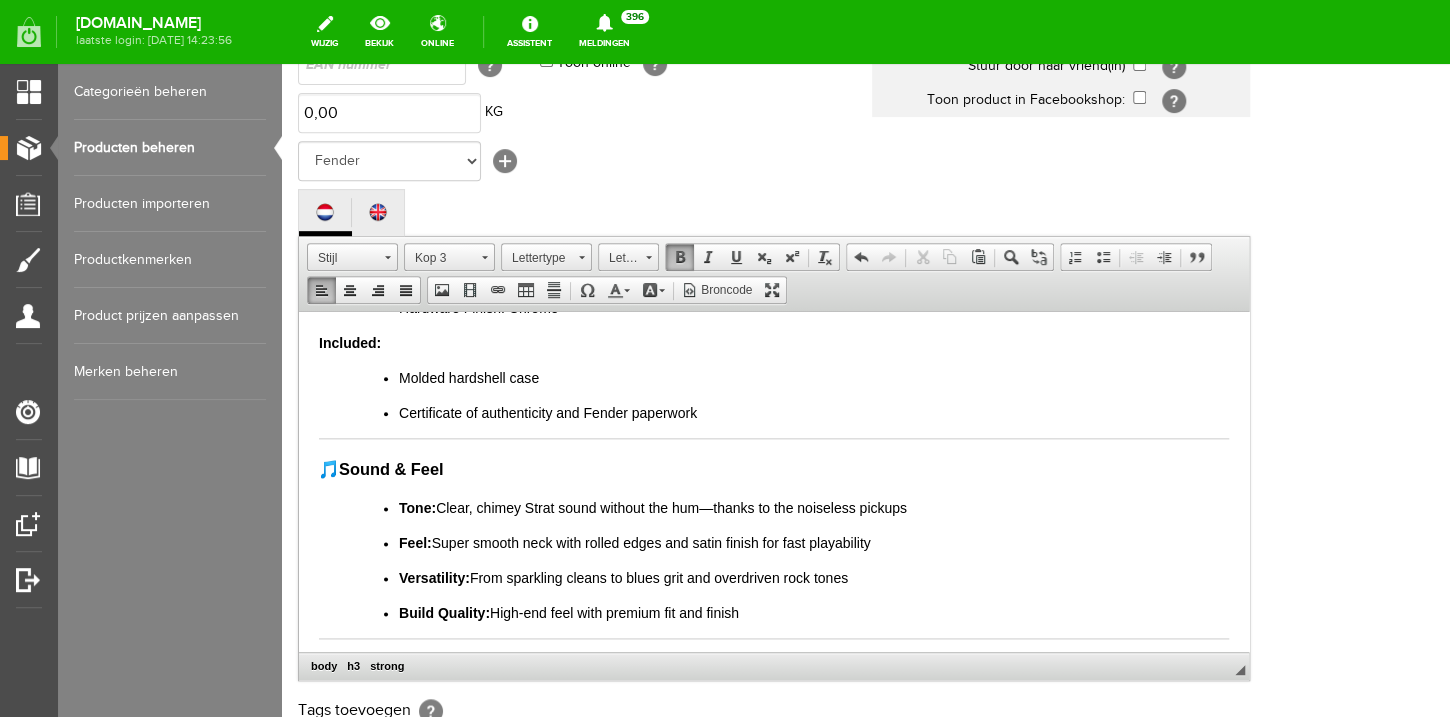 scroll, scrollTop: 1024, scrollLeft: 0, axis: vertical 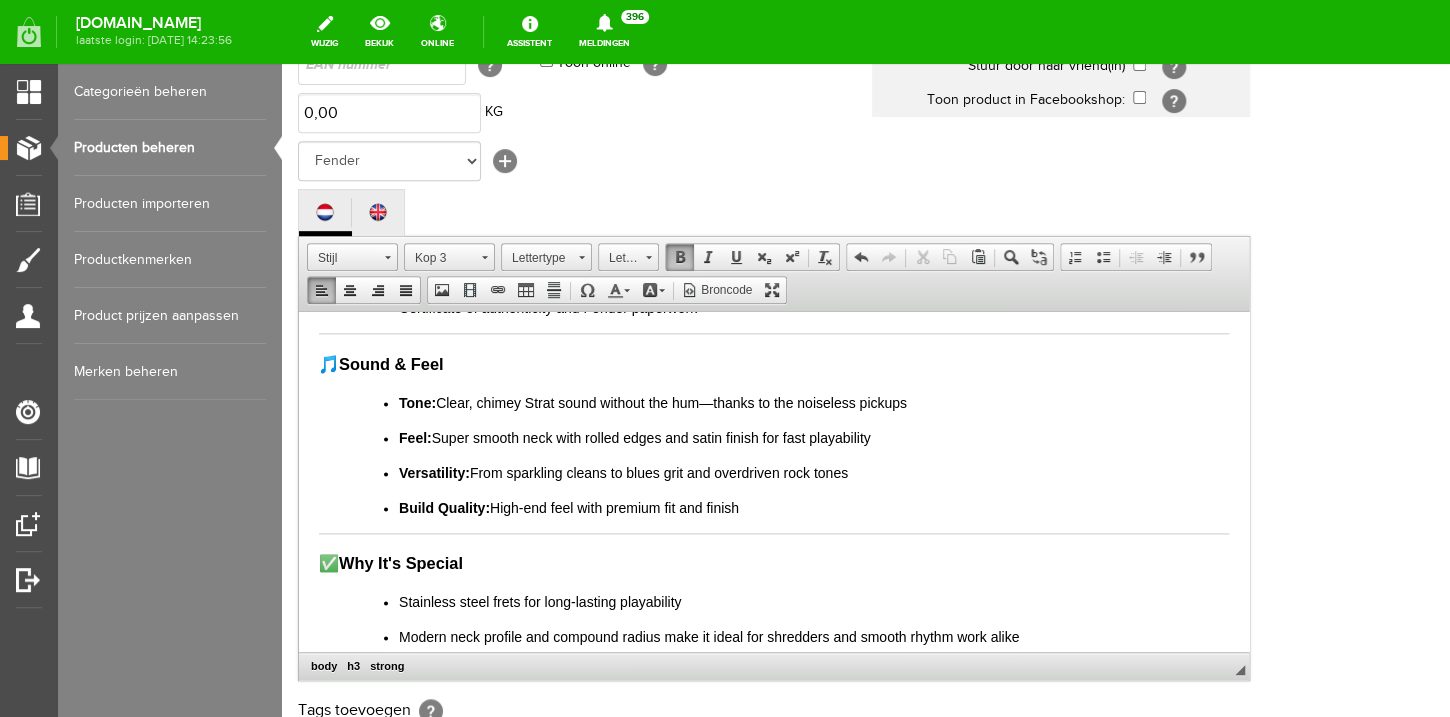 click on "Sound & Feel" at bounding box center (391, 363) 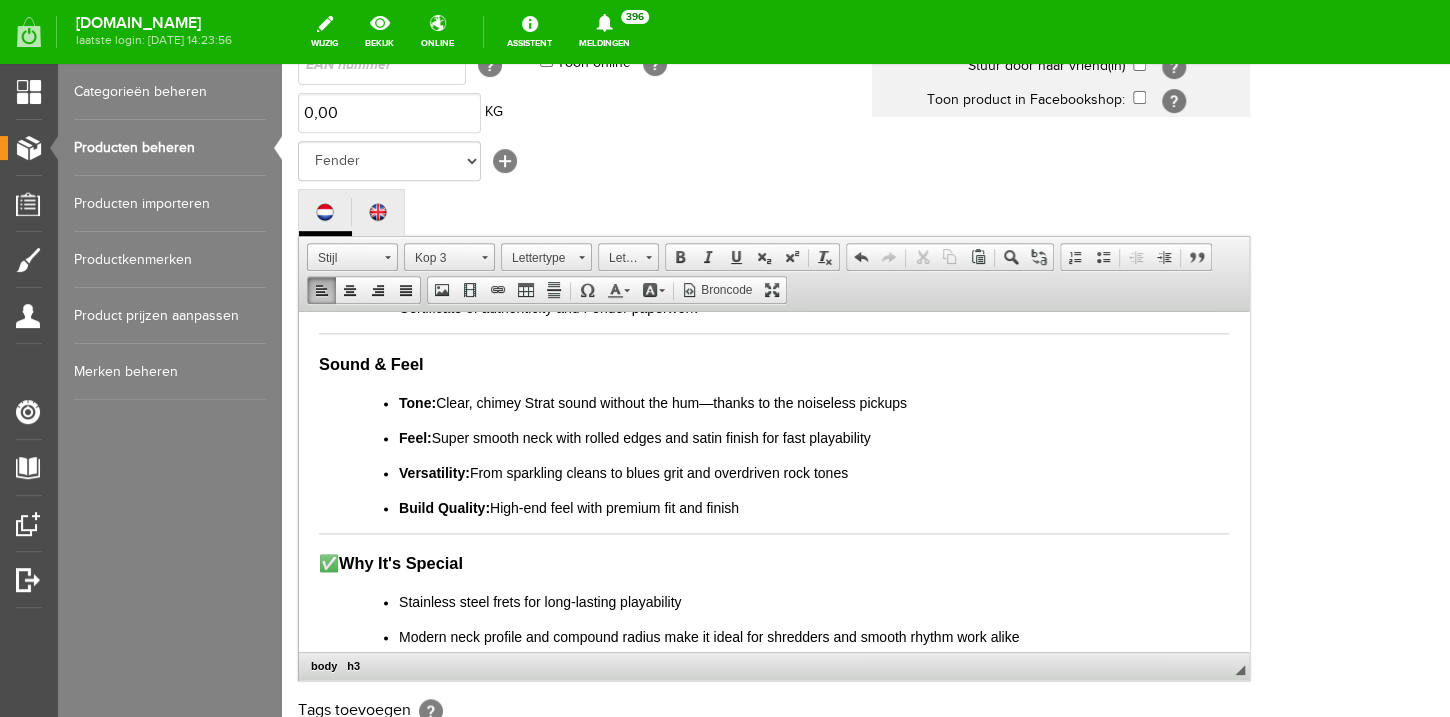 click on "Why It's Special" at bounding box center [401, 562] 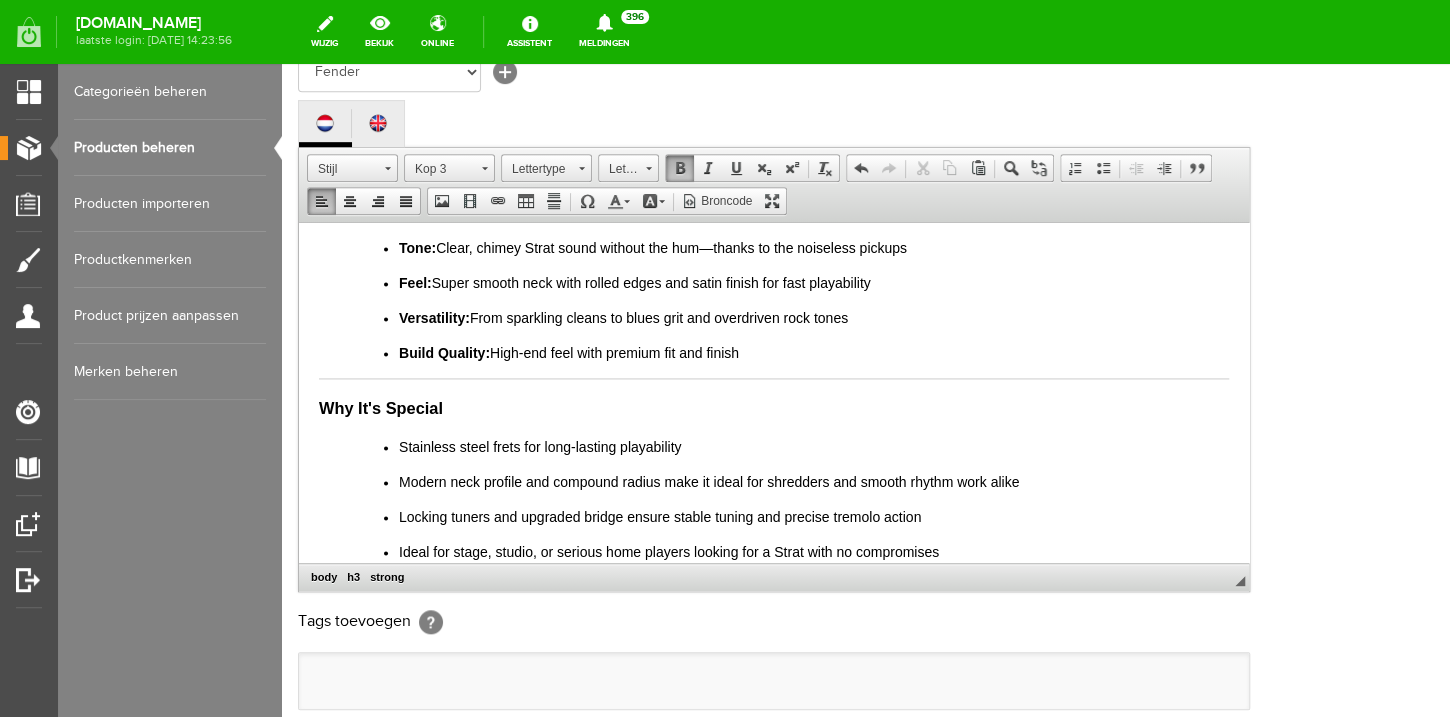 scroll, scrollTop: 416, scrollLeft: 0, axis: vertical 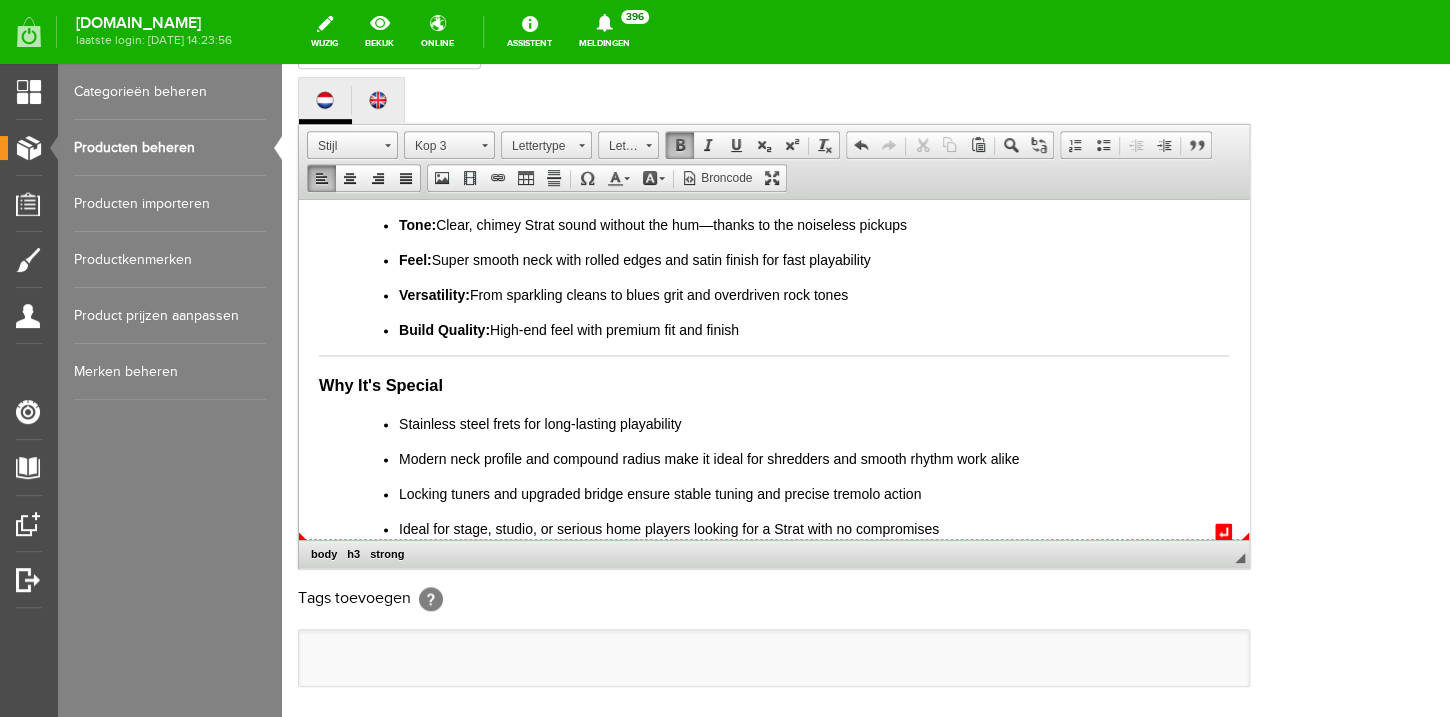 click on "Ideal for stage, studio, or serious home players looking for a Strat with no compromises" at bounding box center (814, 528) 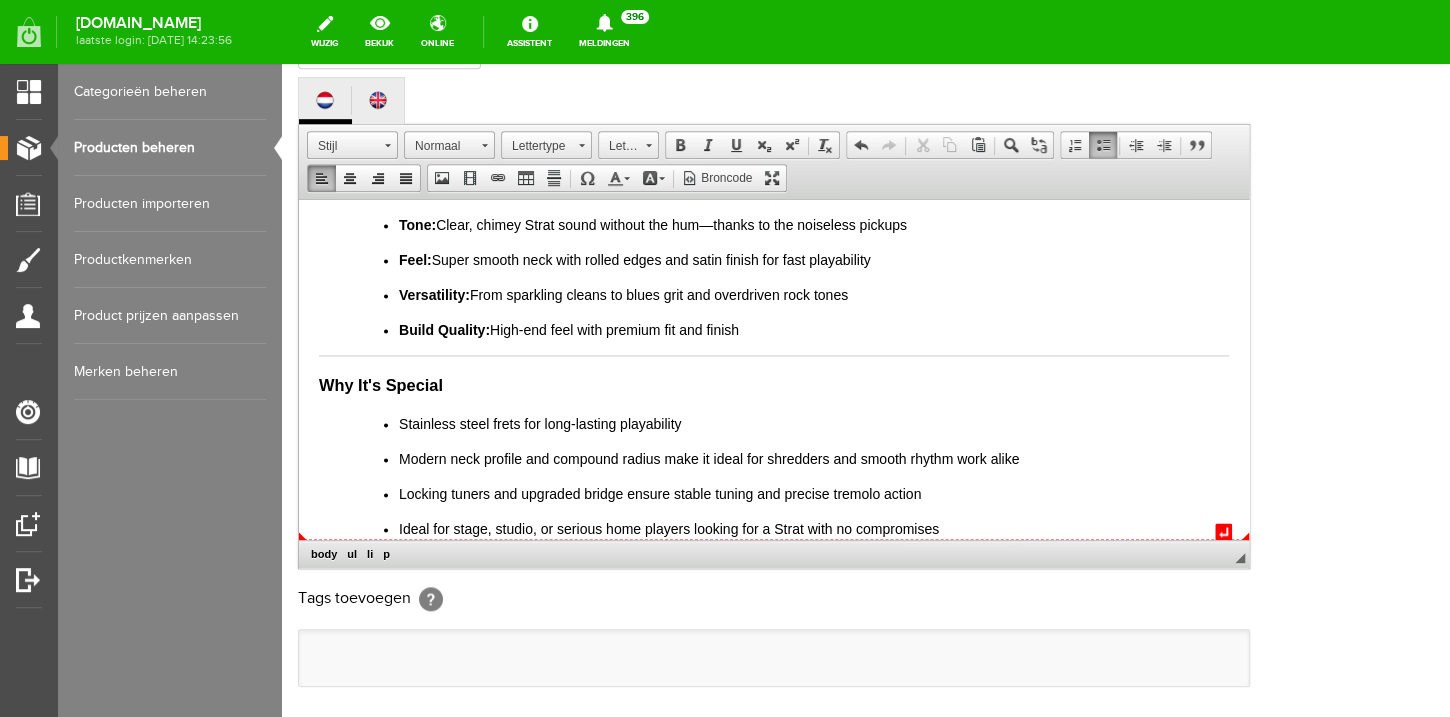 scroll, scrollTop: 1122, scrollLeft: 0, axis: vertical 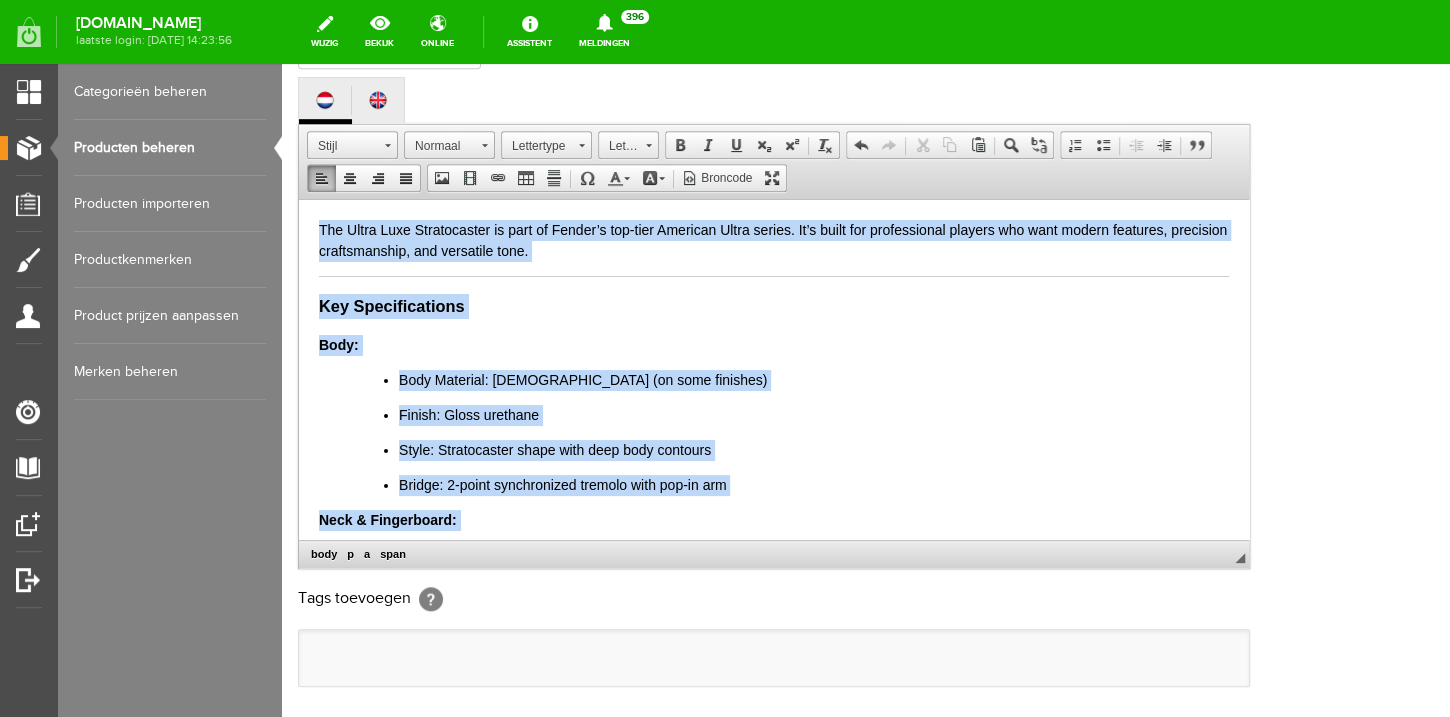 drag, startPoint x: 1002, startPoint y: 384, endPoint x: 471, endPoint y: 119, distance: 593.45264 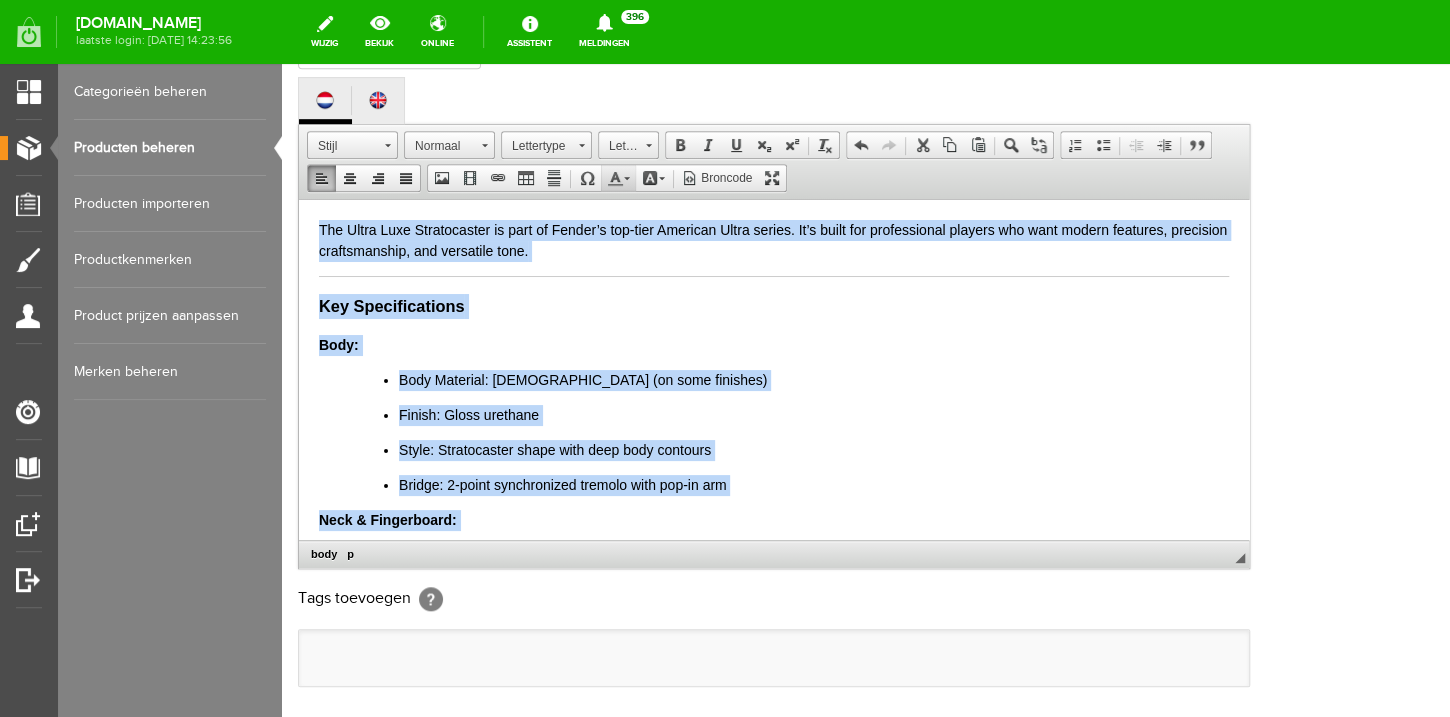 click at bounding box center (615, 178) 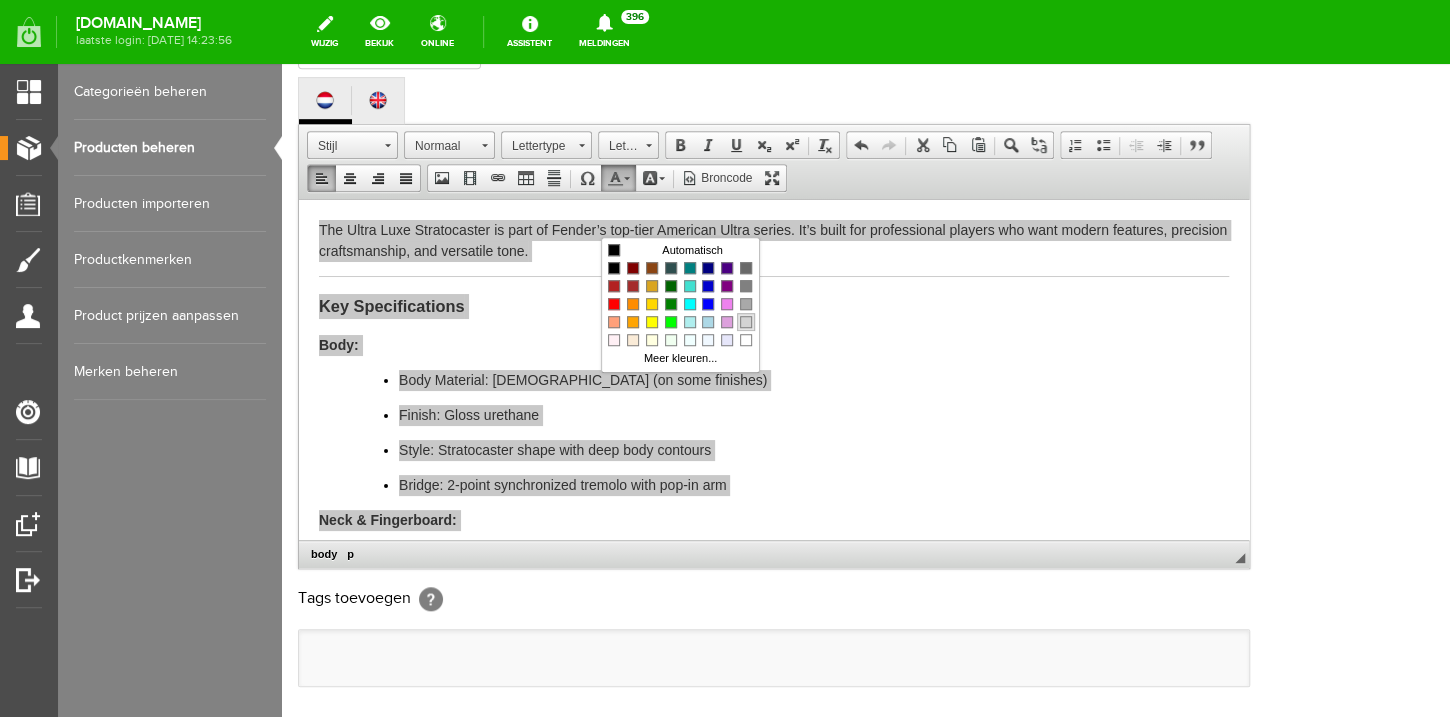 scroll, scrollTop: 0, scrollLeft: 0, axis: both 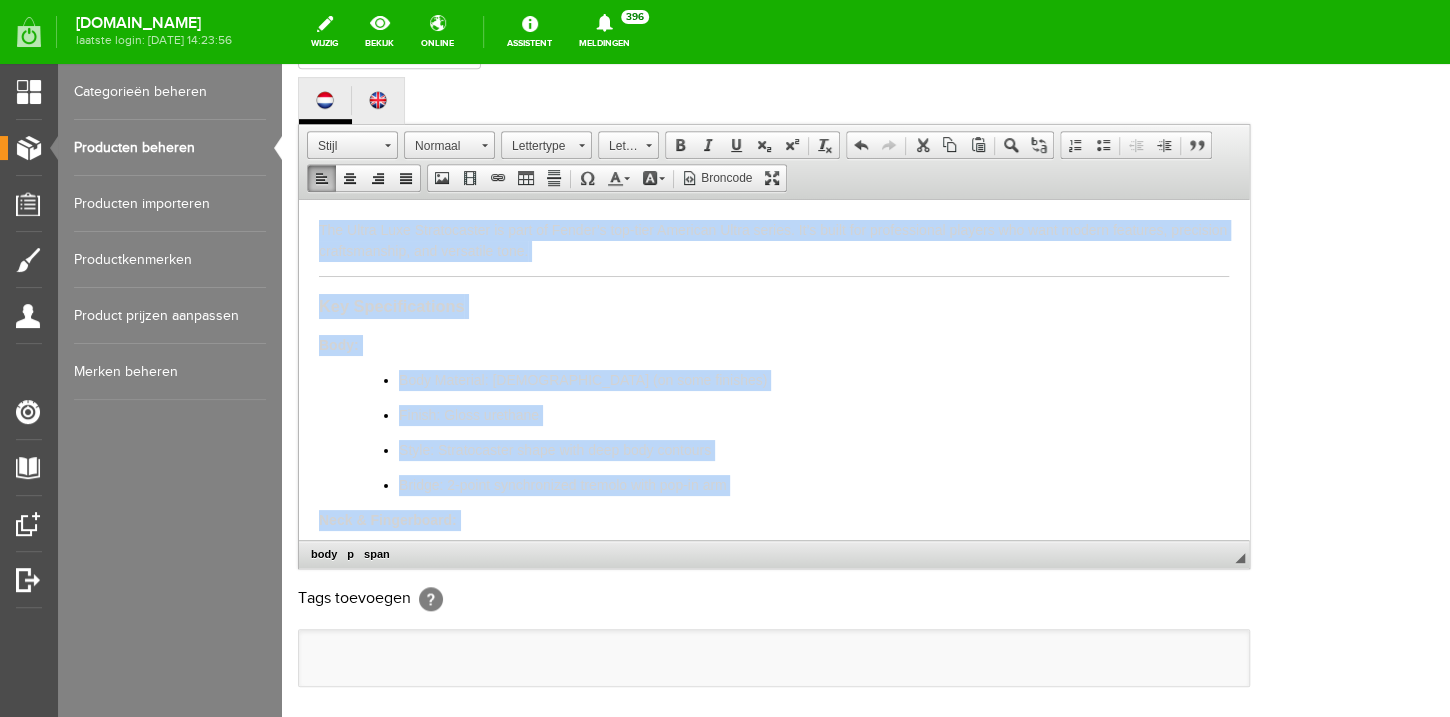 click on "Key Specifications" at bounding box center (774, 305) 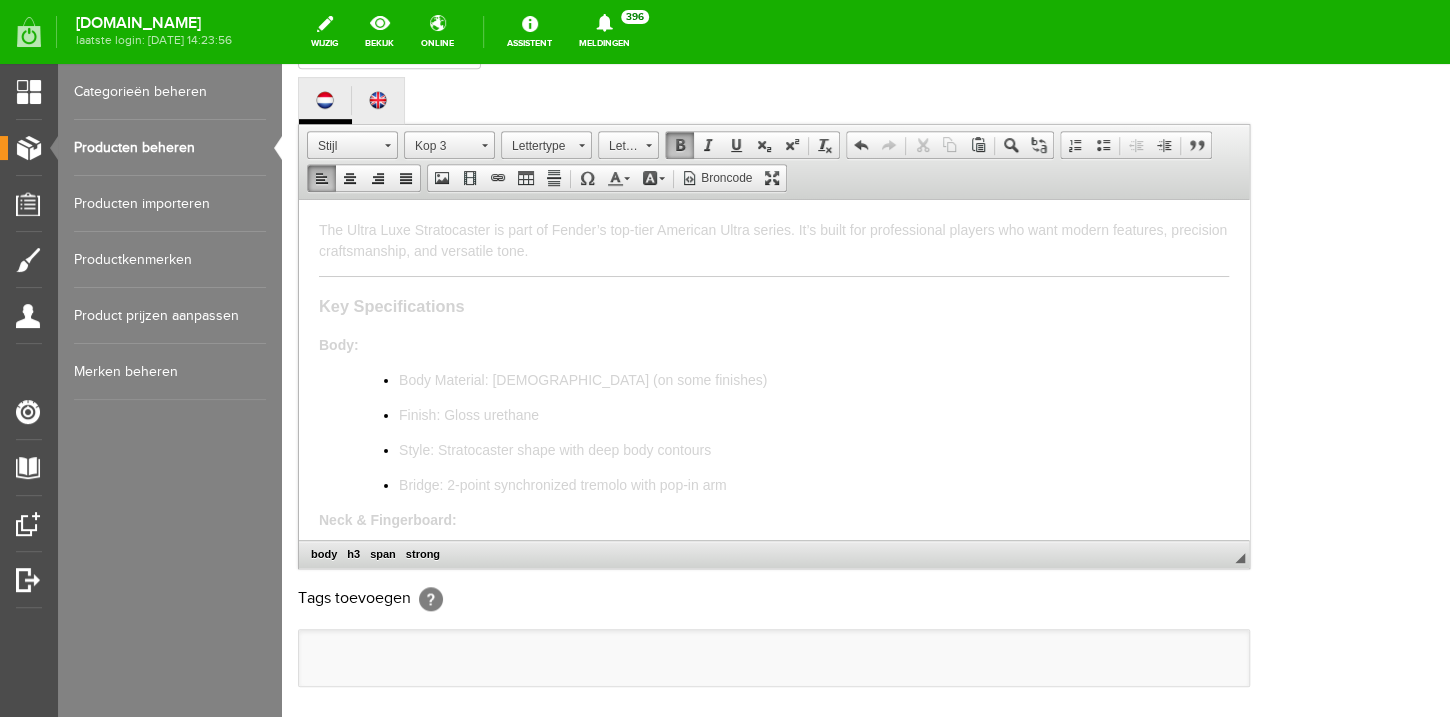 click on "The Ultra Luxe Stratocaster is part of Fender’s top-tier American Ultra series. It’s built for professional players who want modern features, precision craftsmanship, and versatile tone." at bounding box center (774, 240) 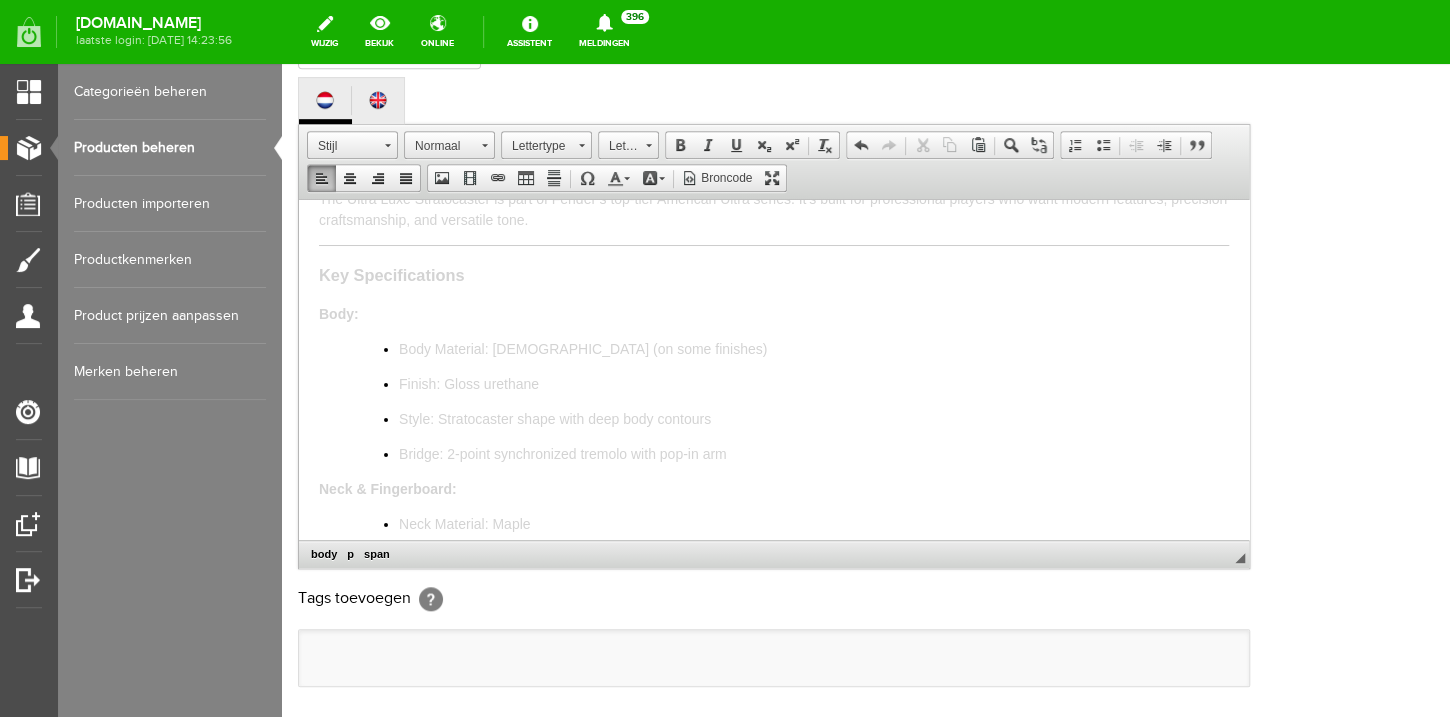 scroll, scrollTop: 32, scrollLeft: 0, axis: vertical 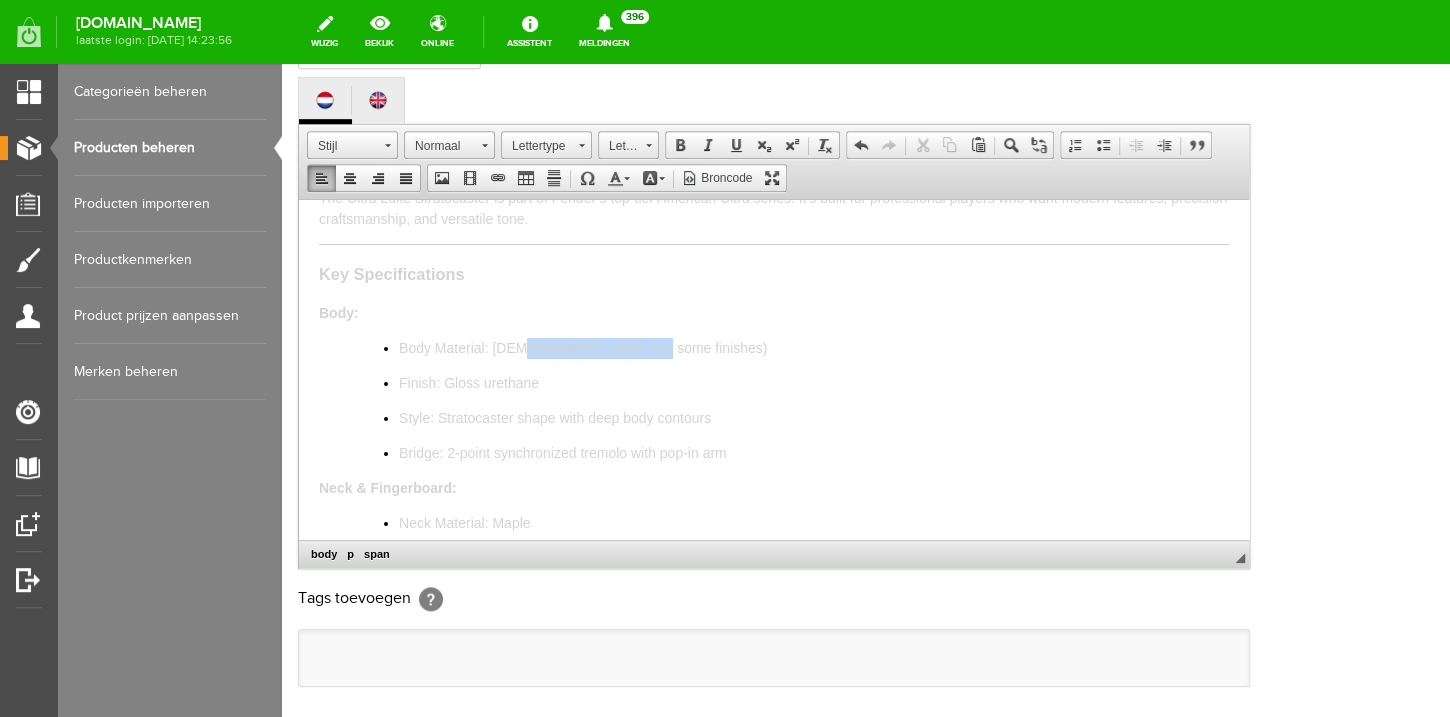 drag, startPoint x: 660, startPoint y: 358, endPoint x: 521, endPoint y: 348, distance: 139.35925 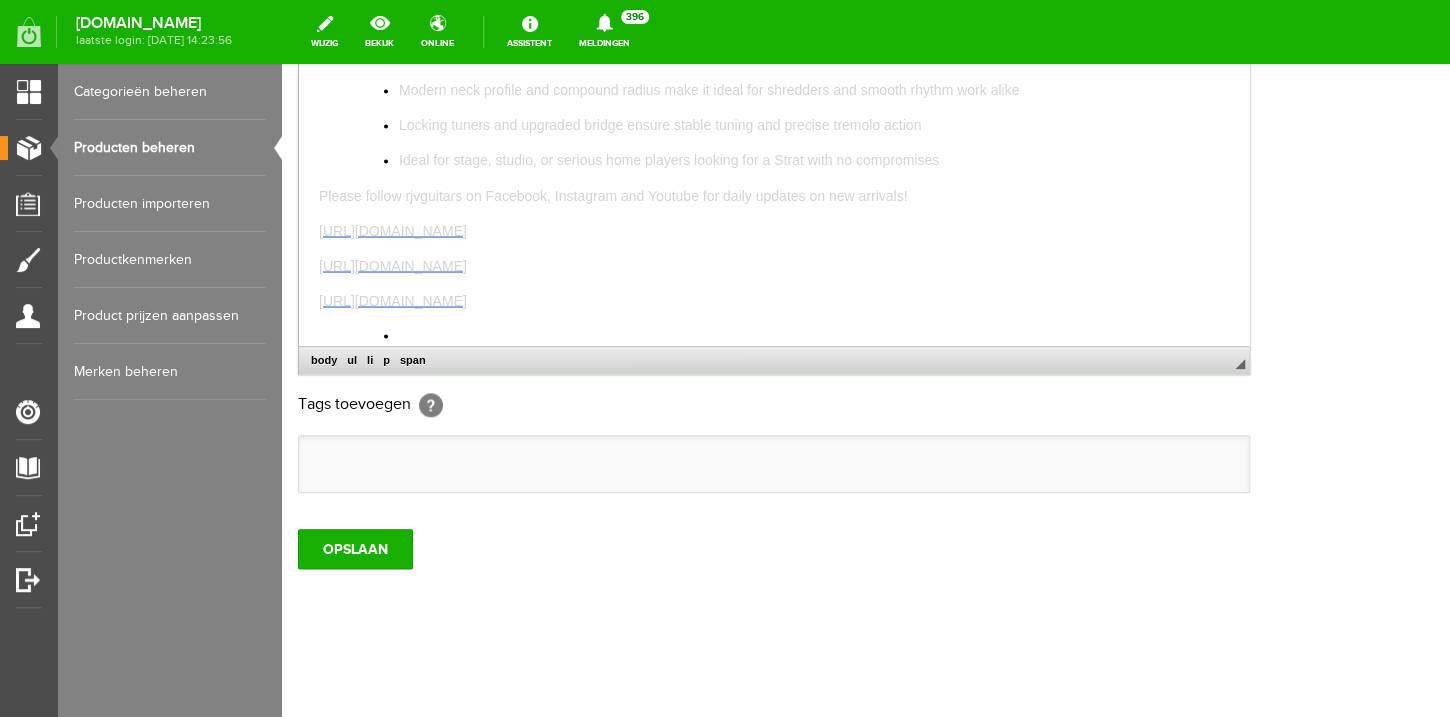 scroll, scrollTop: 659, scrollLeft: 0, axis: vertical 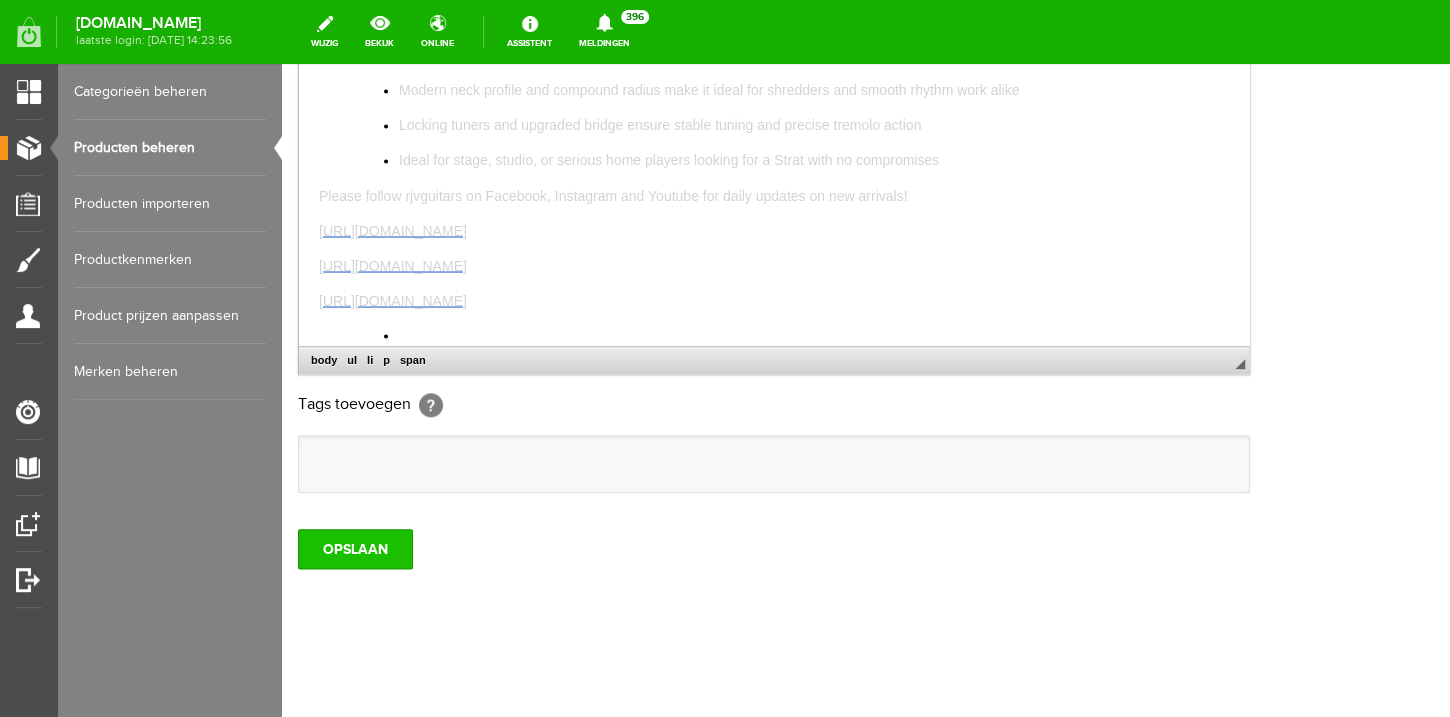 click on "OPSLAAN" at bounding box center [355, 549] 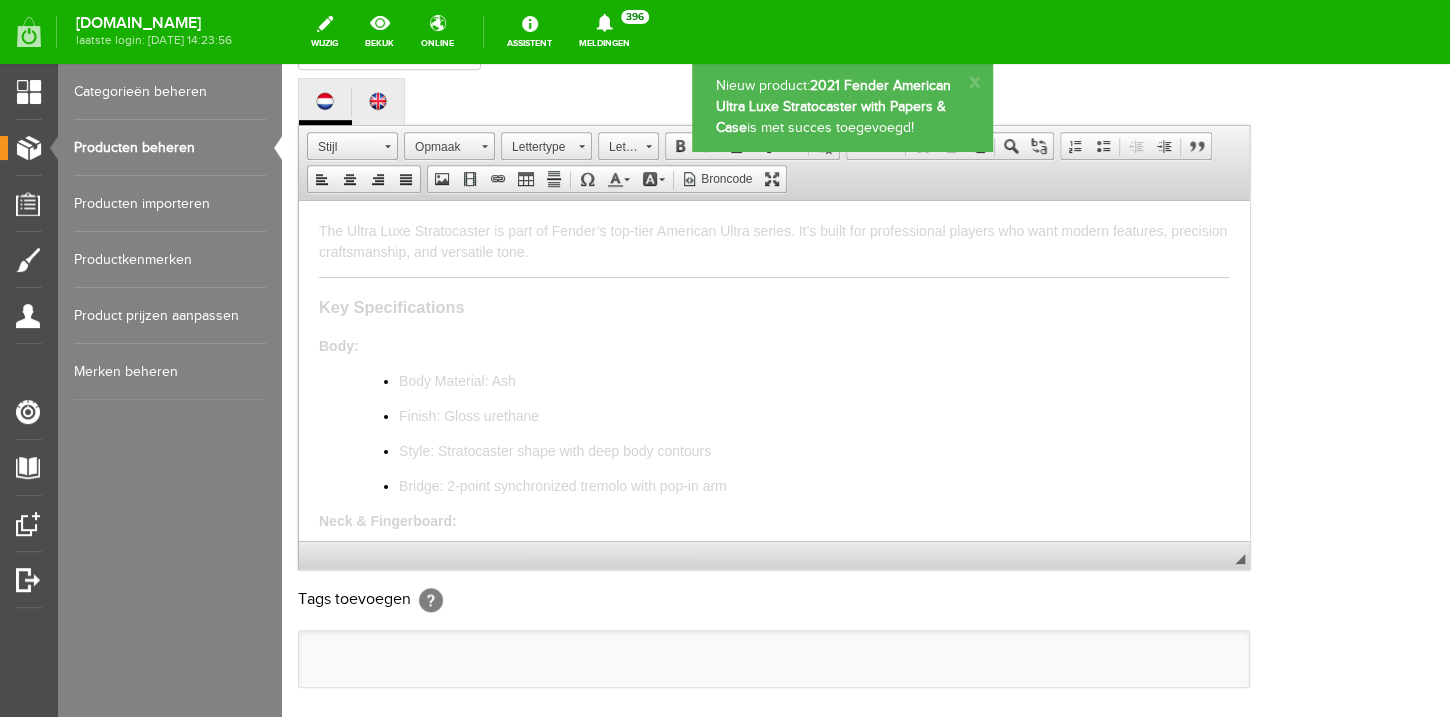scroll, scrollTop: 0, scrollLeft: 0, axis: both 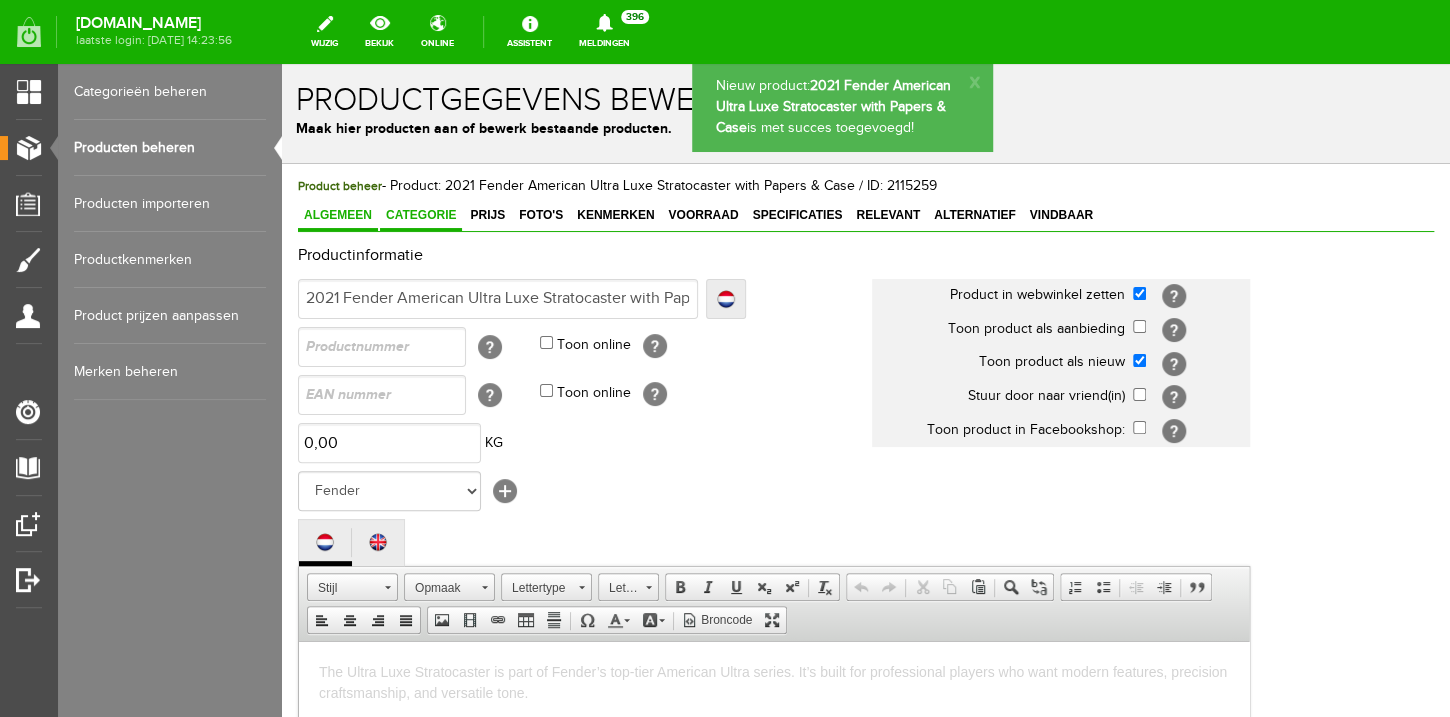 click on "Categorie" at bounding box center (421, 216) 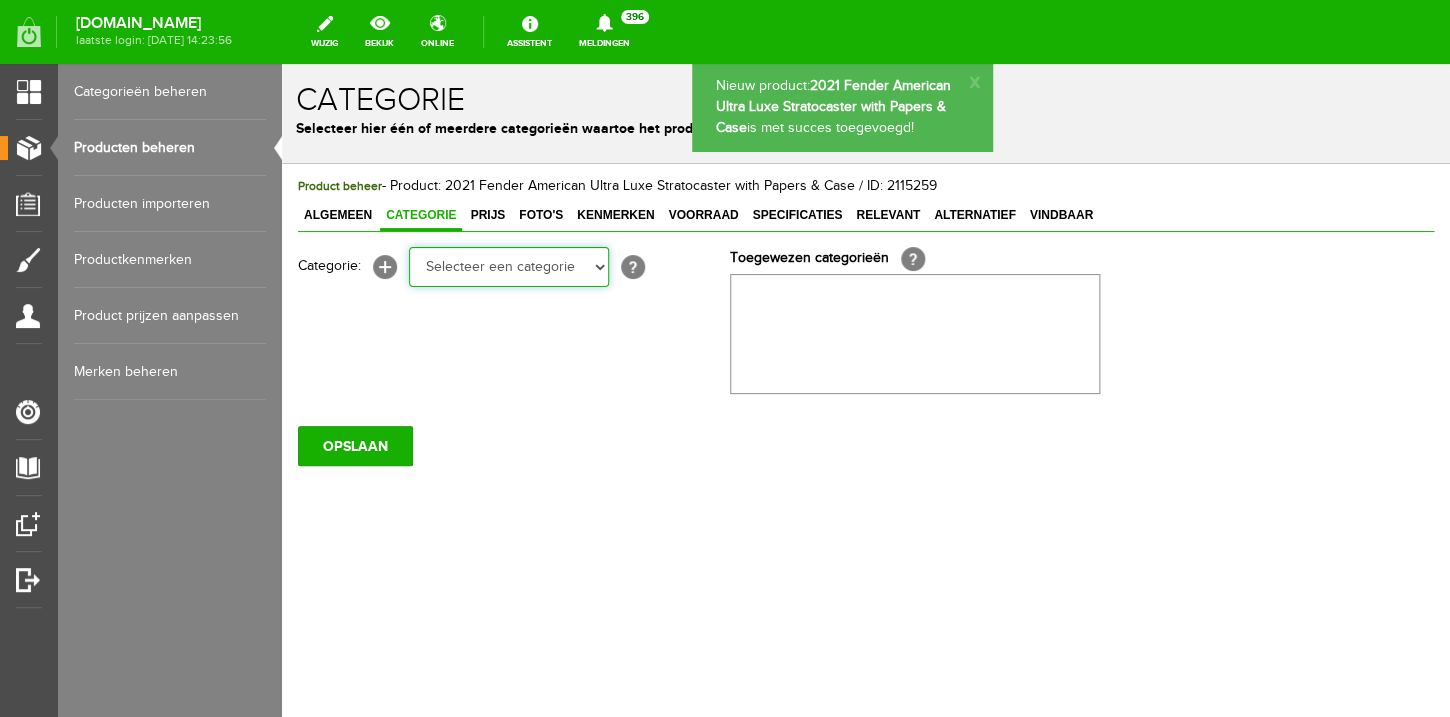 select on "87687" 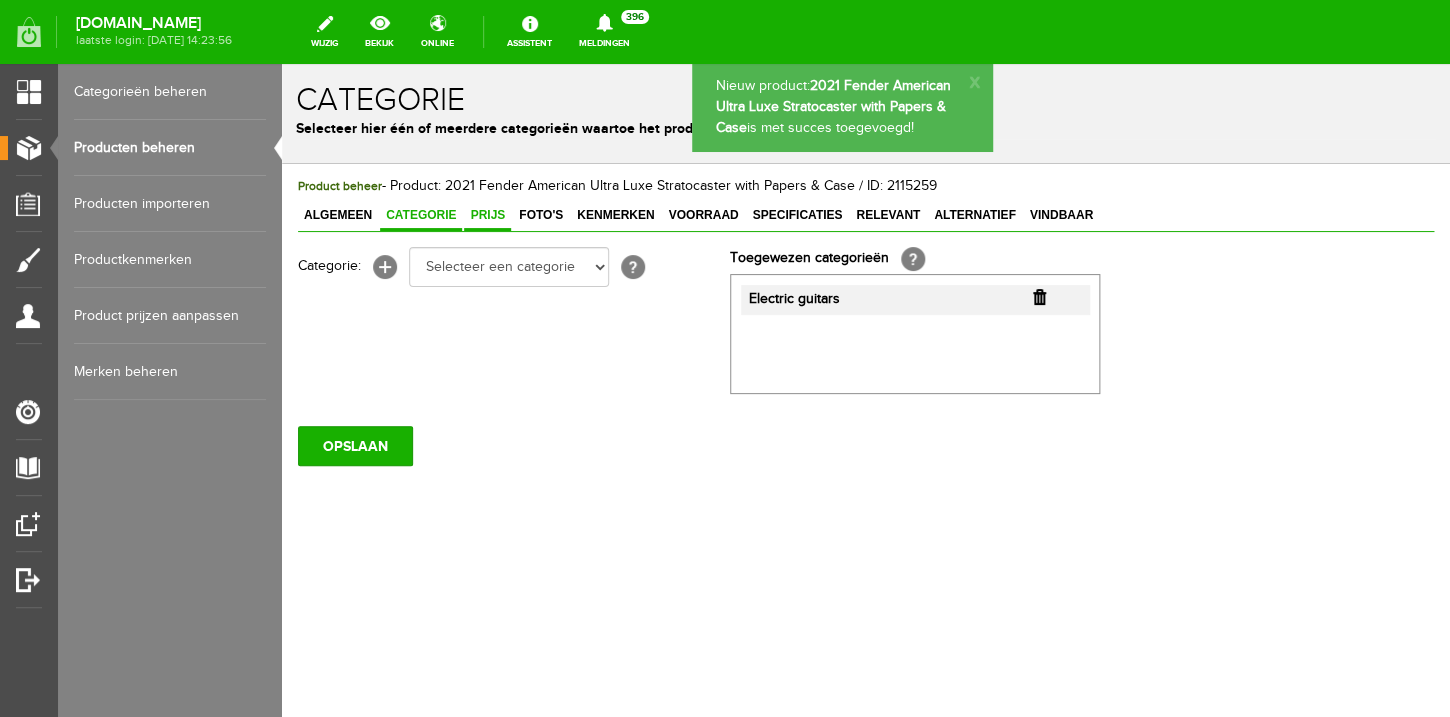 click on "Prijs" at bounding box center (487, 215) 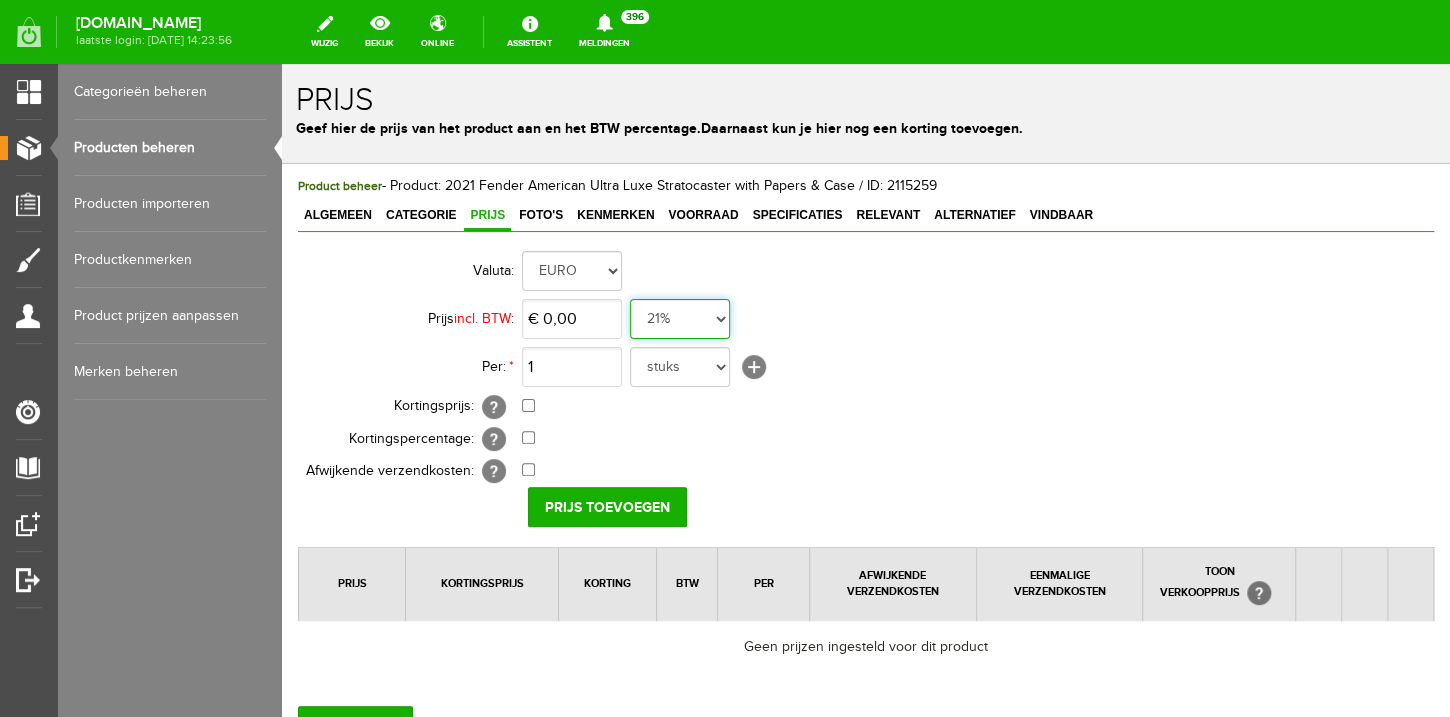 select on "0,00" 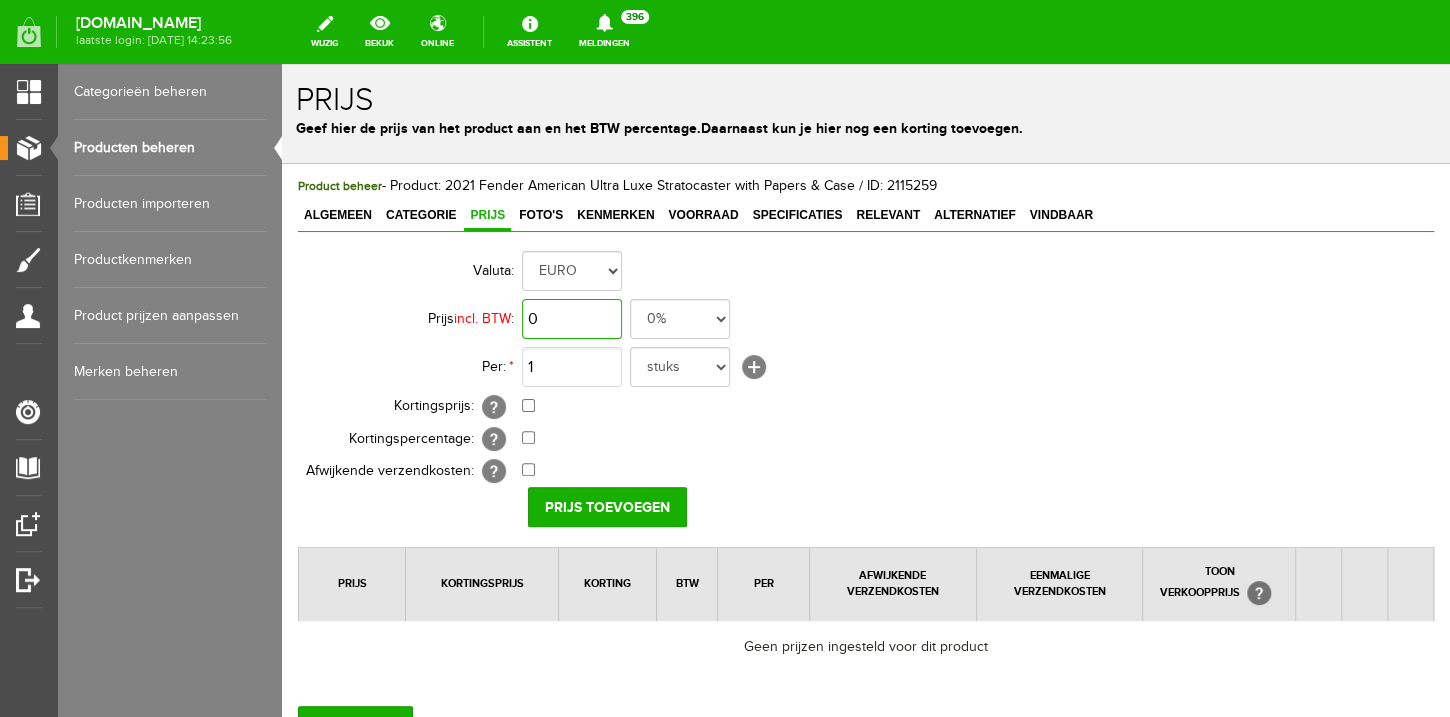 click on "0" at bounding box center (572, 319) 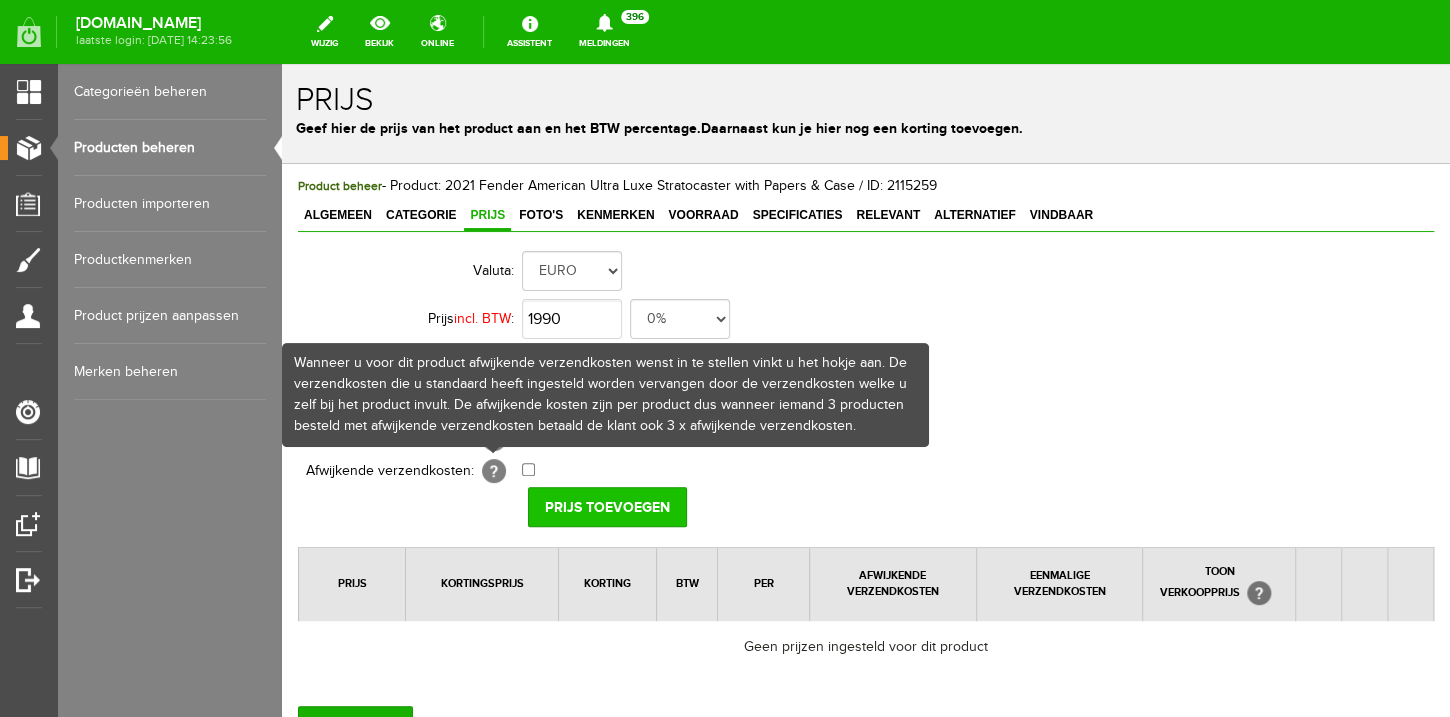 type on "€ 1.990,00" 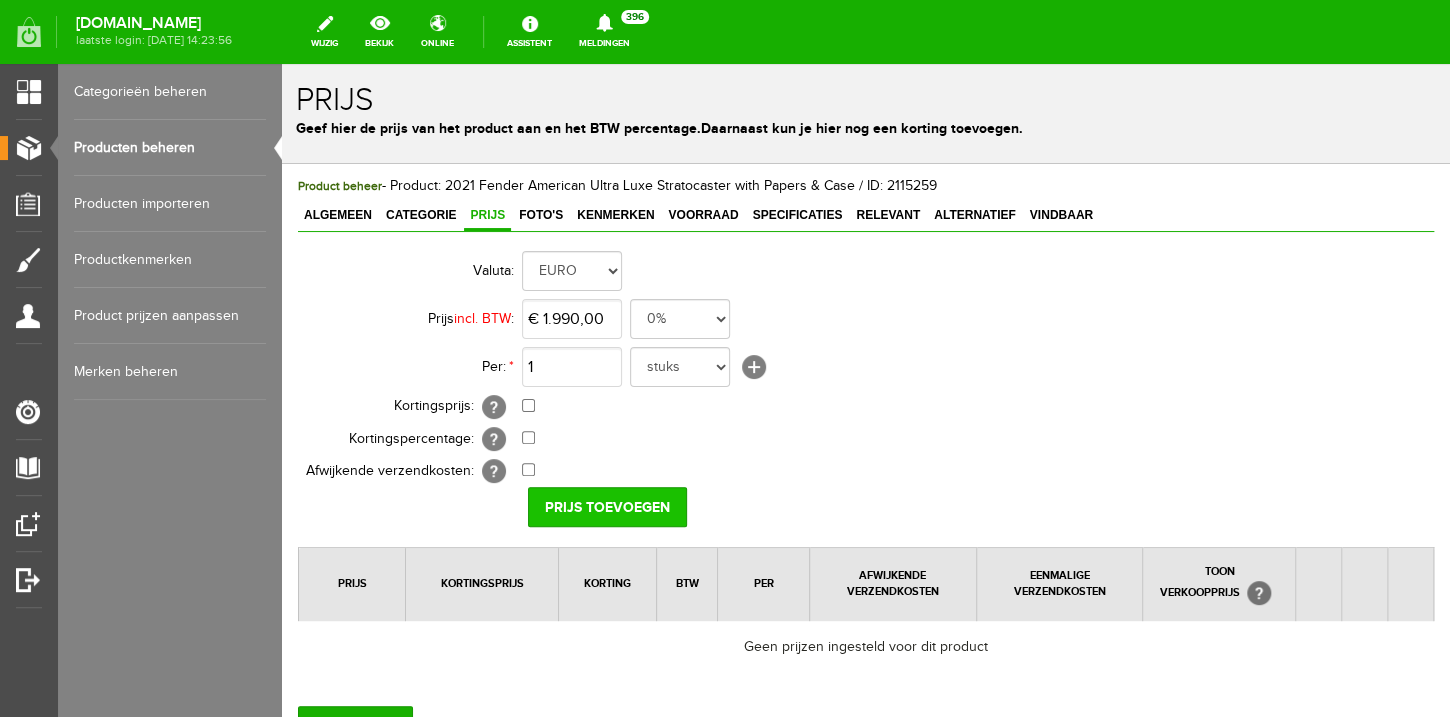click on "Prijs toevoegen" at bounding box center (607, 507) 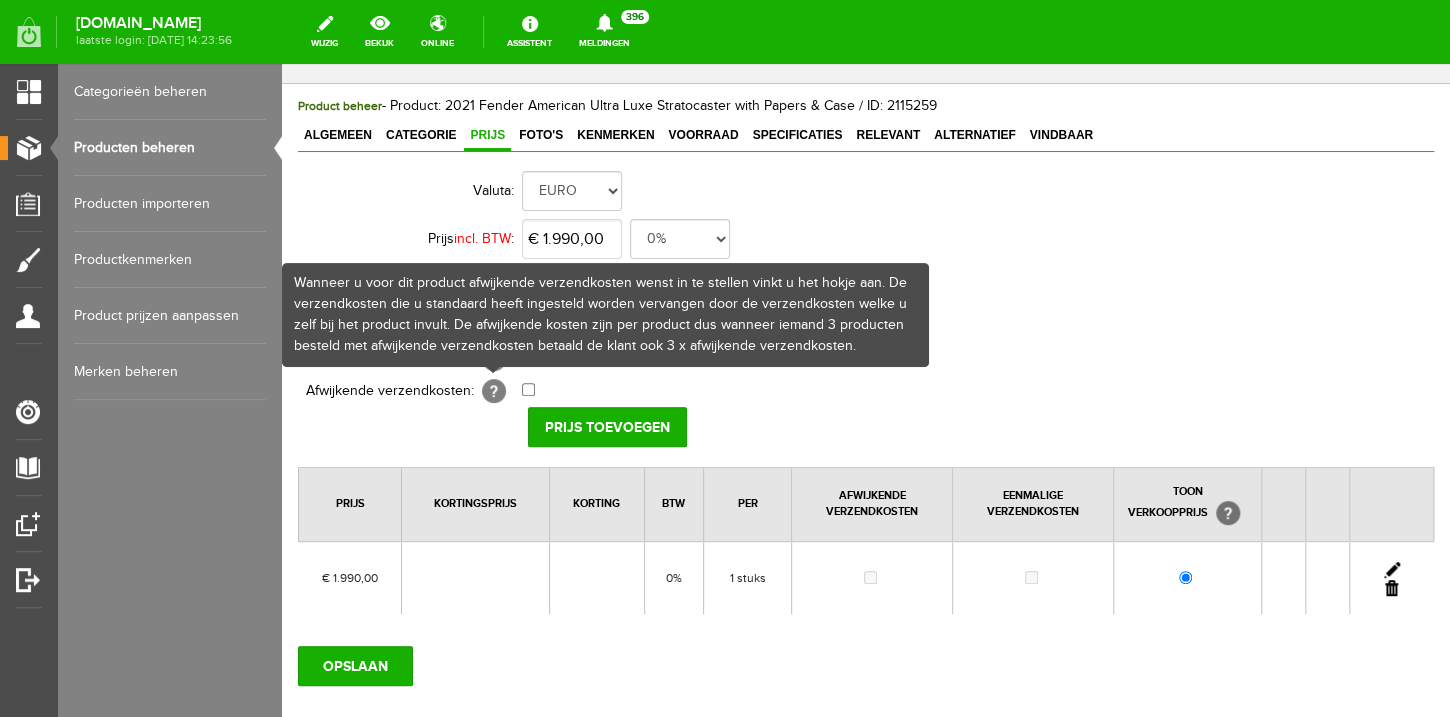 scroll, scrollTop: 197, scrollLeft: 0, axis: vertical 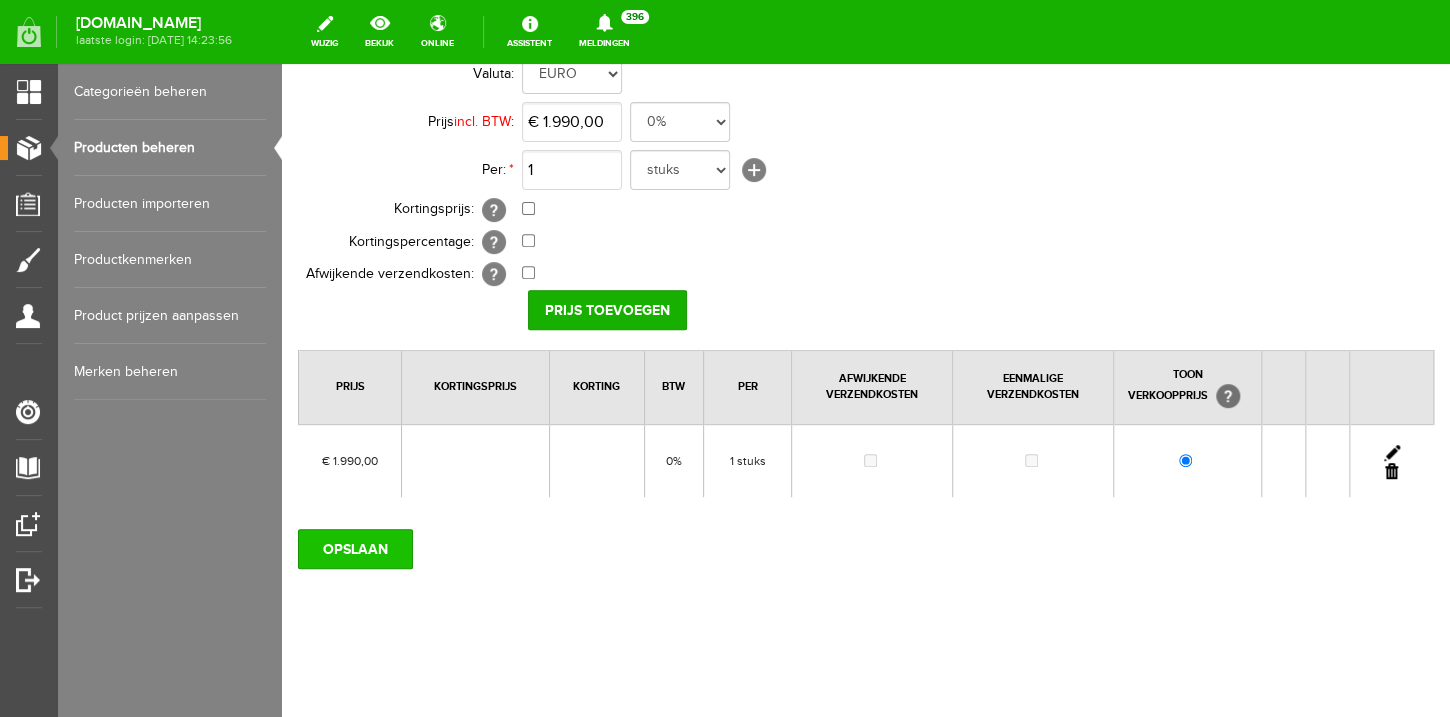 click on "OPSLAAN" at bounding box center [355, 549] 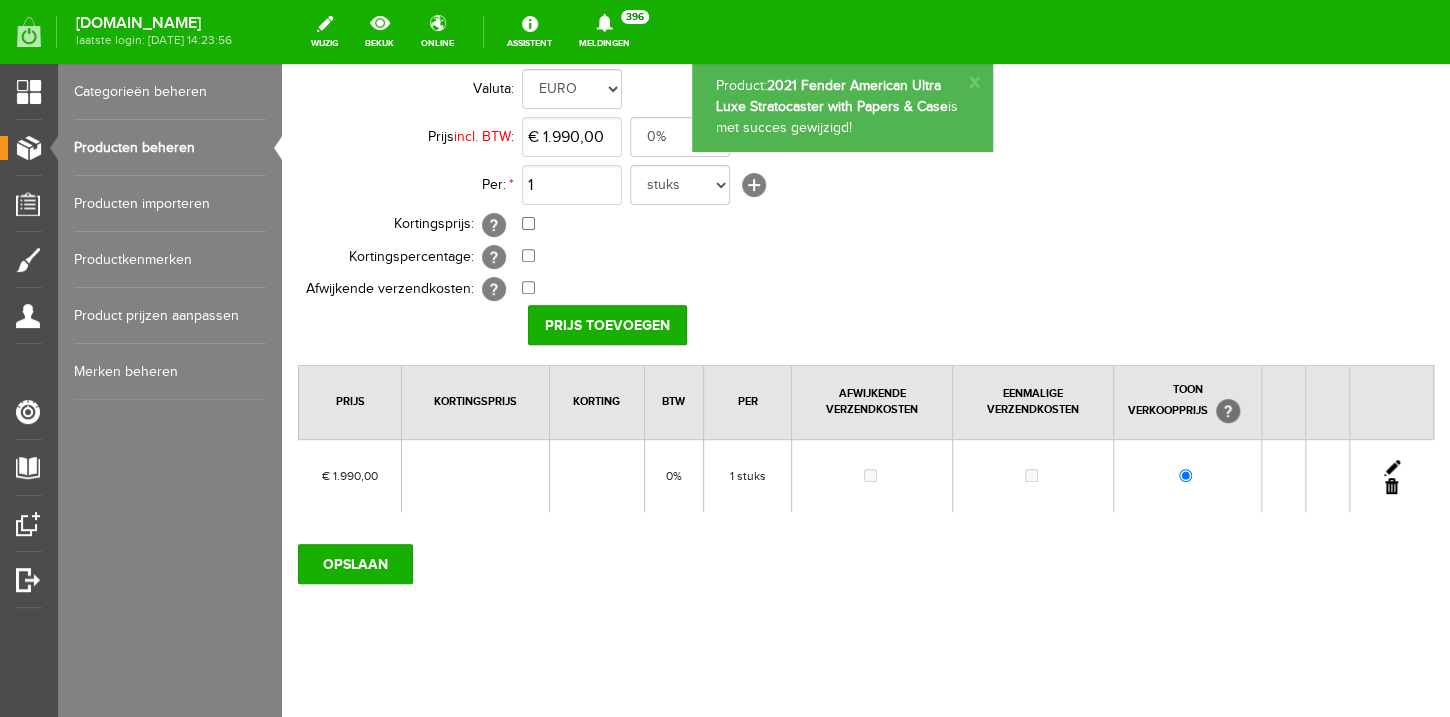 scroll, scrollTop: 0, scrollLeft: 0, axis: both 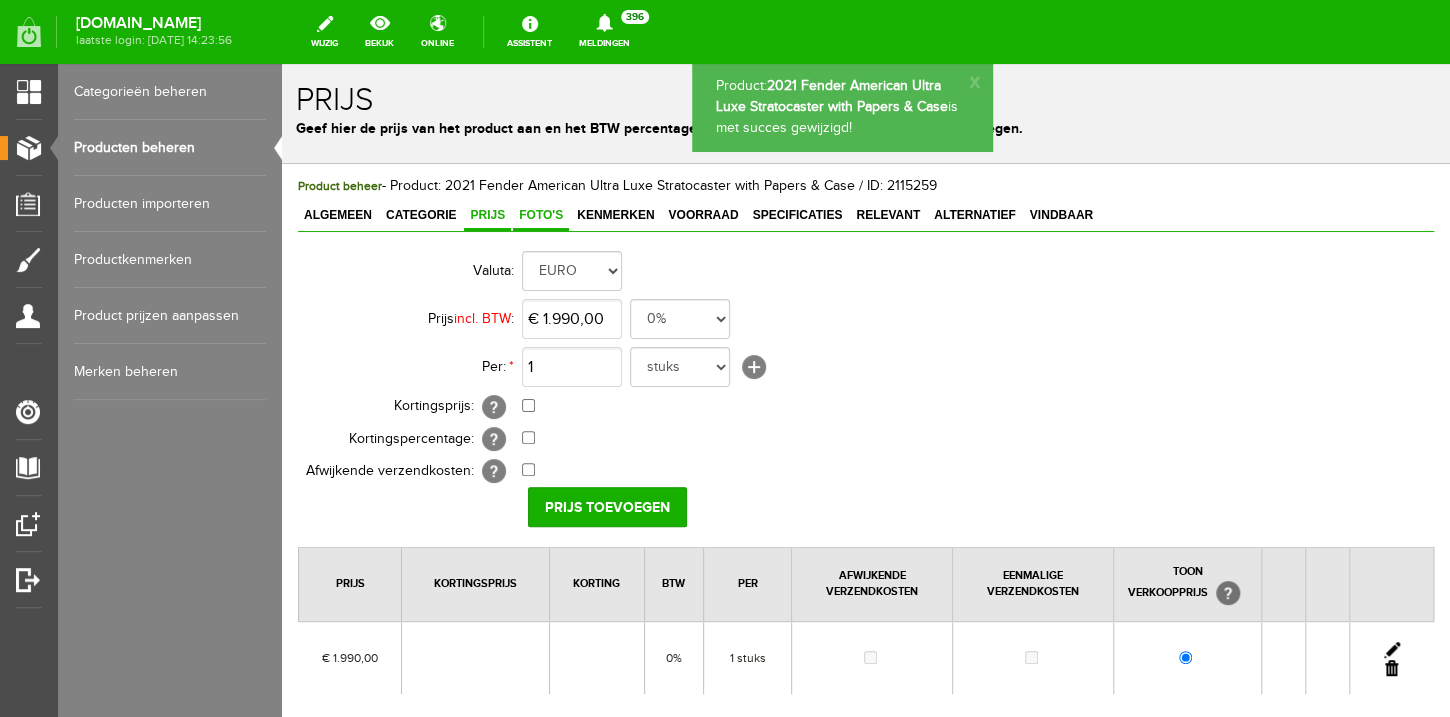 click on "Foto's" at bounding box center (541, 215) 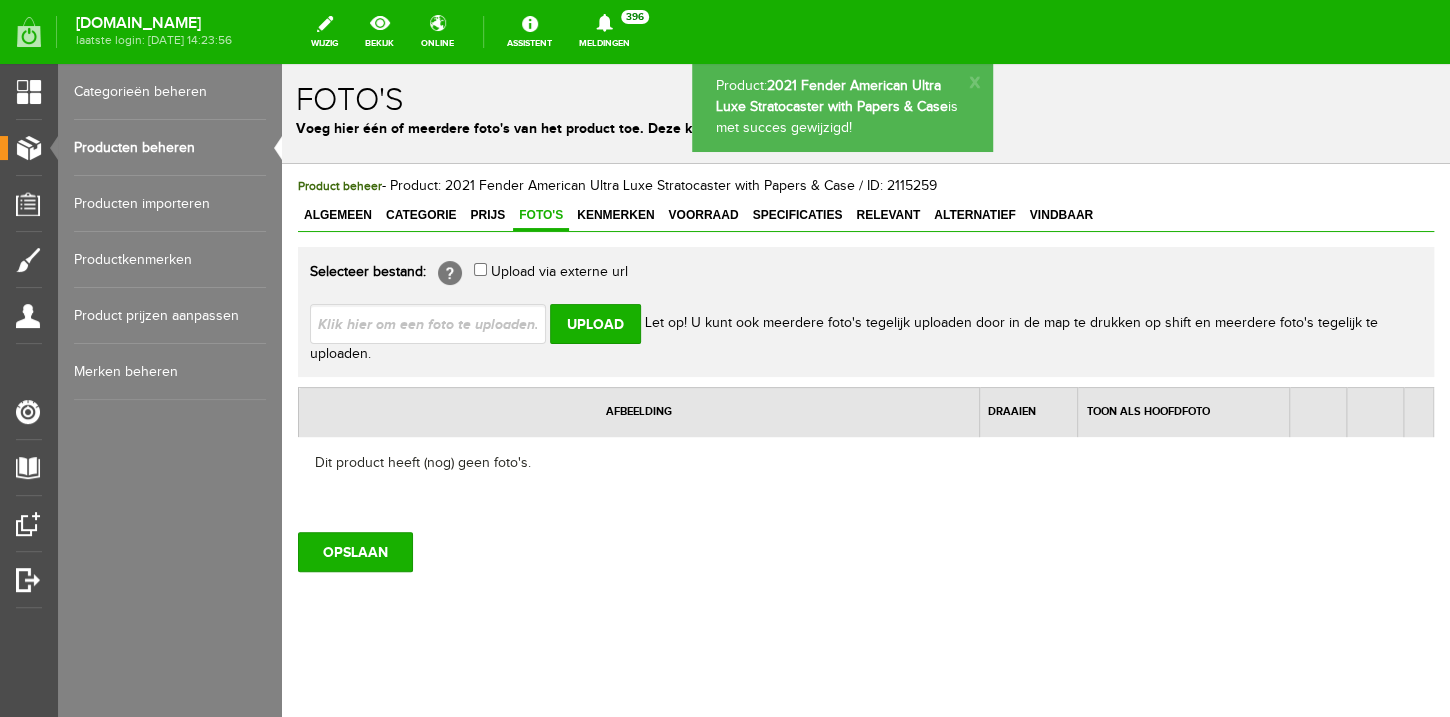 click at bounding box center (436, 323) 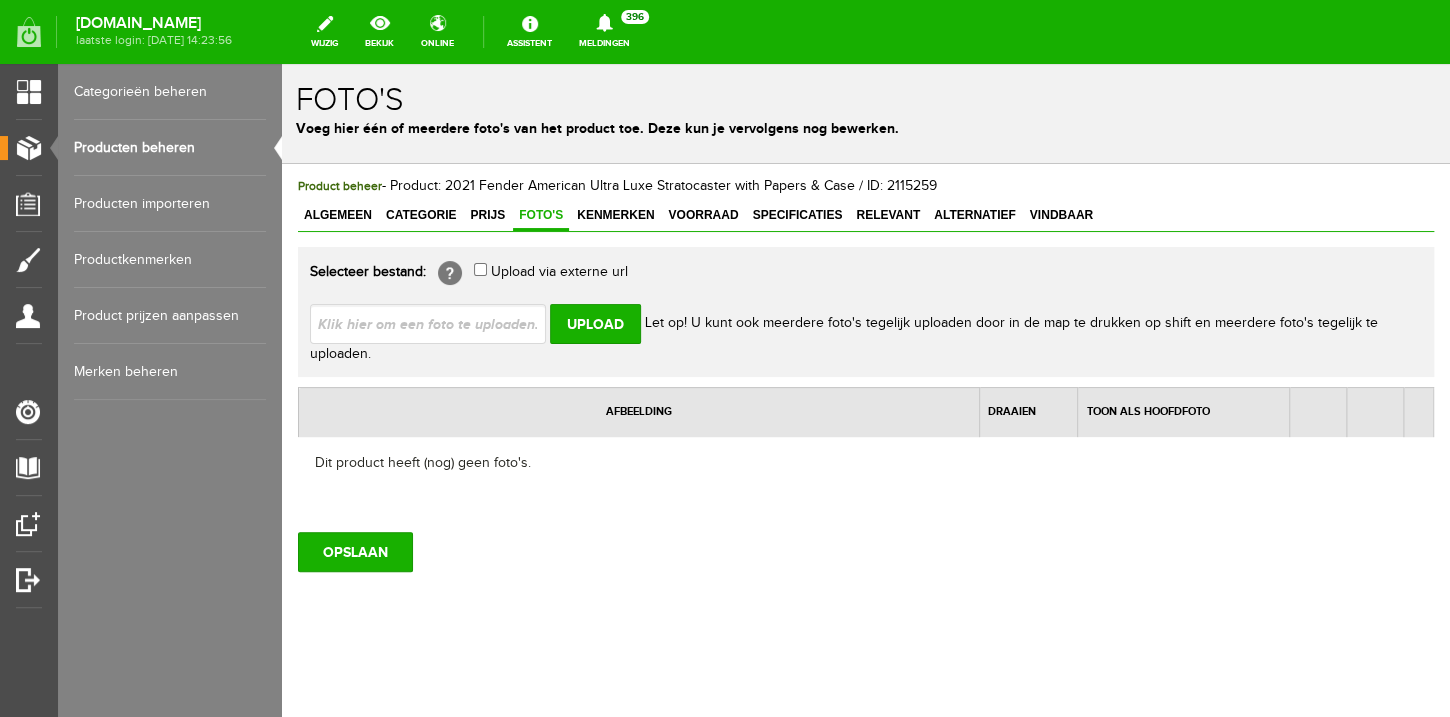 type on "C:\fakepath\WhatsApp Image [DATE] 12.06.02.jpeg" 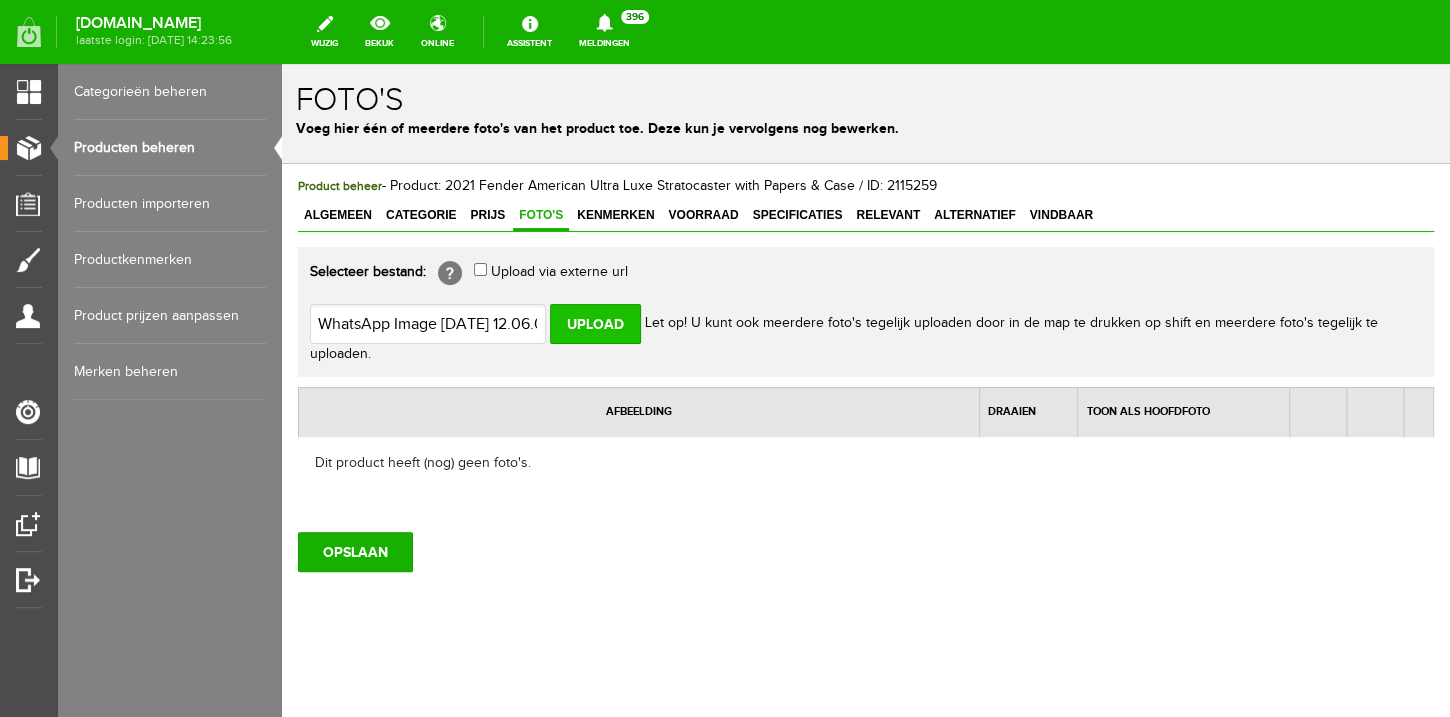 click on "Upload" at bounding box center (595, 324) 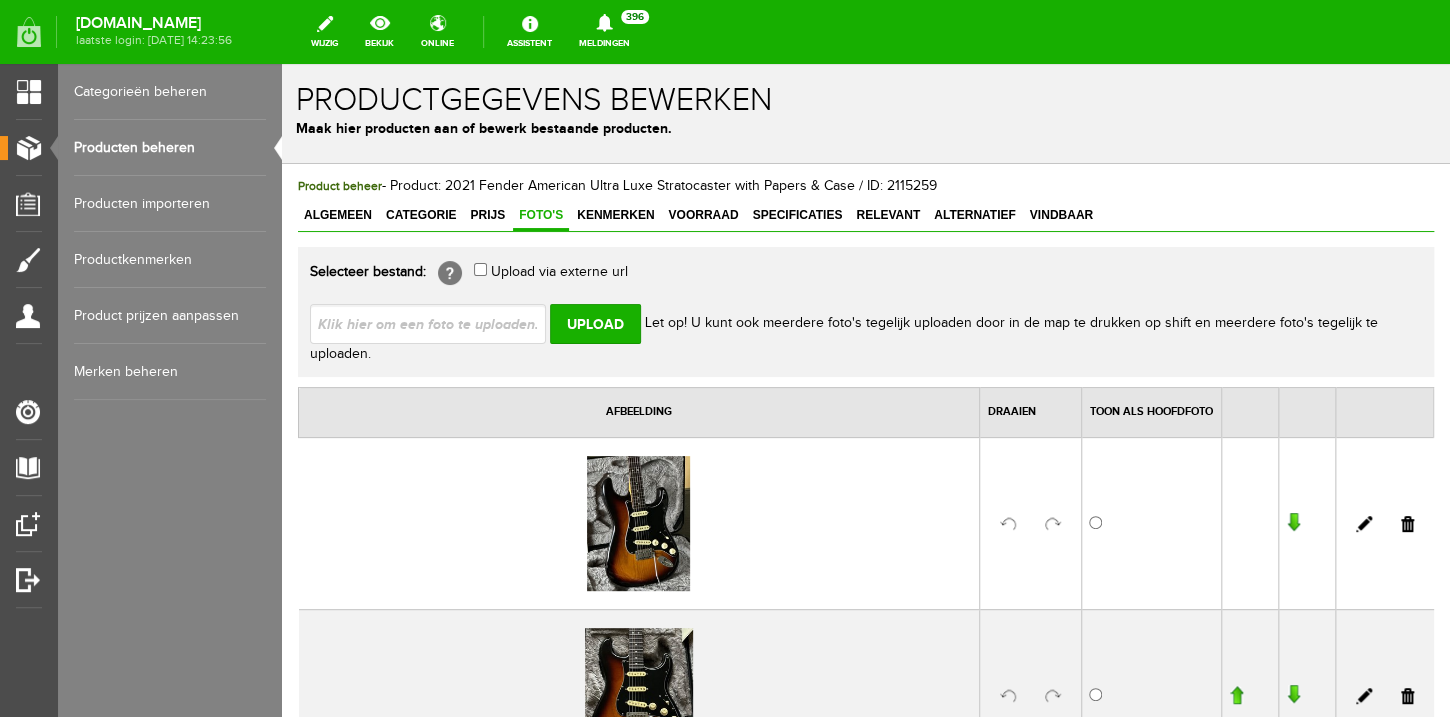 scroll, scrollTop: 0, scrollLeft: 0, axis: both 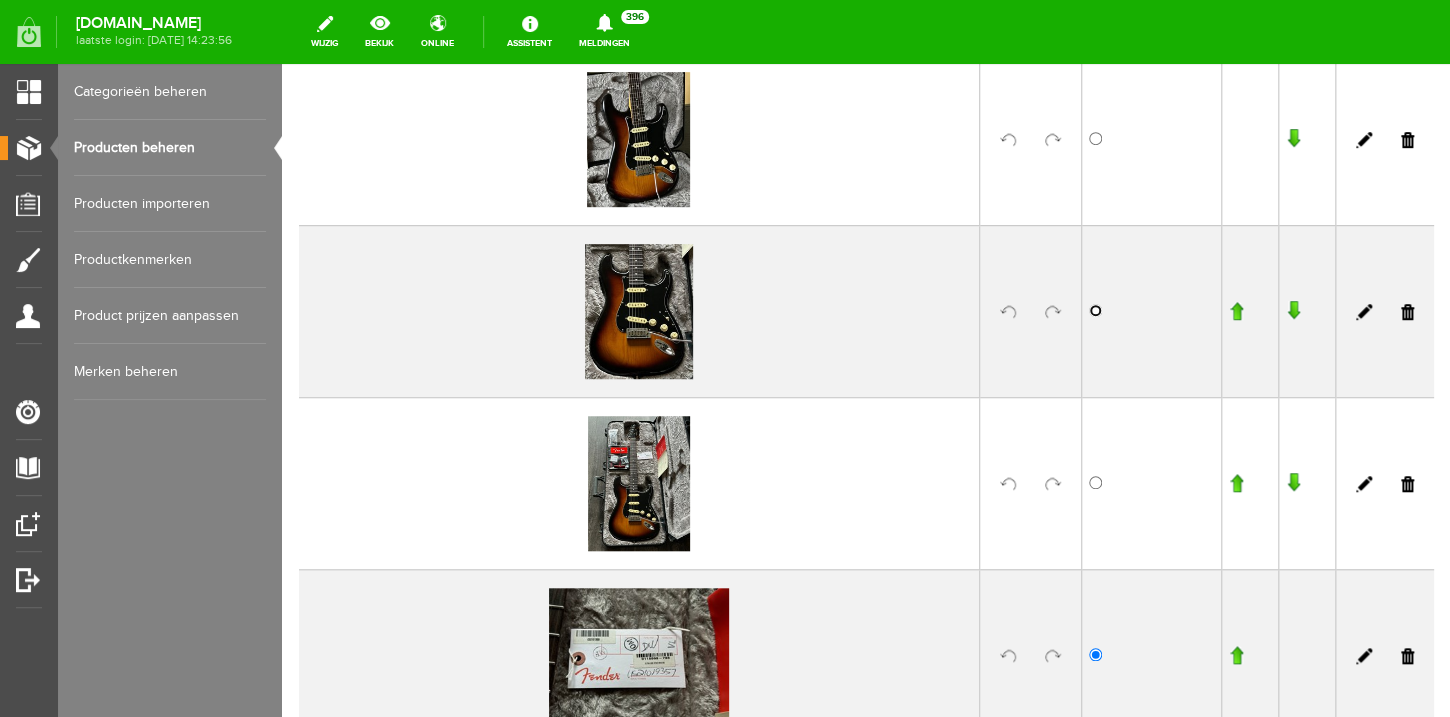 click at bounding box center [1095, 310] 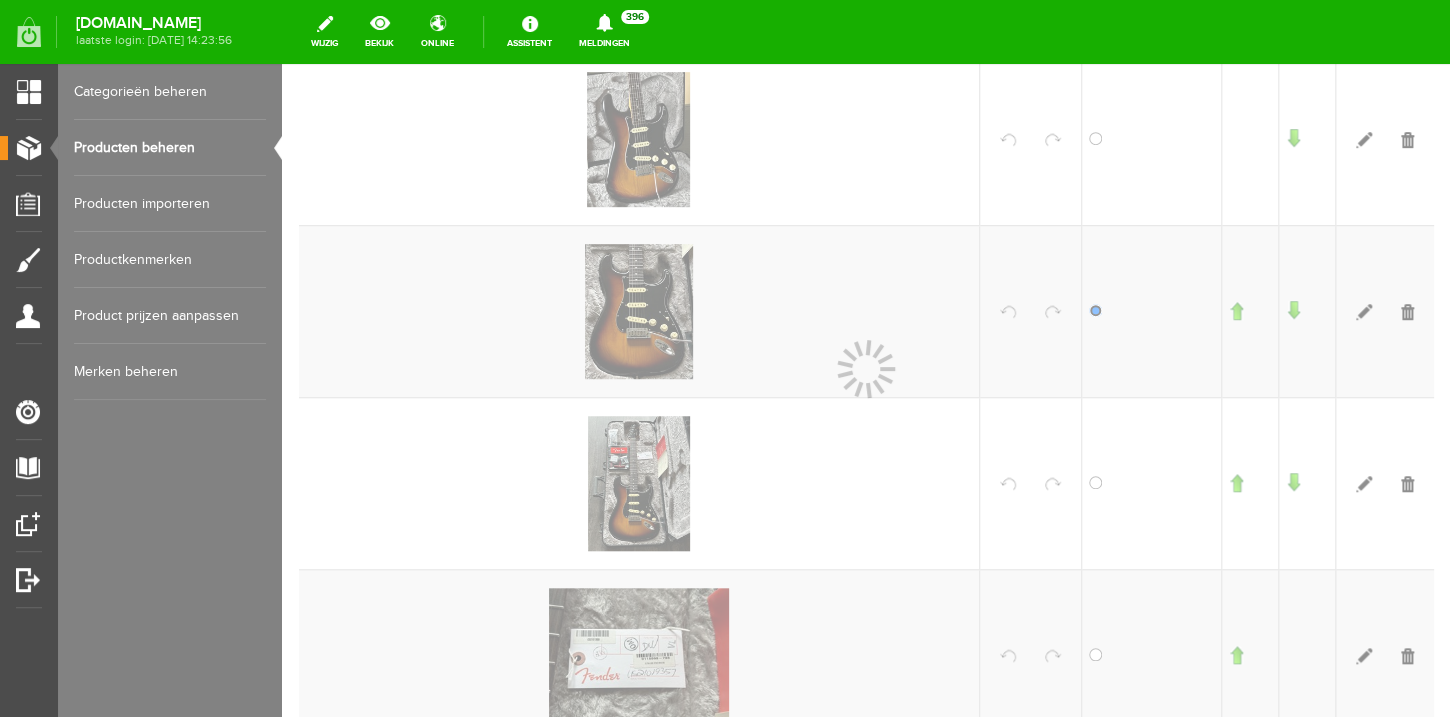 scroll, scrollTop: 405, scrollLeft: 0, axis: vertical 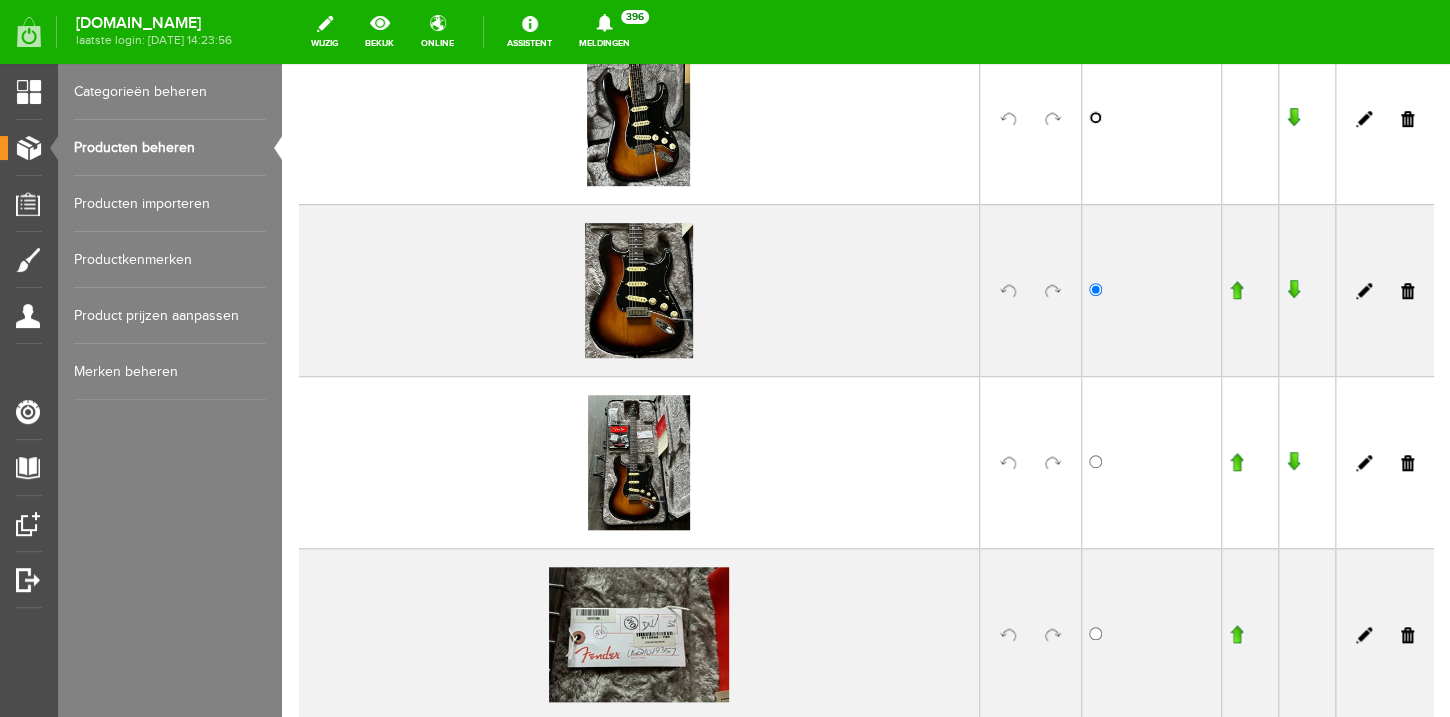 click at bounding box center (1095, 117) 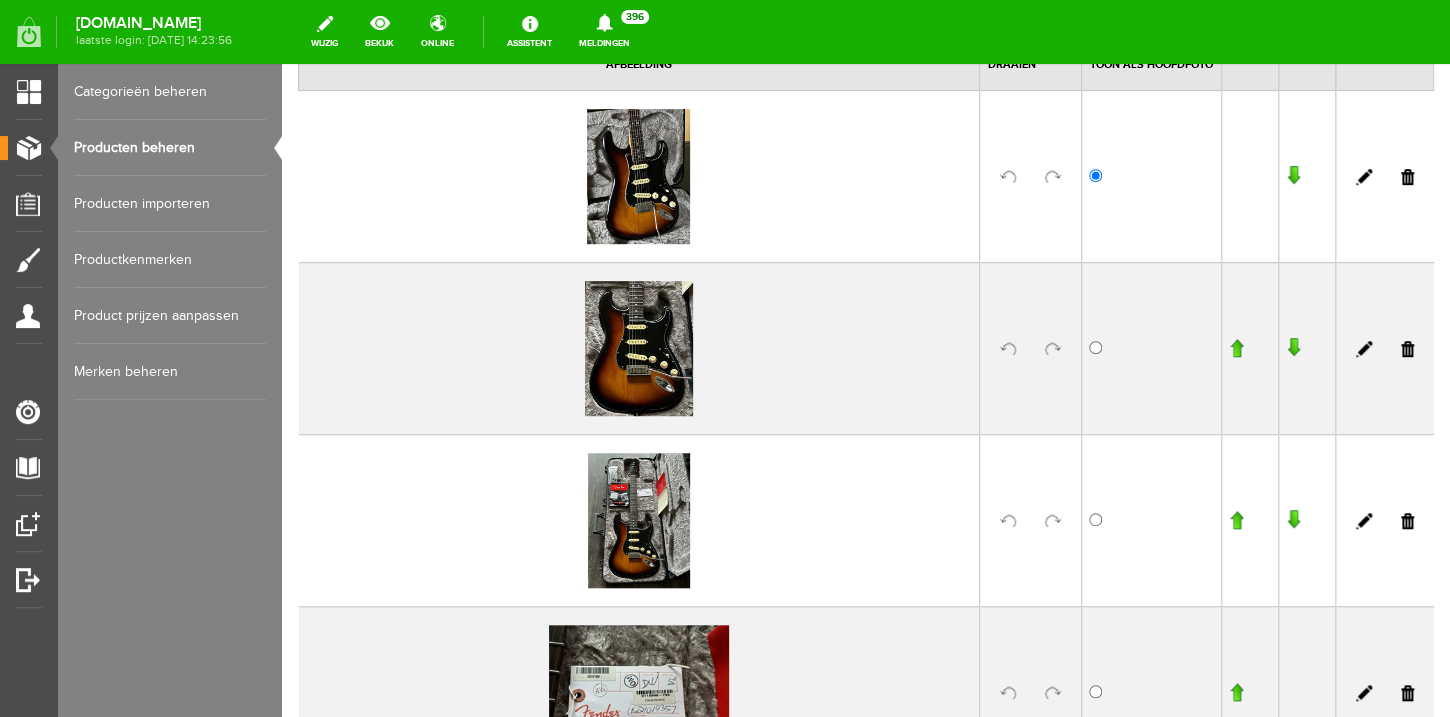 scroll, scrollTop: 655, scrollLeft: 0, axis: vertical 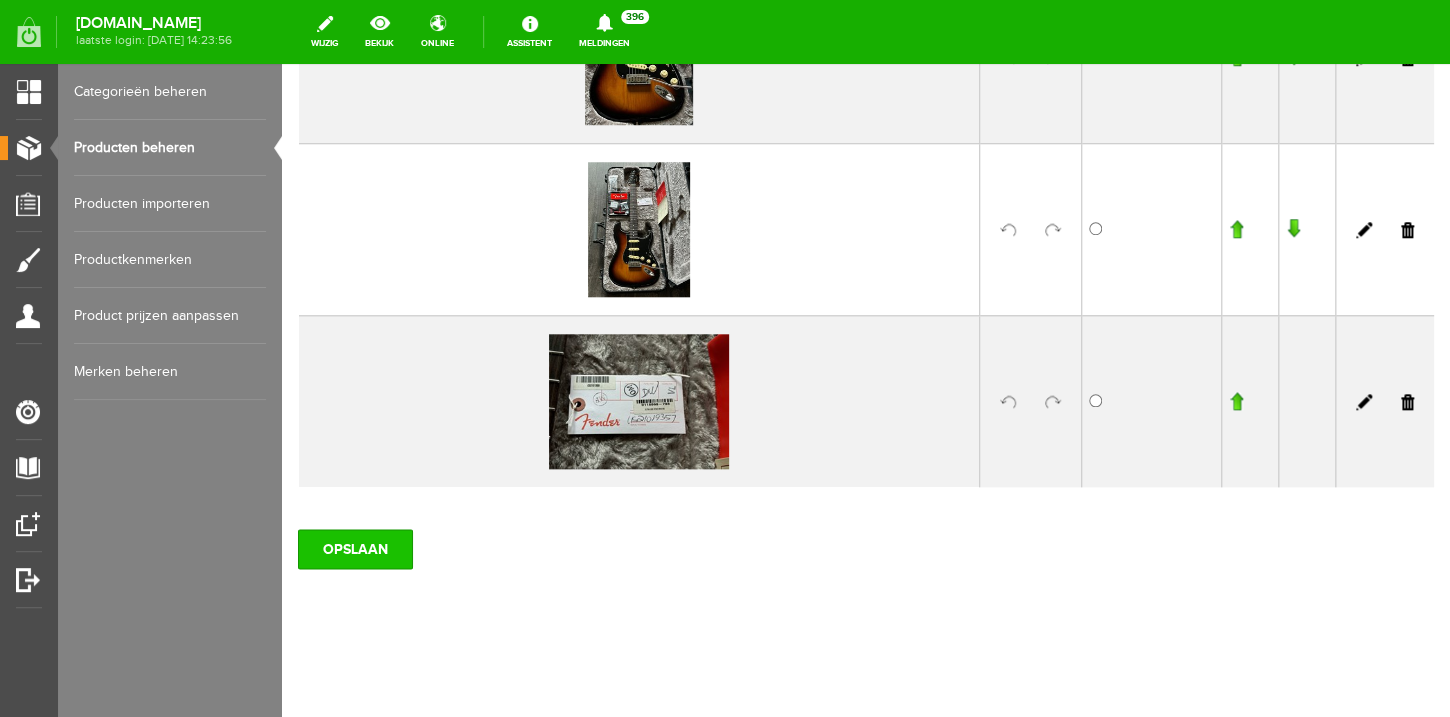 click on "OPSLAAN" at bounding box center (355, 549) 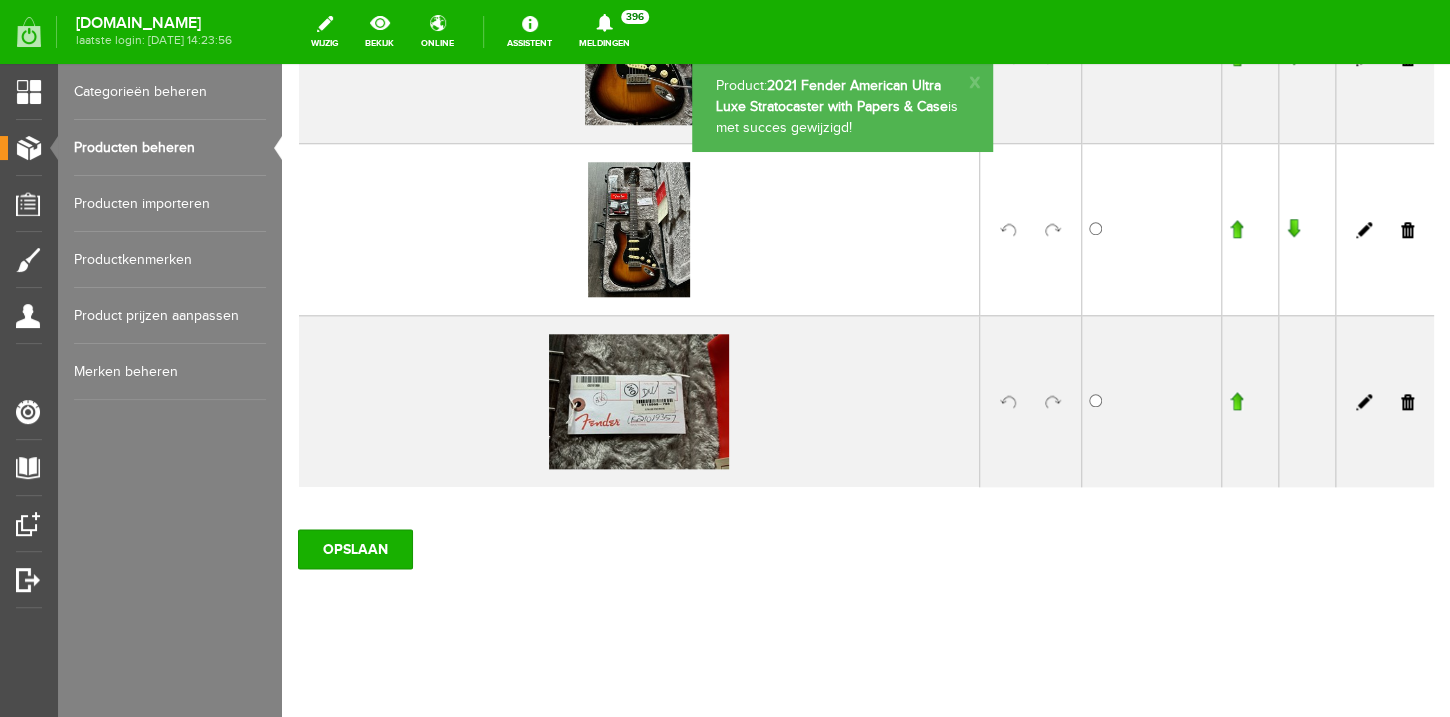 scroll, scrollTop: 654, scrollLeft: 0, axis: vertical 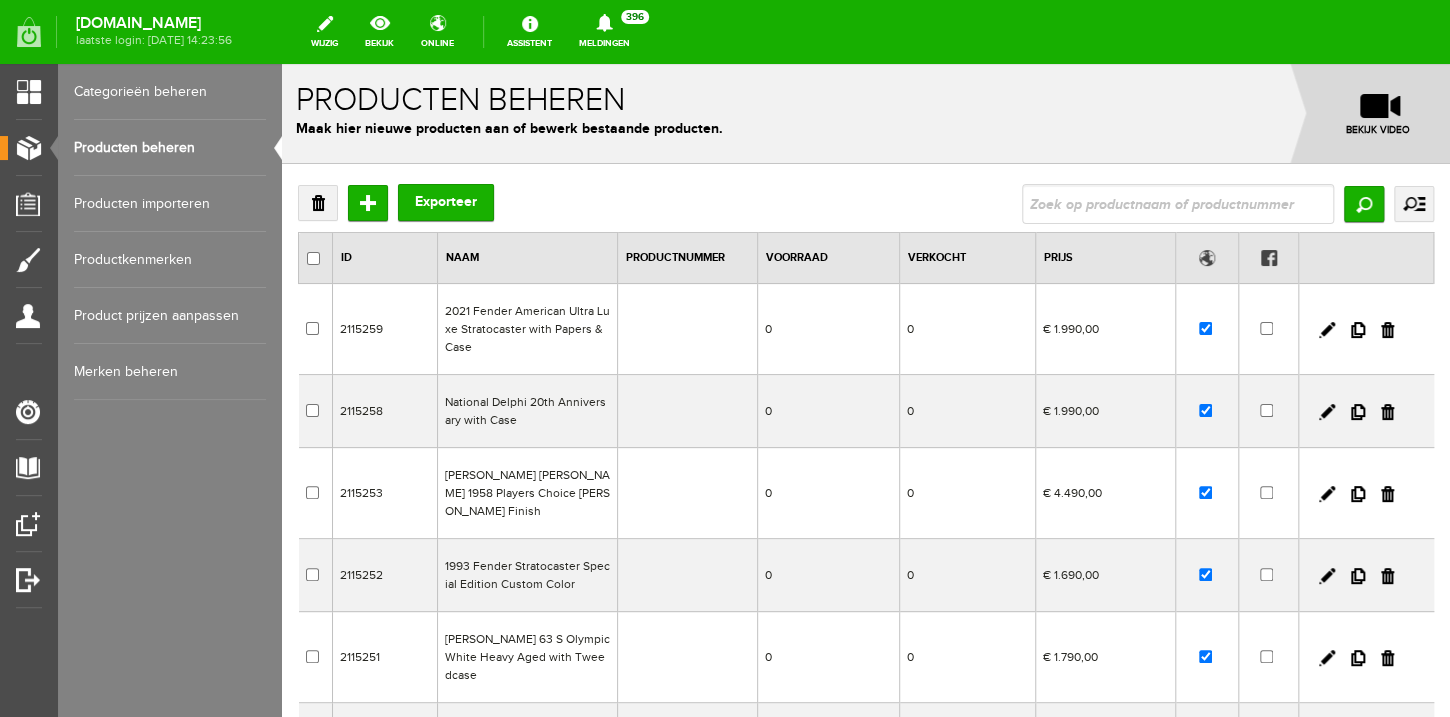 click at bounding box center (1178, 204) 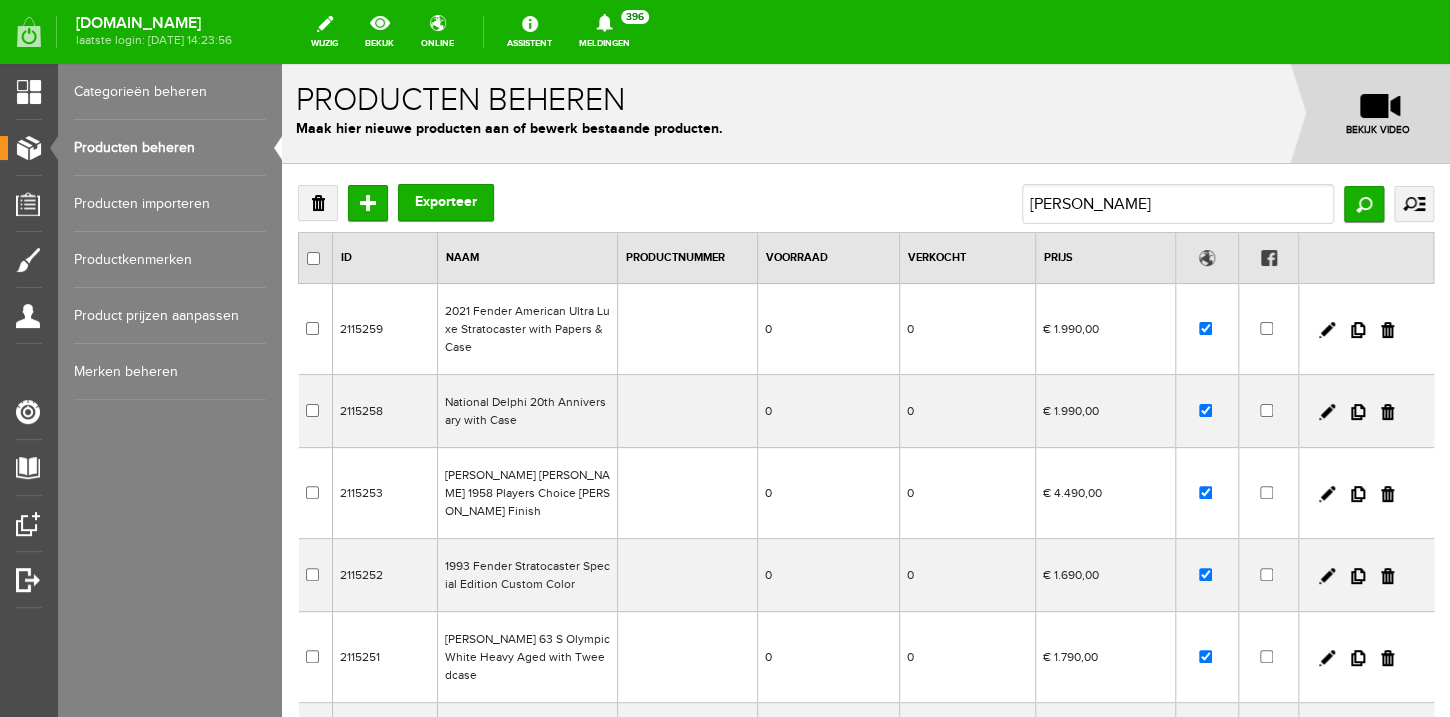 type on "[PERSON_NAME]" 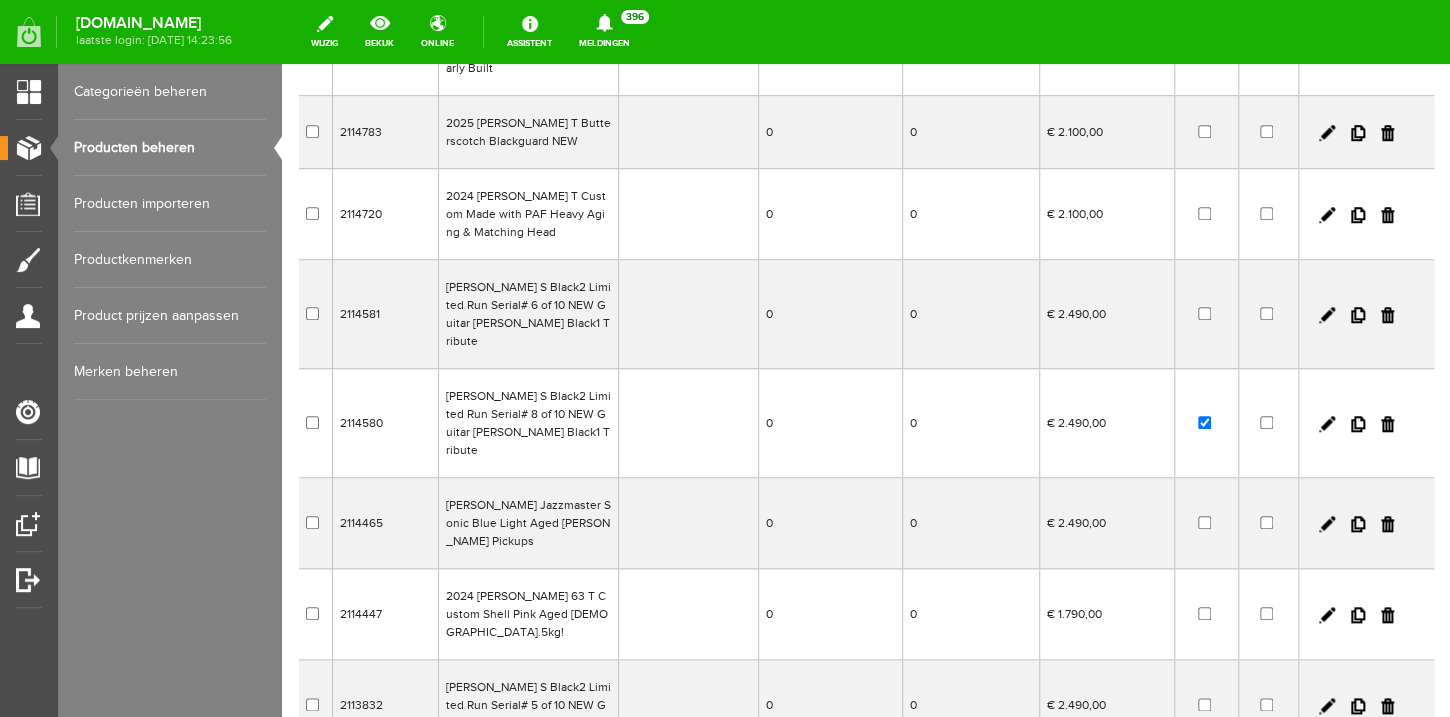 scroll, scrollTop: 480, scrollLeft: 0, axis: vertical 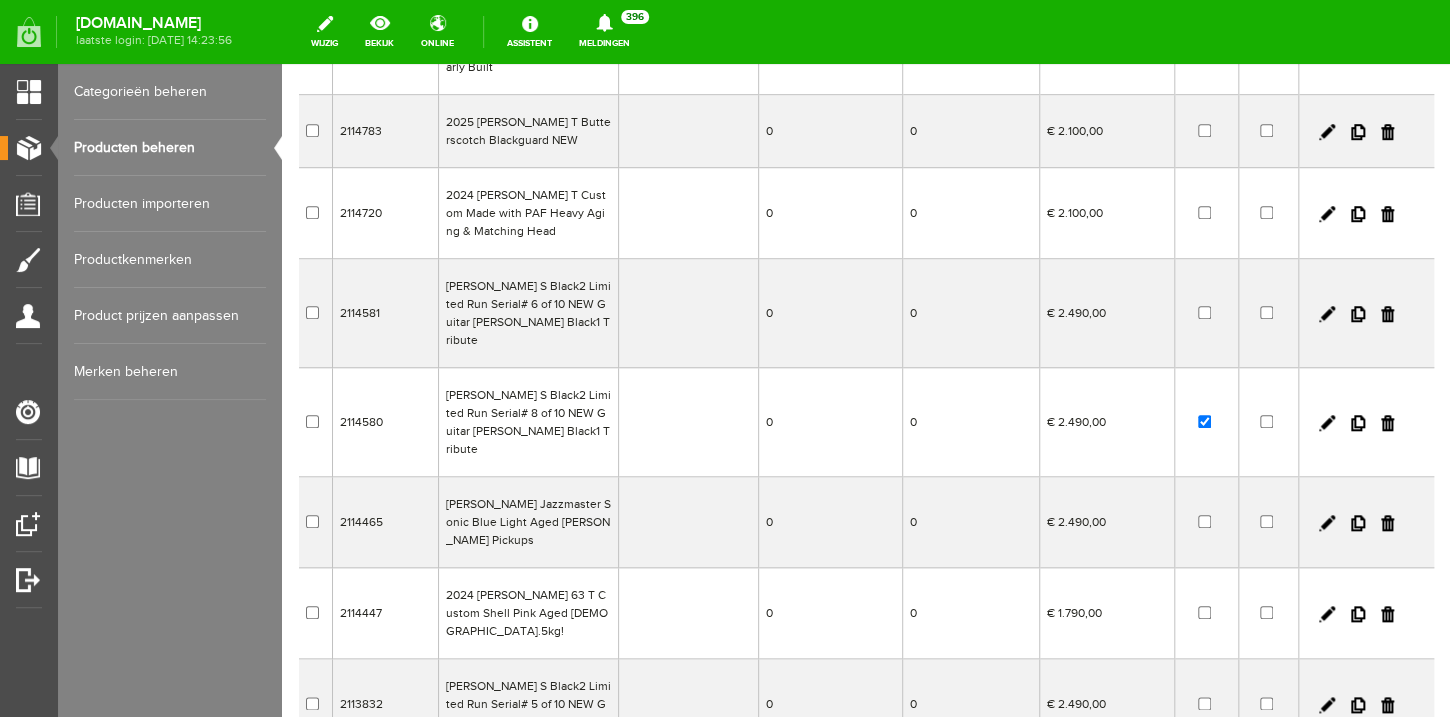 click on "2" at bounding box center [373, 775] 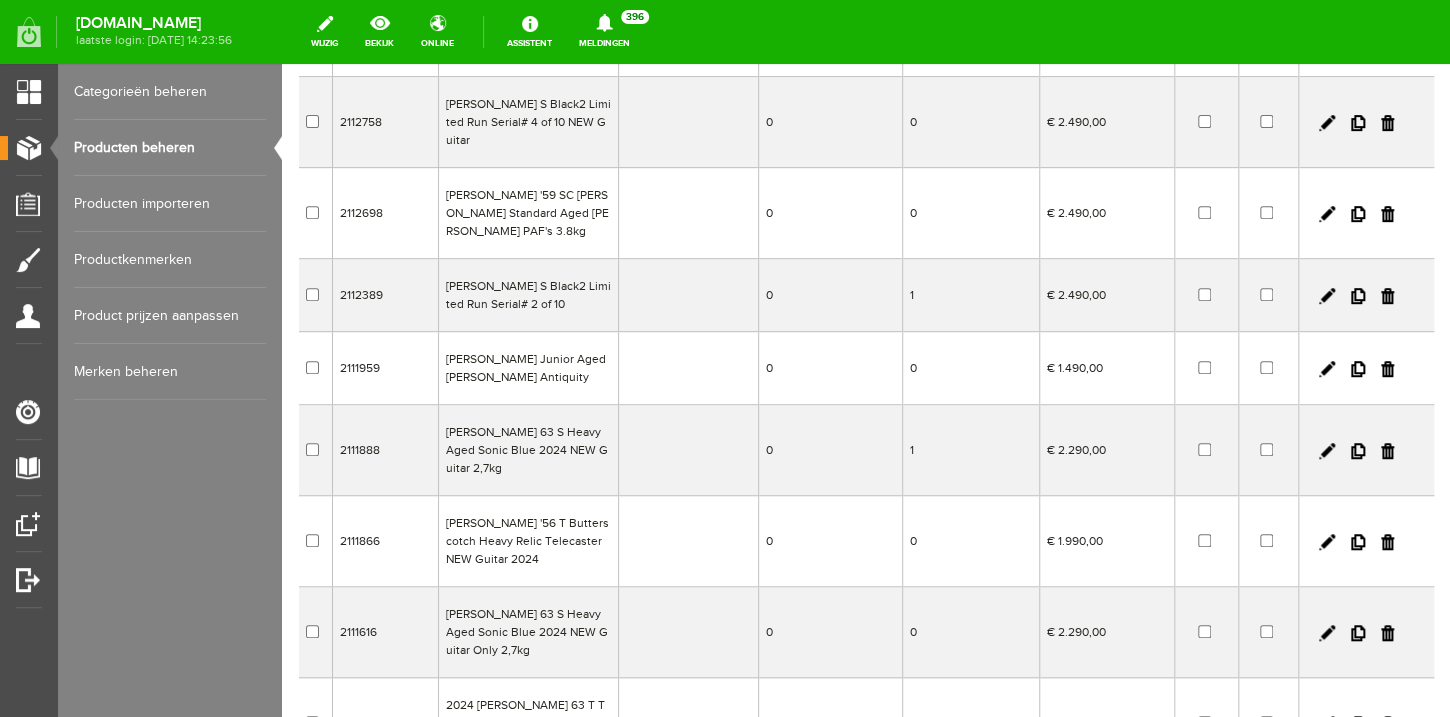 scroll, scrollTop: 288, scrollLeft: 0, axis: vertical 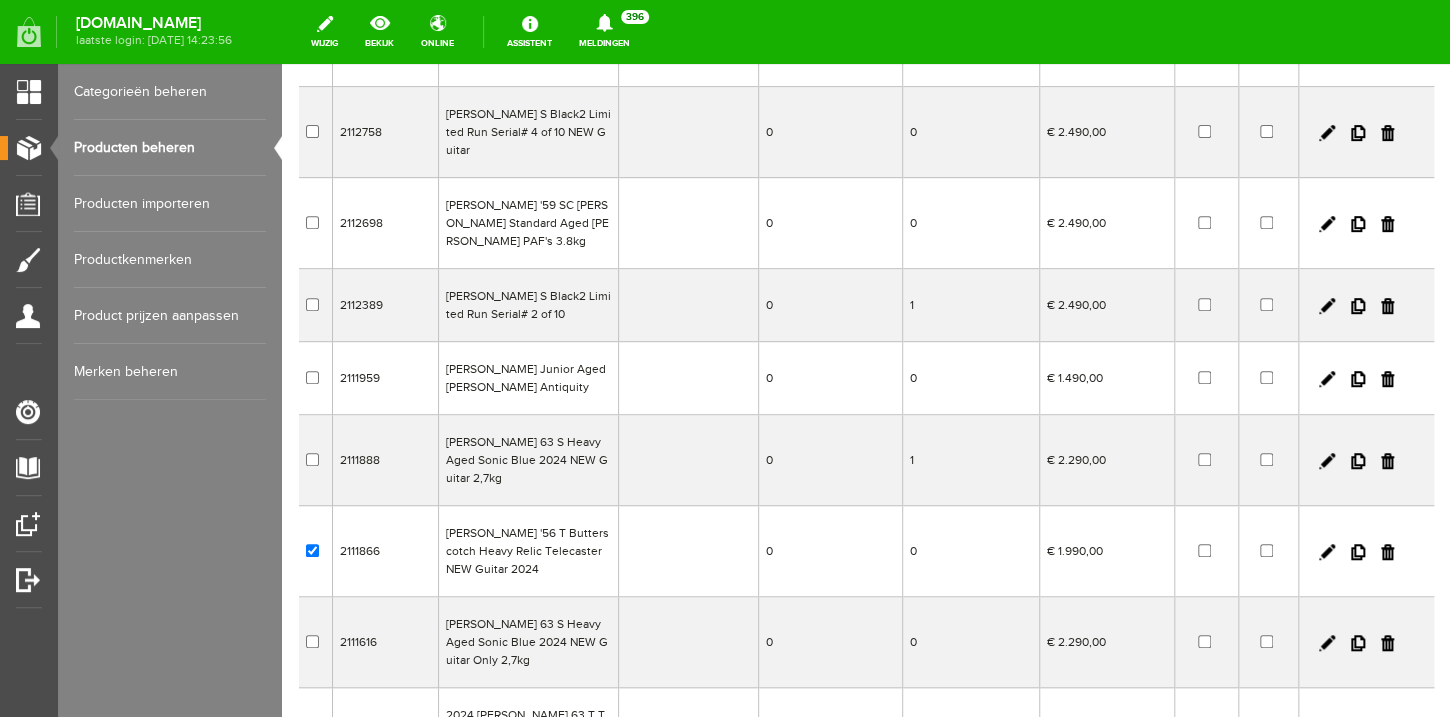 click on "[PERSON_NAME] '56 T Butterscotch Heavy Relic Telecaster NEW Guitar 2024" at bounding box center [528, 551] 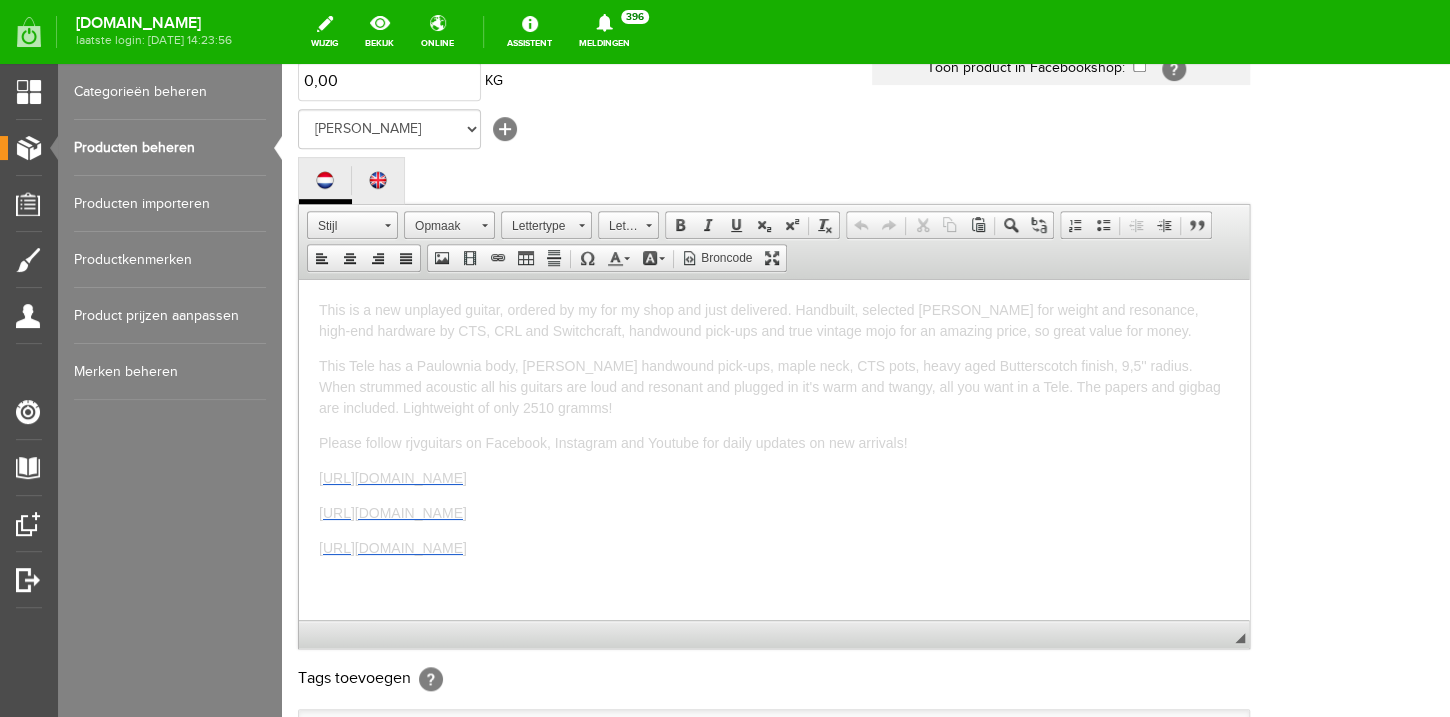 scroll, scrollTop: 368, scrollLeft: 0, axis: vertical 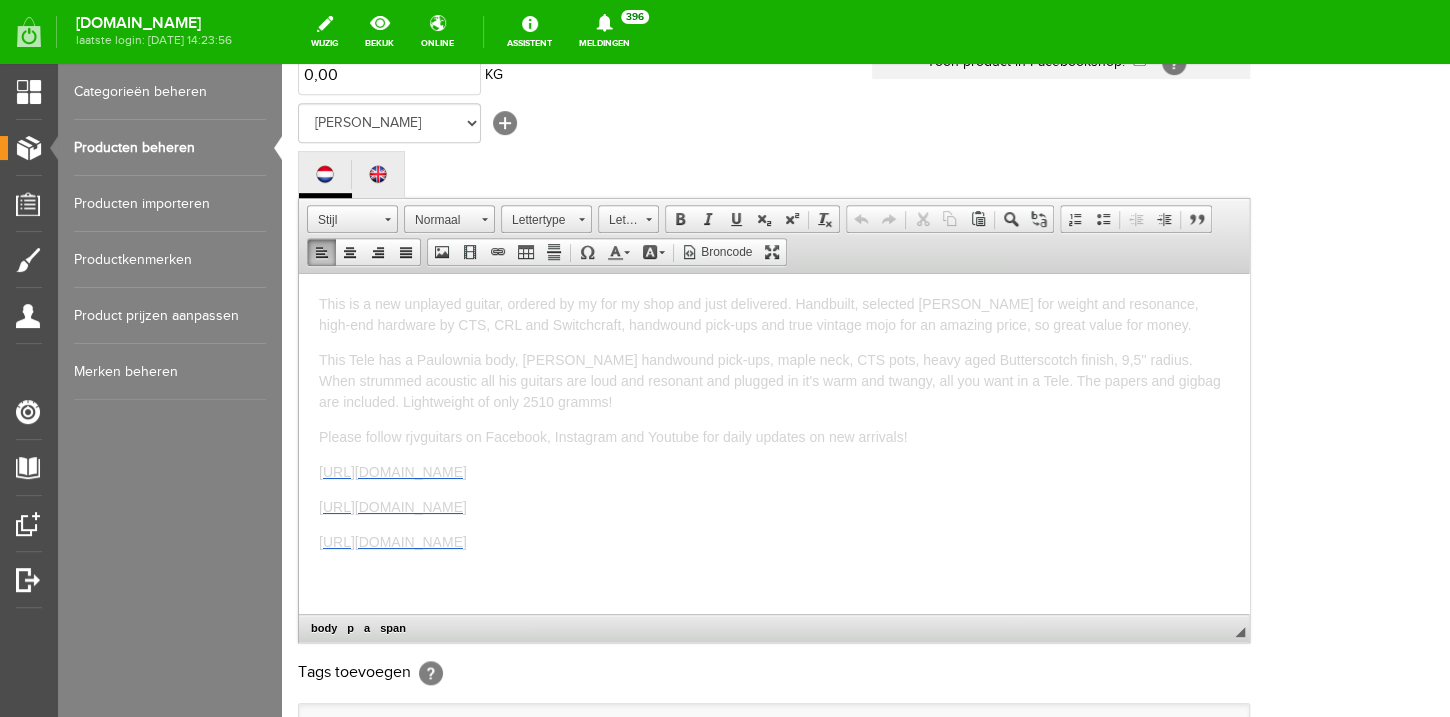 drag, startPoint x: 760, startPoint y: 543, endPoint x: 544, endPoint y: 556, distance: 216.39085 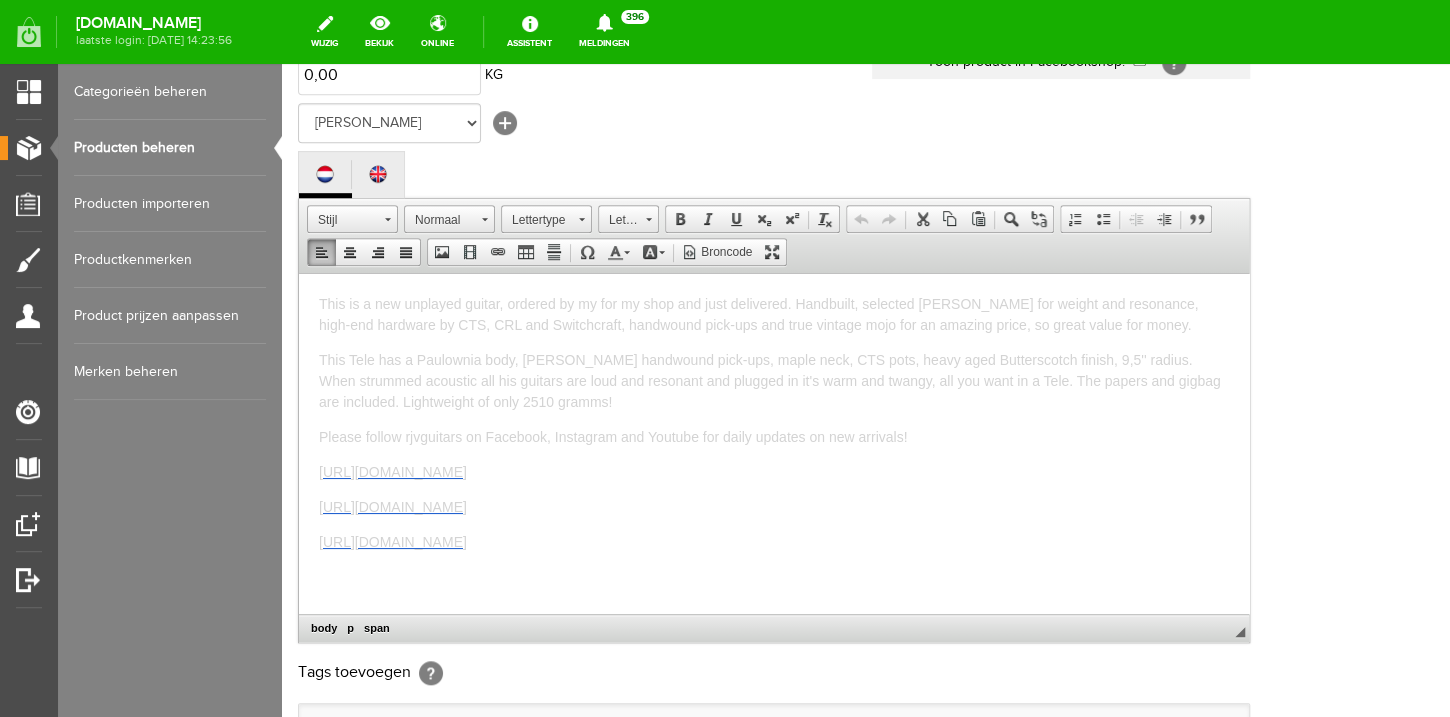 copy on "This is a new unplayed guitar, ordered by my for my shop and just delivered. Handbuilt, selected [PERSON_NAME] for weight and resonance, high-end hardware by CTS, CRL and Switchcraft, handwound pick-ups and true vintage mojo for an amazing price, so great value for money. This Tele has a Paulownia body, [PERSON_NAME] handwound pick-ups, maple neck, CTS pots, heavy aged Butterscotch finish, 9,5'' radius. When strummed acoustic all his guitars are loud and resonant and plugged in it's warm and twangy, all you want in a Tele. The papers and gigbag are included. Lightweight of only 2510 gramms! Please follow rjvguitars on Facebook, Instagram and Youtube for daily updates on new arrivals! [URL][DOMAIN_NAME] [URL][DOMAIN_NAME] [URL][DOMAIN_NAME]" 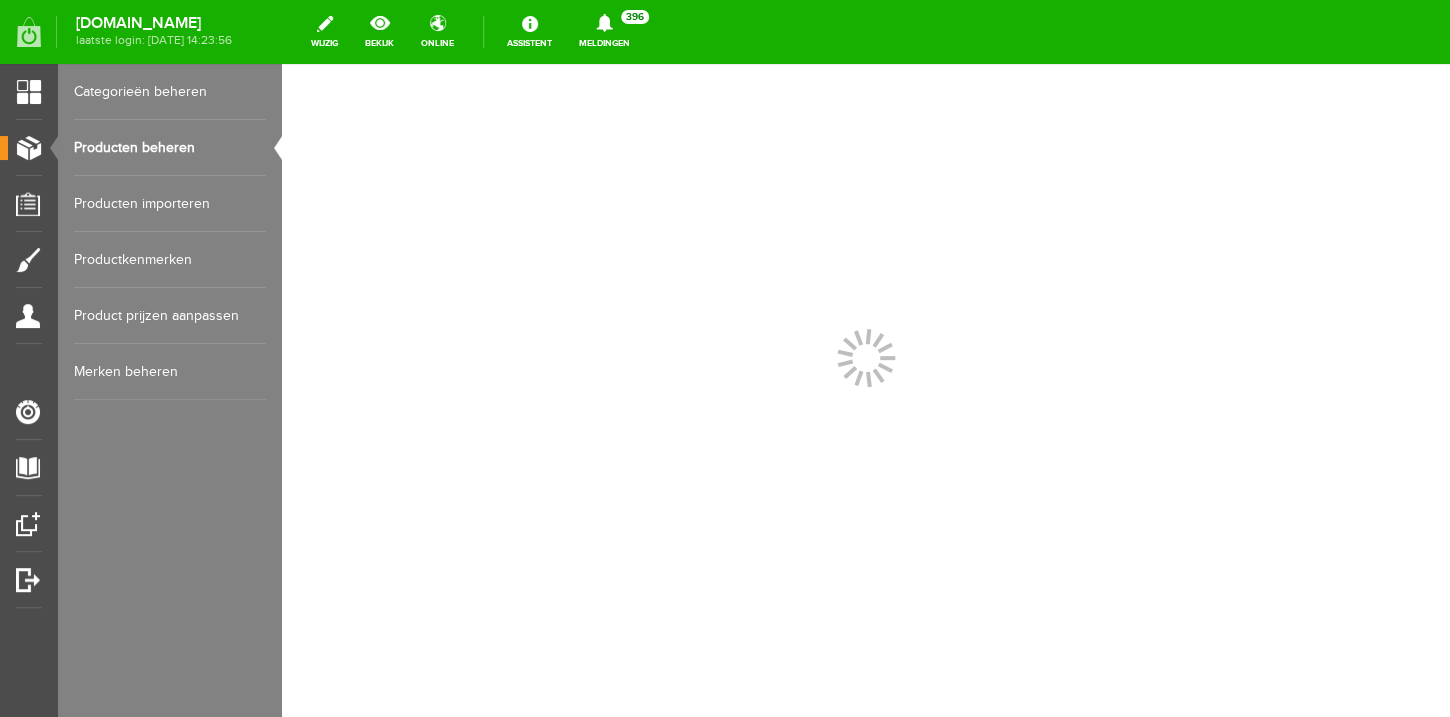 scroll, scrollTop: 0, scrollLeft: 0, axis: both 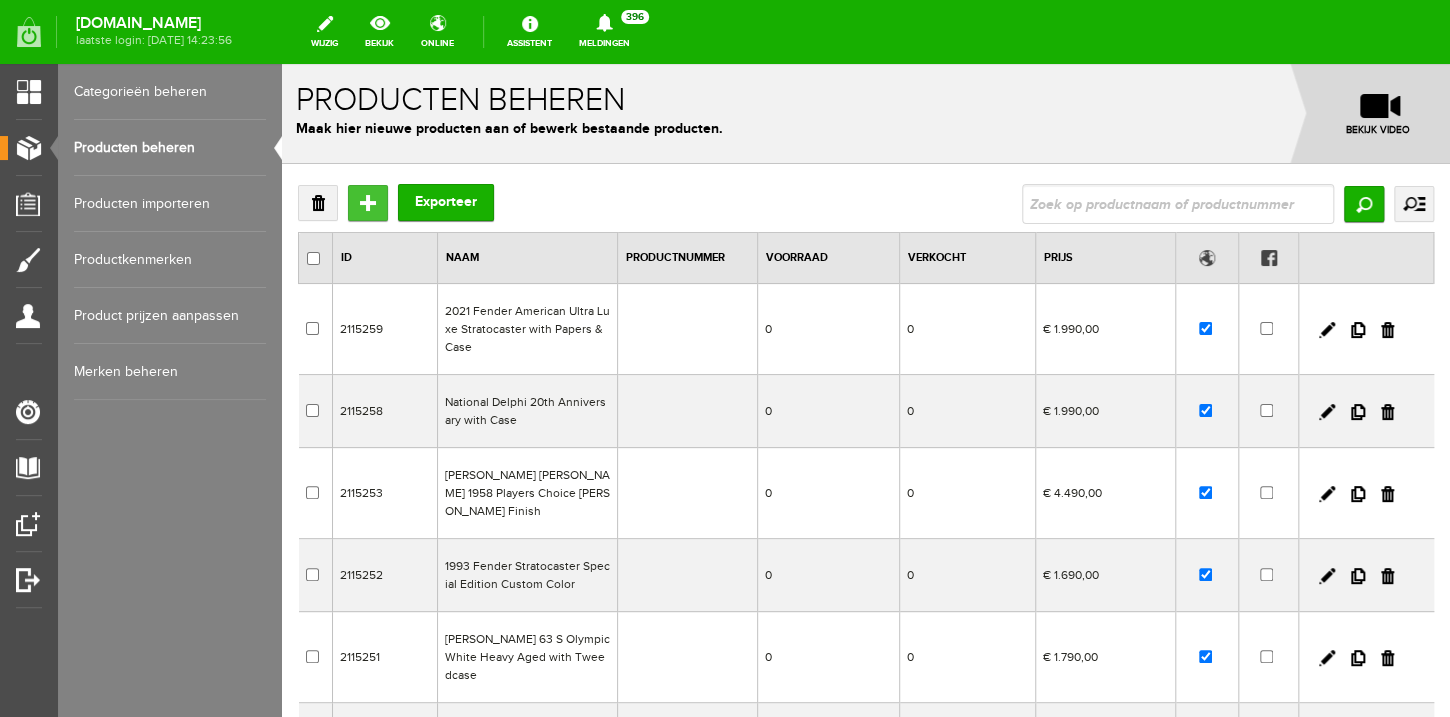 click on "Toevoegen" at bounding box center [368, 203] 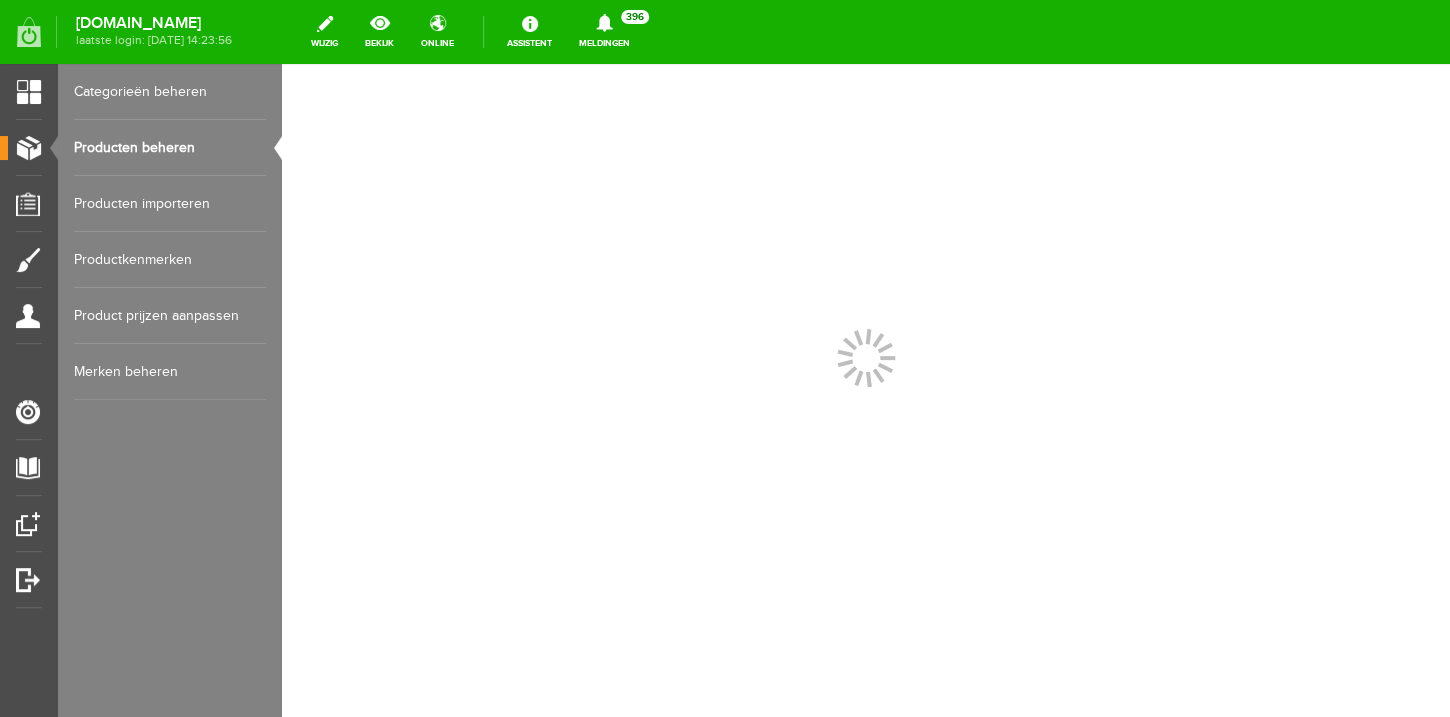 scroll, scrollTop: 0, scrollLeft: 0, axis: both 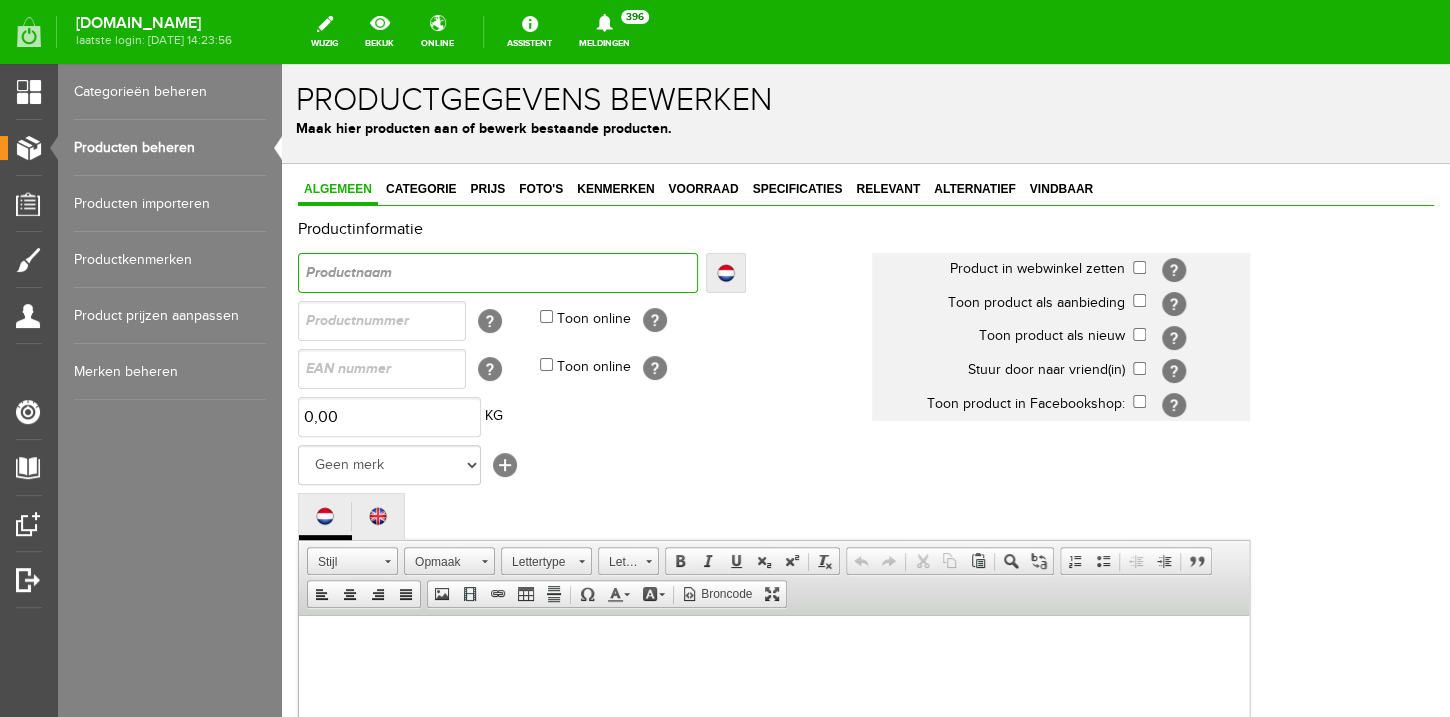 click at bounding box center (498, 273) 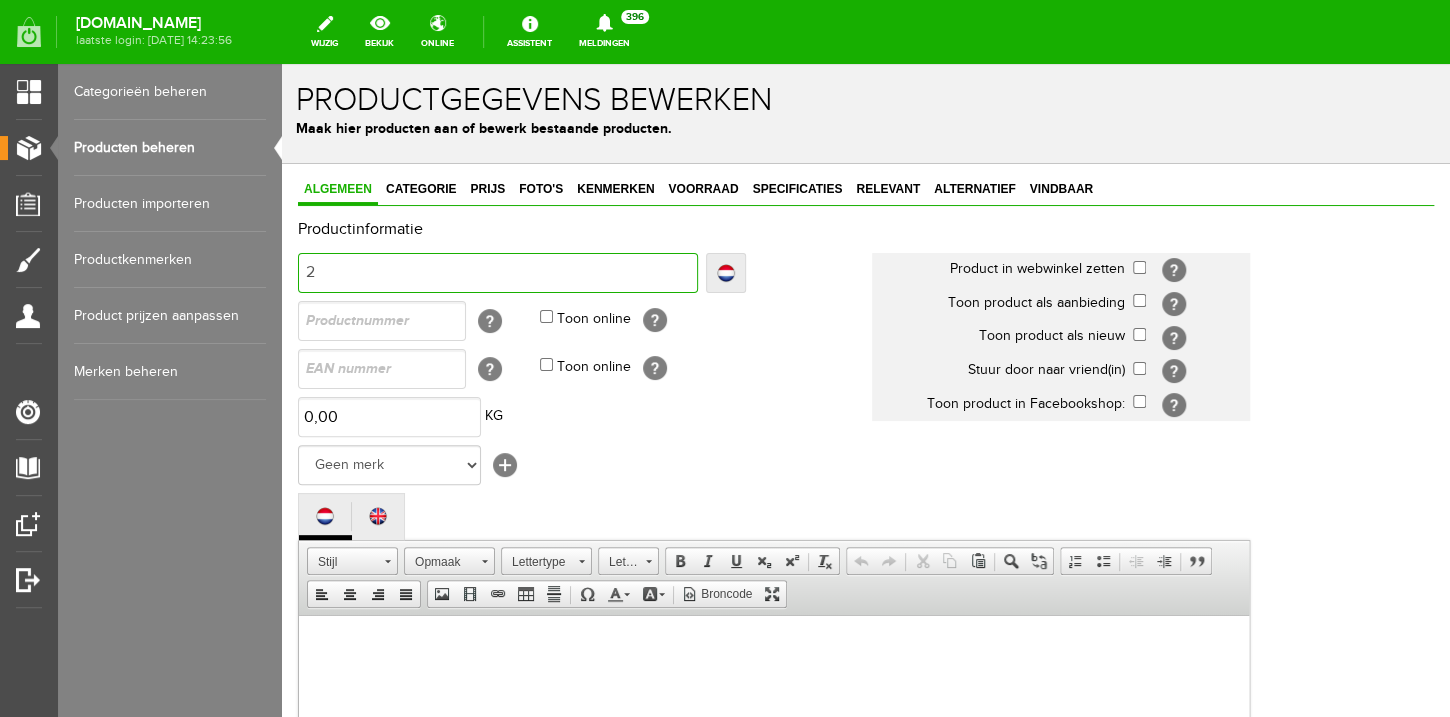 type on "2" 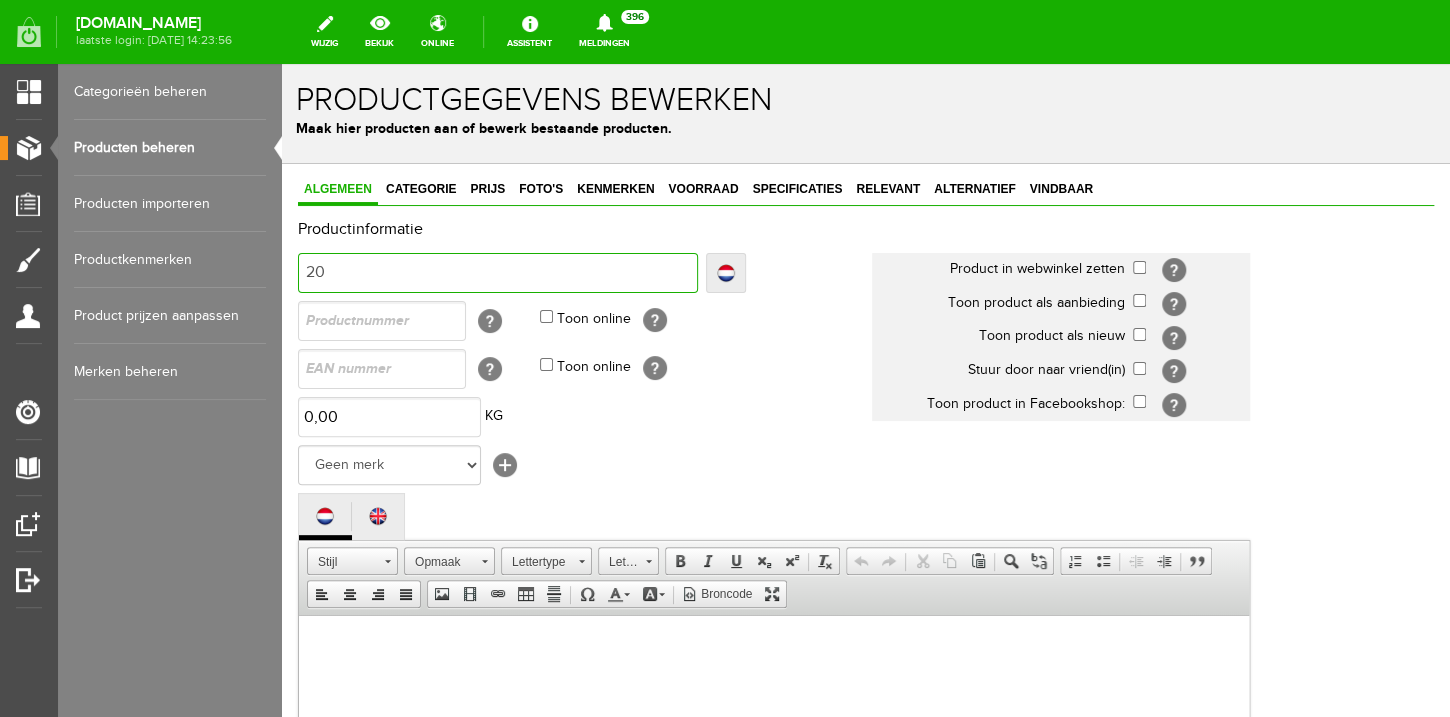 type on "20" 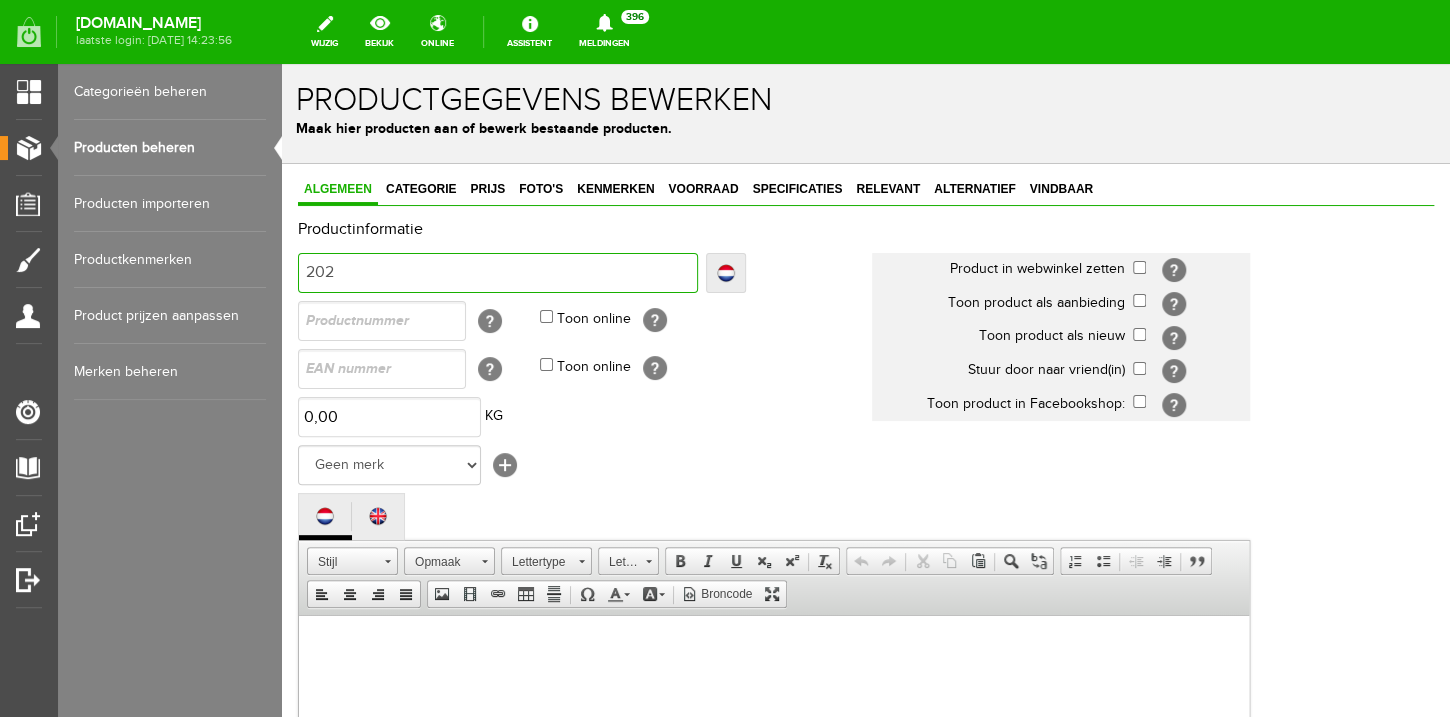 type on "202" 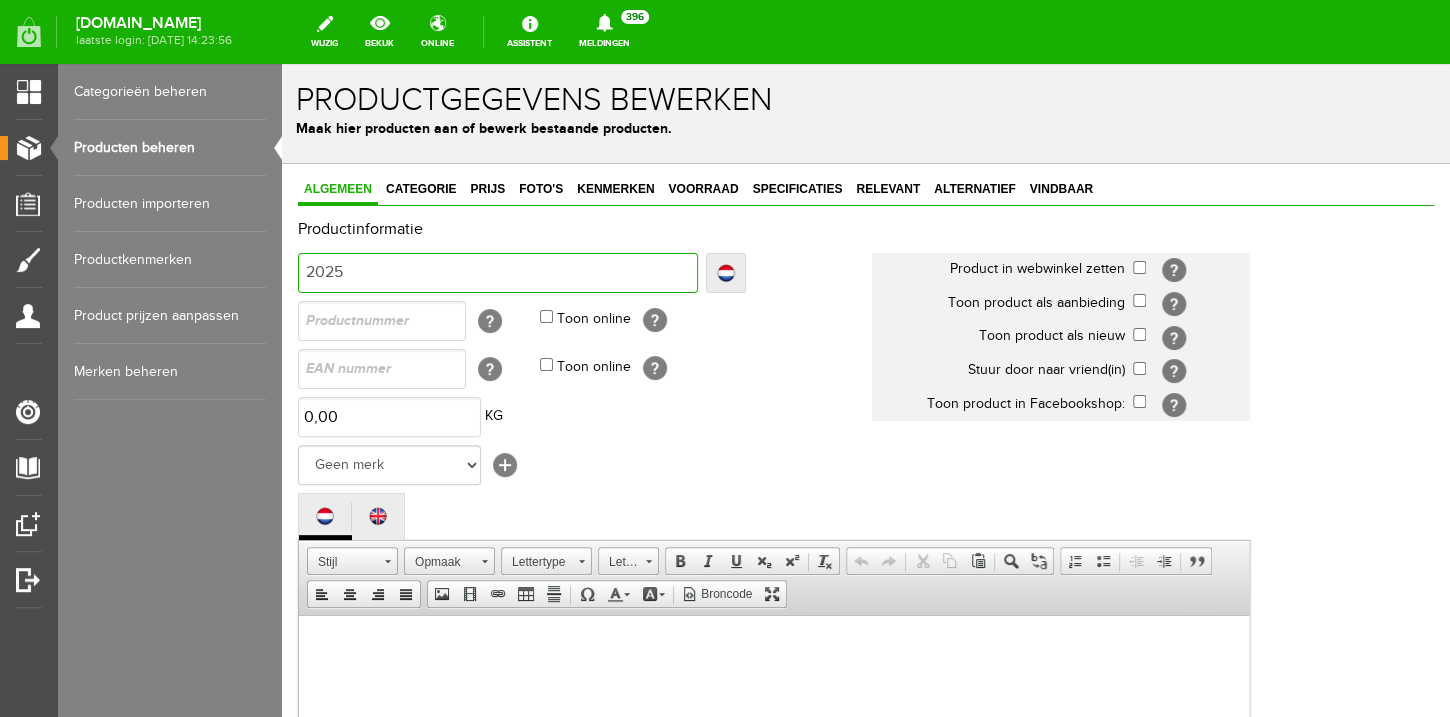 type on "2025" 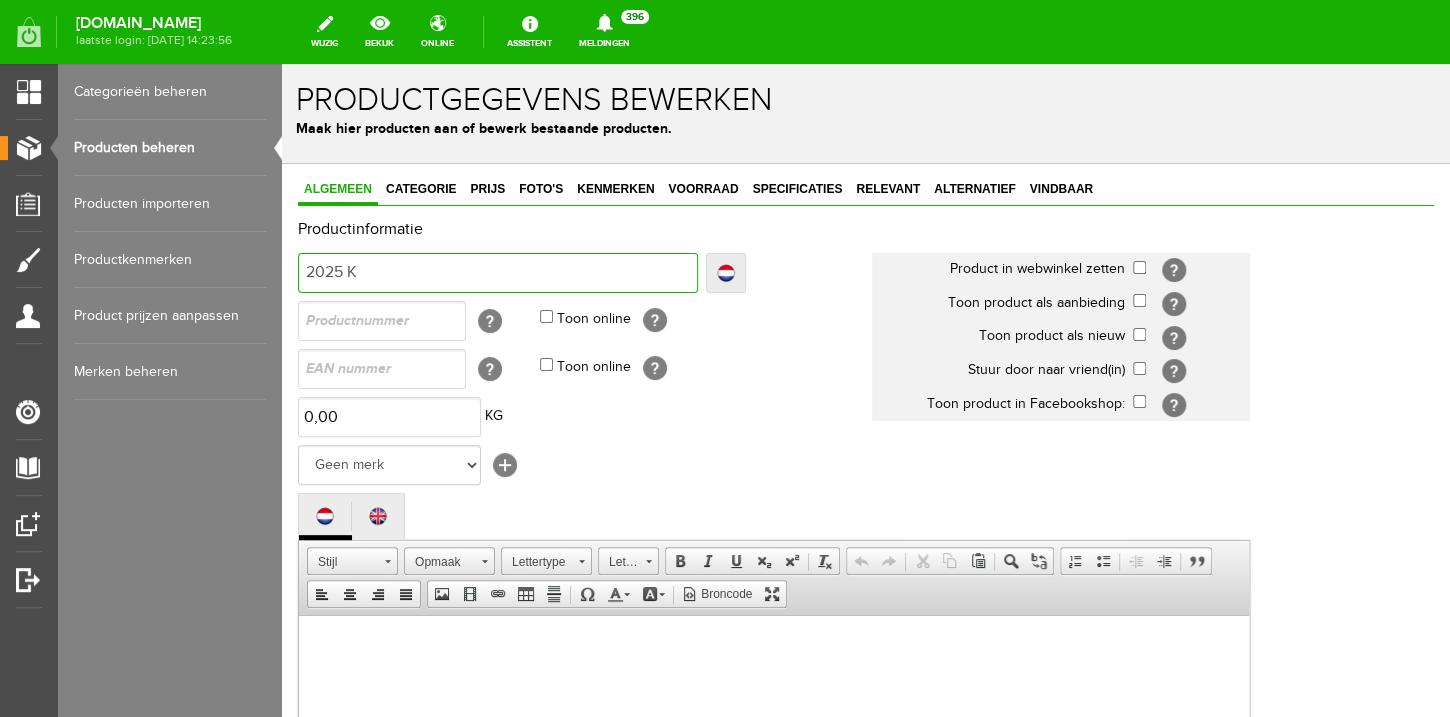 type on "2025 K" 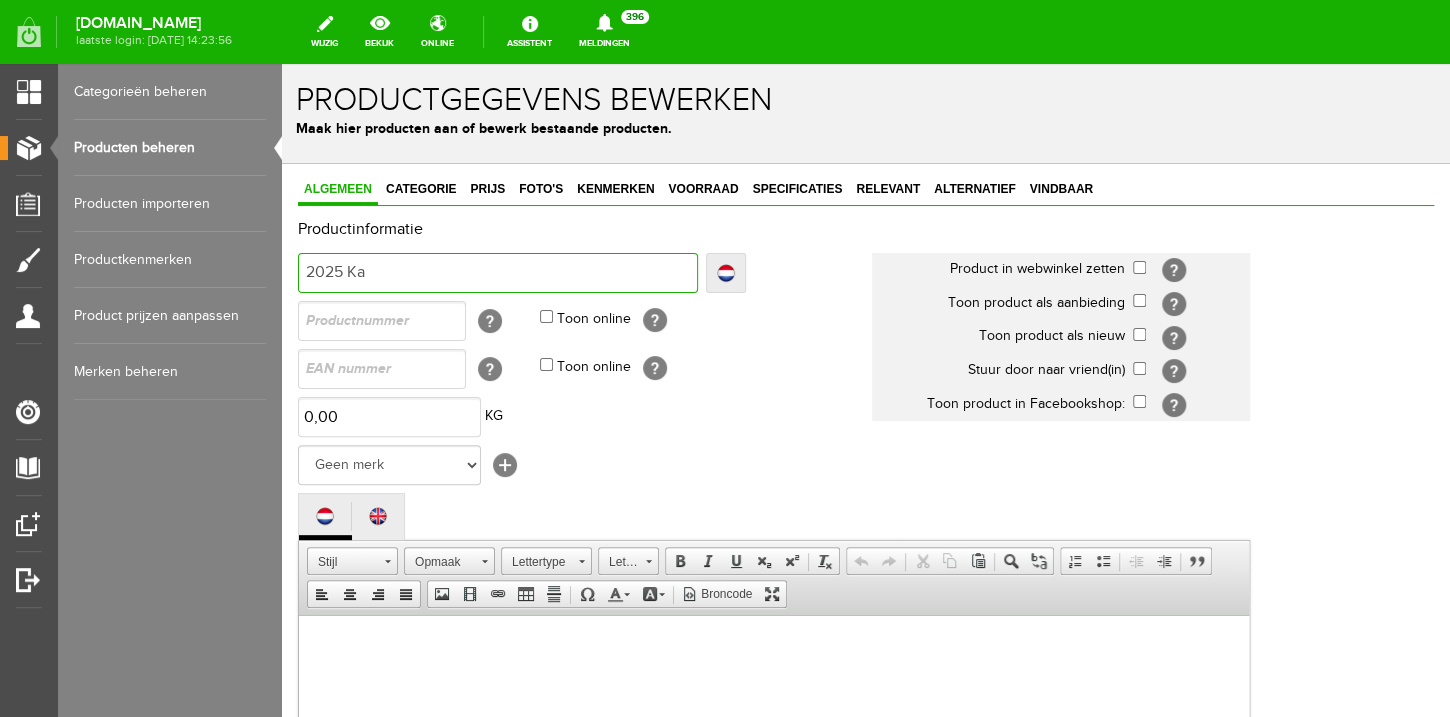 type on "2025 Ka" 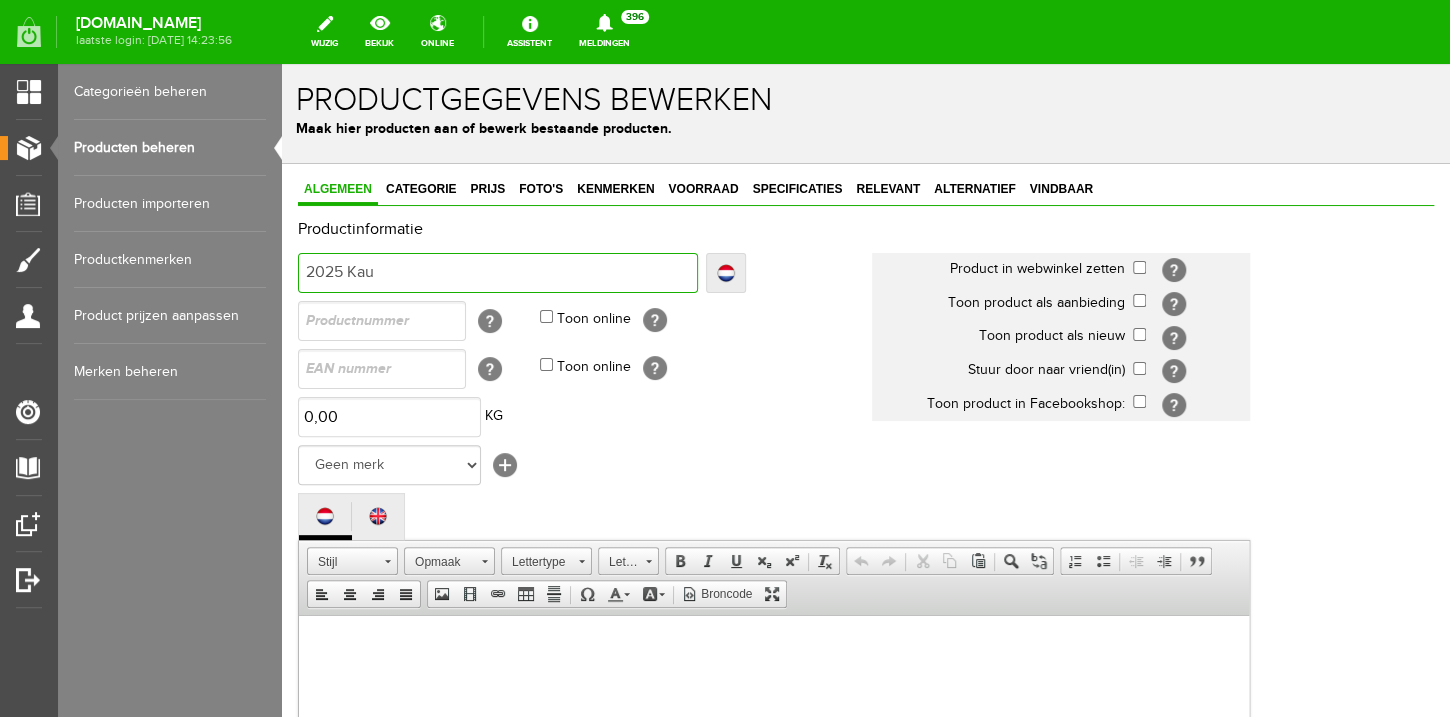 type on "2025 Kau" 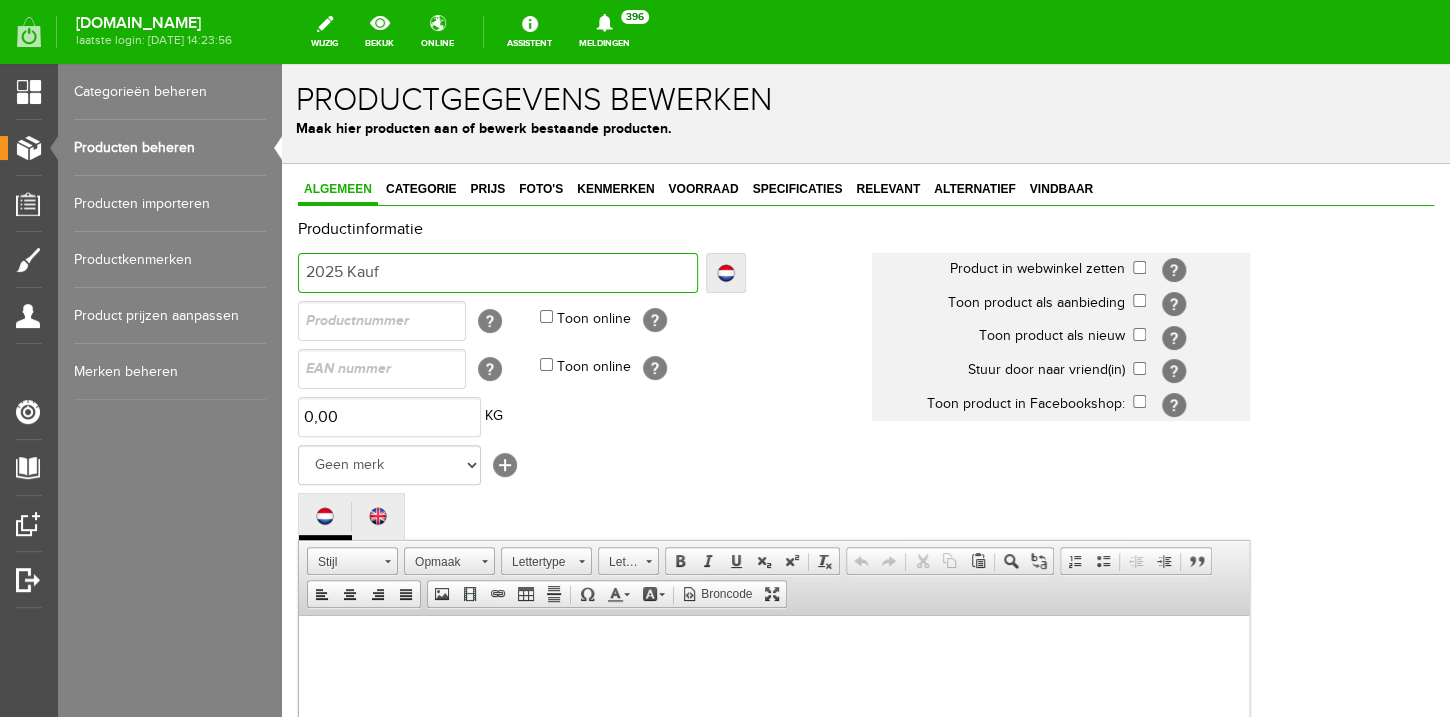 type on "2025 Kauf" 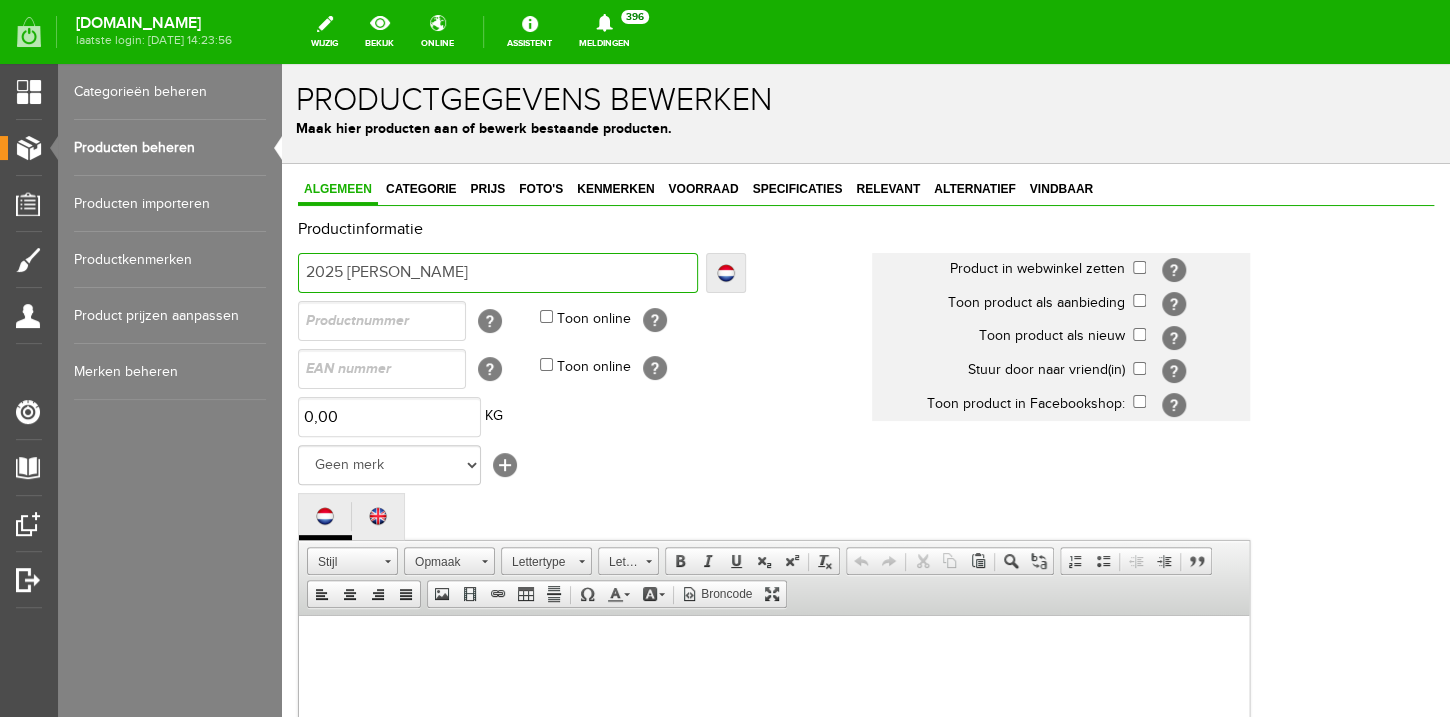 type on "2025 [PERSON_NAME]" 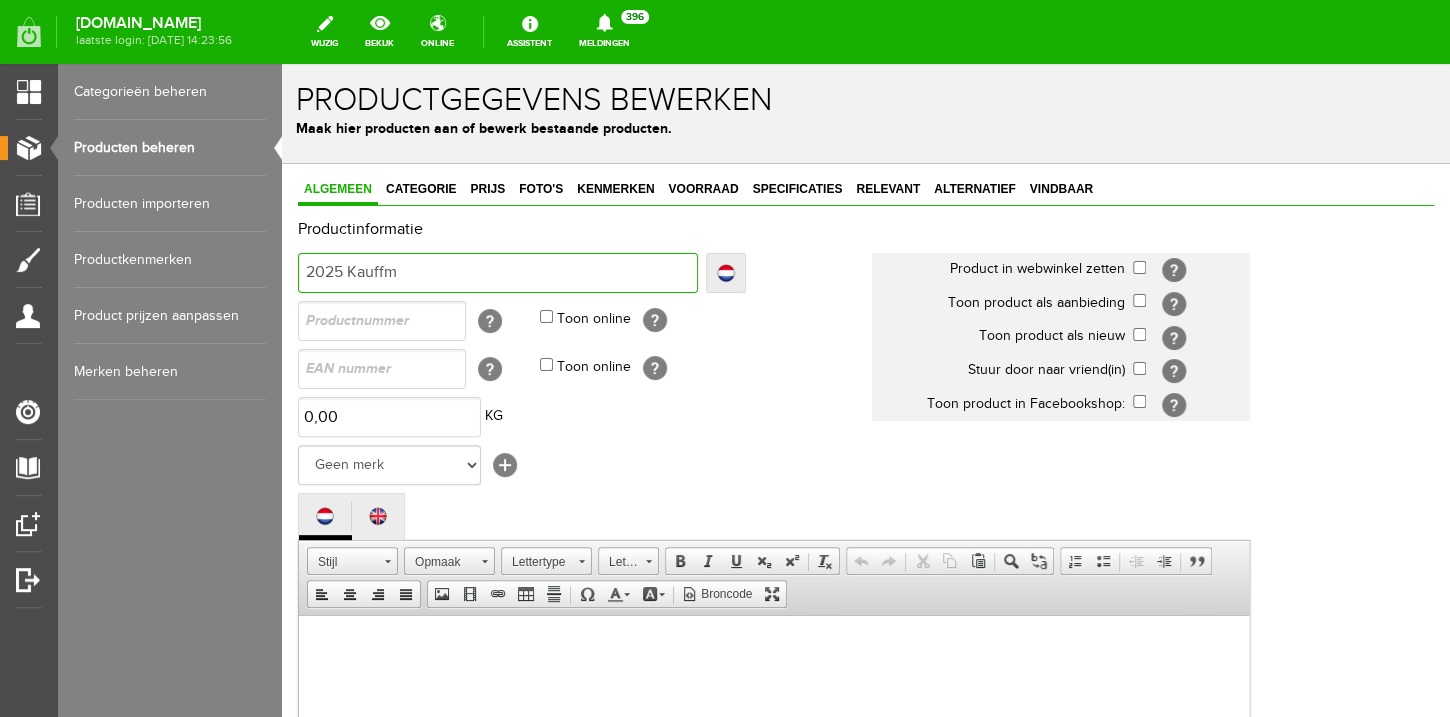 type on "2025 Kauffm" 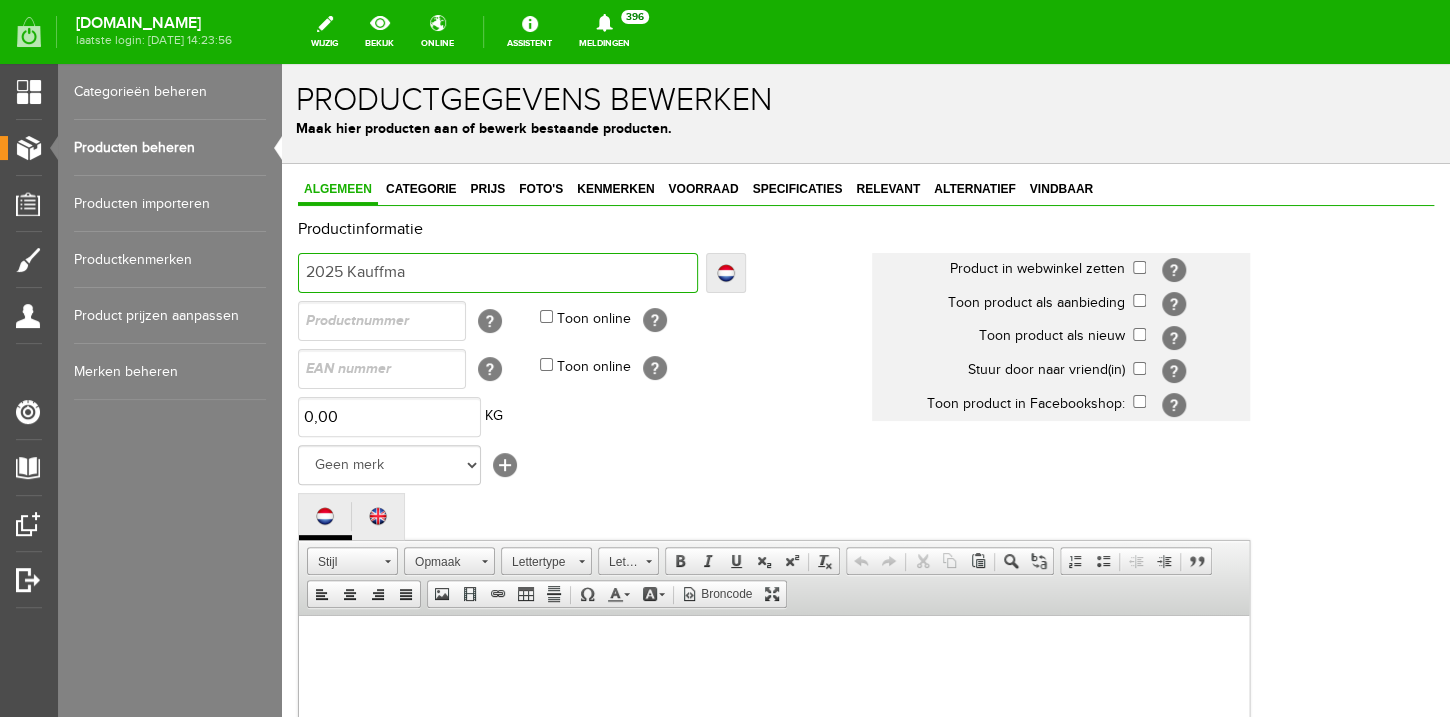 type on "2025 Kauffma" 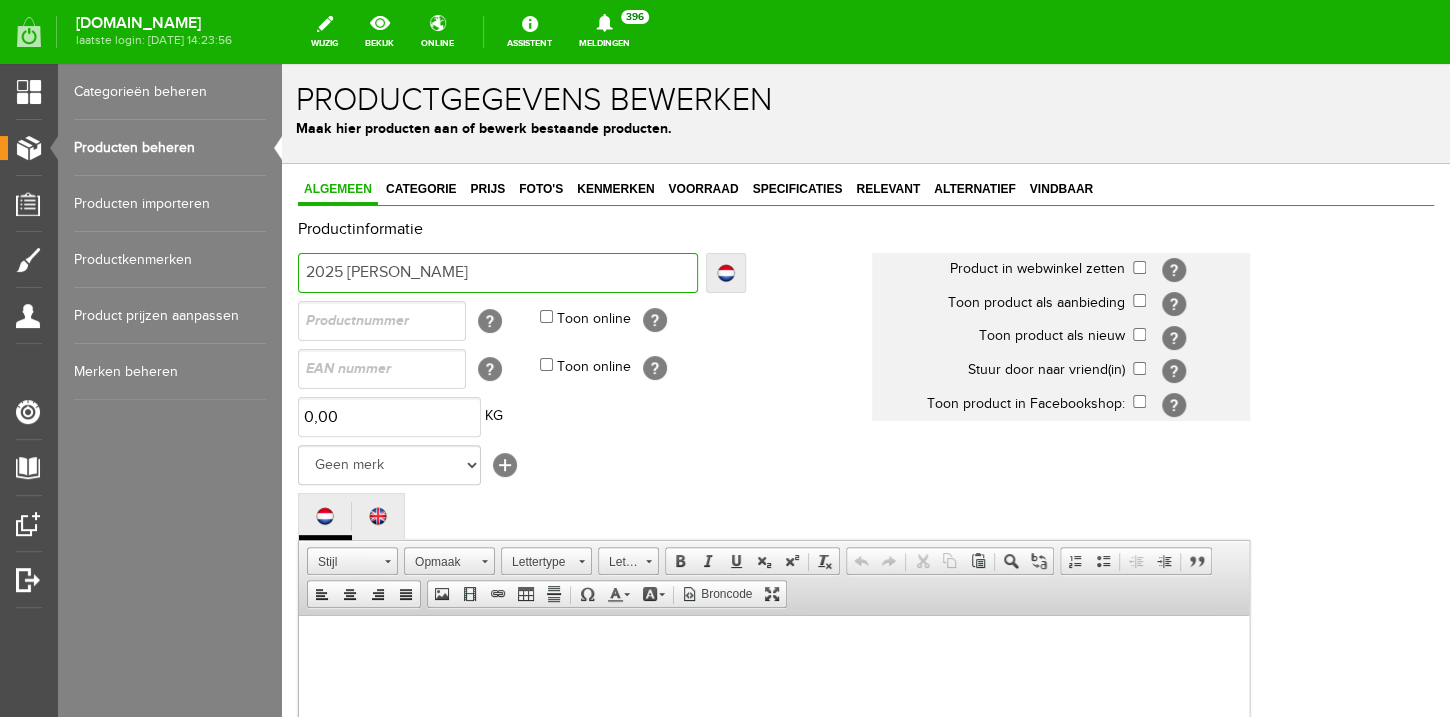 type on "2025 [PERSON_NAME]" 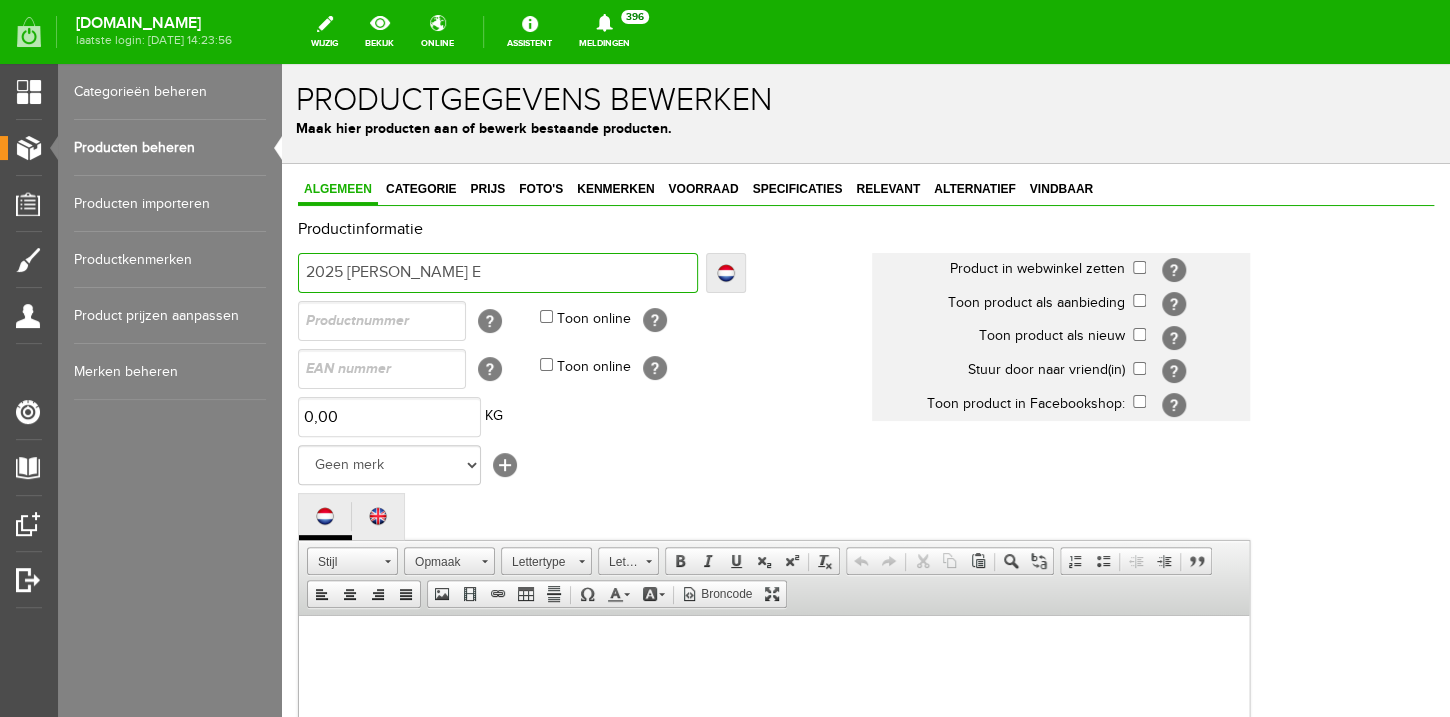 type on "2025 [PERSON_NAME] E" 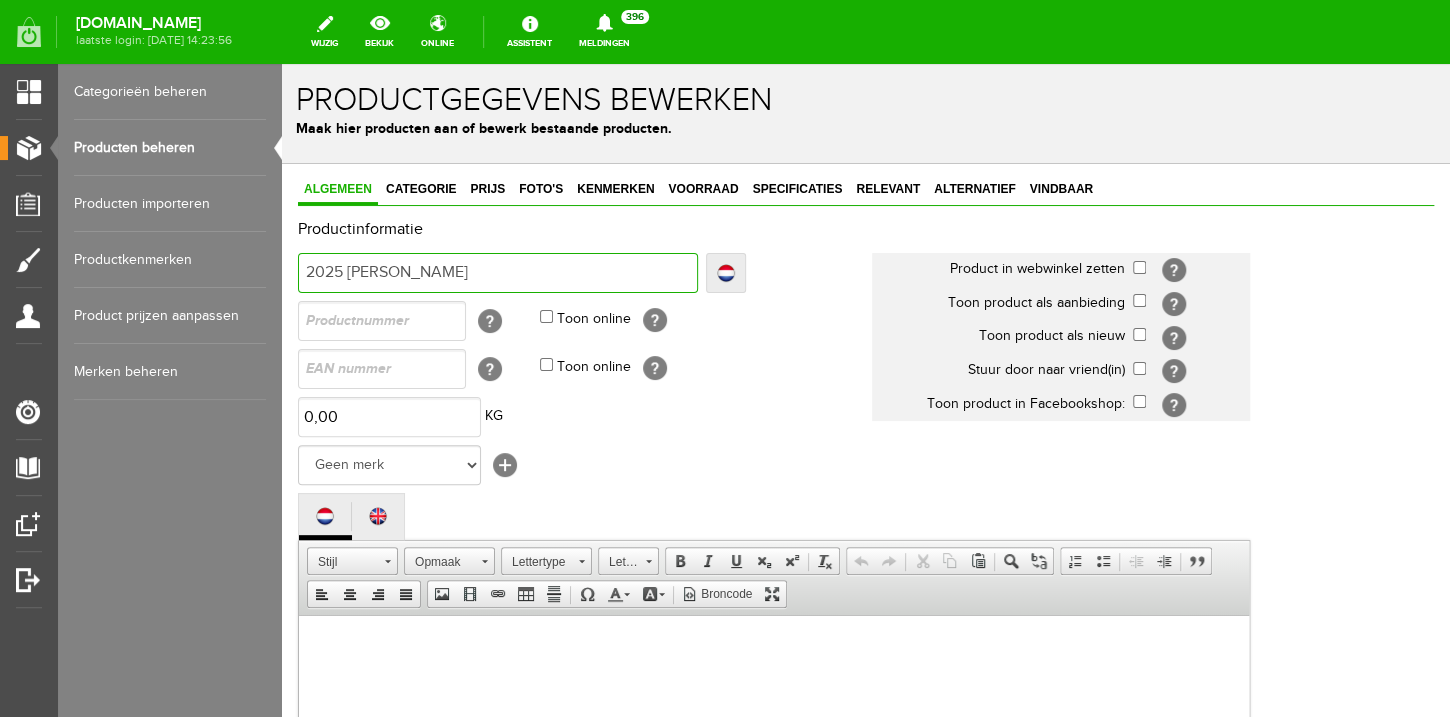 type on "2025 [PERSON_NAME]" 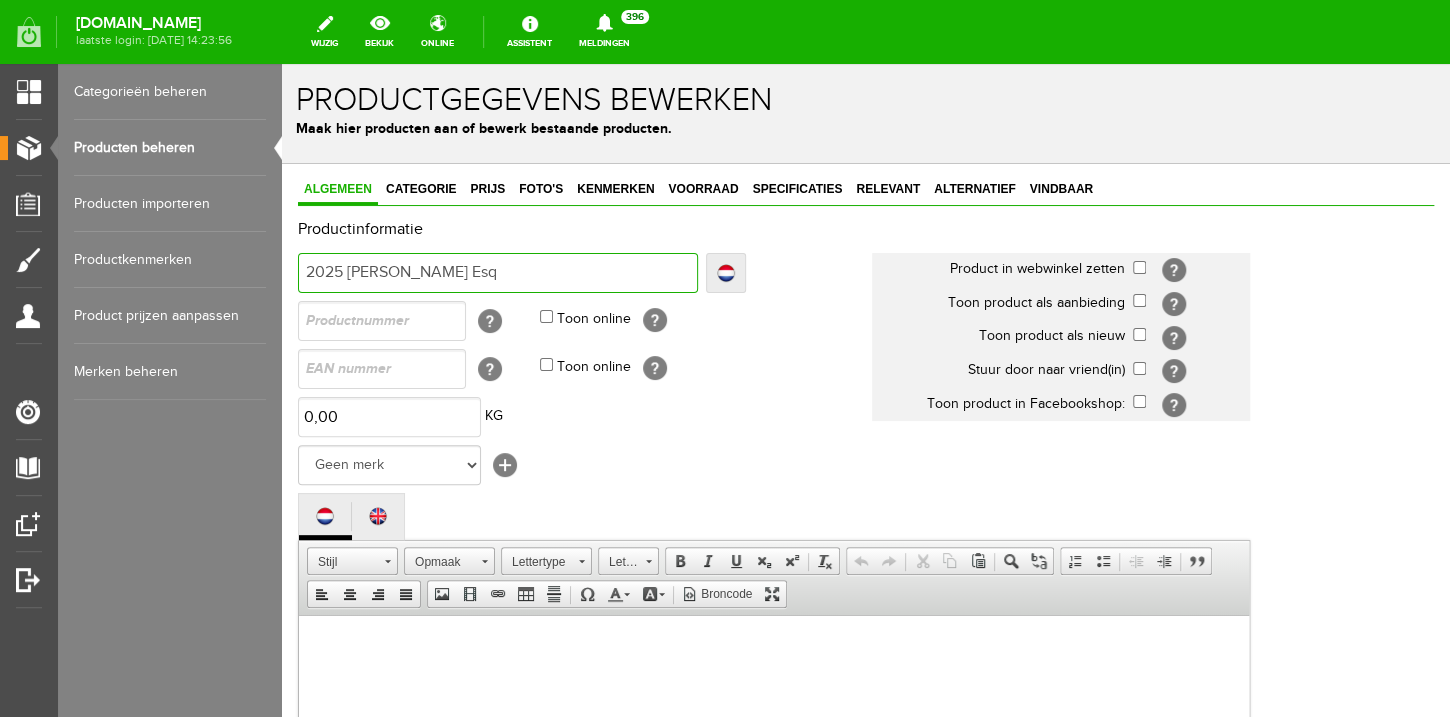type on "2025 [PERSON_NAME] Esq" 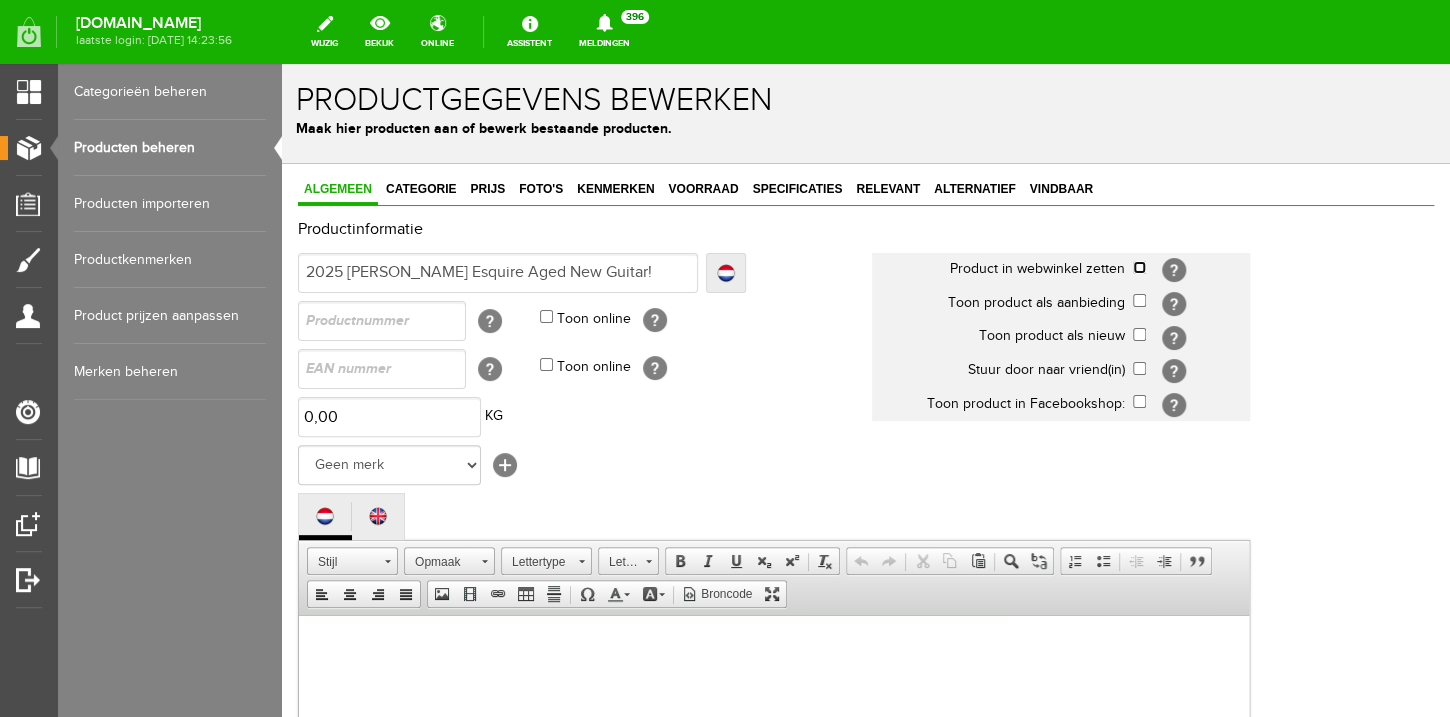 click at bounding box center [1139, 267] 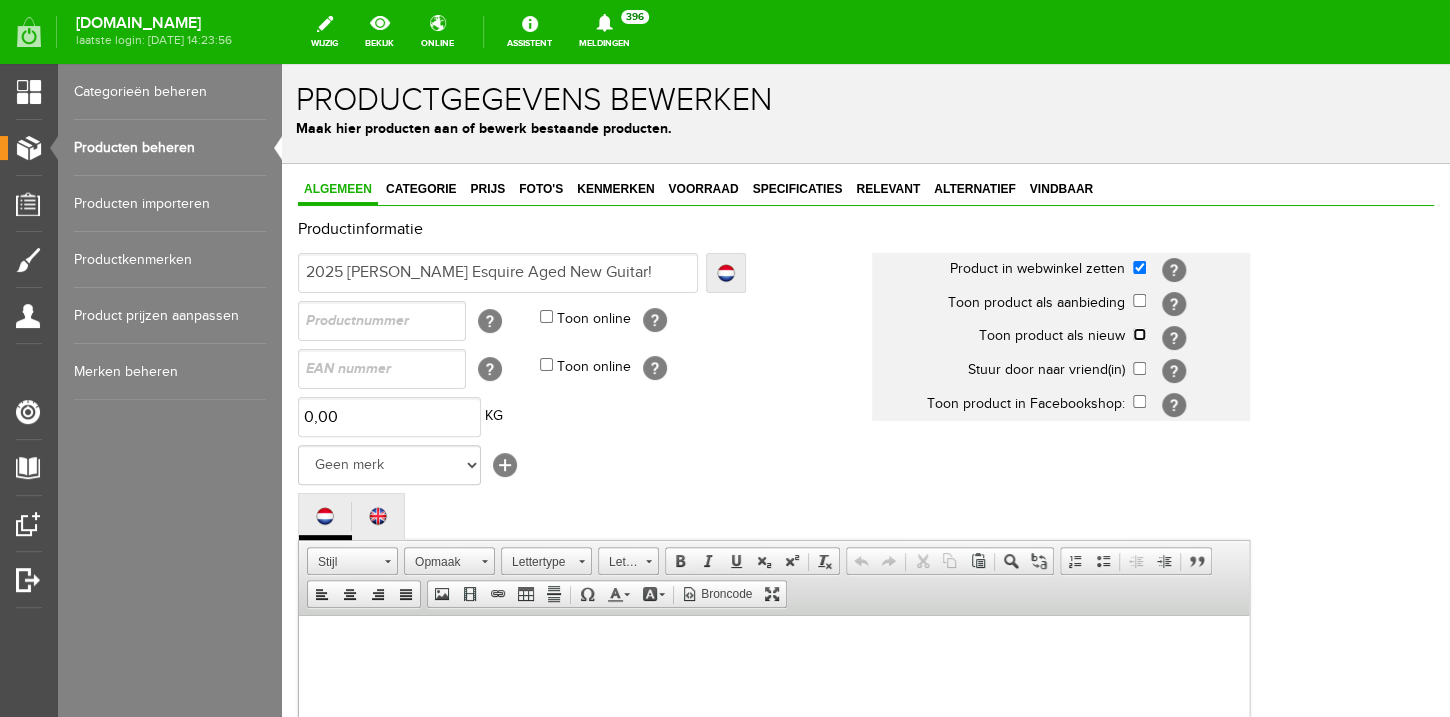 click at bounding box center [1139, 334] 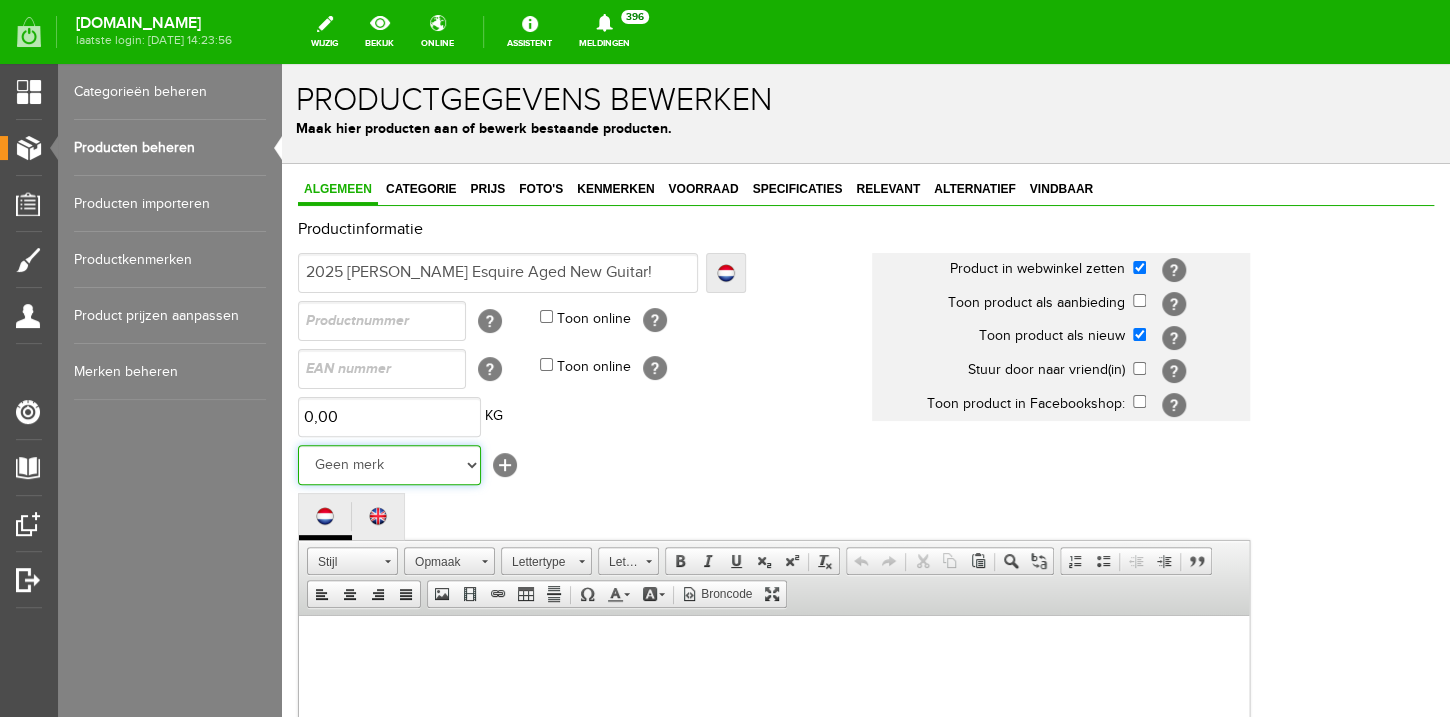 click on "Geen merk
Hymn
Peavey
Vox
Rickenbacker
[PERSON_NAME]
[PERSON_NAME]
[PERSON_NAME]
[PERSON_NAME]
[PERSON_NAME]
[PERSON_NAME]
Hook
Gretsch
[PERSON_NAME]
The Heritage
Haar
ESP
[PERSON_NAME]
EVH
Duesenberg
Marshall
Music Man
[PERSON_NAME]
Fender
Ibanez
PRS [PERSON_NAME]
Other brands" at bounding box center [389, 465] 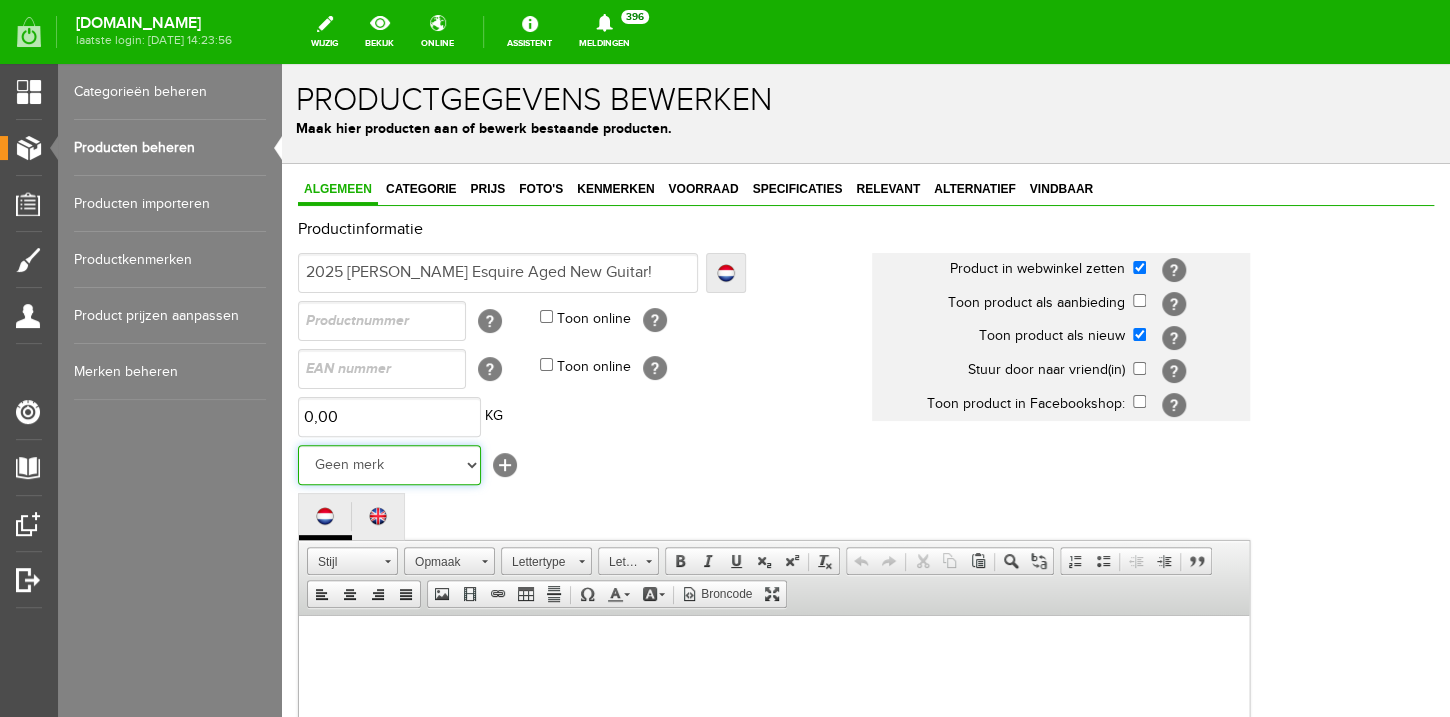 click on "[PERSON_NAME]" at bounding box center [282, 64] 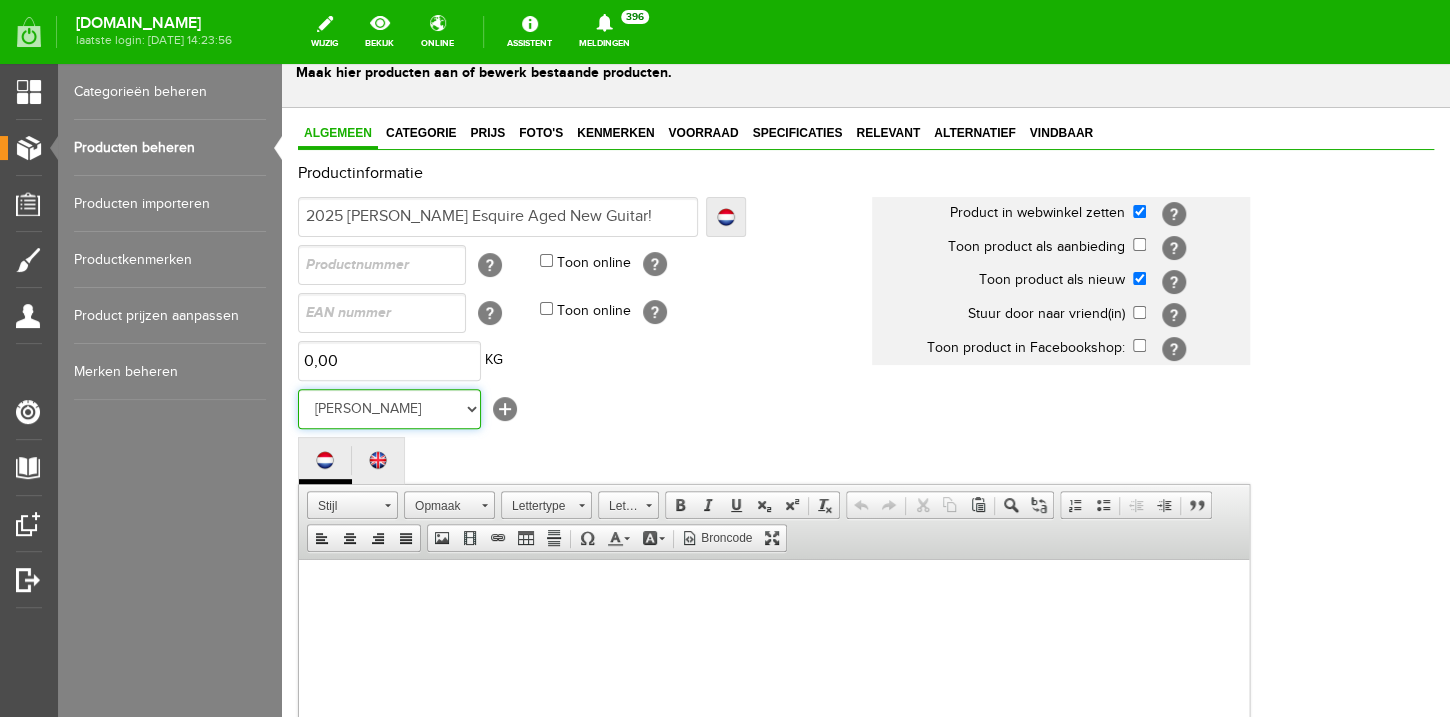scroll, scrollTop: 80, scrollLeft: 0, axis: vertical 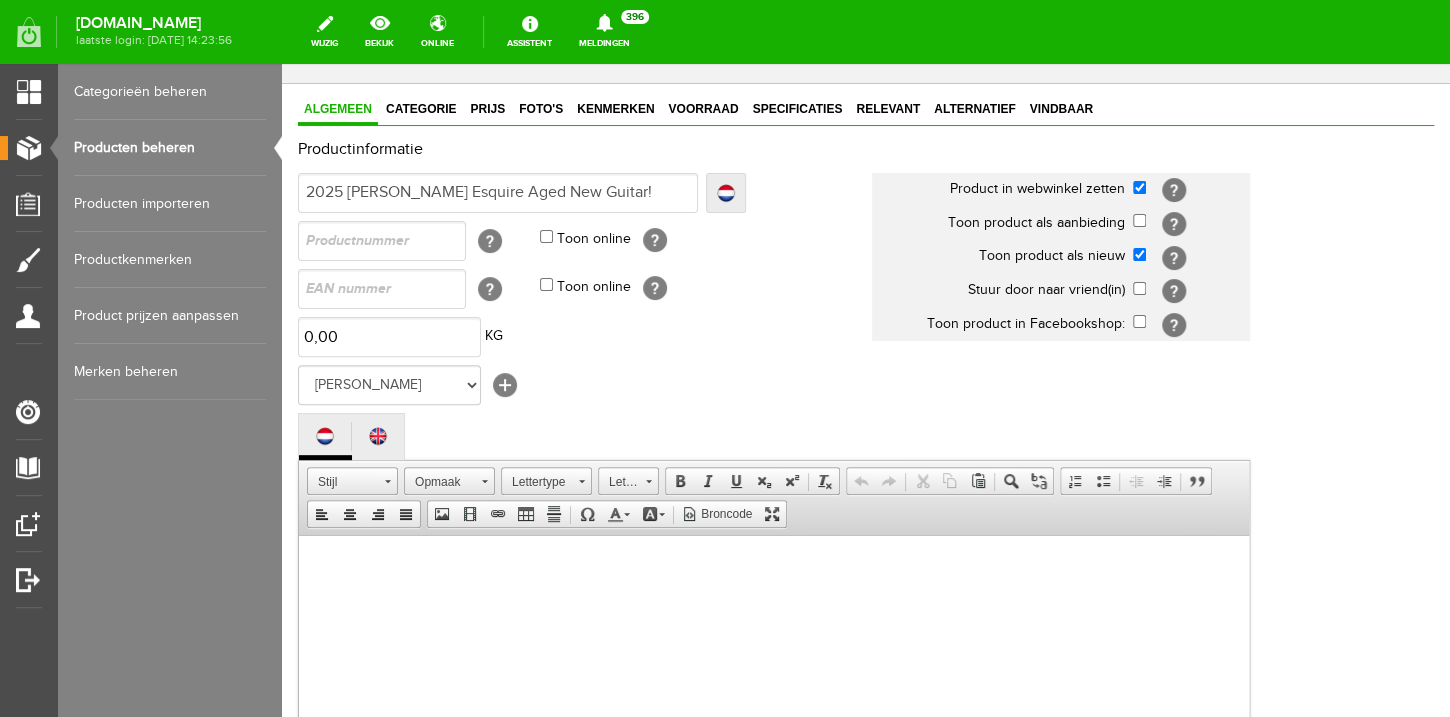 click at bounding box center (774, 725) 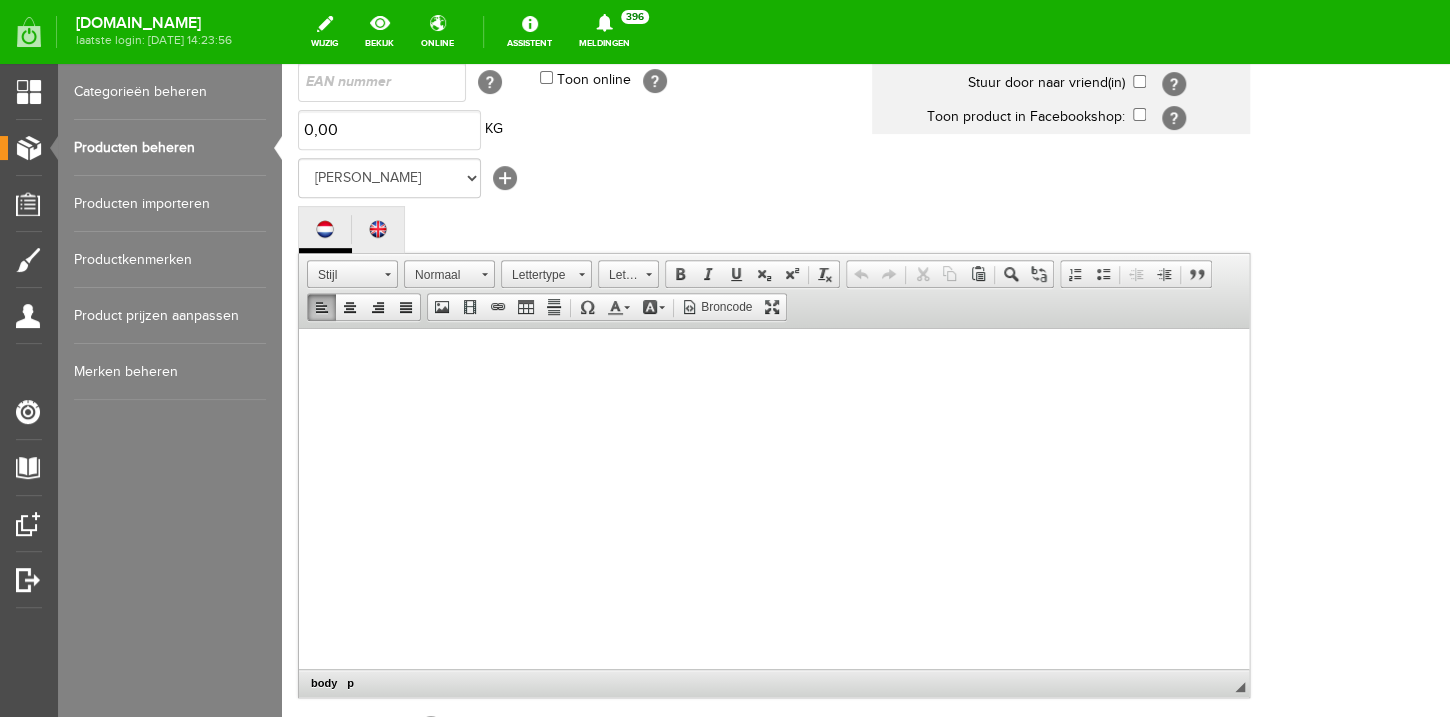 scroll, scrollTop: 6, scrollLeft: 0, axis: vertical 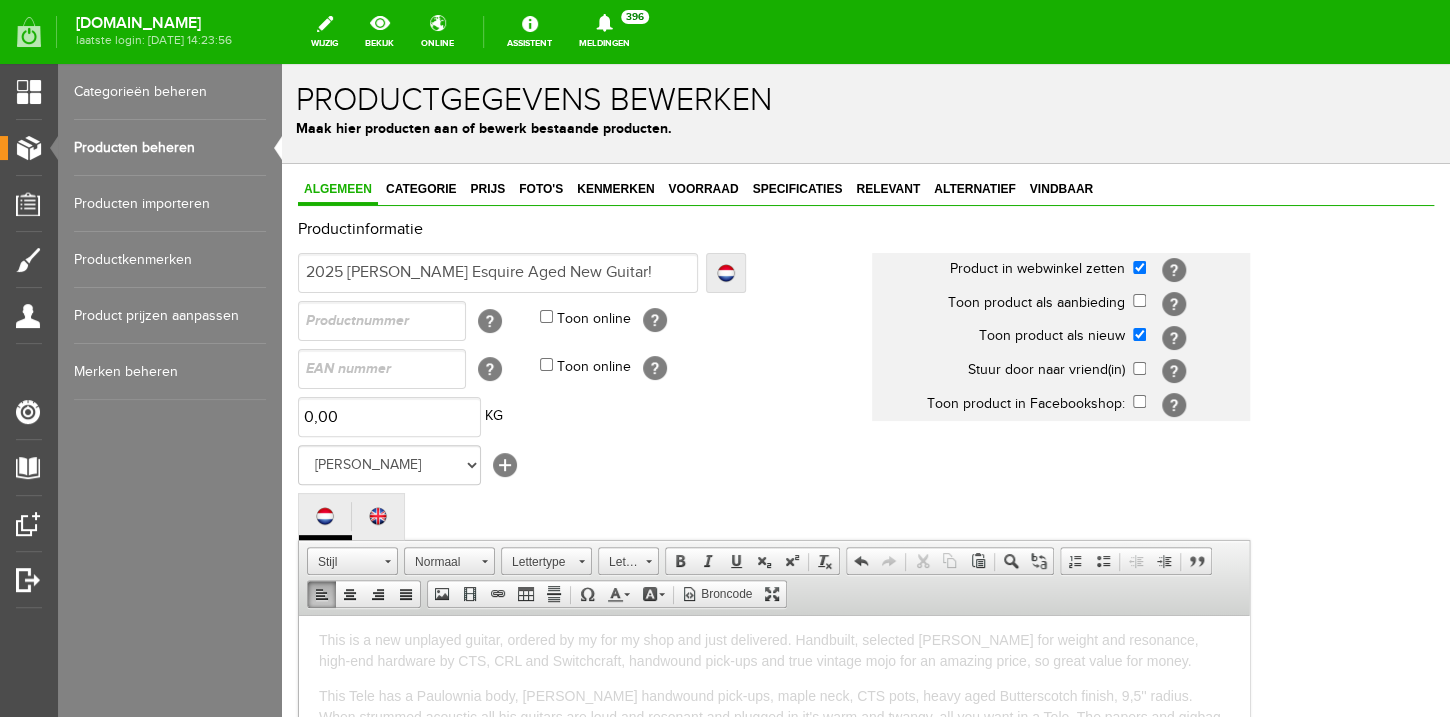 click on "2025 [PERSON_NAME] Esquire Aged New Guitar!" at bounding box center [498, 273] 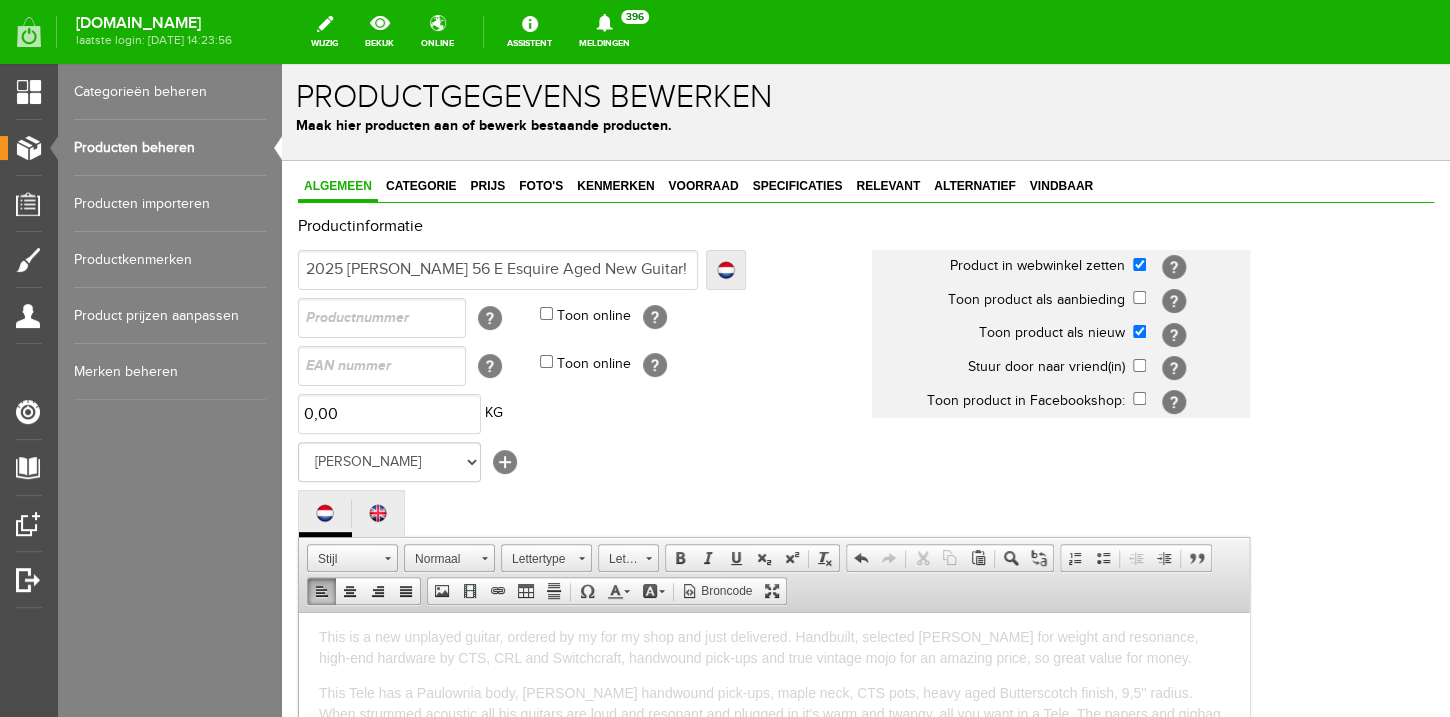 scroll, scrollTop: 176, scrollLeft: 0, axis: vertical 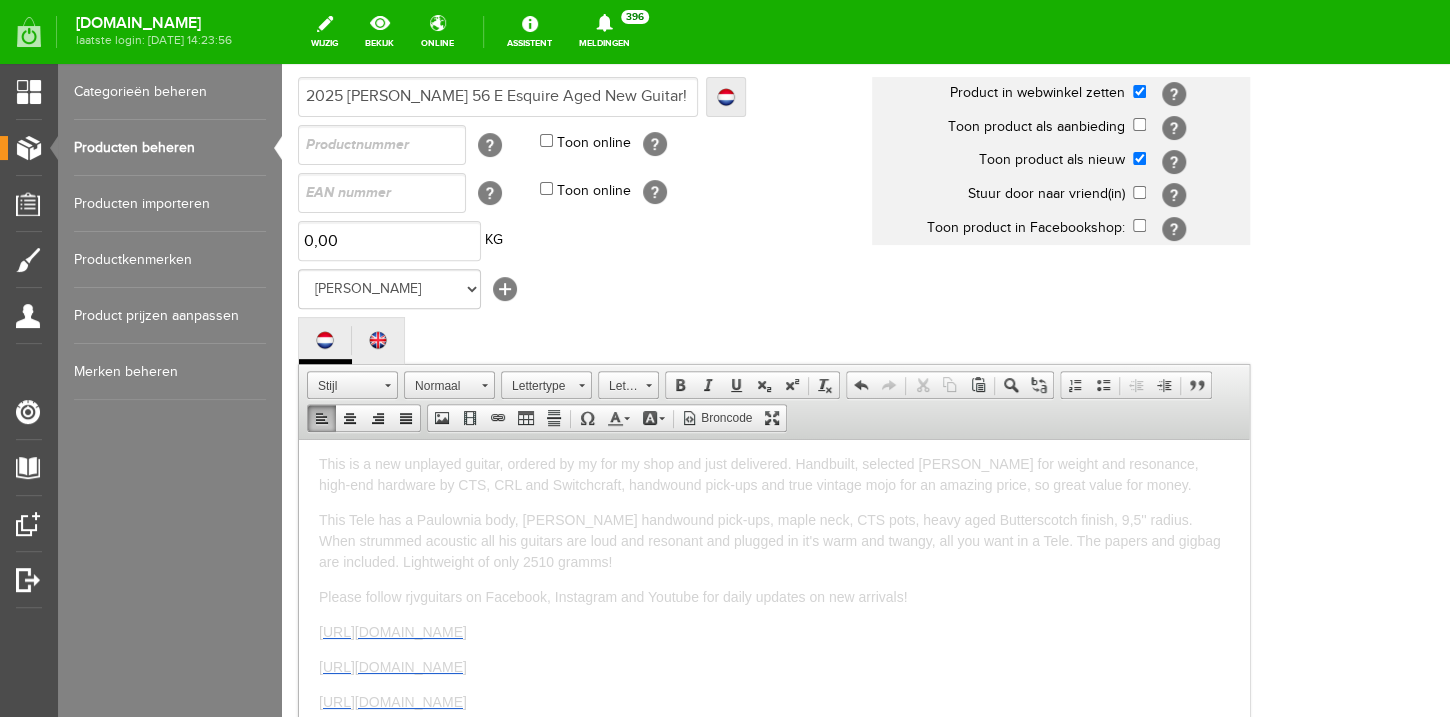 drag, startPoint x: 651, startPoint y: 465, endPoint x: 665, endPoint y: 463, distance: 14.142136 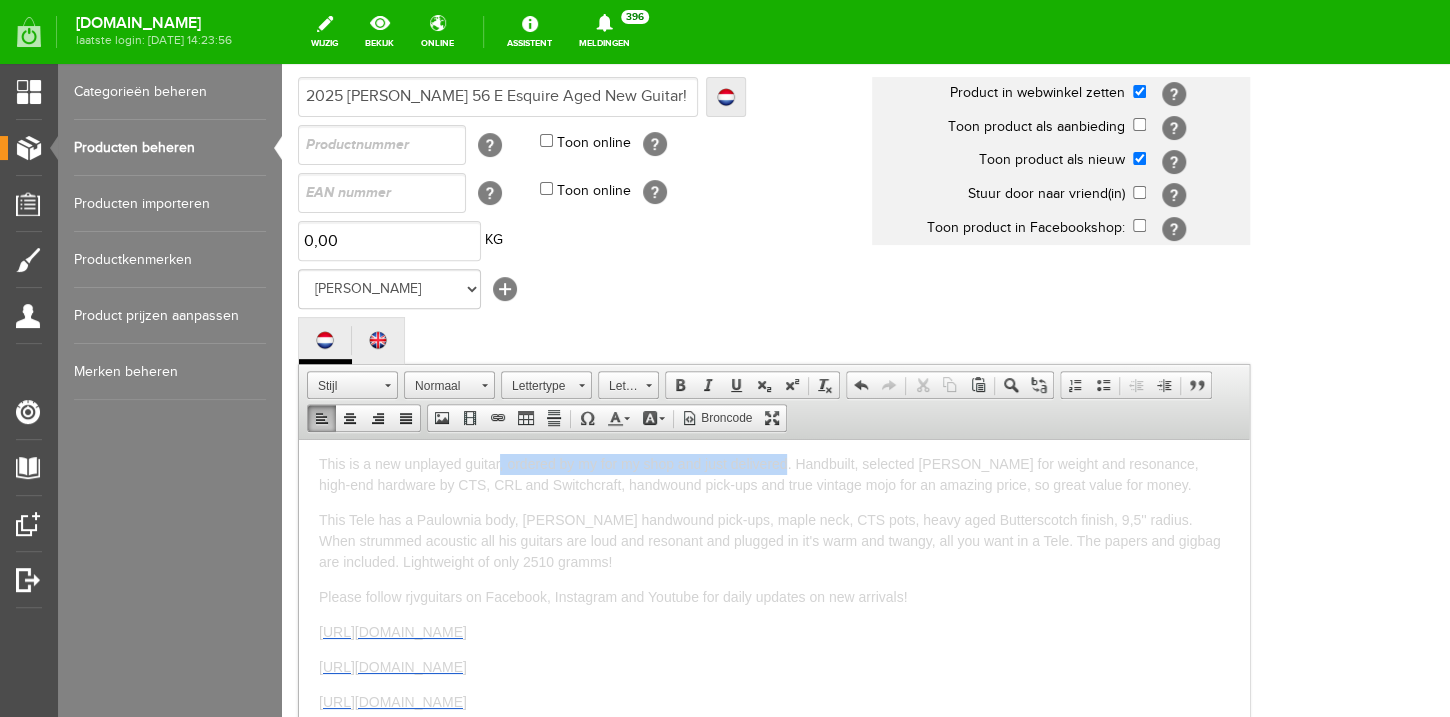 drag, startPoint x: 788, startPoint y: 465, endPoint x: 500, endPoint y: 465, distance: 288 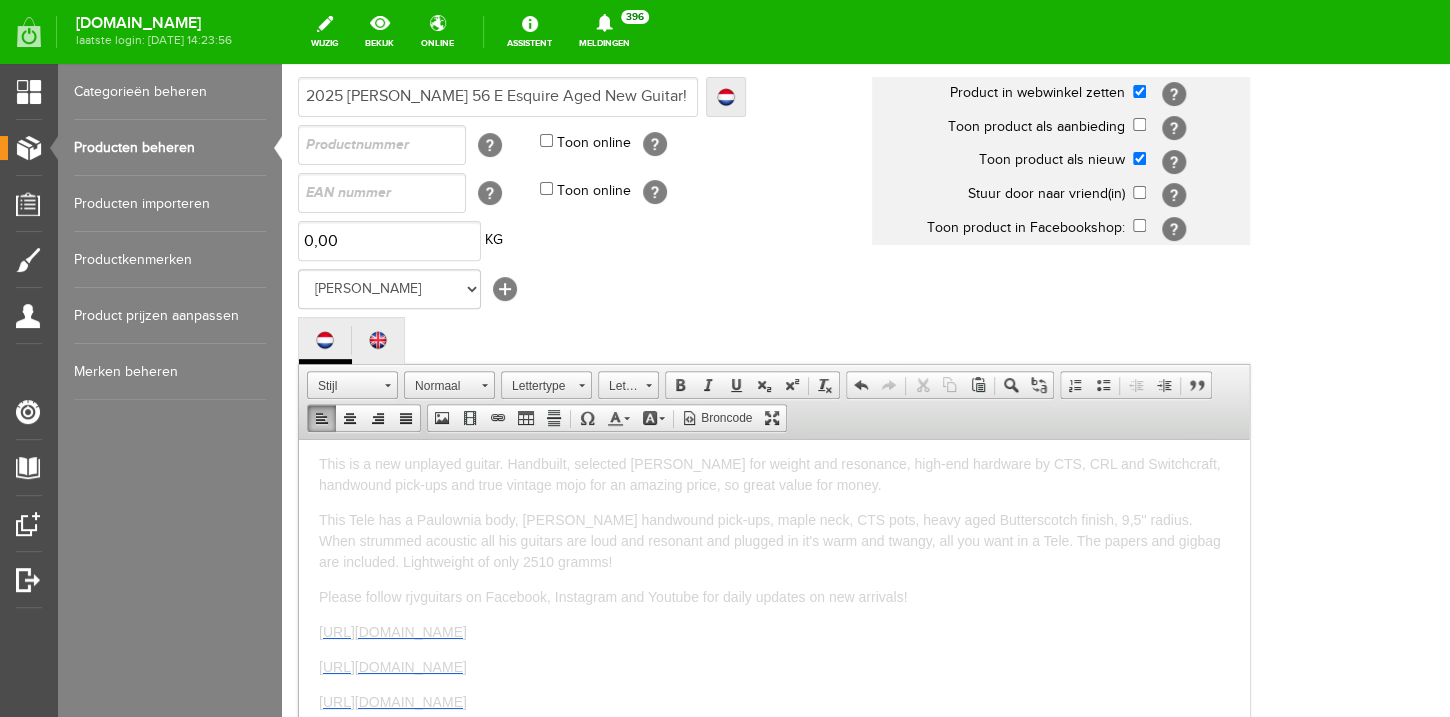 click on "This is a new unplayed guitar. Handbuilt, selected [PERSON_NAME] for weight and resonance, high-end hardware by CTS, CRL and Switchcraft, handwound pick-ups and true vintage mojo for an amazing price, so great value for money." at bounding box center [769, 473] 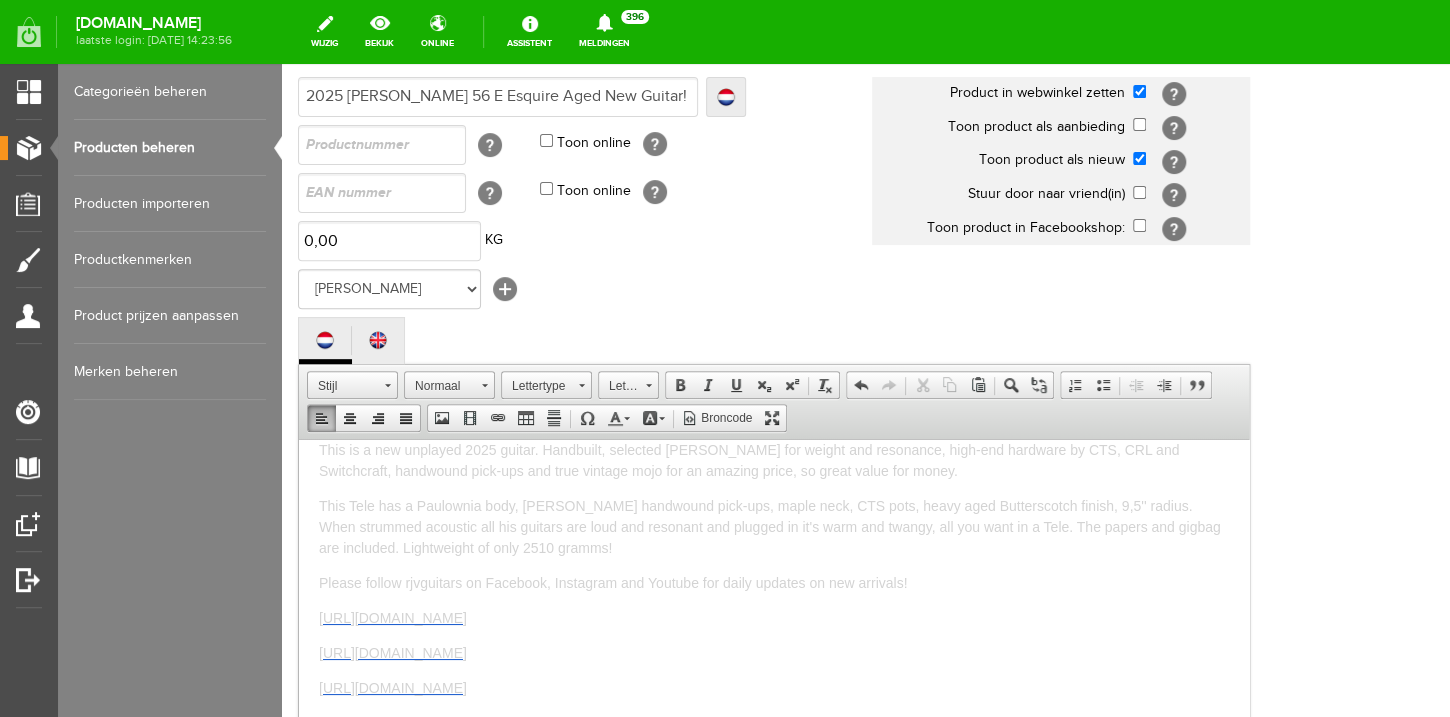 scroll, scrollTop: 192, scrollLeft: 0, axis: vertical 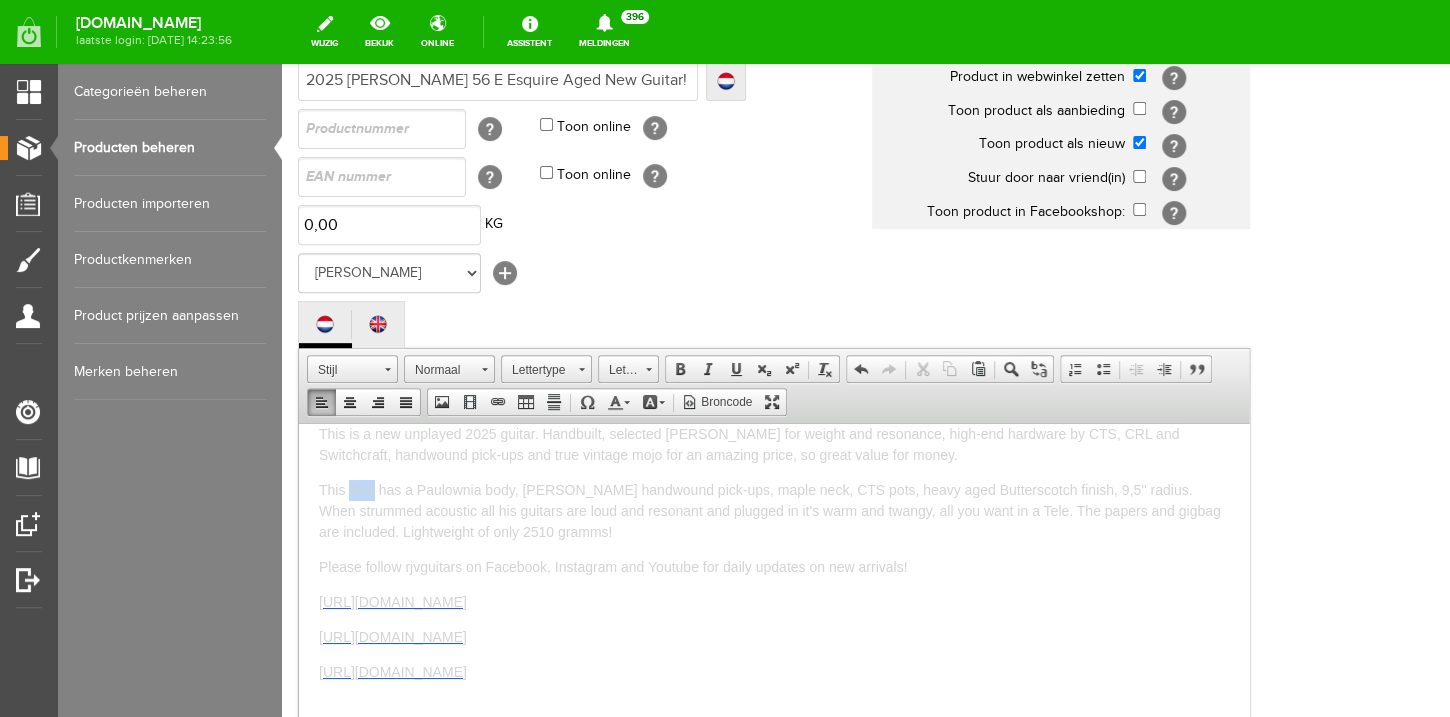 drag, startPoint x: 375, startPoint y: 493, endPoint x: 350, endPoint y: 487, distance: 25.70992 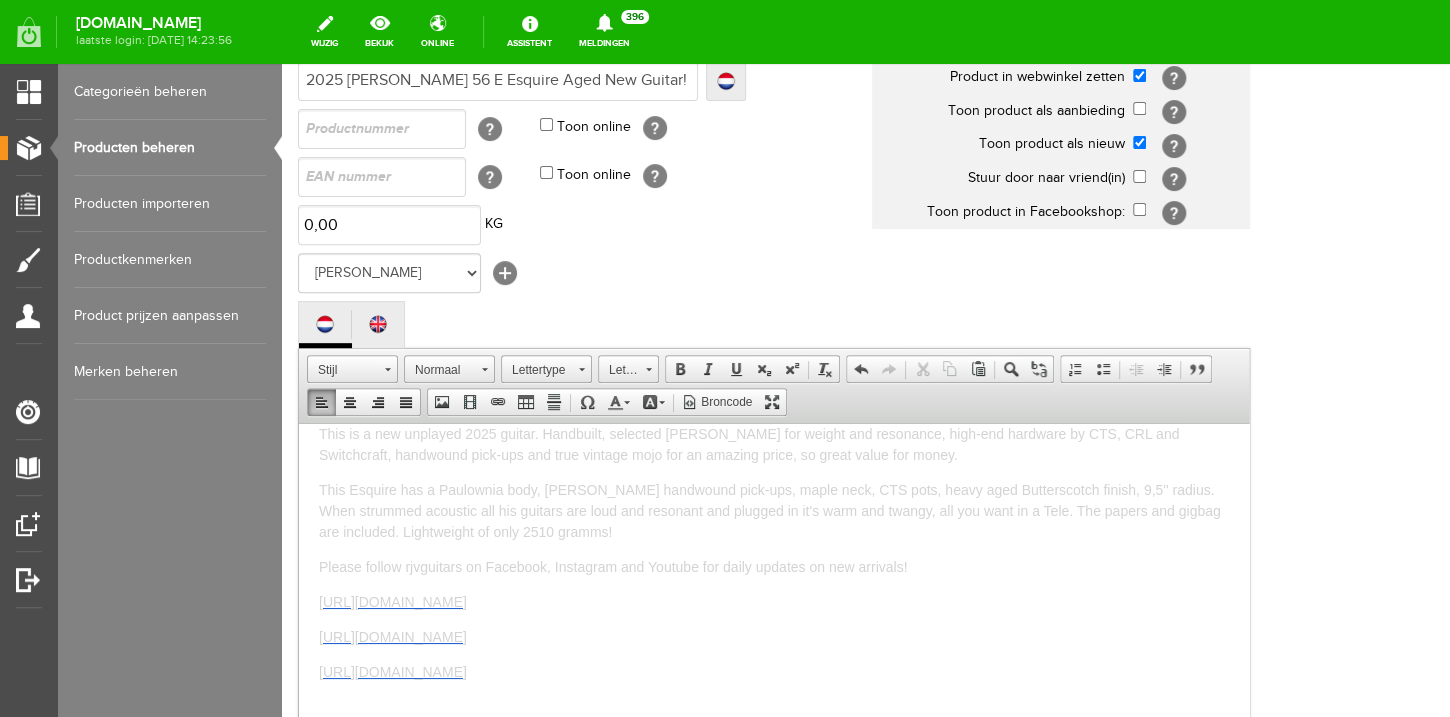 click on "This Esquire has a Paulownia body, [PERSON_NAME] handwound pick-ups, maple neck, CTS pots, heavy aged Butterscotch finish, 9,5'' radius. When strummed acoustic all his guitars are loud and resonant and plugged in it's warm and twangy, all you want in a Tele. The papers and gigbag are included. Lightweight of only 2510 gramms!" at bounding box center [770, 510] 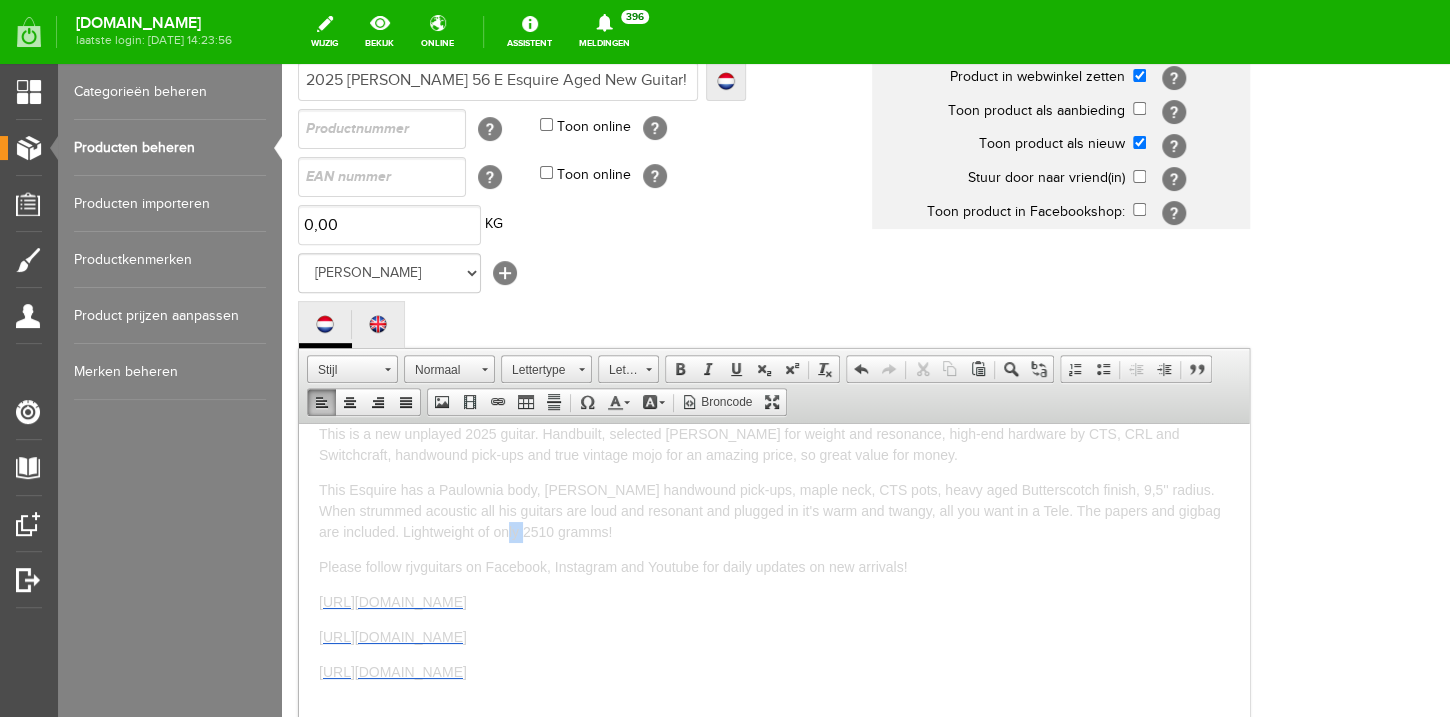 drag, startPoint x: 527, startPoint y: 527, endPoint x: 506, endPoint y: 529, distance: 21.095022 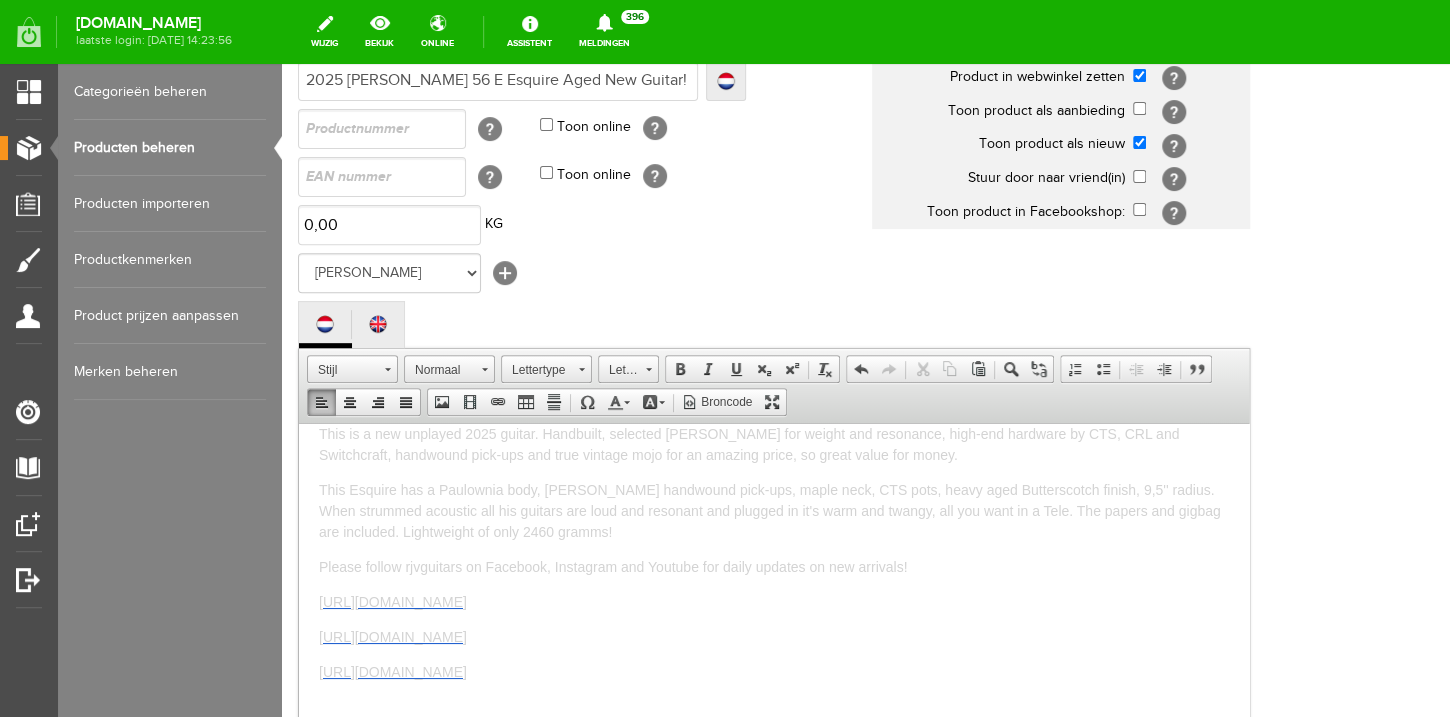 click on "This Esquire has a Paulownia body, [PERSON_NAME] handwound pick-ups, maple neck, CTS pots, heavy aged Butterscotch finish, 9,5'' radius. When strummed acoustic all his guitars are loud and resonant and plugged in it's warm and twangy, all you want in a Tele. The papers and gigbag are included. Lightweight of only 2460 gramms!" at bounding box center [770, 510] 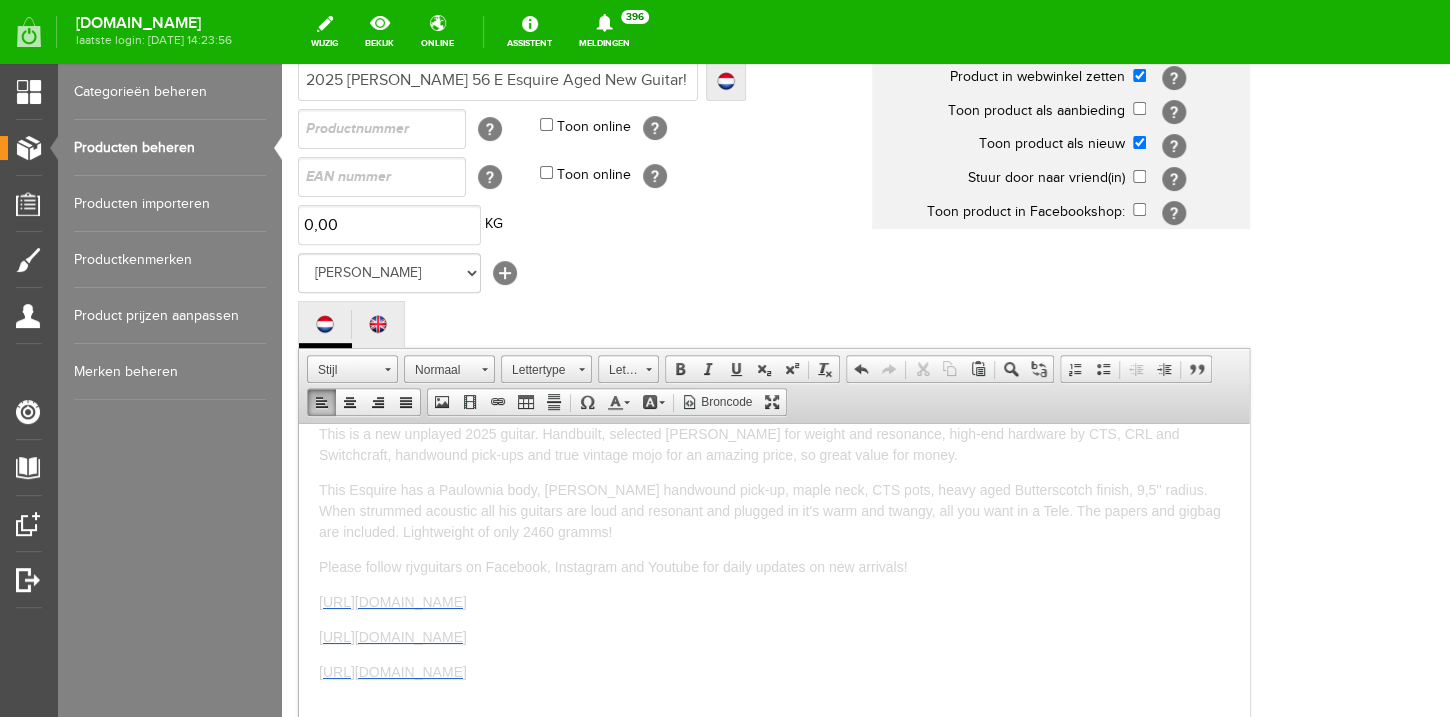 click on "This Esquire has a Paulownia body, [PERSON_NAME] handwound pick-up, maple neck, CTS pots, heavy aged Butterscotch finish, 9,5'' radius. When strummed acoustic all his guitars are loud and resonant and plugged in it's warm and twangy, all you want in a Tele. The papers and gigbag are included. Lightweight of only 2460 gramms!" at bounding box center [770, 510] 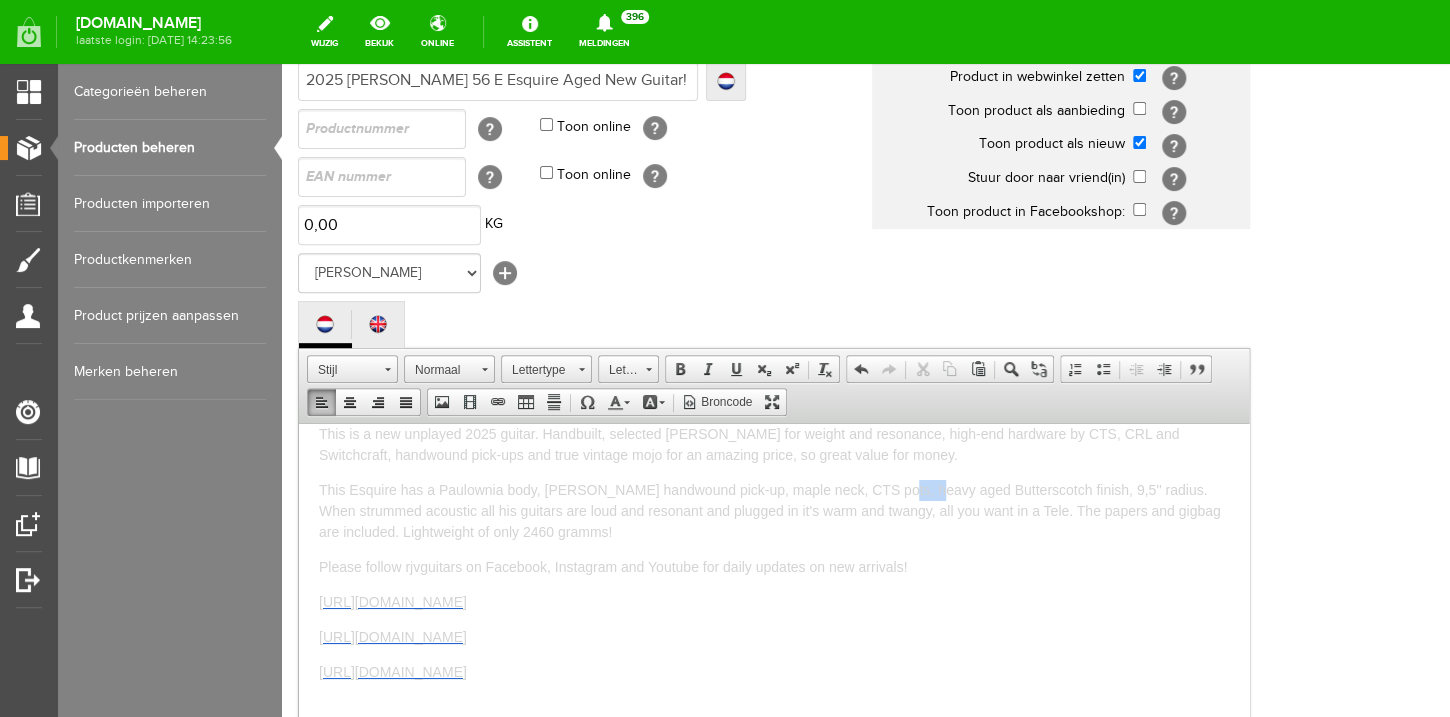 drag, startPoint x: 928, startPoint y: 489, endPoint x: 889, endPoint y: 487, distance: 39.051247 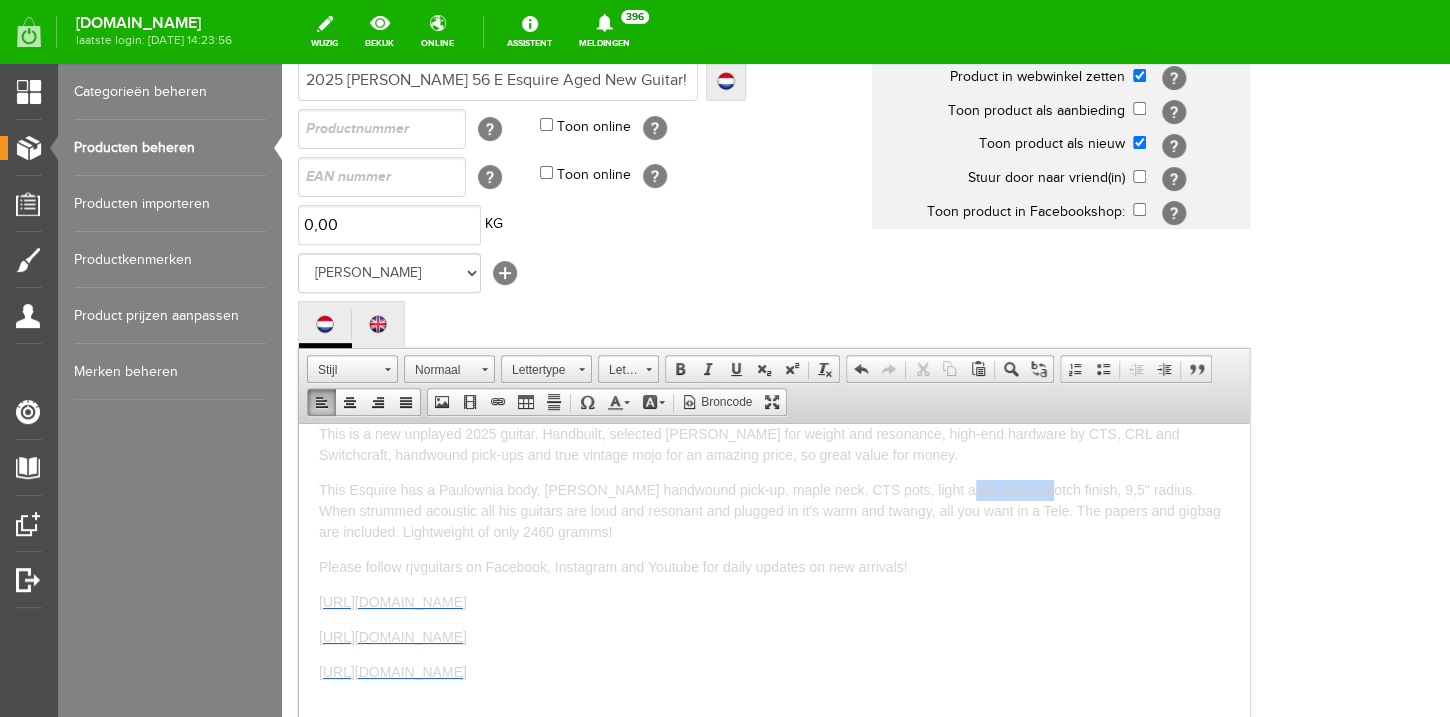 drag, startPoint x: 1032, startPoint y: 490, endPoint x: 958, endPoint y: 489, distance: 74.00676 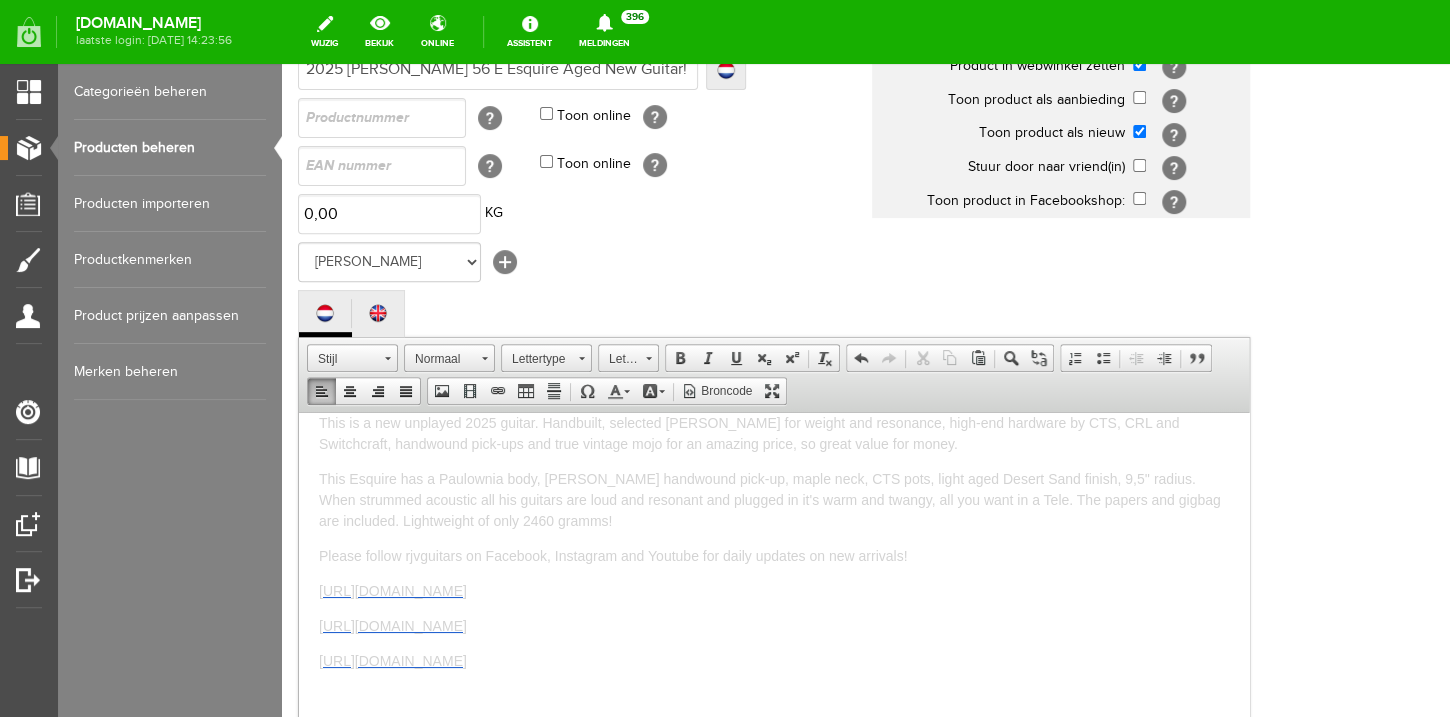 scroll, scrollTop: 208, scrollLeft: 0, axis: vertical 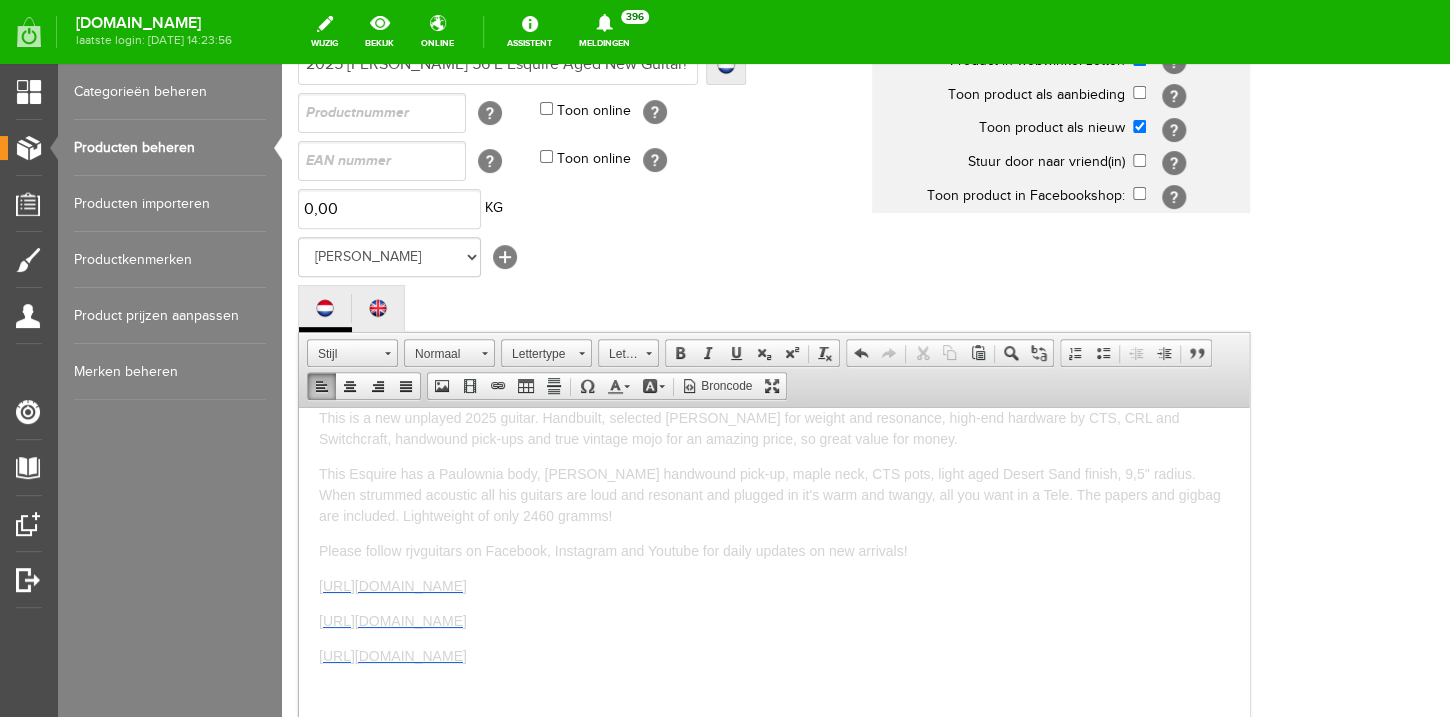 click on "This Esquire has a Paulownia body, [PERSON_NAME] handwound pick-up, maple neck, CTS pots, light aged Desert Sand finish, 9,5'' radius. When strummed acoustic all his guitars are loud and resonant and plugged in it's warm and twangy, all you want in a Tele. The papers and gigbag are included. Lightweight of only 2460 gramms!" at bounding box center (774, 494) 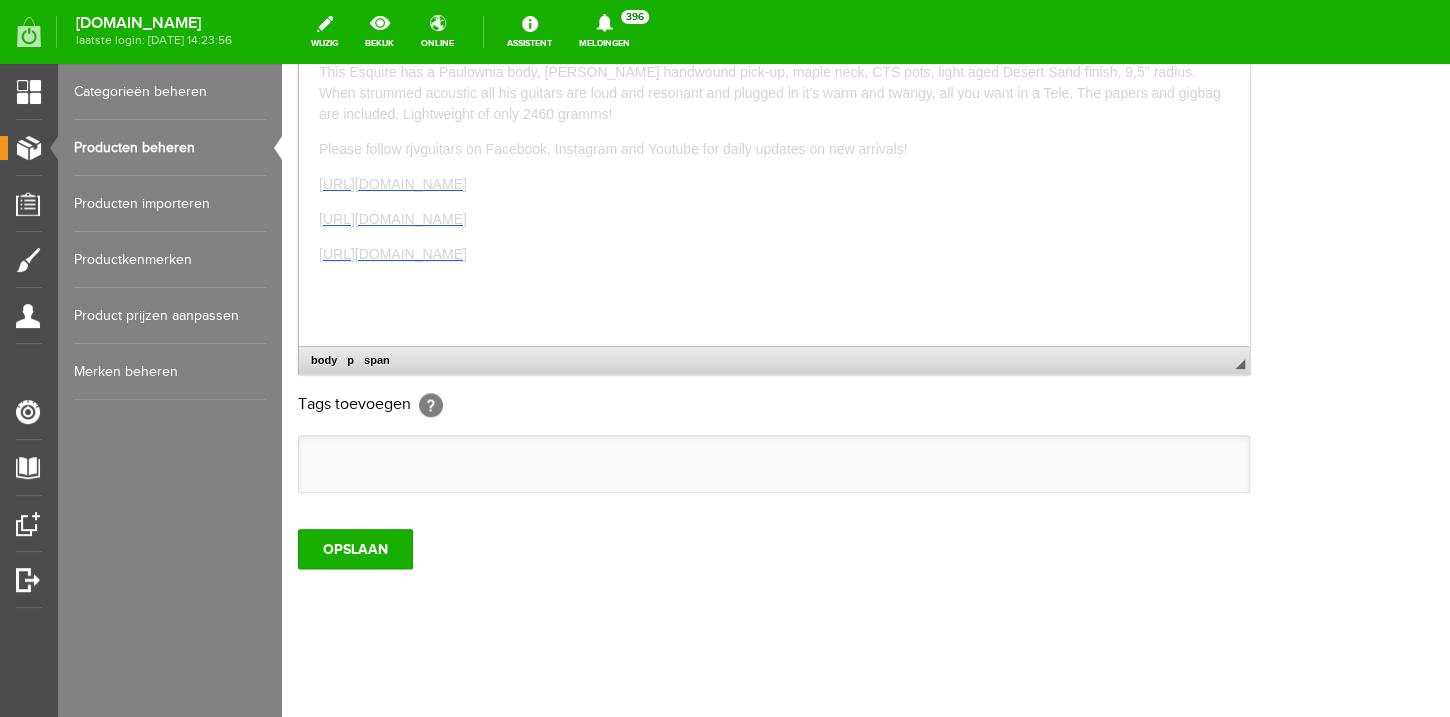 scroll, scrollTop: 659, scrollLeft: 0, axis: vertical 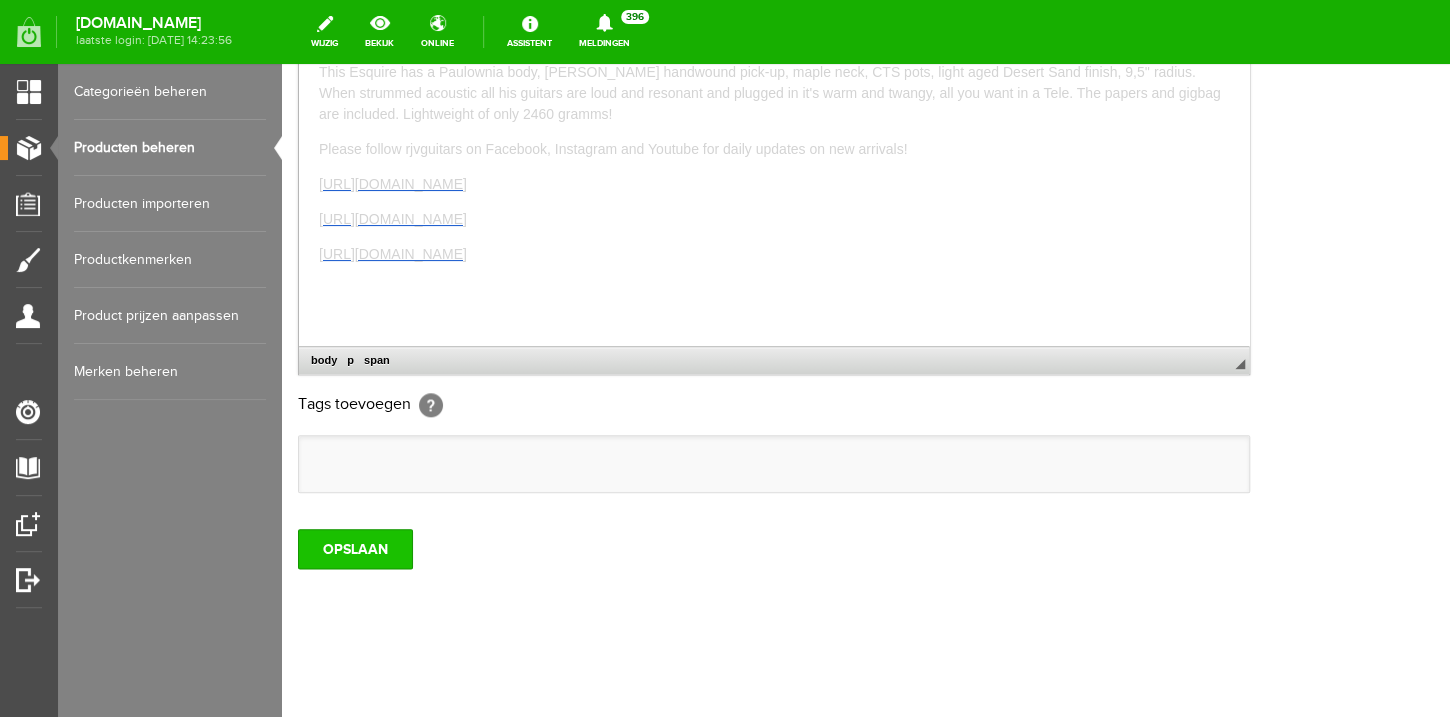click on "OPSLAAN" at bounding box center (355, 549) 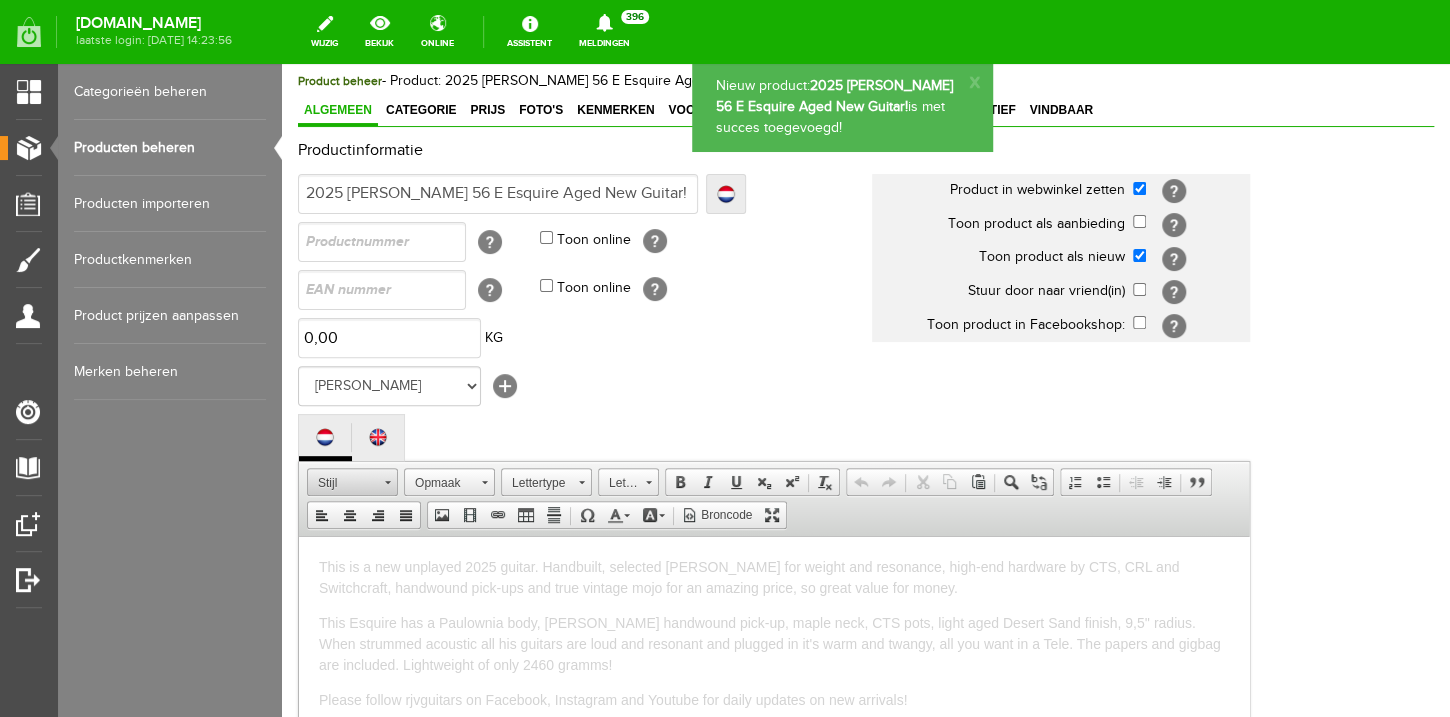 scroll, scrollTop: 0, scrollLeft: 0, axis: both 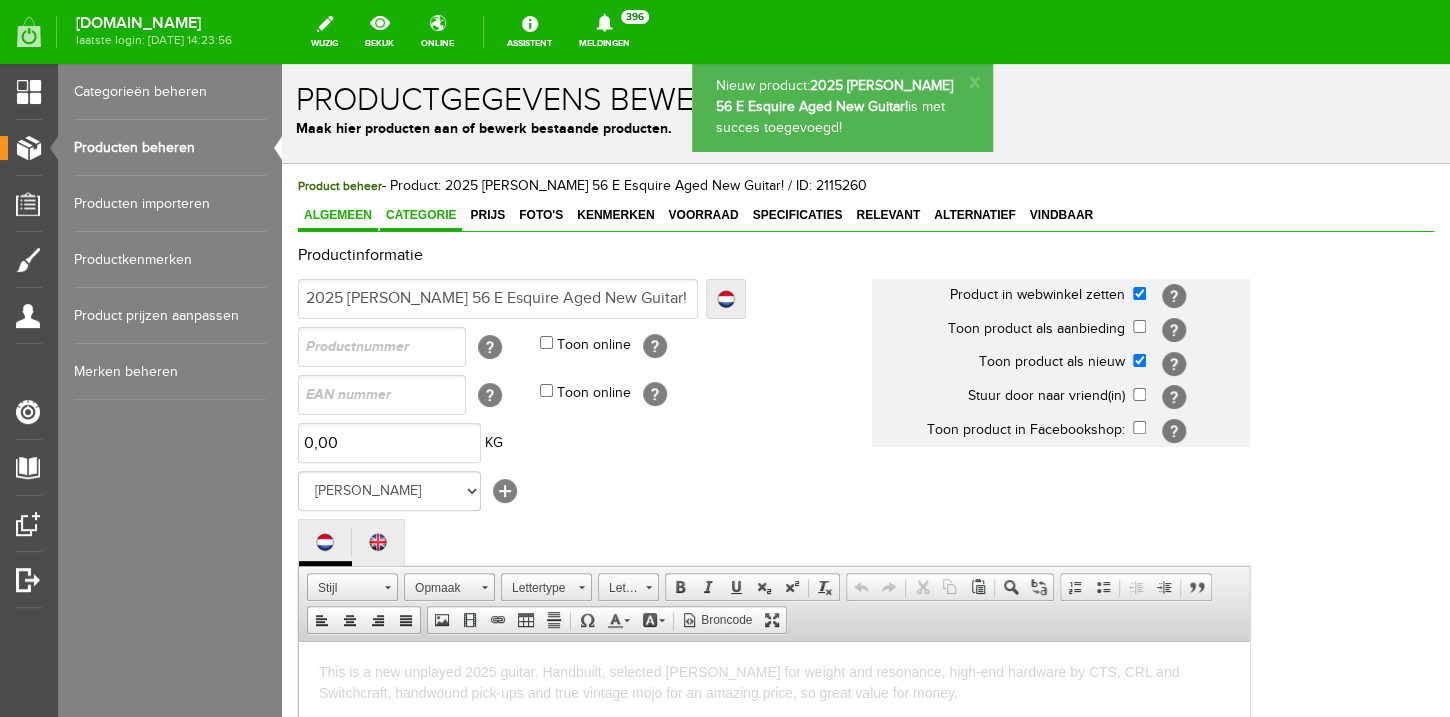 click on "Categorie" at bounding box center [421, 215] 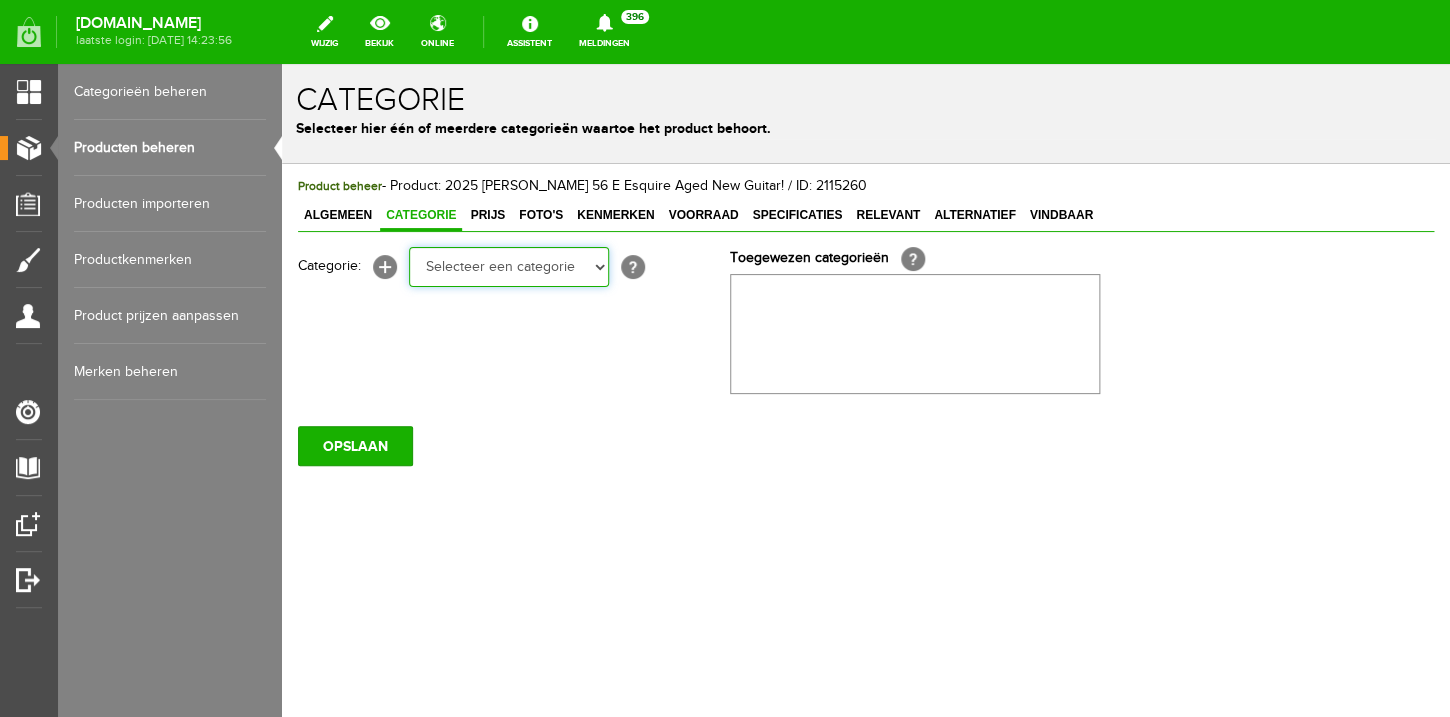 click on "Electric guitars" at bounding box center (282, 64) 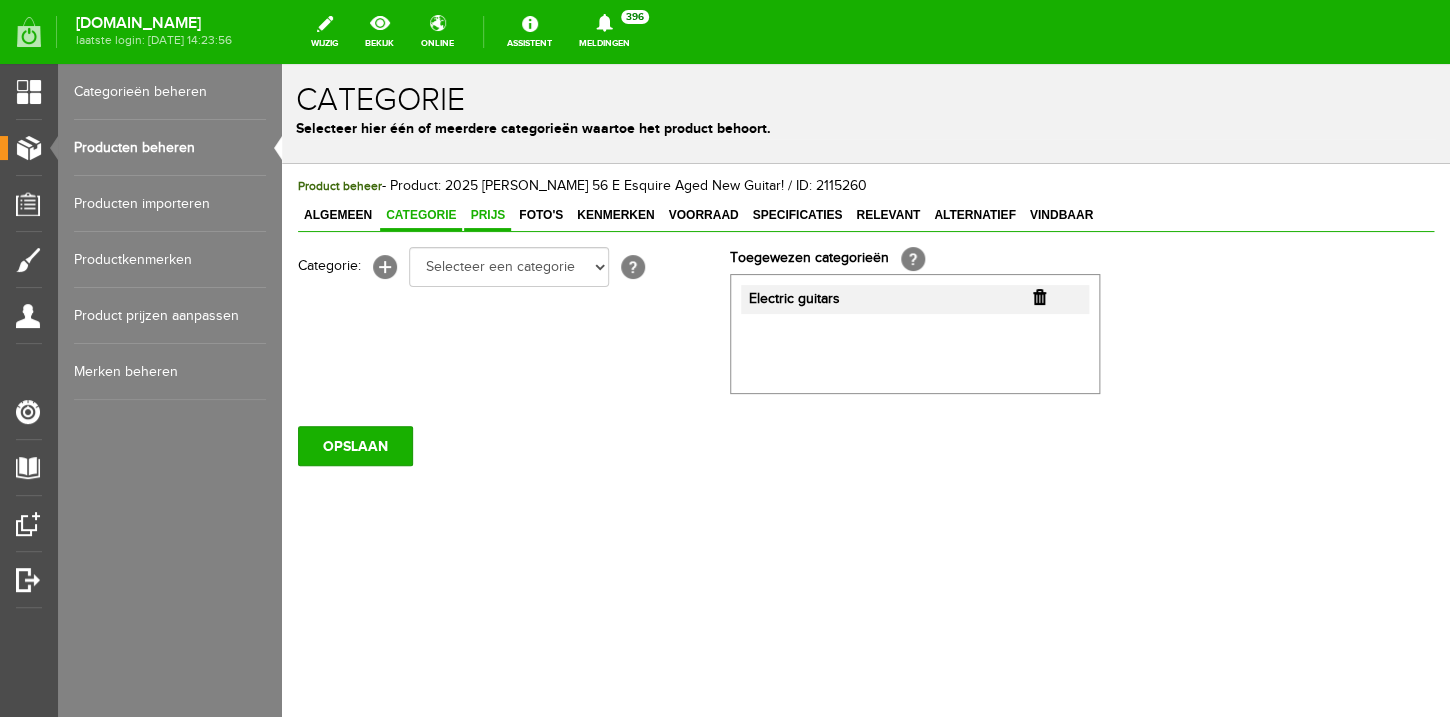click on "Prijs" at bounding box center (487, 215) 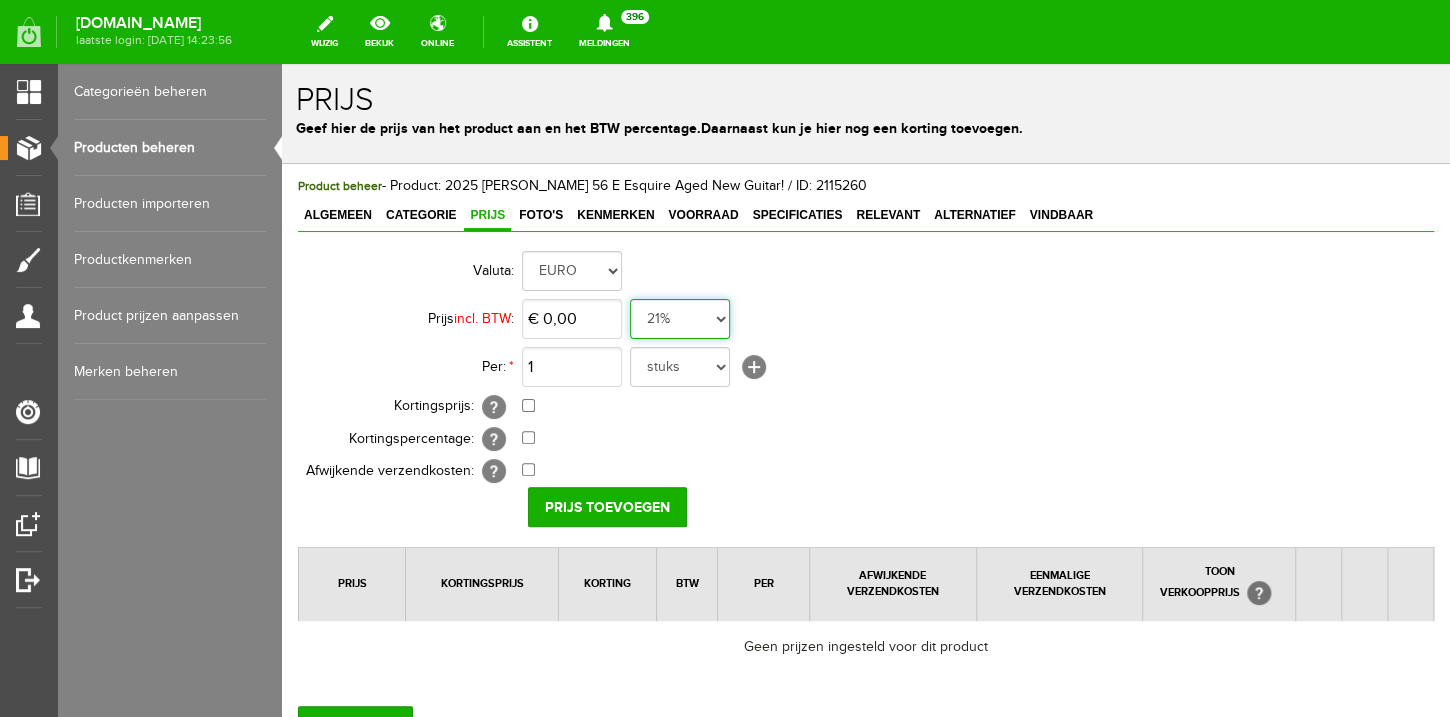 click on "0%" at bounding box center [282, 64] 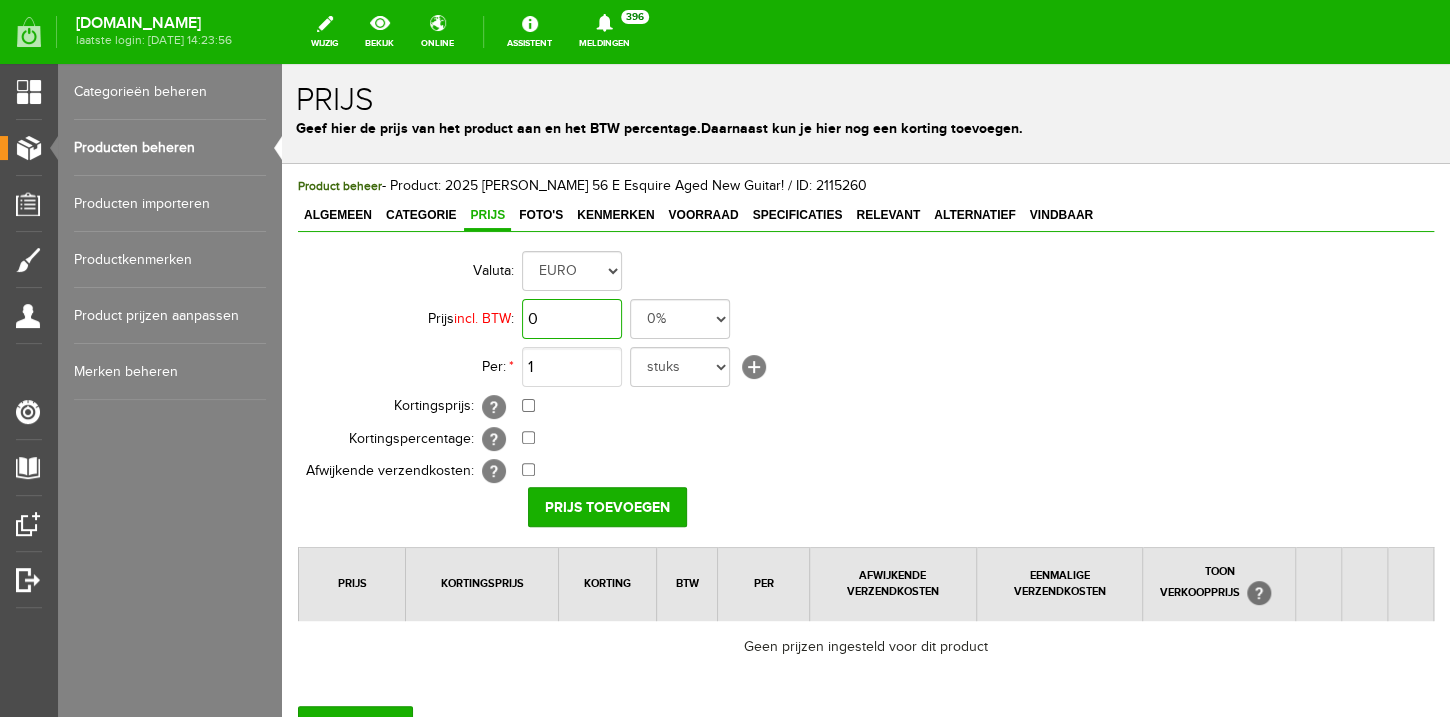 click on "0" at bounding box center (572, 319) 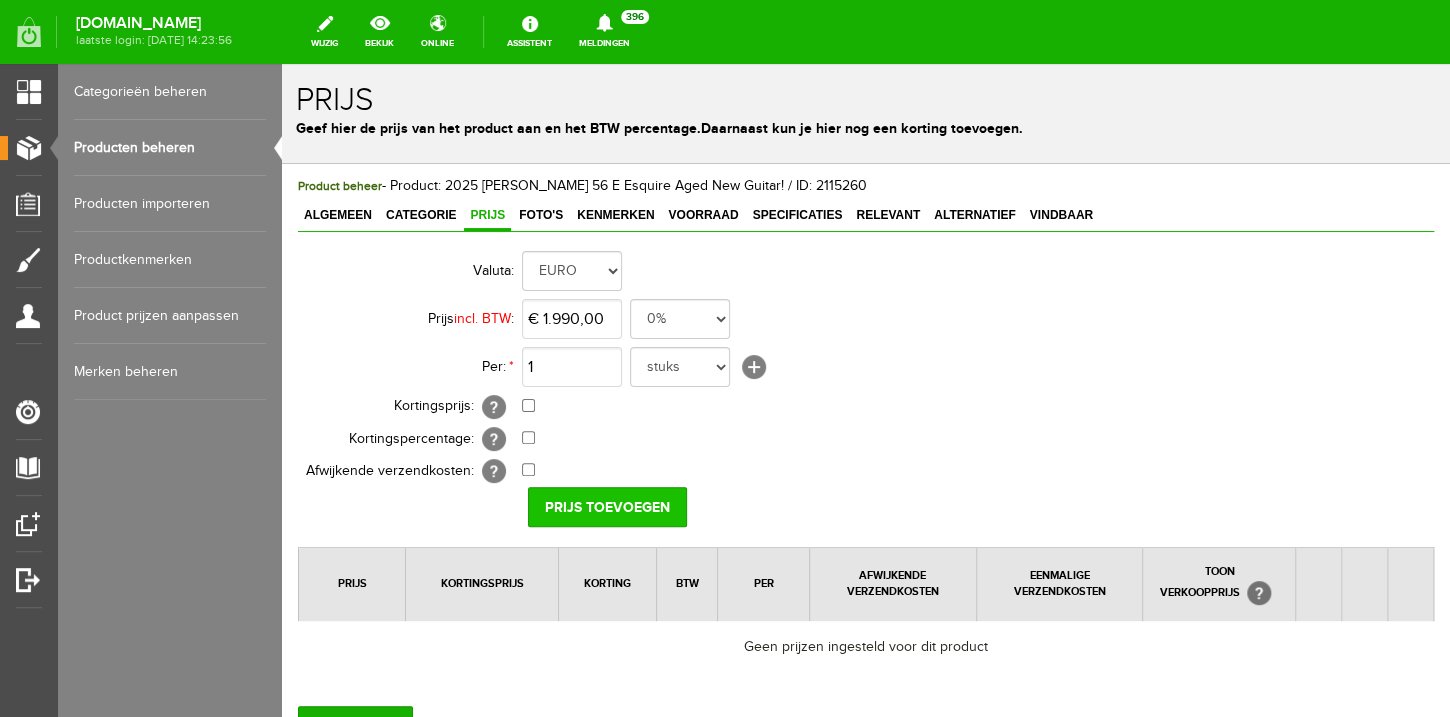 click on "Prijs toevoegen" at bounding box center [607, 507] 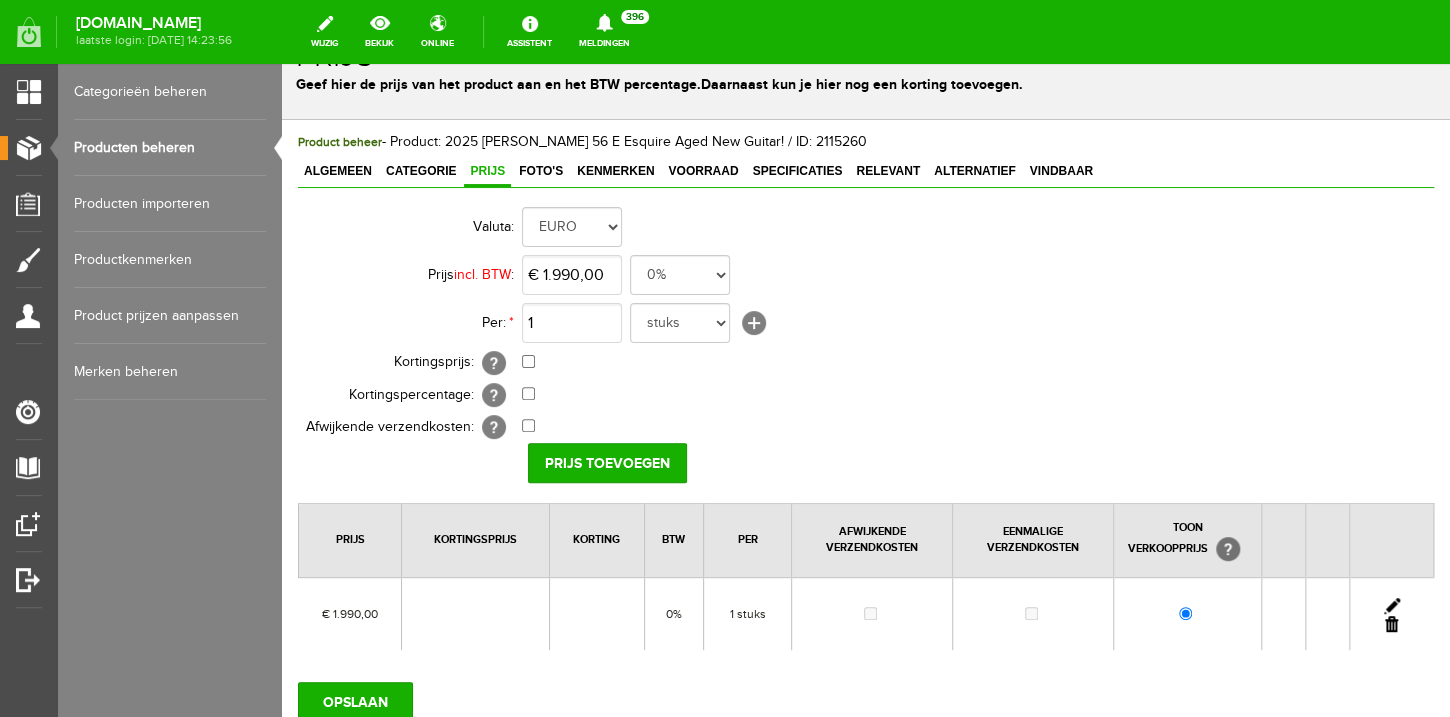 scroll, scrollTop: 64, scrollLeft: 0, axis: vertical 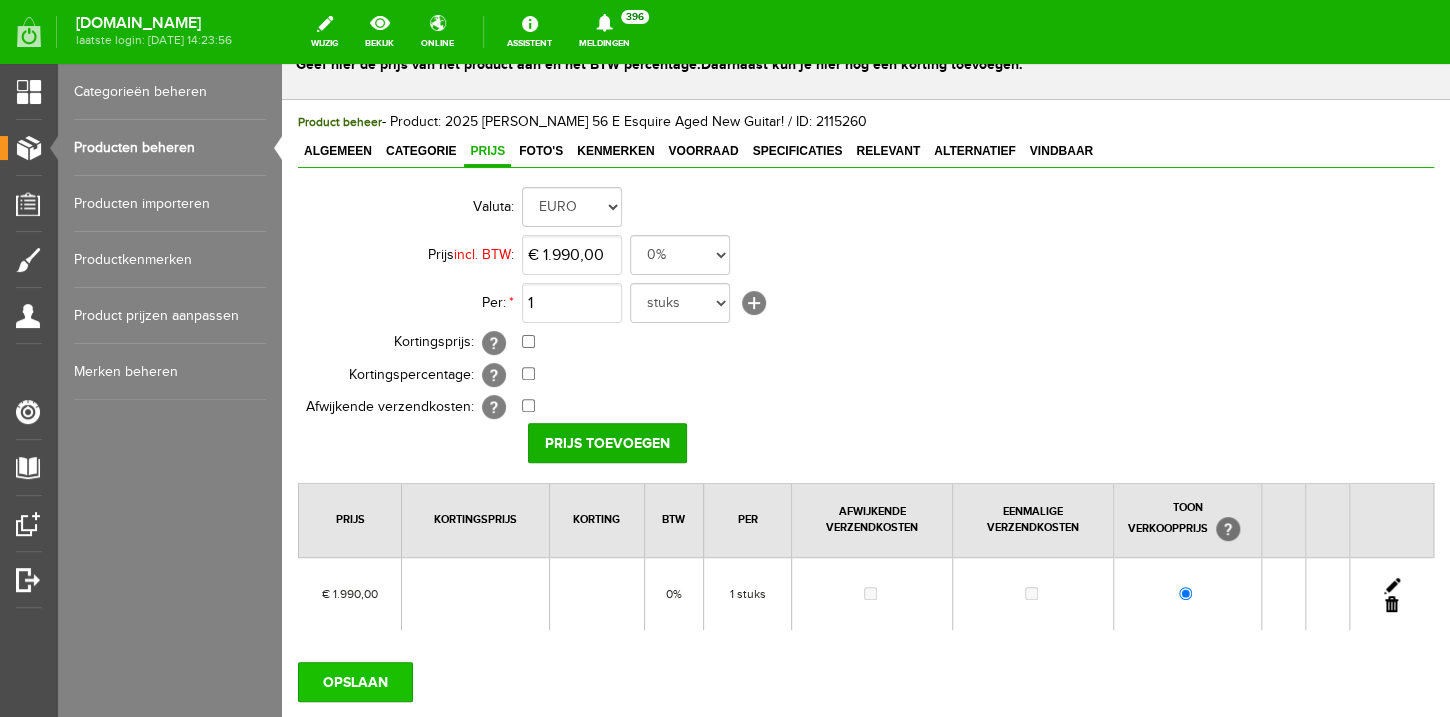 click on "OPSLAAN" at bounding box center [355, 682] 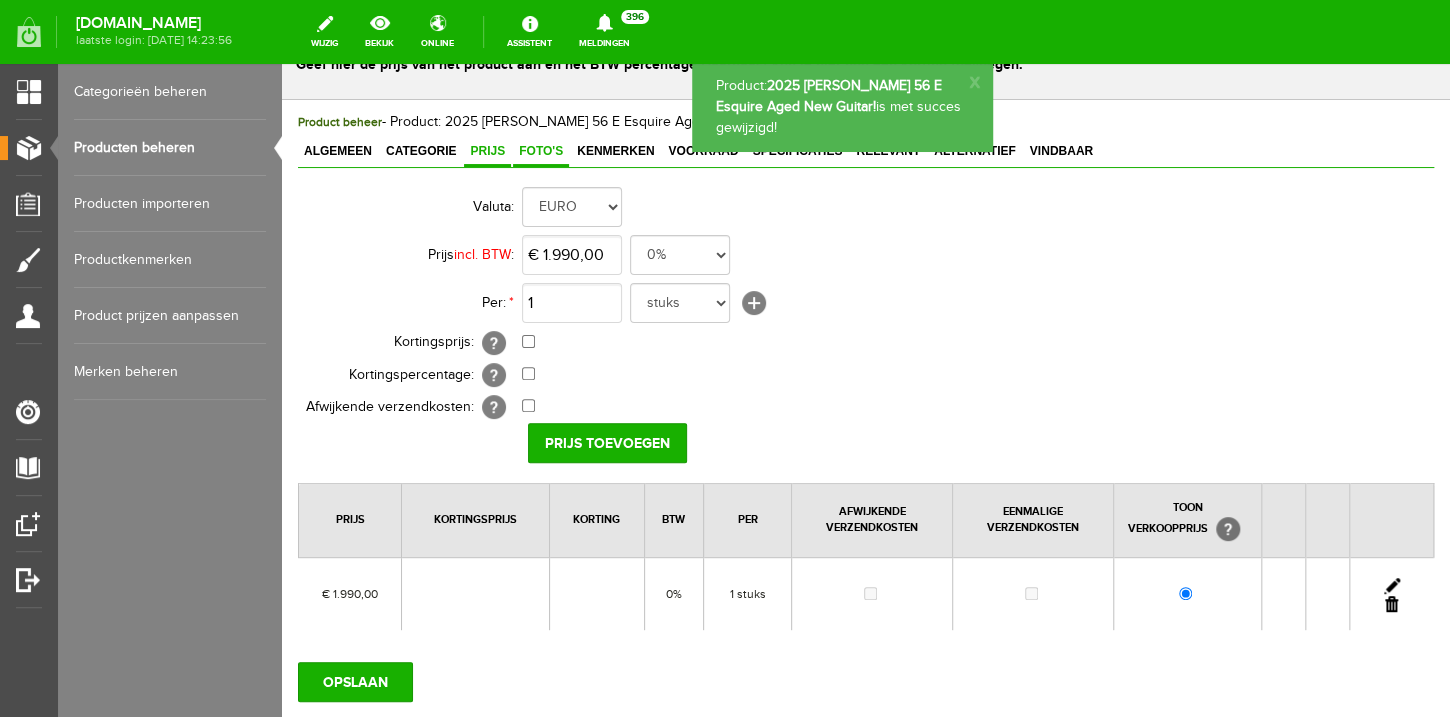 click on "Foto's" at bounding box center (541, 151) 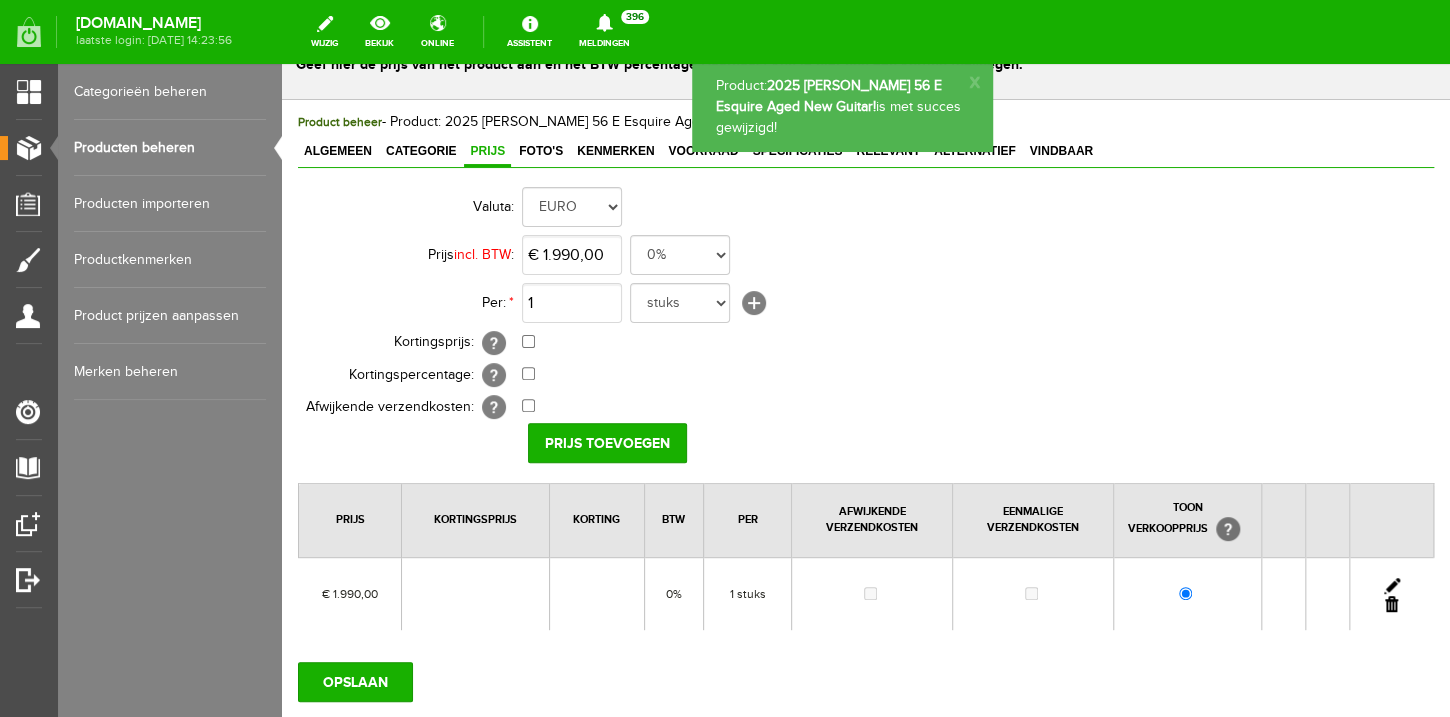 scroll, scrollTop: 3, scrollLeft: 0, axis: vertical 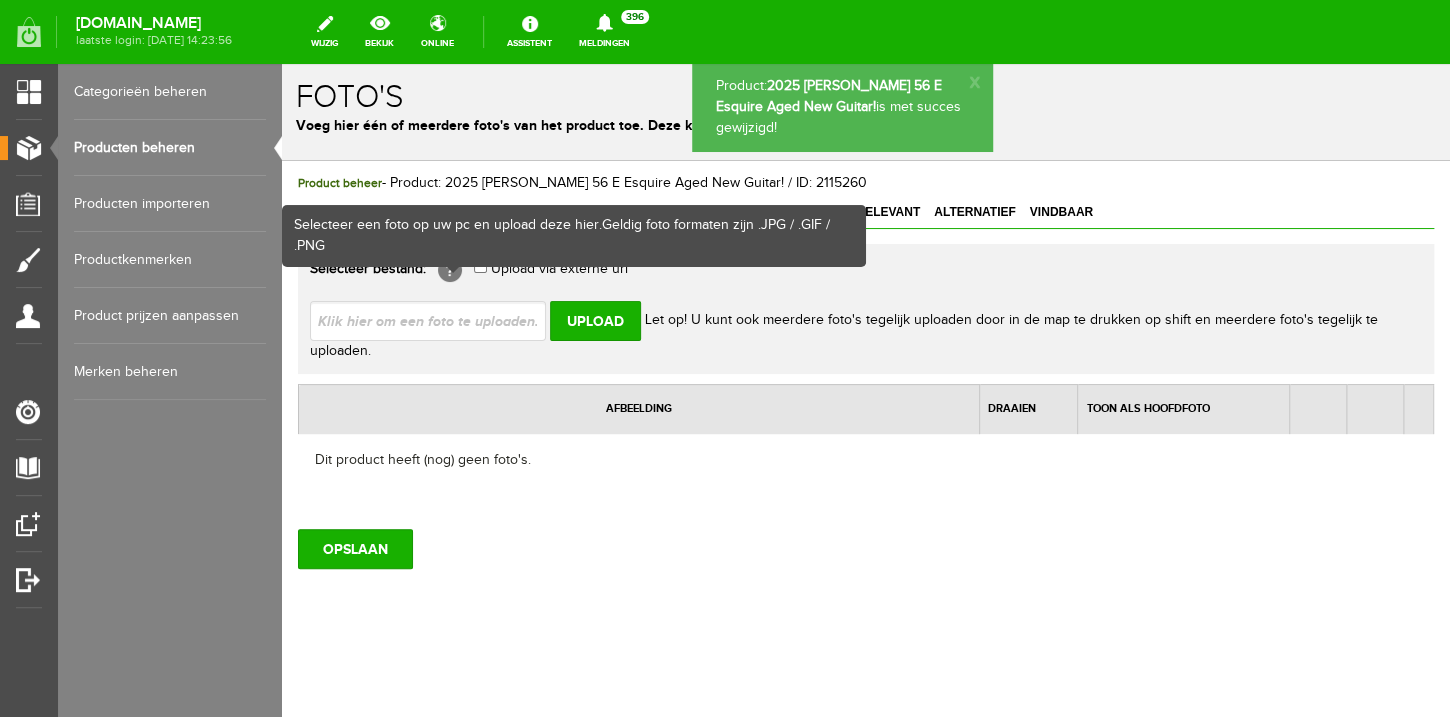 click at bounding box center [436, 320] 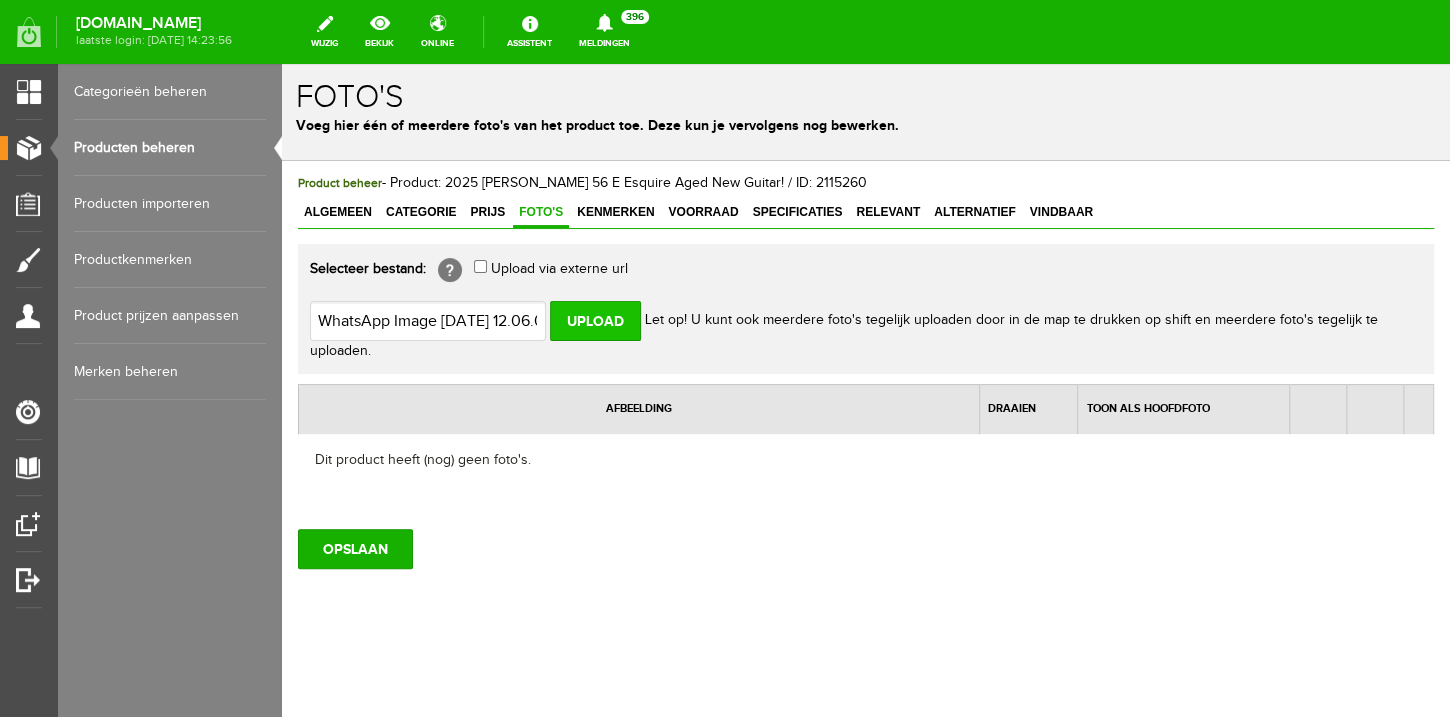 click on "Upload" at bounding box center (595, 321) 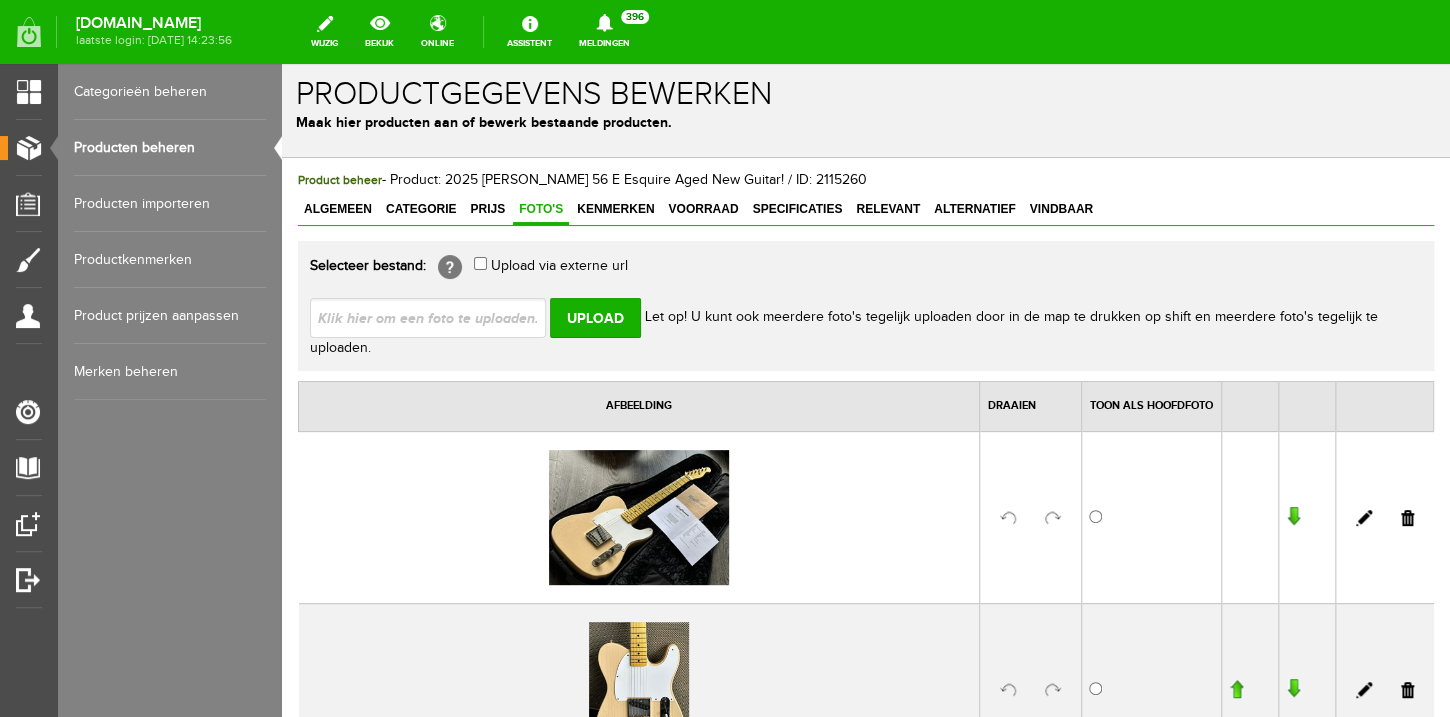 scroll, scrollTop: 400, scrollLeft: 0, axis: vertical 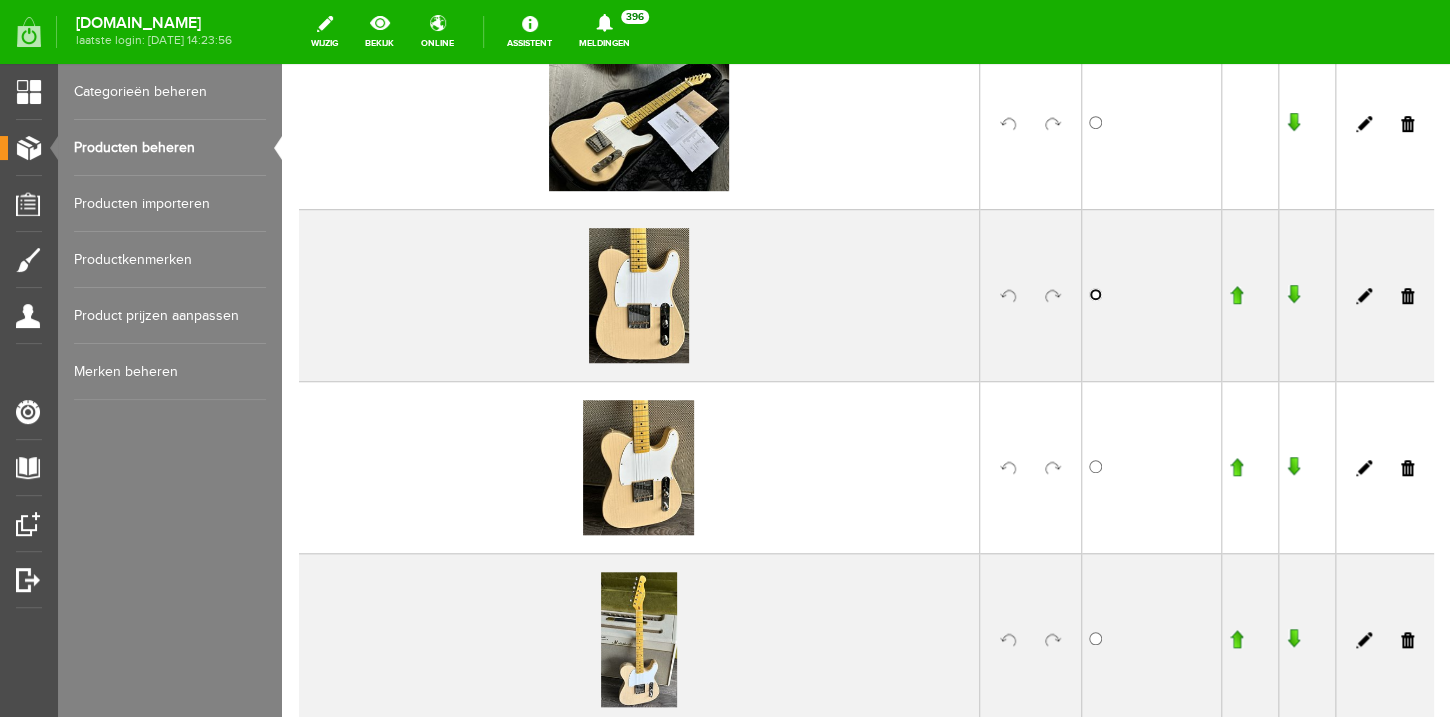 click at bounding box center (1095, 294) 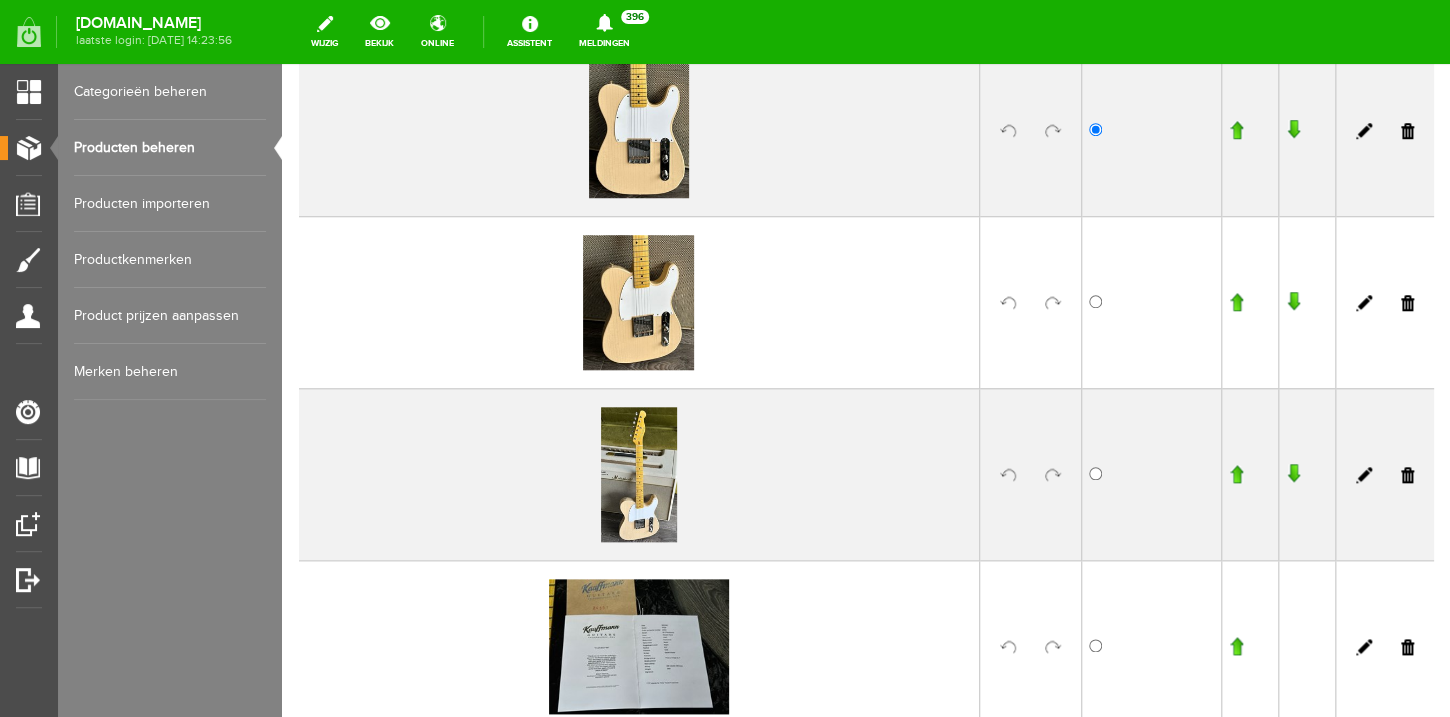 scroll, scrollTop: 827, scrollLeft: 0, axis: vertical 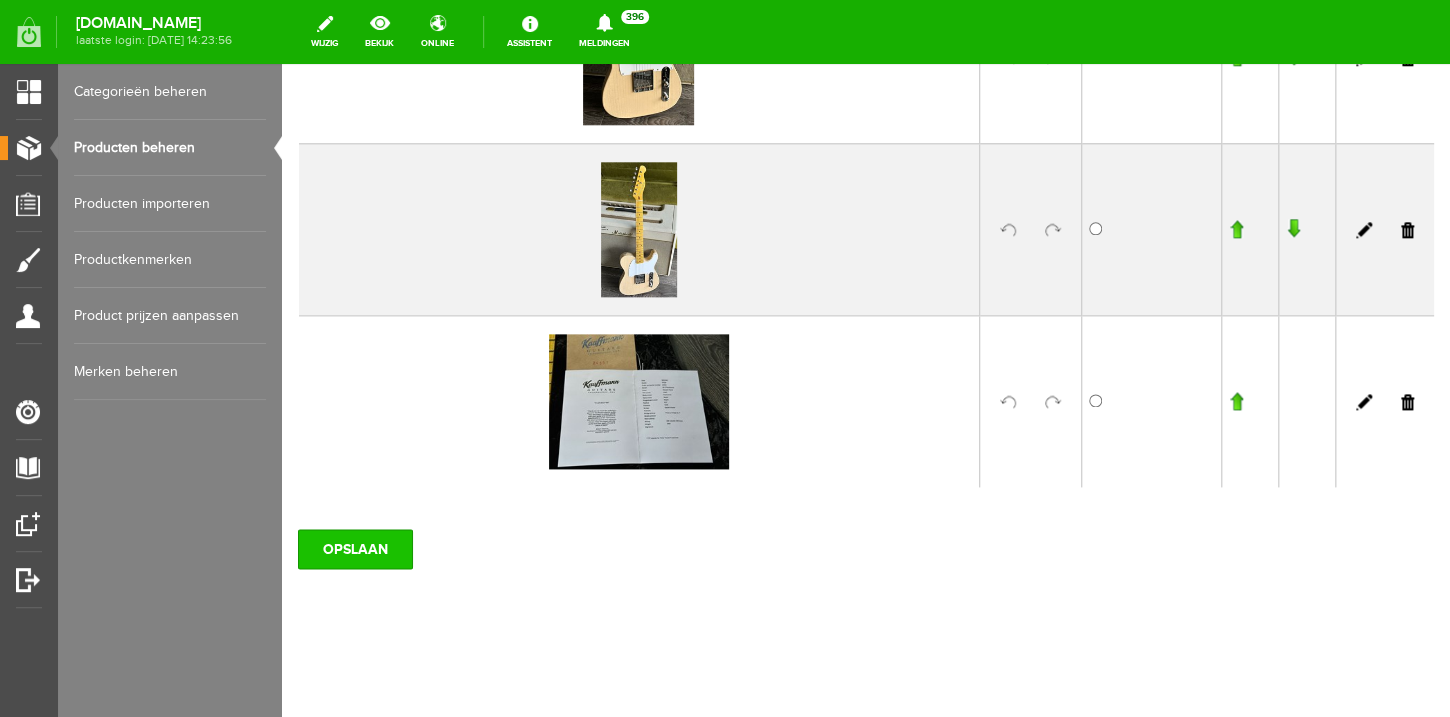 click on "OPSLAAN" at bounding box center [355, 549] 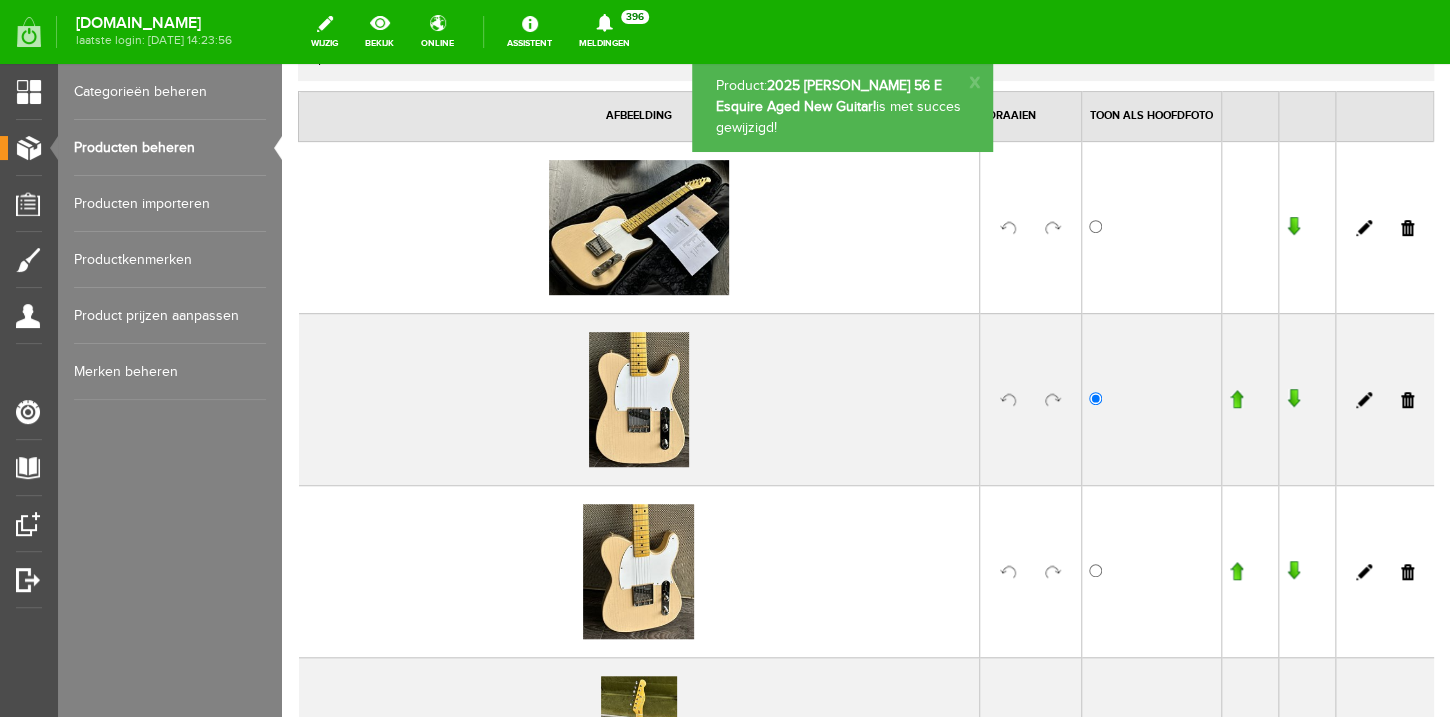 scroll, scrollTop: 234, scrollLeft: 0, axis: vertical 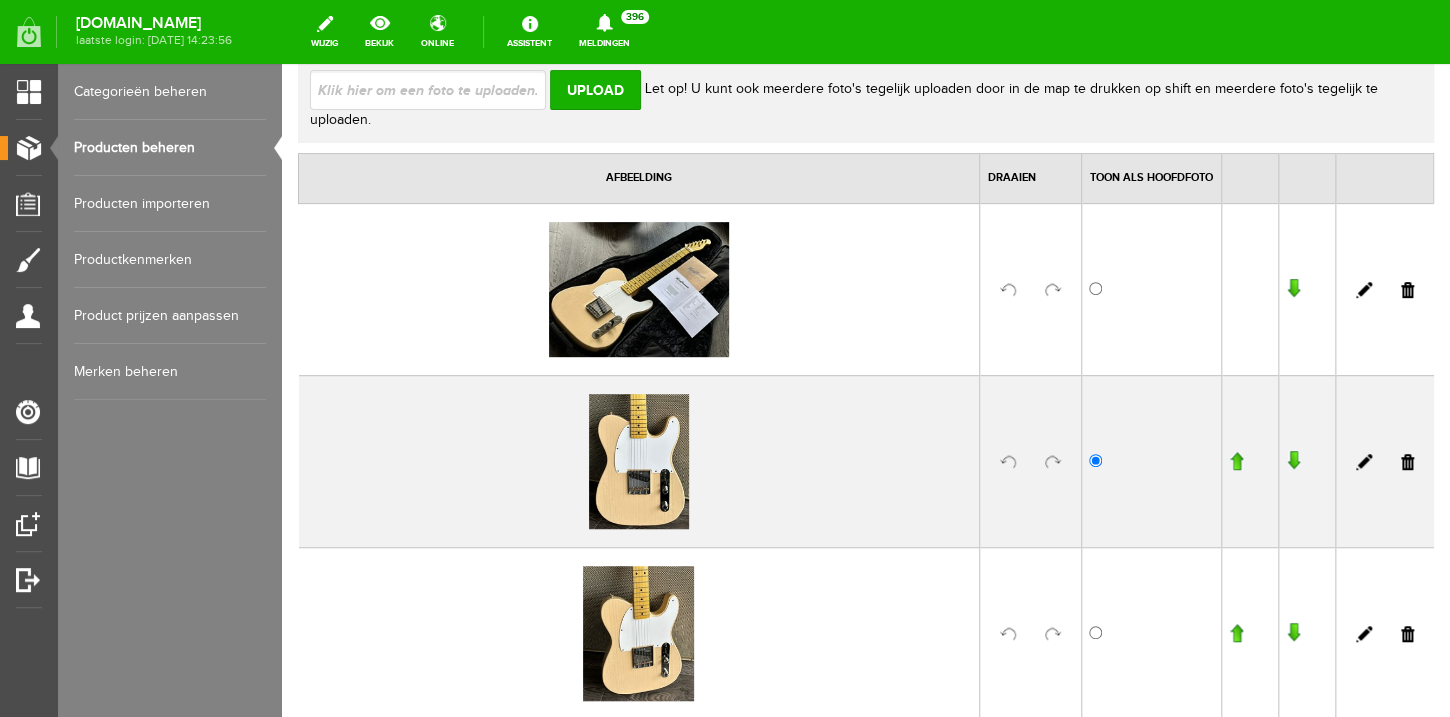 click at bounding box center [1236, 461] 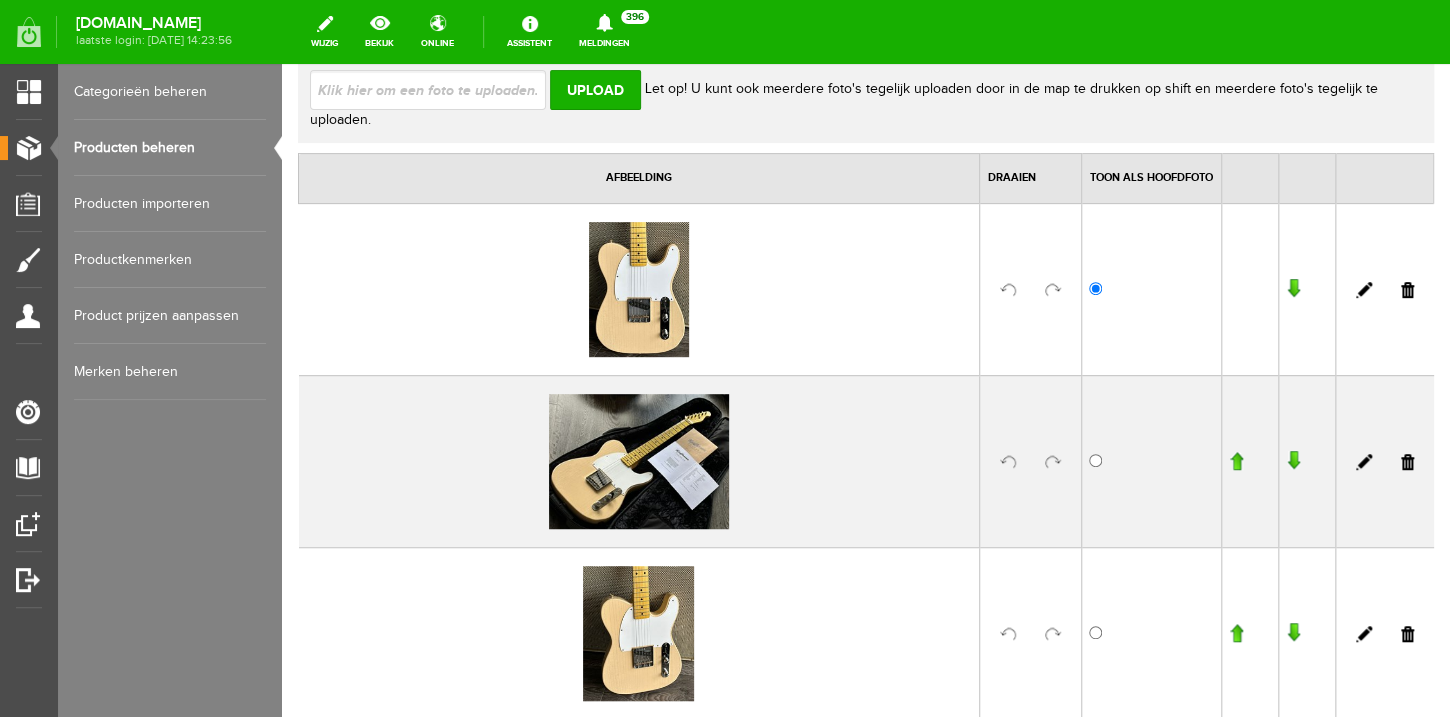 click at bounding box center [1236, 633] 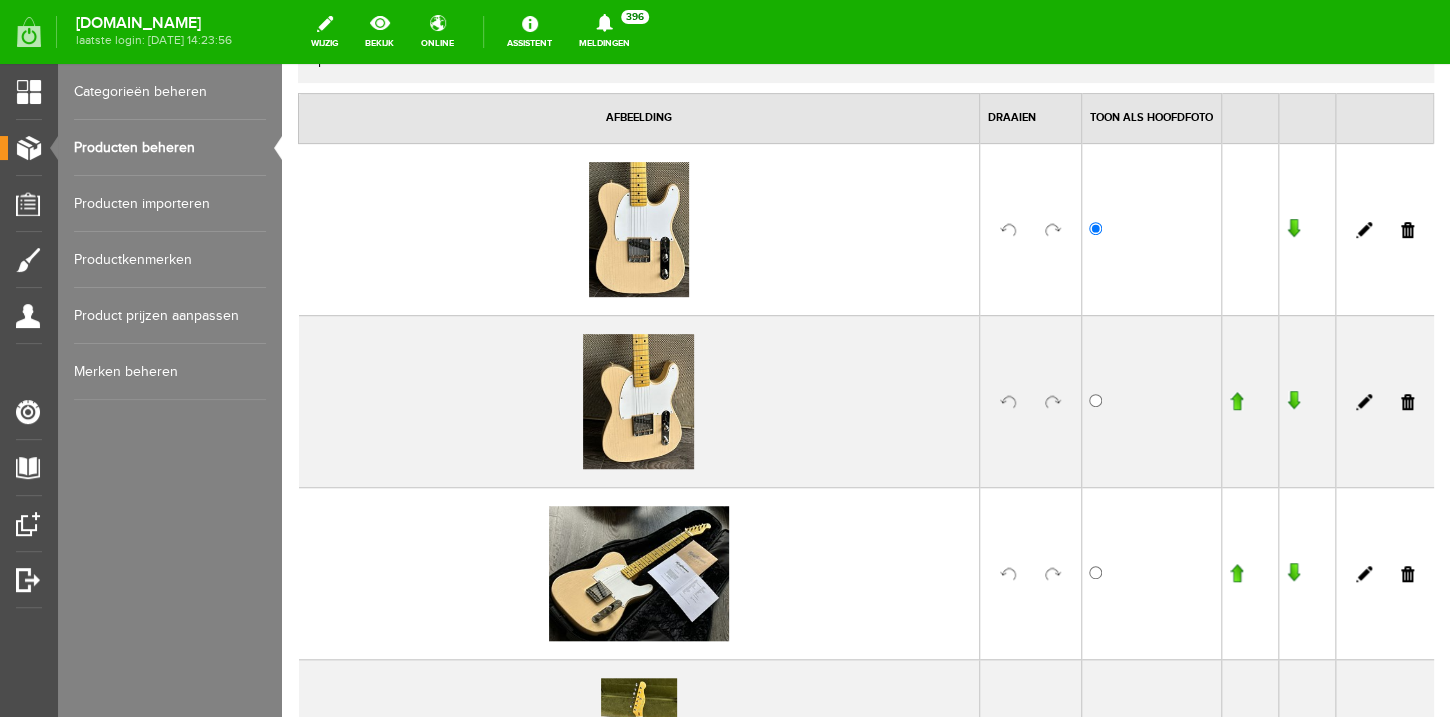 scroll, scrollTop: 378, scrollLeft: 0, axis: vertical 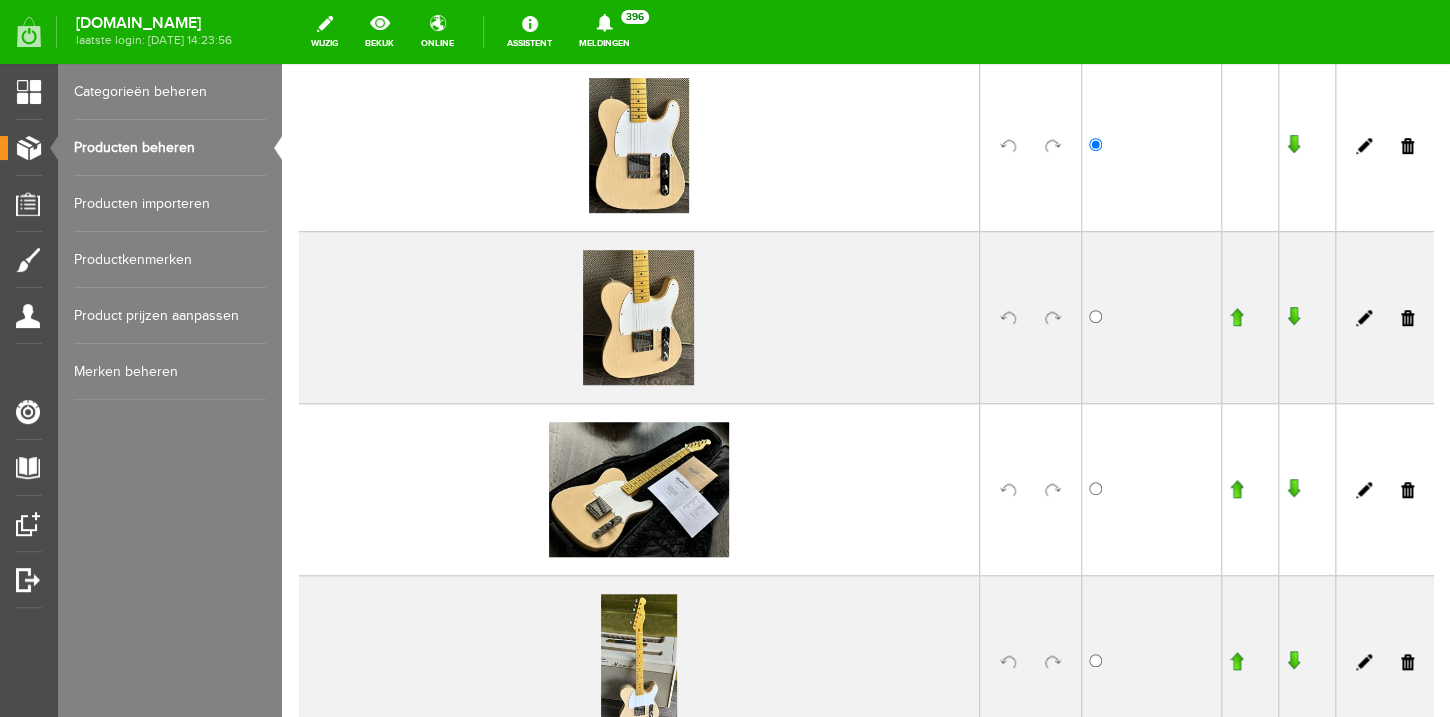 click at bounding box center (1293, 317) 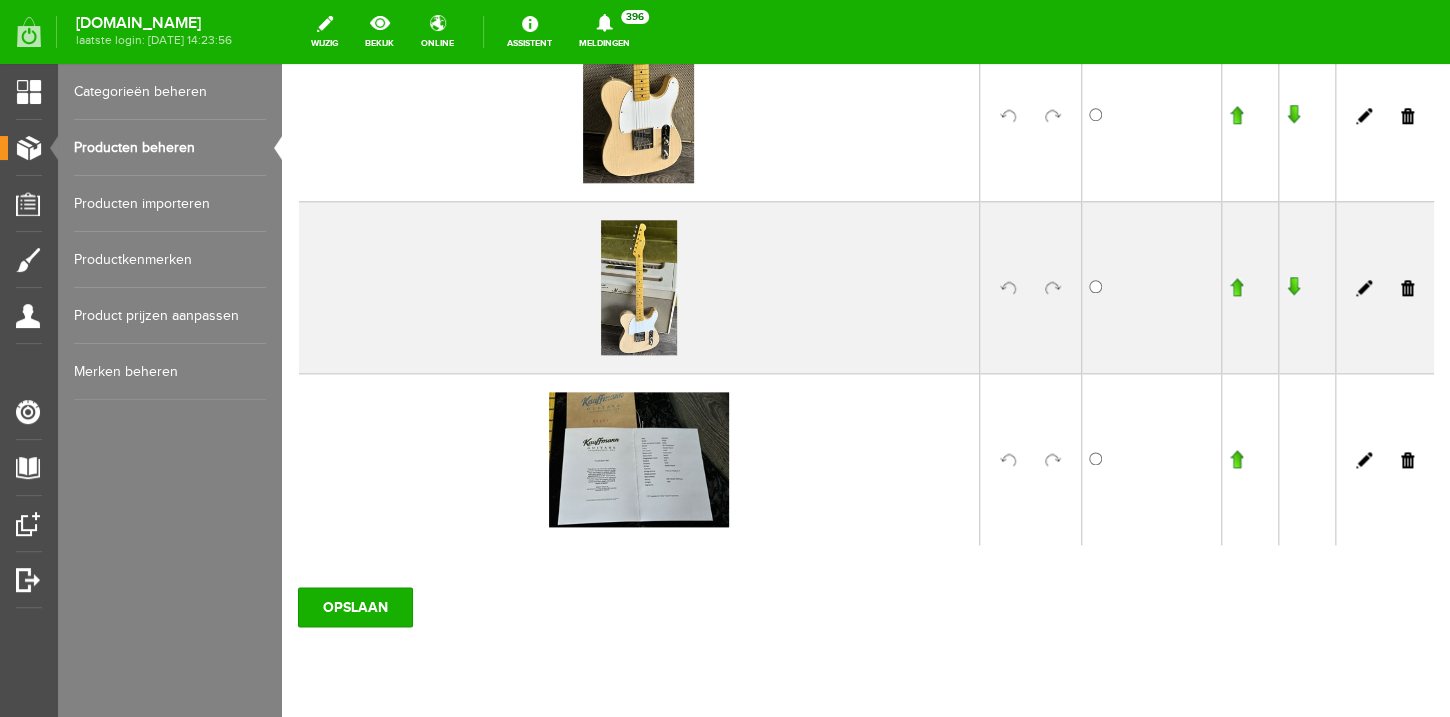 scroll, scrollTop: 827, scrollLeft: 0, axis: vertical 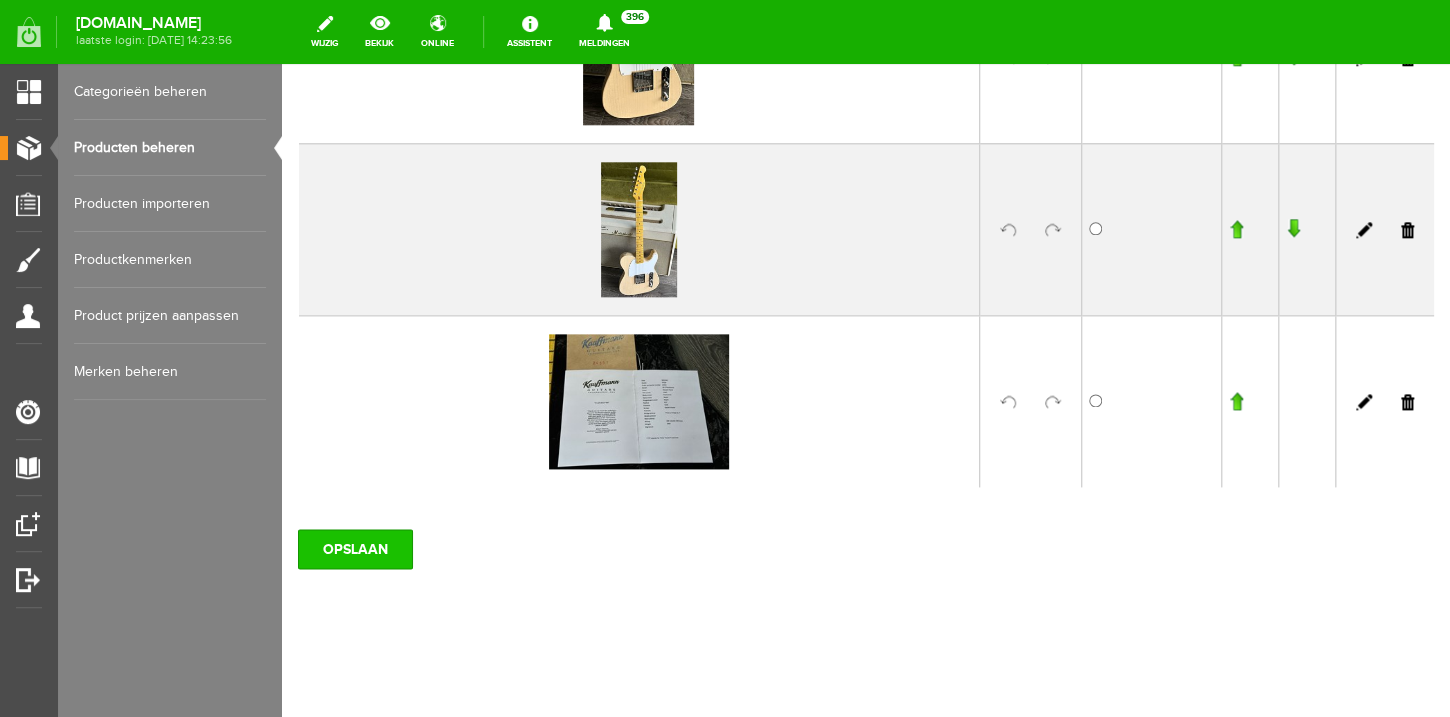 click on "OPSLAAN" at bounding box center (355, 549) 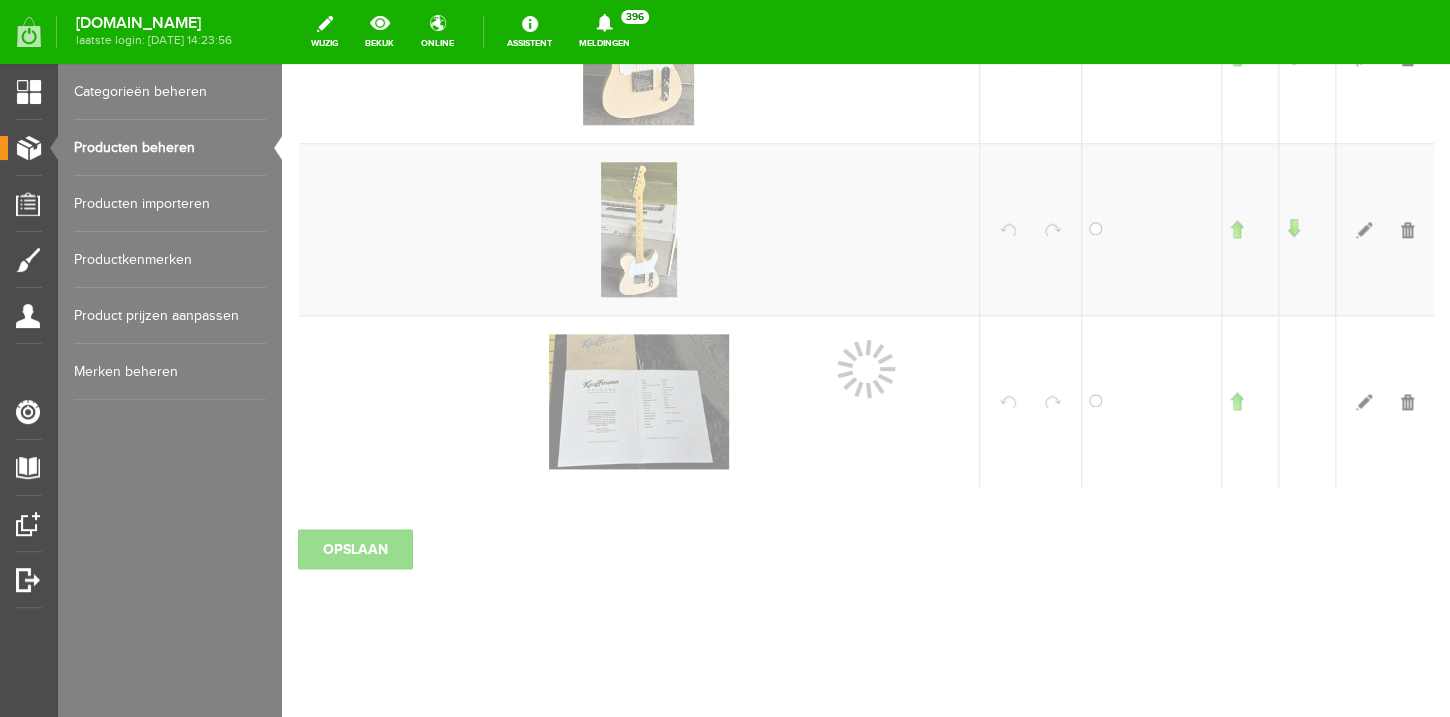 scroll, scrollTop: 826, scrollLeft: 0, axis: vertical 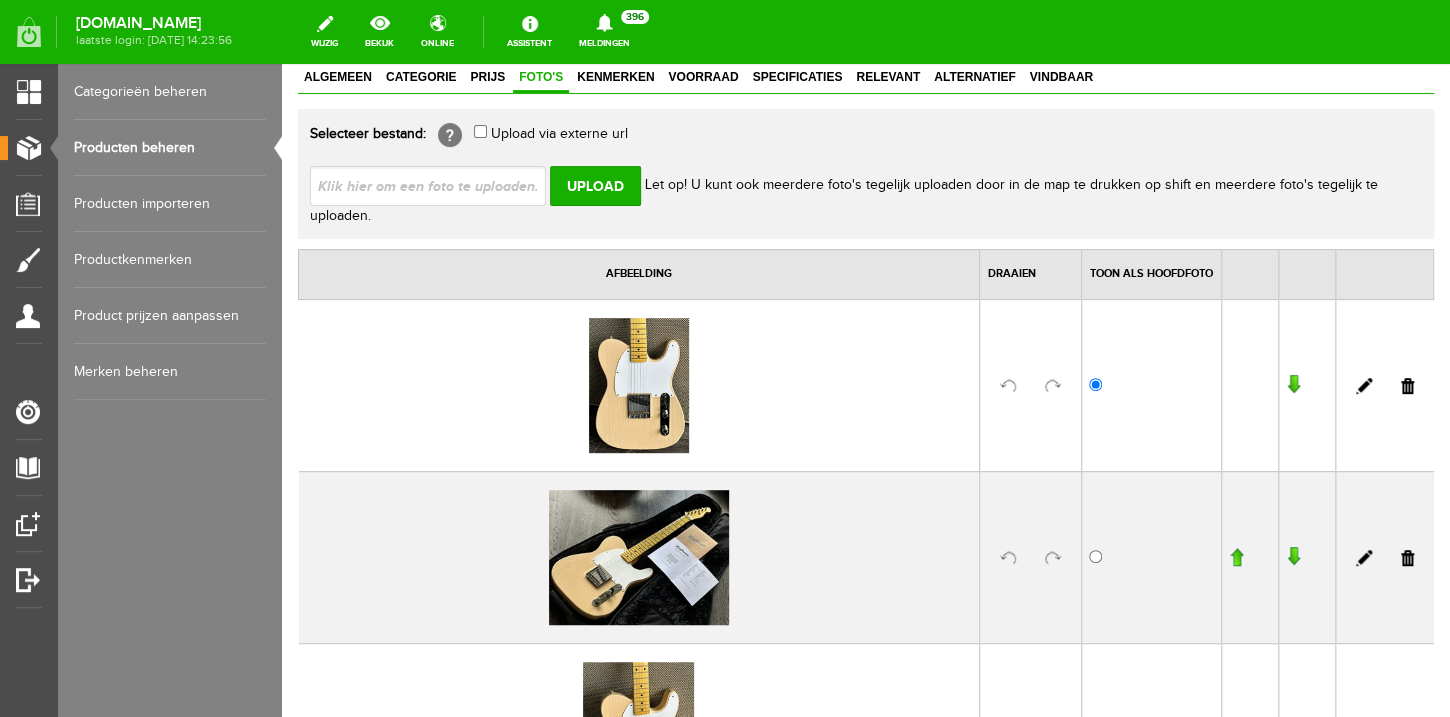 drag, startPoint x: 151, startPoint y: 151, endPoint x: 173, endPoint y: 149, distance: 22.090721 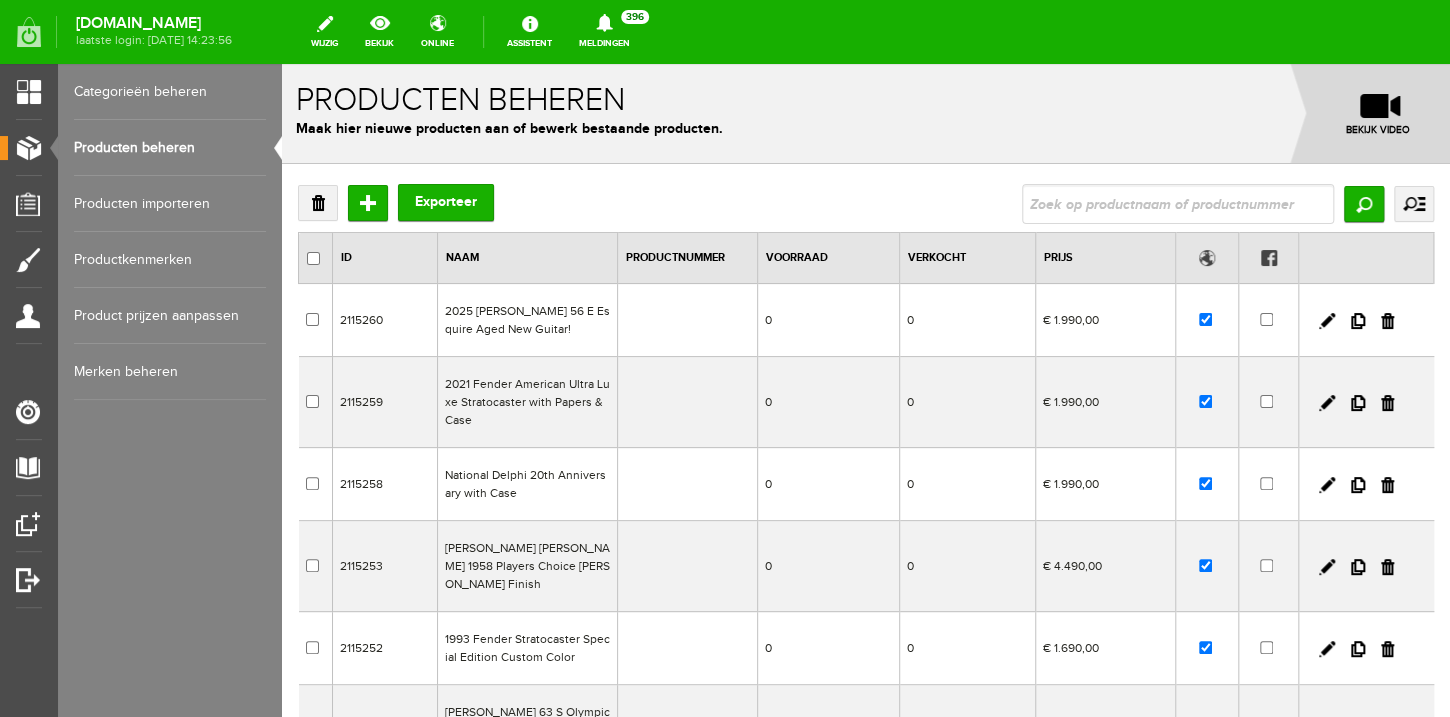 scroll, scrollTop: 0, scrollLeft: 0, axis: both 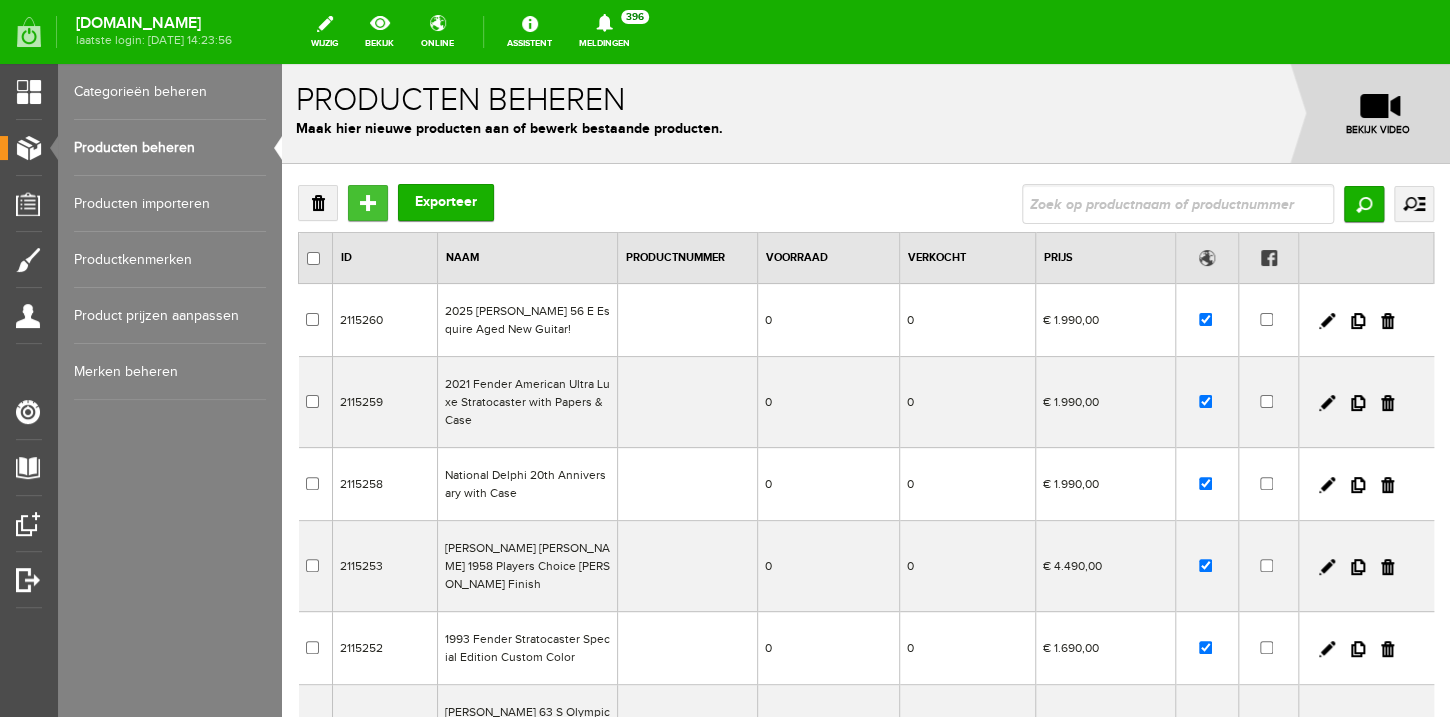 click on "Toevoegen" at bounding box center [368, 203] 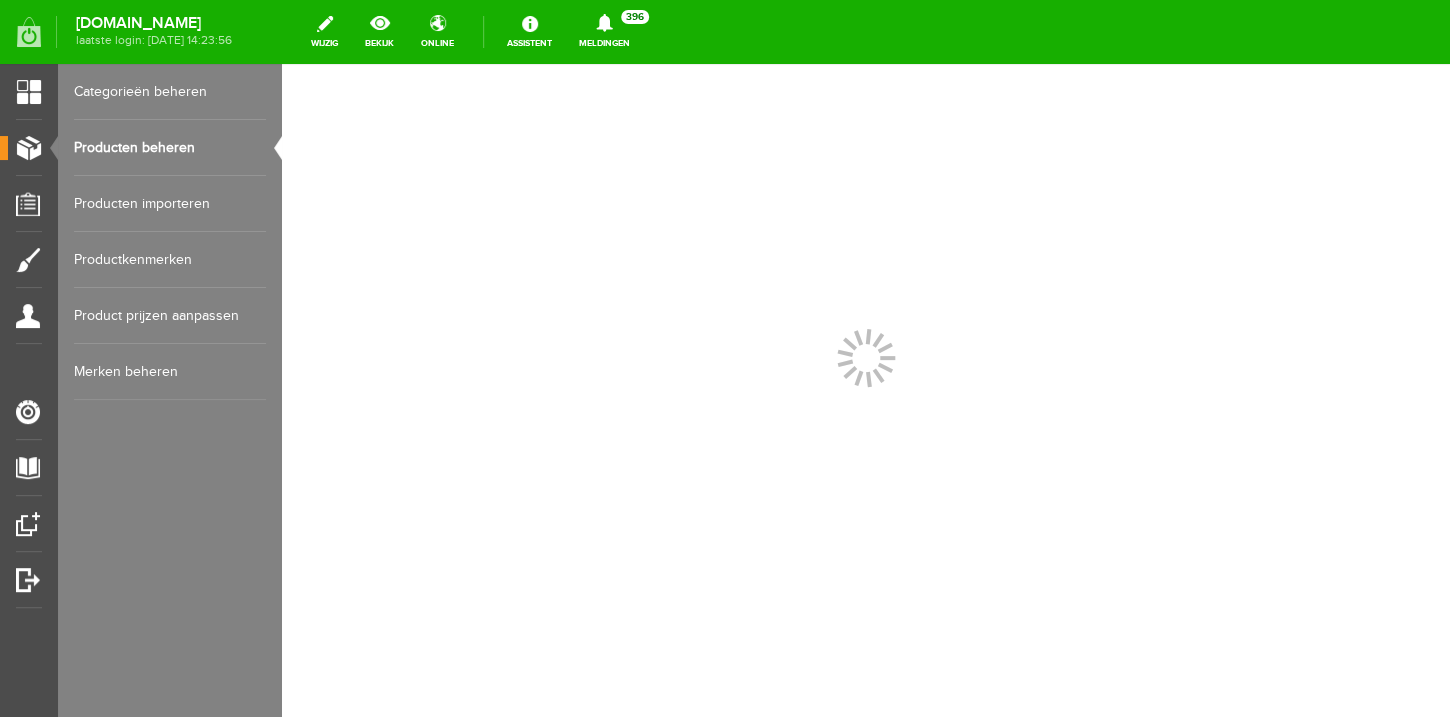 scroll, scrollTop: 0, scrollLeft: 0, axis: both 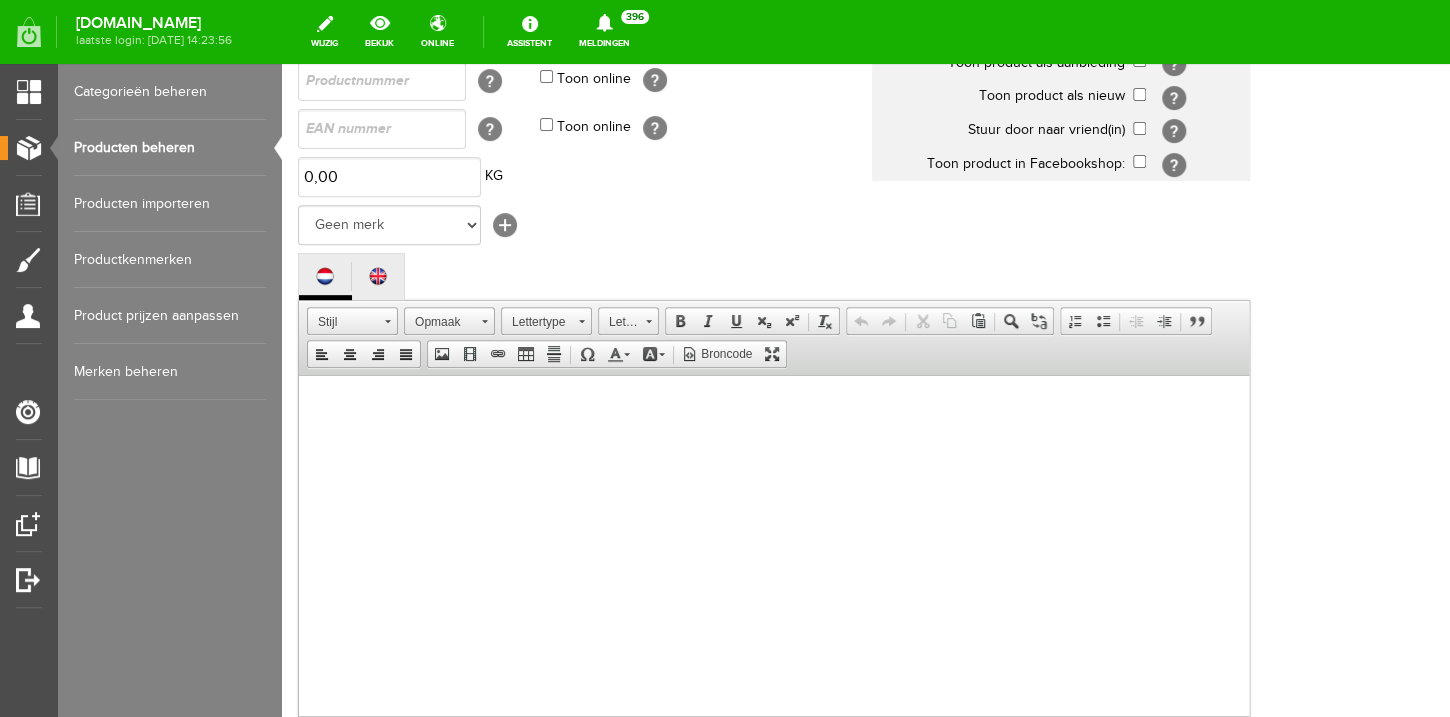 click at bounding box center [774, 565] 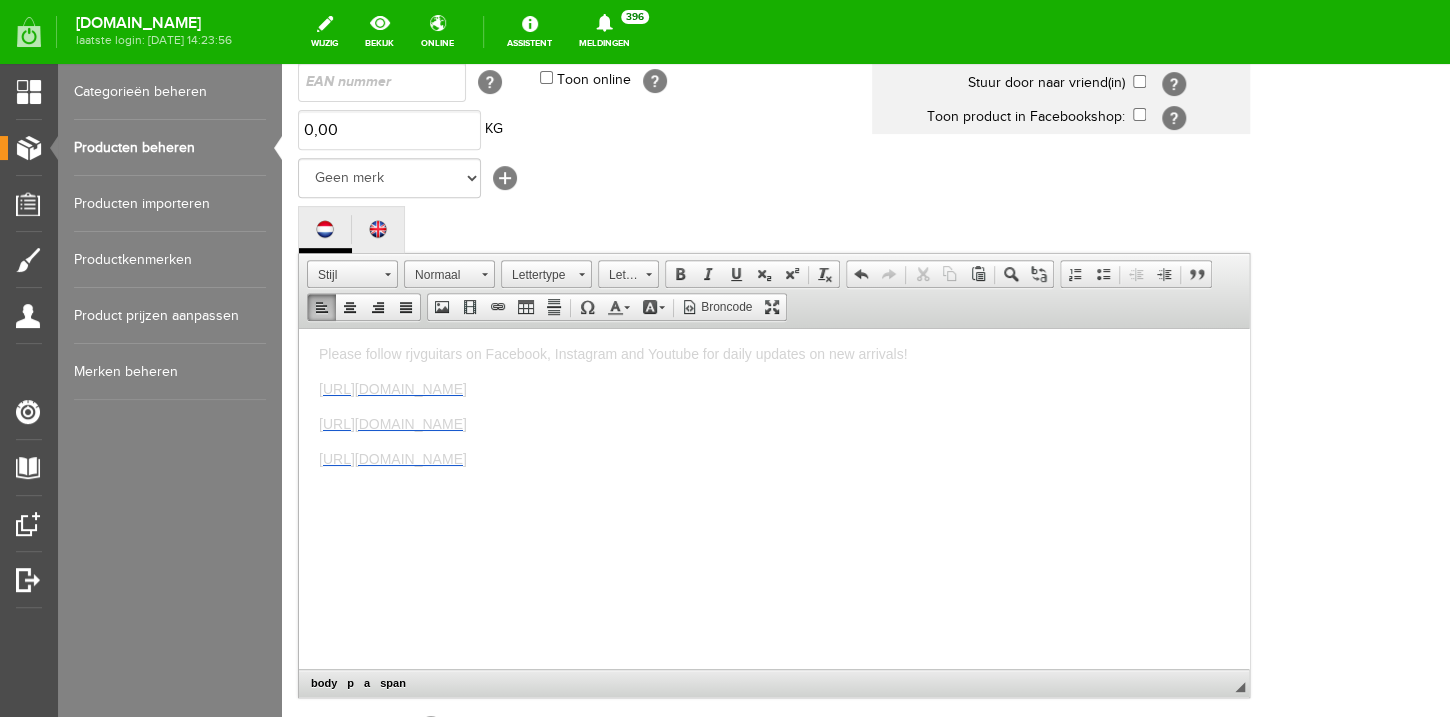 scroll, scrollTop: 0, scrollLeft: 0, axis: both 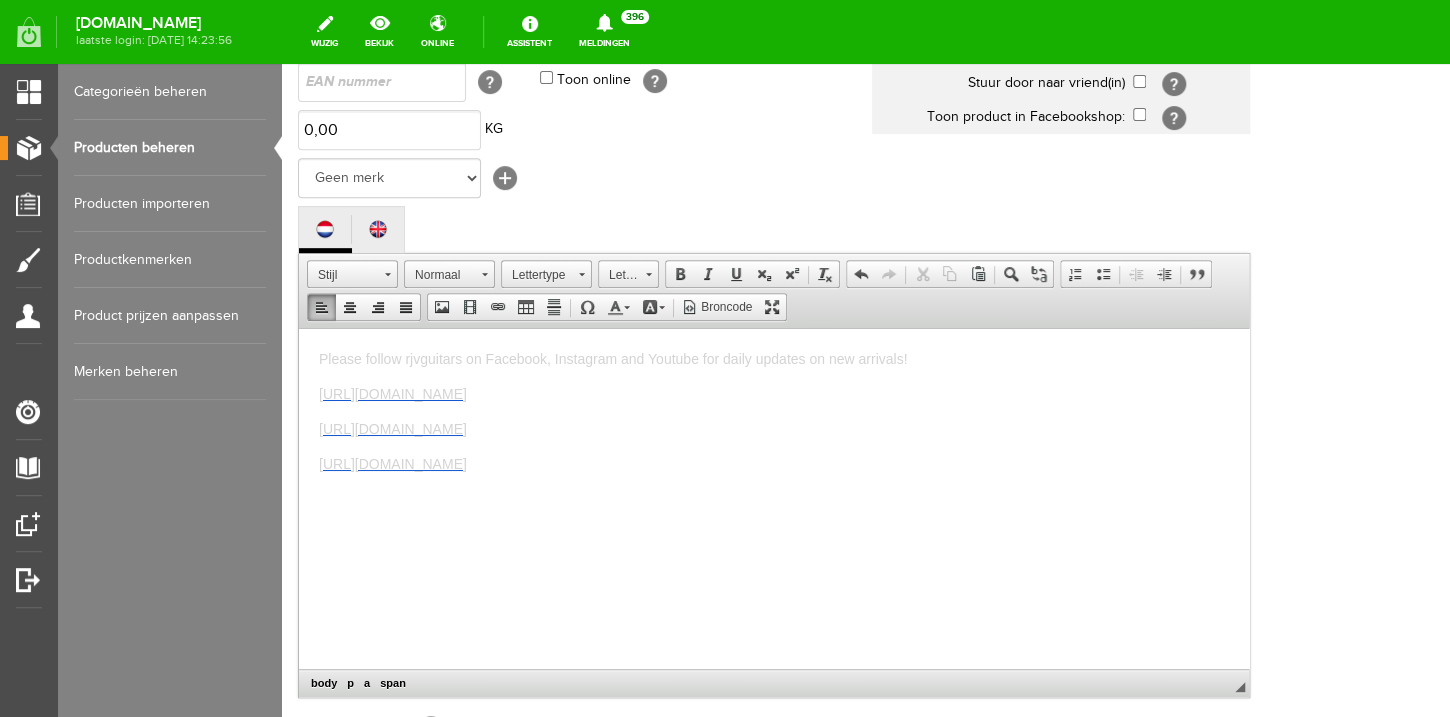 click on "Please follow rjvguitars on Facebook, Instagram and Youtube for daily updates on new arrivals! [URL][DOMAIN_NAME] [URL][DOMAIN_NAME] [URL][DOMAIN_NAME]" at bounding box center (774, 498) 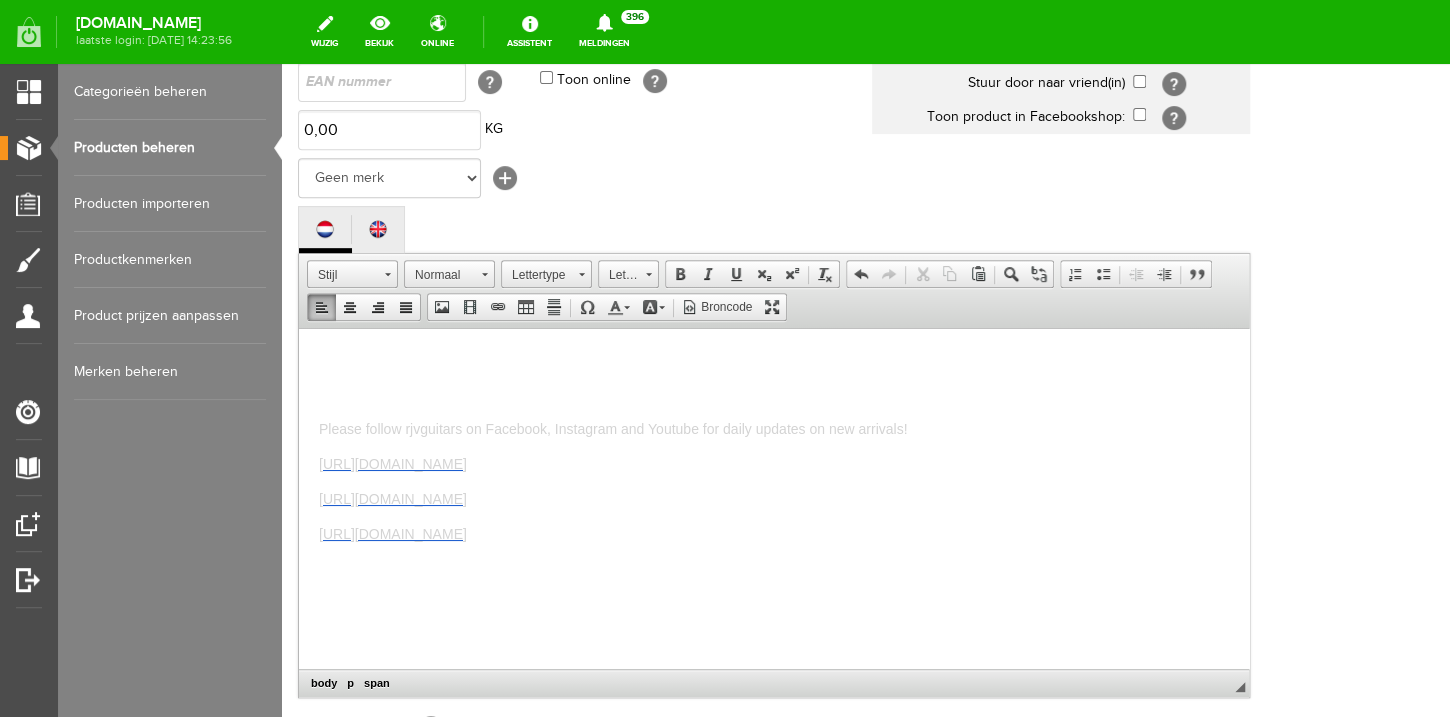 click on "Please follow rjvguitars on Facebook, Instagram and Youtube for daily updates on new arrivals! [URL][DOMAIN_NAME] [URL][DOMAIN_NAME] [URL][DOMAIN_NAME]" at bounding box center (774, 498) 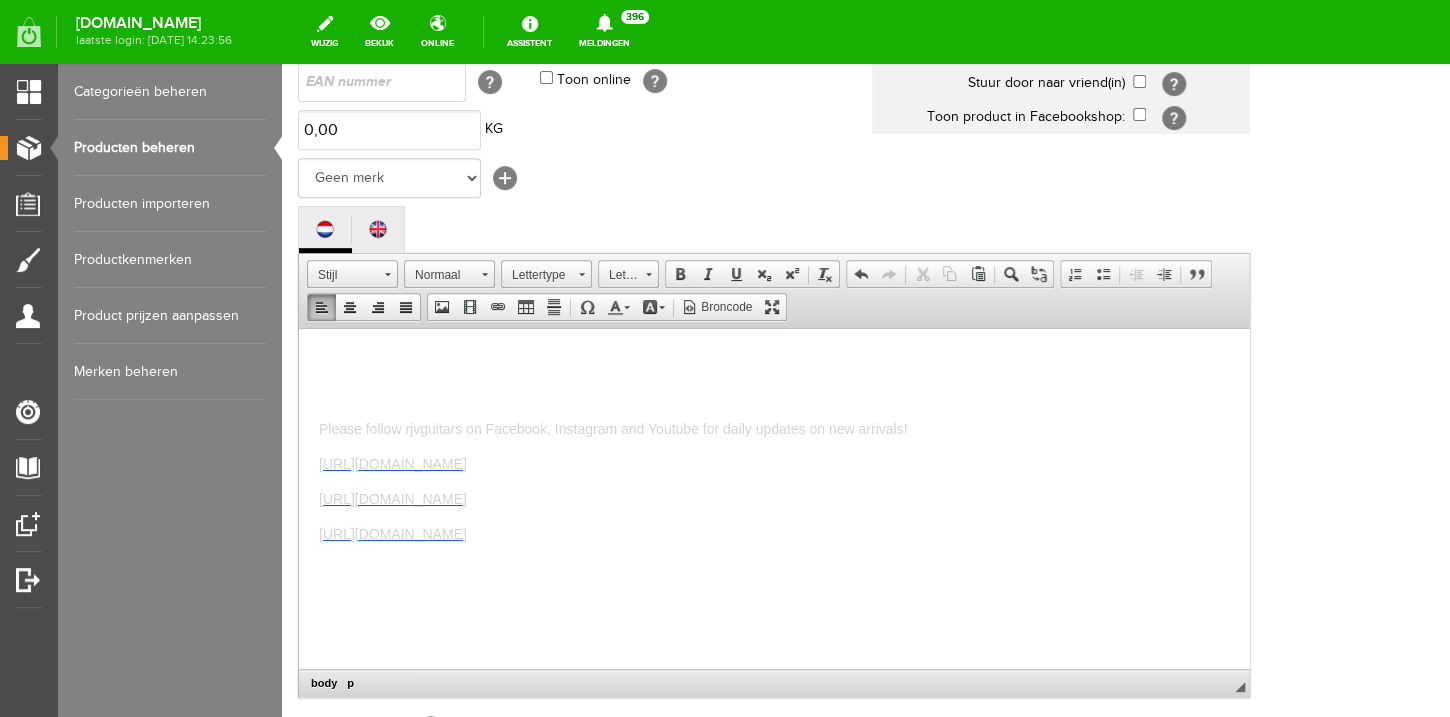click at bounding box center (774, 358) 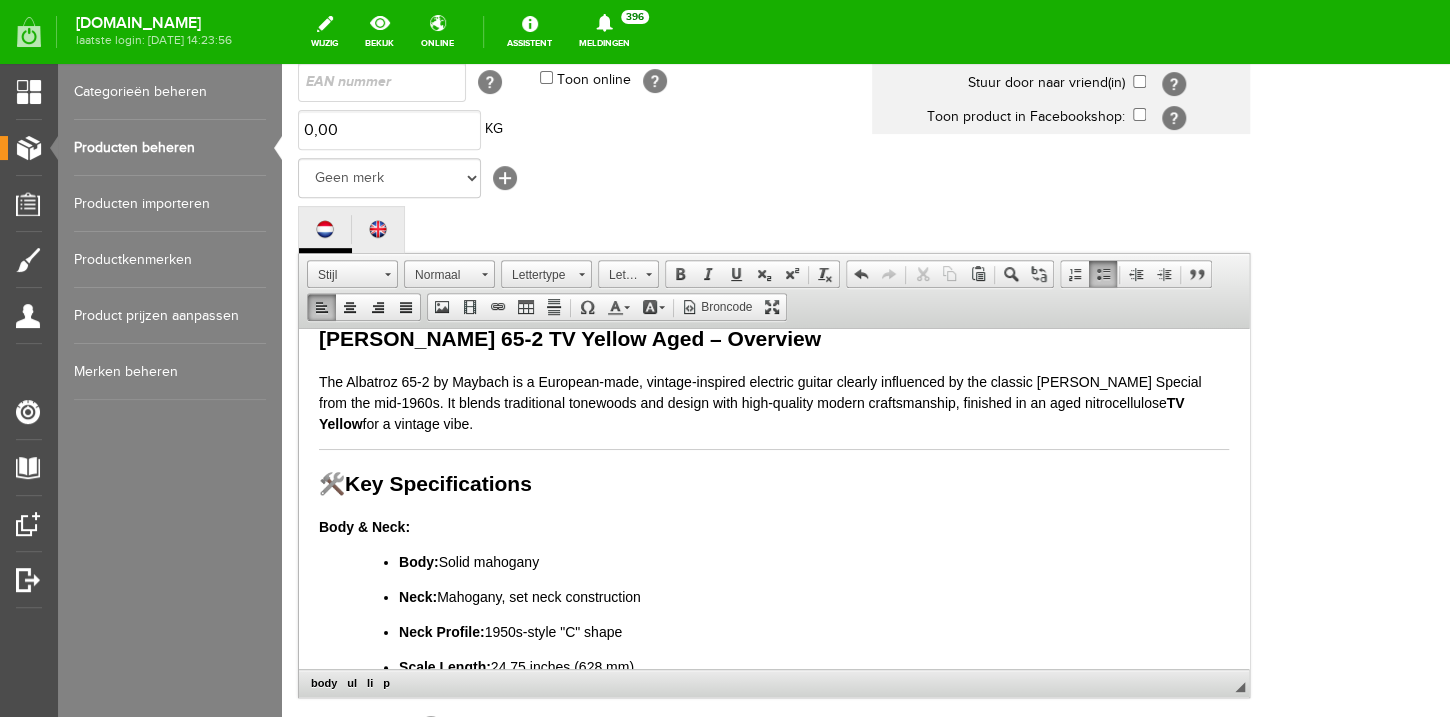 scroll, scrollTop: 0, scrollLeft: 0, axis: both 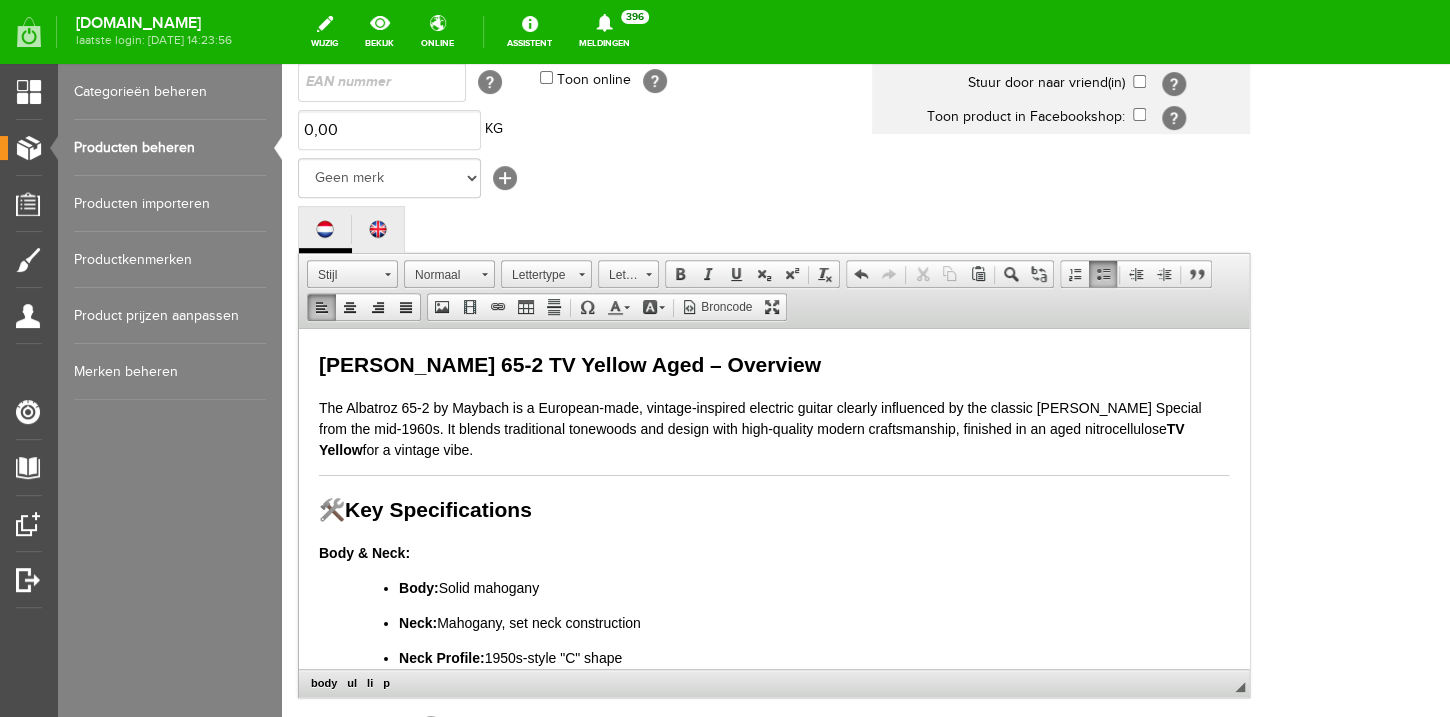 drag, startPoint x: 839, startPoint y: 365, endPoint x: 720, endPoint y: 356, distance: 119.33985 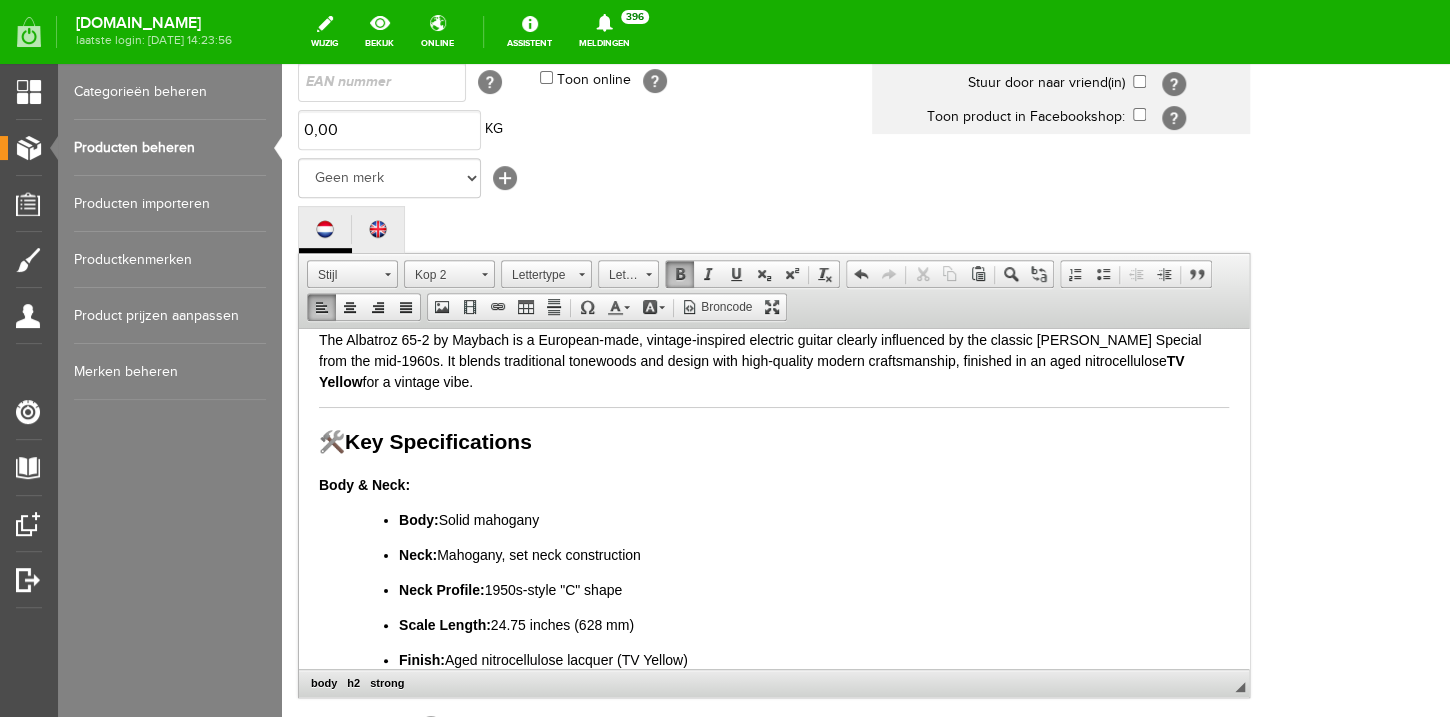 scroll, scrollTop: 80, scrollLeft: 0, axis: vertical 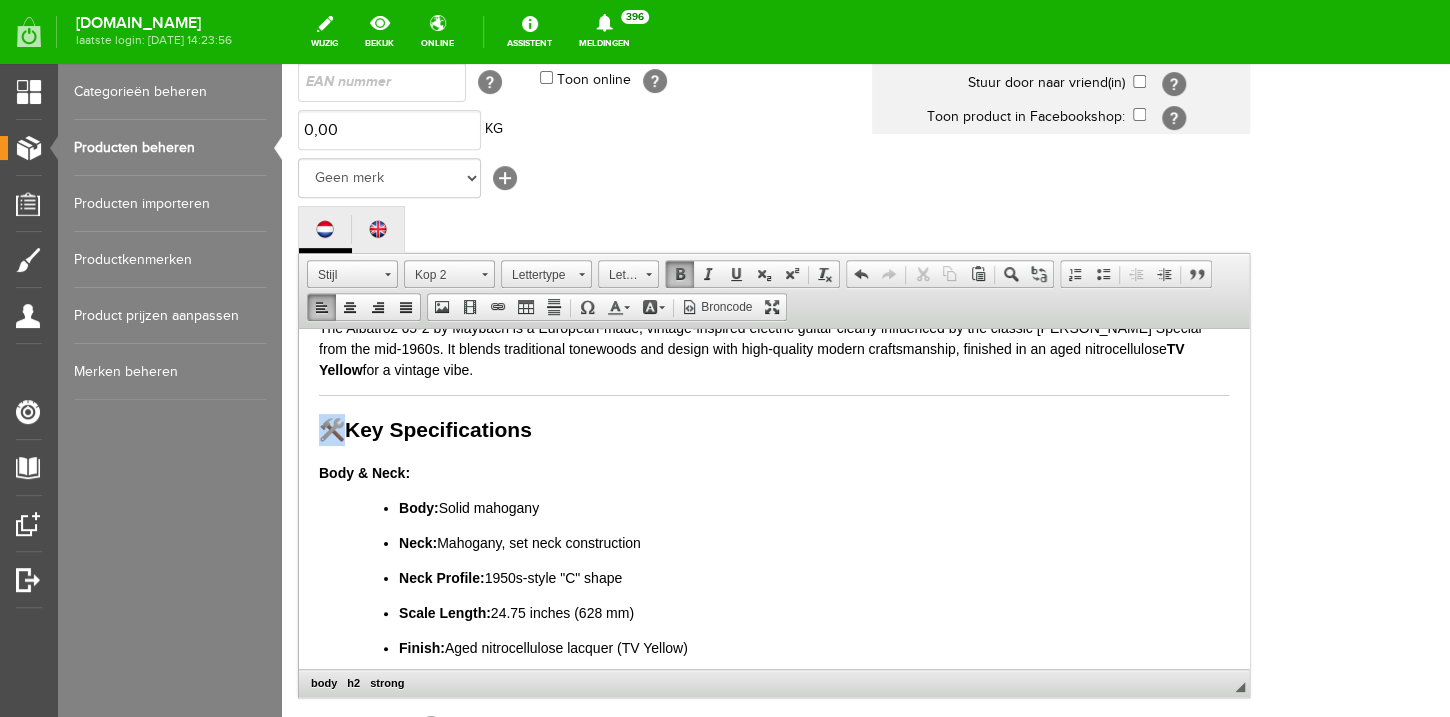 drag, startPoint x: 349, startPoint y: 429, endPoint x: 322, endPoint y: 426, distance: 27.166155 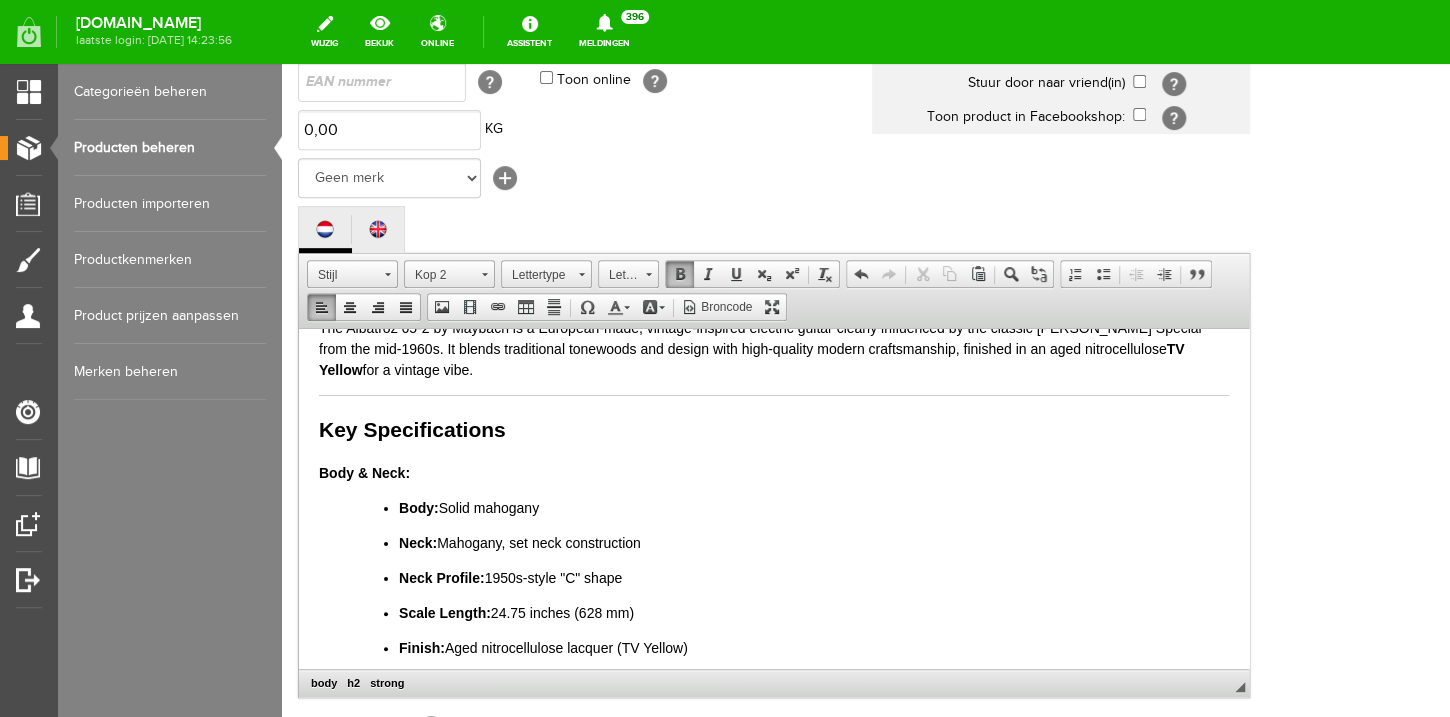 click on "The Albatroz 65-2 by Maybach is a European-made, vintage-inspired electric guitar clearly influenced by the classic [PERSON_NAME] Special from the mid-1960s. It blends traditional tonewoods and design with high-quality modern craftsmanship, finished in an aged nitrocellulose  TV Yellow  for a vintage vibe." at bounding box center [774, 348] 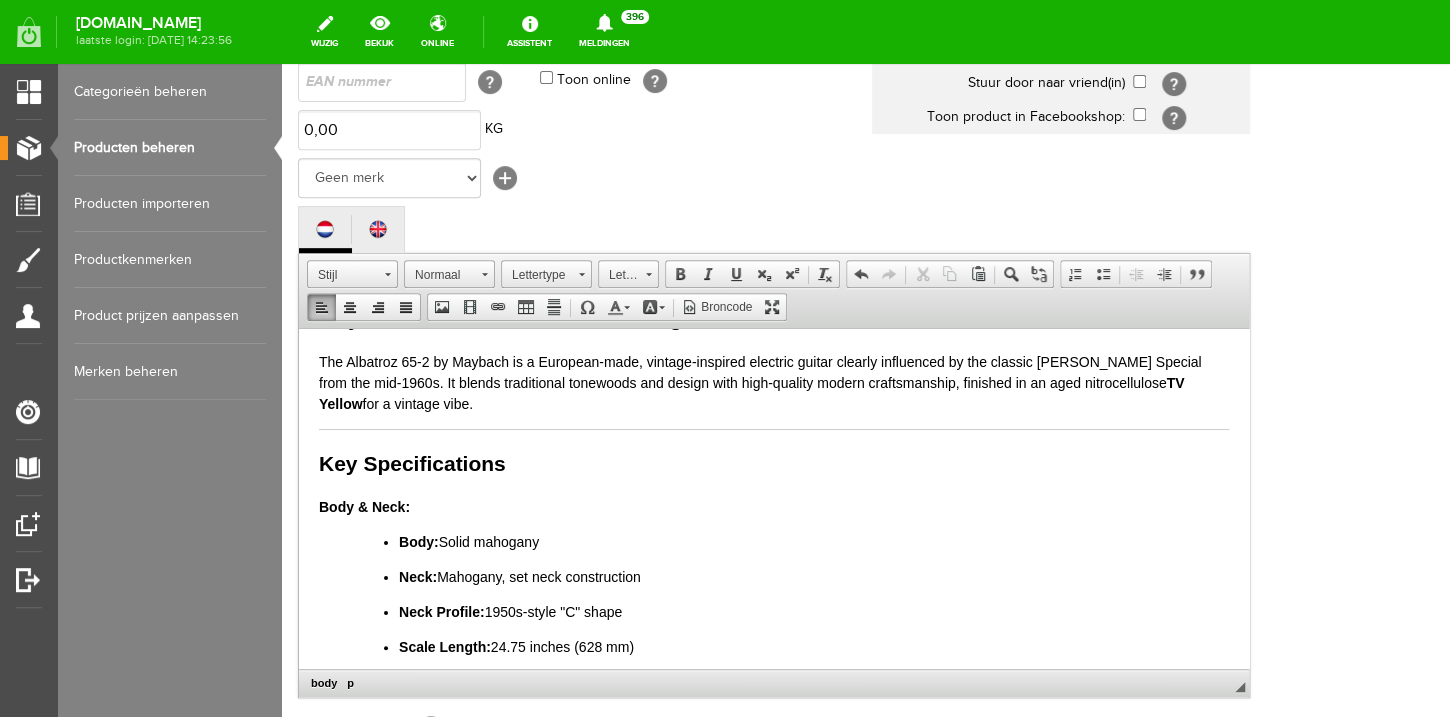 scroll, scrollTop: 0, scrollLeft: 0, axis: both 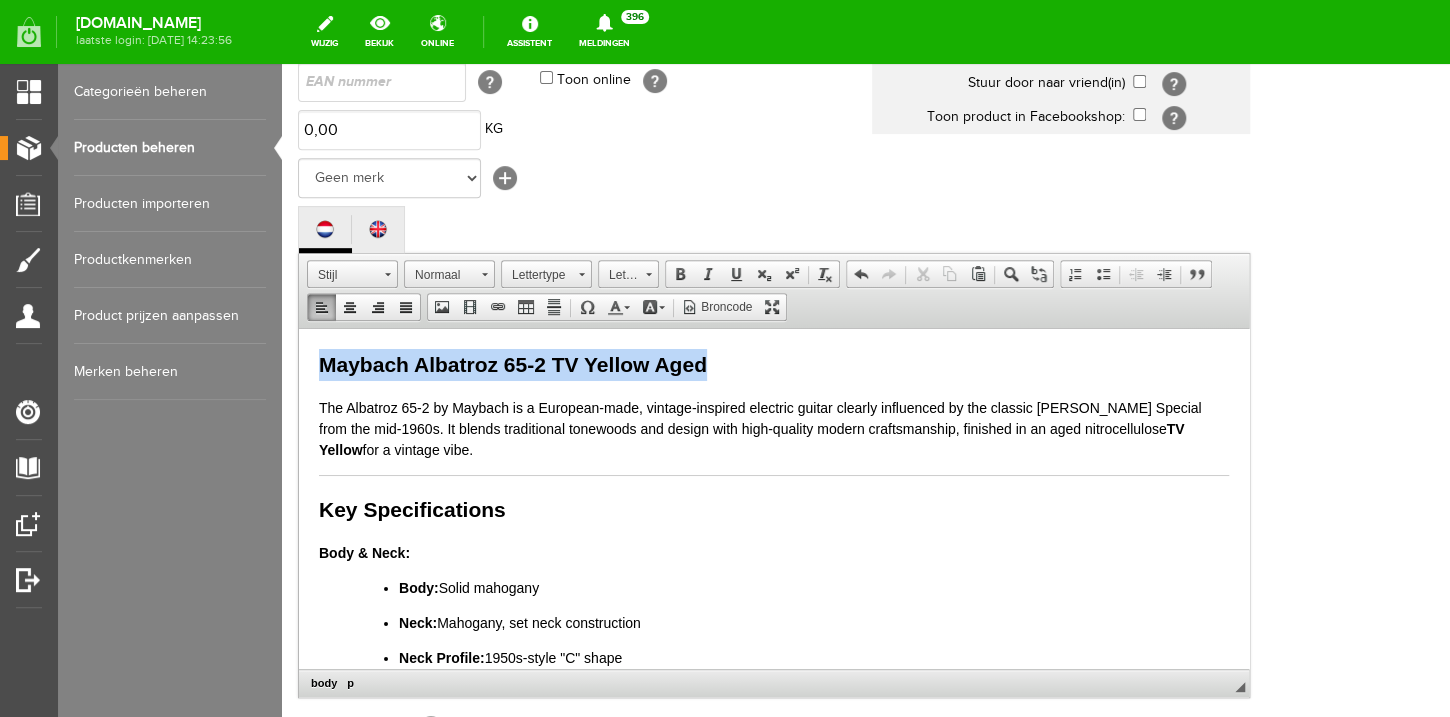 drag, startPoint x: 808, startPoint y: 362, endPoint x: 561, endPoint y: 725, distance: 439.0649 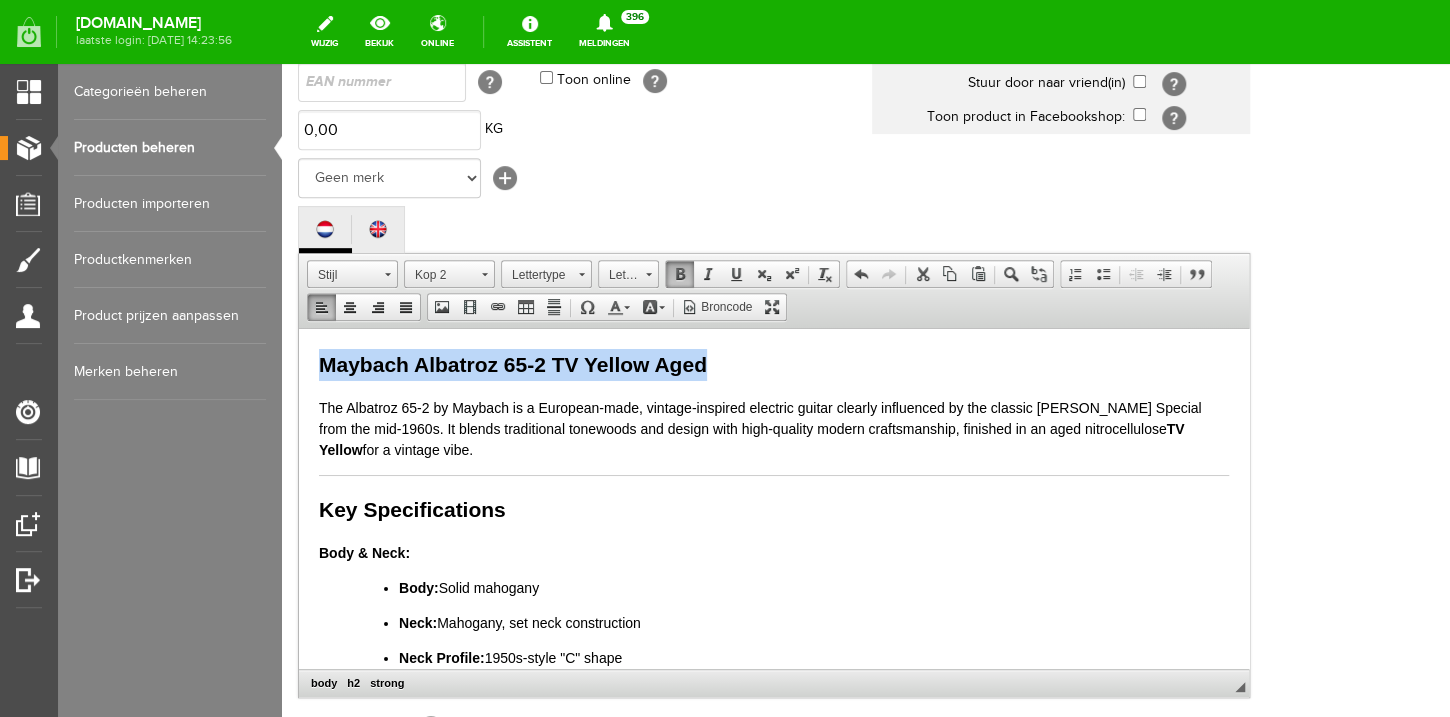 copy on "Maybach Albatroz 65-2 TV Yellow Aged" 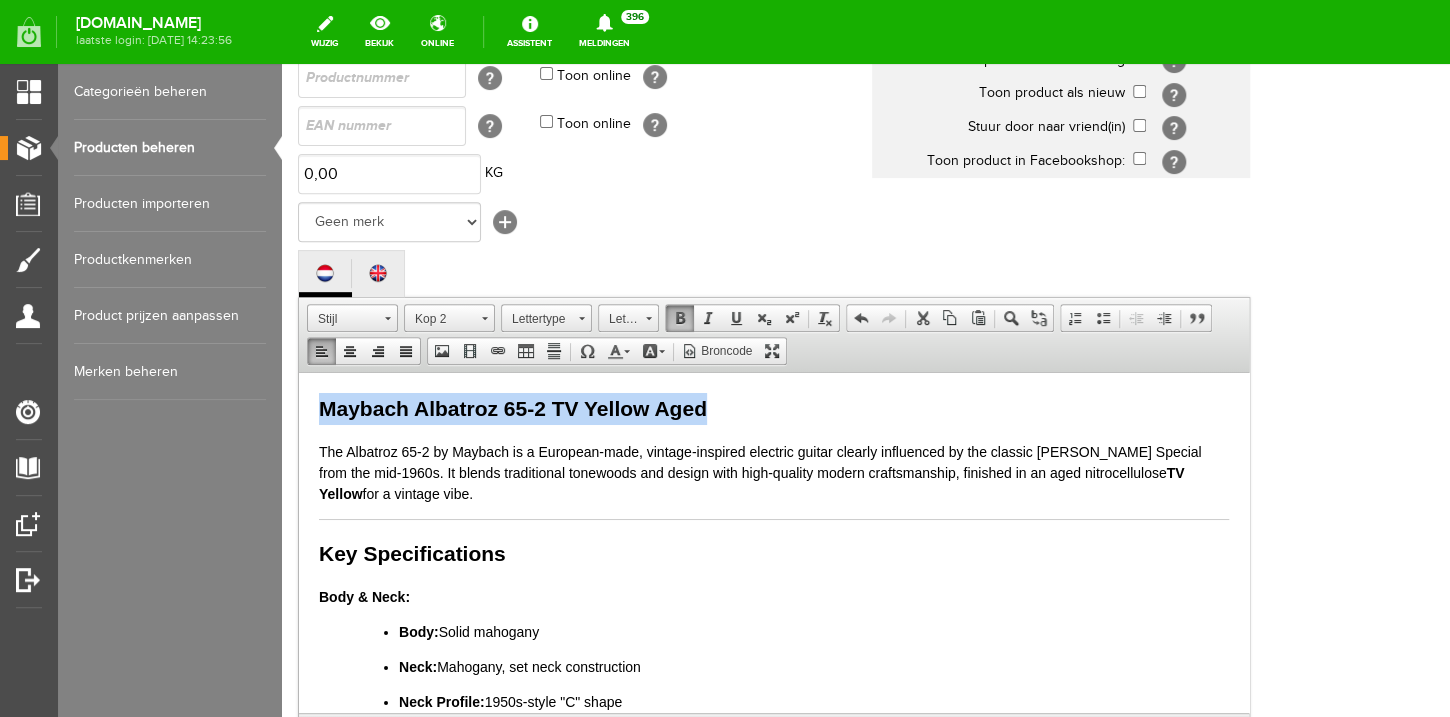 scroll, scrollTop: 0, scrollLeft: 0, axis: both 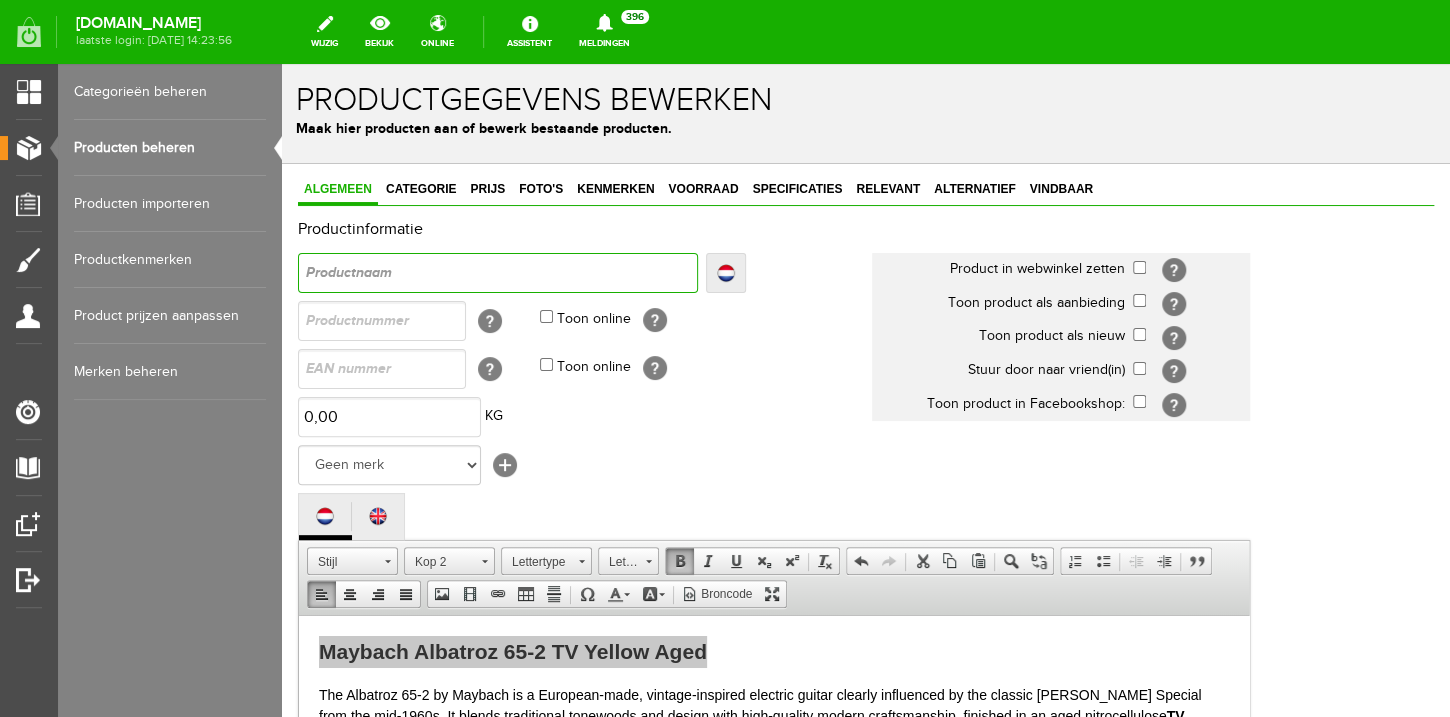 click at bounding box center [498, 273] 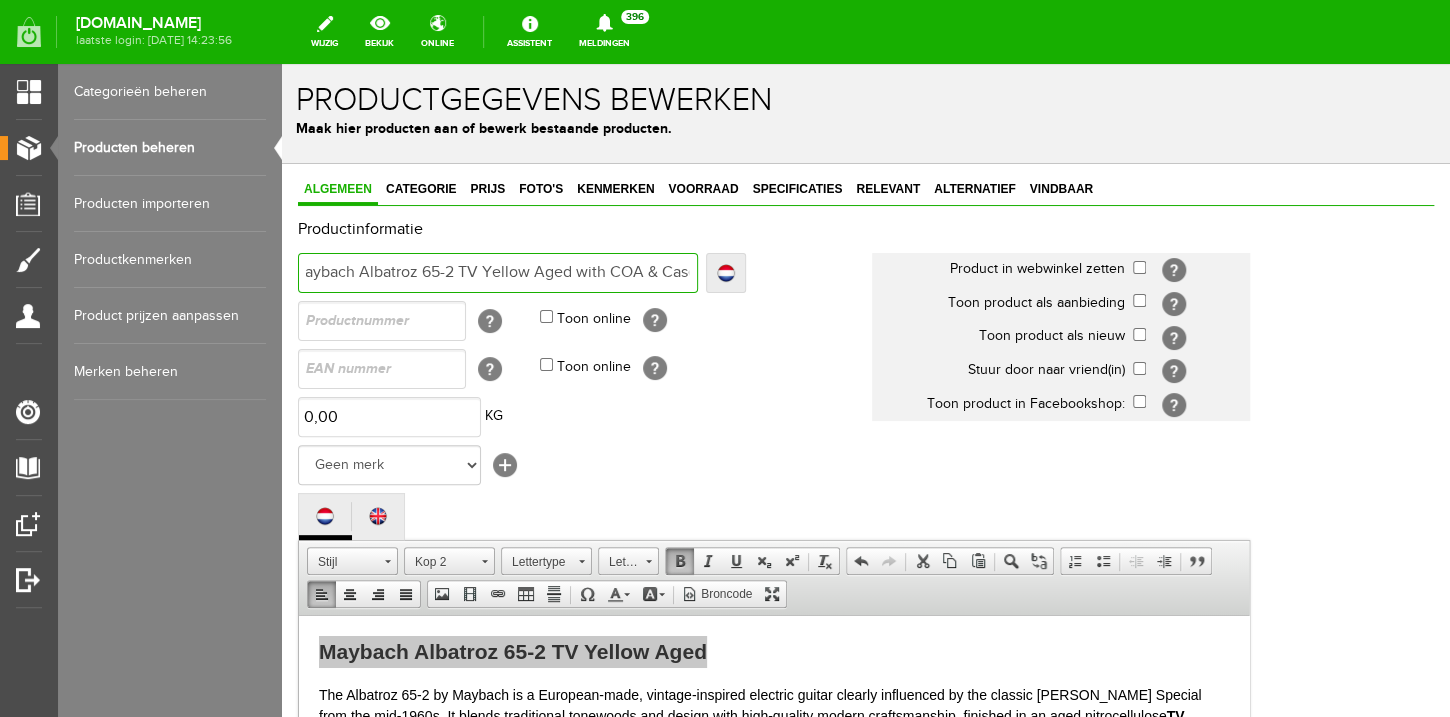 scroll, scrollTop: 0, scrollLeft: 23, axis: horizontal 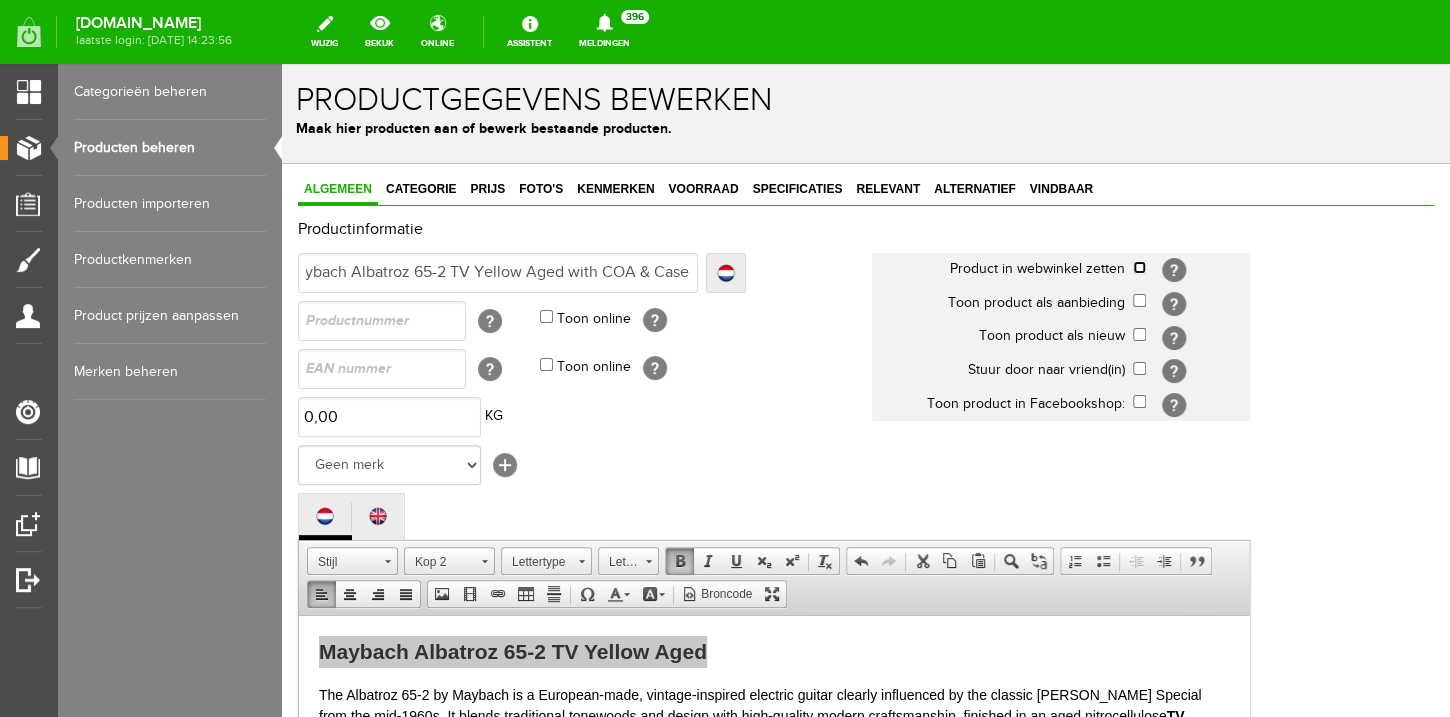 click at bounding box center (1139, 267) 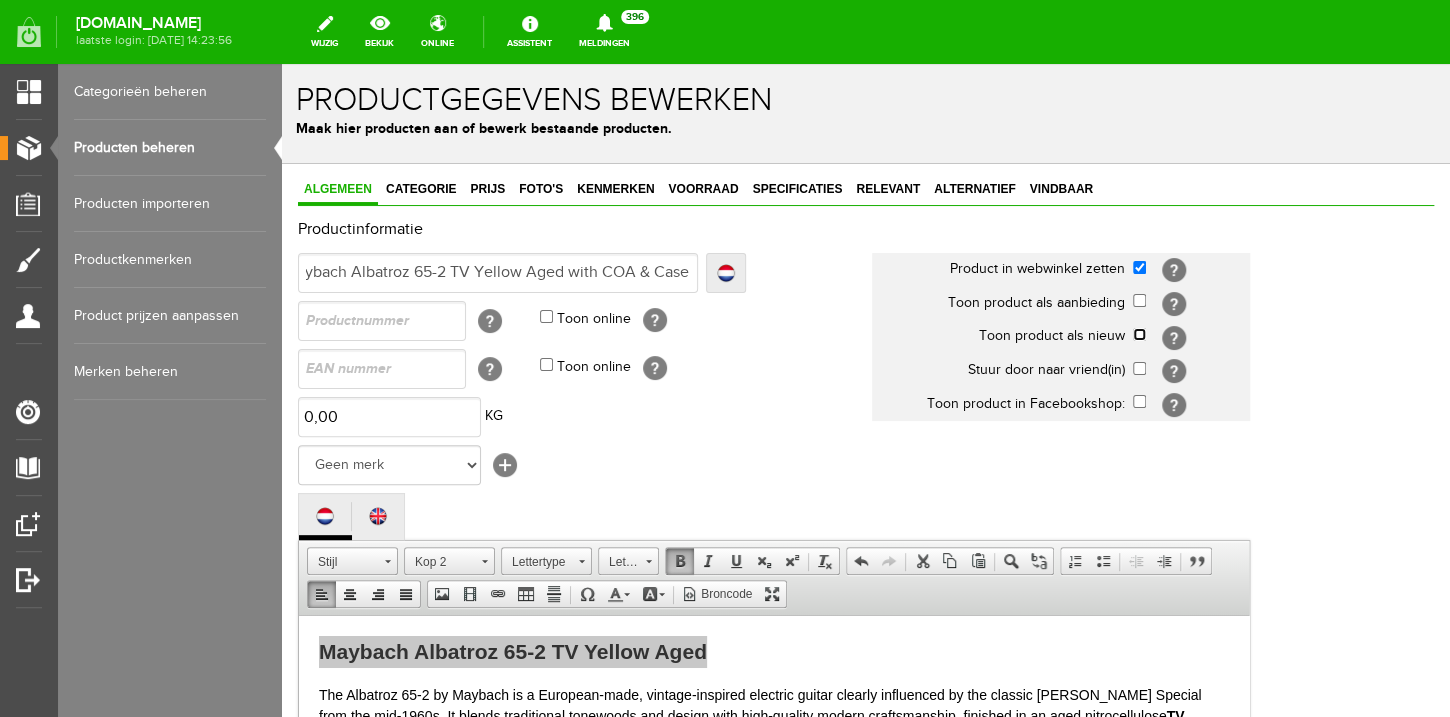 click at bounding box center [1139, 334] 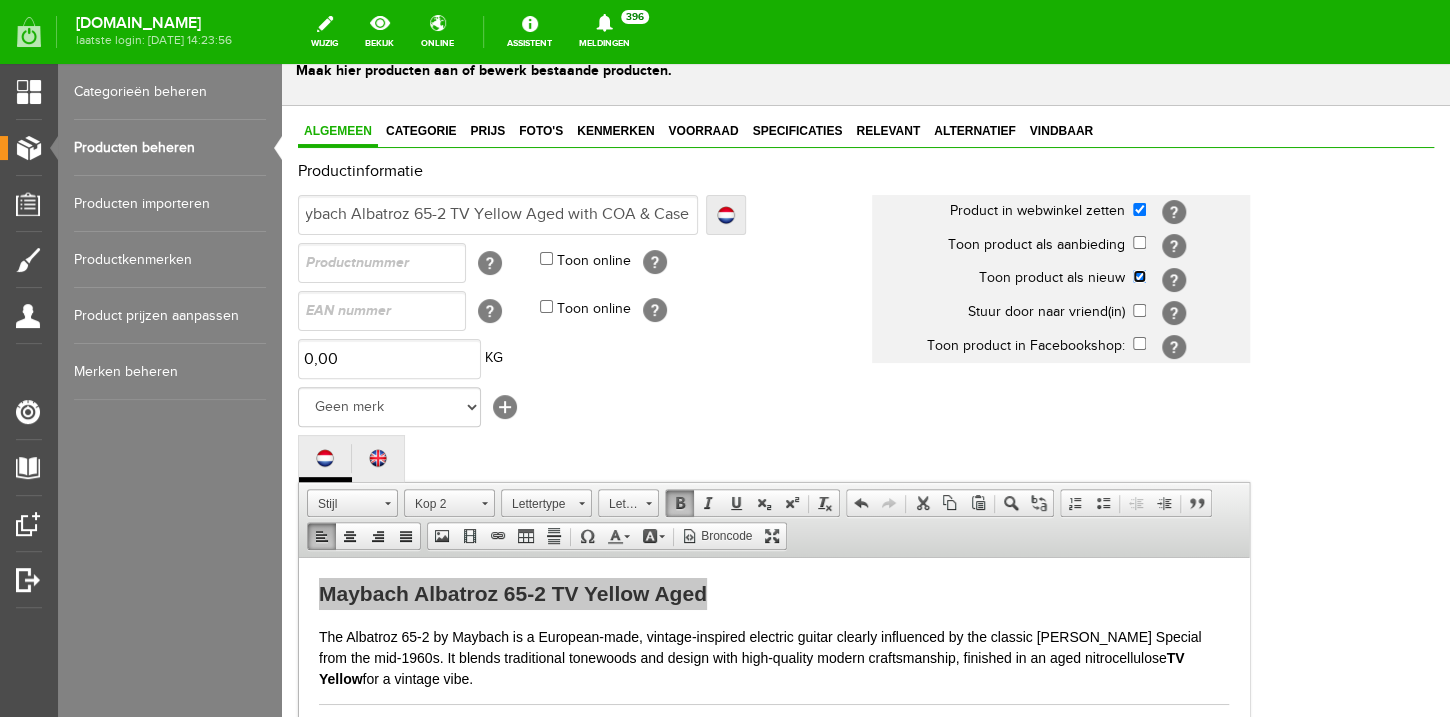 scroll, scrollTop: 240, scrollLeft: 0, axis: vertical 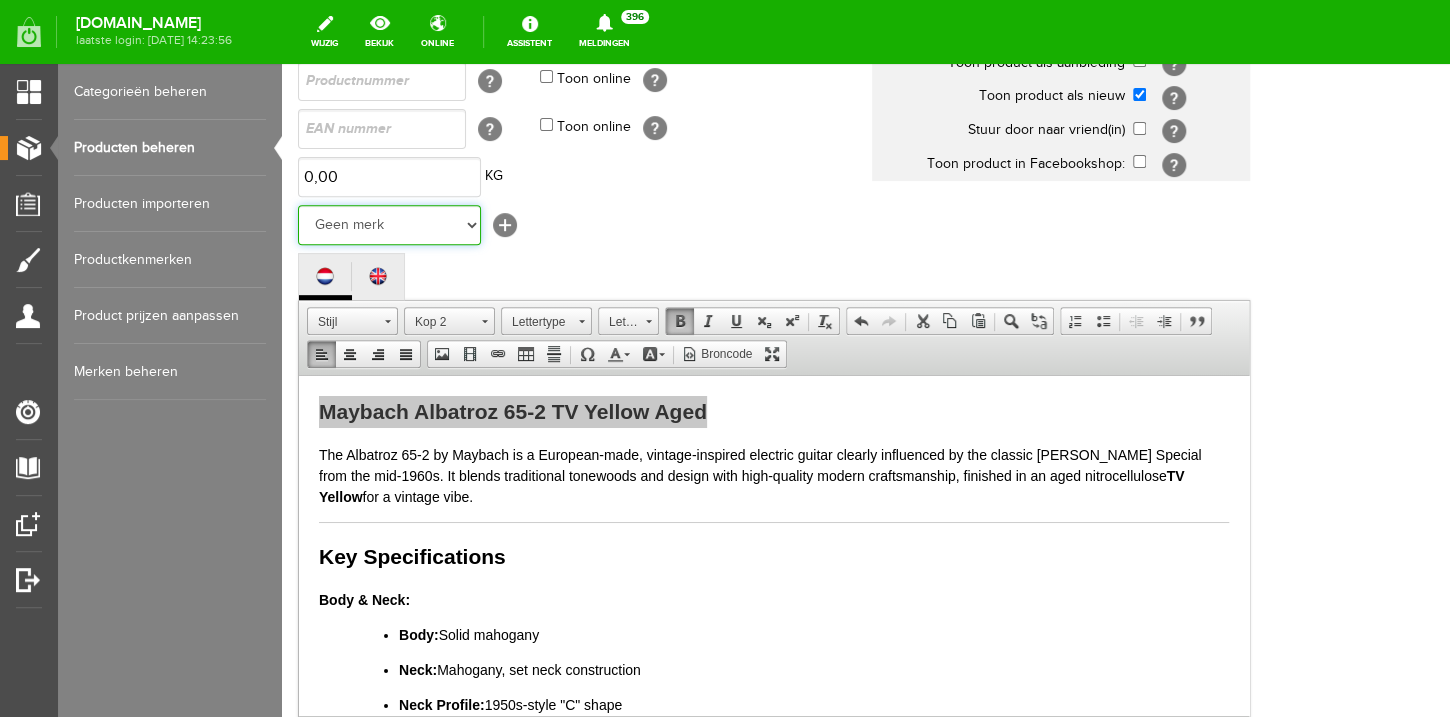 click on "Geen merk
Hymn
Peavey
Vox
Rickenbacker
[PERSON_NAME]
[PERSON_NAME]
[PERSON_NAME]
[PERSON_NAME]
[PERSON_NAME]
[PERSON_NAME]
Hook
Gretsch
[PERSON_NAME]
The Heritage
Haar
ESP
[PERSON_NAME]
EVH
Duesenberg
Marshall
Music Man
[PERSON_NAME]
Fender
Ibanez
PRS [PERSON_NAME]
Other brands" at bounding box center [389, 225] 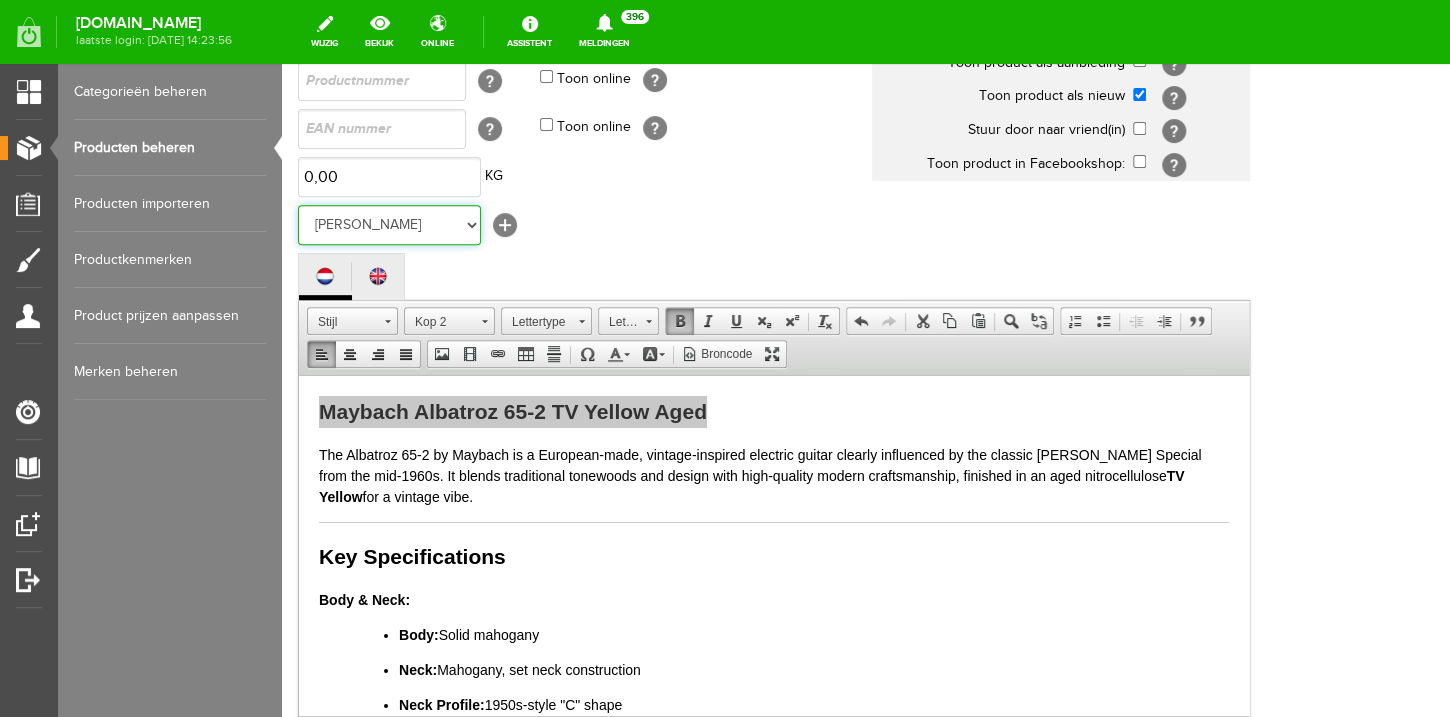 click on "[PERSON_NAME]" at bounding box center (282, 64) 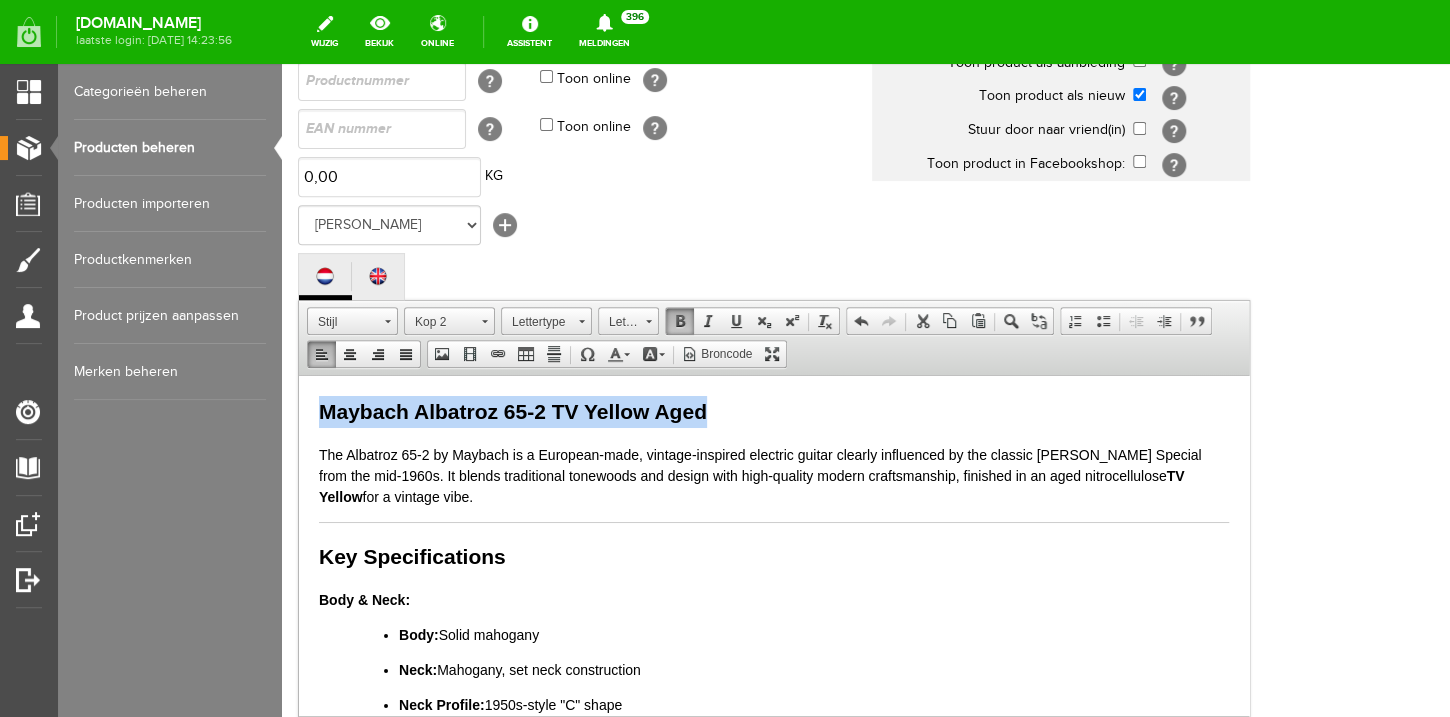 click on "The Albatroz 65-2 by Maybach is a European-made, vintage-inspired electric guitar clearly influenced by the classic [PERSON_NAME] Special from the mid-1960s. It blends traditional tonewoods and design with high-quality modern craftsmanship, finished in an aged nitrocellulose  TV Yellow  for a vintage vibe." at bounding box center (774, 475) 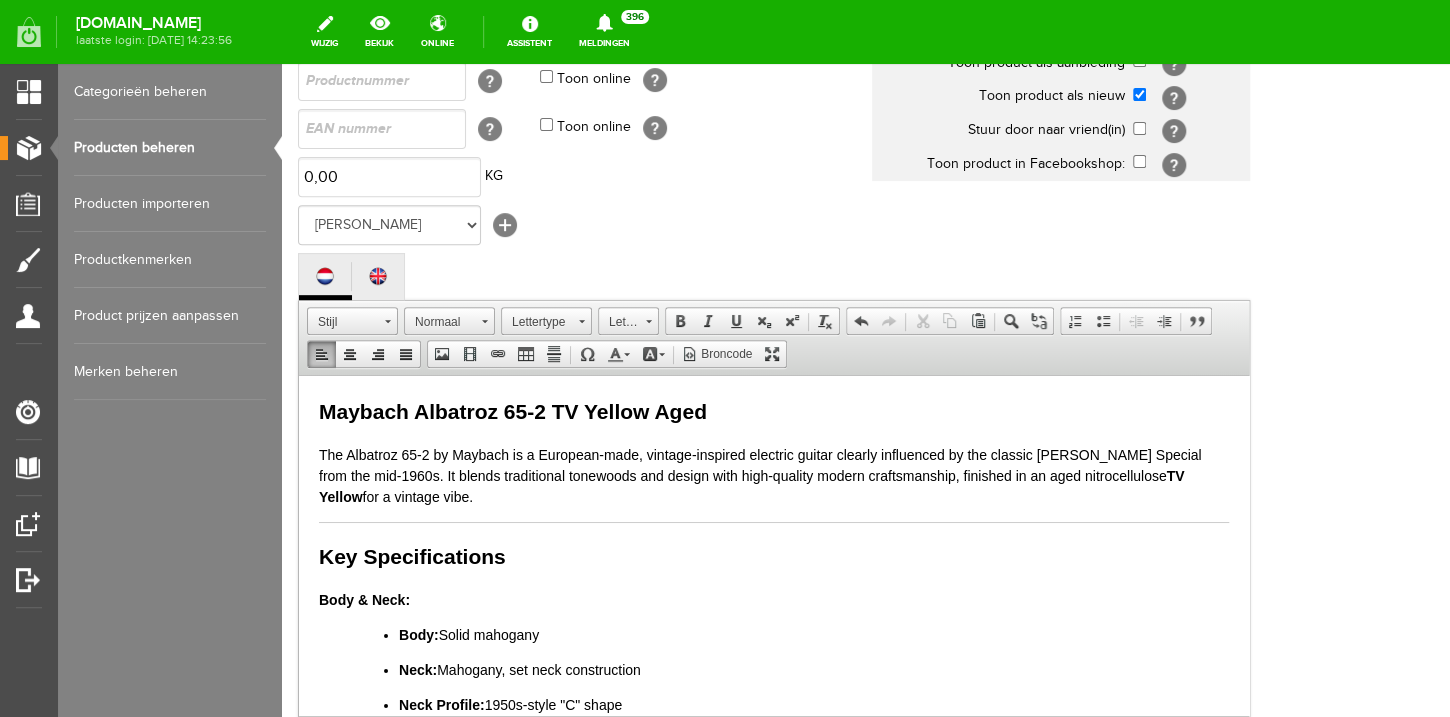 click on "Maybach Albatroz 65-2 TV Yellow Aged" at bounding box center (774, 411) 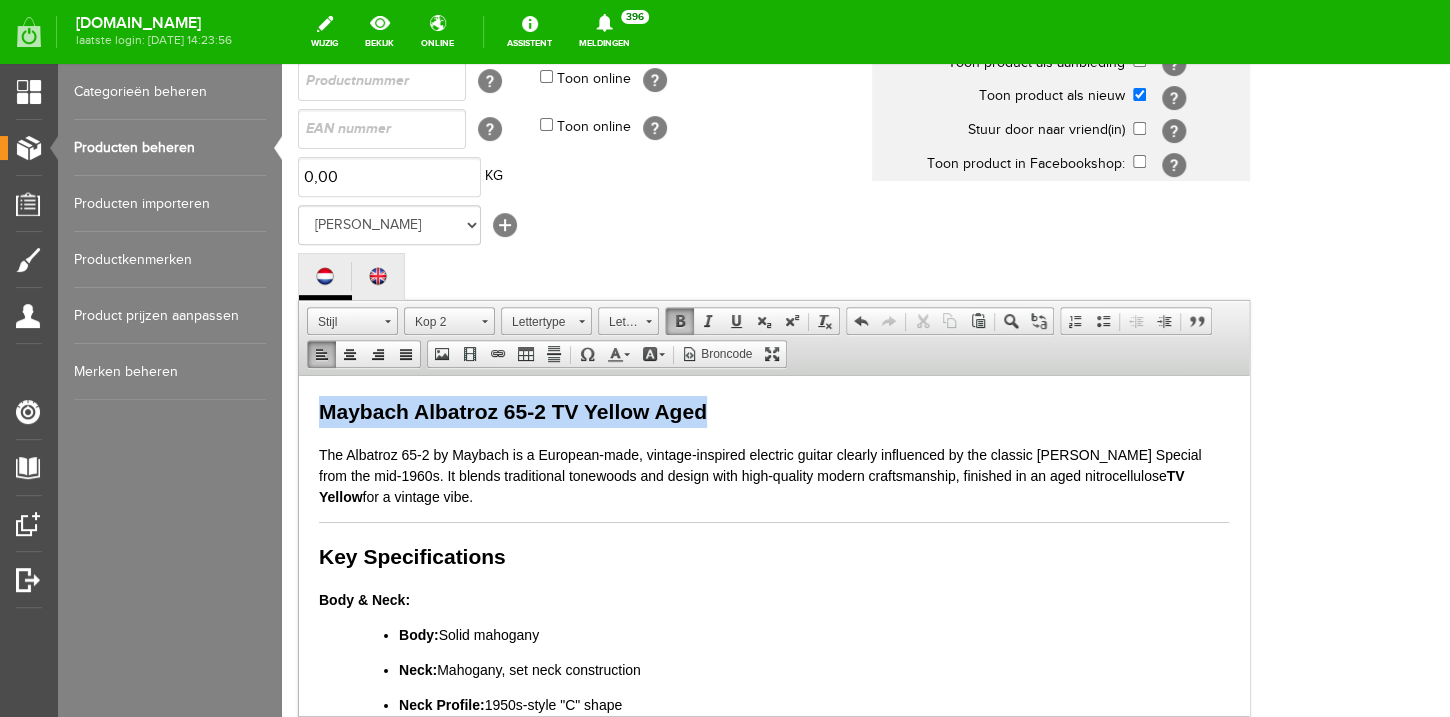 drag, startPoint x: 793, startPoint y: 411, endPoint x: 315, endPoint y: 753, distance: 587.7482 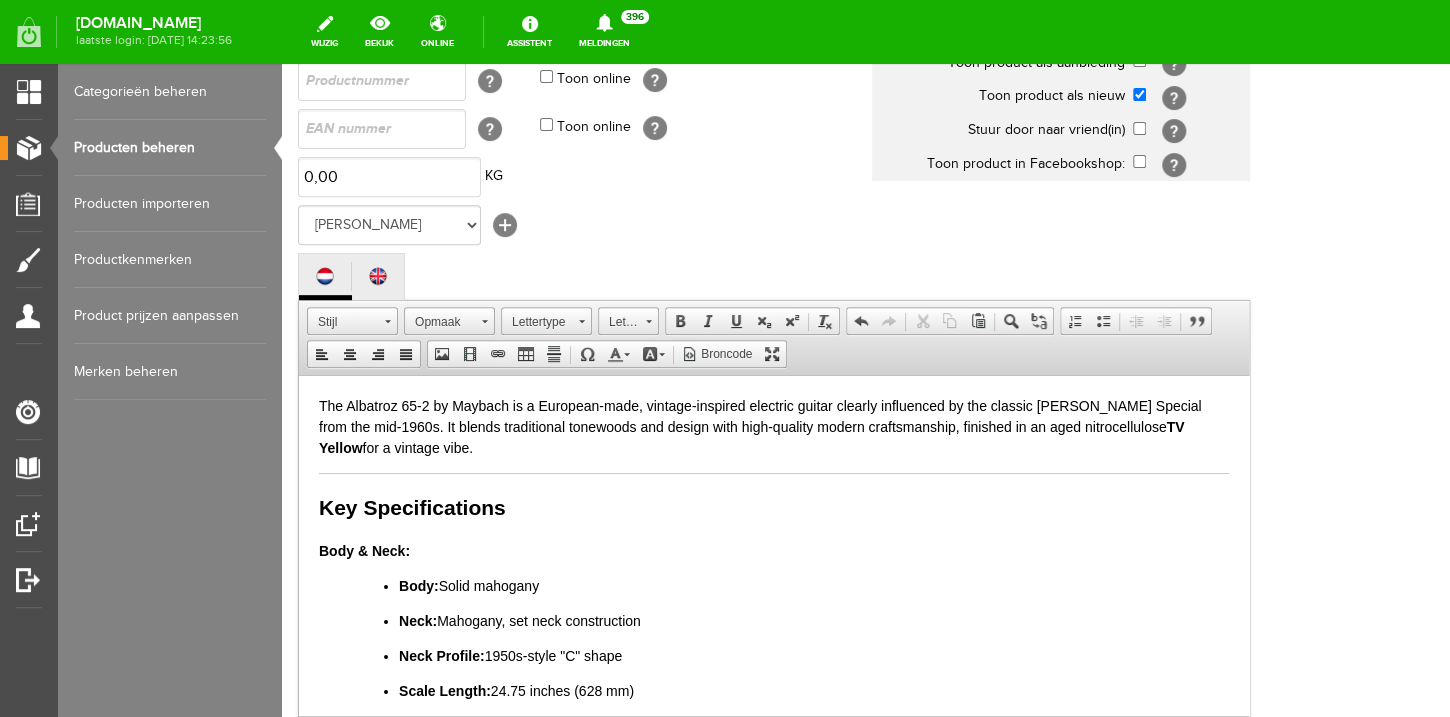 click on "The Albatroz 65-2 by Maybach is a European-made, vintage-inspired electric guitar clearly influenced by the classic [PERSON_NAME] Special from the mid-1960s. It blends traditional tonewoods and design with high-quality modern craftsmanship, finished in an aged nitrocellulose  TV Yellow  for a vintage vibe." at bounding box center [774, 426] 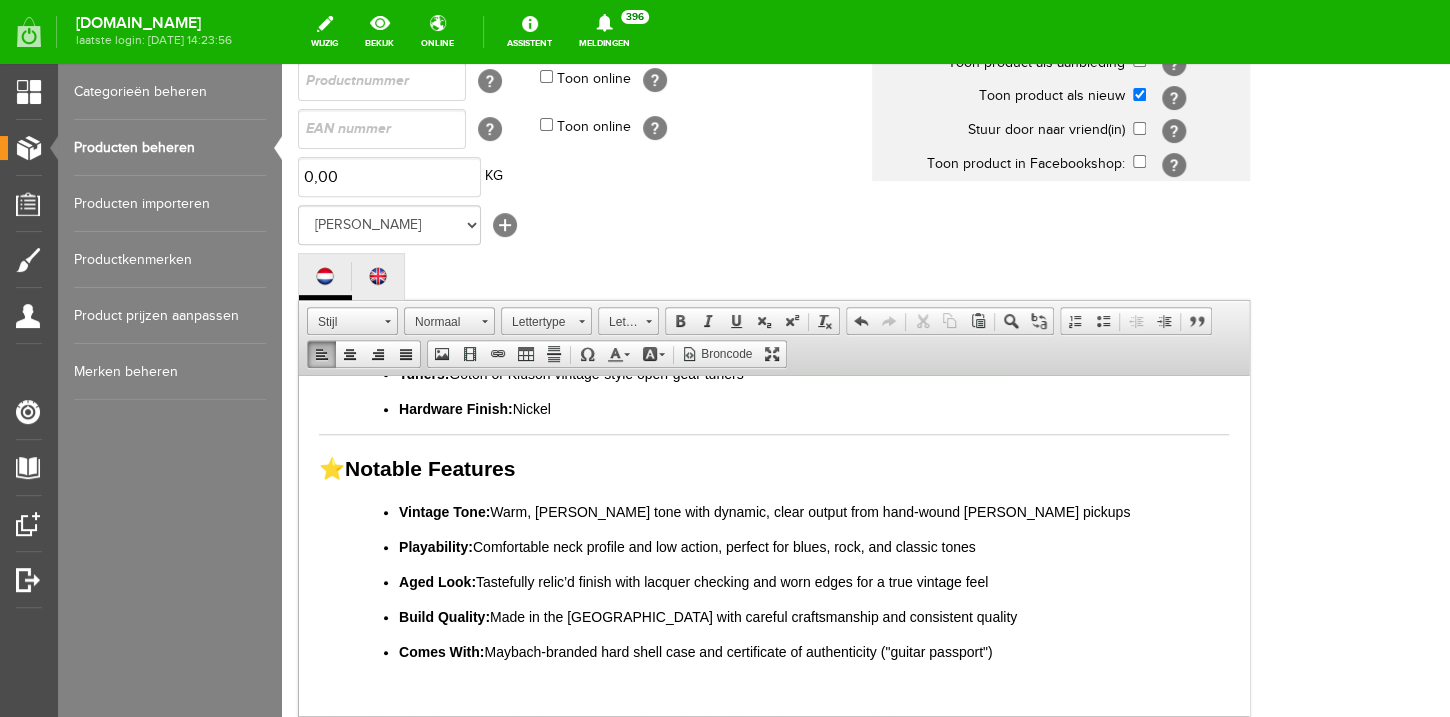 scroll, scrollTop: 672, scrollLeft: 0, axis: vertical 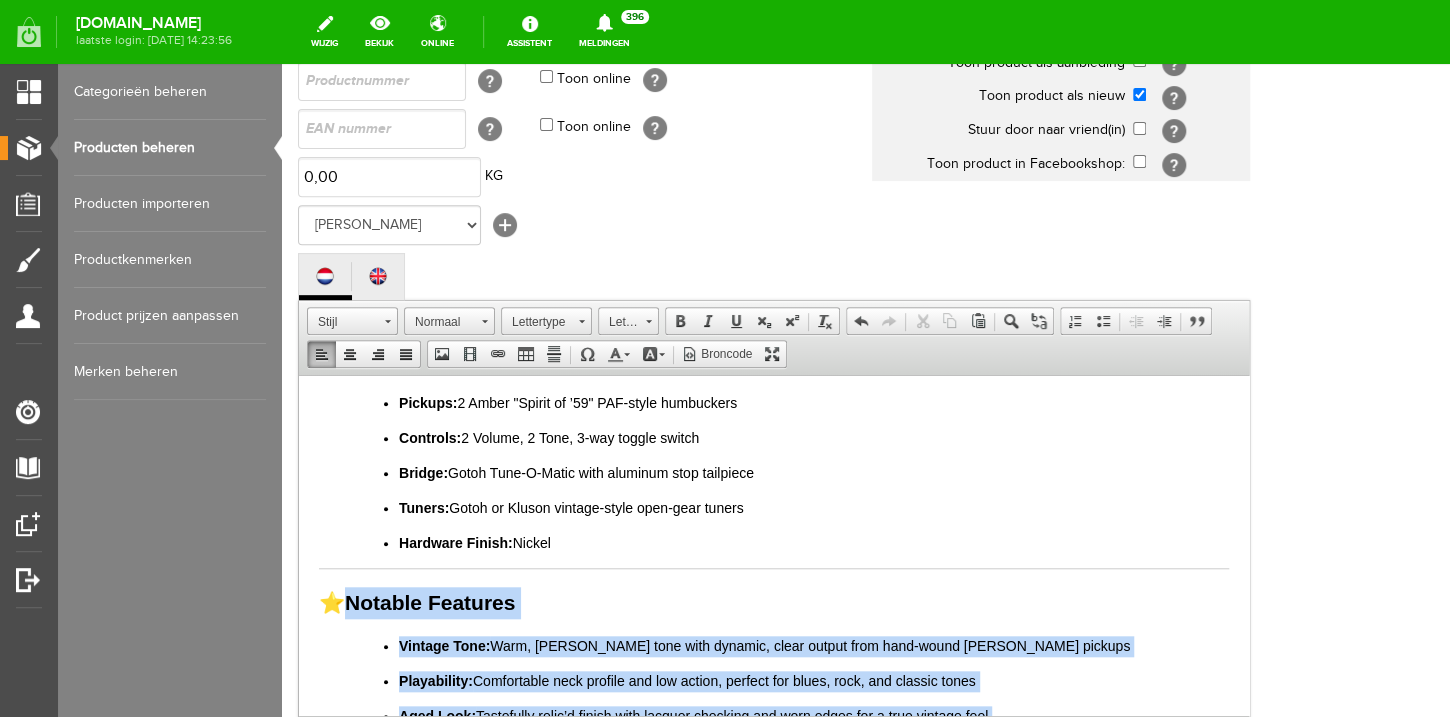 drag, startPoint x: 347, startPoint y: 599, endPoint x: 311, endPoint y: 597, distance: 36.05551 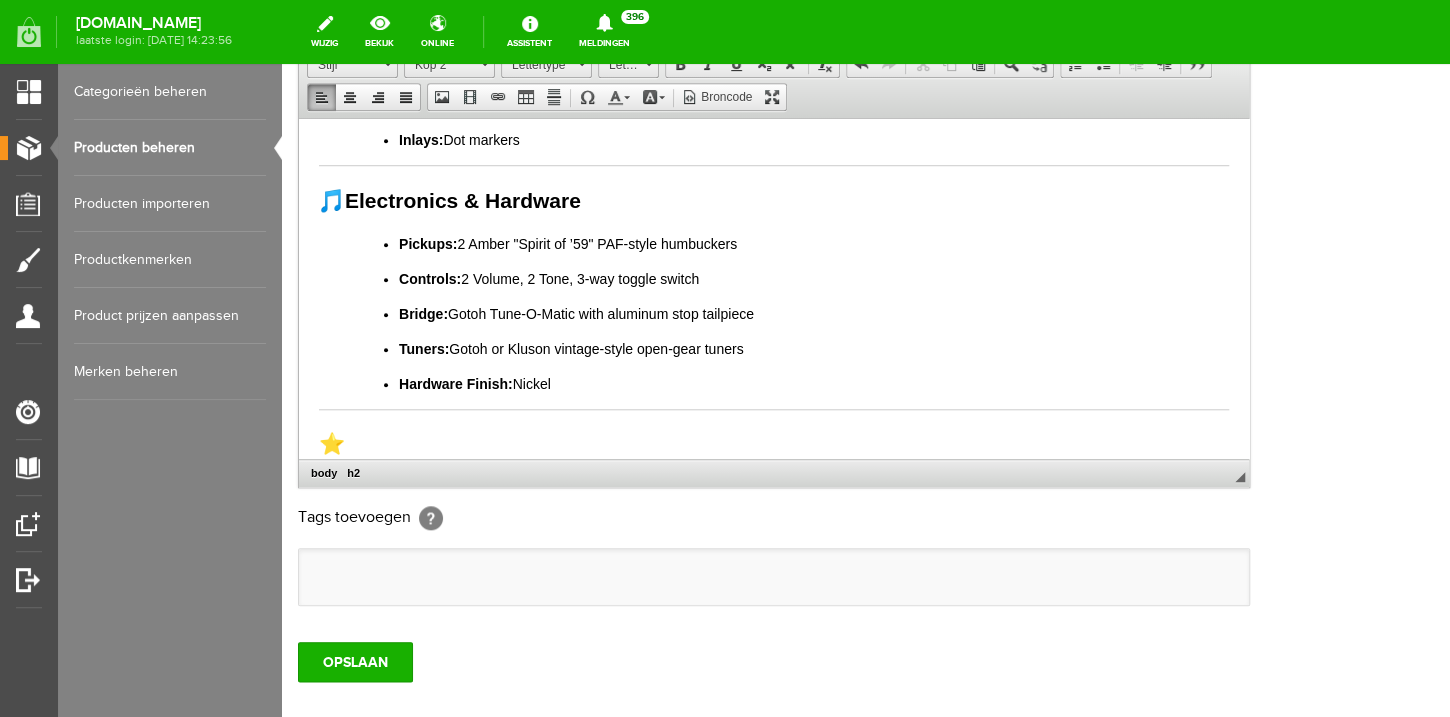 scroll, scrollTop: 542, scrollLeft: 0, axis: vertical 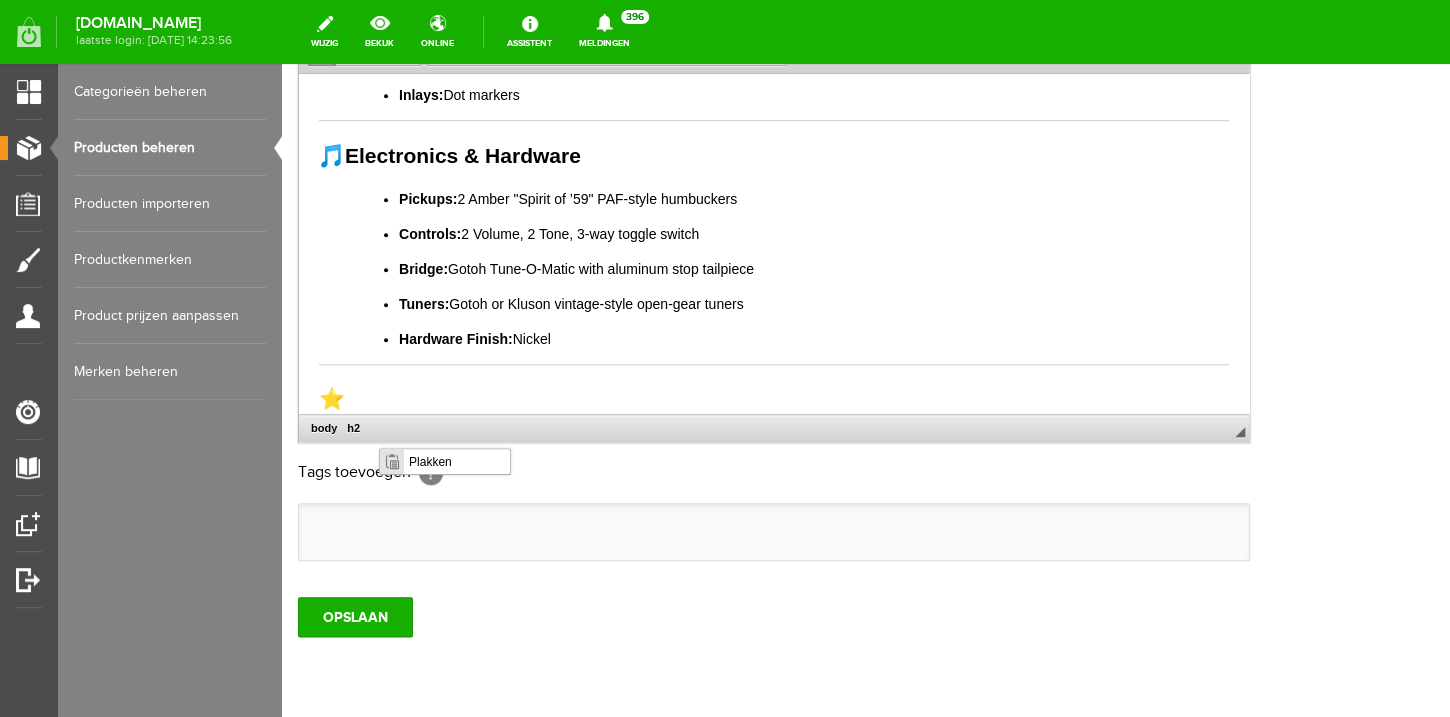 click on "The Albatroz 65-2 by Maybach is a European-made, vintage-inspired electric guitar clearly influenced by the classic [PERSON_NAME] Special from the mid-1960s. It blends traditional tonewoods and design with high-quality modern craftsmanship, finished in an aged nitrocellulose  TV Yellow  for a vintage vibe. This is a 2019 guitar with all papers and original case. Key Specifications Body & Neck: Body:  Solid mahogany Neck:  Mahogany, set neck construction Neck Profile:  1950s-style "C" shape Scale Length:  24.75 inches (628 mm) Finish:  Aged nitrocellulose lacquer (TV Yellow) Weight:  Generally light to medium, around 3.2–3.5 kg Fingerboard: Material:  Indian rosewood Frets:  22 medium jumbo frets Radius:  12" (305 mm) Nut:  Real bone, 42.8 mm width Inlays:  Dot markers 🎵  Electronics & Hardware Pickups:  2 Amber "Spirit of ’59" PAF-style humbuckers Controls:  2 Volume, 2 Tone, 3-way toggle switch Bridge:  Gotoh Tune-O-Matic with aluminum stop tailpiece Tuners:  Gotoh or Kluson vintage-style open-gear tuners" at bounding box center (774, -331) 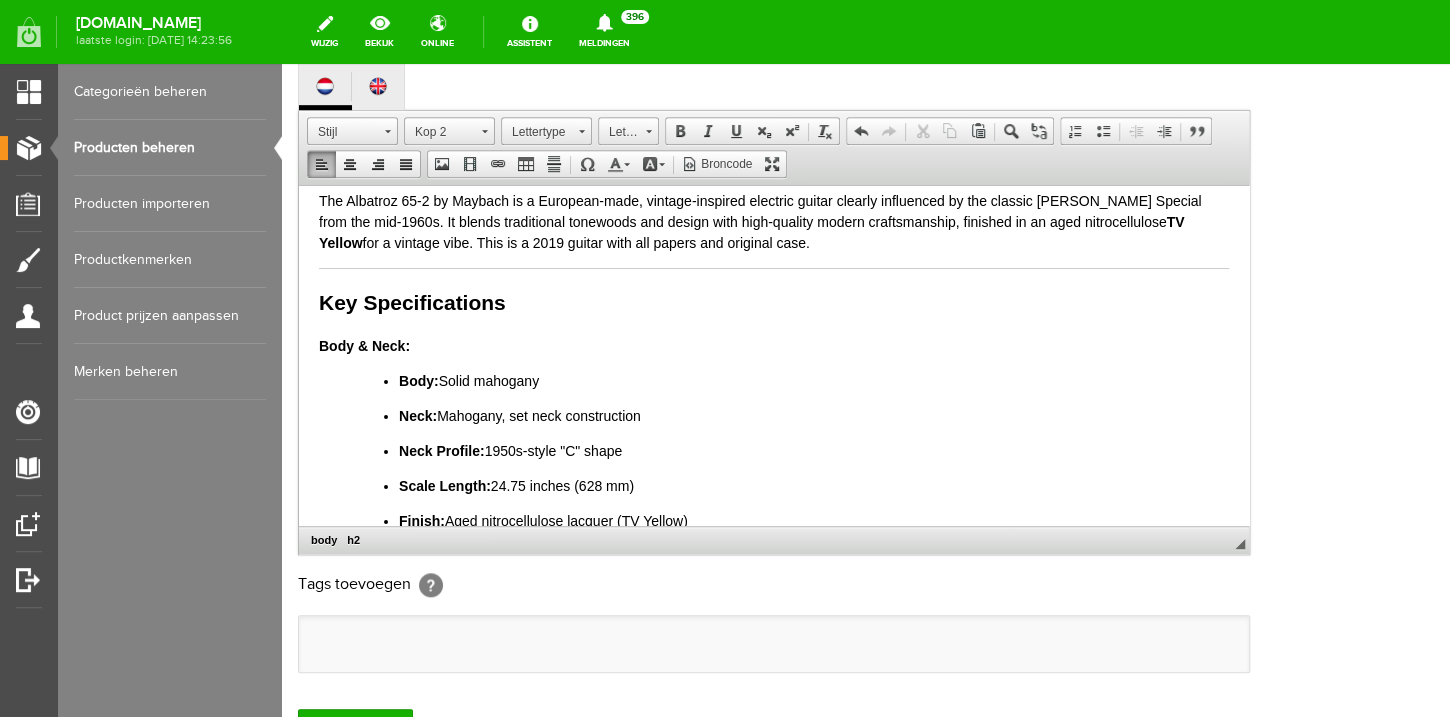 scroll, scrollTop: 0, scrollLeft: 0, axis: both 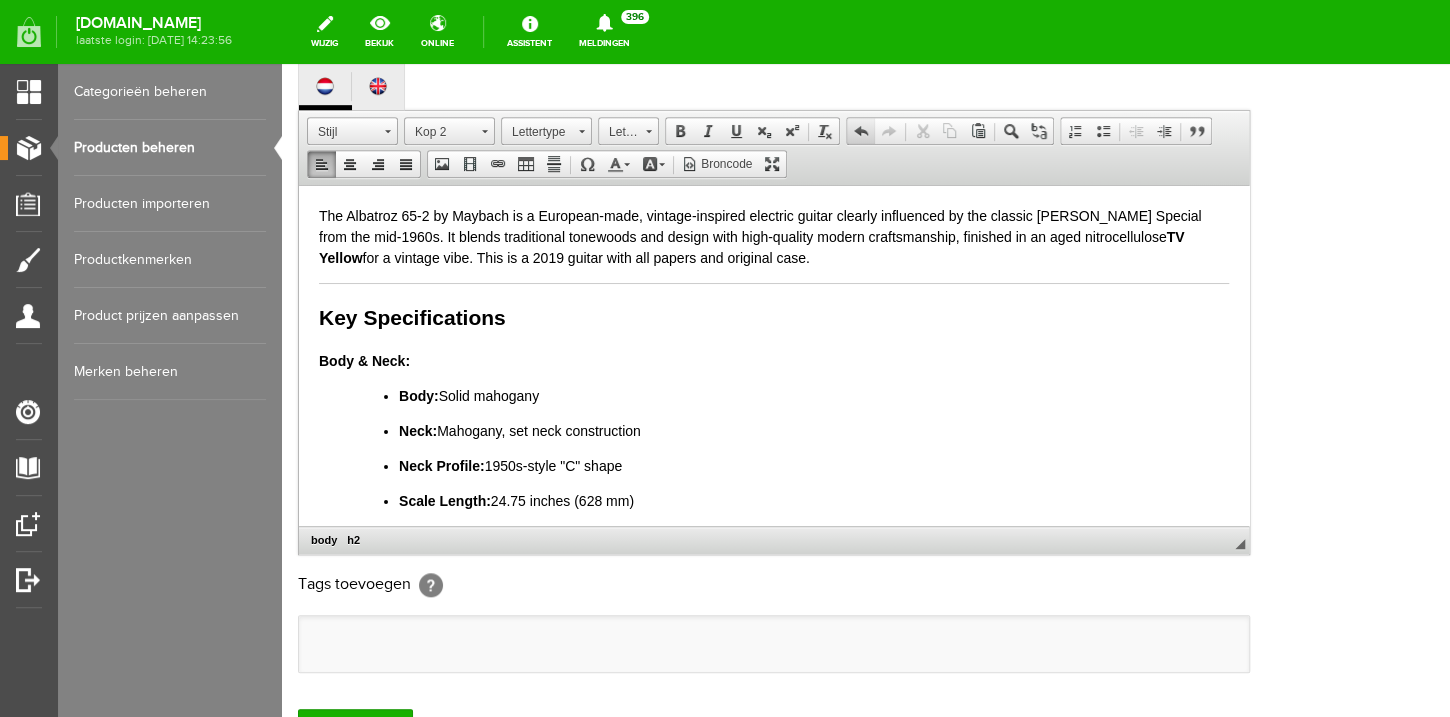 click at bounding box center (861, 131) 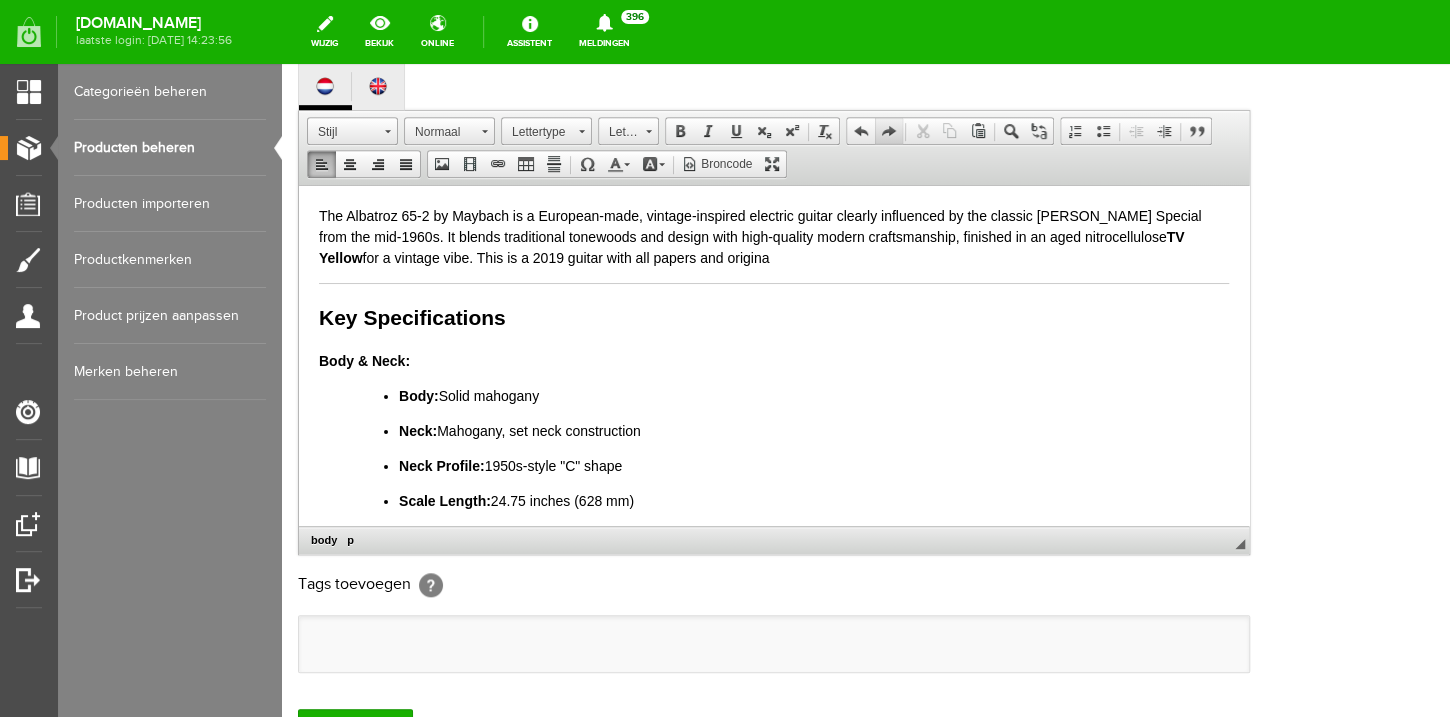 click at bounding box center (889, 131) 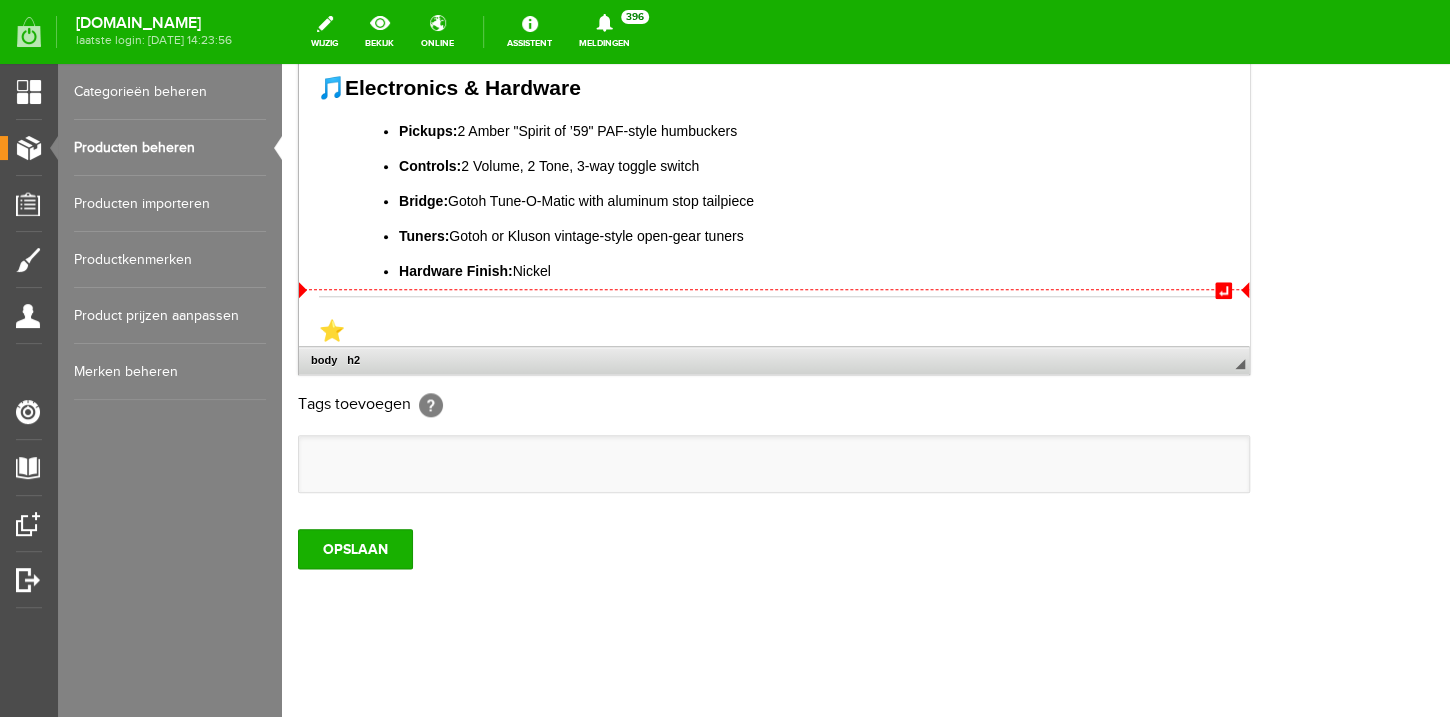 scroll, scrollTop: 622, scrollLeft: 0, axis: vertical 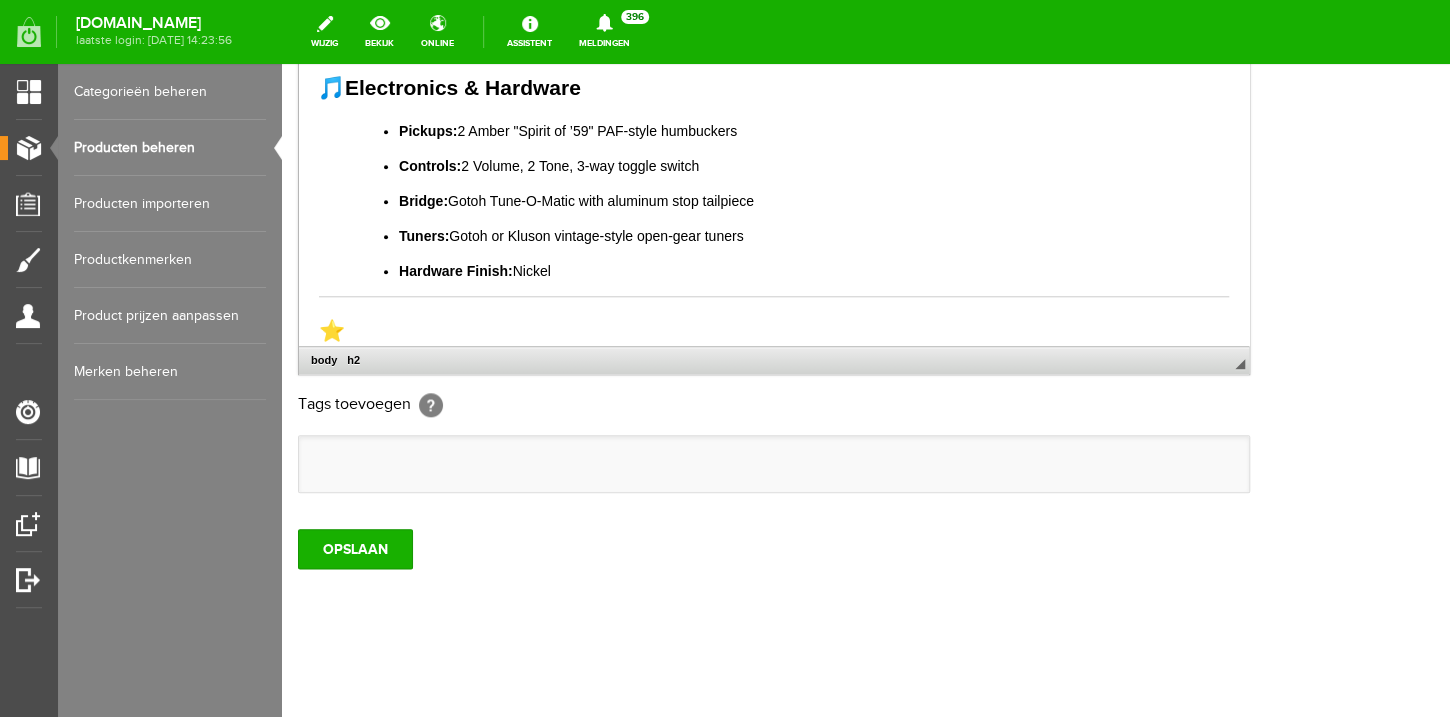 click on "⭐" at bounding box center (774, 330) 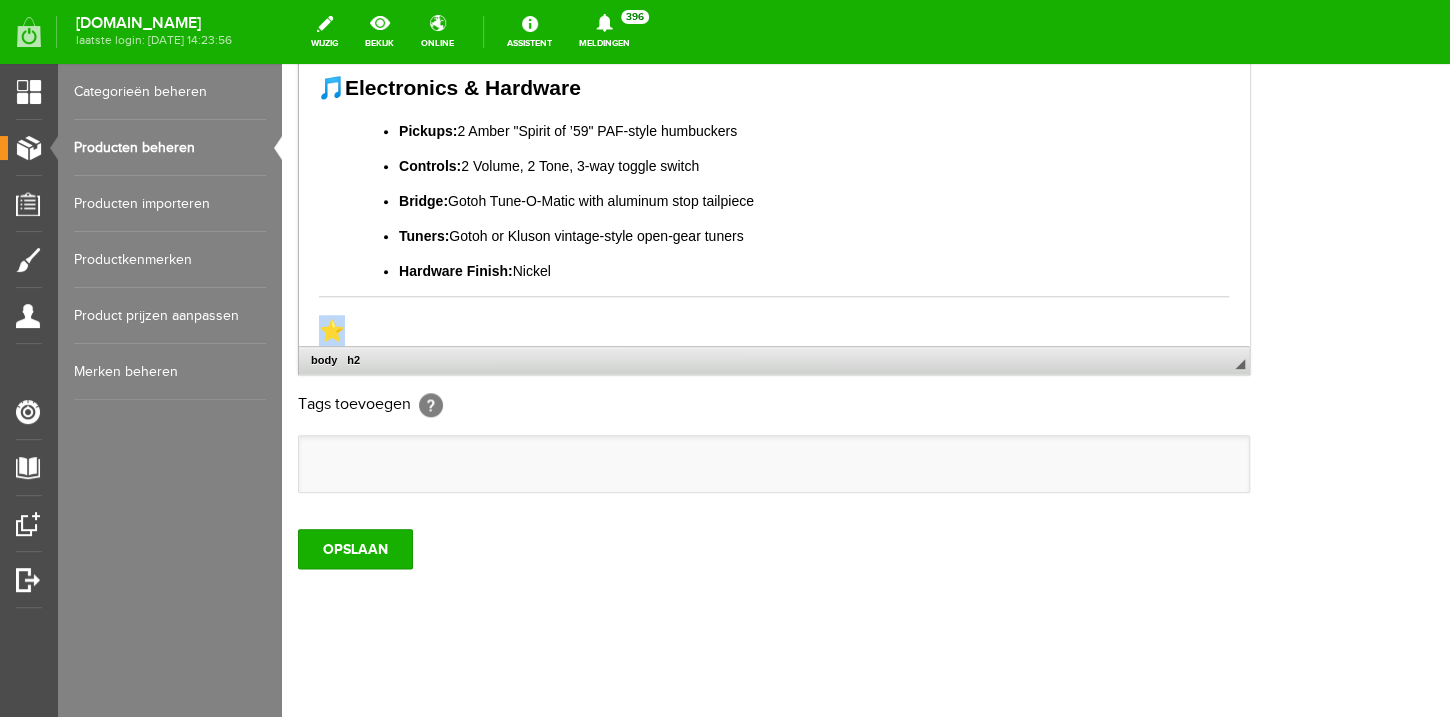 drag, startPoint x: 382, startPoint y: 322, endPoint x: 301, endPoint y: 323, distance: 81.00617 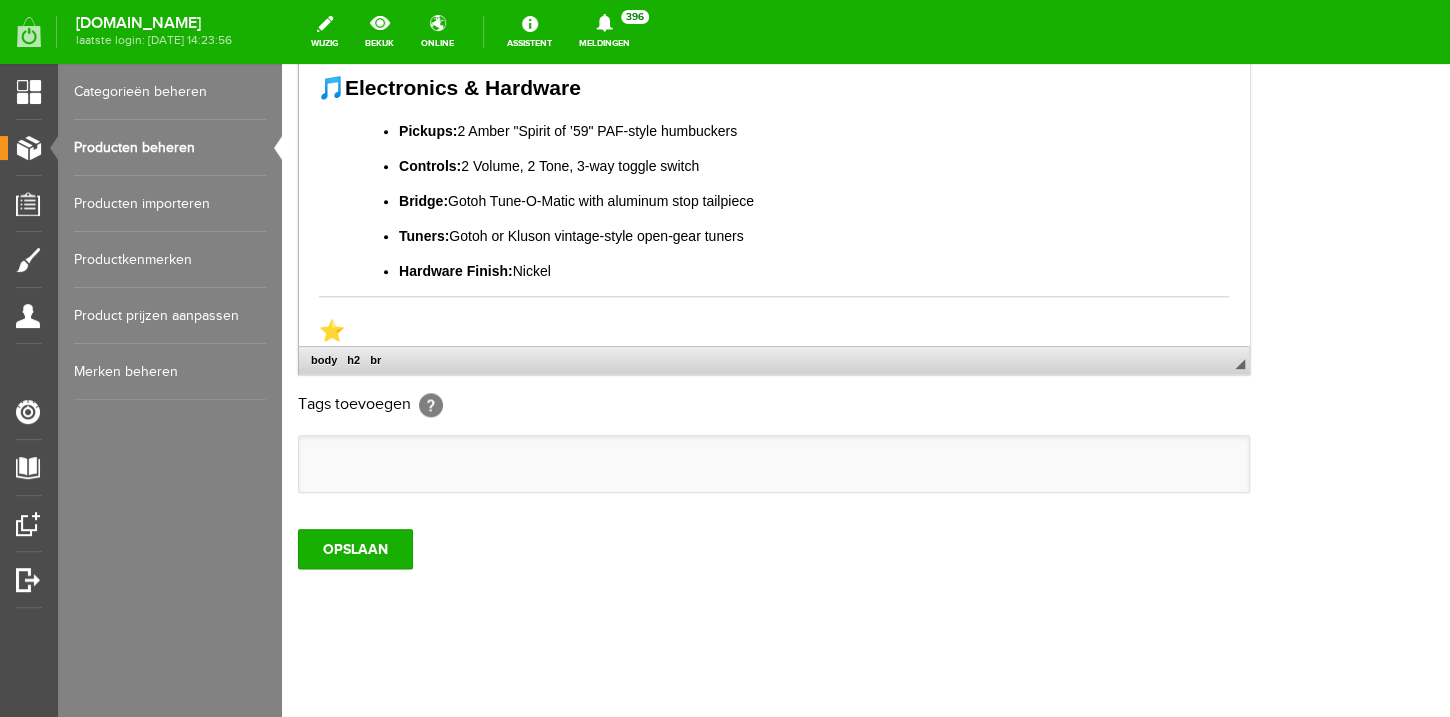 click on "⭐" at bounding box center (774, 330) 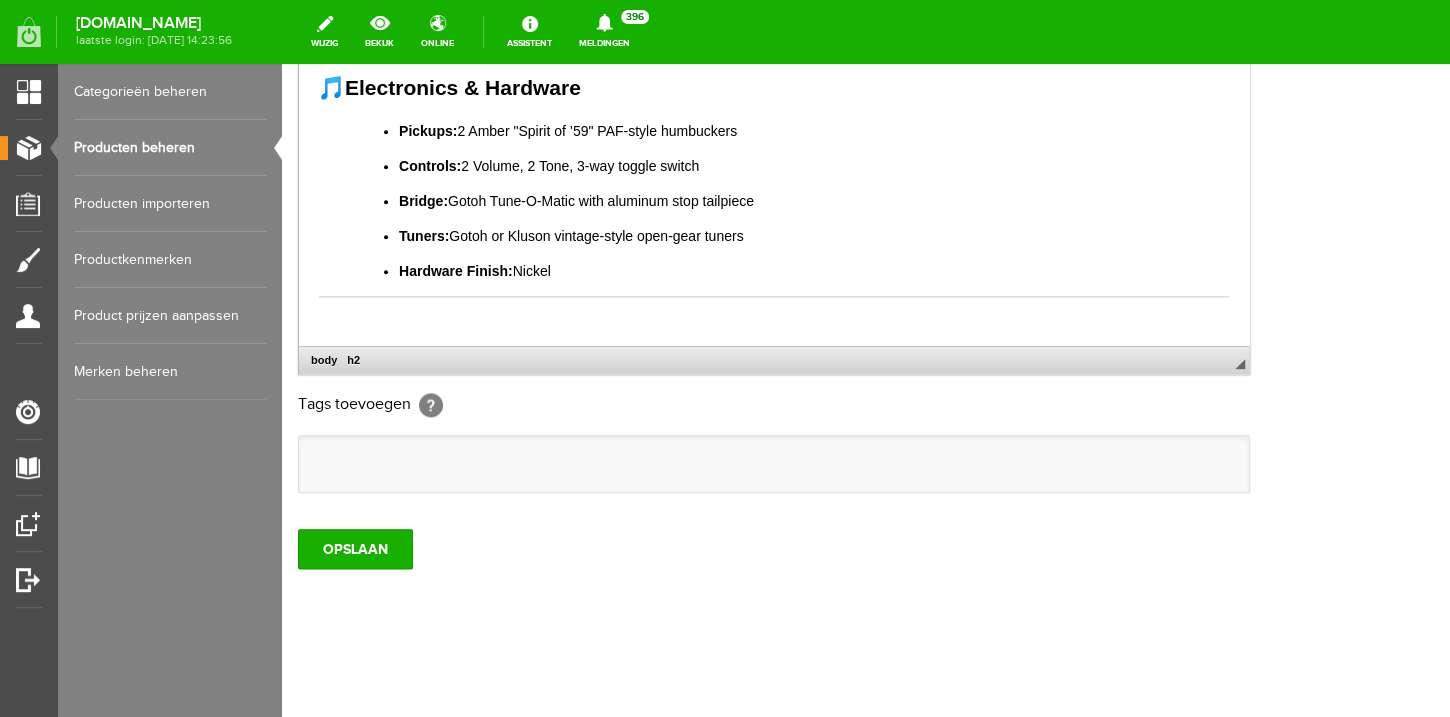 scroll, scrollTop: 1, scrollLeft: 0, axis: vertical 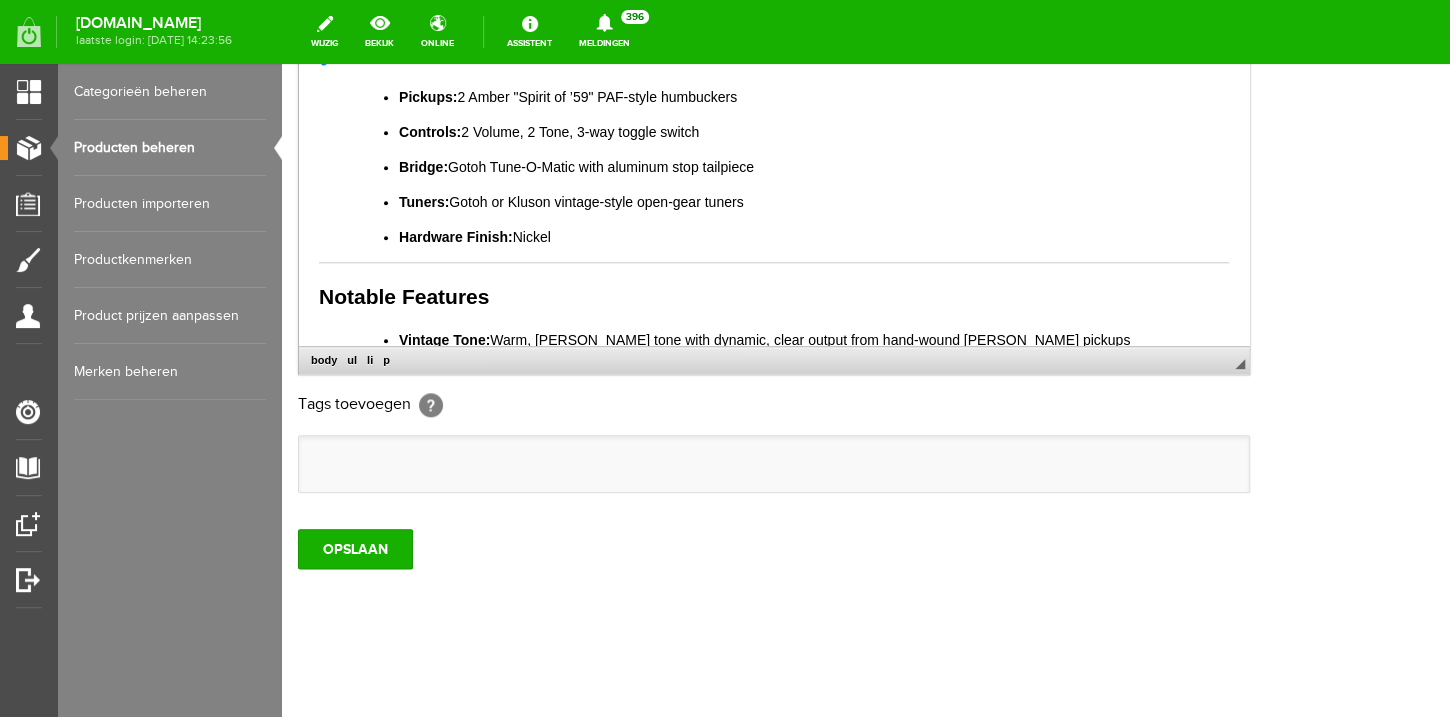 drag, startPoint x: 722, startPoint y: 98, endPoint x: 522, endPoint y: 100, distance: 200.01 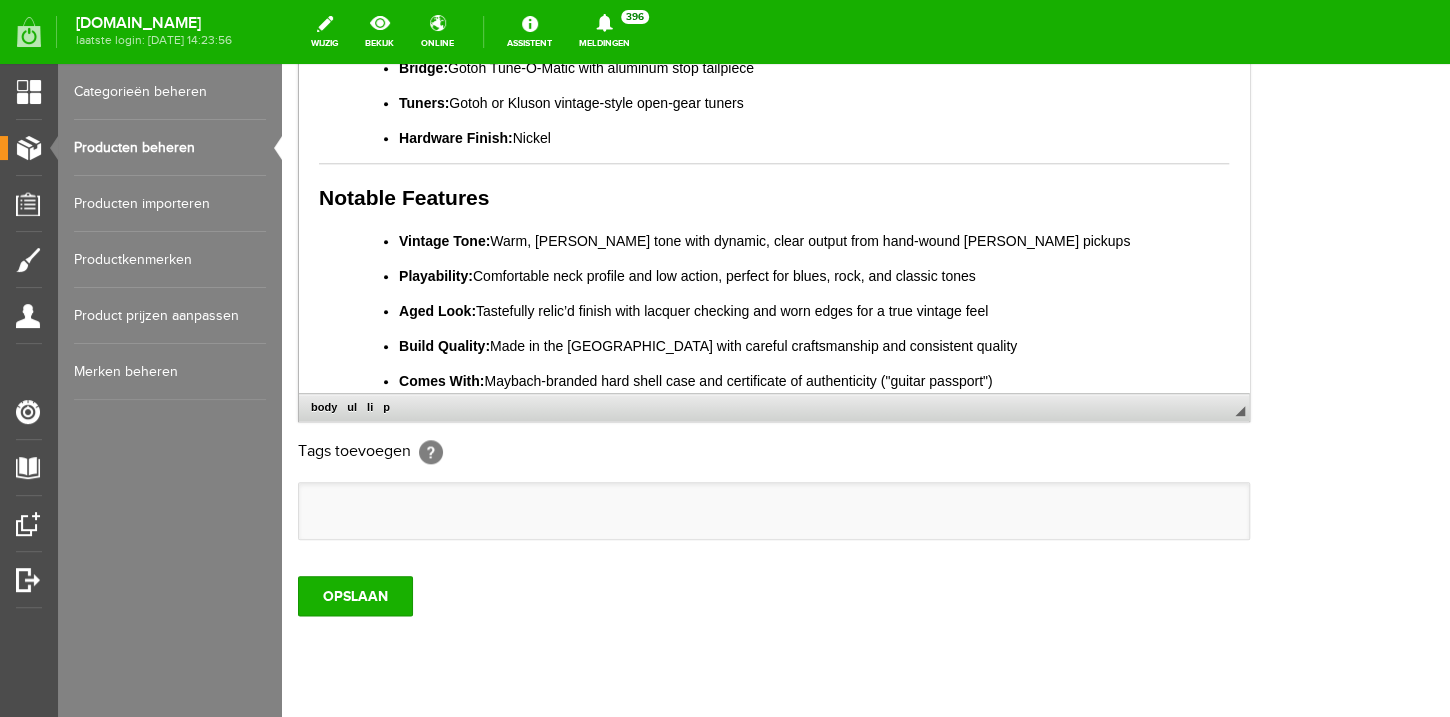 scroll, scrollTop: 659, scrollLeft: 0, axis: vertical 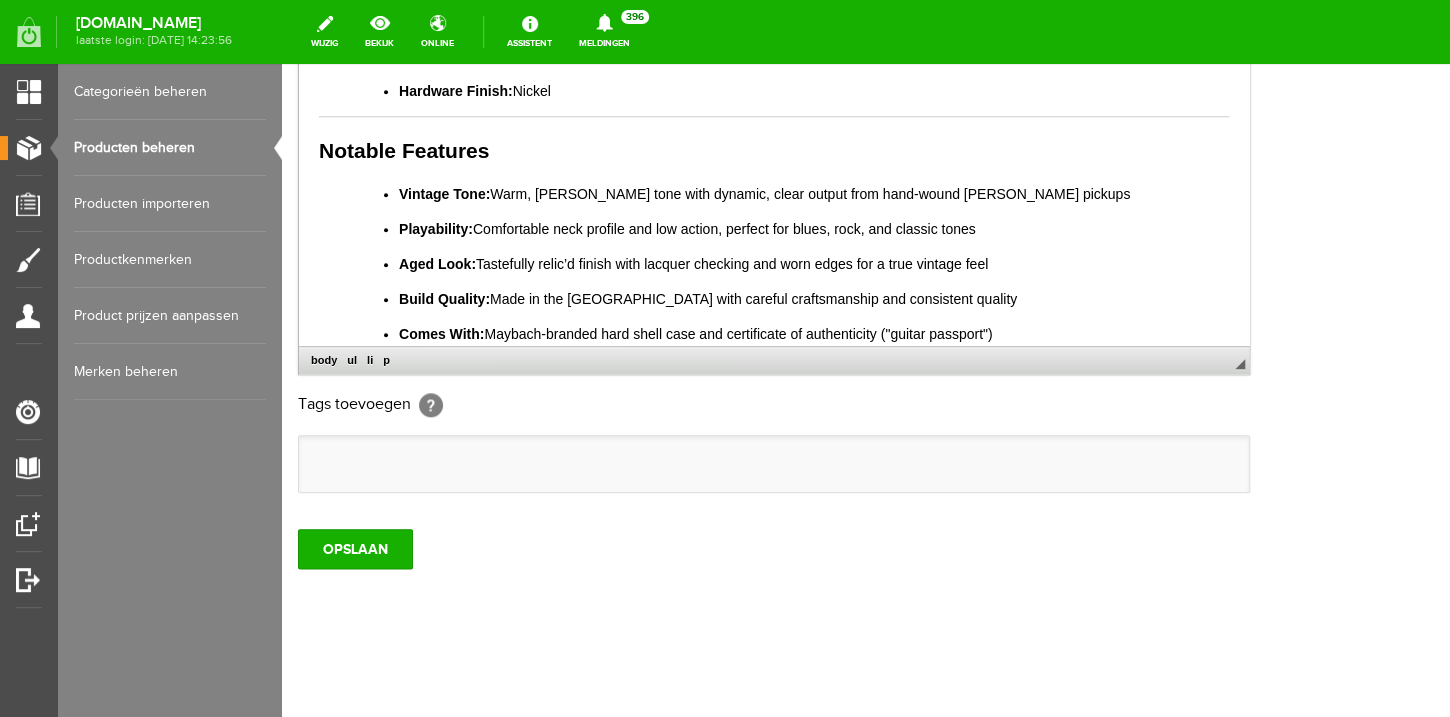 click on "Comes With:  Maybach-branded hard shell case and certificate of authenticity ("guitar passport")" at bounding box center [814, 333] 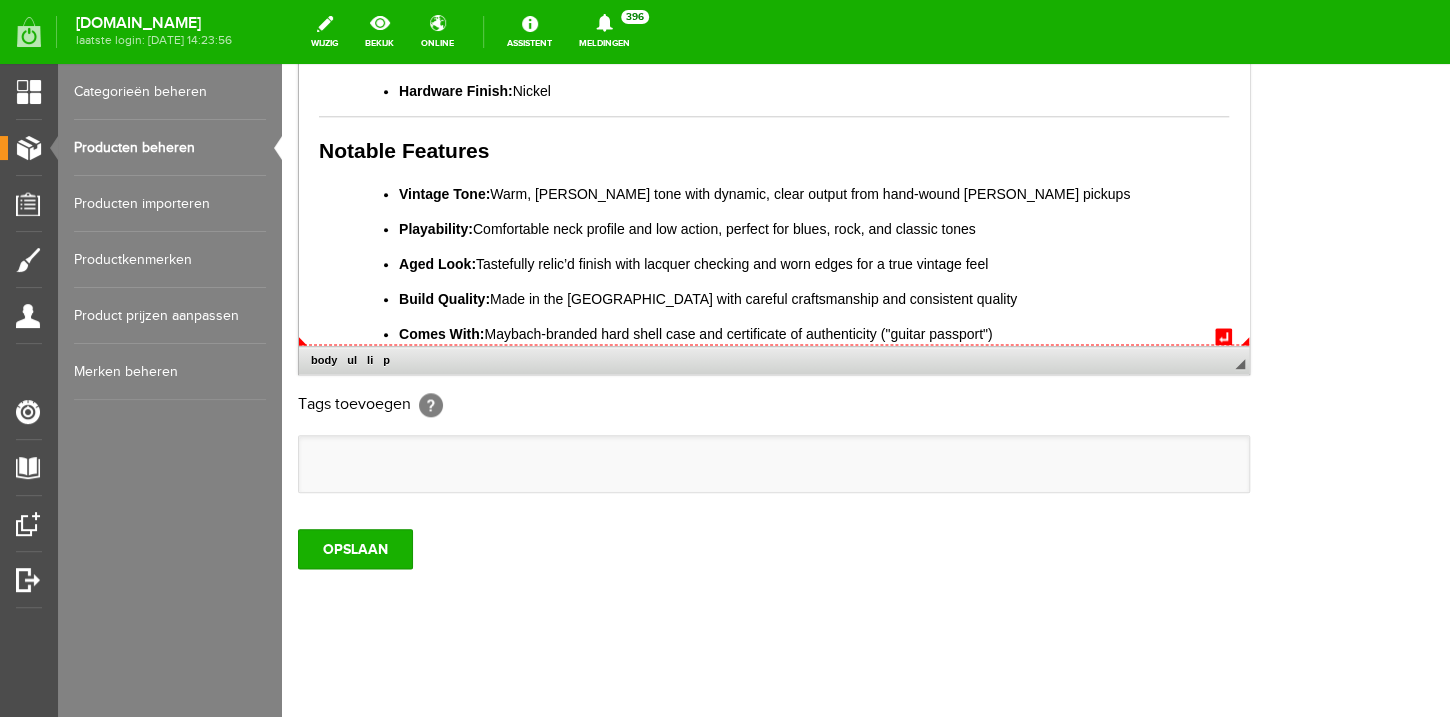 scroll, scrollTop: 785, scrollLeft: 0, axis: vertical 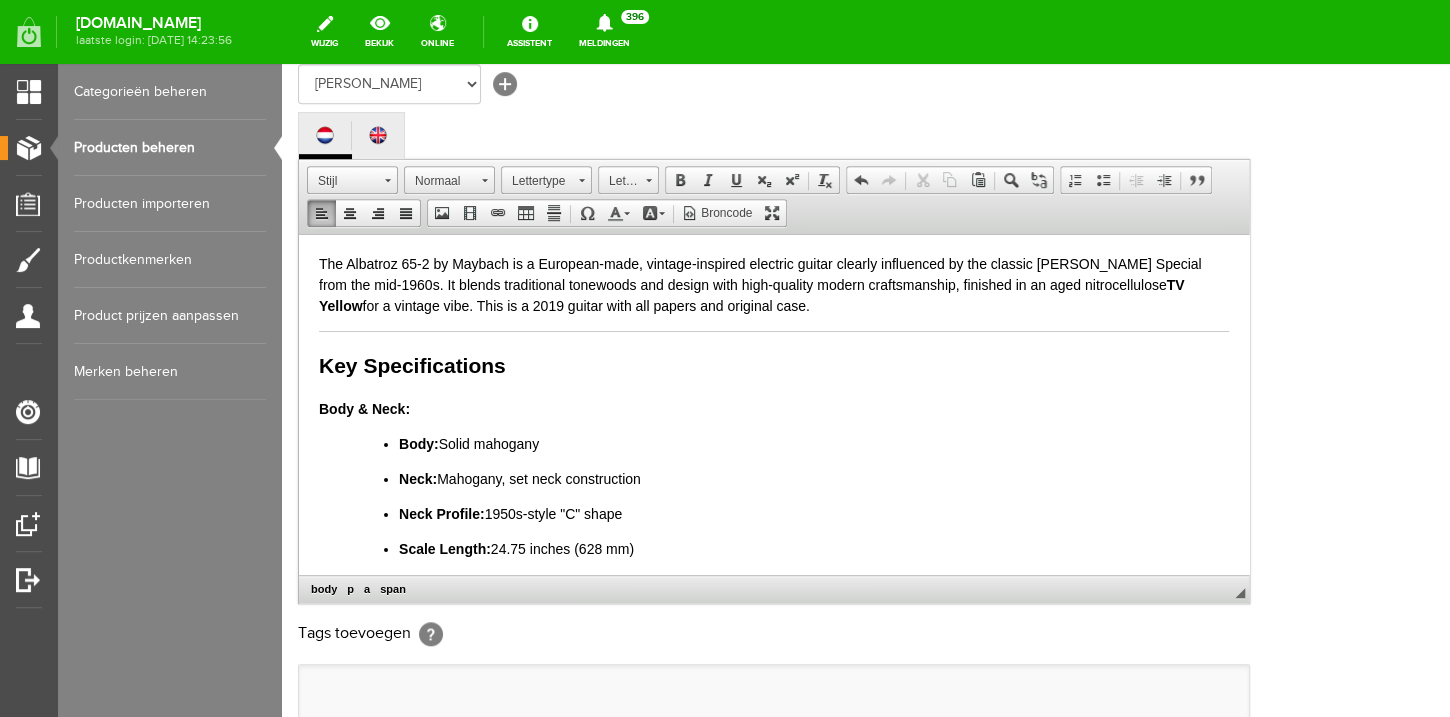 drag, startPoint x: 997, startPoint y: 425, endPoint x: 377, endPoint y: 450, distance: 620.50385 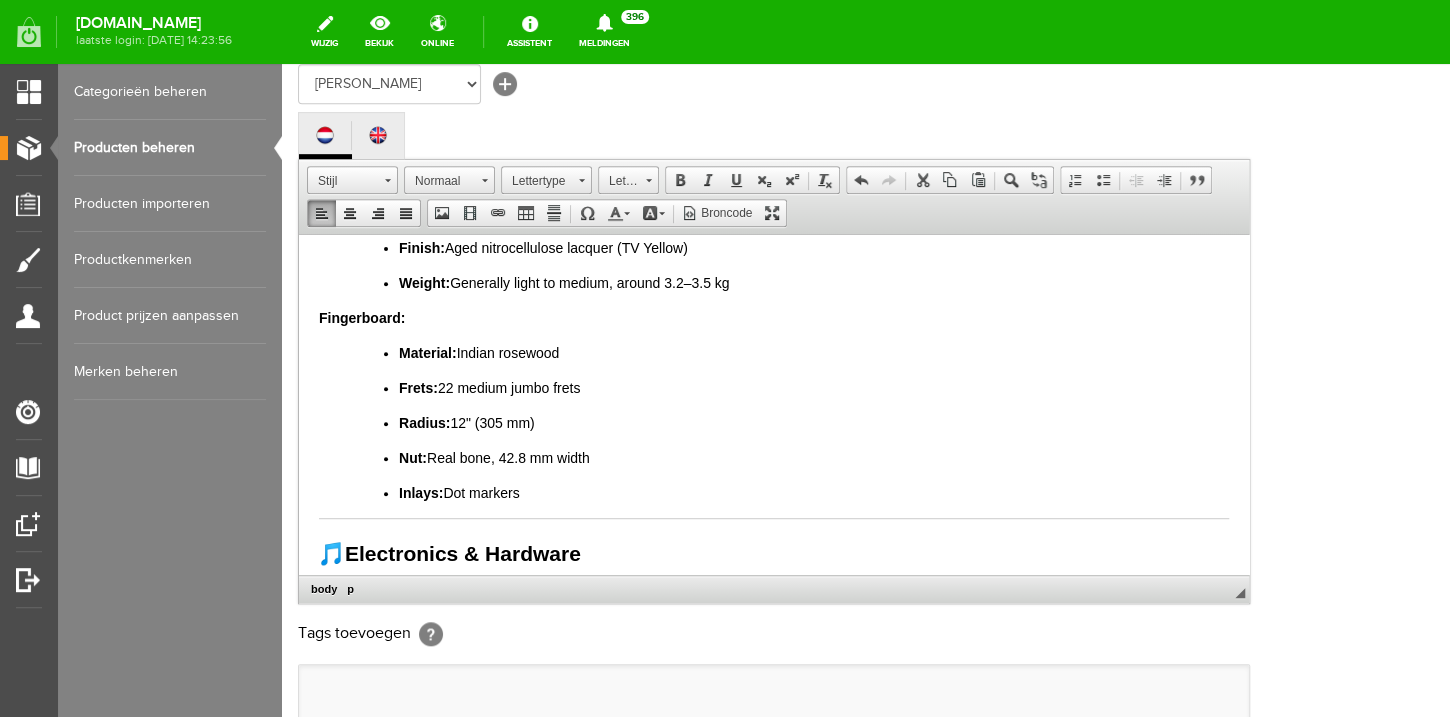 click on "Radius:  12" (305 mm)" at bounding box center [814, 422] 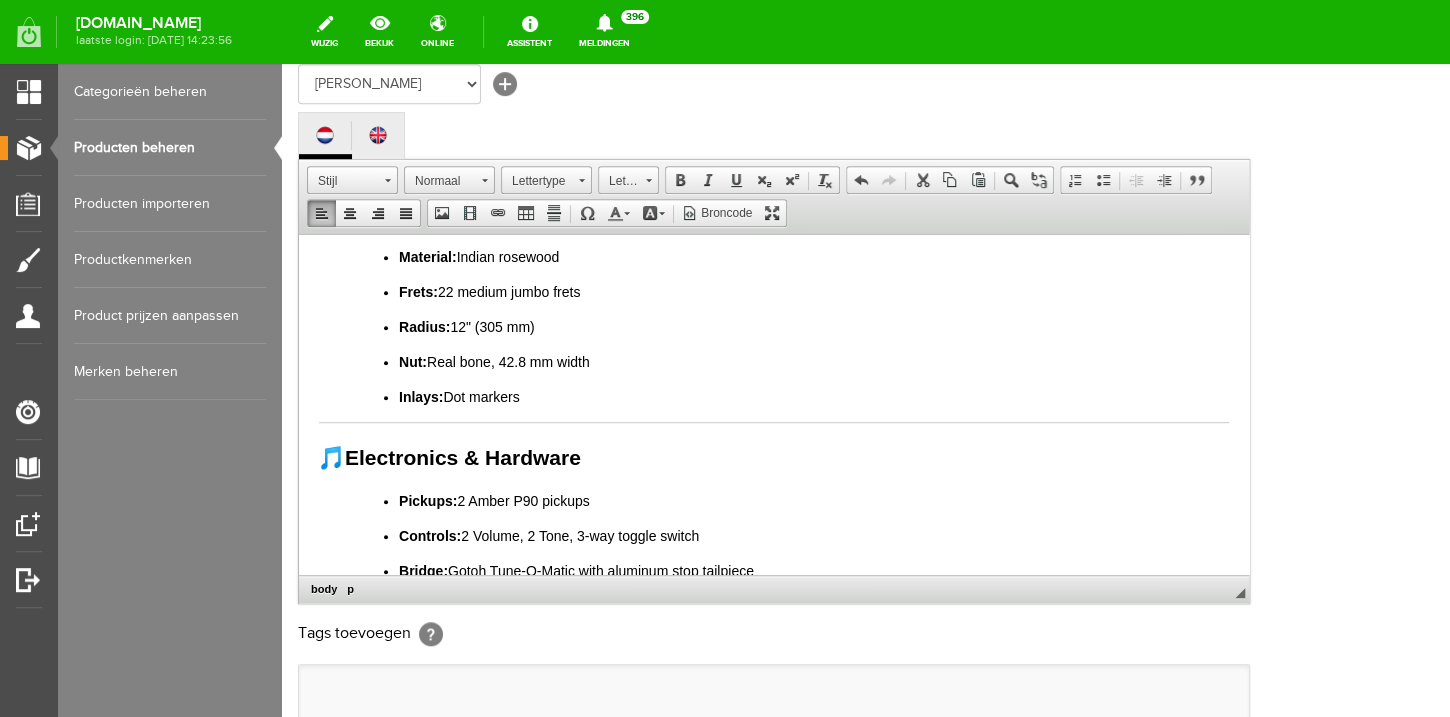 click on "The Albatroz 65-2 by Maybach is a European-made, vintage-inspired electric guitar clearly influenced by the classic [PERSON_NAME] Special from the mid-1960s. It blends traditional tonewoods and design with high-quality modern craftsmanship, finished in an aged nitrocellulose  TV Yellow  for a vintage vibe. This is a 2019 guitar with all papers and original case. Key Specifications Body & Neck: Body:  Solid mahogany Neck:  Mahogany, set neck construction Neck Profile:  1950s-style "C" shape Scale Length:  24.75 inches (628 mm) Finish:  Aged nitrocellulose lacquer (TV Yellow) Weight:  Generally light to medium, around 3.2–3.5 kg Fingerboard: Material:  Indian rosewood Frets:  22 medium jumbo frets Radius:  12" (305 mm) Nut:  Real bone, 42.8 mm width Inlays:  Dot markers 🎵  Electronics & Hardware Pickups:  2 Amber P90 pickups Controls:  2 Volume, 2 Tone, 3-way toggle switch Bridge:  Gotoh Tune-O-Matic with aluminum stop tailpiece Tuners:  Gotoh or Kluson vintage-style open-gear tuners Hardware Finish:  Nickel" at bounding box center (774, -29) 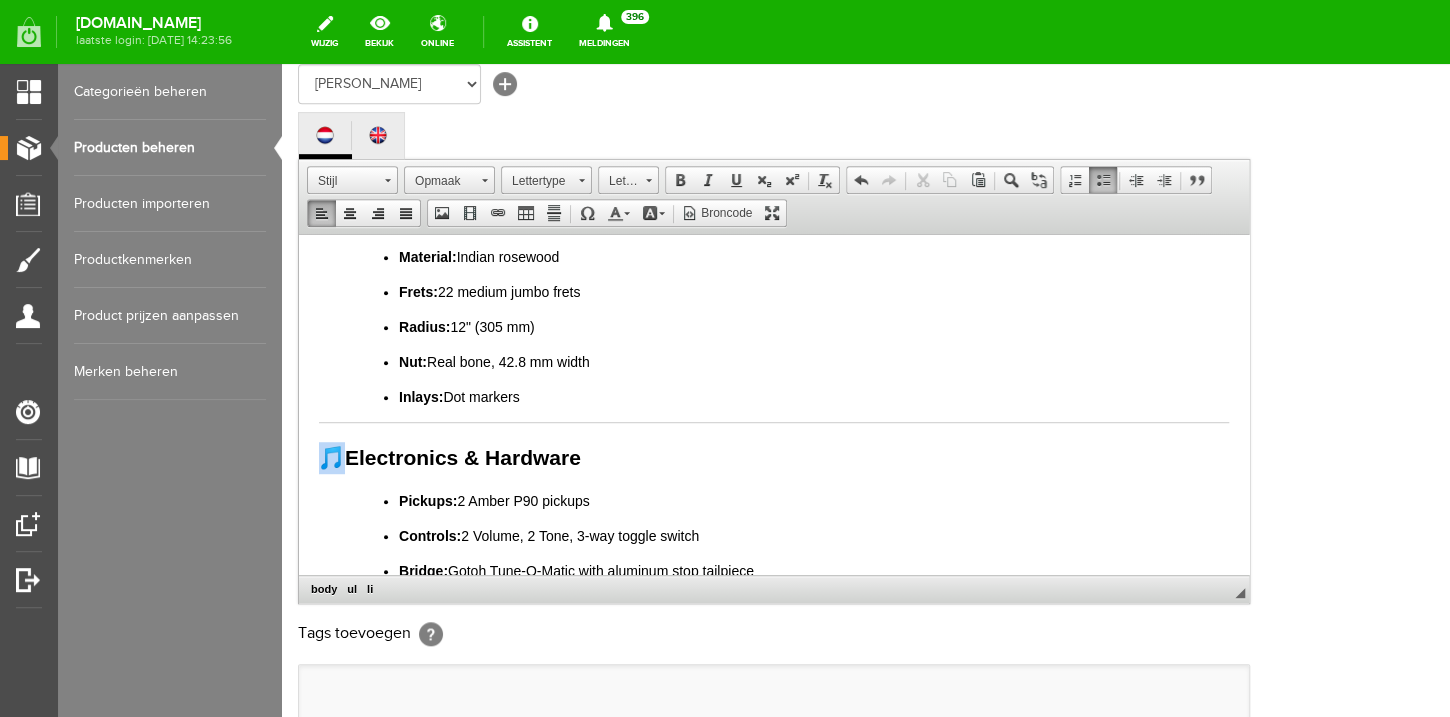 click on "🎵  Electronics & Hardware" at bounding box center (774, 457) 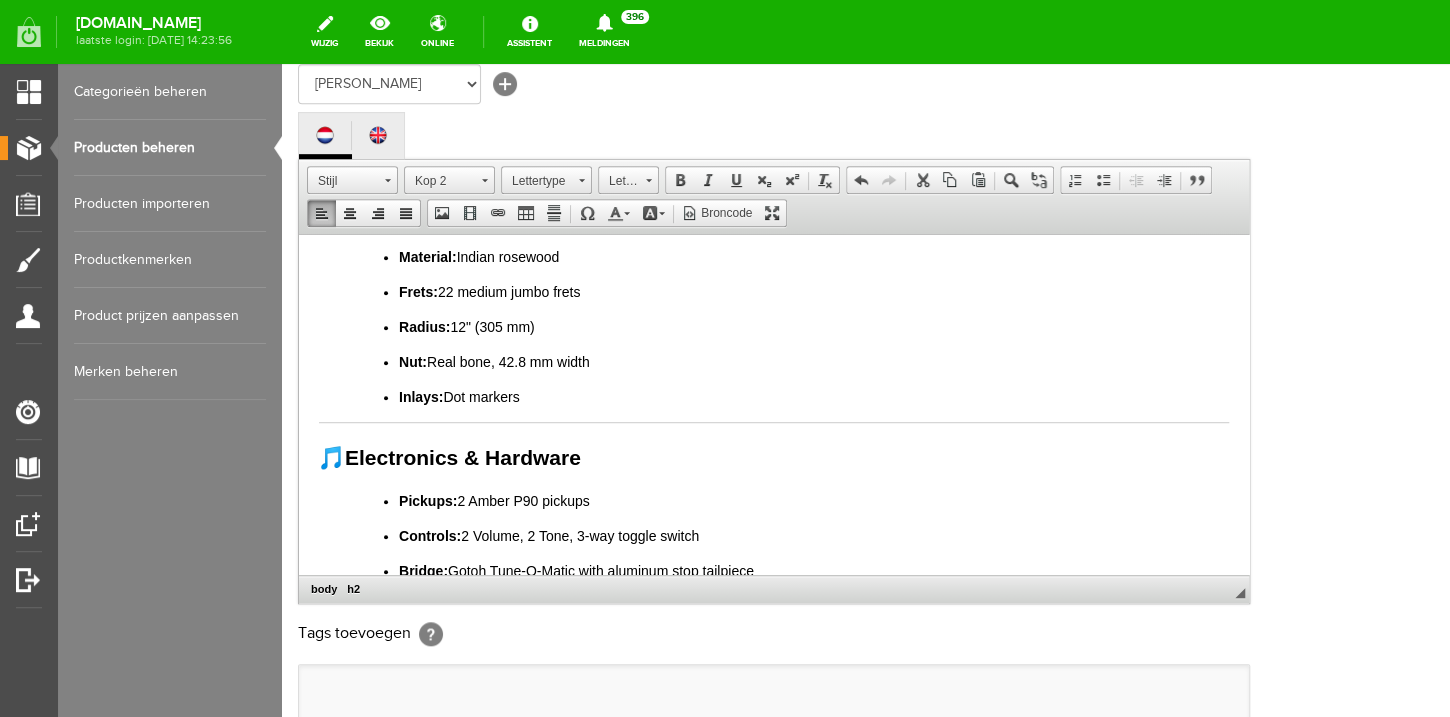 click on "Electronics & Hardware" at bounding box center (463, 456) 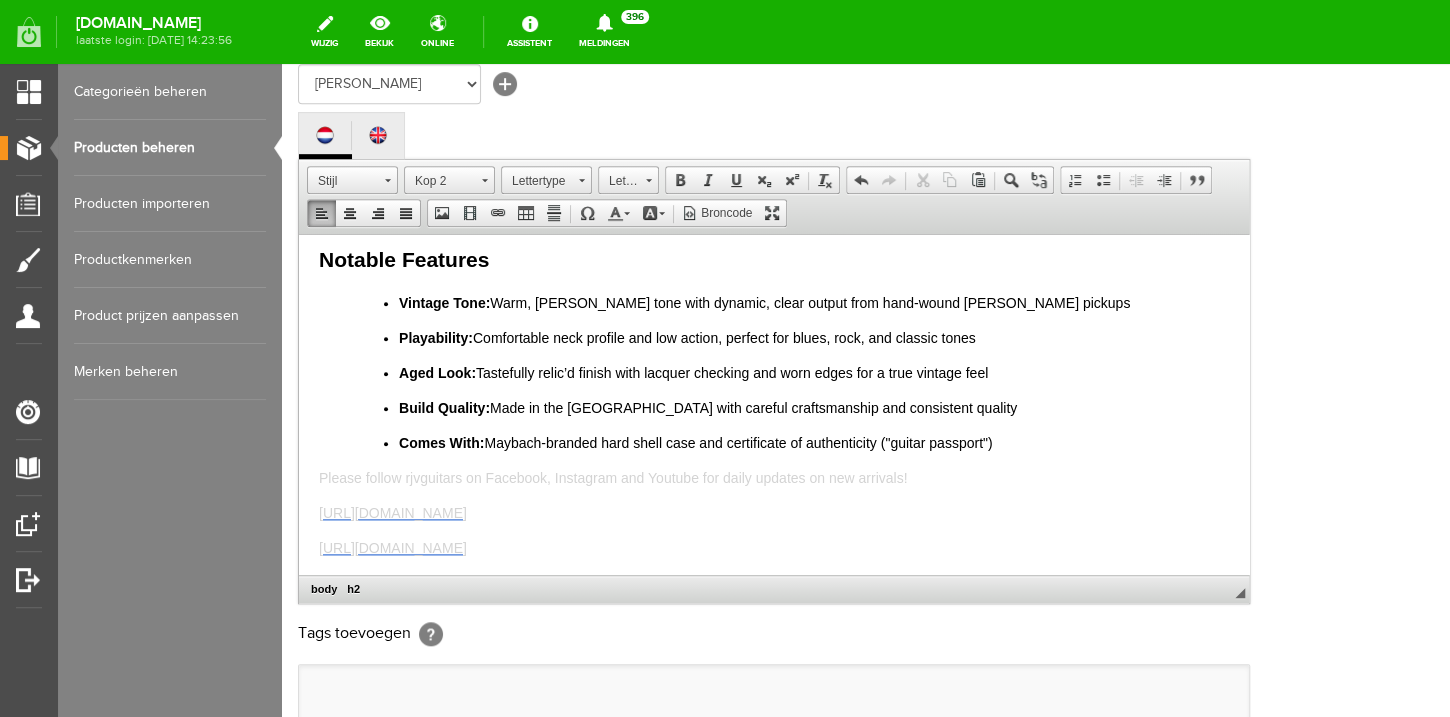 scroll, scrollTop: 928, scrollLeft: 0, axis: vertical 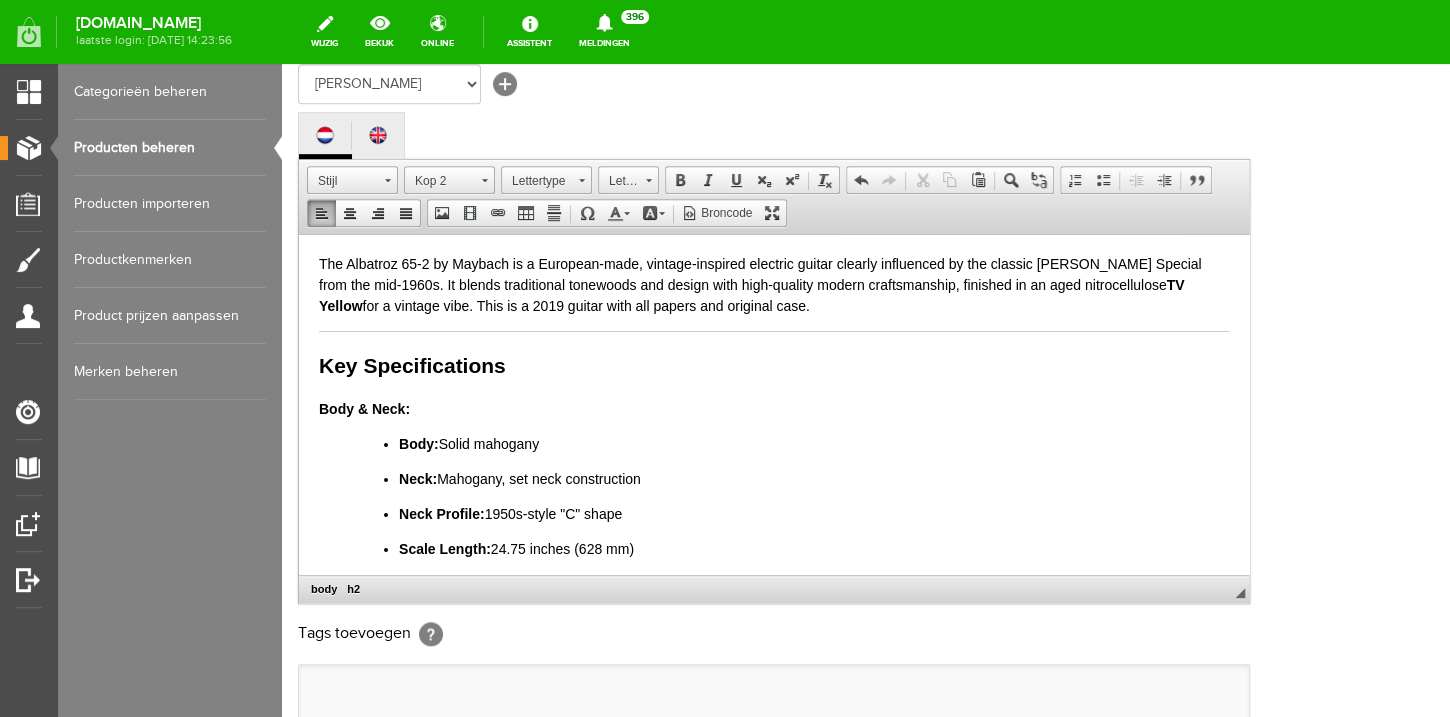 drag, startPoint x: 1008, startPoint y: 386, endPoint x: 300, endPoint y: 72, distance: 774.5063 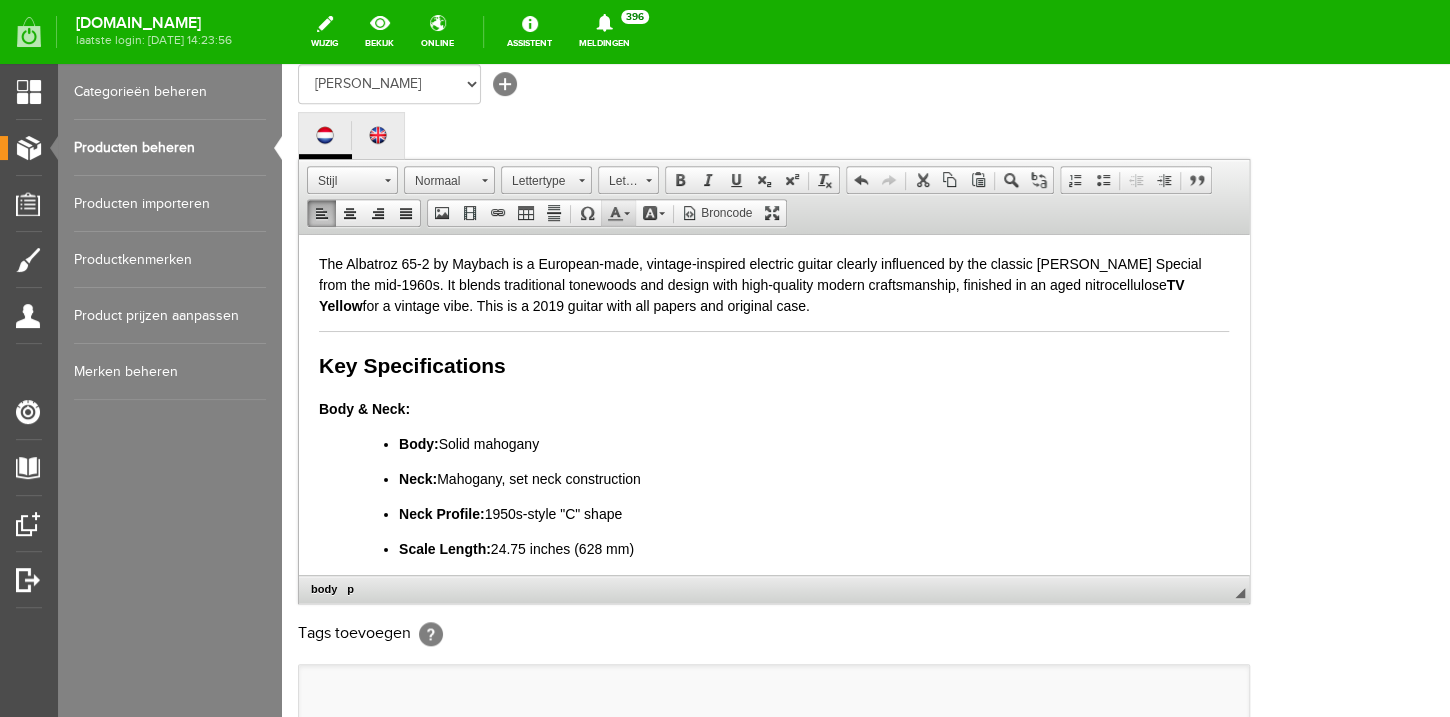 click on "Tekstkleur" at bounding box center (618, 213) 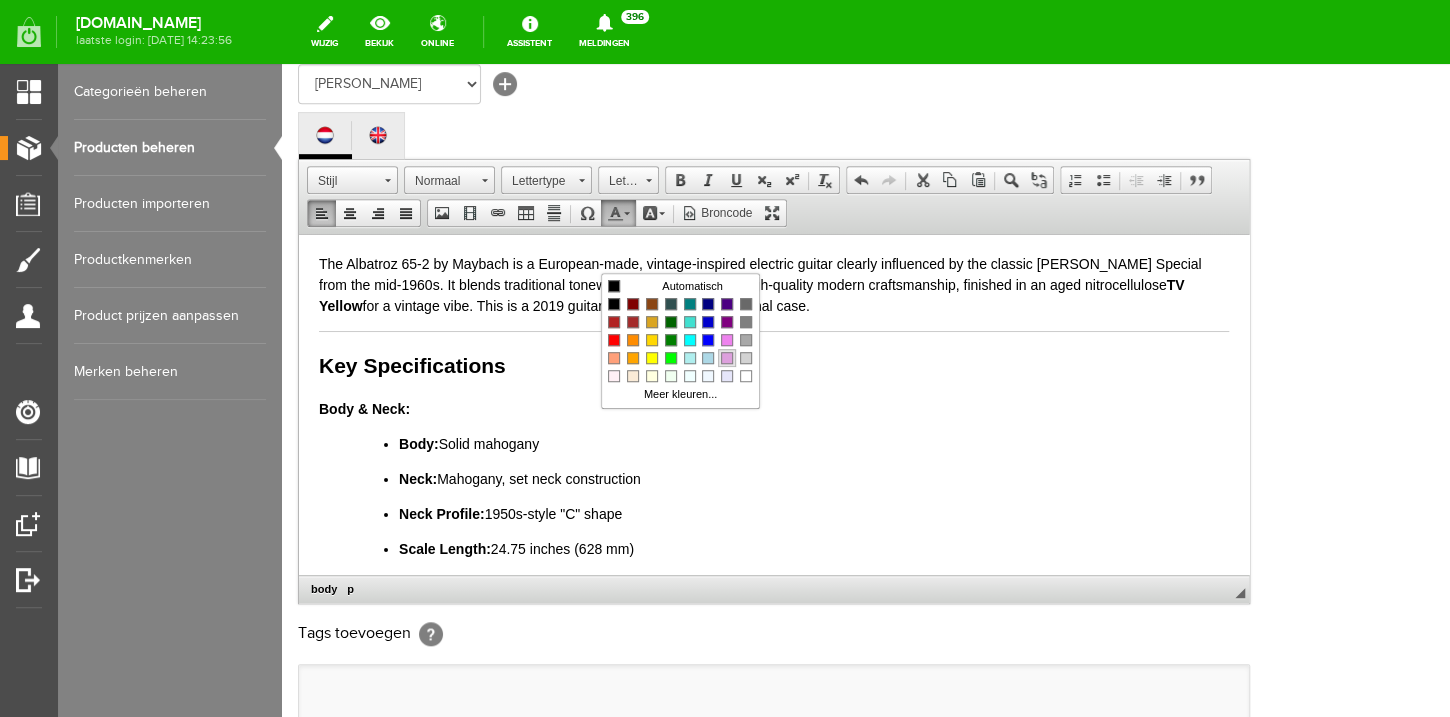 scroll, scrollTop: 0, scrollLeft: 0, axis: both 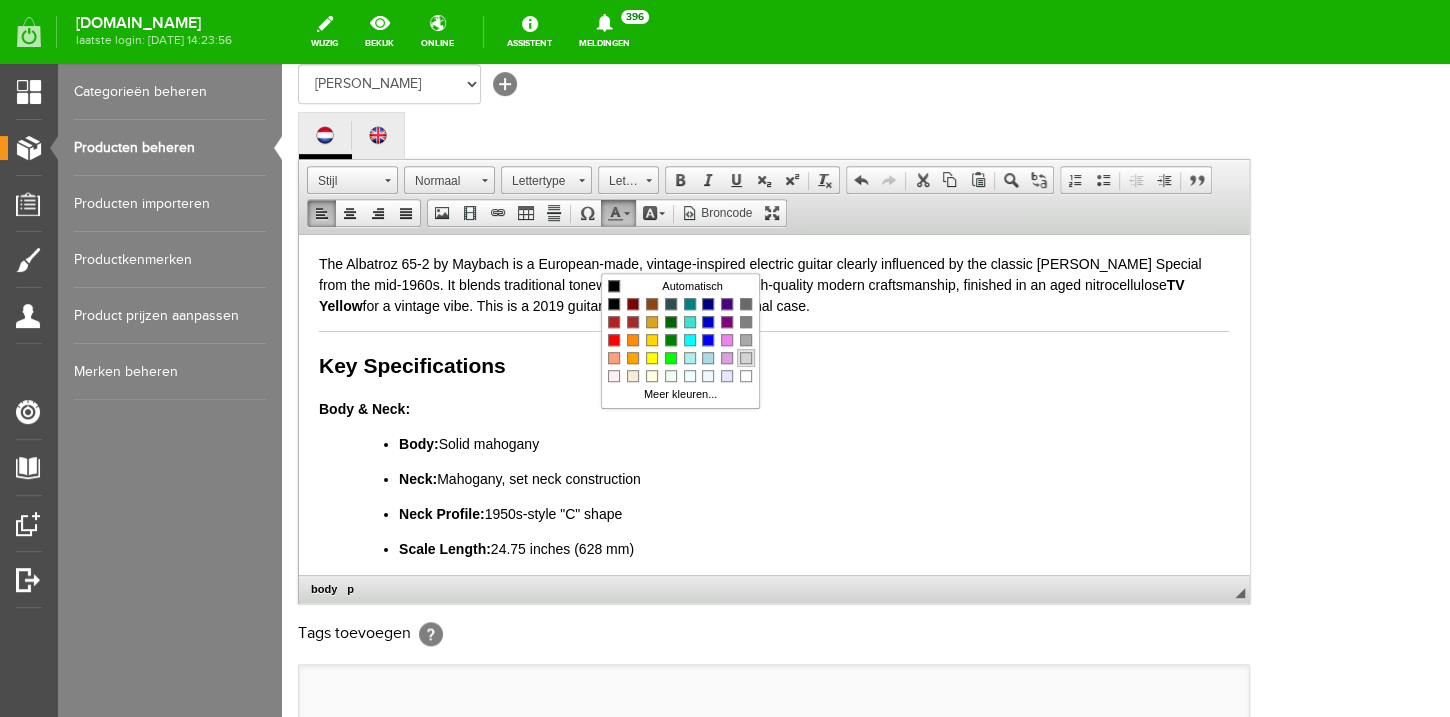 drag, startPoint x: 743, startPoint y: 361, endPoint x: 1043, endPoint y: 353, distance: 300.10666 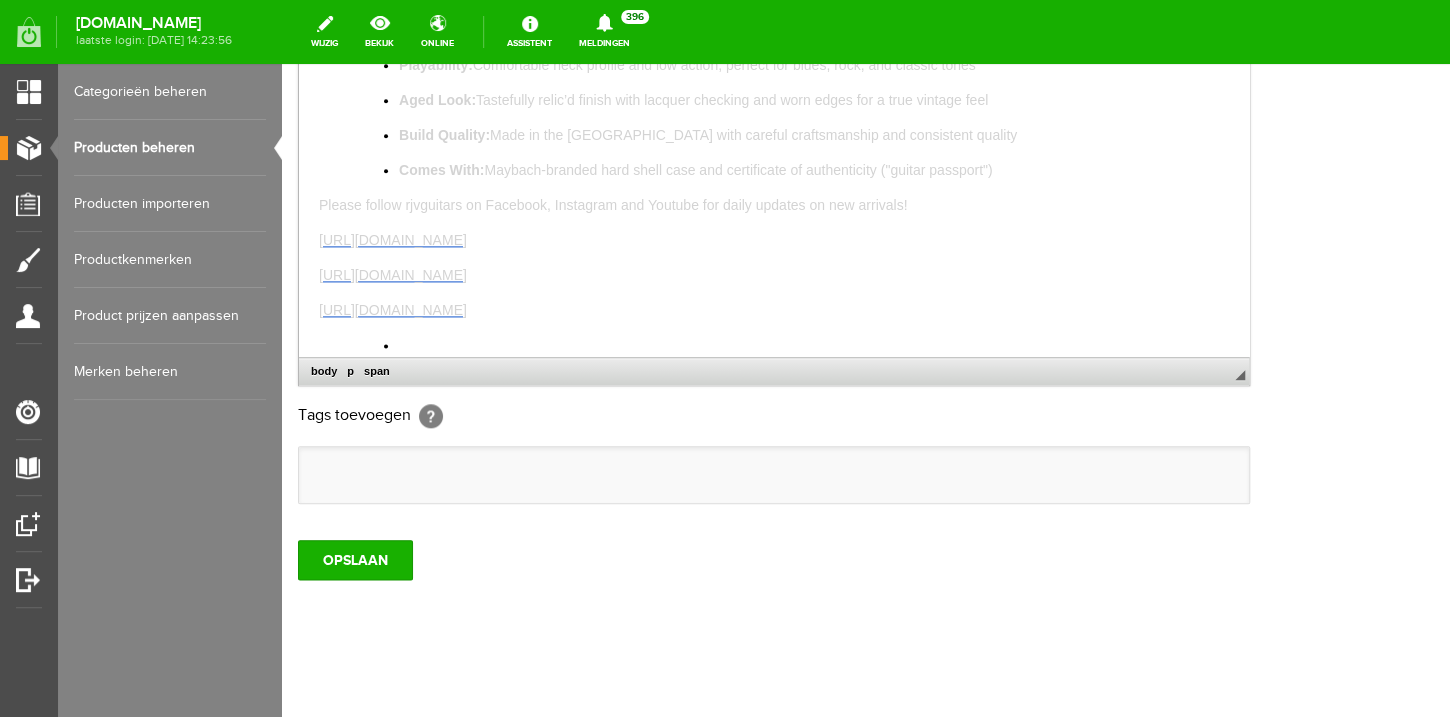 scroll, scrollTop: 653, scrollLeft: 0, axis: vertical 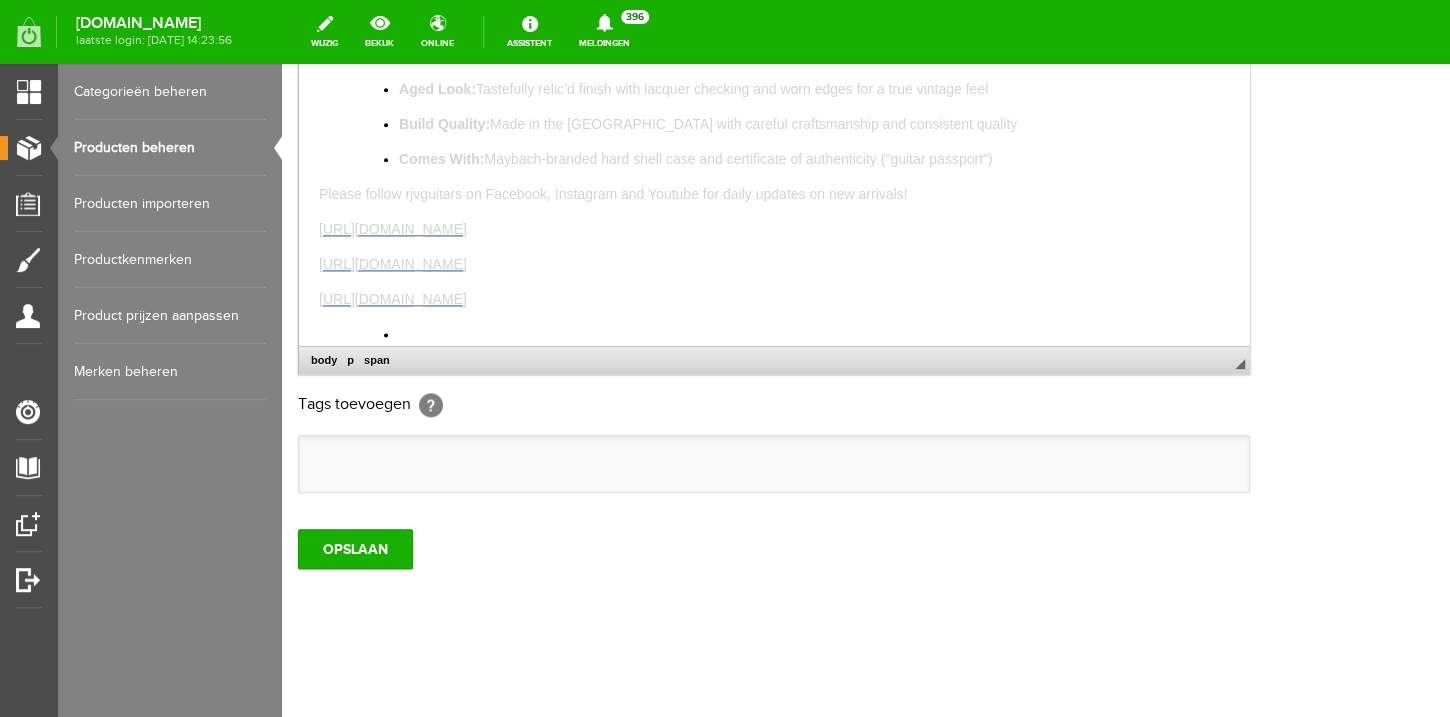 click at bounding box center [814, 333] 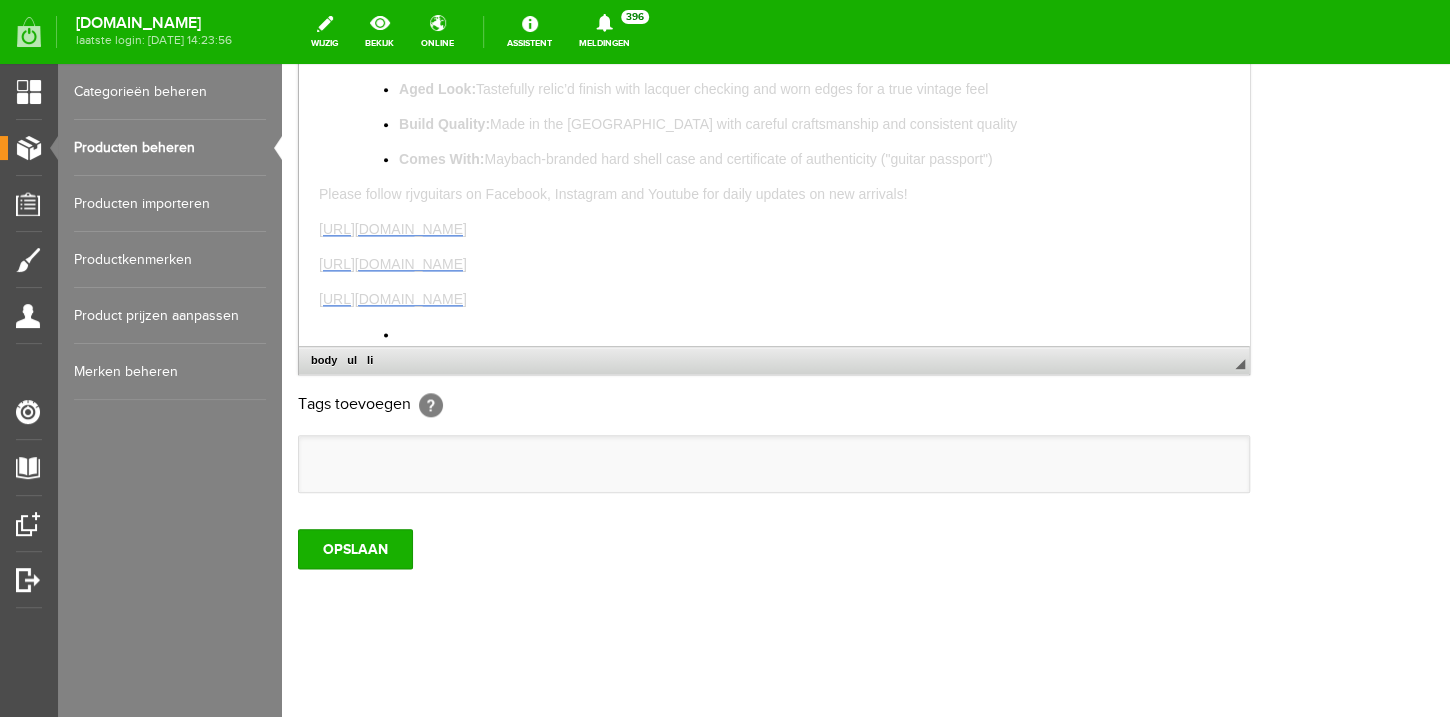 scroll, scrollTop: 928, scrollLeft: 0, axis: vertical 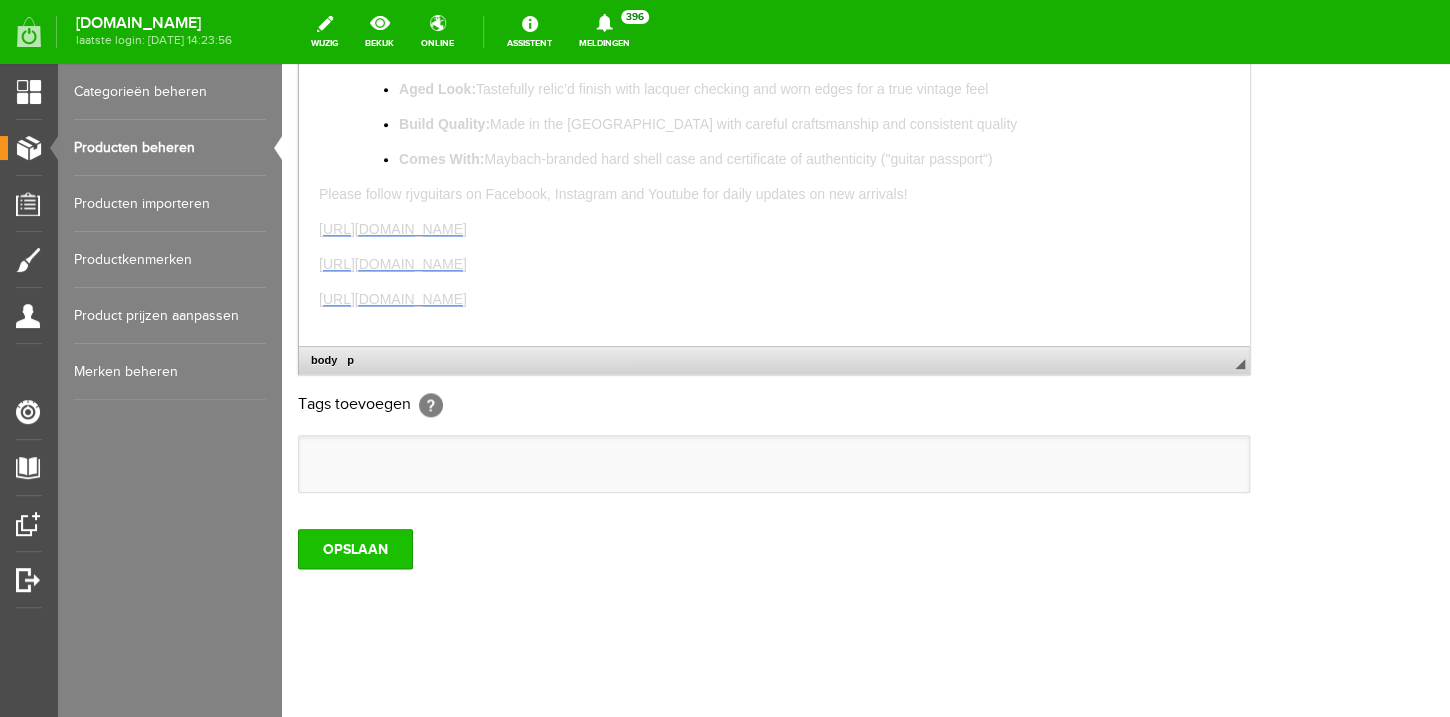 click on "OPSLAAN" at bounding box center (355, 549) 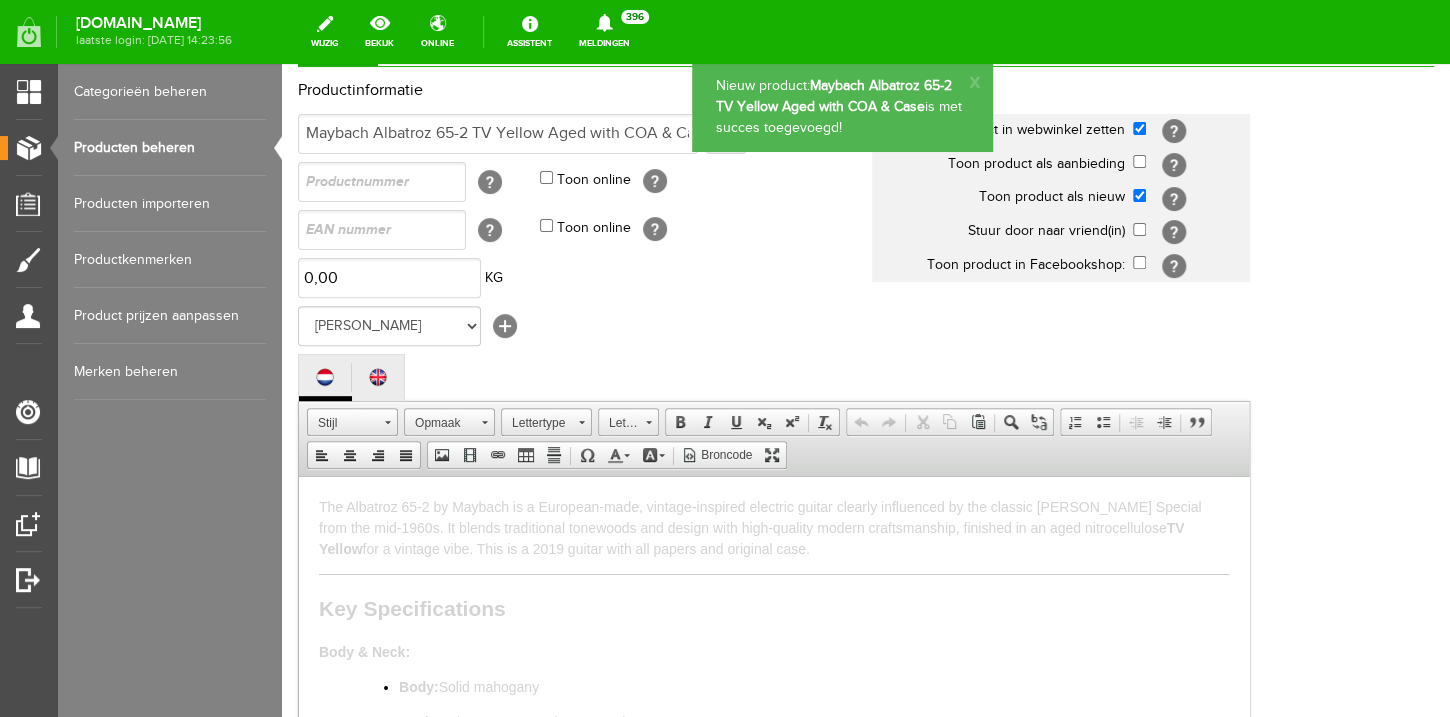 scroll, scrollTop: 0, scrollLeft: 0, axis: both 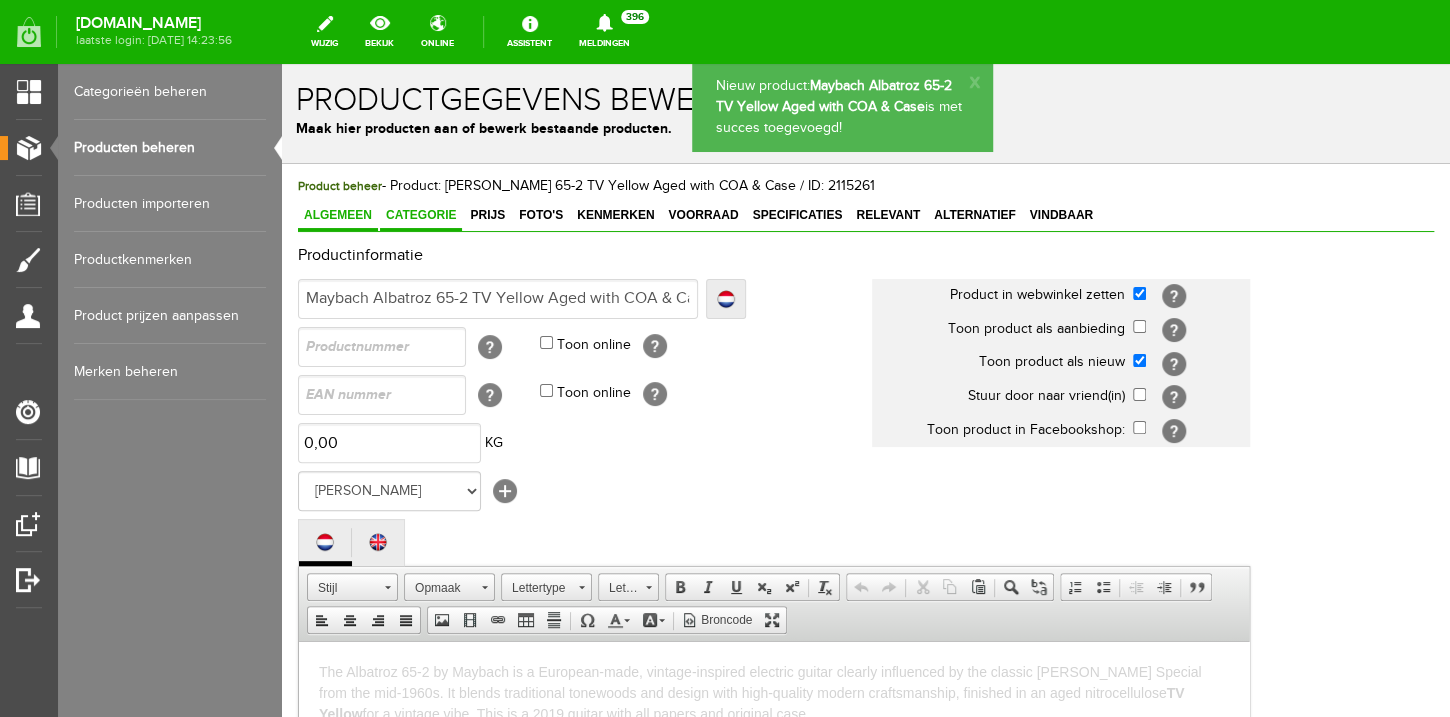 click on "Categorie" at bounding box center (421, 215) 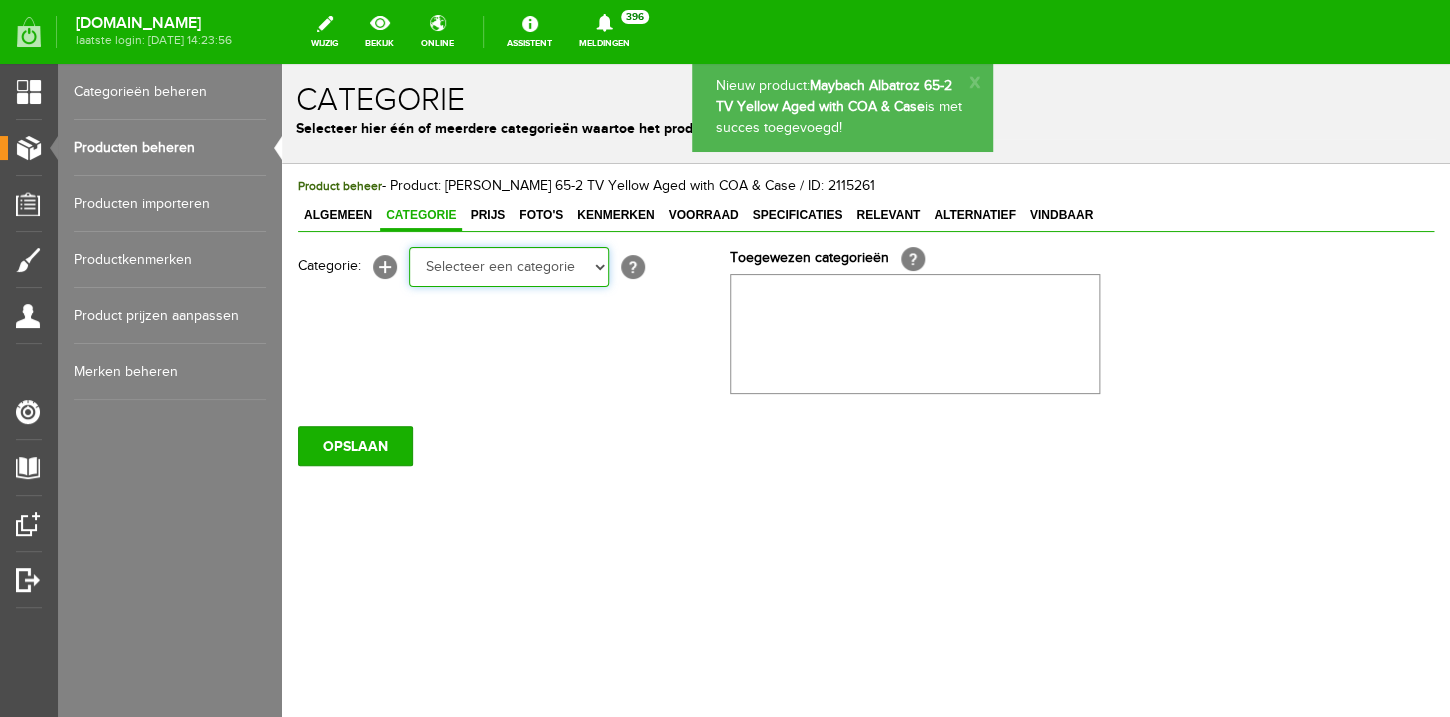 click on "Electric guitars" at bounding box center [282, 64] 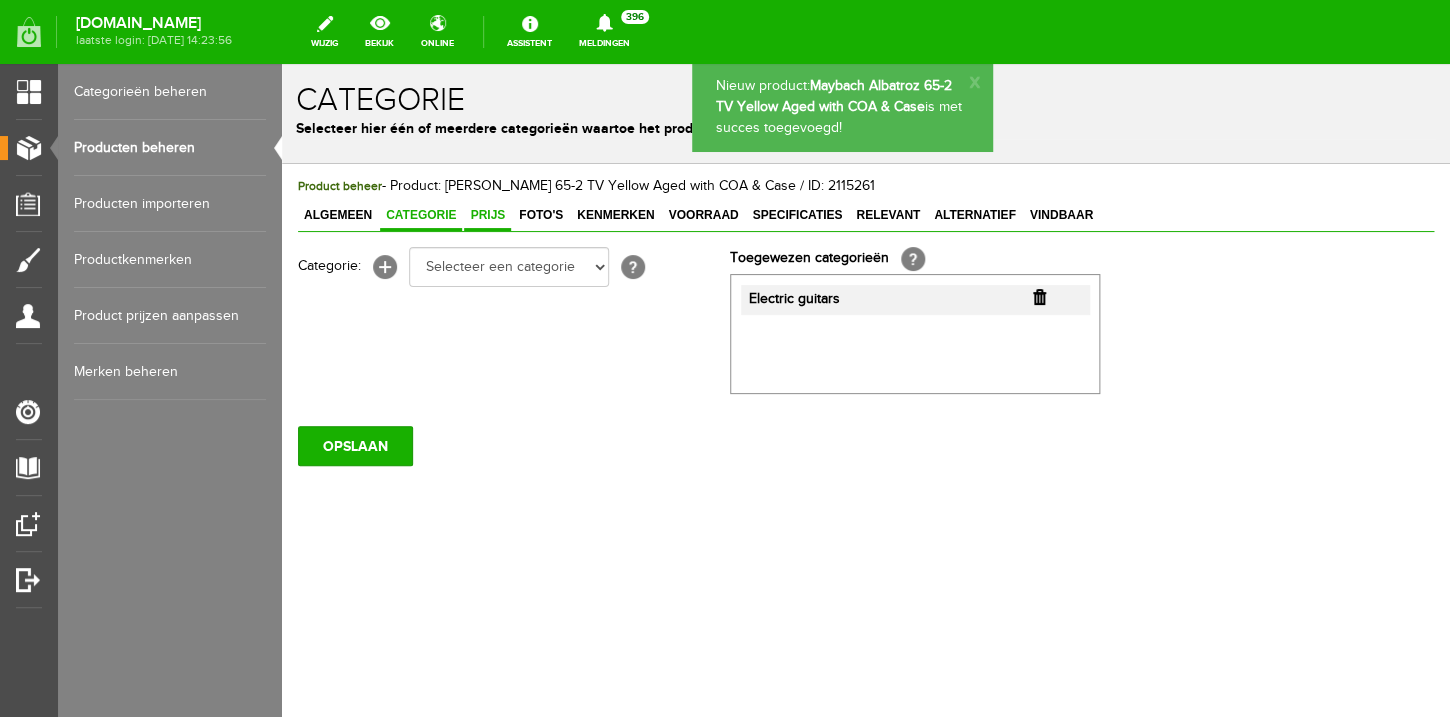 click on "Prijs" at bounding box center [487, 215] 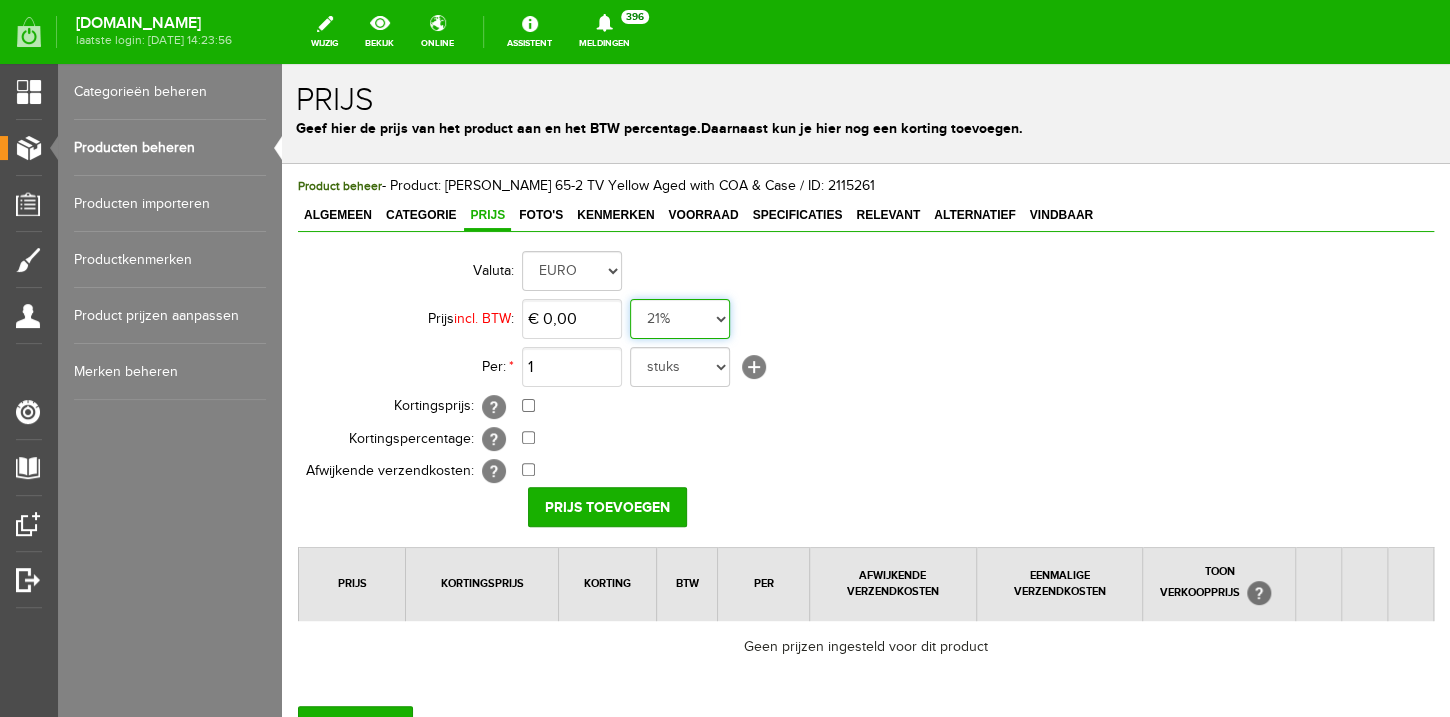 click on "0%" at bounding box center [282, 64] 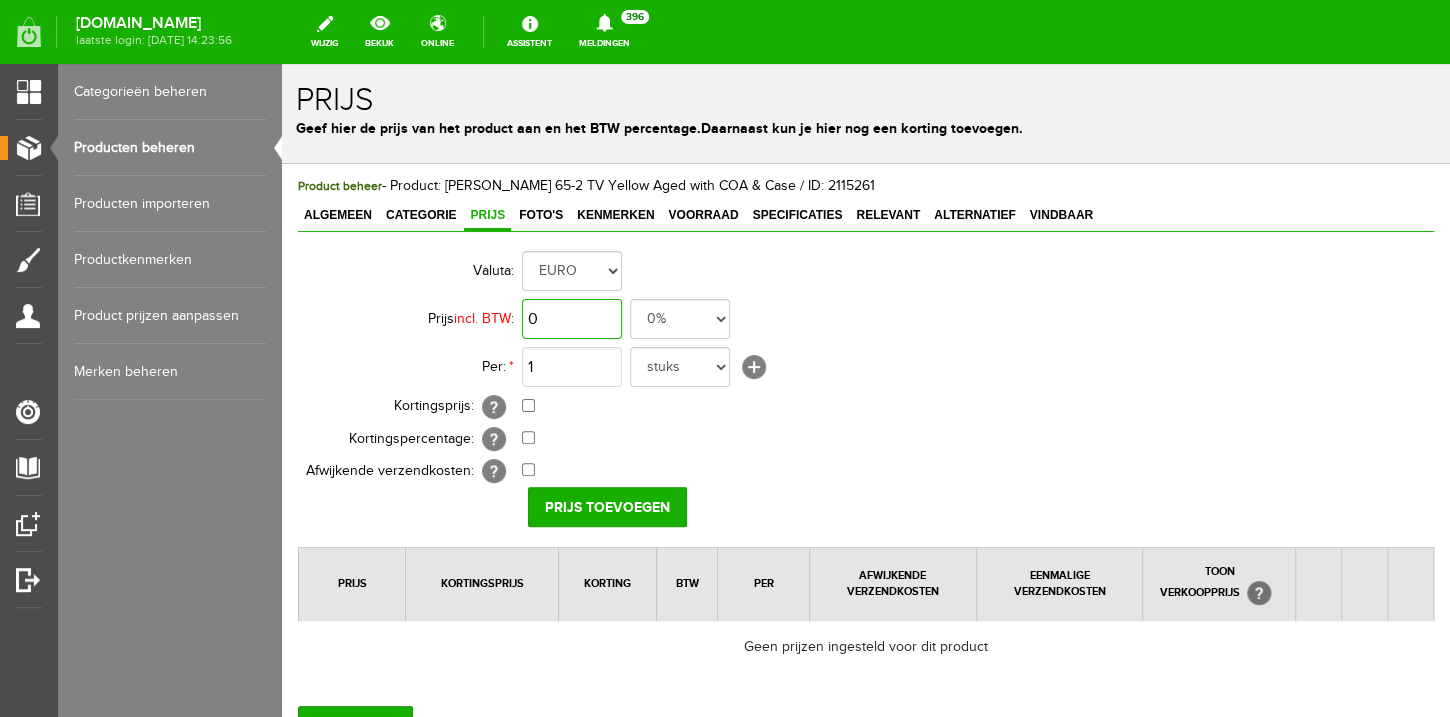 click on "0" at bounding box center (572, 319) 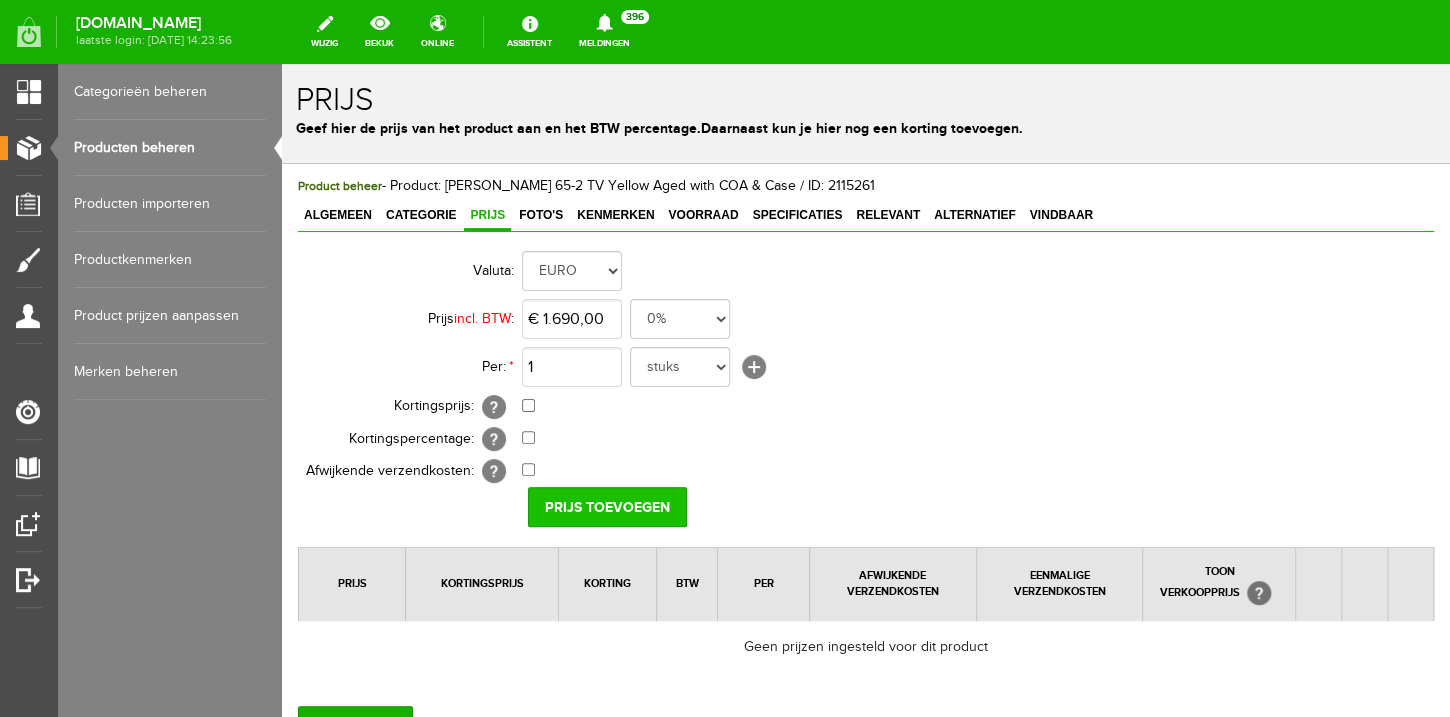click on "Prijs toevoegen" at bounding box center (607, 507) 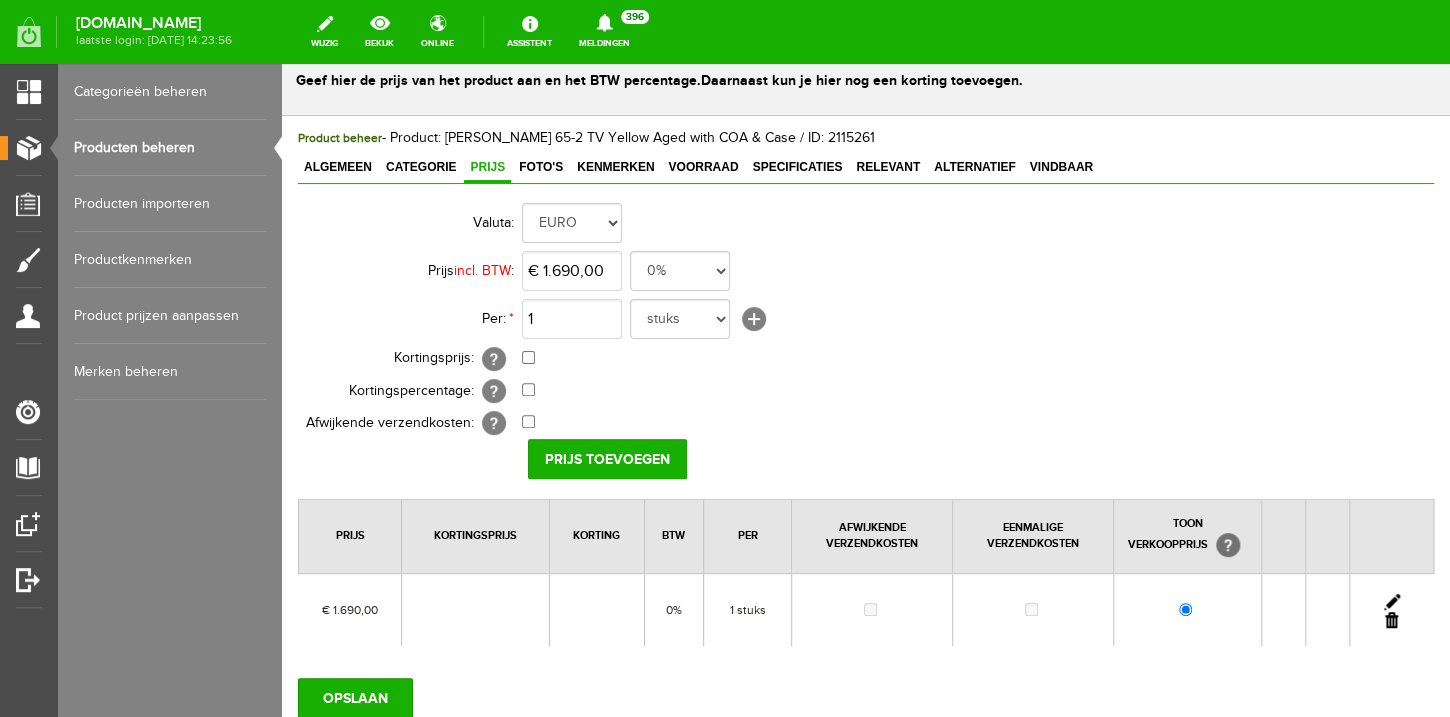scroll, scrollTop: 64, scrollLeft: 0, axis: vertical 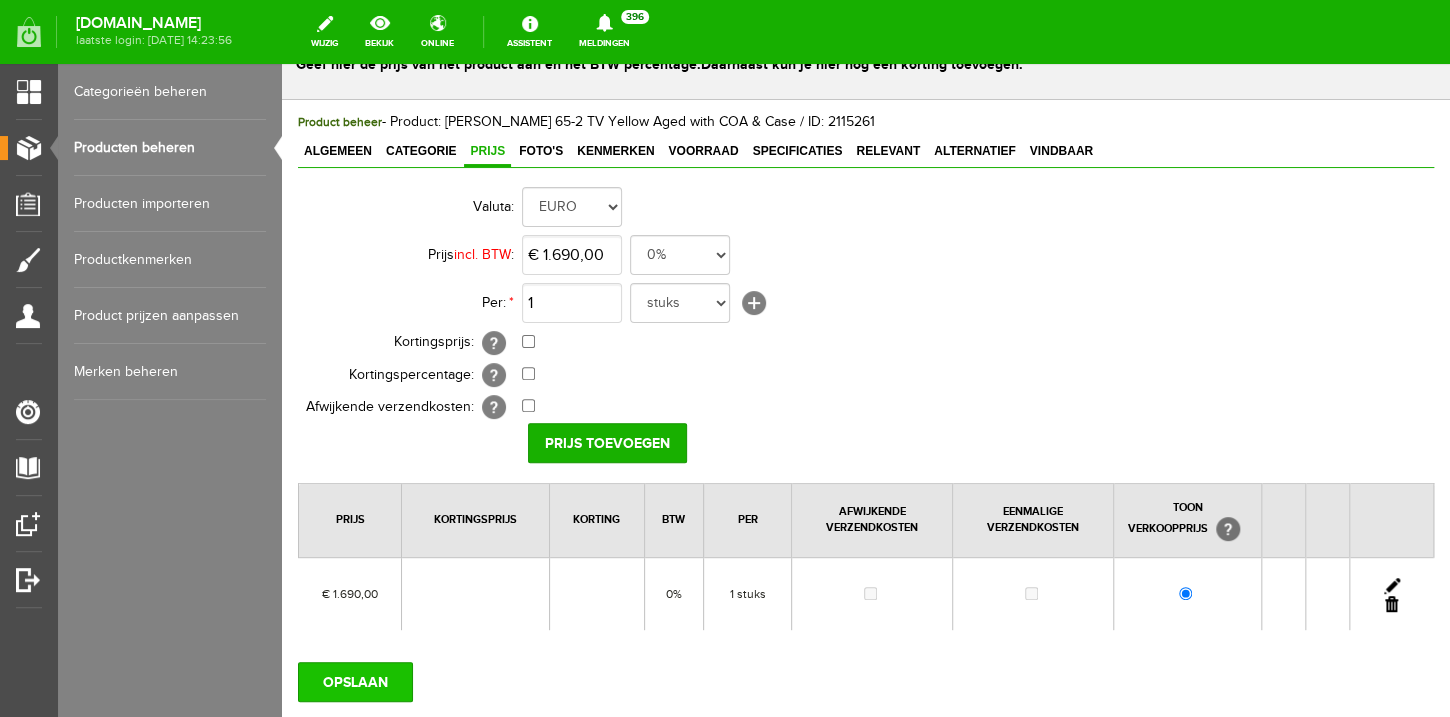 click on "OPSLAAN" at bounding box center [355, 682] 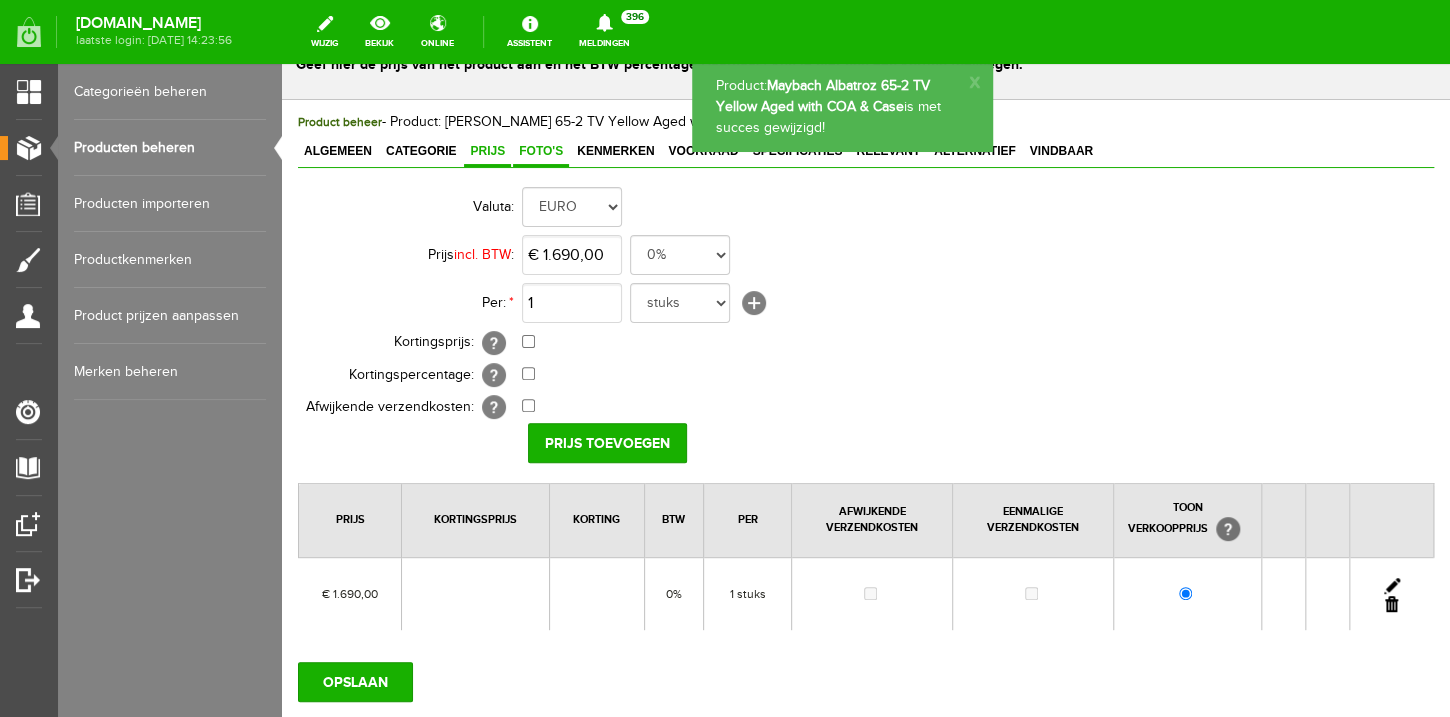 click on "Foto's" at bounding box center (541, 151) 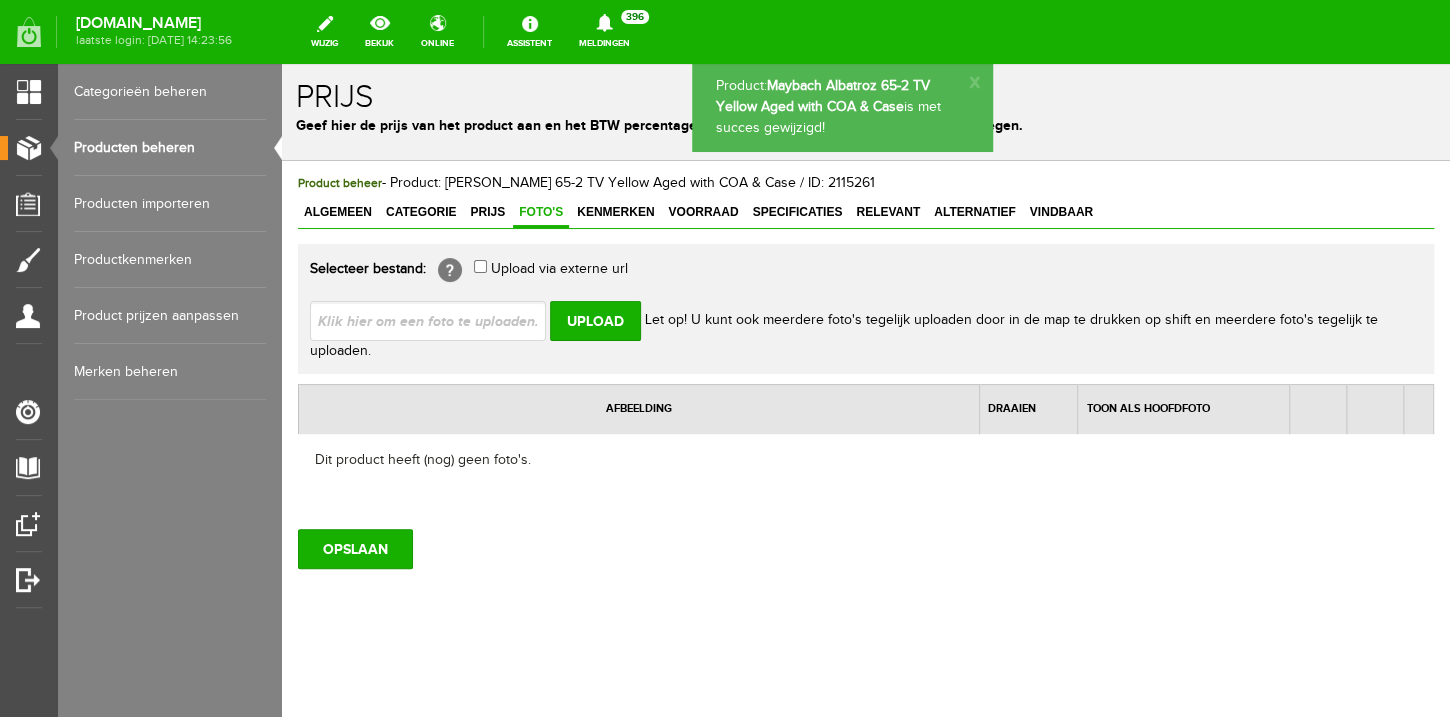 scroll, scrollTop: 3, scrollLeft: 0, axis: vertical 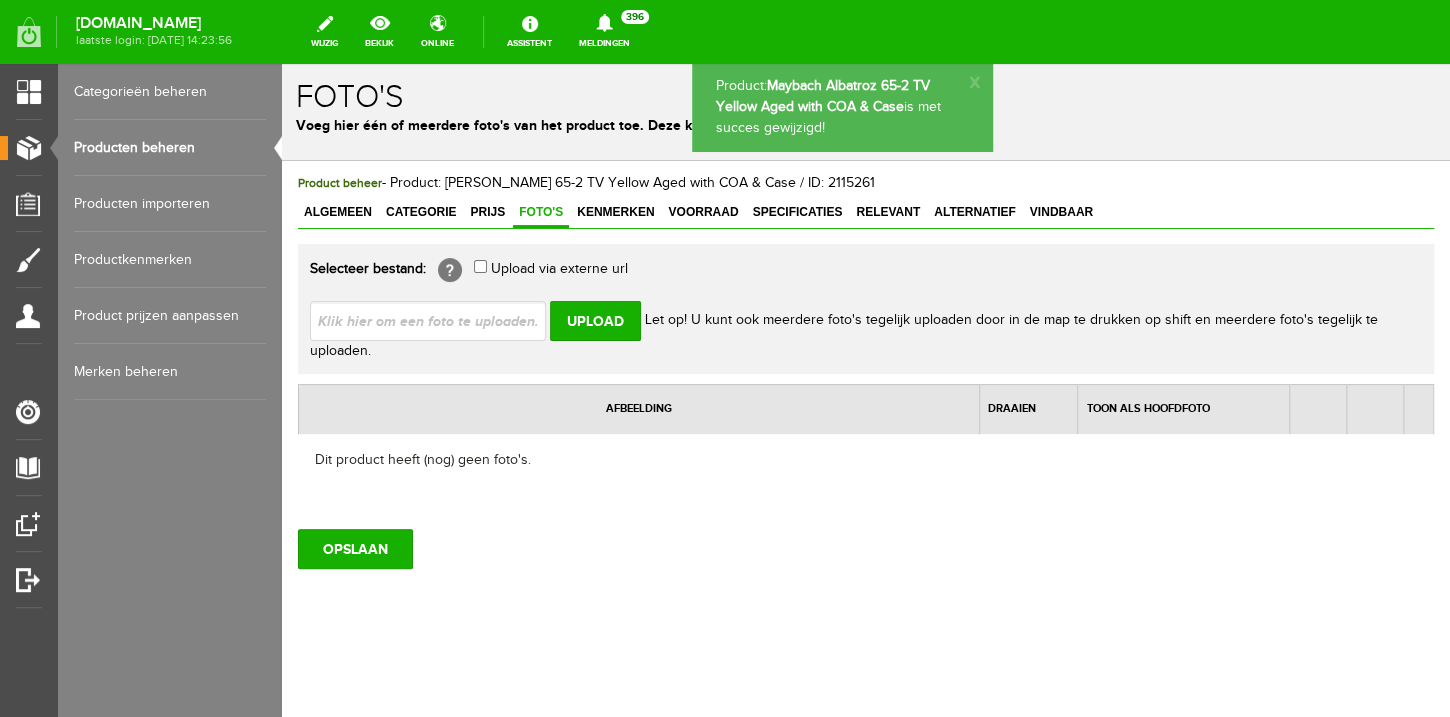 click at bounding box center (436, 320) 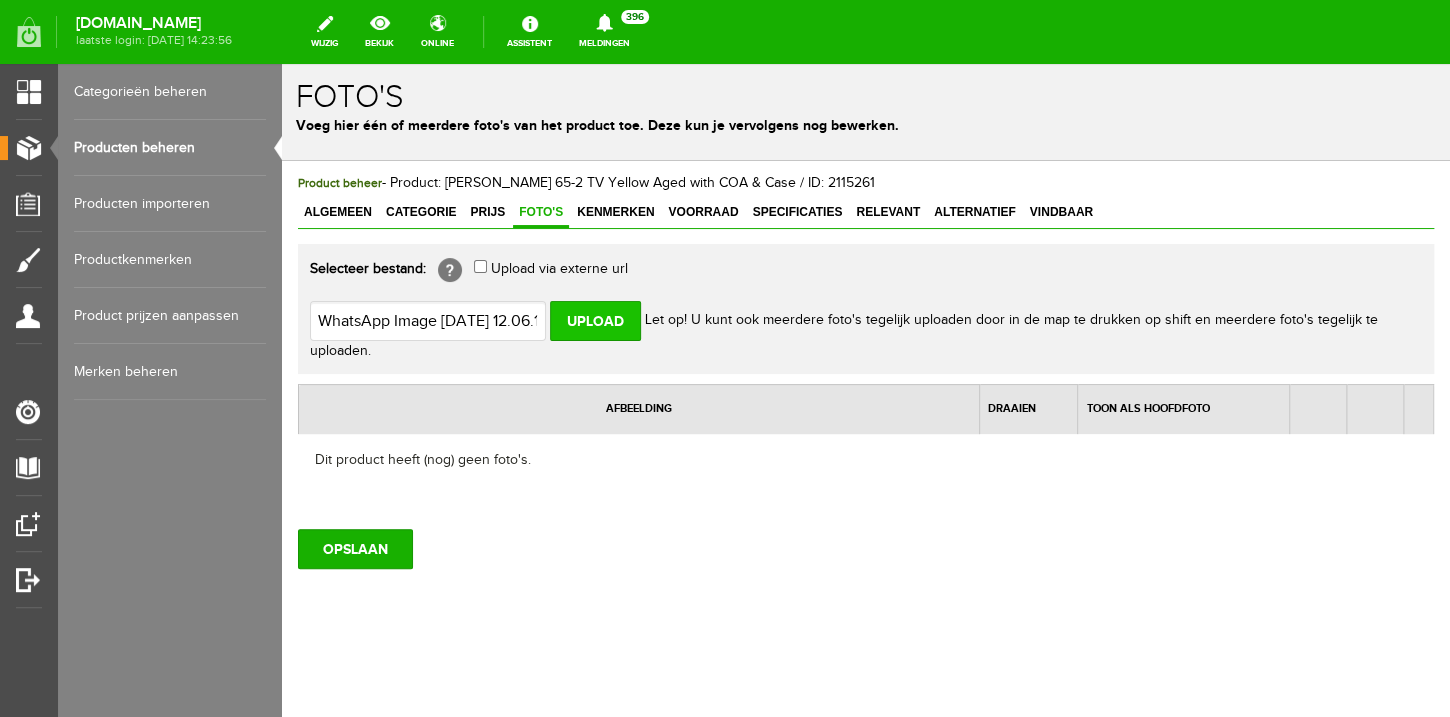 click on "Upload" at bounding box center (595, 321) 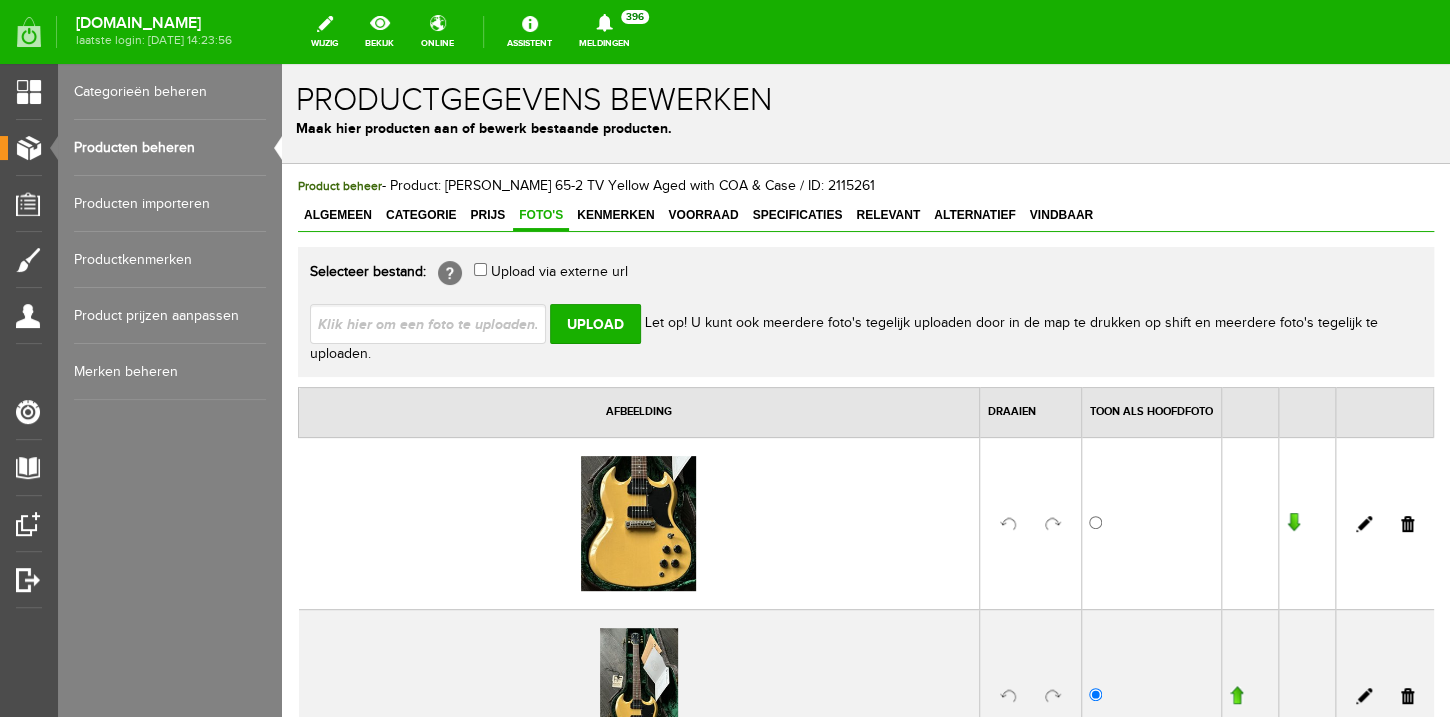 scroll, scrollTop: 0, scrollLeft: 0, axis: both 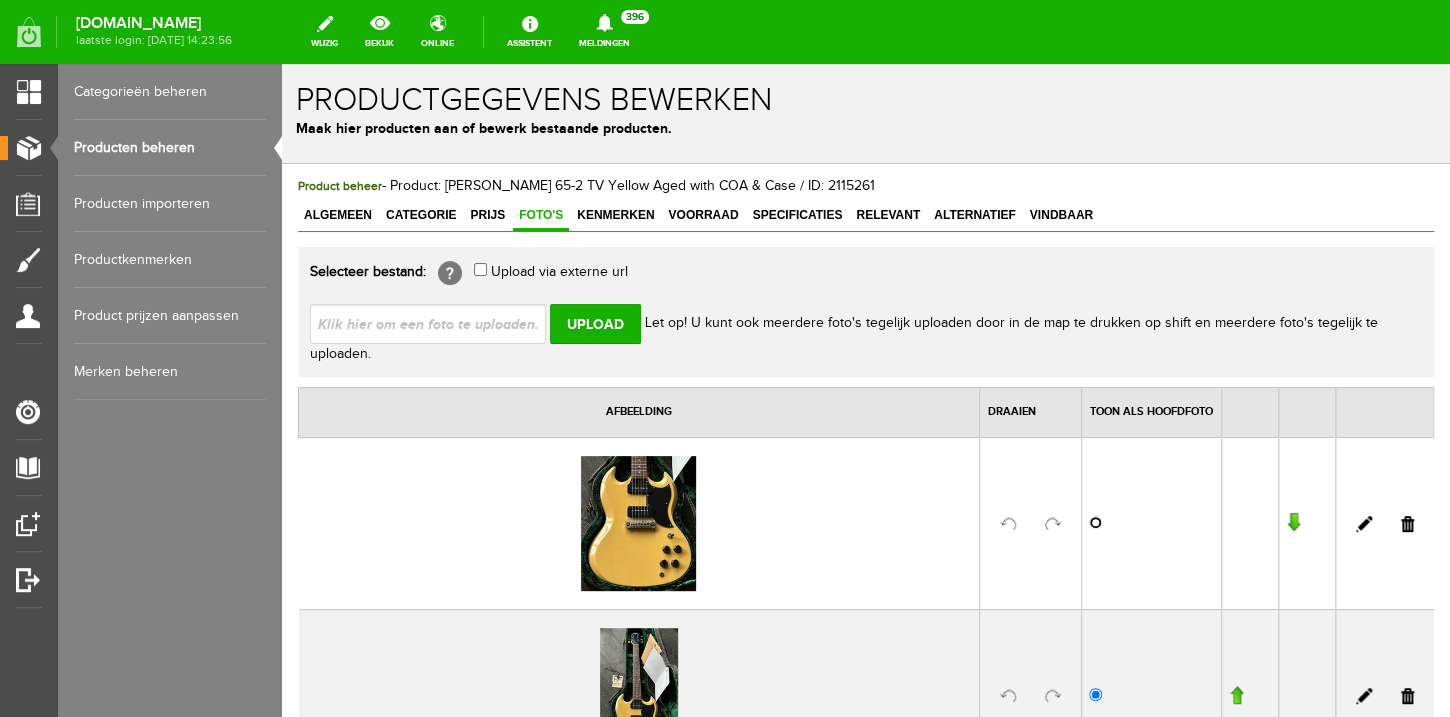 click at bounding box center [1095, 522] 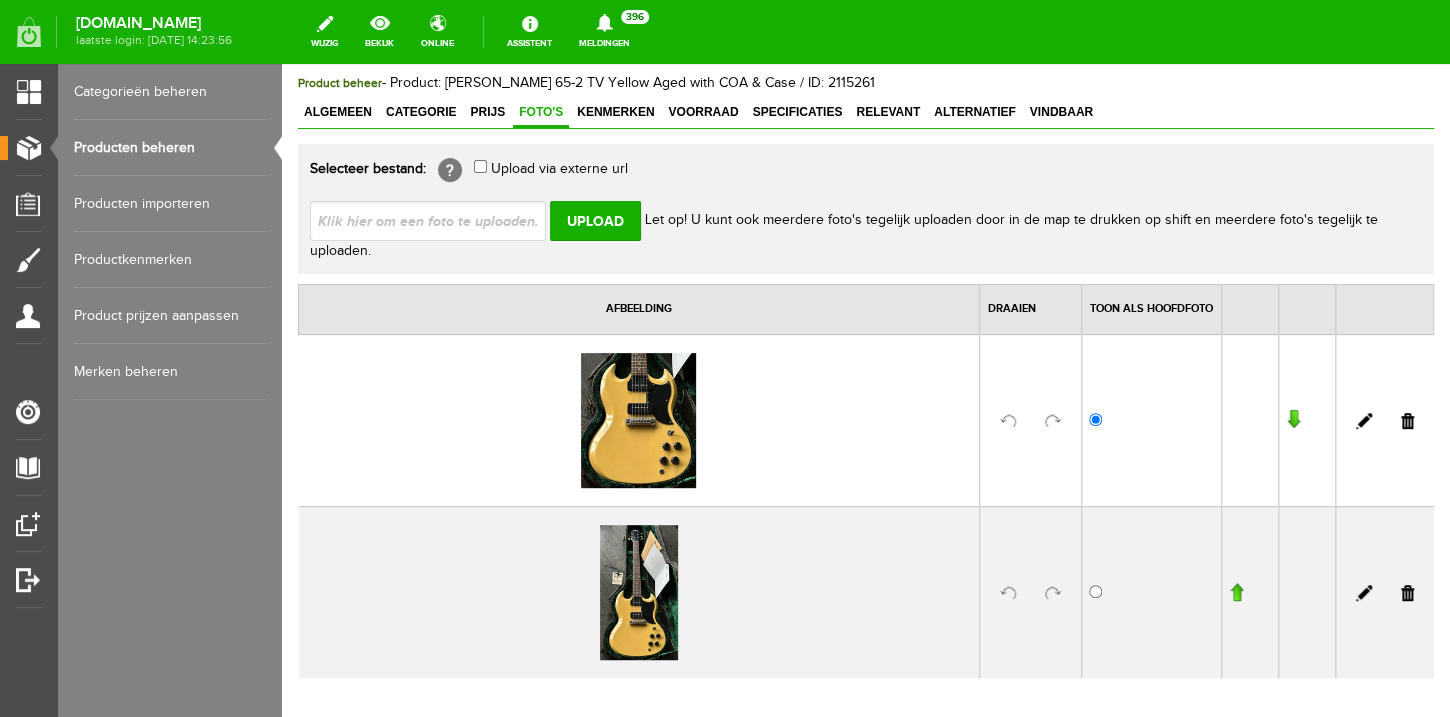 scroll, scrollTop: 311, scrollLeft: 0, axis: vertical 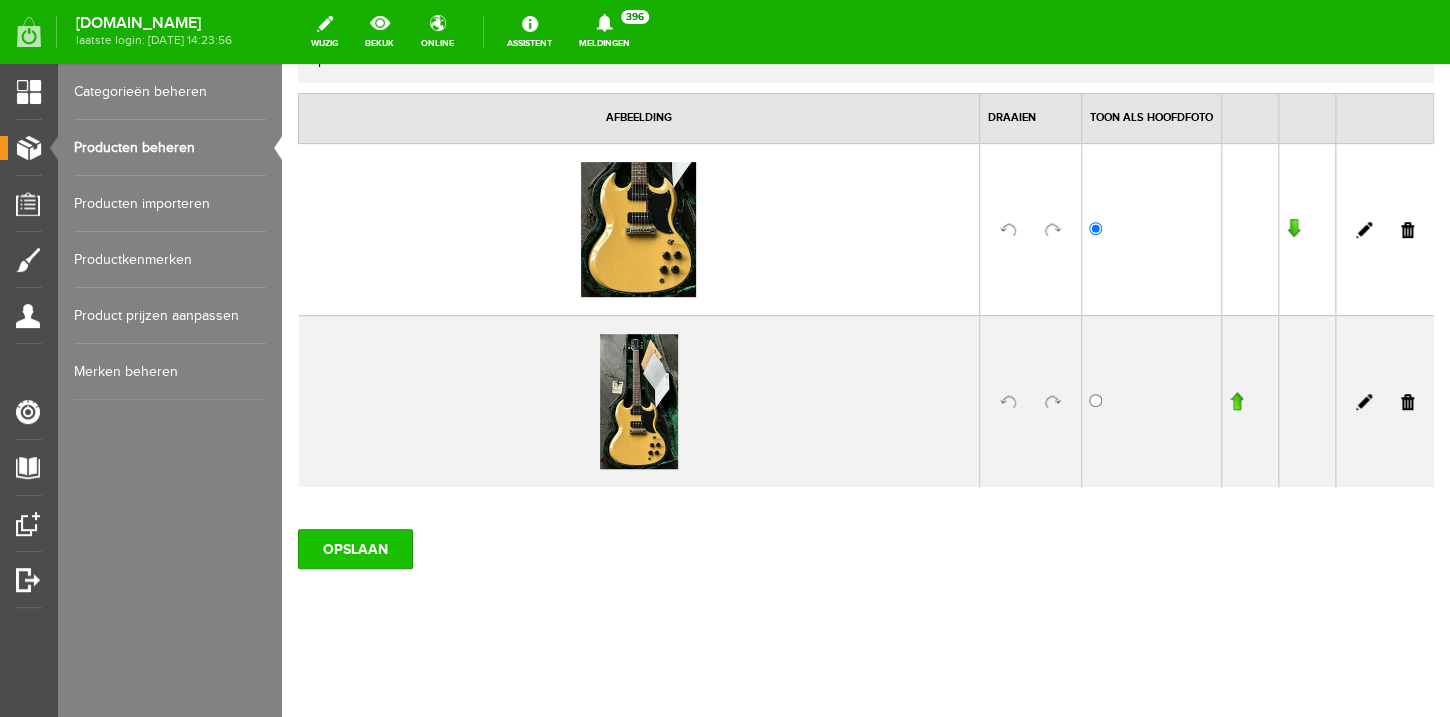 click on "OPSLAAN" at bounding box center (355, 549) 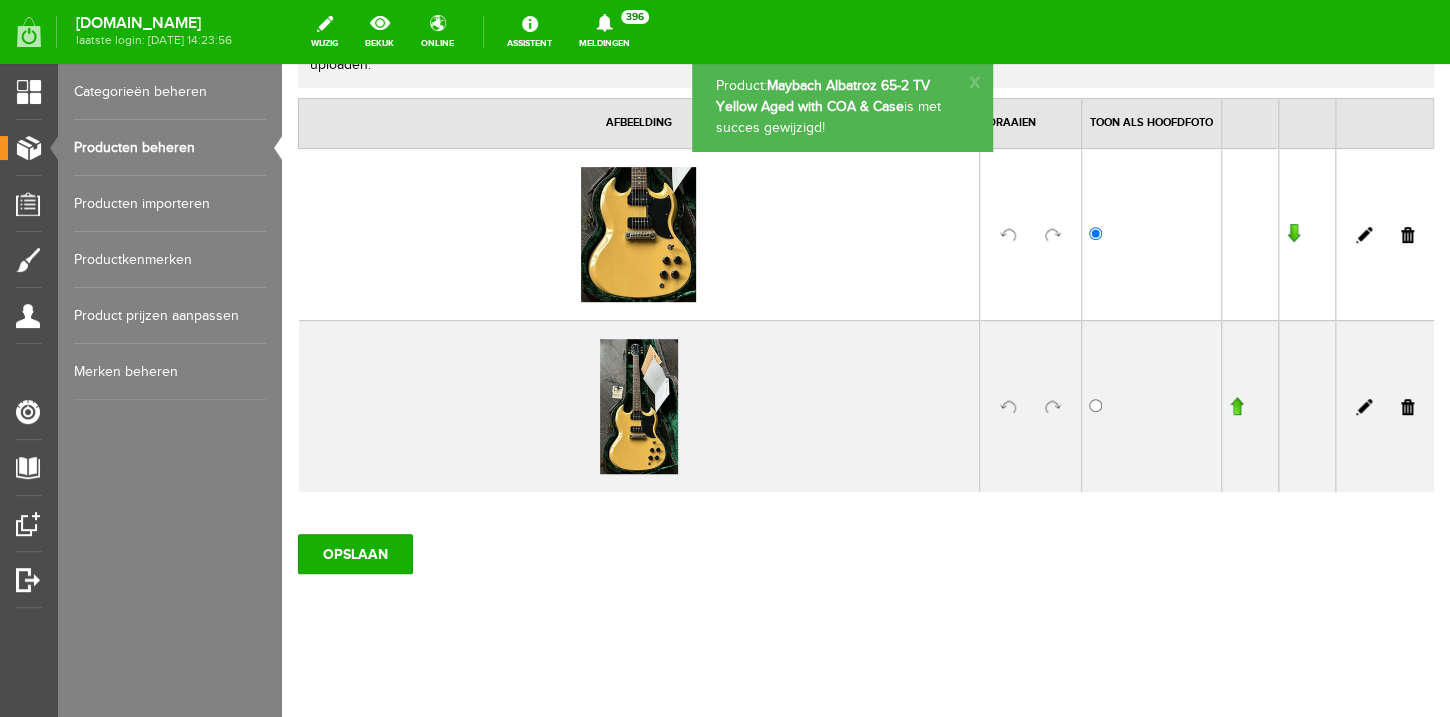 scroll, scrollTop: 0, scrollLeft: 0, axis: both 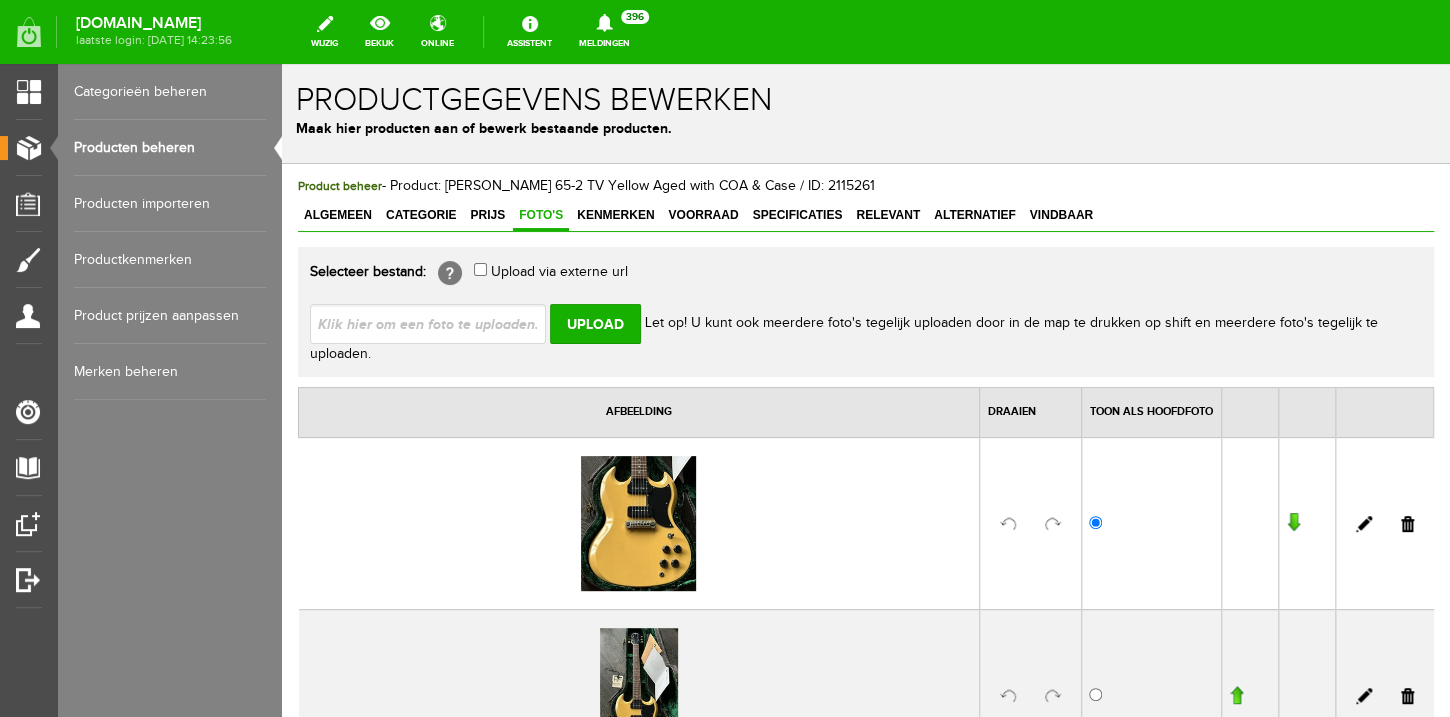 click on "Producten beheren" at bounding box center (170, 148) 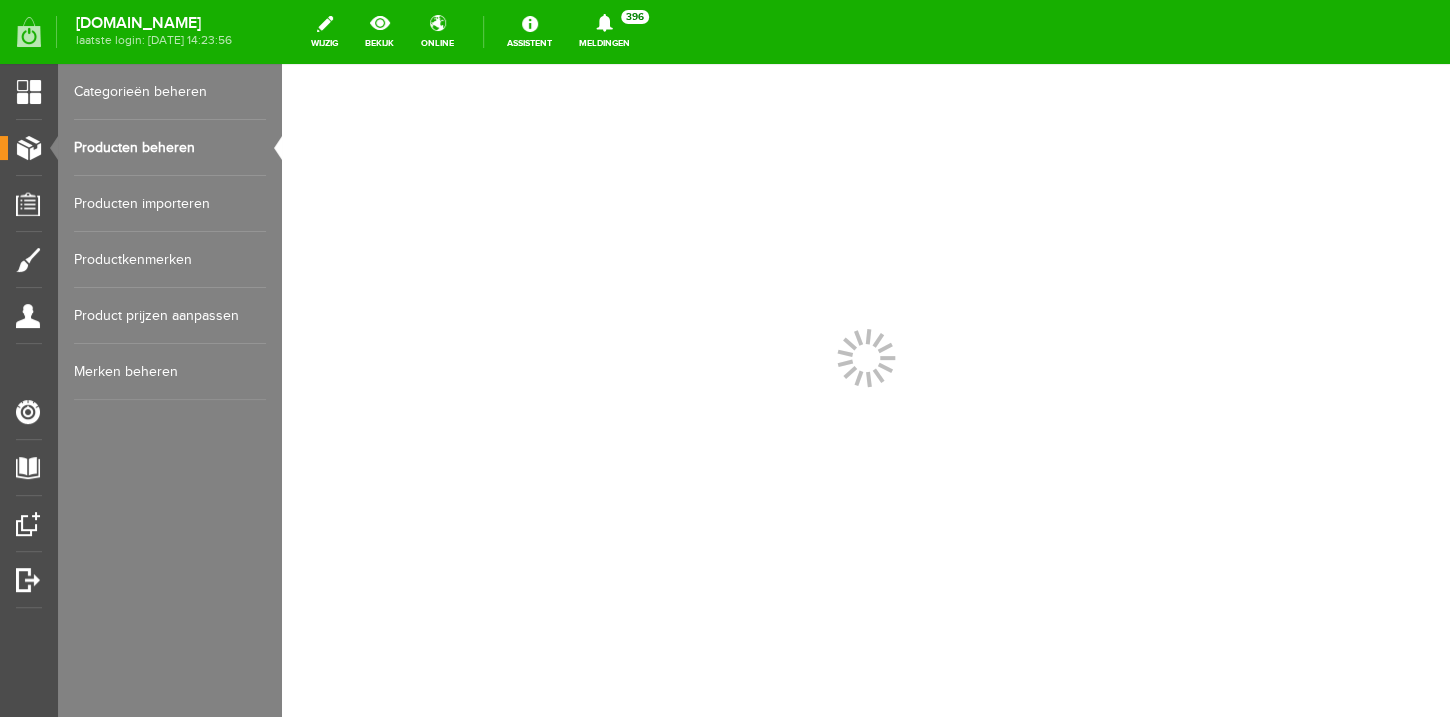 scroll, scrollTop: 0, scrollLeft: 0, axis: both 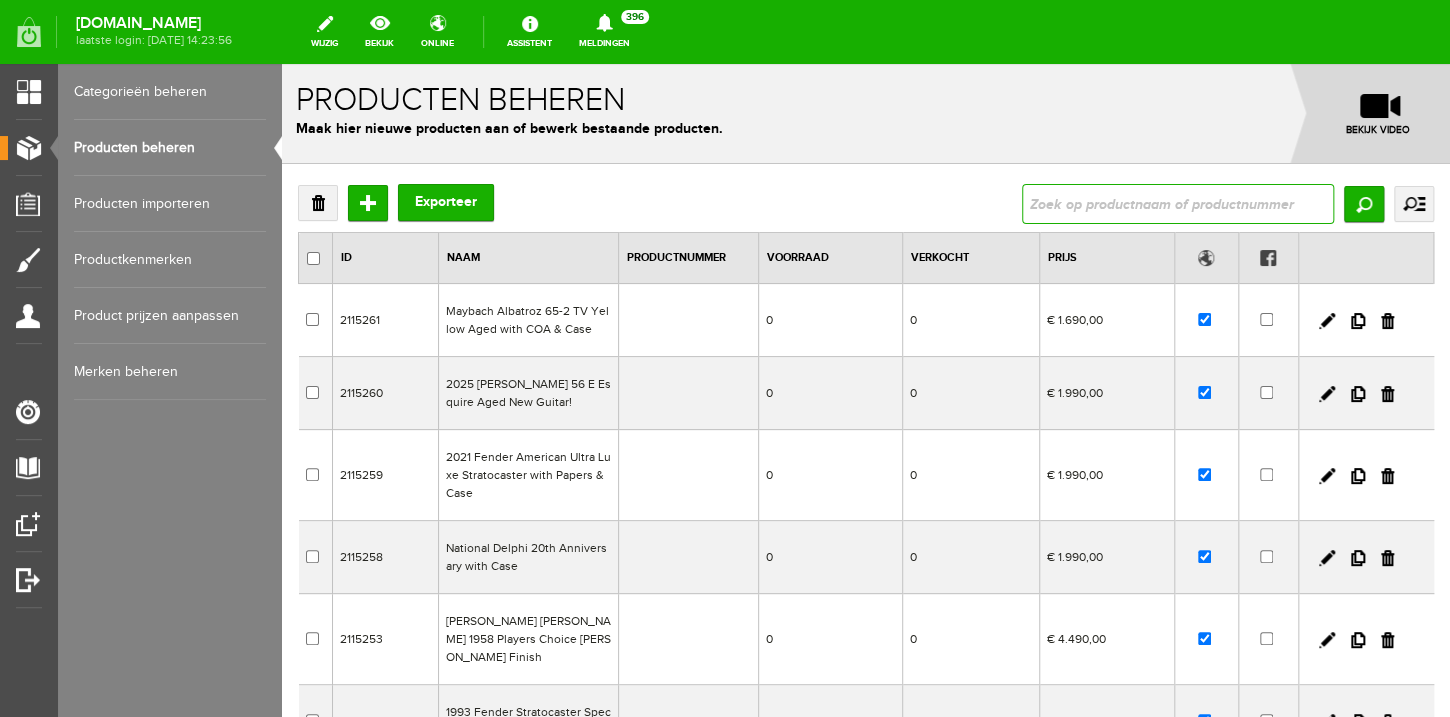 click at bounding box center [1178, 204] 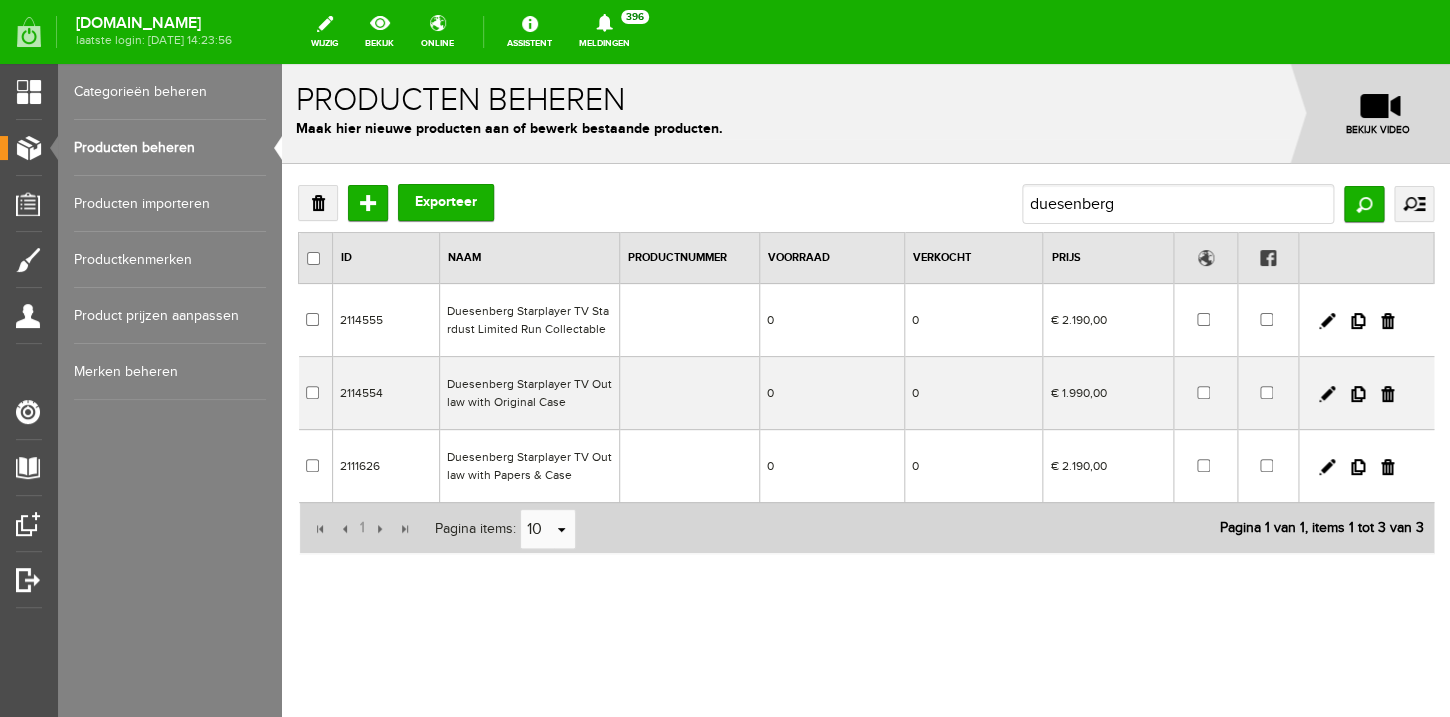 click on "Duesenberg Starplayer TV Outlaw with Original Case" at bounding box center (529, 393) 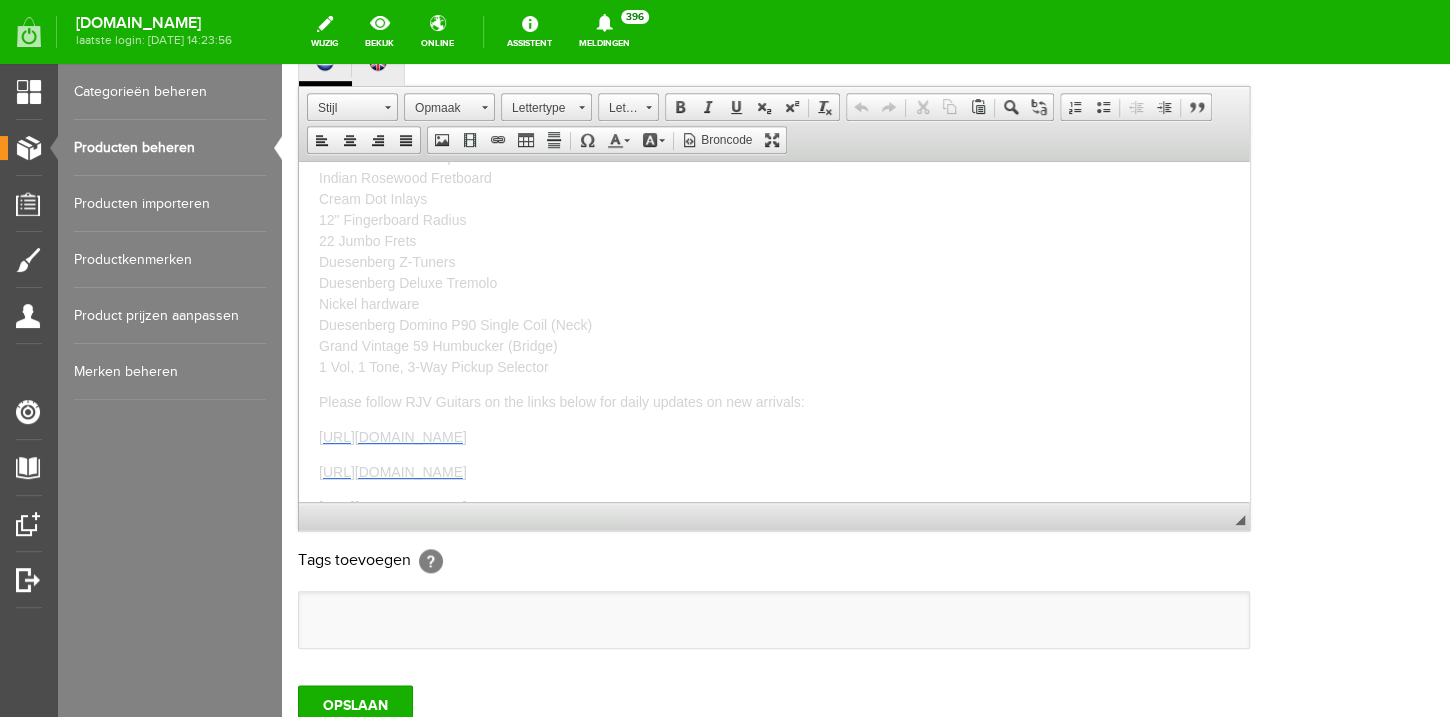 scroll, scrollTop: 275, scrollLeft: 0, axis: vertical 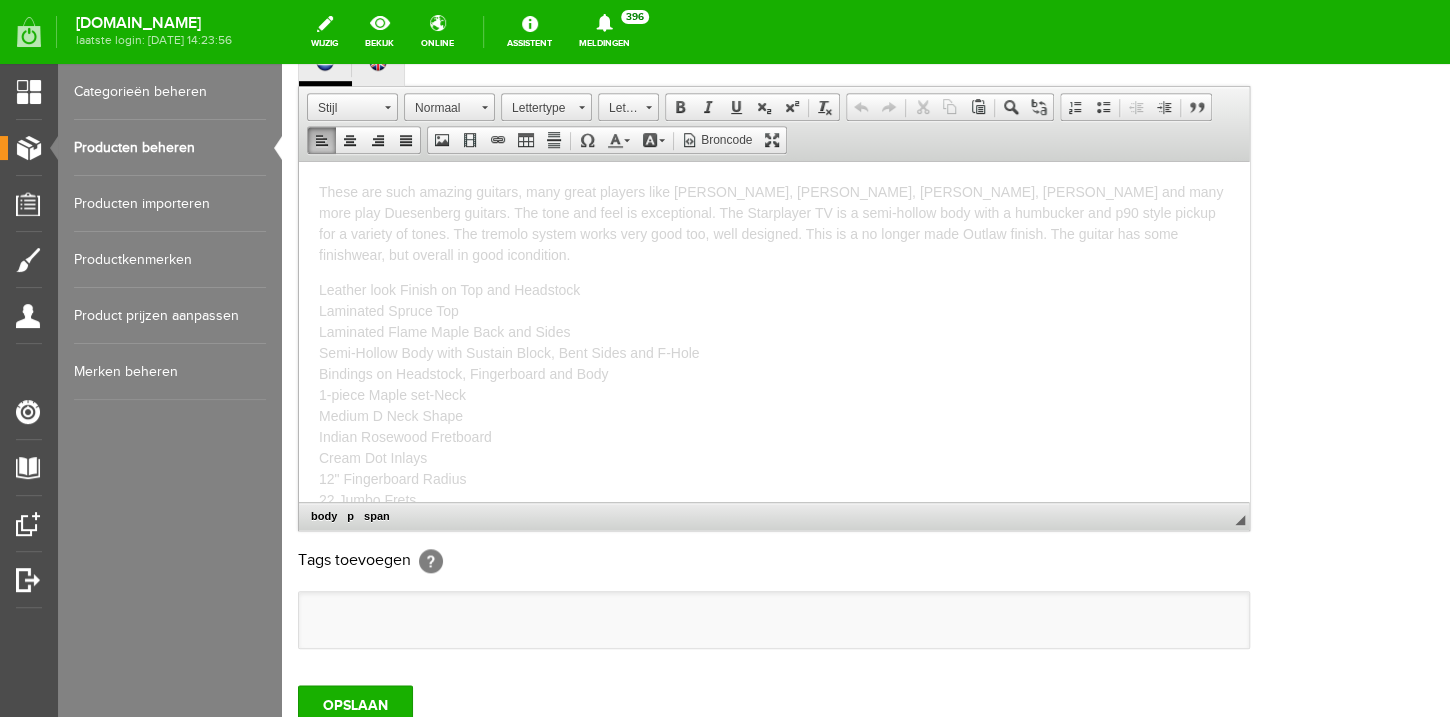 drag, startPoint x: 792, startPoint y: 483, endPoint x: 333, endPoint y: 127, distance: 580.87604 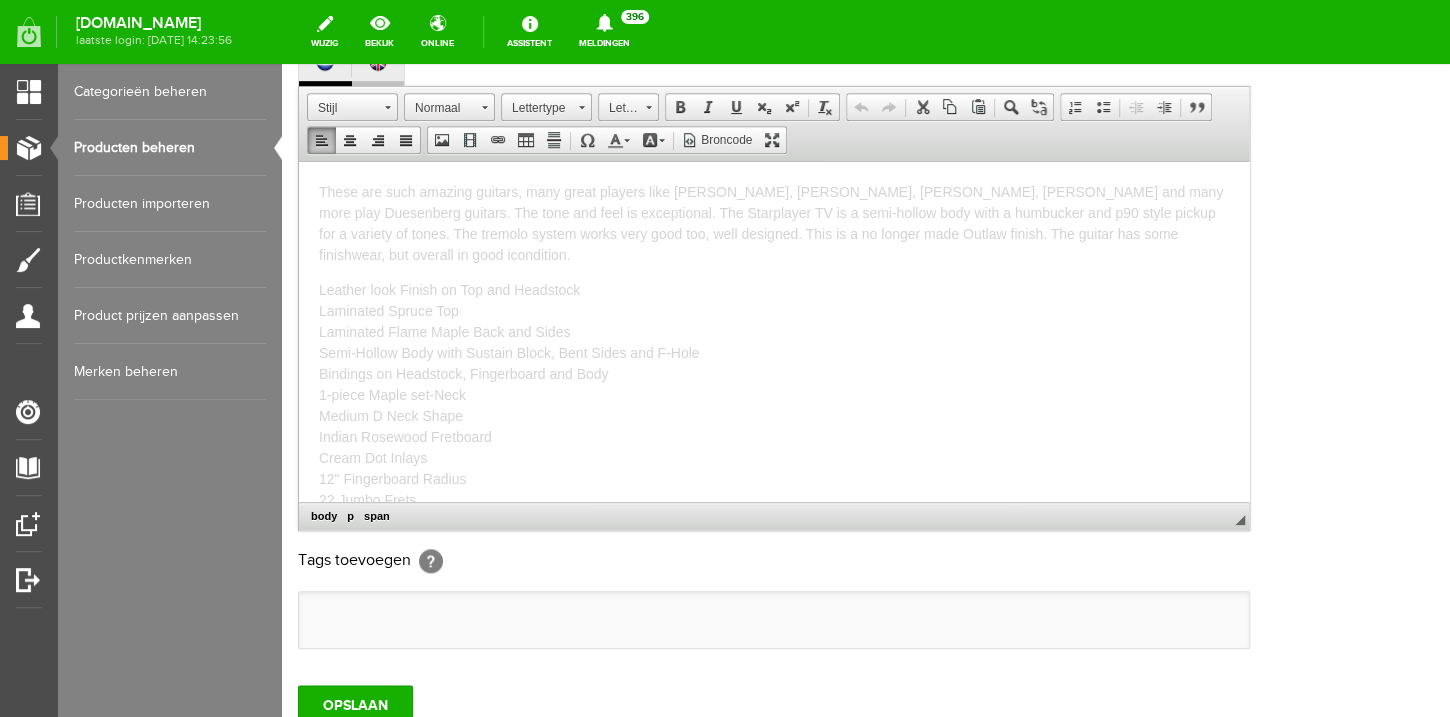 copy on "These are such amazing guitars, many great players like [PERSON_NAME], [PERSON_NAME], [PERSON_NAME], [PERSON_NAME] and many more play Duesenberg guitars. The tone and feel is exceptional. The Starplayer TV is a semi-hollow body with a humbucker and p90 style pickup for a variety of tones. The tremolo system works very good too, well designed. This is a no longer made Outlaw finish. The guitar has some finishwear, but overall in good icondition. Leather look Finish on Top and Headstock Laminated Spruce Top Laminated Flame Maple Back and Sides Semi-Hollow Body with Sustain Block, Bent Sides and F-Hole Bindings on Headstock, Fingerboard and Body 1-piece Maple set-Neck Medium D Neck Shape Indian Rosewood Fretboard Cream Dot Inlays 12" Fingerboard Radius 22 Jumbo Frets Duesenberg Z-Tuners Duesenberg Deluxe Tremolo Nickel hardware Duesenberg Domino P90 Single Coil (Neck) Grand Vintage 59 Humbucker (Bridge) 1 Vol, 1 Tone, 3-Way Pickup Selector Please follow RJV Guitars on the links below for daily updates on new arrivals: ht..." 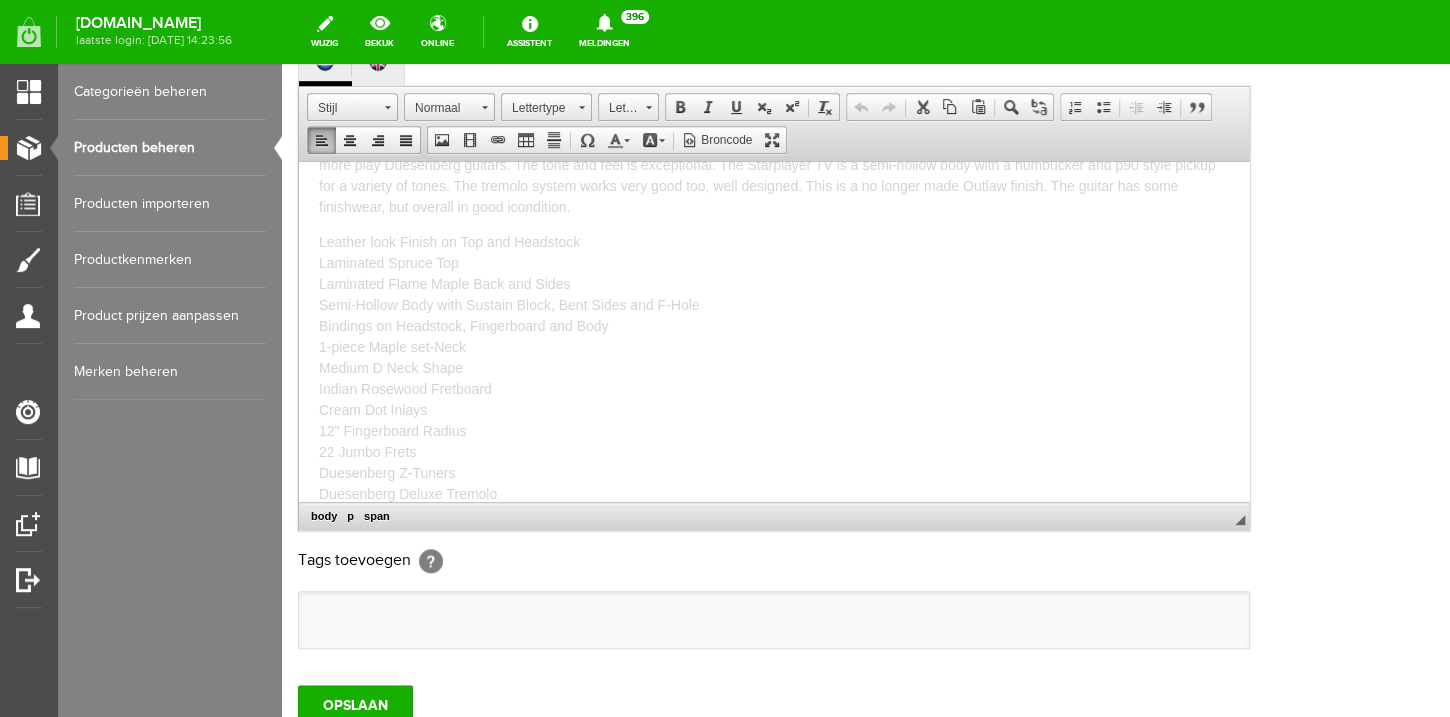 scroll, scrollTop: 275, scrollLeft: 0, axis: vertical 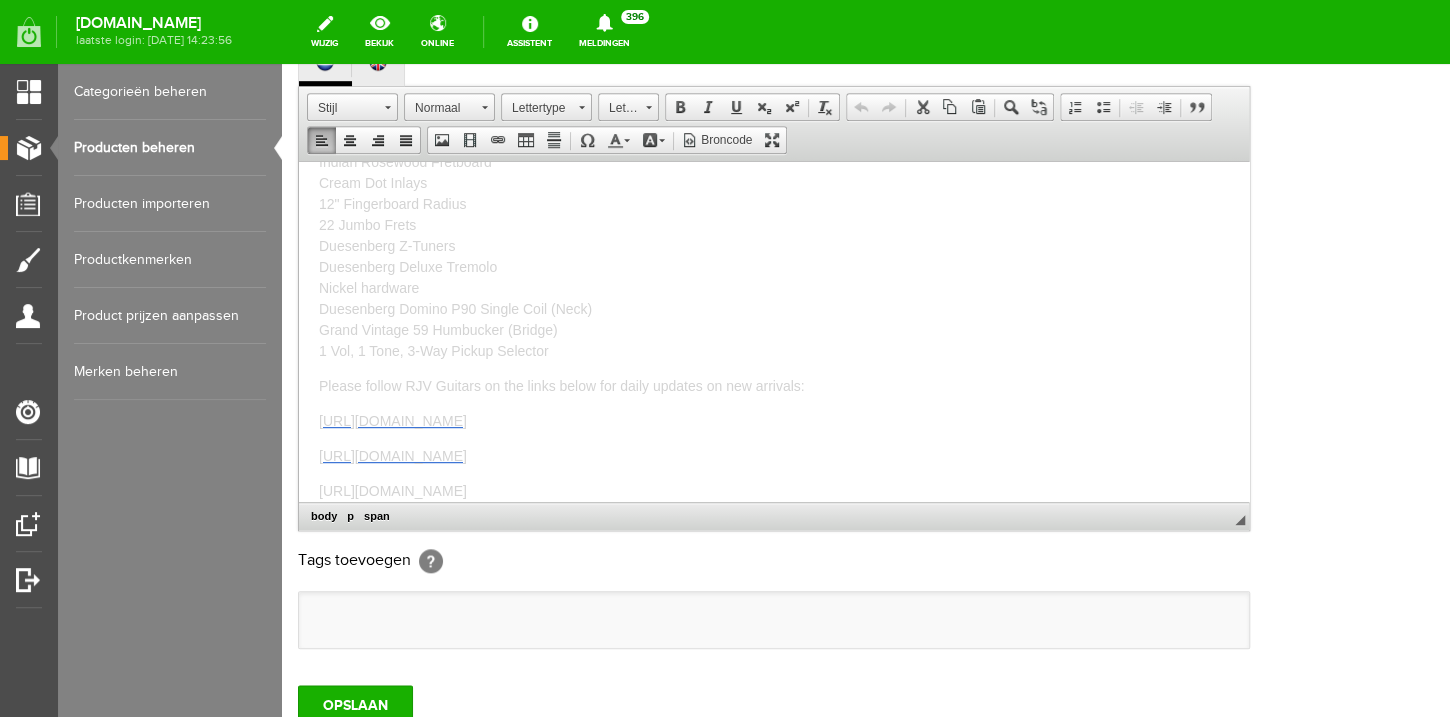 click on "Leather look Finish on Top and Headstock Laminated Spruce Top Laminated Flame Maple Back and Sides Semi-Hollow Body with Sustain Block, Bent Sides and F-Hole Bindings on Headstock, Fingerboard and Body 1-piece Maple set-Neck Medium D Neck Shape Indian Rosewood Fretboard Cream Dot Inlays 12" Fingerboard Radius 22 Jumbo Frets Duesenberg Z-Tuners Duesenberg Deluxe Tremolo Nickel hardware Duesenberg Domino P90 Single Coil (Neck) Grand Vintage 59 Humbucker (Bridge) 1 Vol, 1 Tone, 3-Way Pickup Selector" at bounding box center (509, 182) 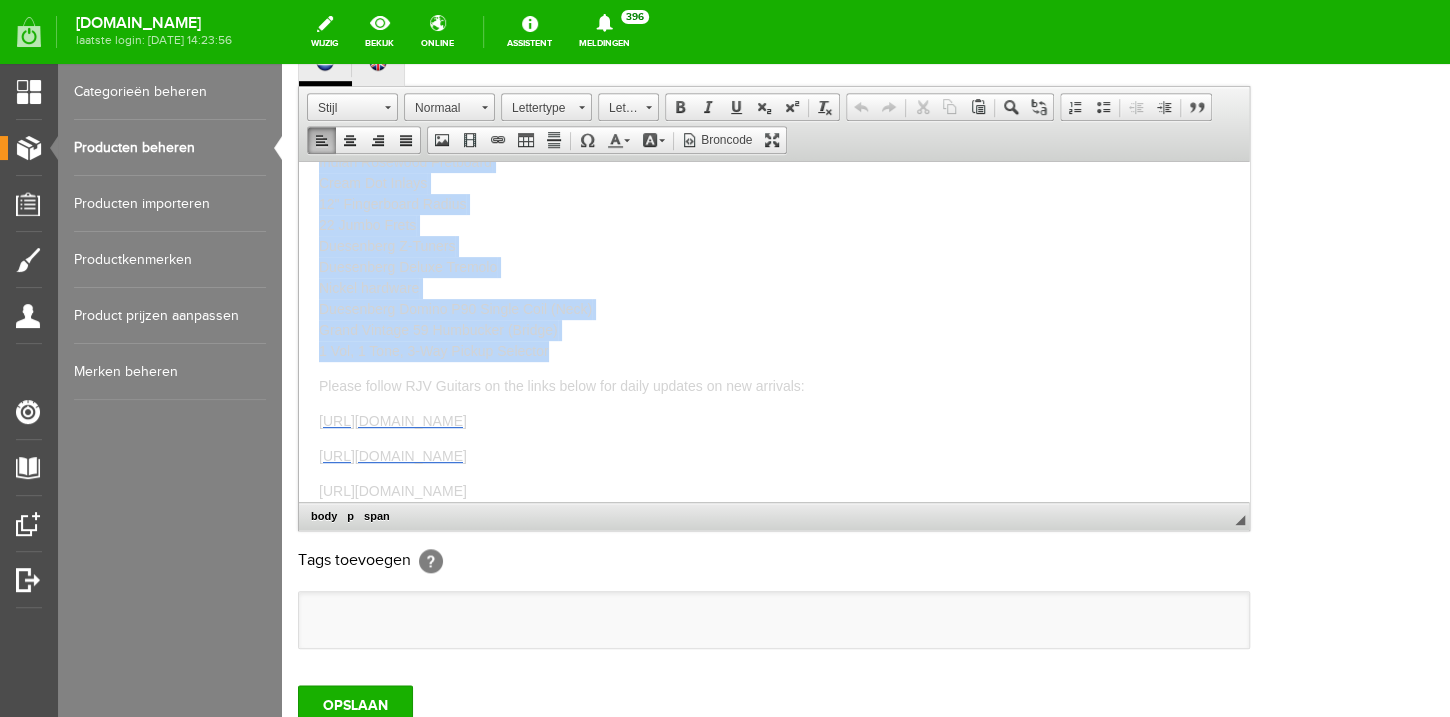 scroll, scrollTop: 0, scrollLeft: 0, axis: both 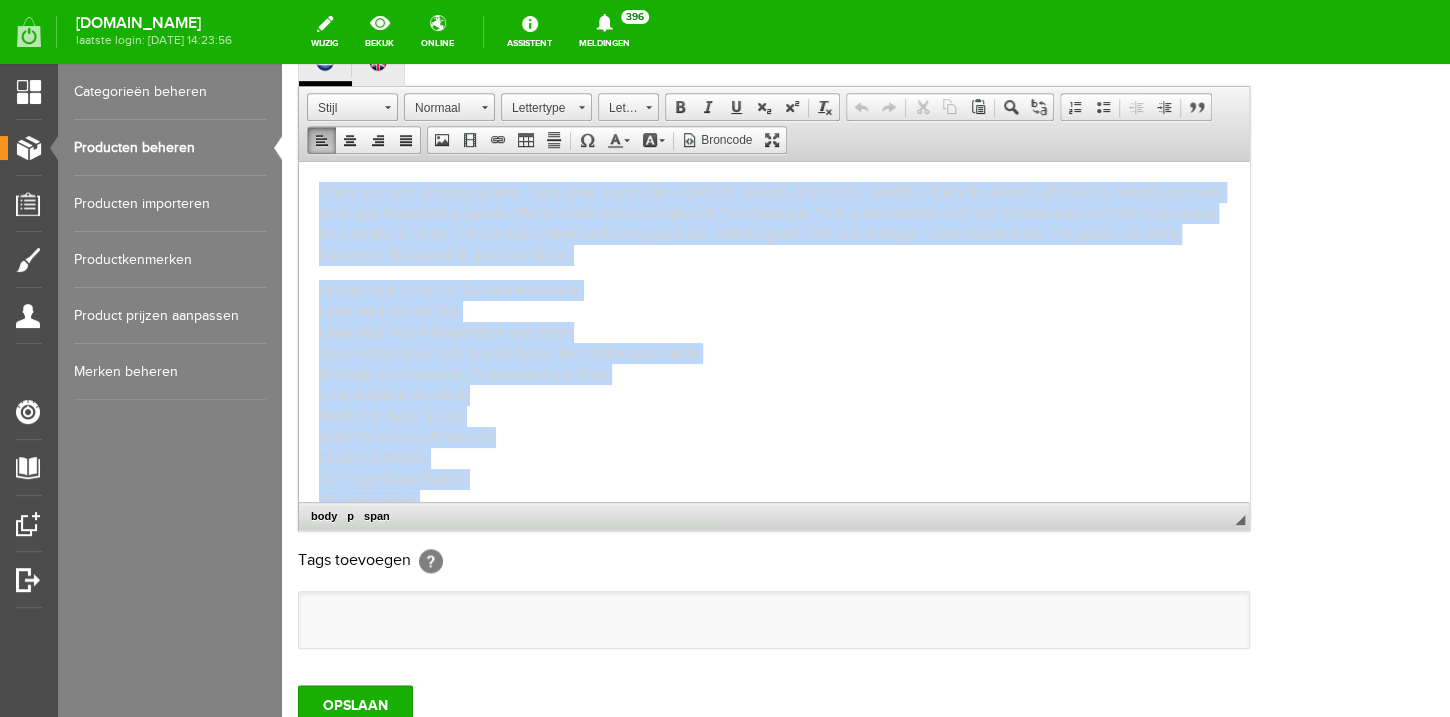 drag, startPoint x: 580, startPoint y: 341, endPoint x: 306, endPoint y: 50, distance: 399.69614 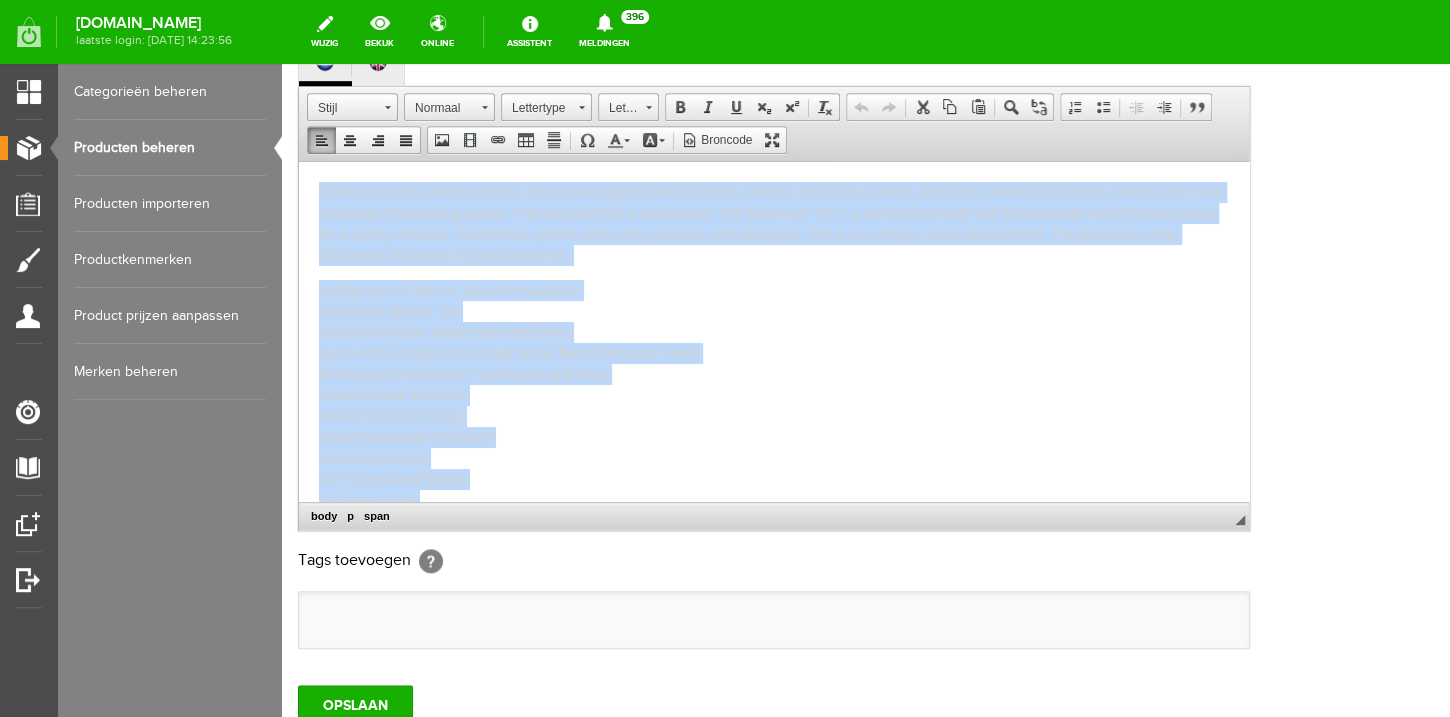 copy on "These are such amazing guitars, many great players like [PERSON_NAME], [PERSON_NAME], [PERSON_NAME], [PERSON_NAME] and many more play Duesenberg guitars. The tone and feel is exceptional. The Starplayer TV is a semi-hollow body with a humbucker and p90 style pickup for a variety of tones. The tremolo system works very good too, well designed. This is a no longer made Outlaw finish. The guitar has some finishwear, but overall in good icondition. Leather look Finish on Top and Headstock Laminated Spruce Top Laminated Flame Maple Back and Sides Semi-Hollow Body with Sustain Block, Bent Sides and F-Hole Bindings on Headstock, Fingerboard and Body 1-piece Maple set-Neck Medium D Neck Shape Indian Rosewood Fretboard Cream Dot Inlays 12" Fingerboard Radius 22 Jumbo Frets Duesenberg Z-Tuners Duesenberg Deluxe Tremolo Nickel hardware Duesenberg Domino P90 Single Coil (Neck) Grand Vintage 59 Humbucker (Bridge) 1 Vol, 1 Tone, 3-Way Pickup Selector" 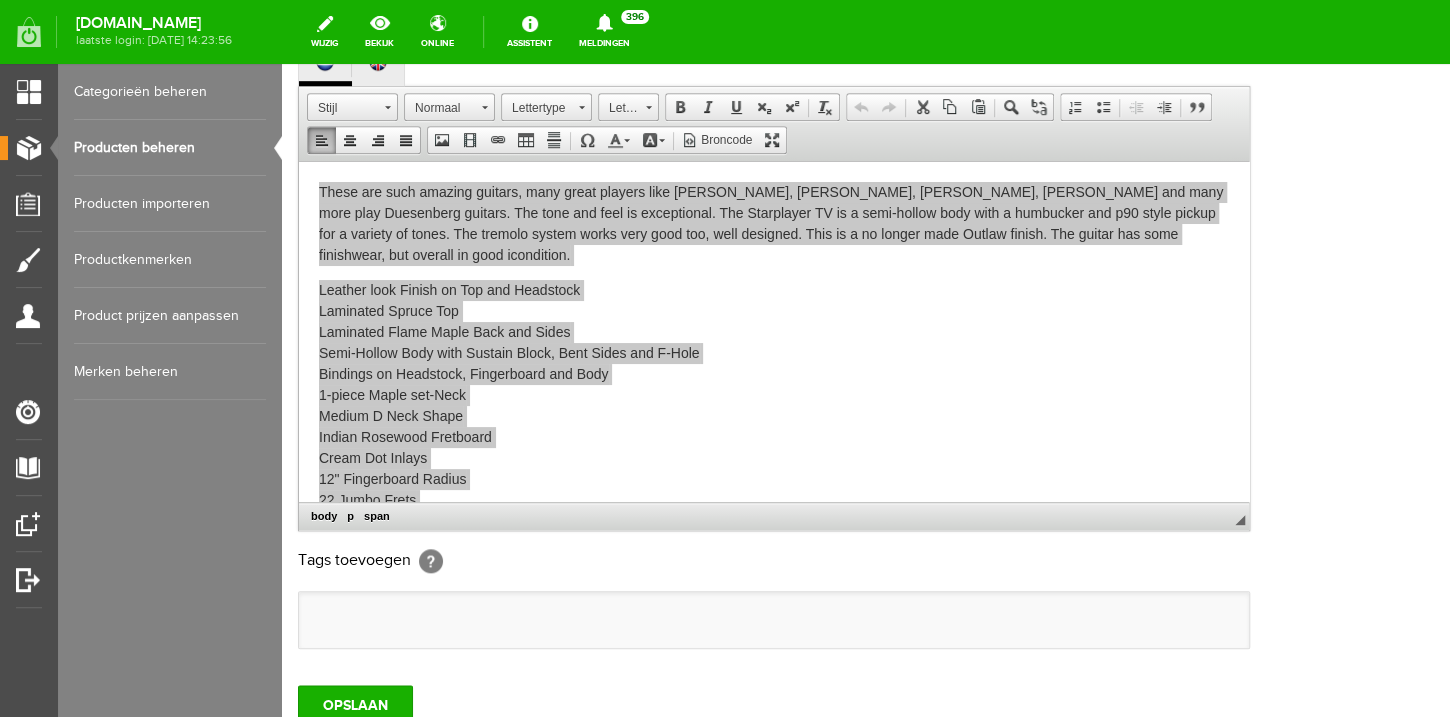 click on "Producten beheren" at bounding box center (170, 148) 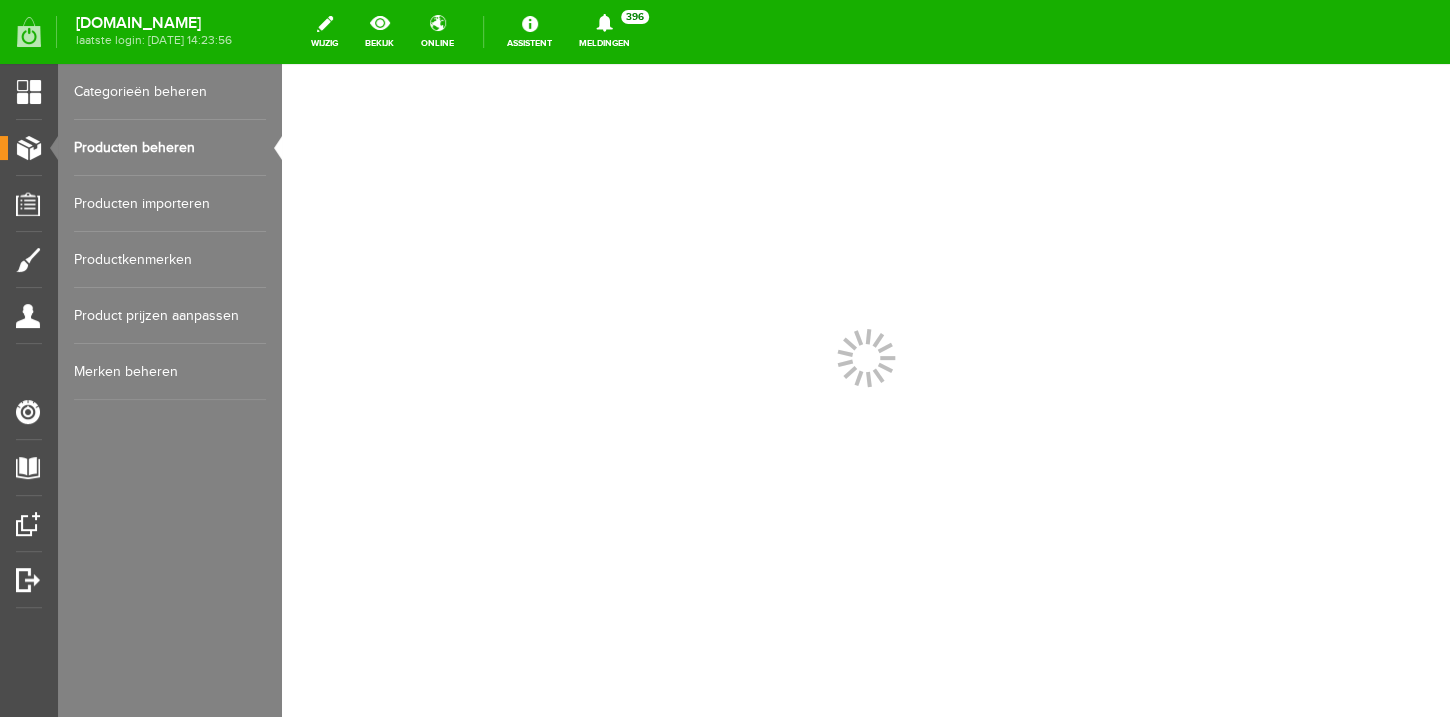 scroll, scrollTop: 0, scrollLeft: 0, axis: both 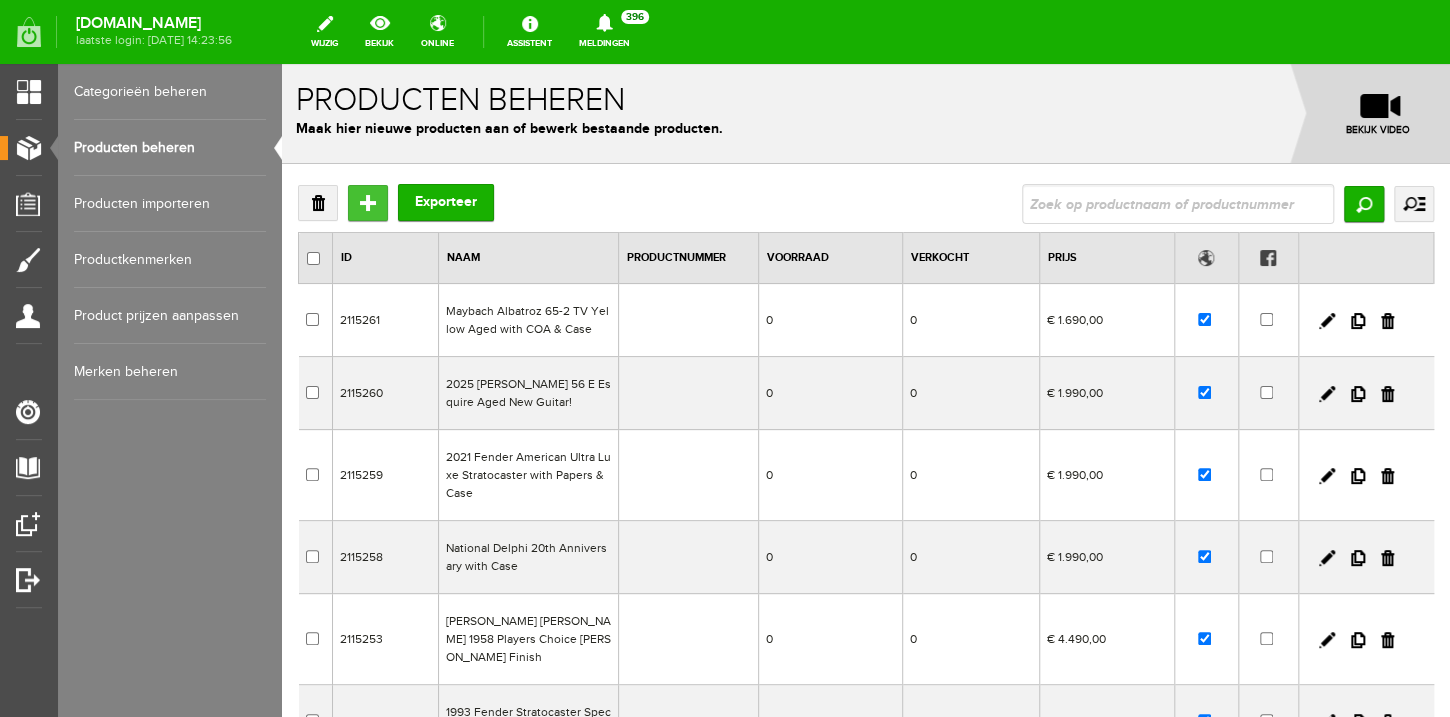 click on "Toevoegen" at bounding box center [368, 203] 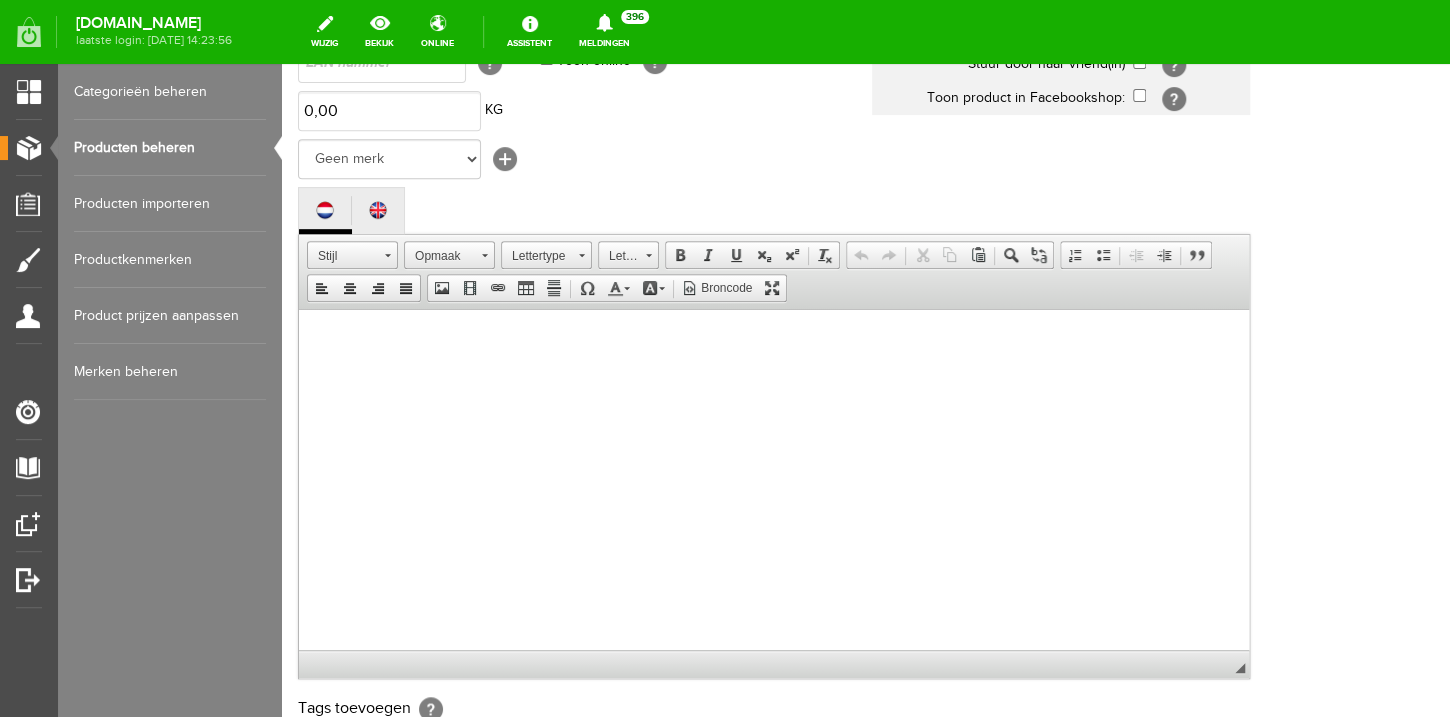 scroll, scrollTop: 448, scrollLeft: 0, axis: vertical 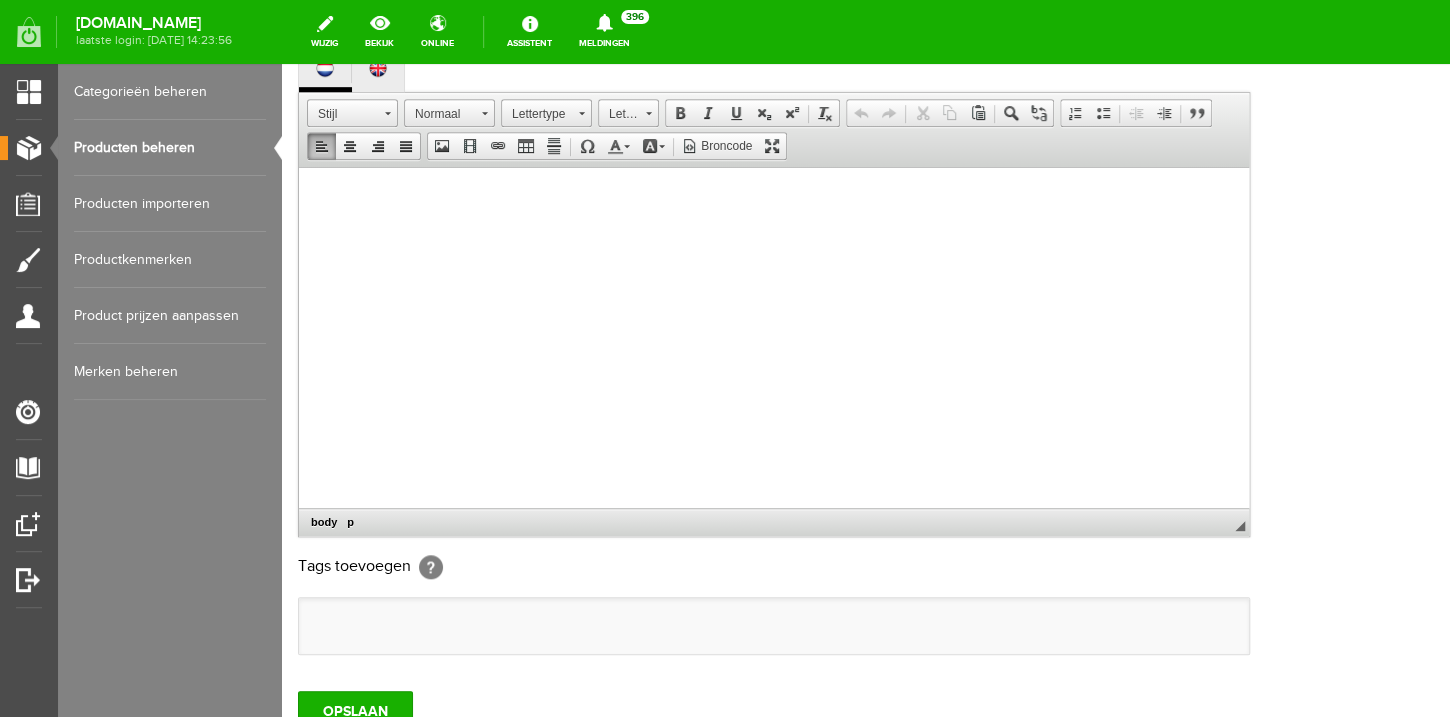 click at bounding box center [774, 357] 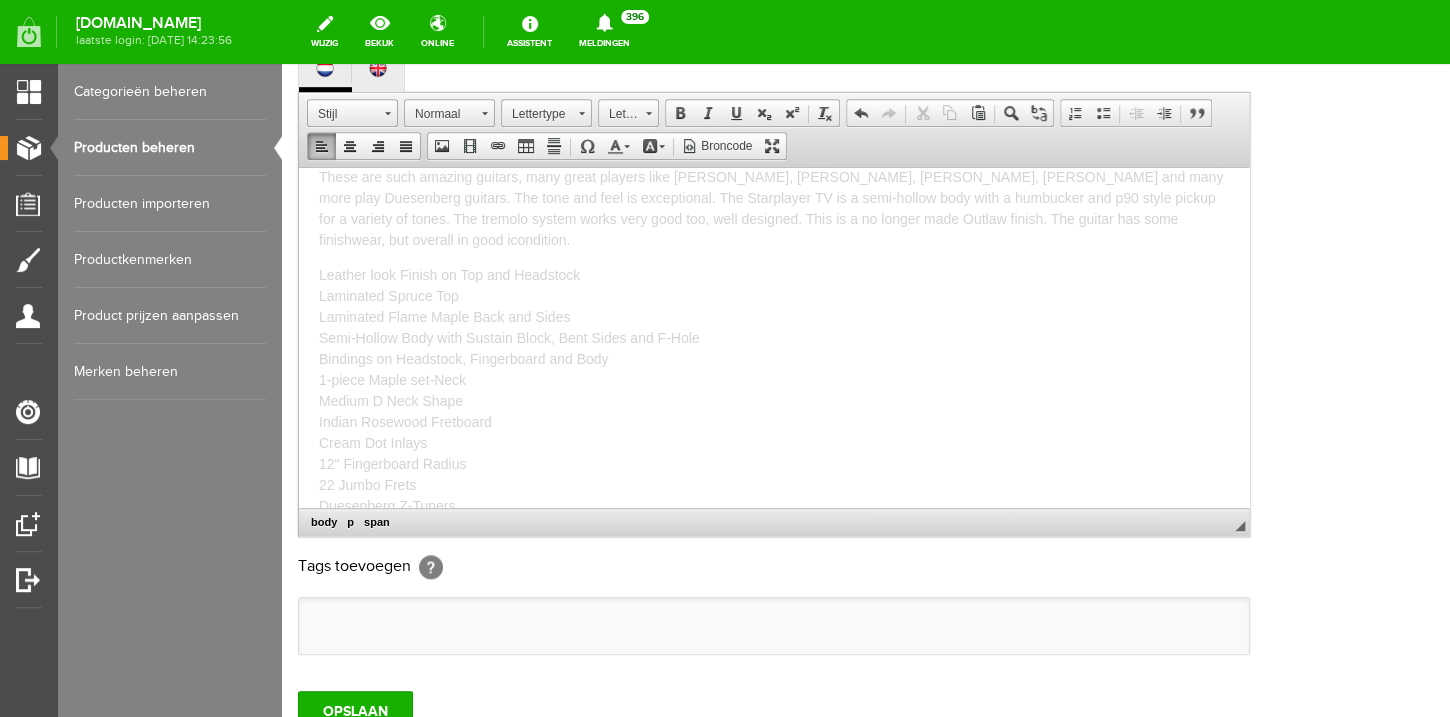 scroll, scrollTop: 0, scrollLeft: 0, axis: both 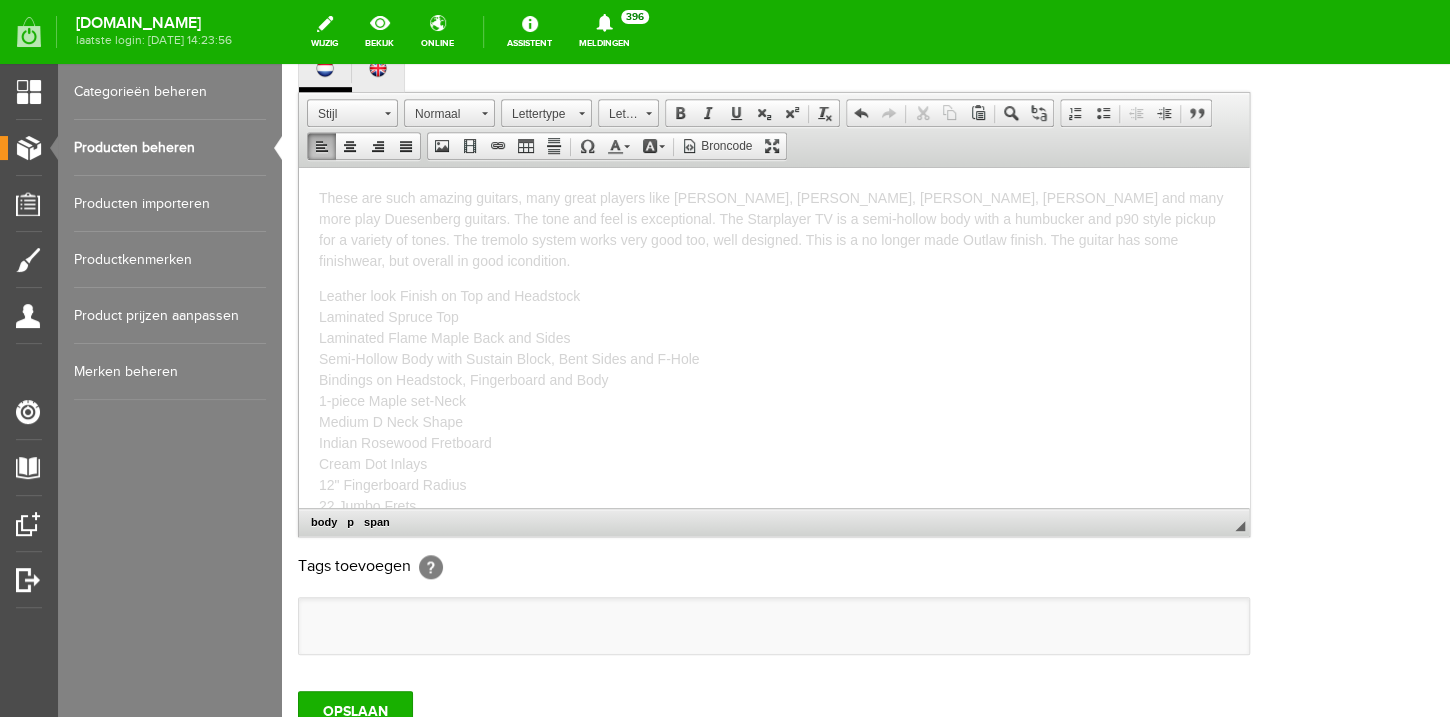click on "These are such amazing guitars, many great players like [PERSON_NAME], [PERSON_NAME], [PERSON_NAME], [PERSON_NAME] and many more play Duesenberg guitars. The tone and feel is exceptional. The Starplayer TV is a semi-hollow body with a humbucker and p90 style pickup for a variety of tones. The tremolo system works very good too, well designed. This is a no longer made Outlaw finish. The guitar has some finishwear, but overall in good icondition." at bounding box center [774, 229] 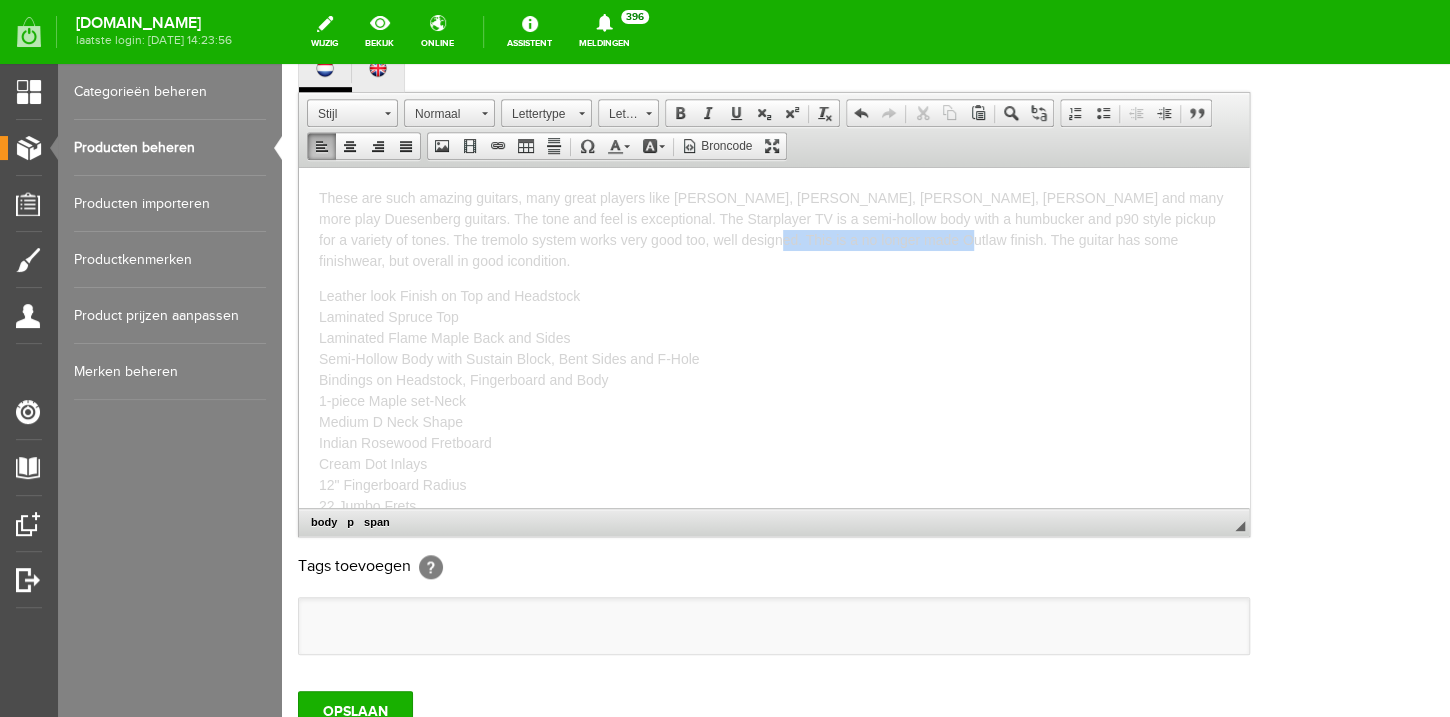 drag, startPoint x: 910, startPoint y: 241, endPoint x: 717, endPoint y: 239, distance: 193.01036 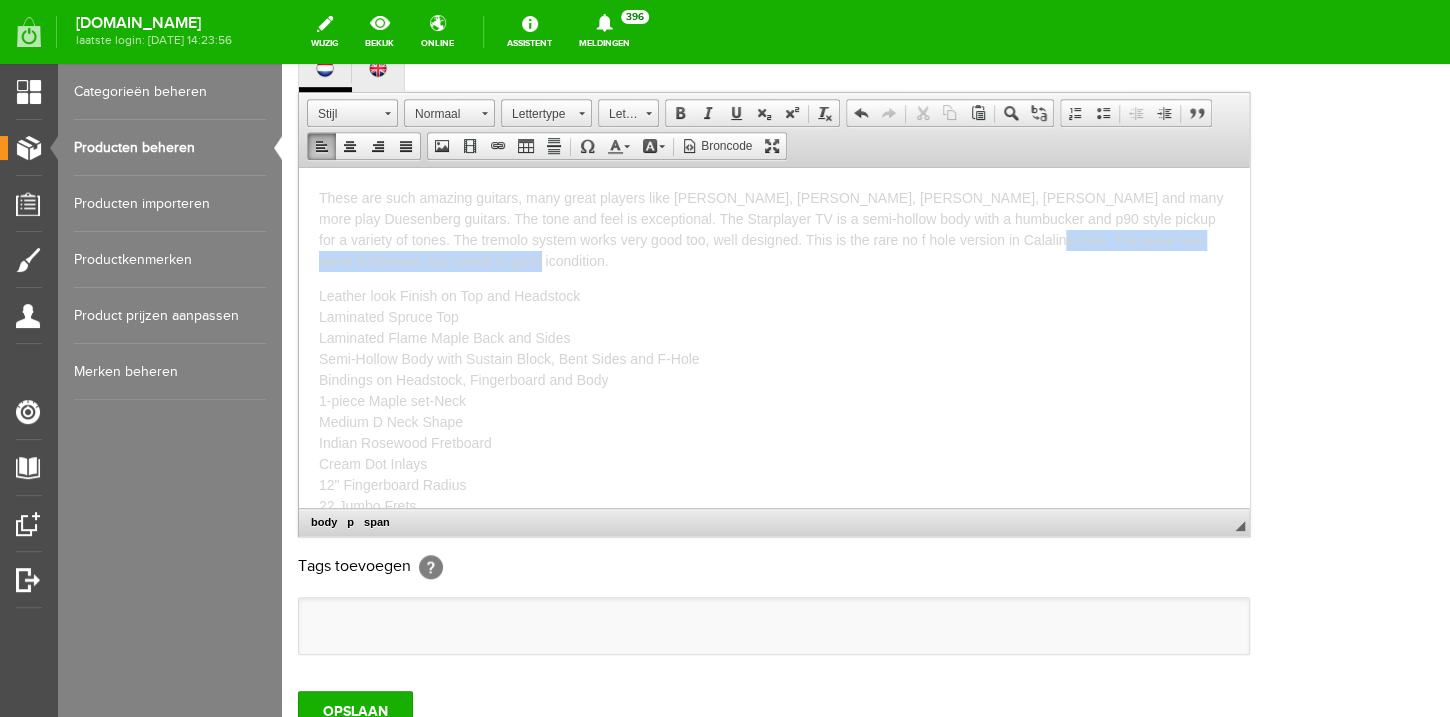 drag, startPoint x: 1135, startPoint y: 256, endPoint x: 1007, endPoint y: 240, distance: 128.99612 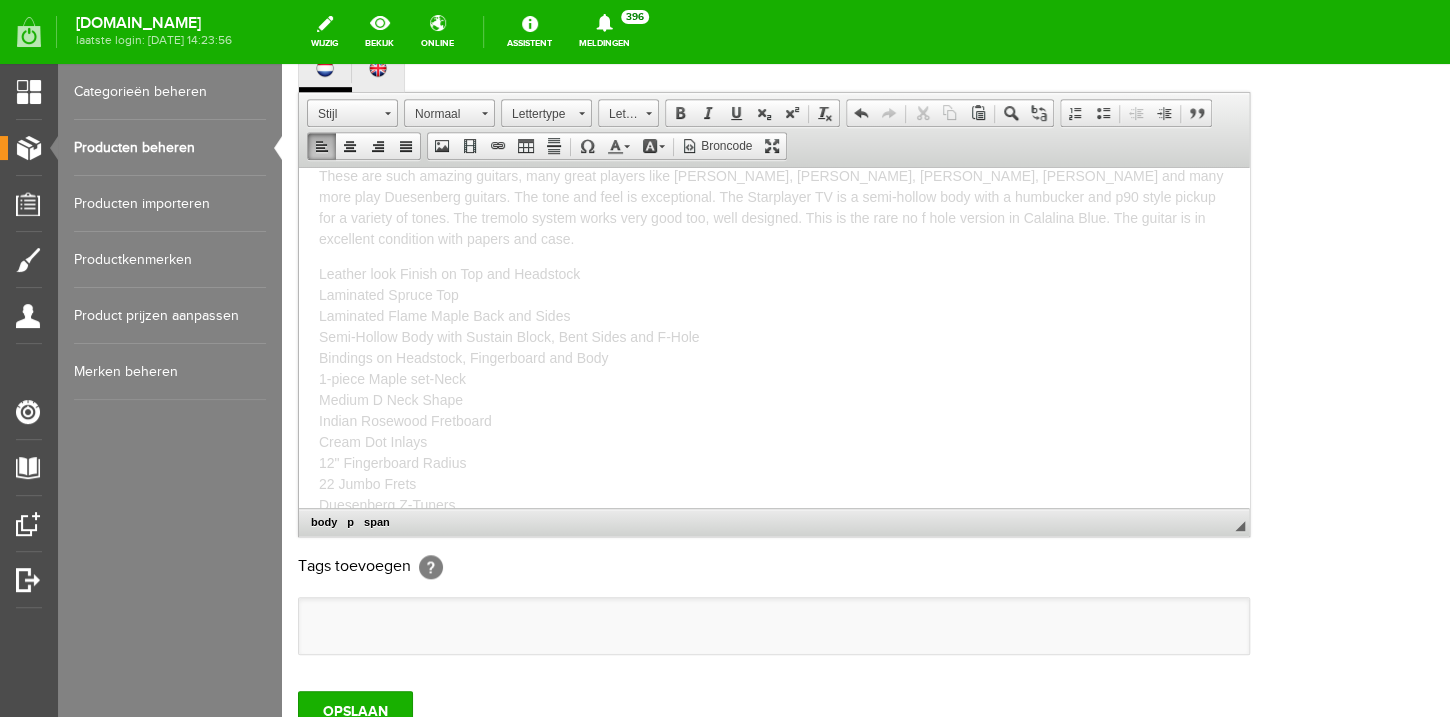 scroll, scrollTop: 96, scrollLeft: 0, axis: vertical 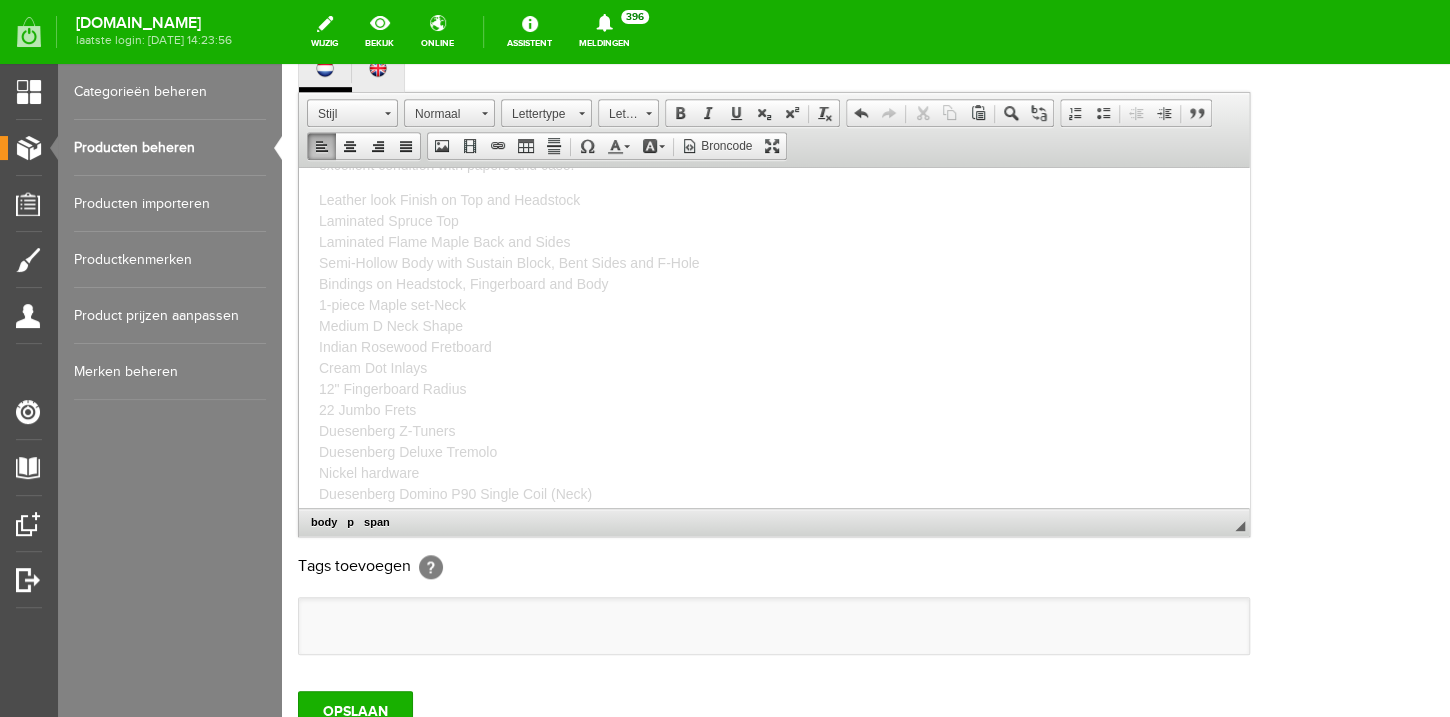 click on "Leather look Finish on Top and Headstock Laminated Spruce Top Laminated Flame Maple Back and Sides Semi-Hollow Body with Sustain Block, Bent Sides and F-Hole Bindings on Headstock, Fingerboard and Body 1-piece Maple set-Neck Medium D Neck Shape Indian Rosewood Fretboard Cream Dot Inlays 12" Fingerboard Radius 22 Jumbo Frets Duesenberg Z-Tuners Duesenberg Deluxe Tremolo Nickel hardware Duesenberg Domino P90 Single Coil (Neck) Grand Vintage 59 Humbucker (Bridge) 1 Vol, 1 Tone, 3-Way Pickup Selector" at bounding box center (509, 367) 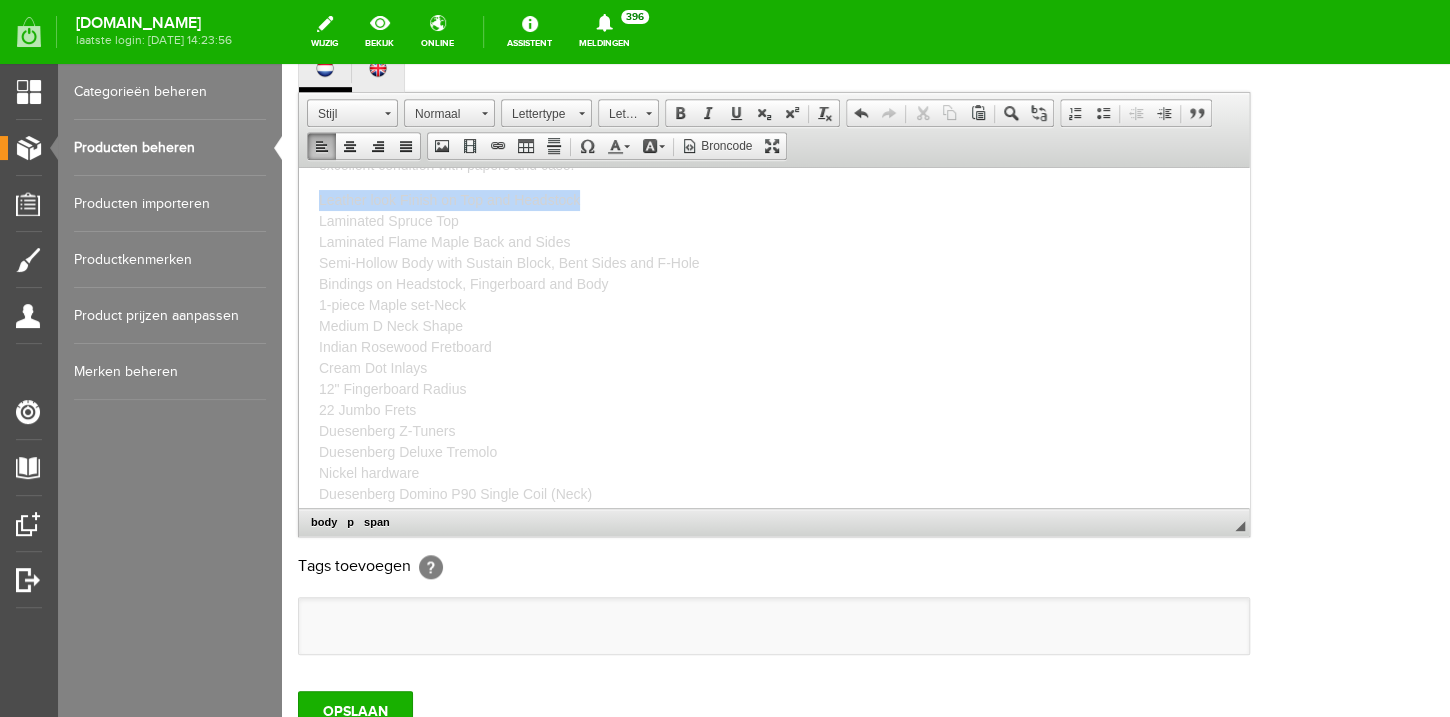 drag, startPoint x: 585, startPoint y: 199, endPoint x: 303, endPoint y: 196, distance: 282.01596 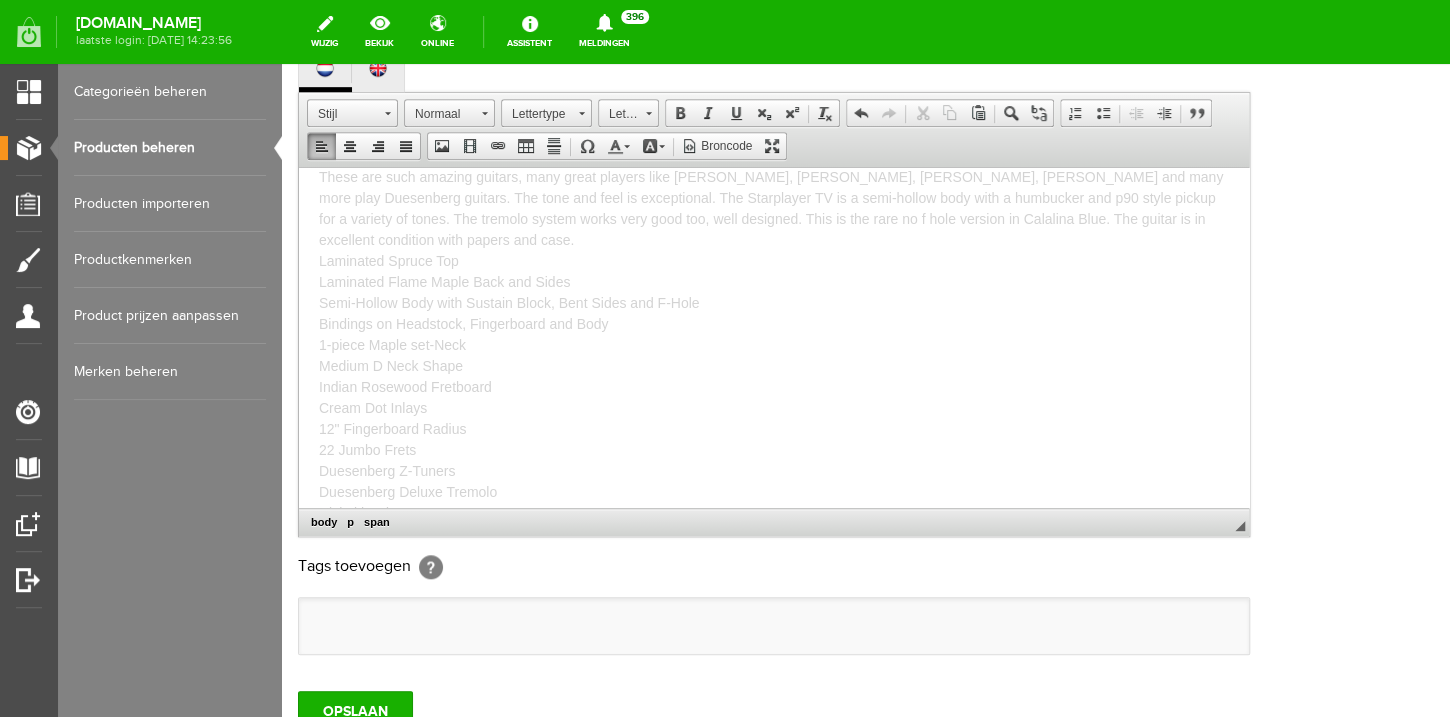 scroll, scrollTop: 5, scrollLeft: 0, axis: vertical 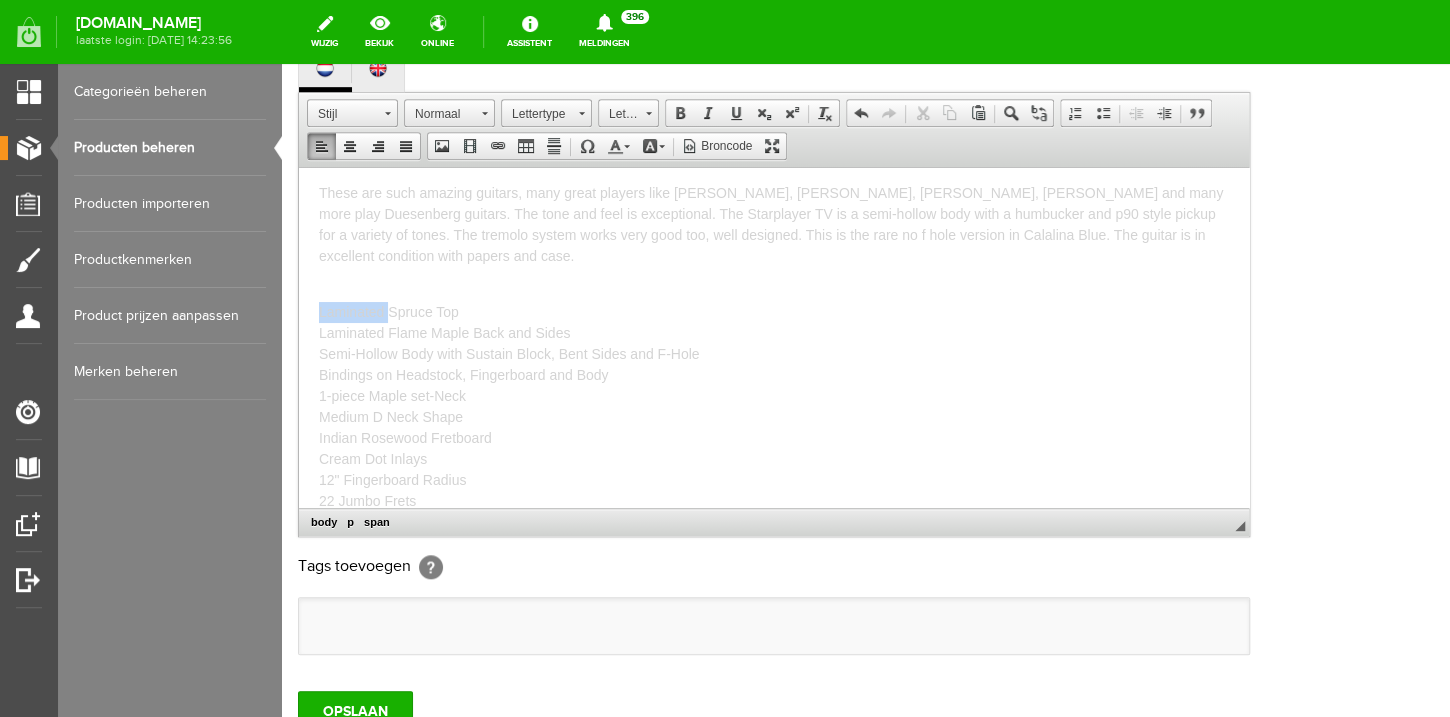 drag, startPoint x: 390, startPoint y: 310, endPoint x: 311, endPoint y: 453, distance: 163.37074 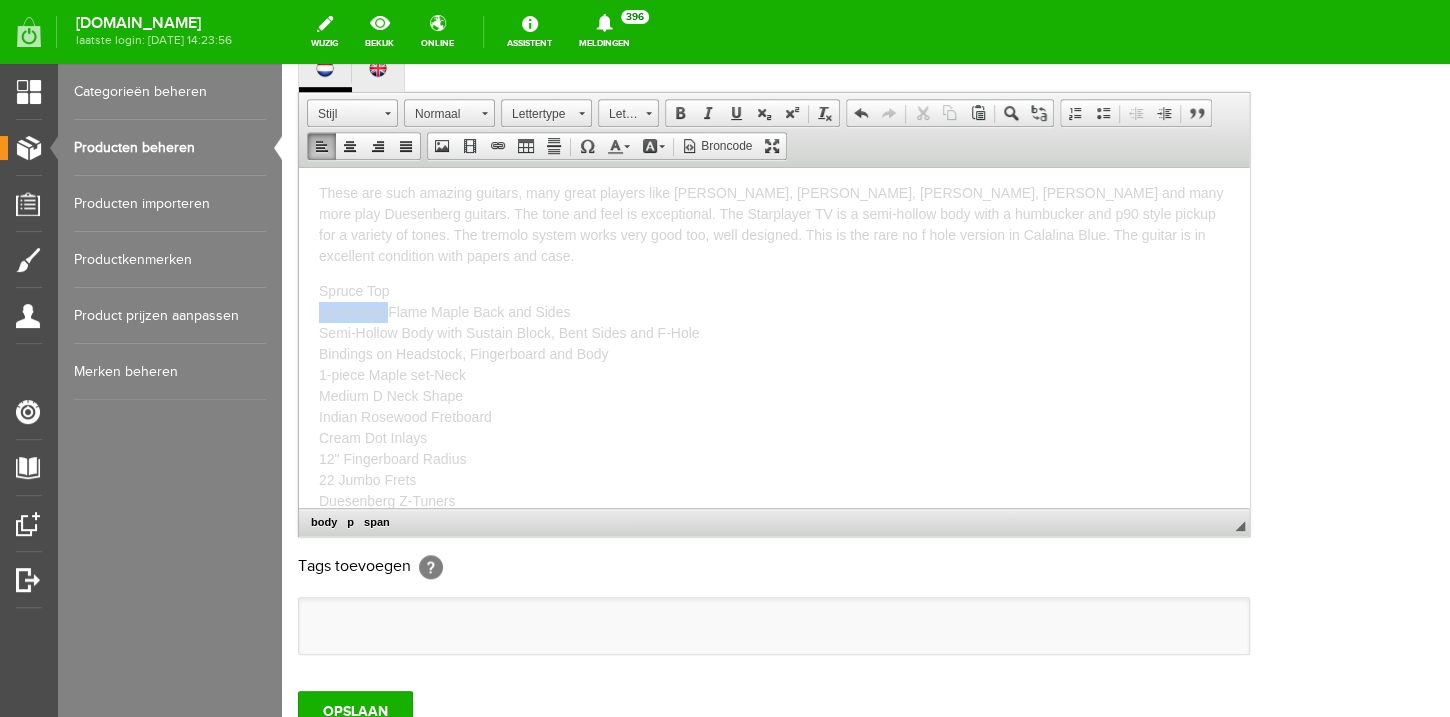 drag, startPoint x: 387, startPoint y: 308, endPoint x: 302, endPoint y: 309, distance: 85.00588 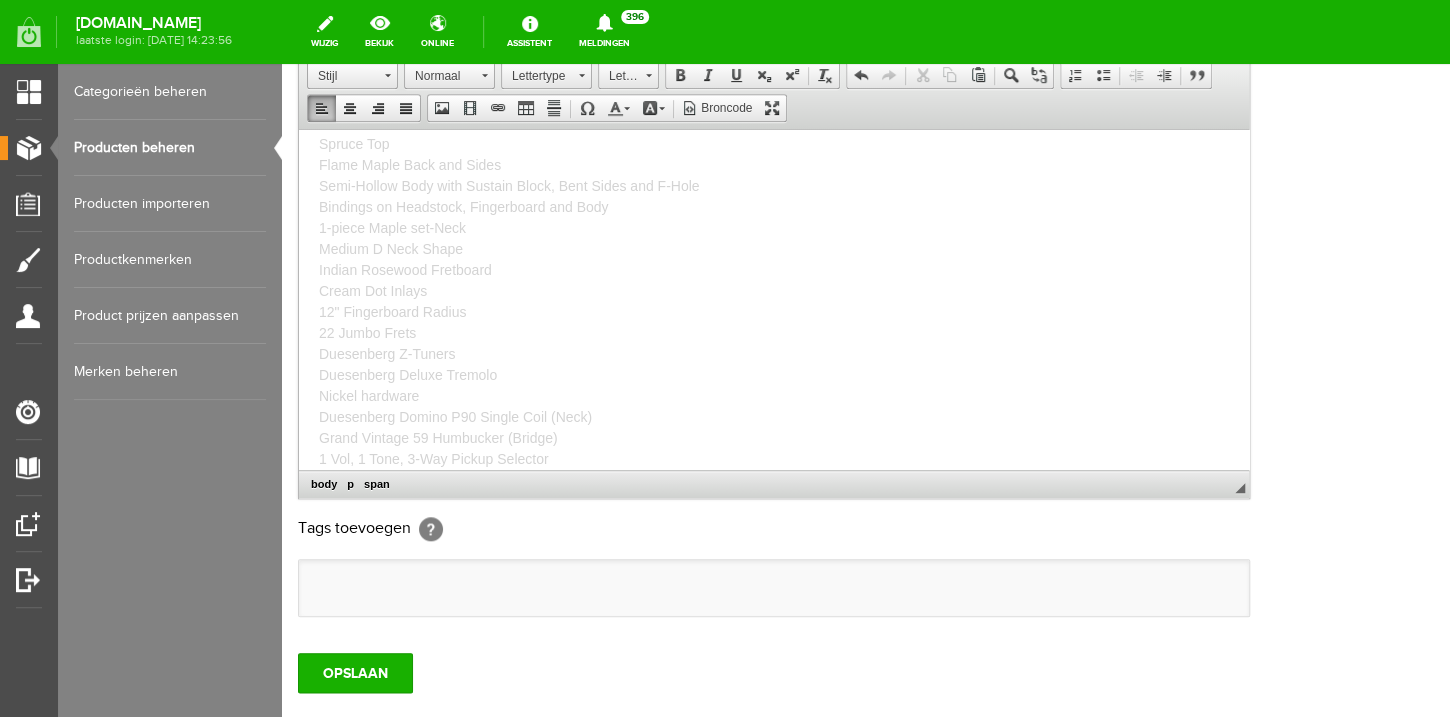 scroll, scrollTop: 512, scrollLeft: 0, axis: vertical 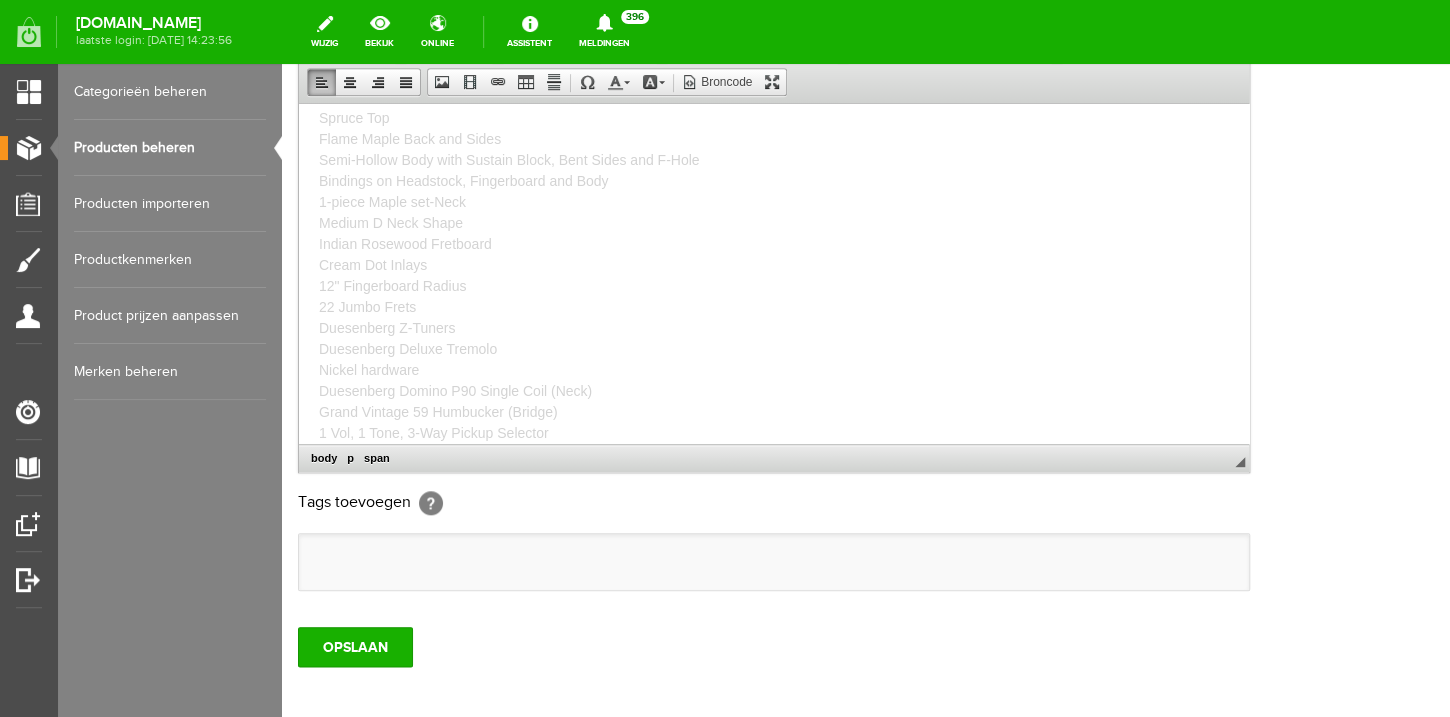 click on "Spruce Top Flame Maple Back and Sides Semi-Hollow Body with Sustain Block, Bent Sides and F-Hole Bindings on Headstock, Fingerboard and Body 1-piece Maple set-Neck Medium D Neck Shape Indian Rosewood Fretboard Cream Dot Inlays 12" Fingerboard Radius 22 Jumbo Frets Duesenberg Z-Tuners Duesenberg Deluxe Tremolo Nickel hardware Duesenberg Domino P90 Single Coil (Neck) Grand Vintage 59 Humbucker (Bridge) 1 Vol, 1 Tone, 3-Way Pickup Selector" at bounding box center [774, 275] 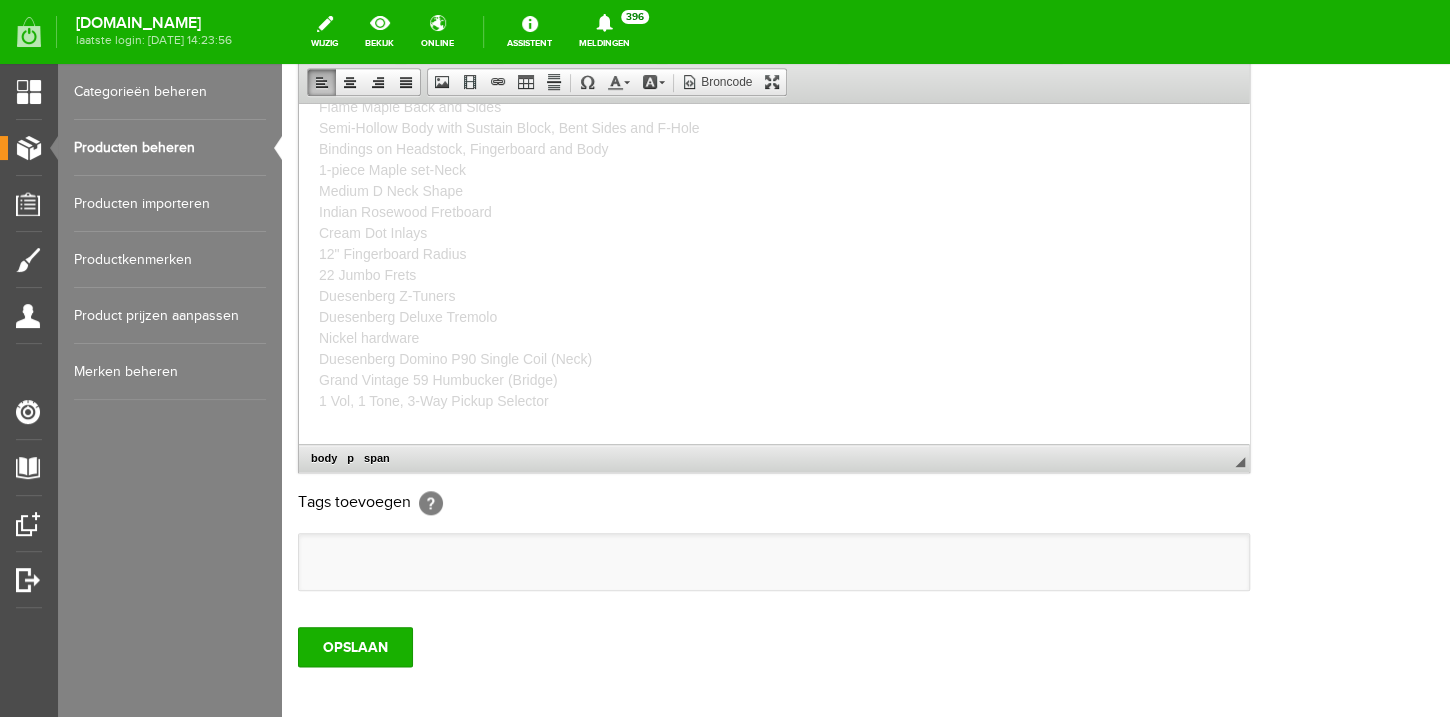 scroll, scrollTop: 181, scrollLeft: 0, axis: vertical 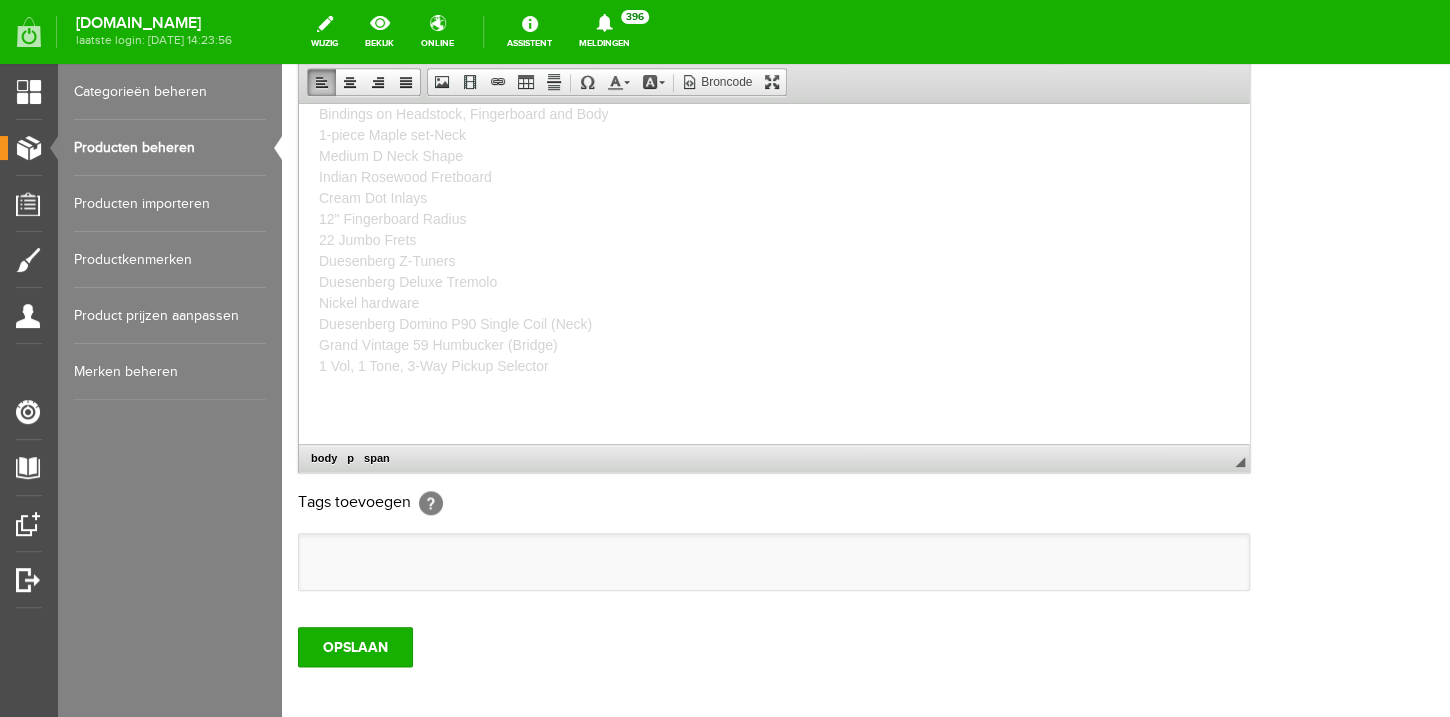 click on "Spruce Top Flame Maple Back and Sides Semi-Hollow Body with Sustain Block, Bent Sides and F-Hole Bindings on Headstock, Fingerboard and Body 1-piece Maple set-Neck Medium D Neck Shape Indian Rosewood Fretboard Cream Dot Inlays 12" Fingerboard Radius 22 Jumbo Frets Duesenberg Z-Tuners Duesenberg Deluxe Tremolo Nickel hardware Duesenberg Domino P90 Single Coil (Neck) Grand Vintage 59 Humbucker (Bridge) 1 Vol, 1 Tone, 3-Way Pickup Selector" at bounding box center [774, 208] 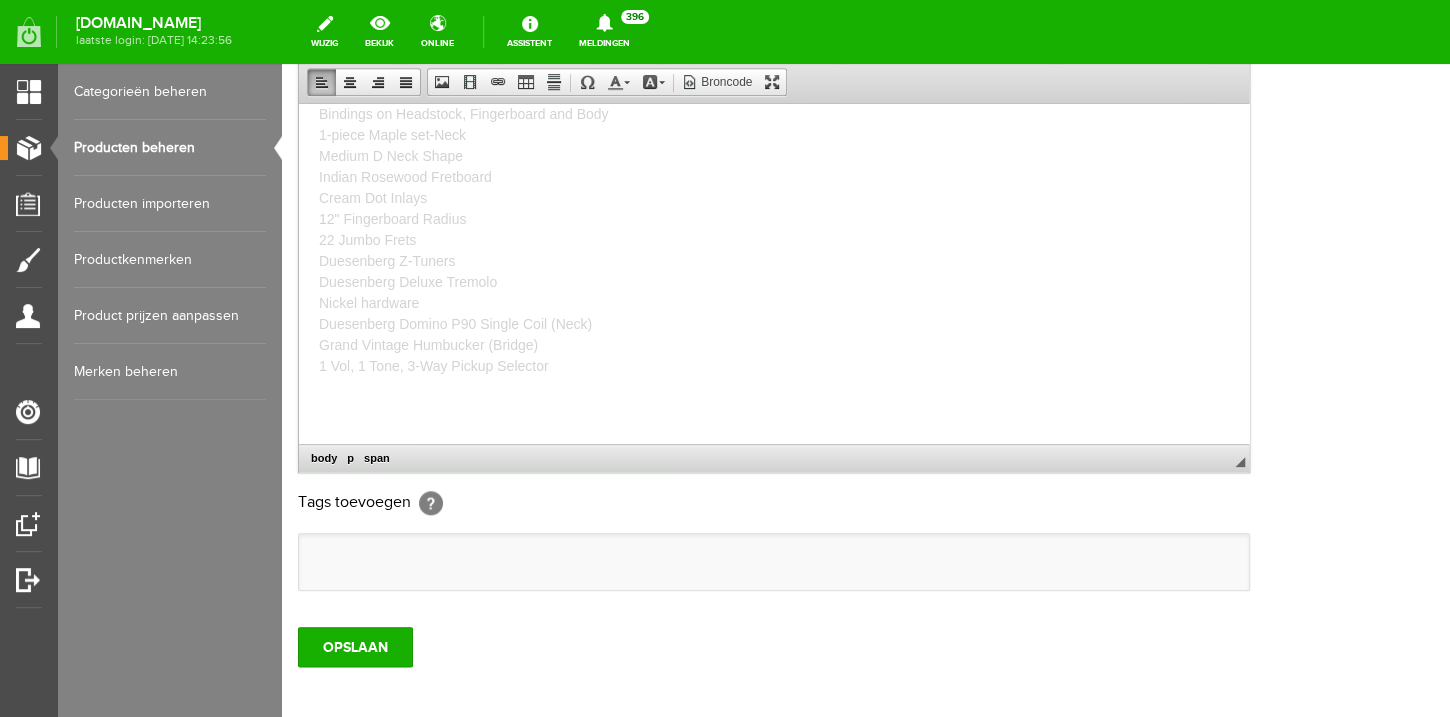 click on "Spruce Top Flame Maple Back and Sides Semi-Hollow Body with Sustain Block, Bent Sides and F-Hole Bindings on Headstock, Fingerboard and Body 1-piece Maple set-Neck Medium D Neck Shape Indian Rosewood Fretboard Cream Dot Inlays 12" Fingerboard Radius 22 Jumbo Frets Duesenberg Z-Tuners Duesenberg Deluxe Tremolo Nickel hardware Duesenberg Domino P90 Single Coil (Neck) Grand Vintage Humbucker (Bridge) 1 Vol, 1 Tone, 3-Way Pickup Selector" at bounding box center (509, 207) 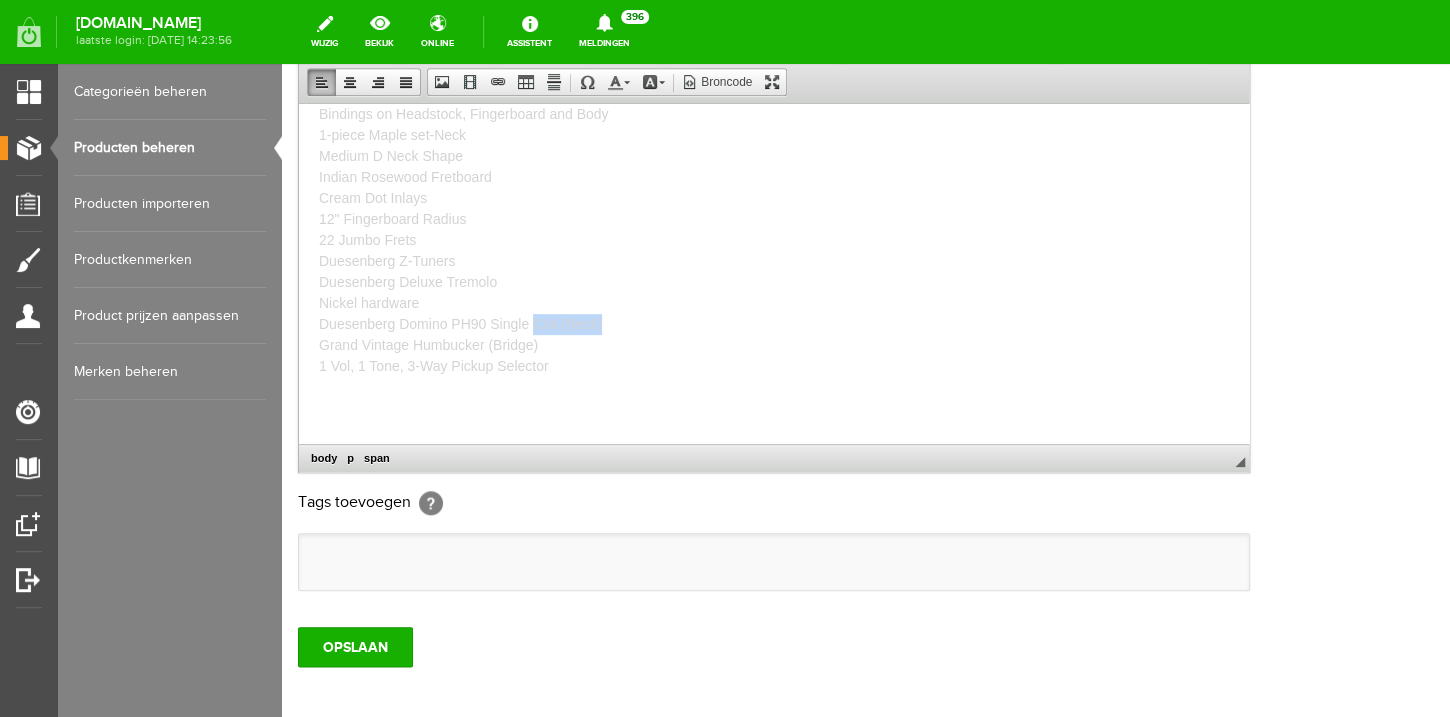 drag, startPoint x: 610, startPoint y: 323, endPoint x: 536, endPoint y: 321, distance: 74.02702 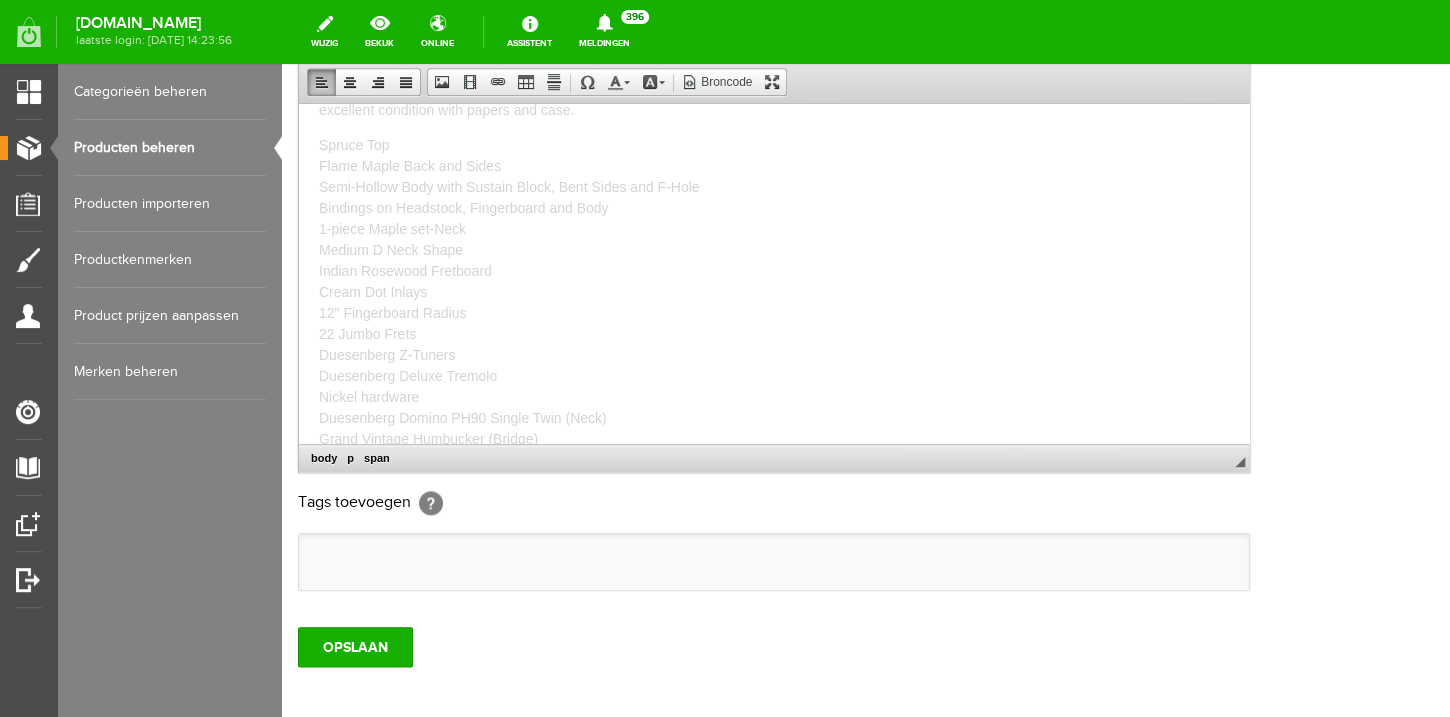 scroll, scrollTop: 85, scrollLeft: 0, axis: vertical 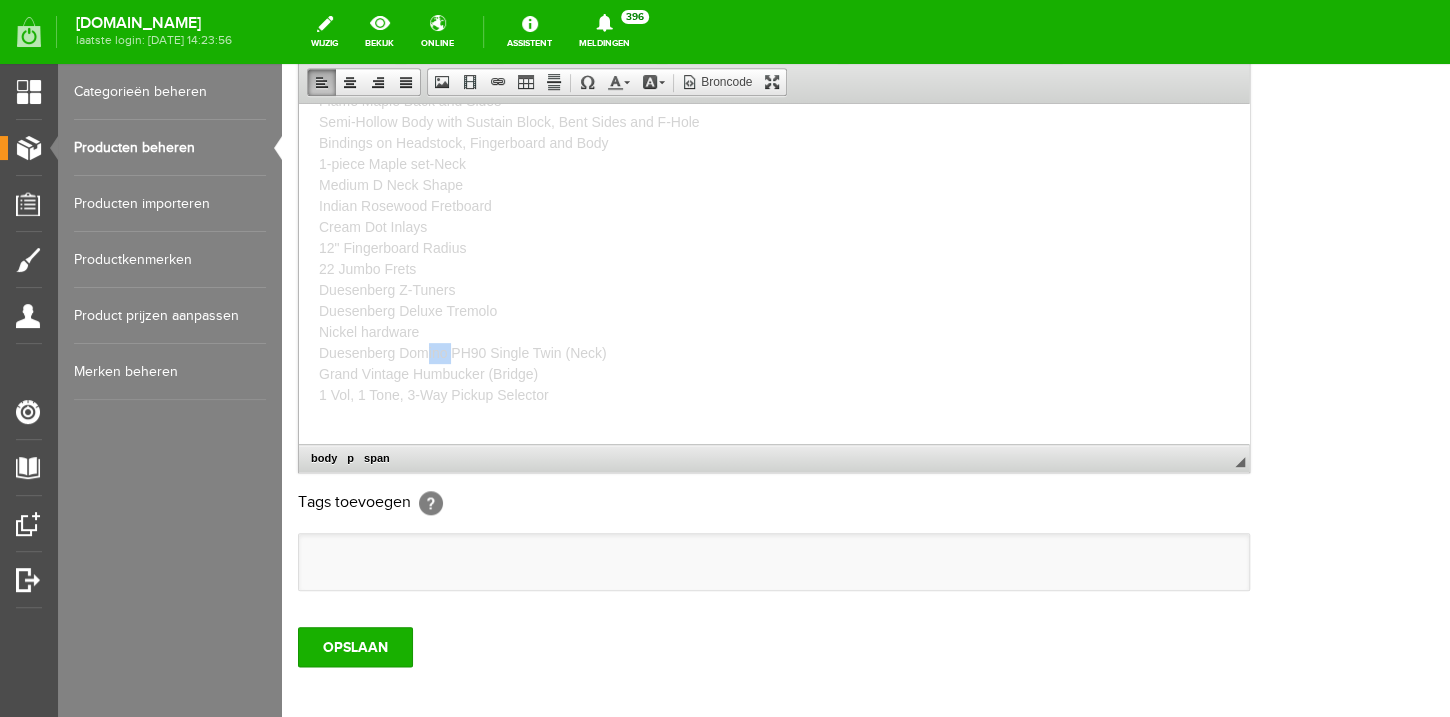 drag, startPoint x: 453, startPoint y: 352, endPoint x: 424, endPoint y: 352, distance: 29 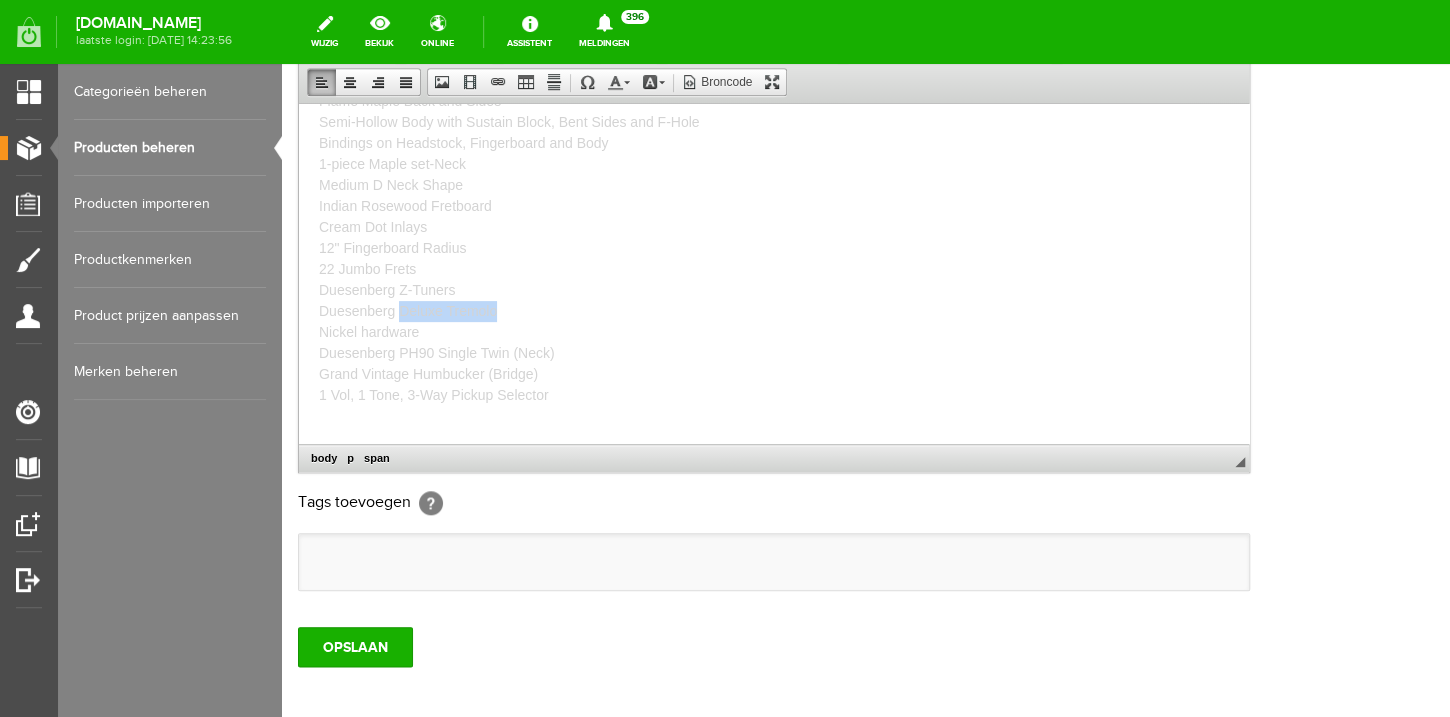 drag, startPoint x: 501, startPoint y: 311, endPoint x: 402, endPoint y: 307, distance: 99.08077 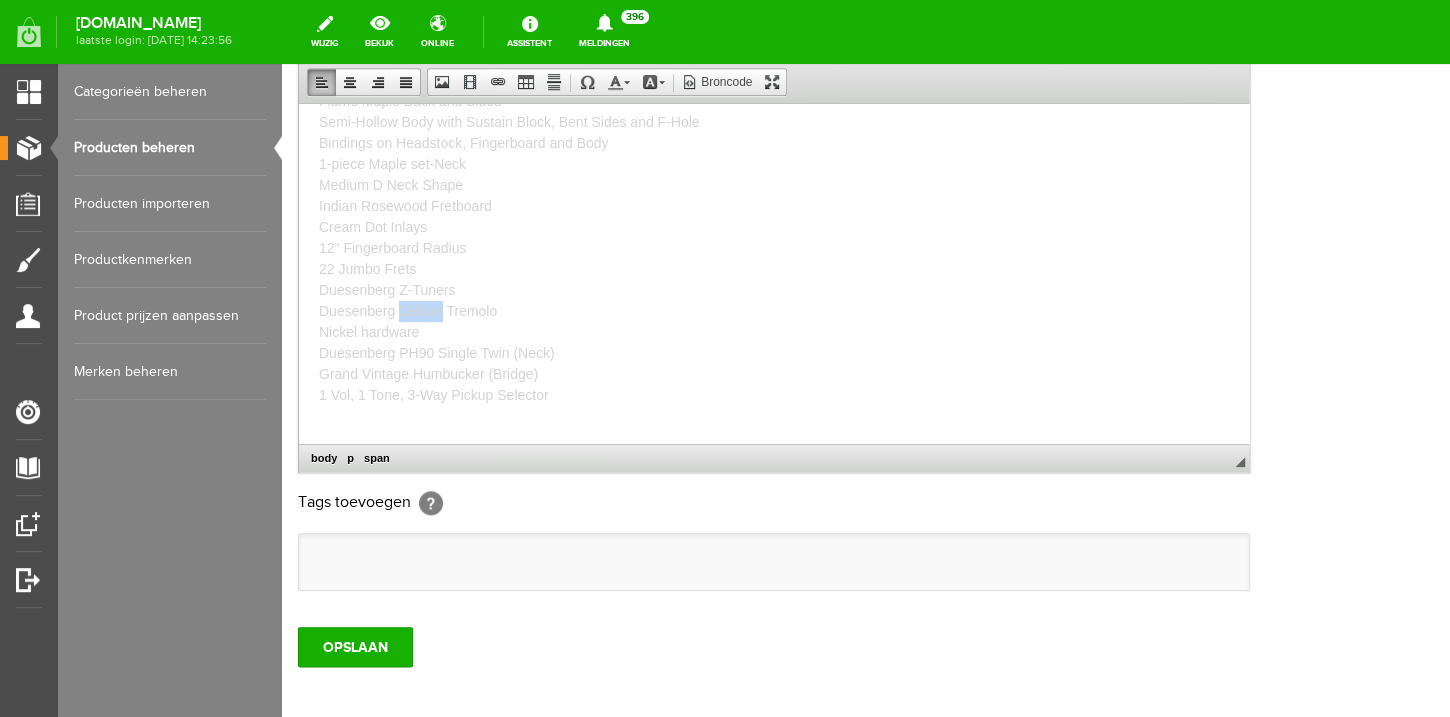 drag, startPoint x: 441, startPoint y: 316, endPoint x: 402, endPoint y: 312, distance: 39.20459 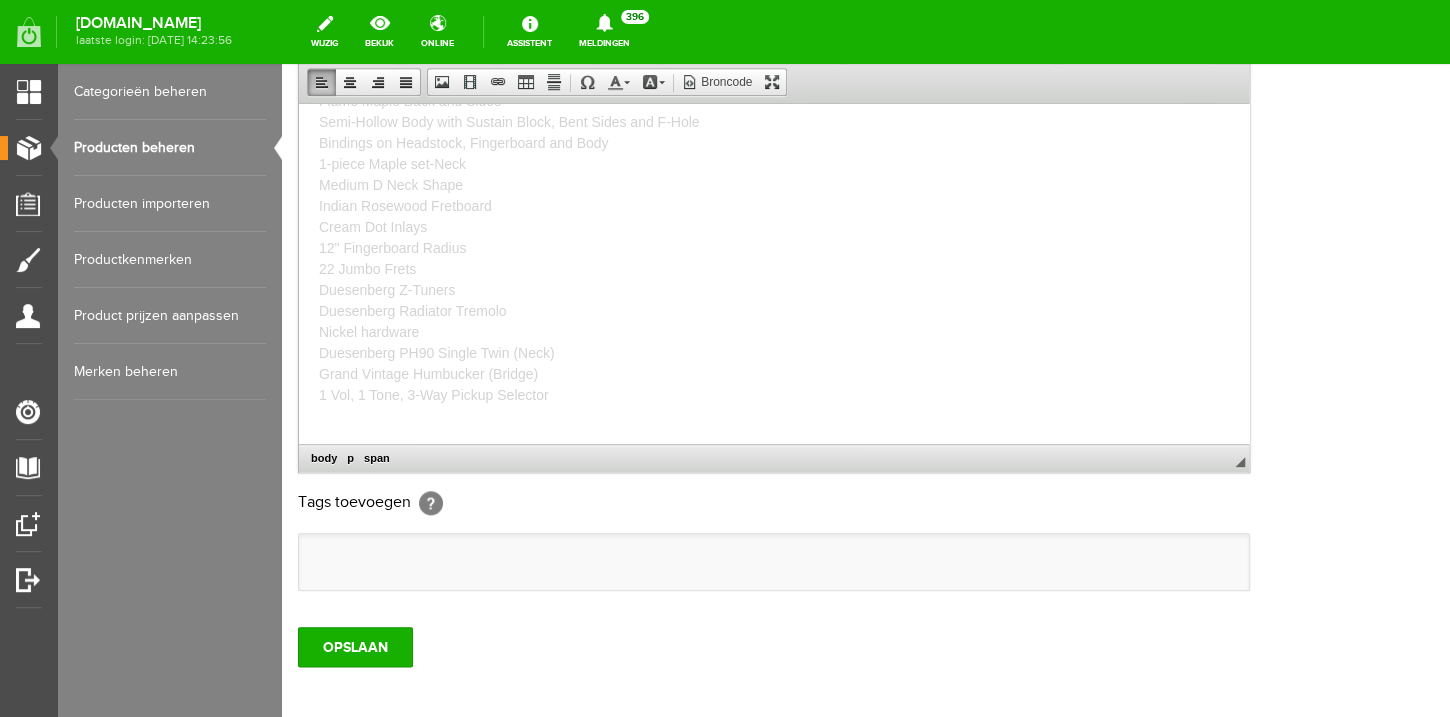 click on "Spruce Top Flame Maple Back and Sides Semi-Hollow Body with Sustain Block, Bent Sides and F-Hole Bindings on Headstock, Fingerboard and Body 1-piece Maple set-Neck Medium D Neck Shape Indian Rosewood Fretboard Cream Dot Inlays 12" Fingerboard Radius 22 Jumbo Frets Duesenberg Z-Tuners Duesenberg Radiator Tremolo Nickel hardware Duesenberg PH90 Single Twin (Neck) Grand Vintage Humbucker (Bridge) 1 Vol, 1 Tone, 3-Way Pickup Selector" at bounding box center (774, 237) 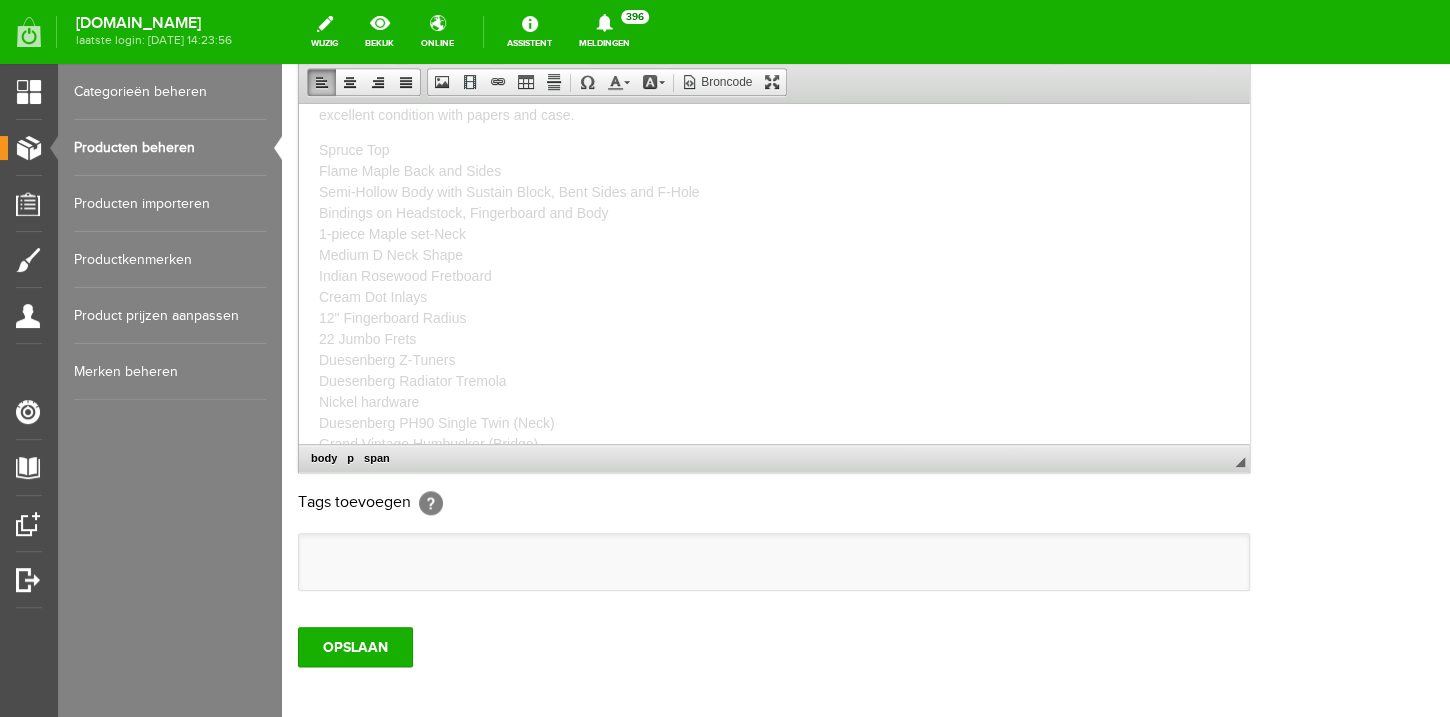 scroll, scrollTop: 72, scrollLeft: 0, axis: vertical 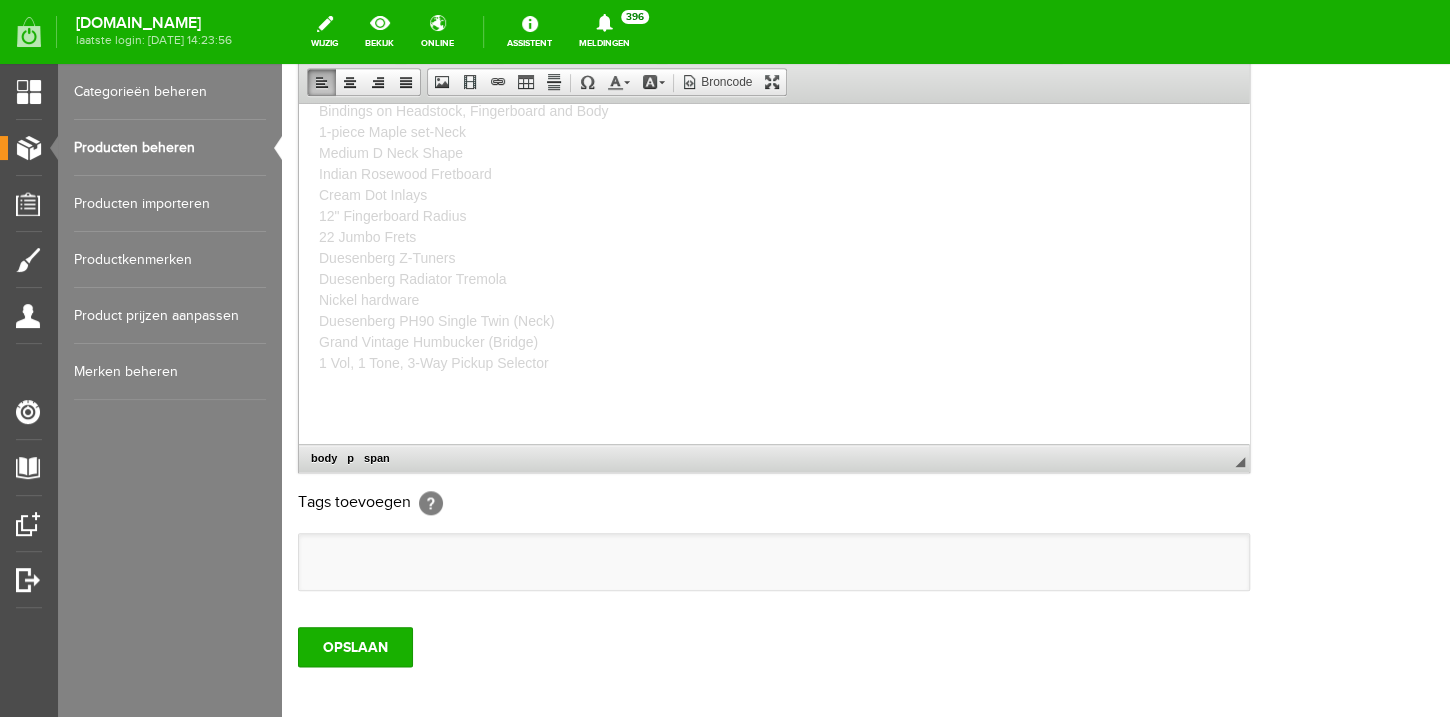 click on "These are such amazing guitars, many great players like [PERSON_NAME], [PERSON_NAME], [PERSON_NAME], [PERSON_NAME] and many more play Duesenberg guitars. The tone and feel is exceptional. The Starplayer TV is a semi-hollow body with a humbucker and p90 style pickup for a variety of tones. The tremolo system works very good too, well designed. This is the rare no f hole version in Calalina Blue. The guitar is in excellent condition with papers and case. Spruce Top Flame Maple Back and Sides Semi-Hollow Body with Sustain Block, Bent Sides and F-Hole Bindings on Headstock, Fingerboard and Body 1-piece Maple set-Neck Medium D Neck Shape Indian Rosewood Fretboard Cream Dot Inlays 12" Fingerboard Radius 22 Jumbo Frets Duesenberg Z-Tuners Duesenberg Radiator Tremola Nickel hardware Duesenberg PH90 Single Twin (Neck) Grand Vintage Humbucker (Bridge) 1 Vol, 1 Tone, 3-Way Pickup Selector" at bounding box center (774, 89) 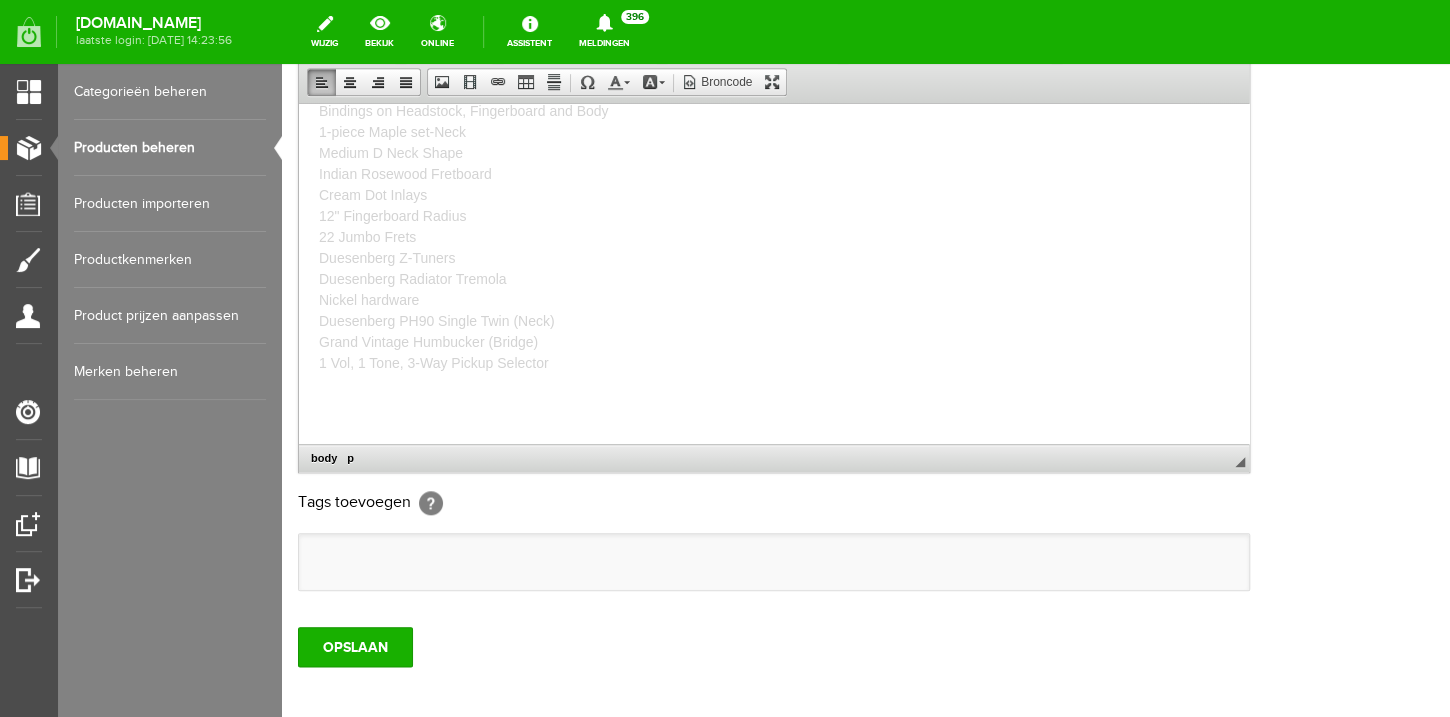 click at bounding box center (774, 397) 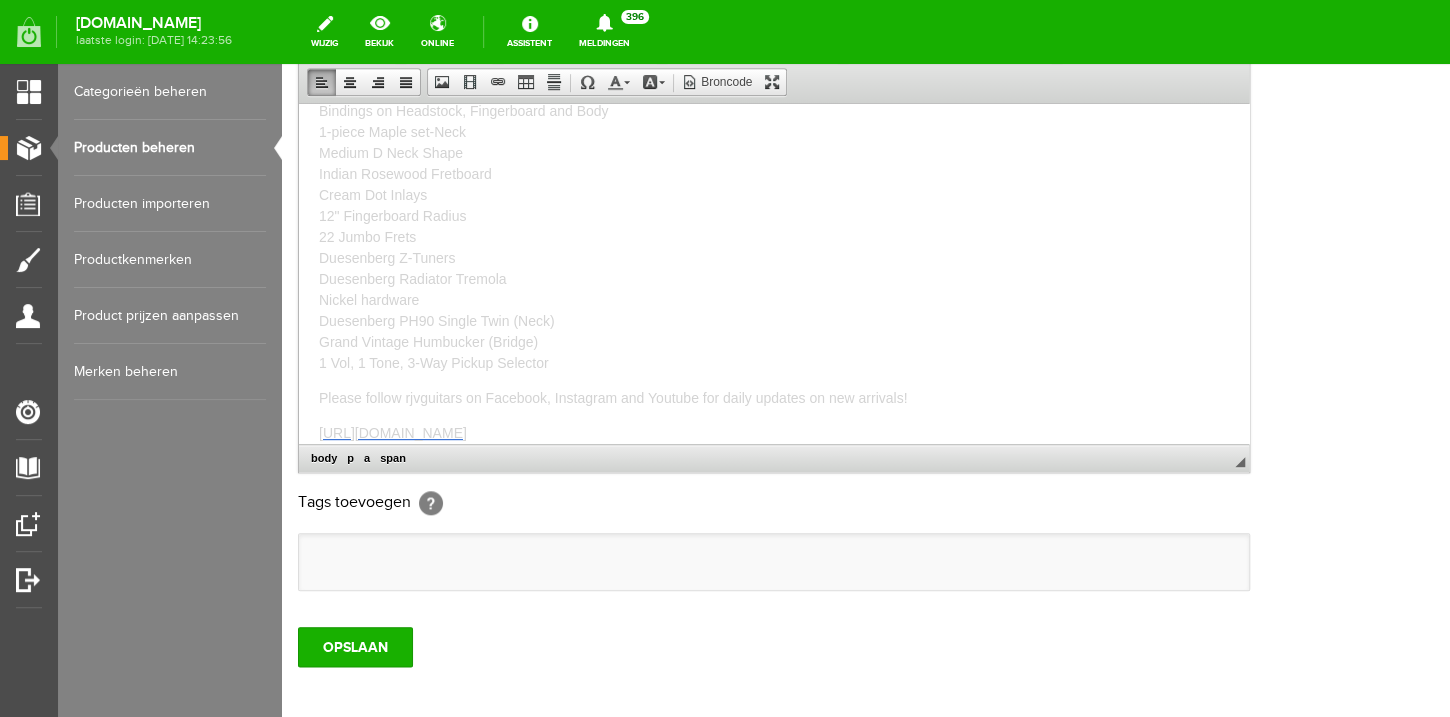scroll, scrollTop: 251, scrollLeft: 0, axis: vertical 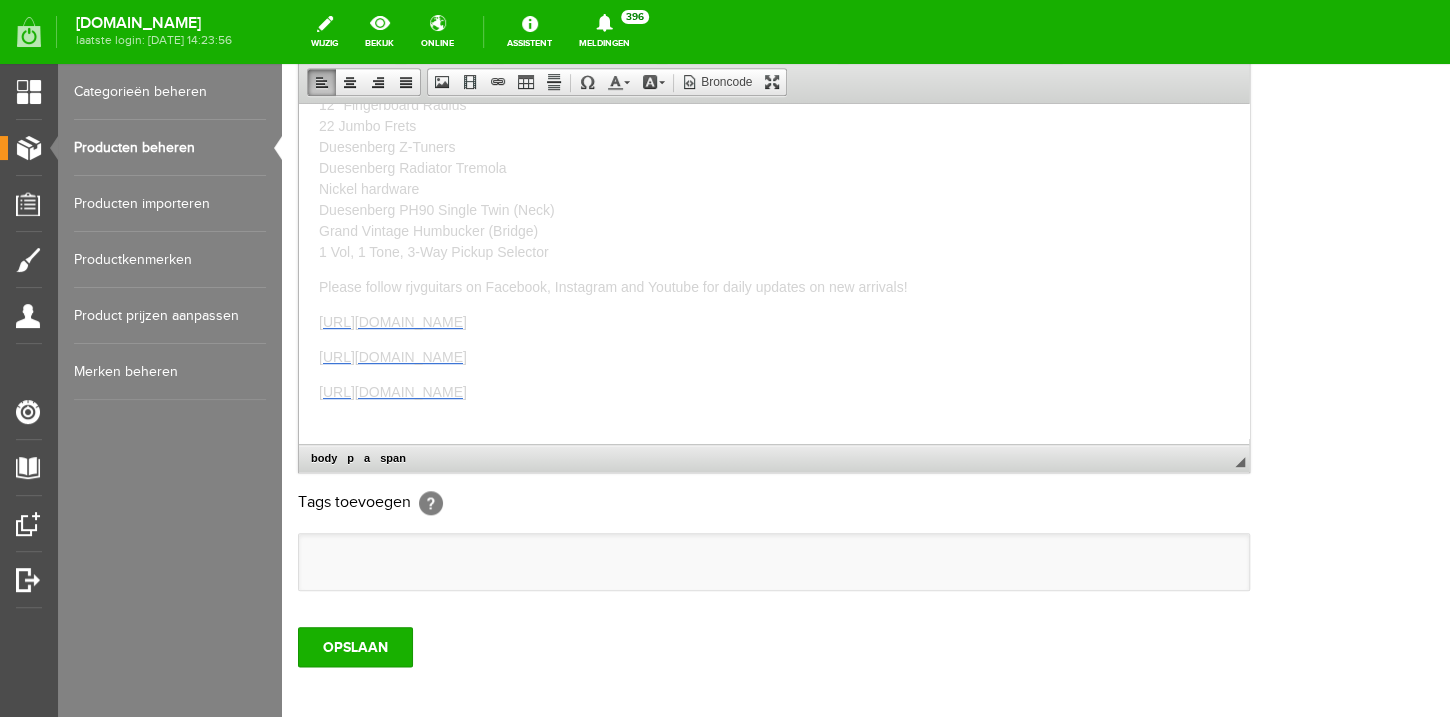 click on "These are such amazing guitars, many great players like [PERSON_NAME], [PERSON_NAME], [PERSON_NAME], [PERSON_NAME] and many more play Duesenberg guitars. The tone and feel is exceptional. The Starplayer TV is a semi-hollow body with a humbucker and p90 style pickup for a variety of tones. The tremolo system works very good too, well designed. This is the rare no f hole version in Calalina Blue. The guitar is in excellent condition with papers and case. Spruce Top Flame Maple Back and Sides Semi-Hollow Body with Sustain Block, Bent Sides and F-Hole Bindings on Headstock, Fingerboard and Body 1-piece Maple set-Neck Medium D Neck Shape Indian Rosewood Fretboard Cream Dot Inlays 12" Fingerboard Radius 22 Jumbo Frets Duesenberg Z-Tuners Duesenberg Radiator Tremola Nickel hardware Duesenberg PH90 Single Twin (Neck) Grand Vintage Humbucker (Bridge) 1 Vol, 1 Tone, 3-Way Pickup Selector Please follow rjvguitars on Facebook, Instagram and Youtube for daily updates on new arrivals! [URL][DOMAIN_NAME]" at bounding box center [774, -22] 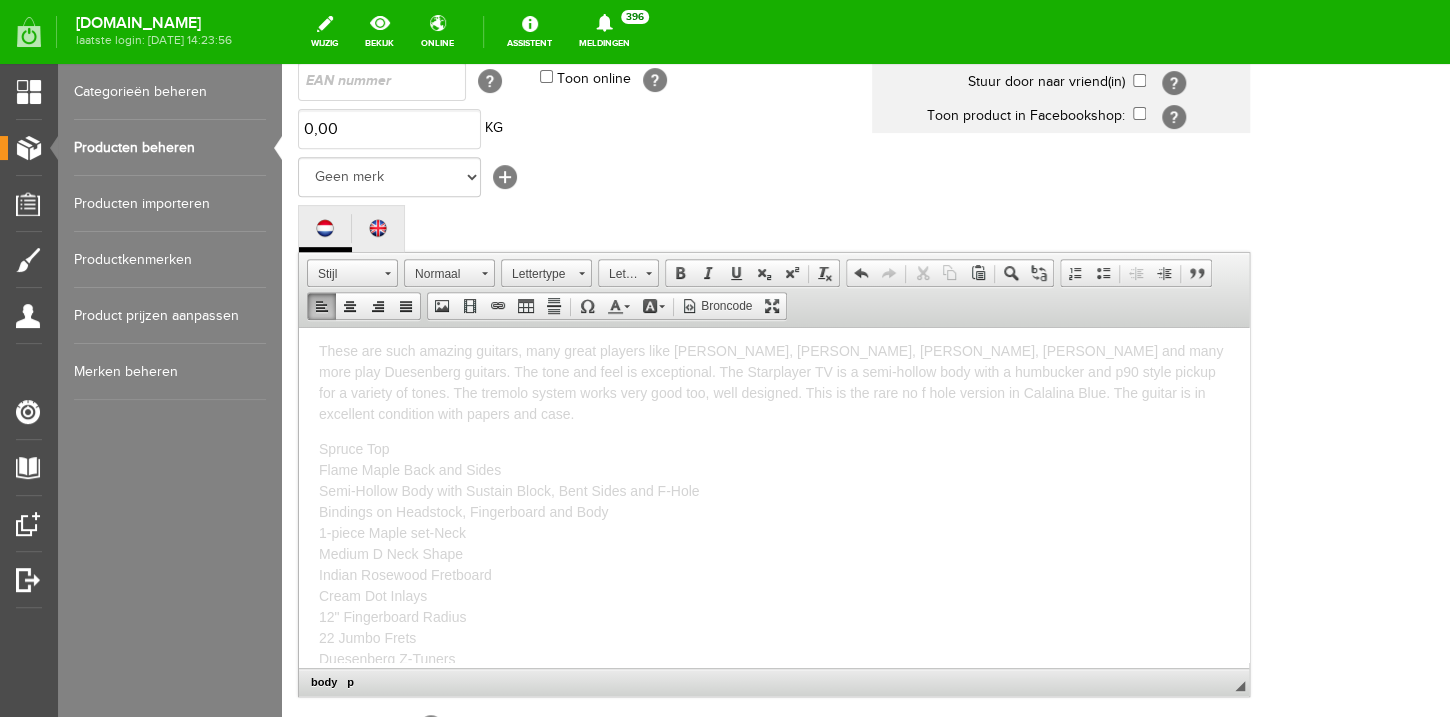 scroll, scrollTop: 0, scrollLeft: 0, axis: both 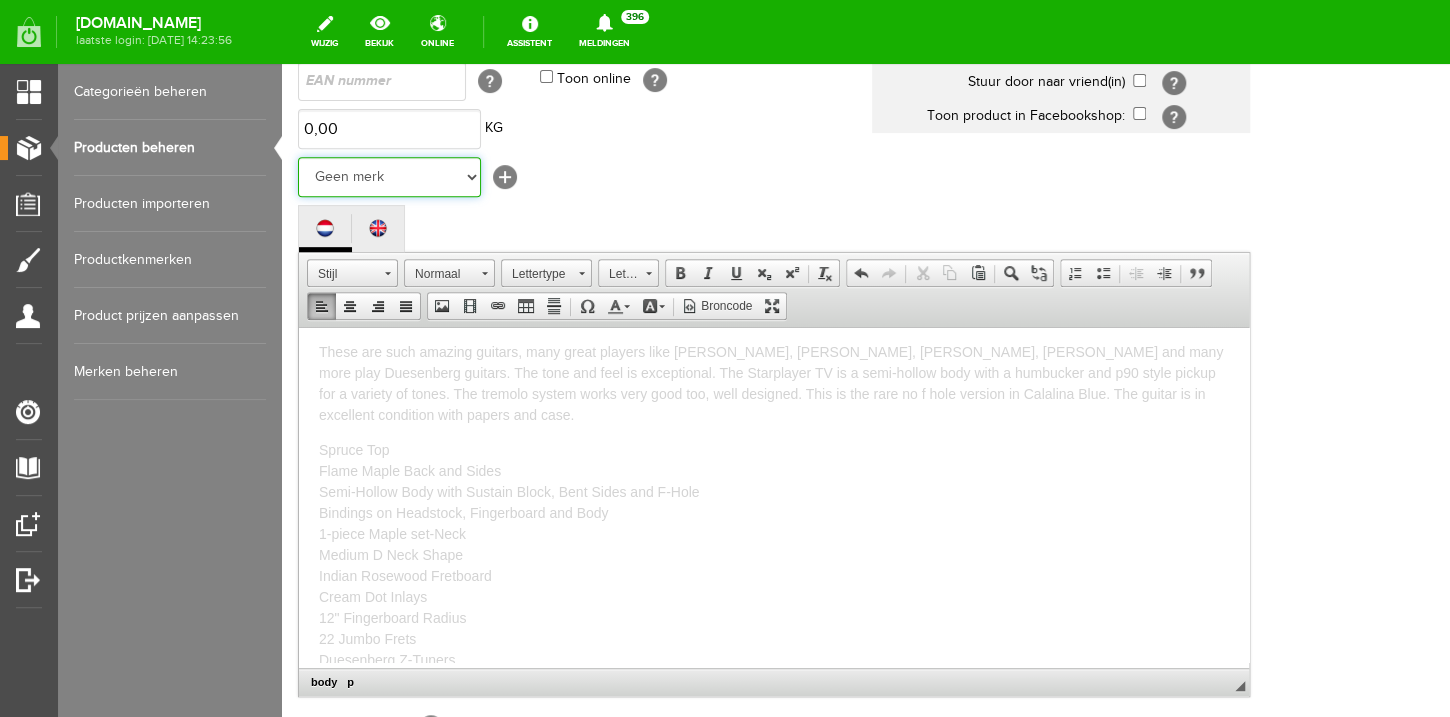 click on "Geen merk
Hymn
Peavey
Vox
Rickenbacker
[PERSON_NAME]
[PERSON_NAME]
[PERSON_NAME]
[PERSON_NAME]
[PERSON_NAME]
[PERSON_NAME]
Hook
Gretsch
[PERSON_NAME]
The Heritage
Haar
ESP
[PERSON_NAME]
EVH
Duesenberg
Marshall
Music Man
[PERSON_NAME]
Fender
Ibanez
PRS [PERSON_NAME]
Other brands" at bounding box center [389, 177] 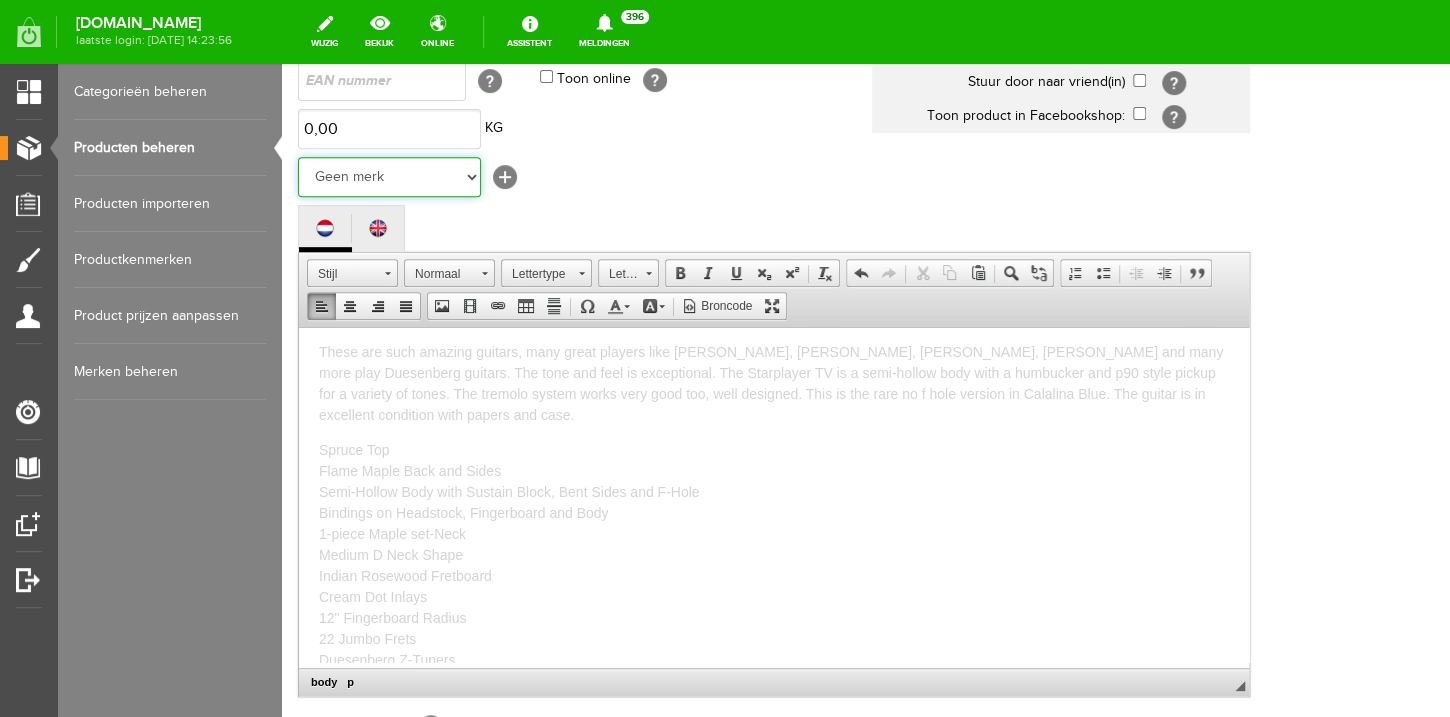 click on "Duesenberg" at bounding box center (282, 64) 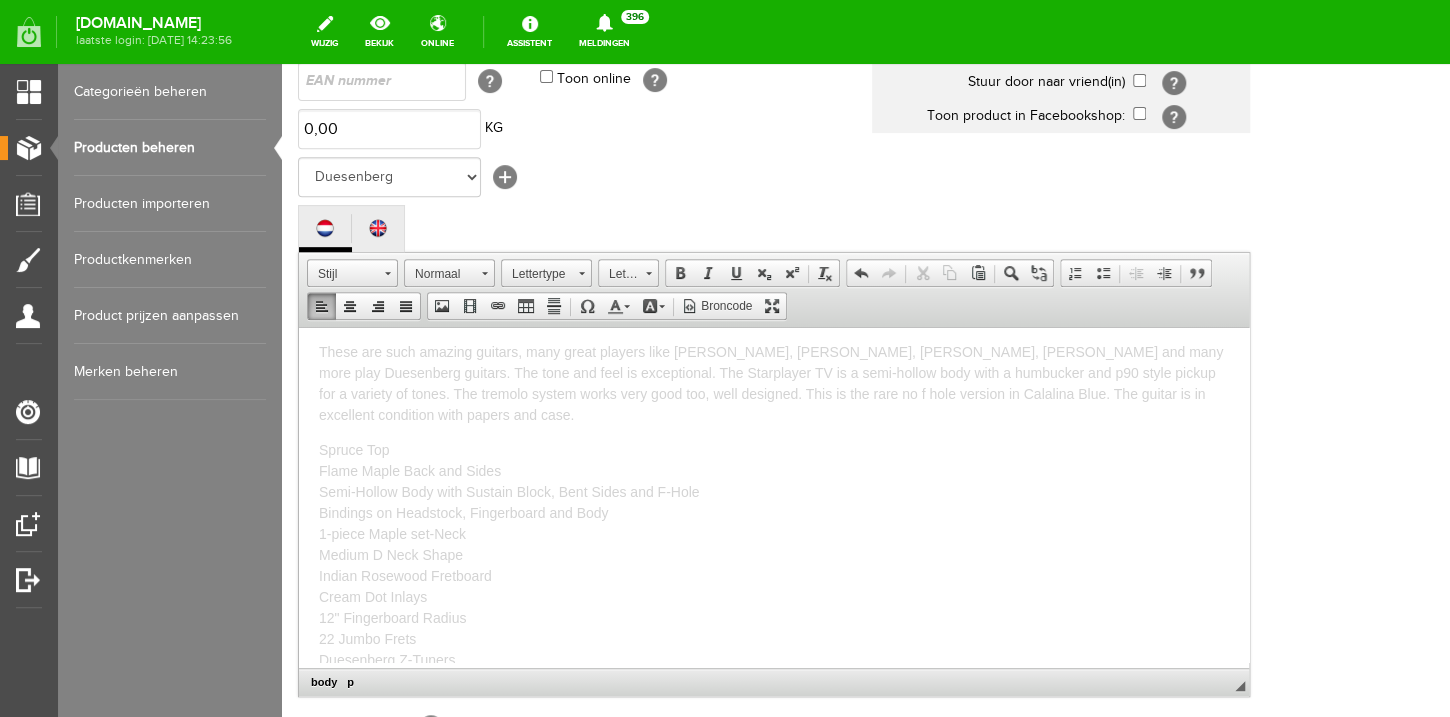 click on "Tekstverwerker, ctl00_ContentPlaceHolder1_Common1_rdDescription_rptResouce_ctl00_txtValue Werkbalken Stijl Stijl Opmaak Normaal Lettertype Lettertype Lettergrootte Lettergrootte   Vet   Cursief   Onderstrepen   Subscript   Superscript   Opmaak verwijderen   Ongedaan maken   Opnieuw uitvoeren   [PERSON_NAME]   Kopiëren   Plakken   Zoeken   Vervangen   Genummerde lijst invoegen   Opsomming invoegen   Inspringing verkleinen   Inspringing vergroten   Citaatblok   Links uitlijnen   Centreren   Rechts uitlijnen   Uitvullen   Afbeelding   Embed Media   Link invoegen/wijzigen   Tabel   Horizontale lijn invoegen   Speciaal teken invoegen   Tekstkleur   Achtergrondkleur   Broncode   Maximaliseren ◢" at bounding box center (774, 451) 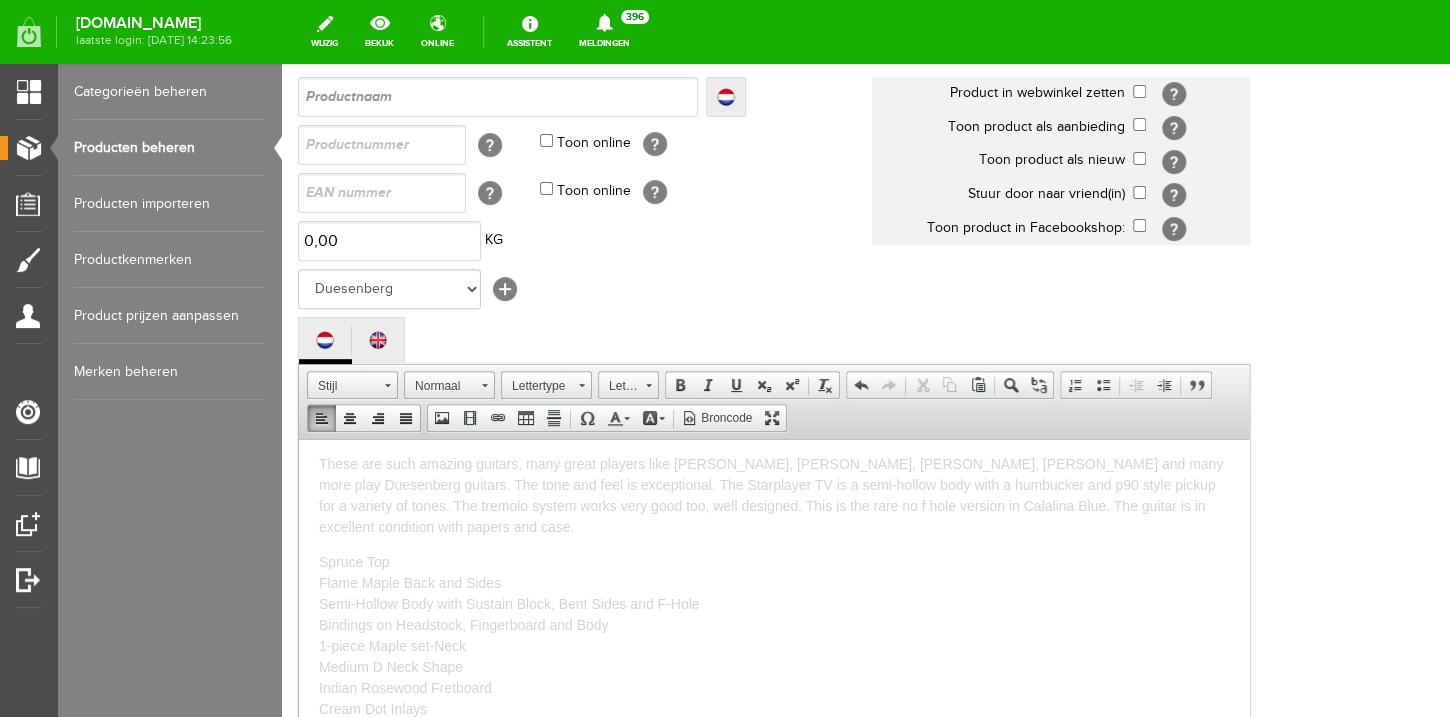 scroll, scrollTop: 96, scrollLeft: 0, axis: vertical 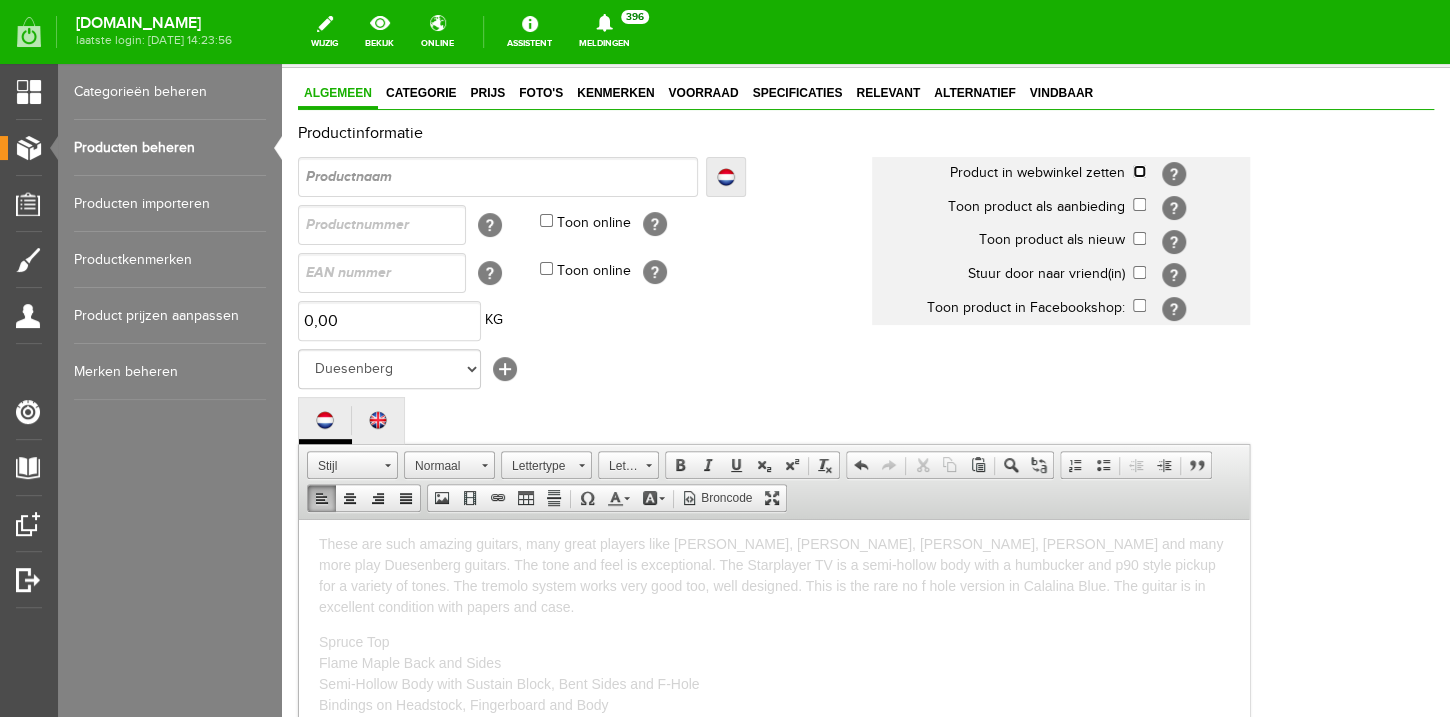 click at bounding box center [1139, 171] 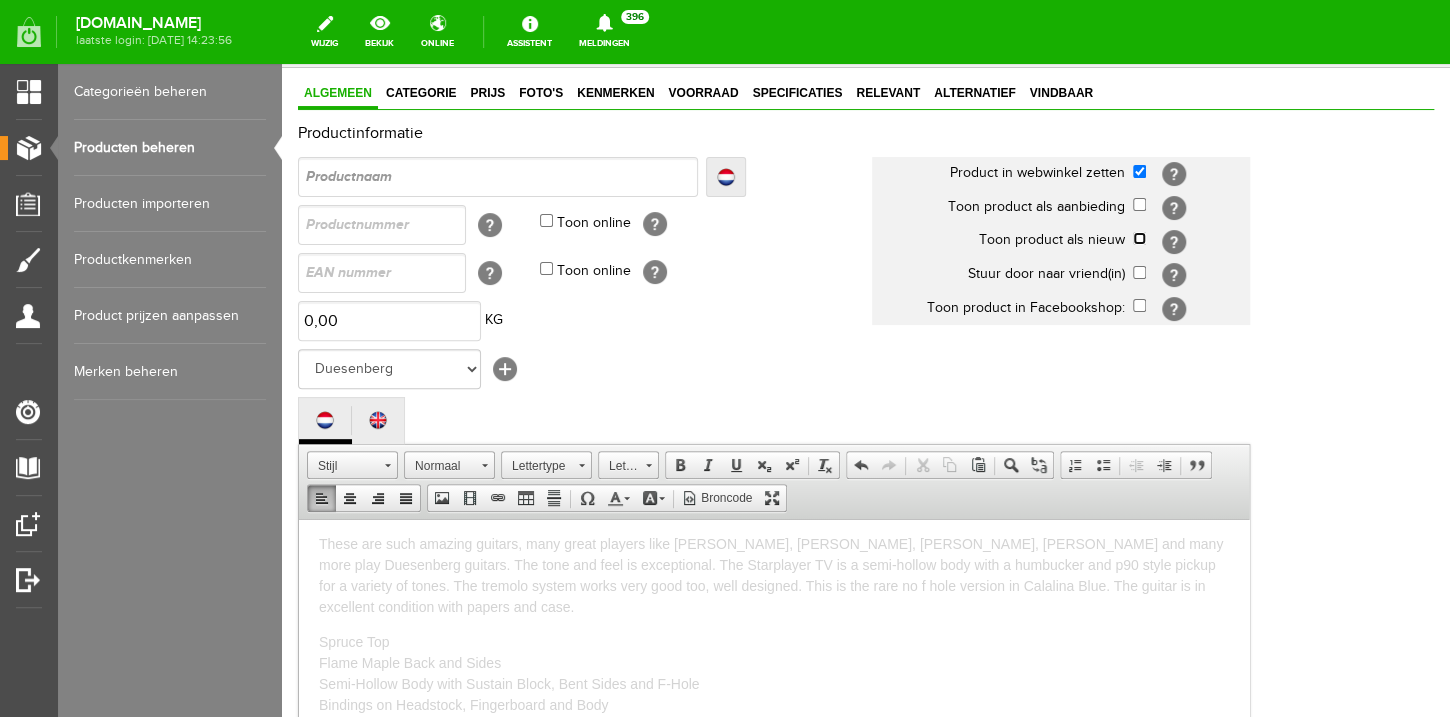 click at bounding box center [1139, 238] 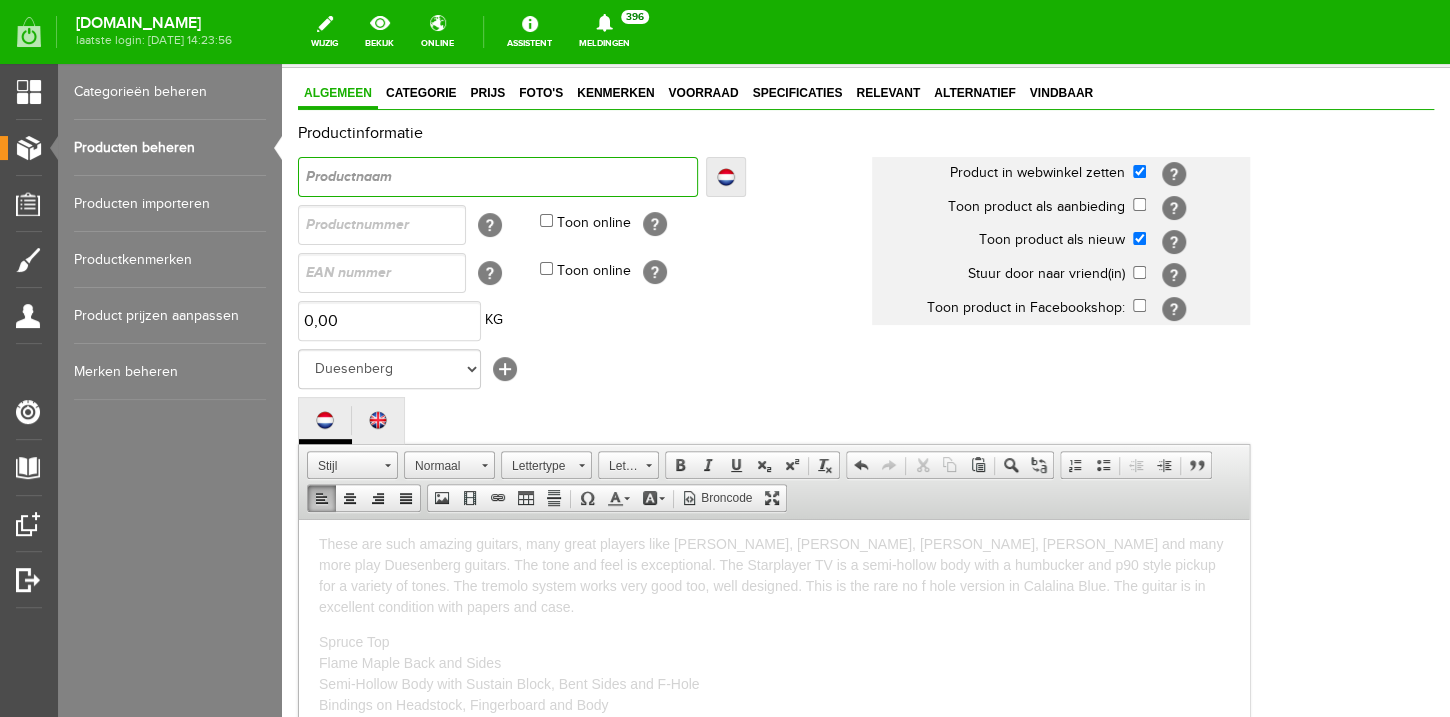 click at bounding box center (498, 177) 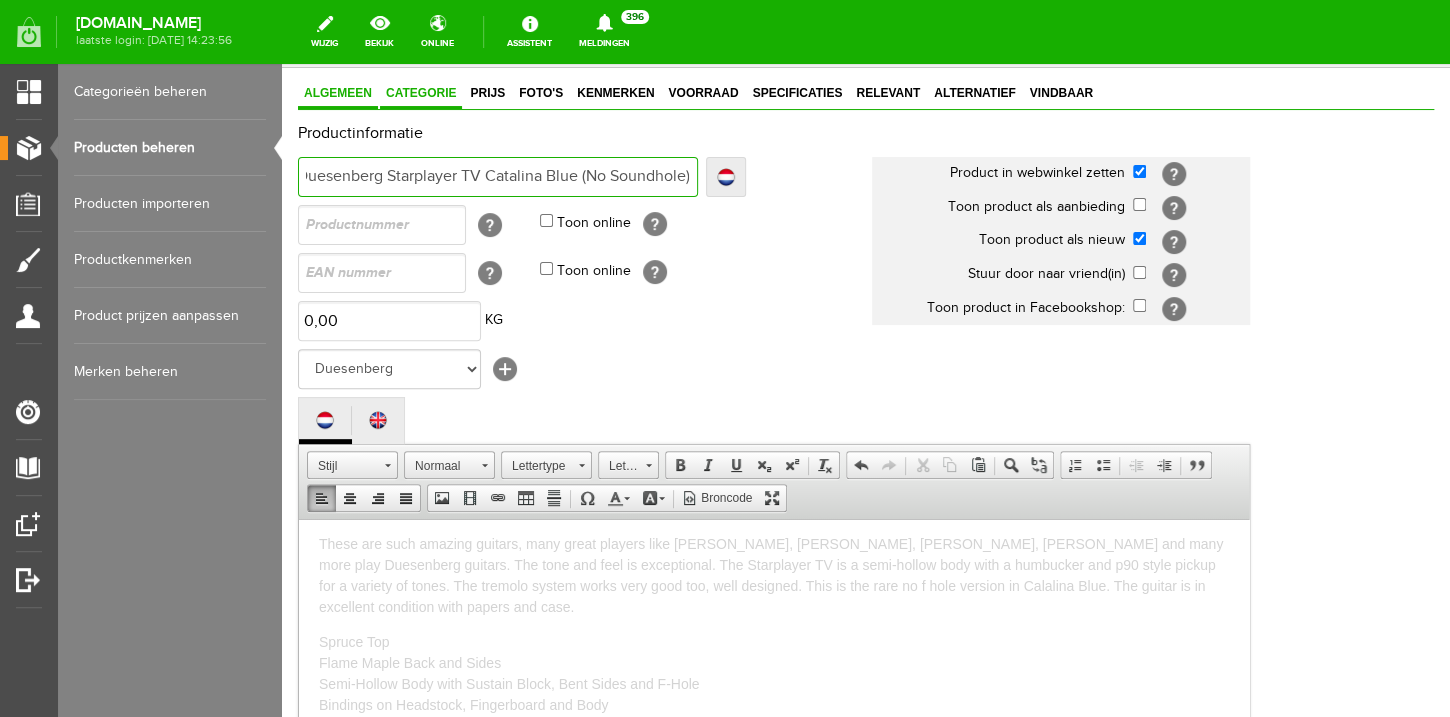 scroll, scrollTop: 0, scrollLeft: 12, axis: horizontal 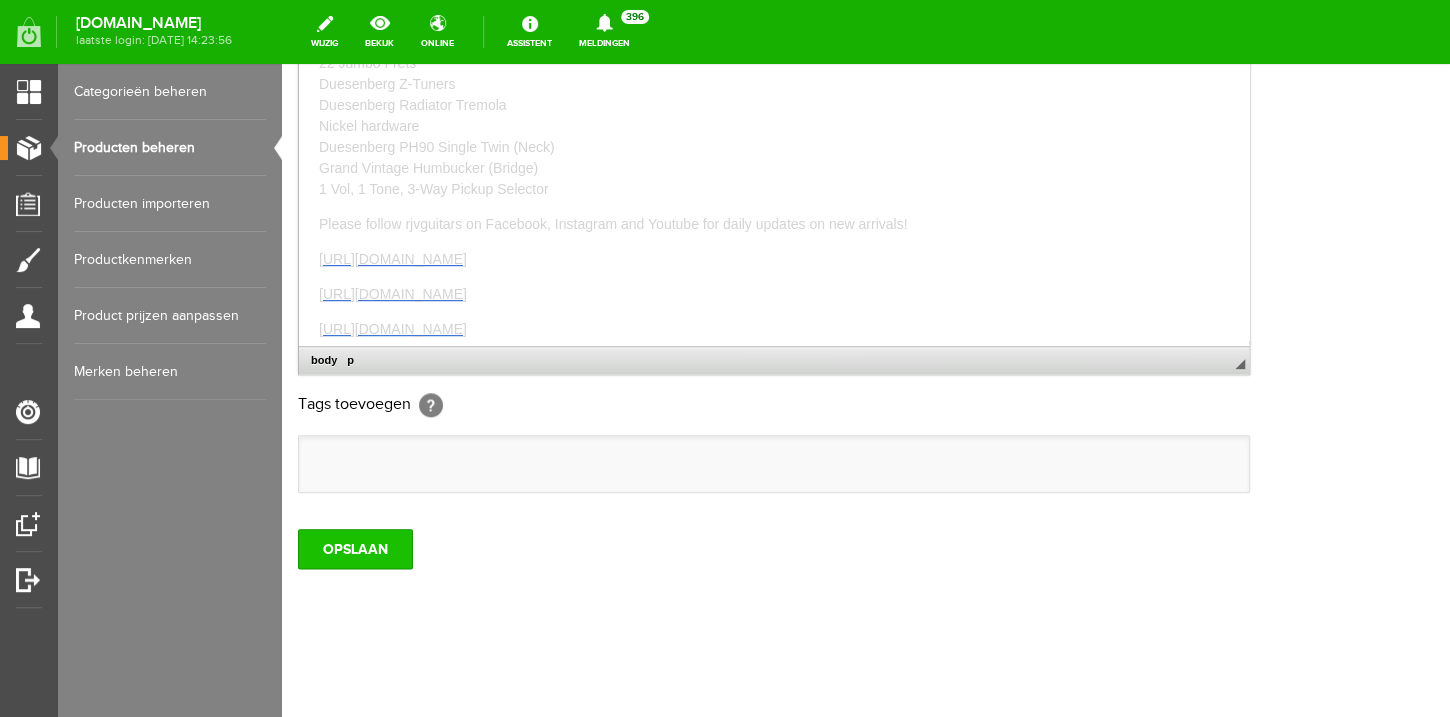 click on "OPSLAAN" at bounding box center [355, 549] 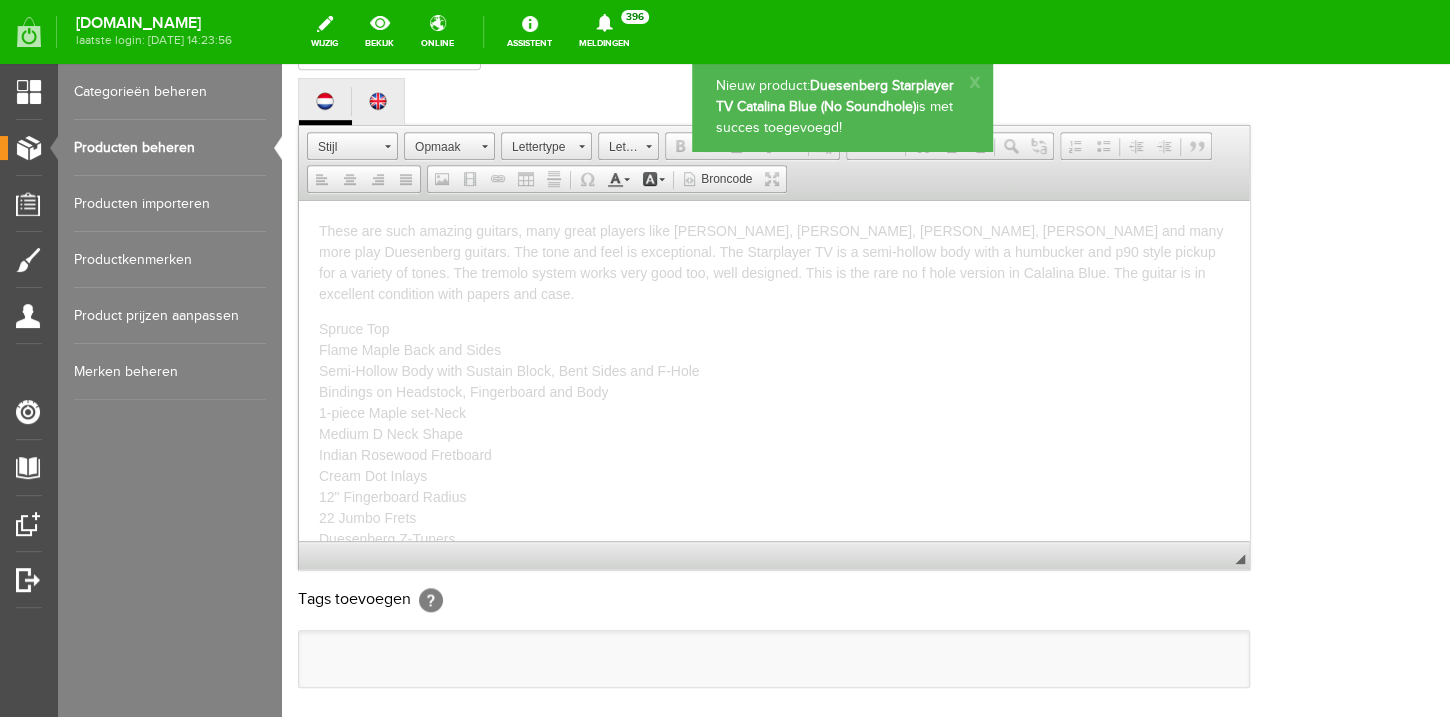 scroll, scrollTop: 0, scrollLeft: 0, axis: both 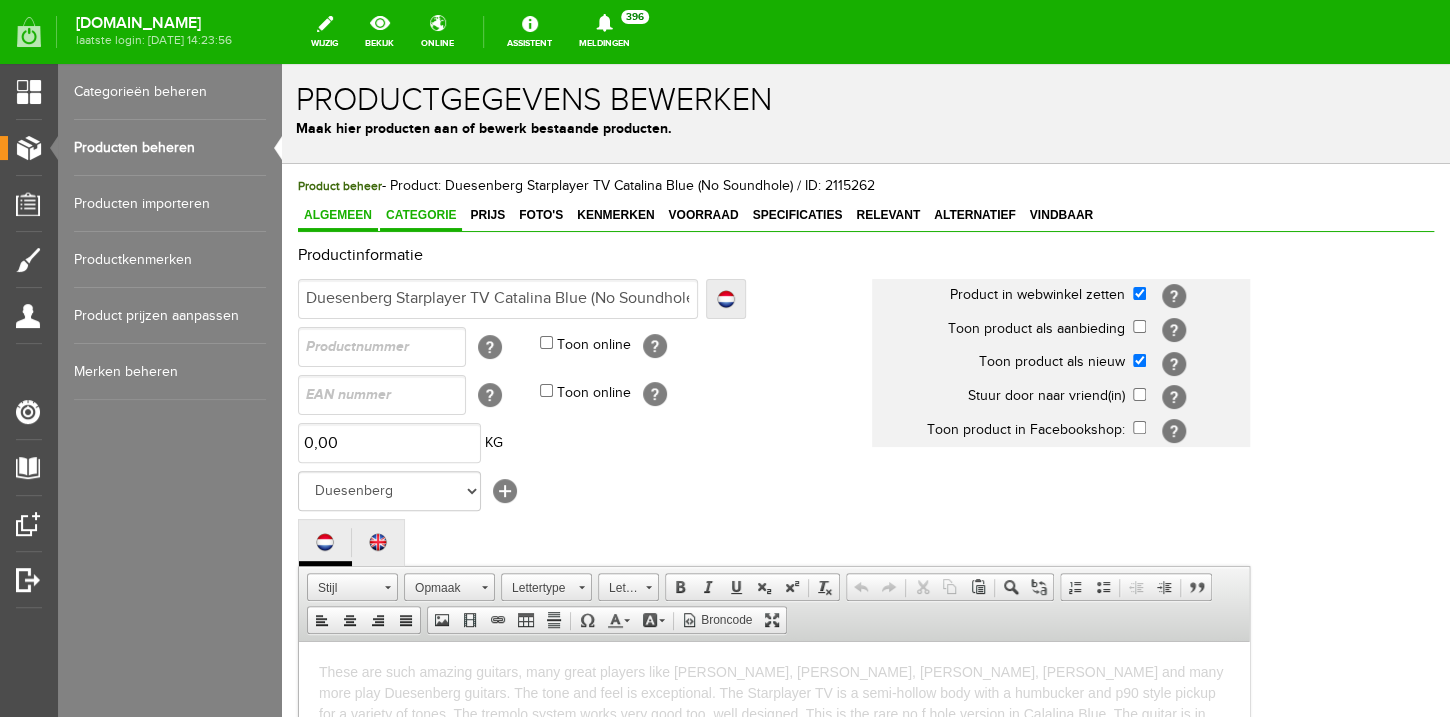 click on "Categorie" at bounding box center [421, 215] 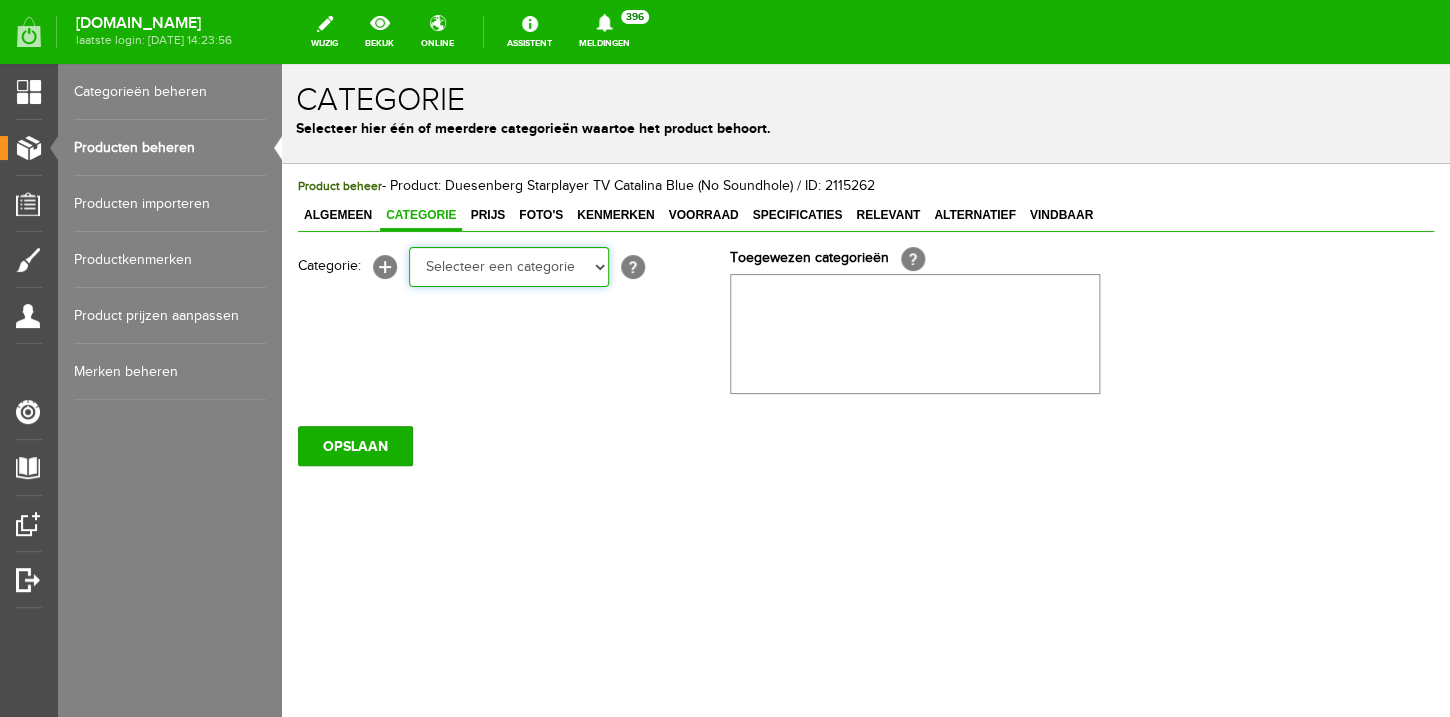 click on "Electric guitars" at bounding box center (282, 64) 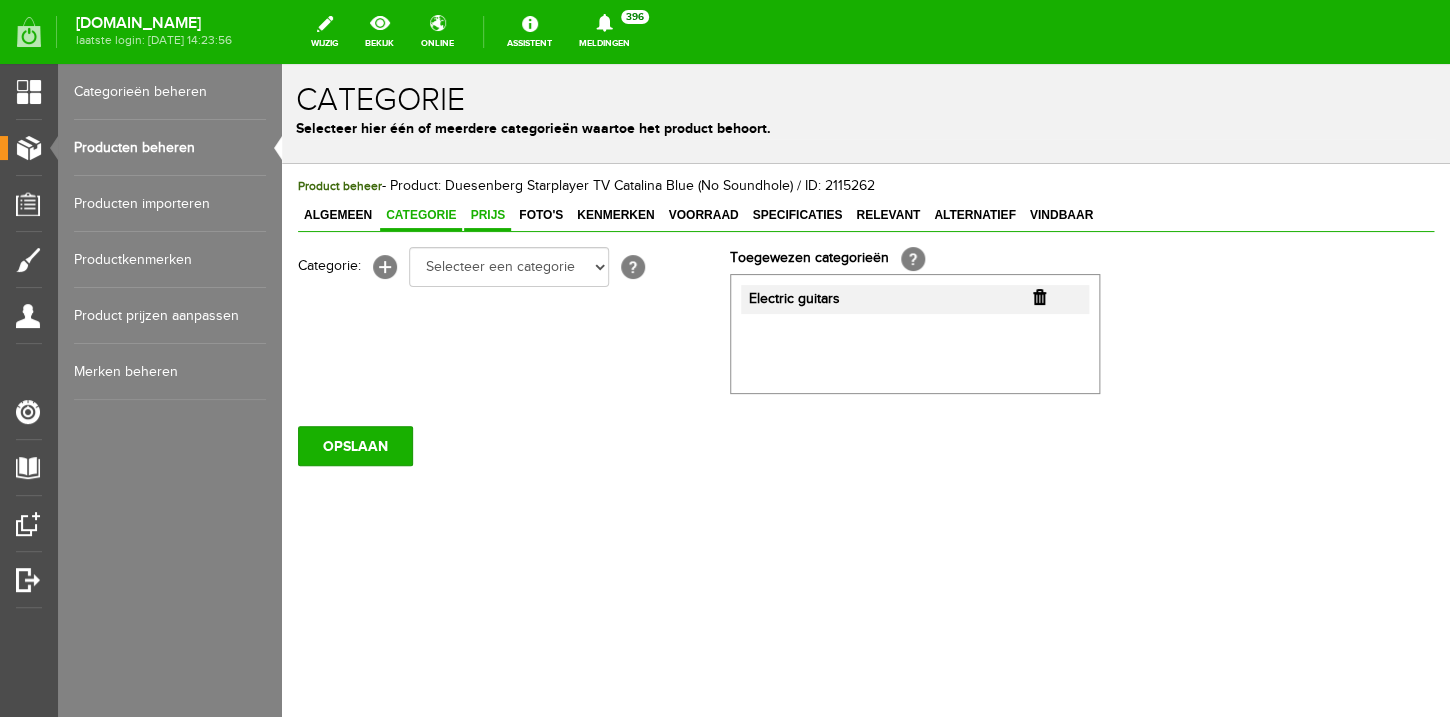 click on "Prijs" at bounding box center (487, 216) 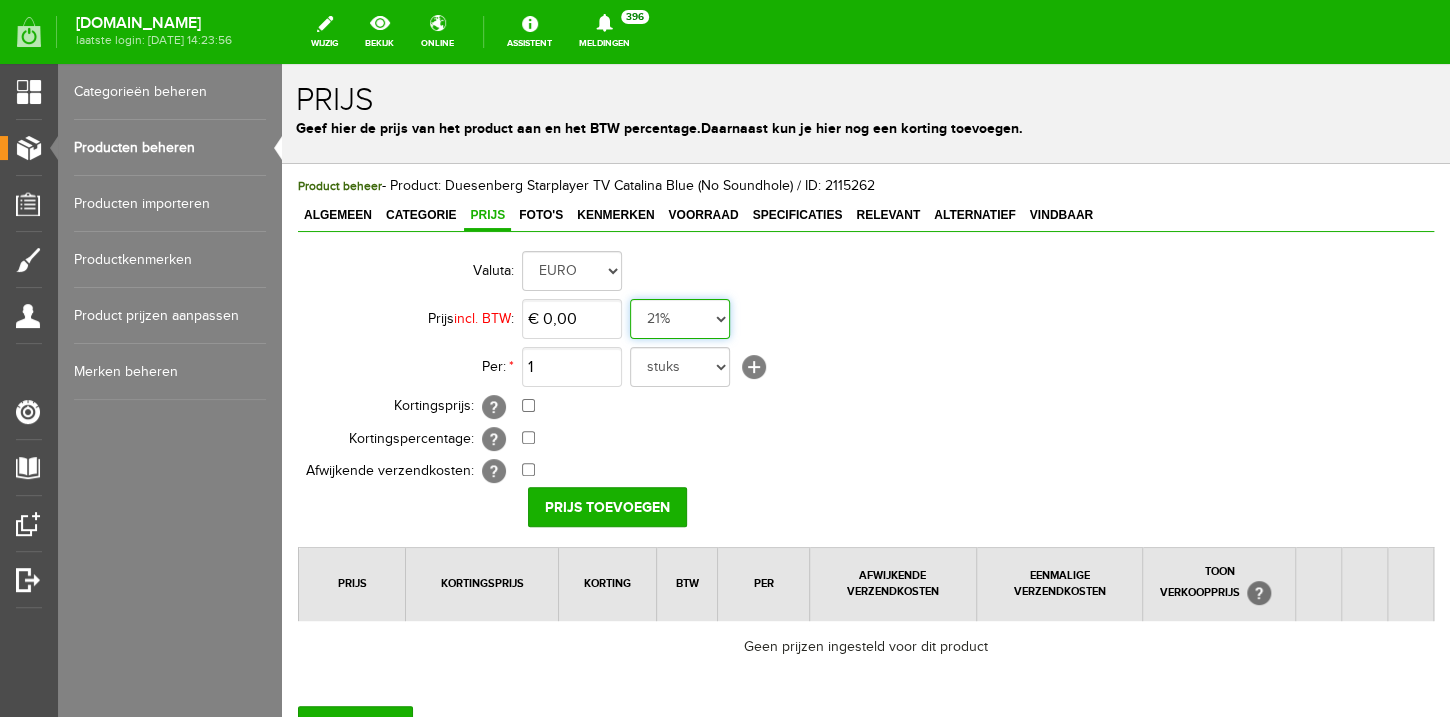 click on "0%" at bounding box center (282, 64) 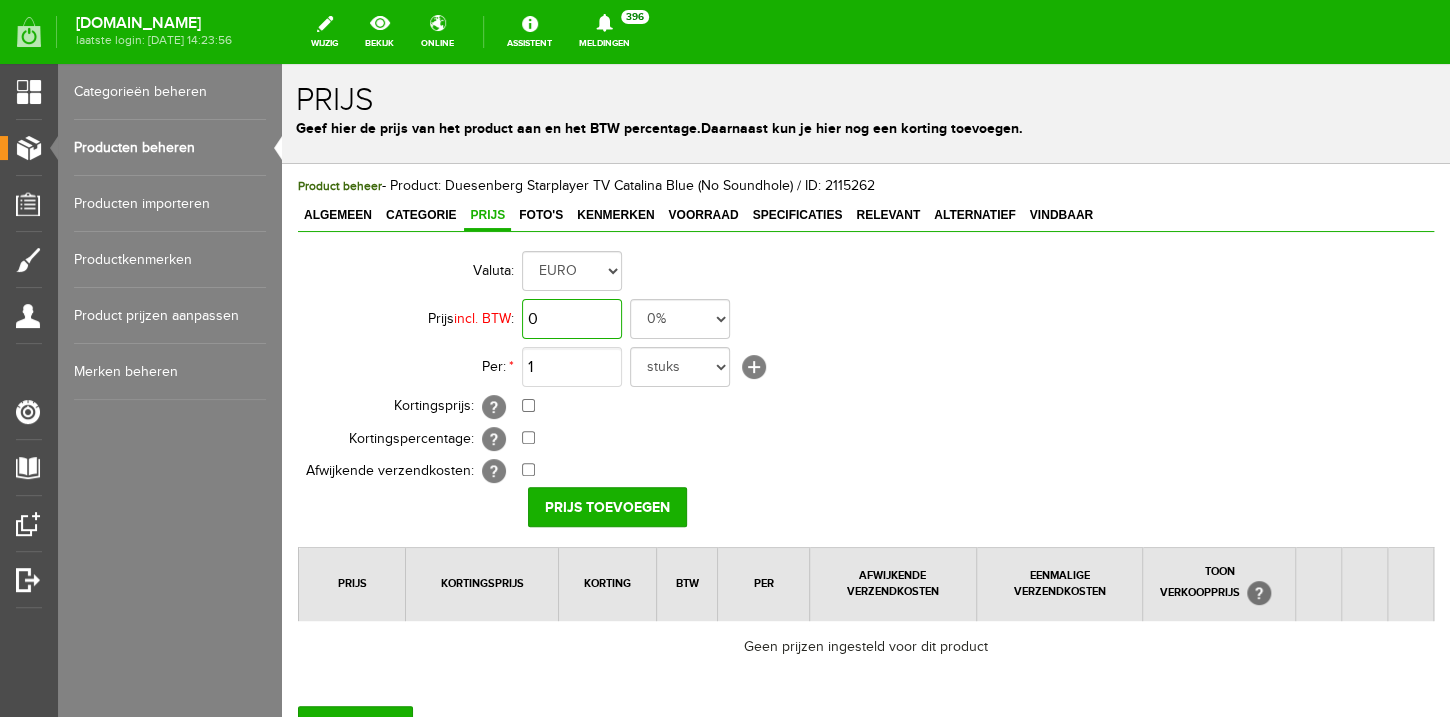 click on "0" at bounding box center [572, 319] 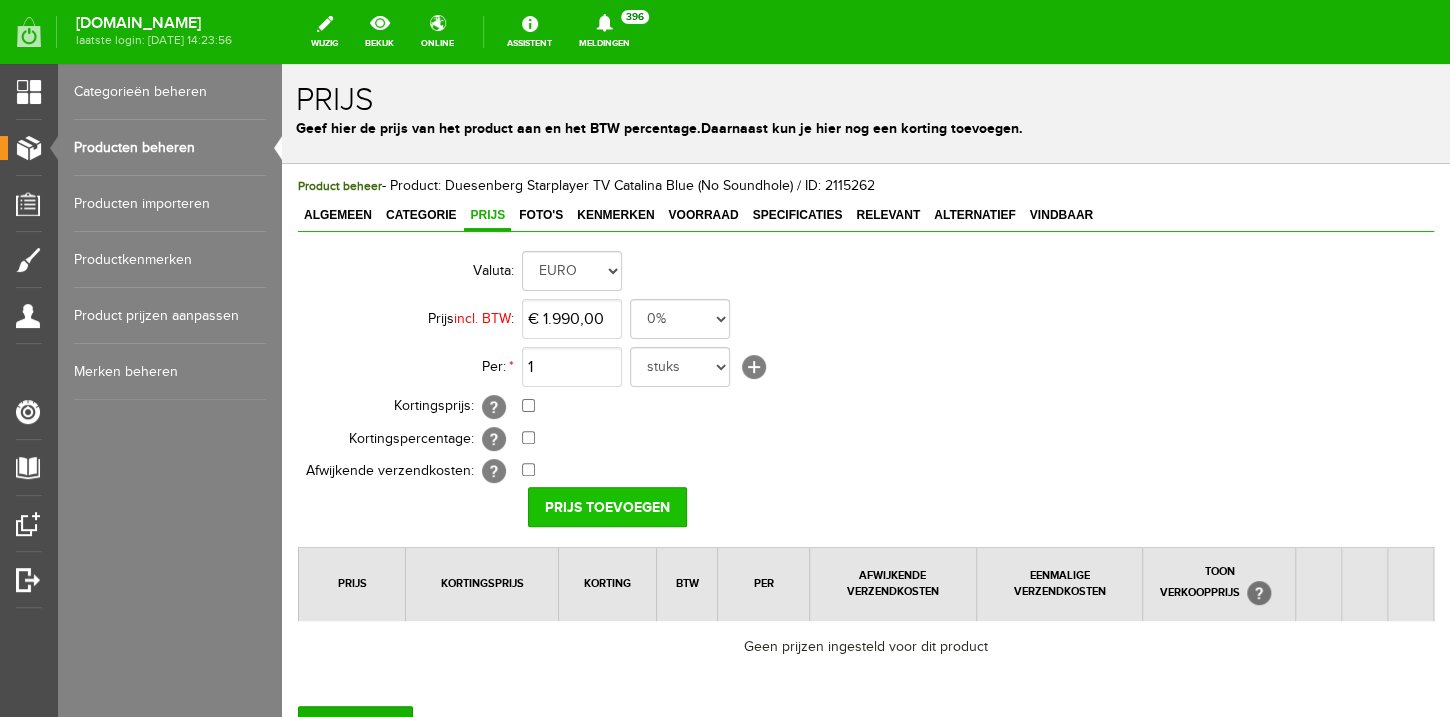 click on "Prijs toevoegen" at bounding box center (607, 507) 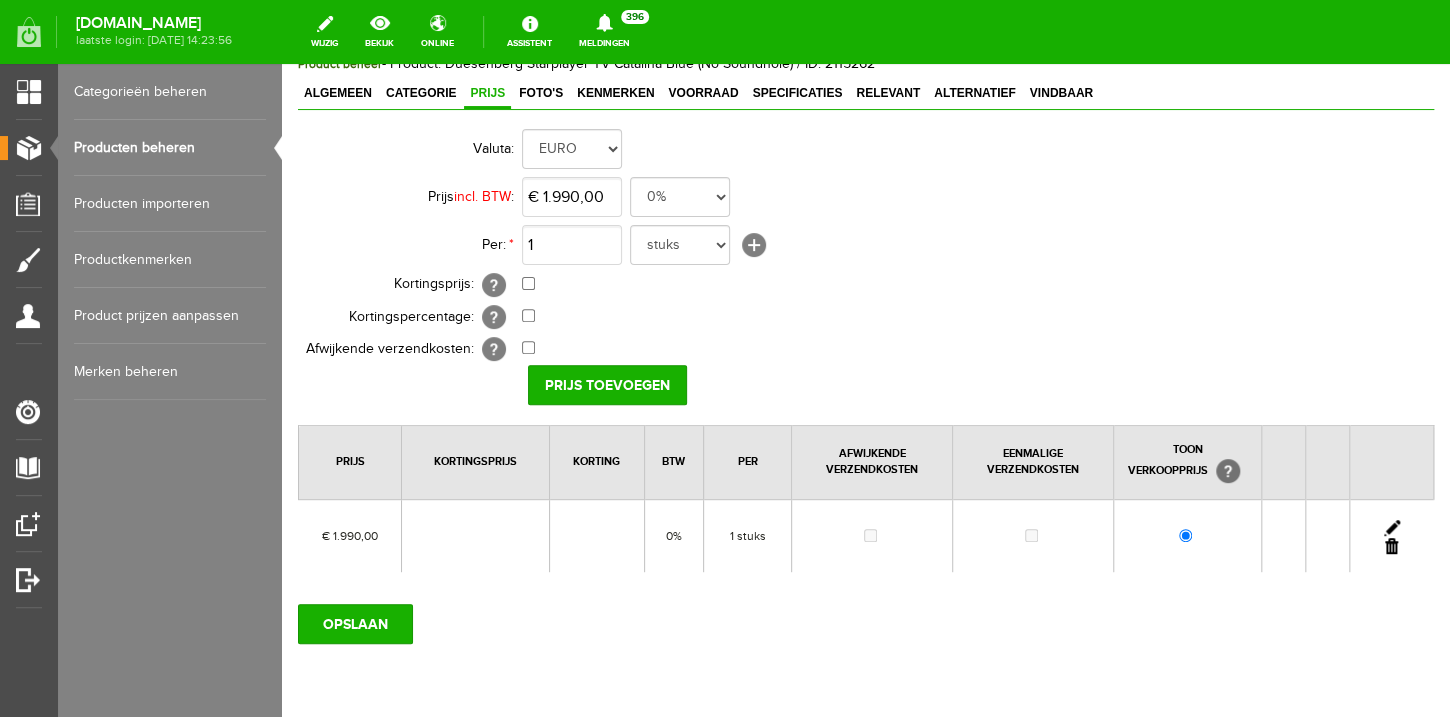 scroll, scrollTop: 130, scrollLeft: 0, axis: vertical 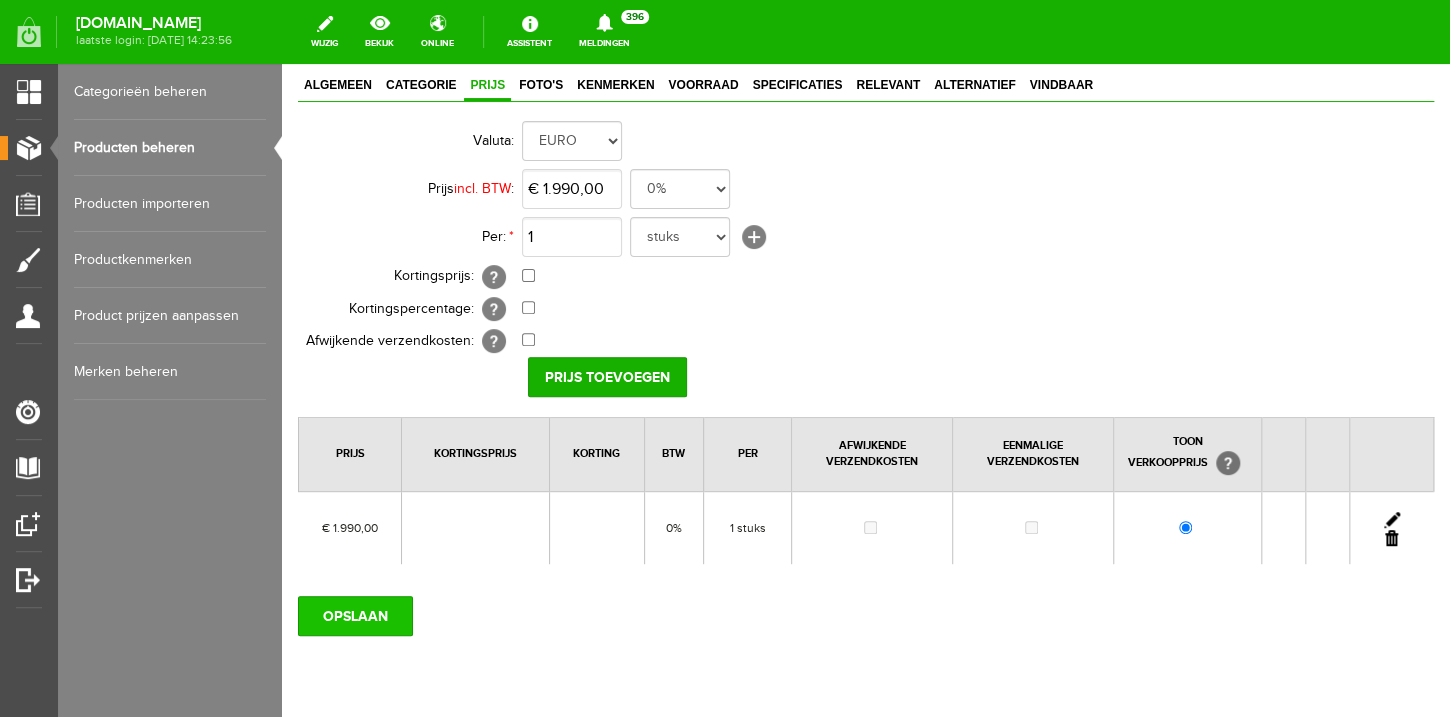 click on "OPSLAAN" at bounding box center (355, 616) 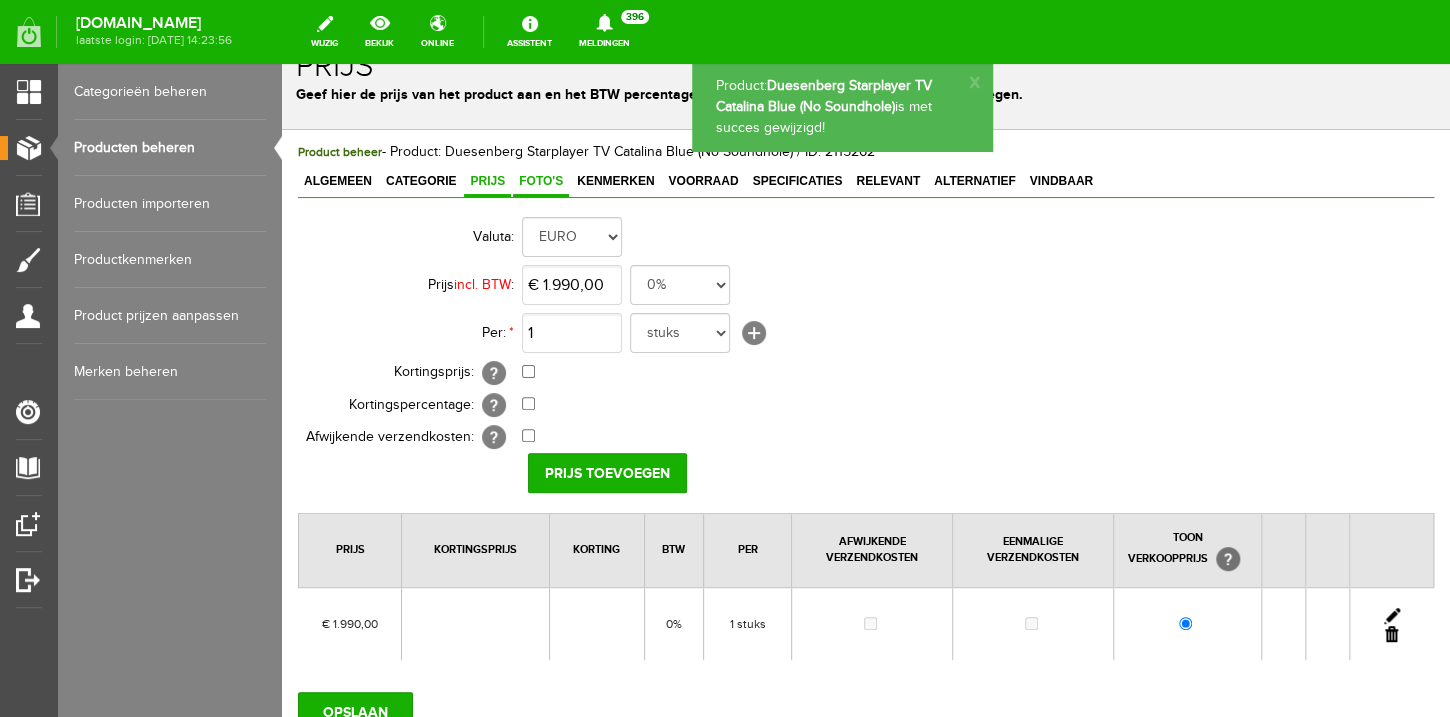 click on "Foto's" at bounding box center [541, 181] 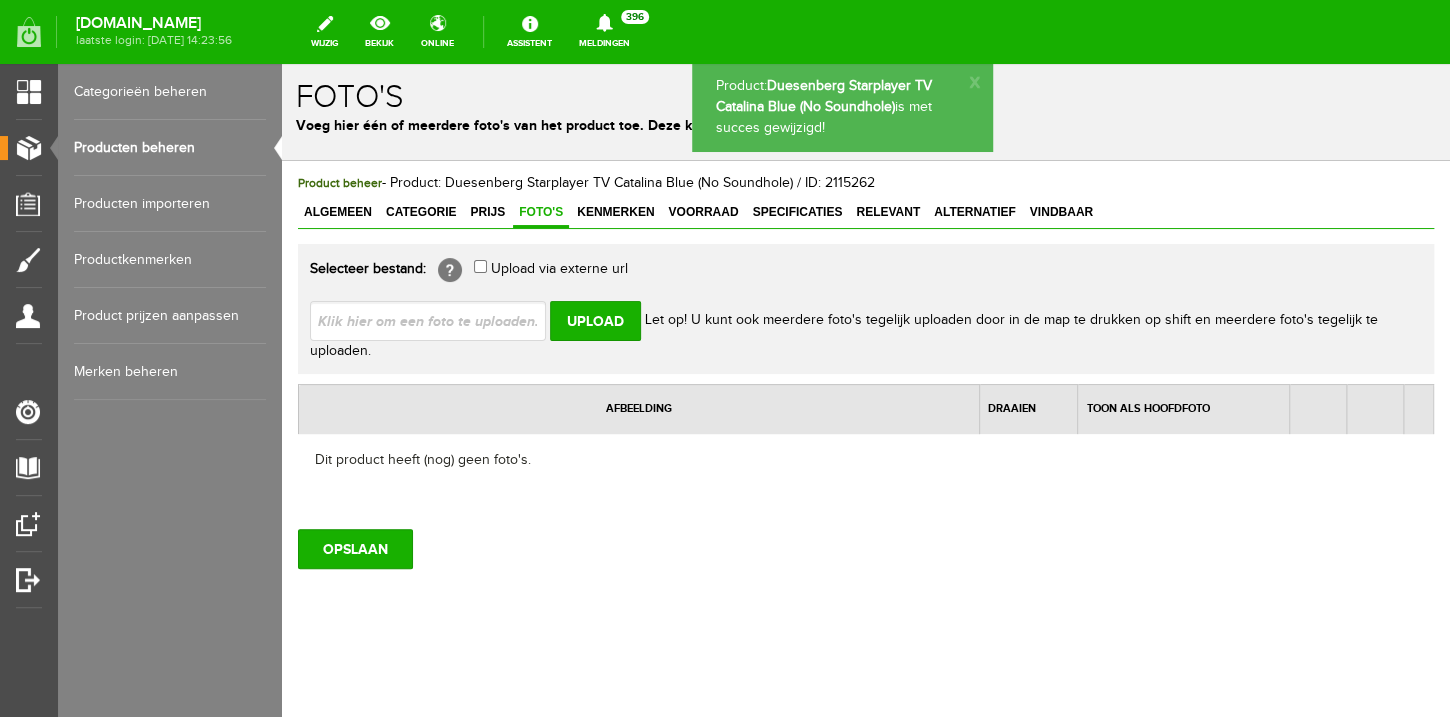click at bounding box center [436, 320] 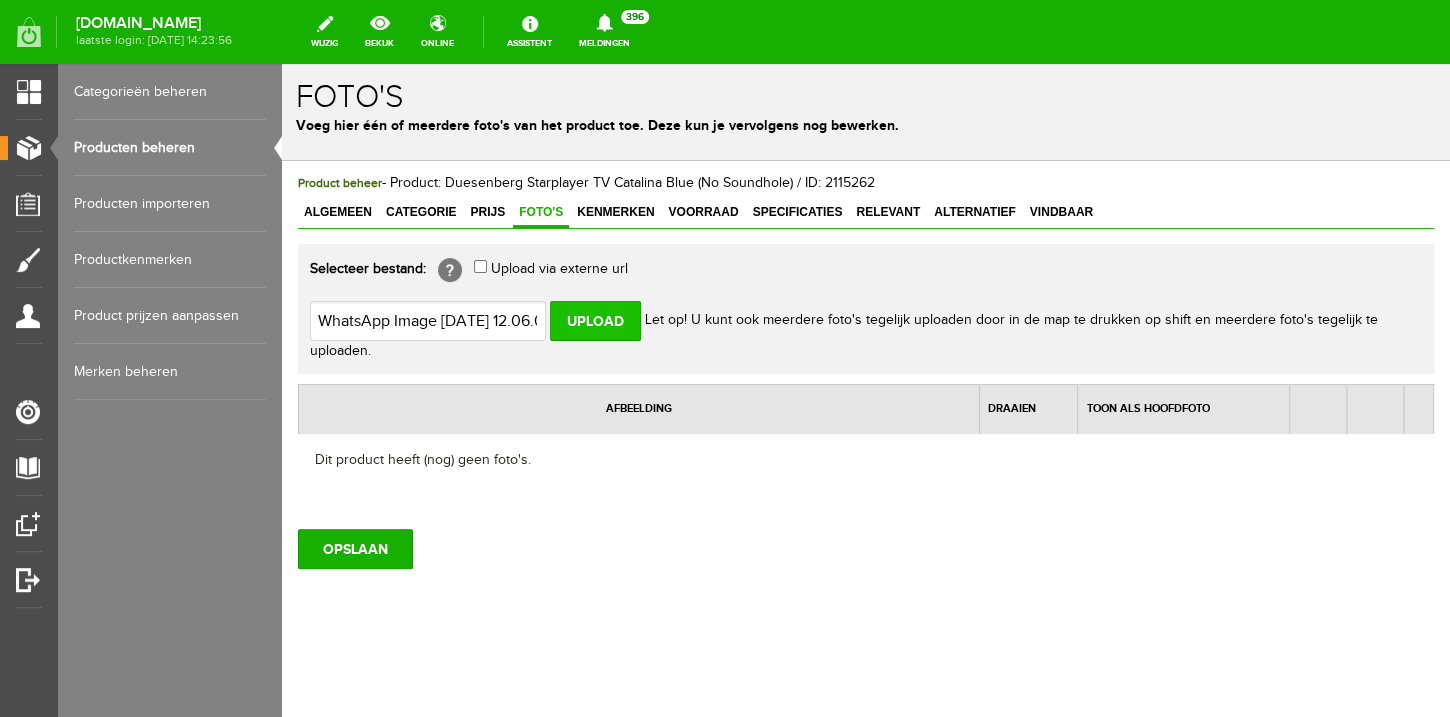 click on "Upload" at bounding box center [595, 321] 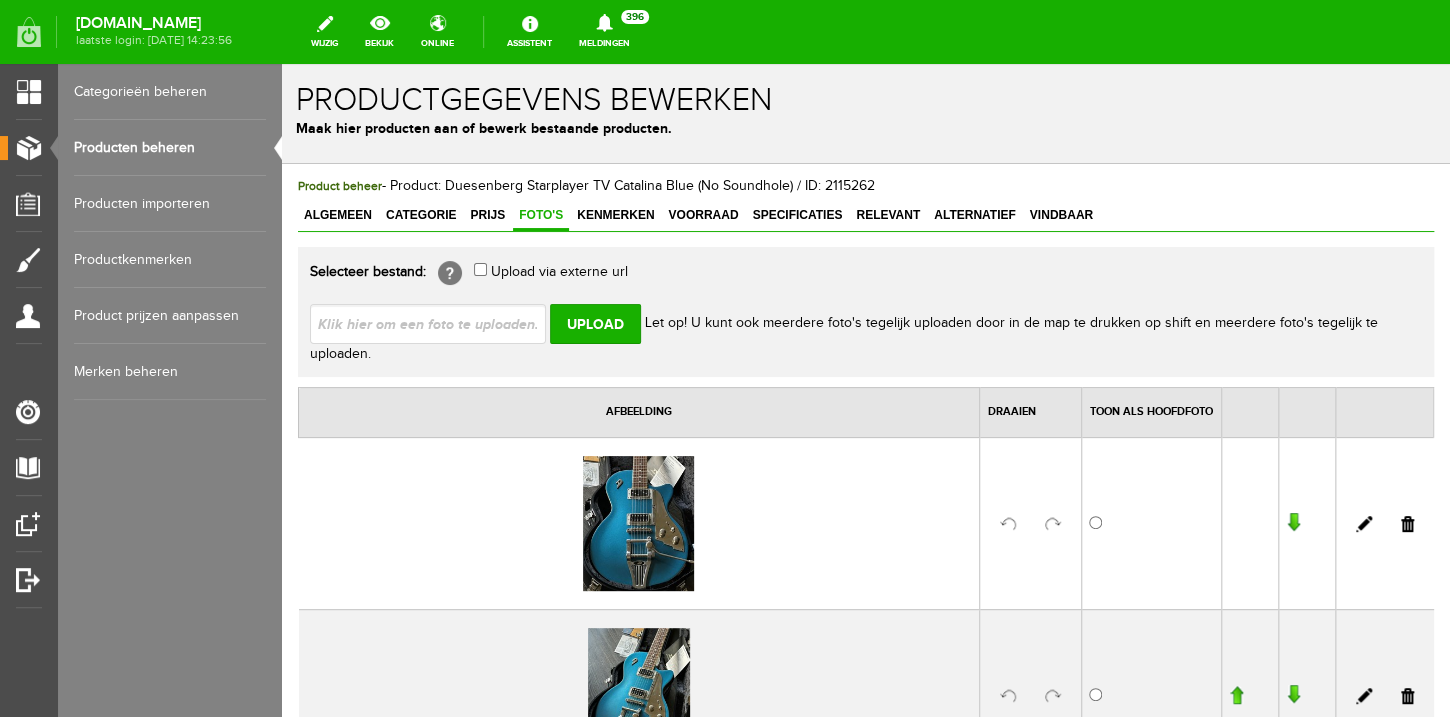 scroll, scrollTop: 0, scrollLeft: 0, axis: both 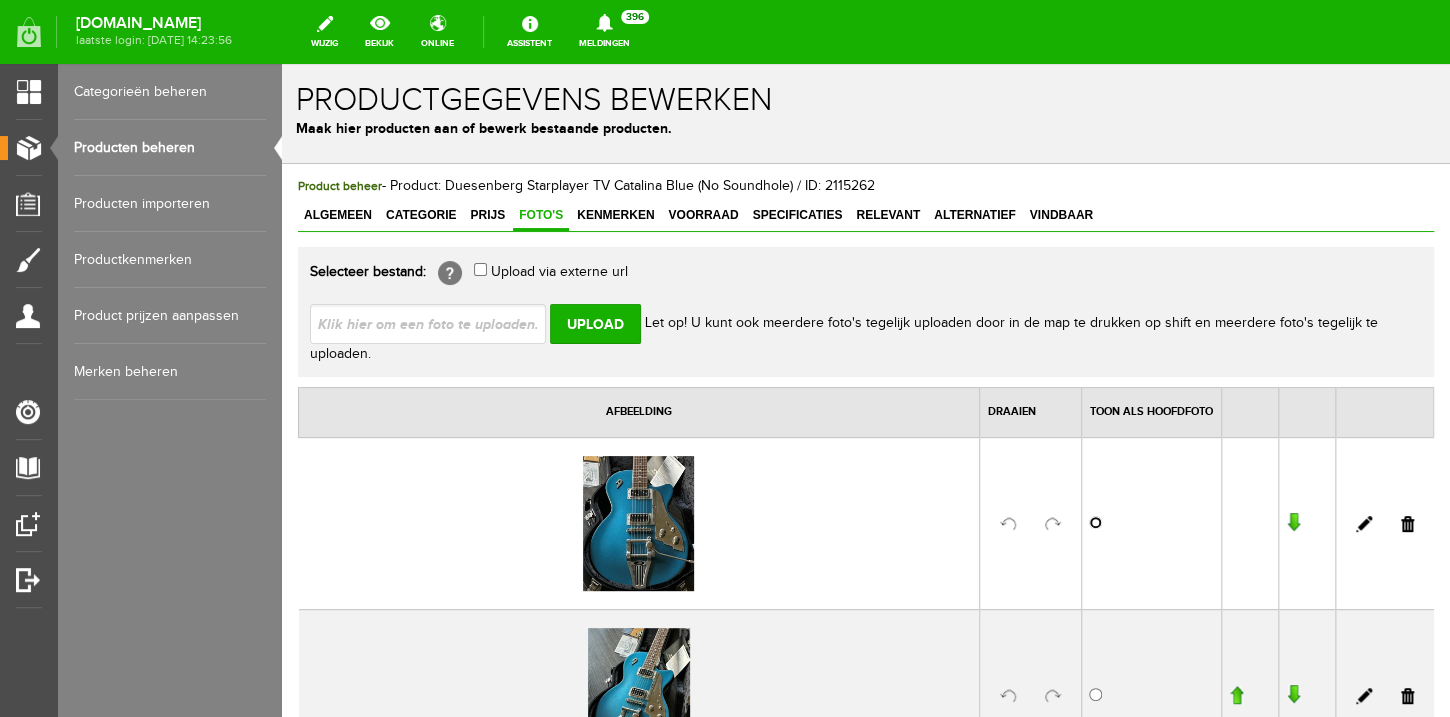 click at bounding box center [1095, 522] 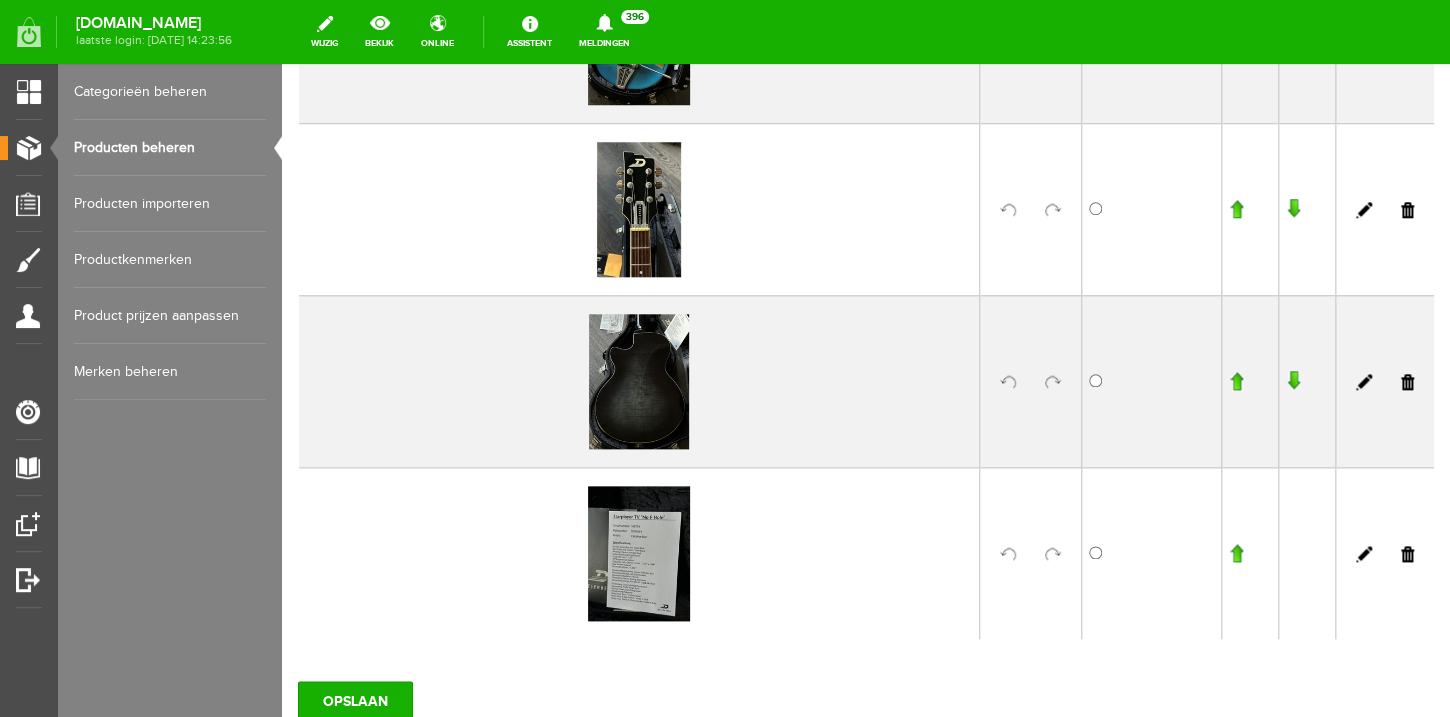 scroll, scrollTop: 688, scrollLeft: 0, axis: vertical 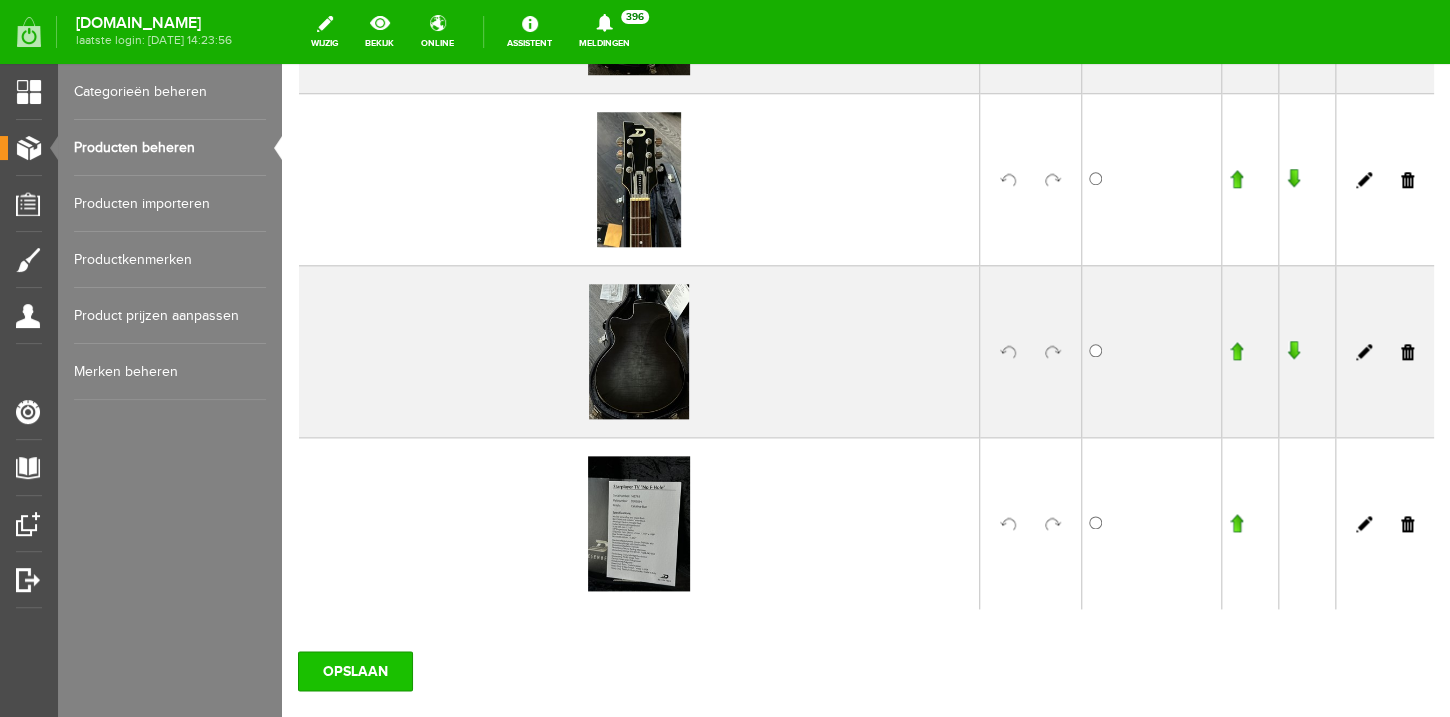 click on "OPSLAAN" at bounding box center (355, 671) 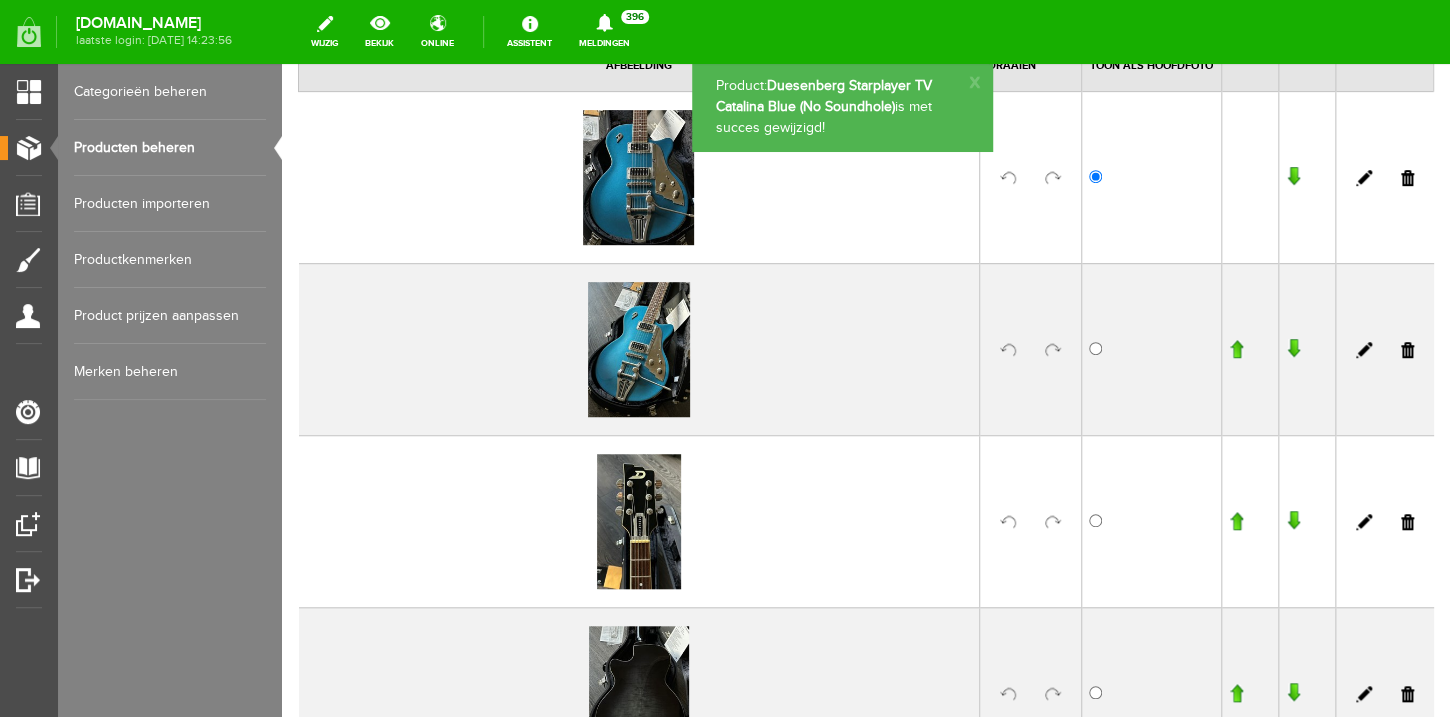 scroll, scrollTop: 345, scrollLeft: 0, axis: vertical 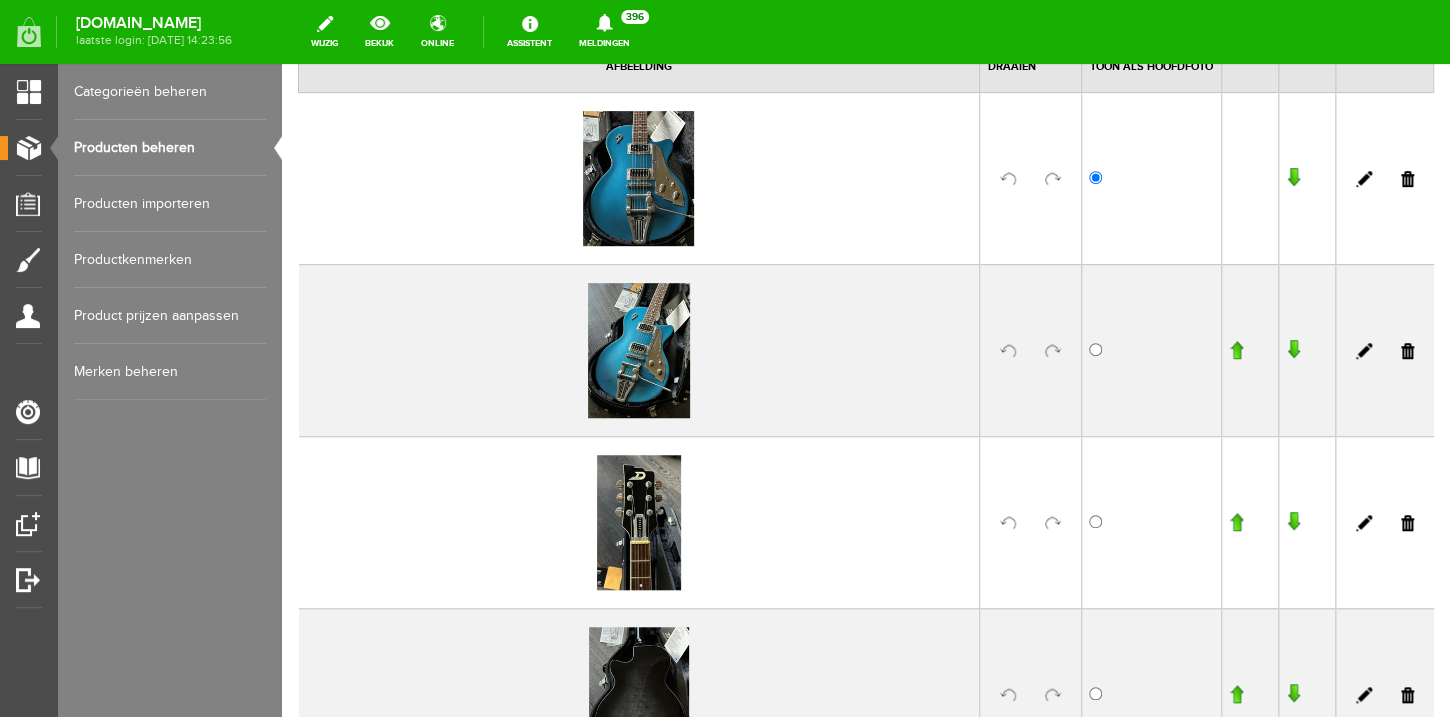 click on "Producten beheren" at bounding box center (170, 148) 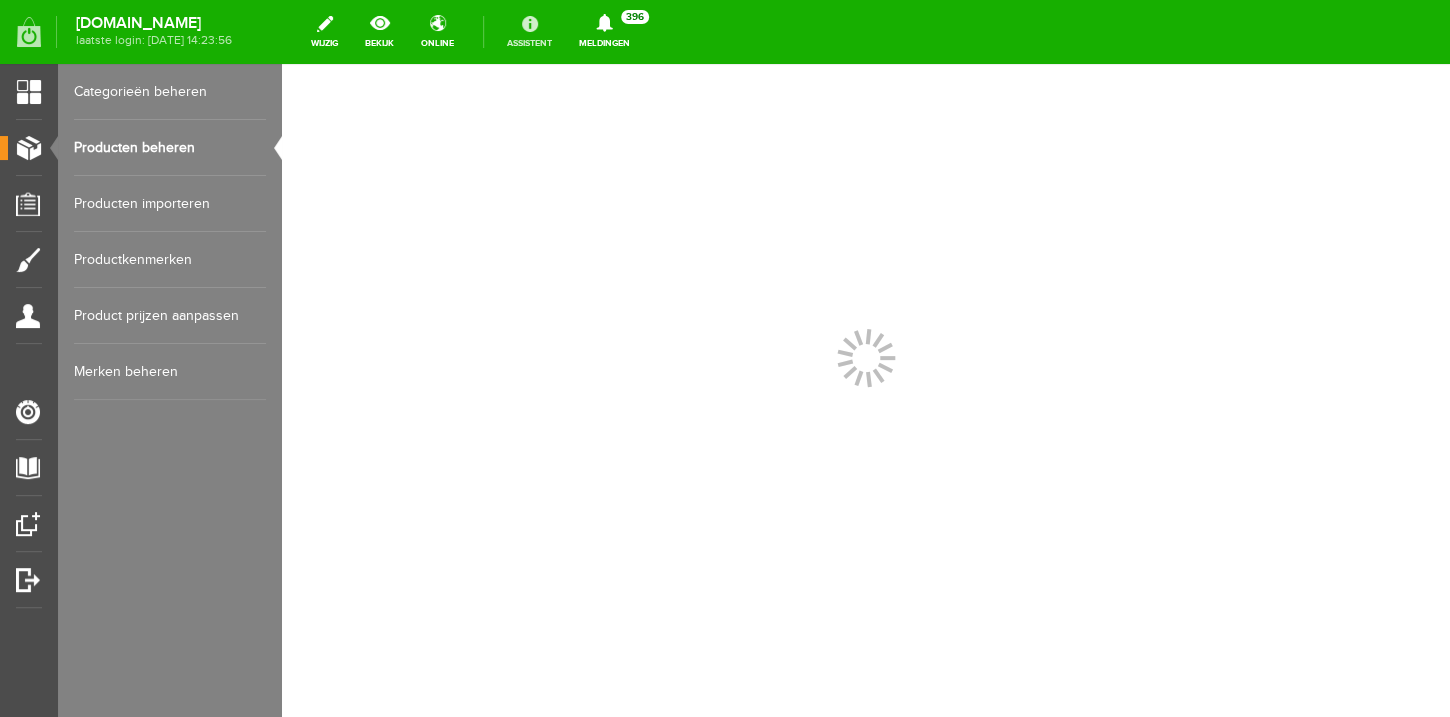 scroll, scrollTop: 0, scrollLeft: 0, axis: both 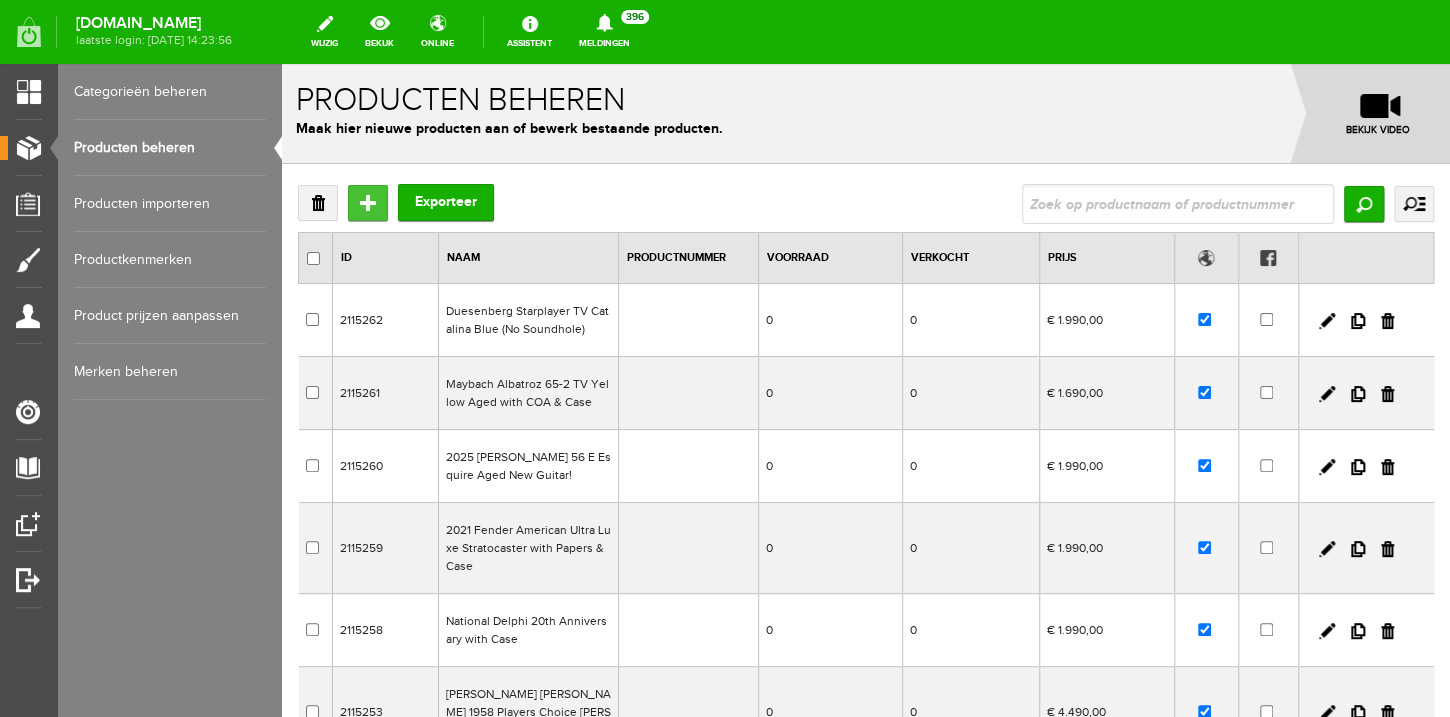 click on "Toevoegen" at bounding box center (368, 203) 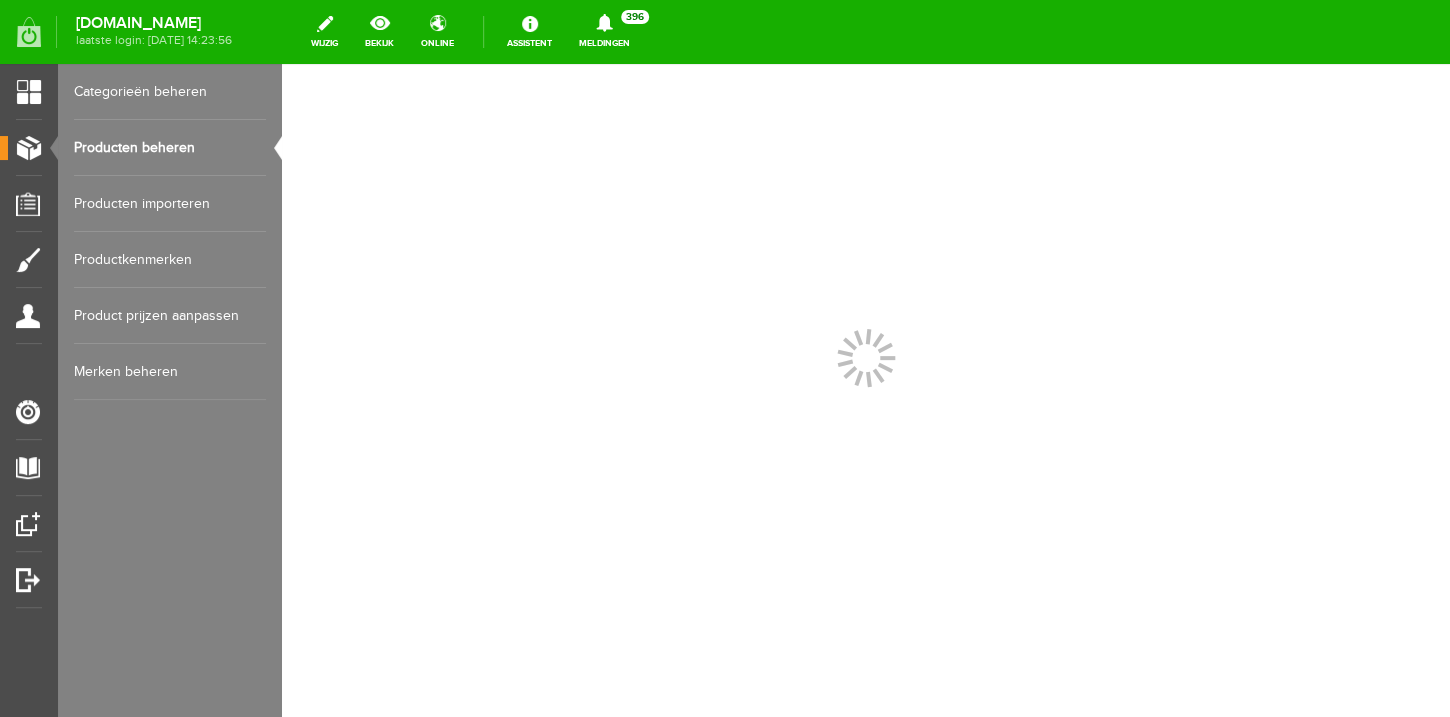 scroll, scrollTop: 0, scrollLeft: 0, axis: both 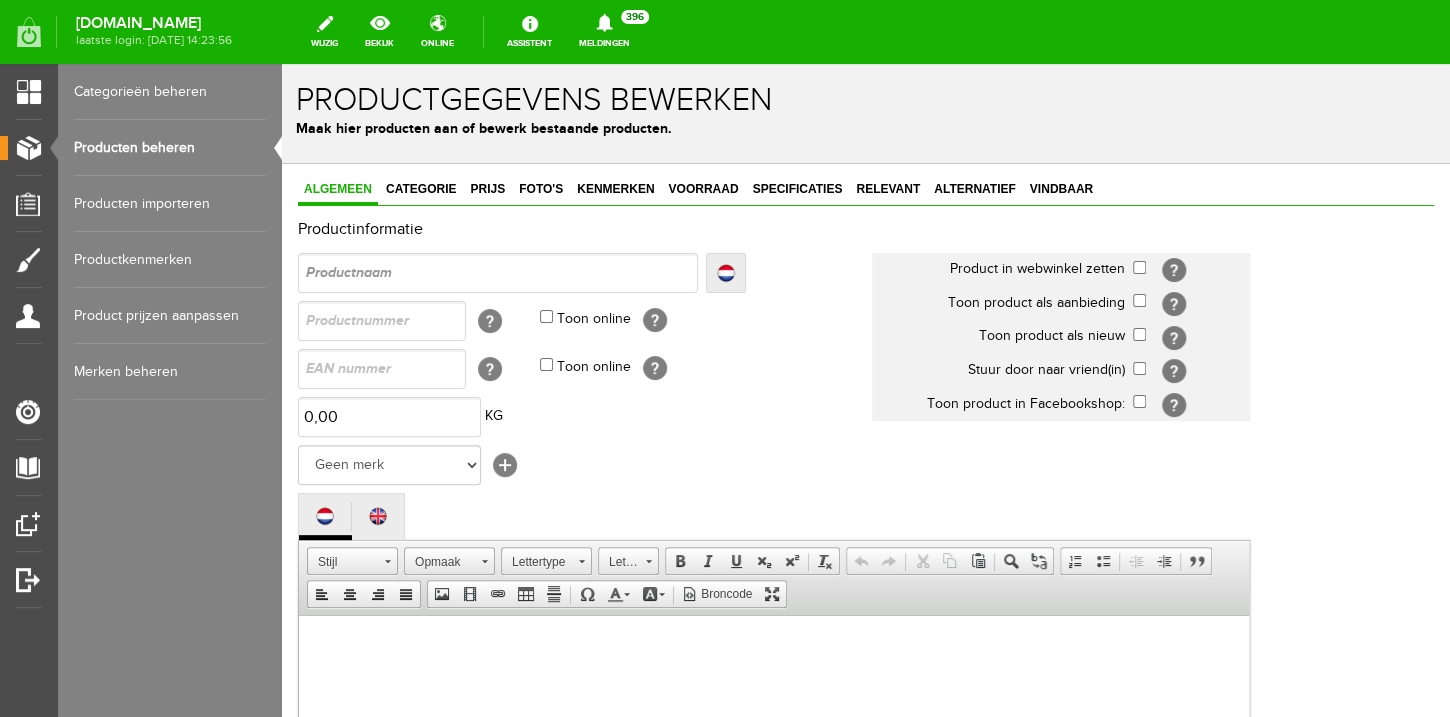 click on "Producten beheren" at bounding box center [170, 148] 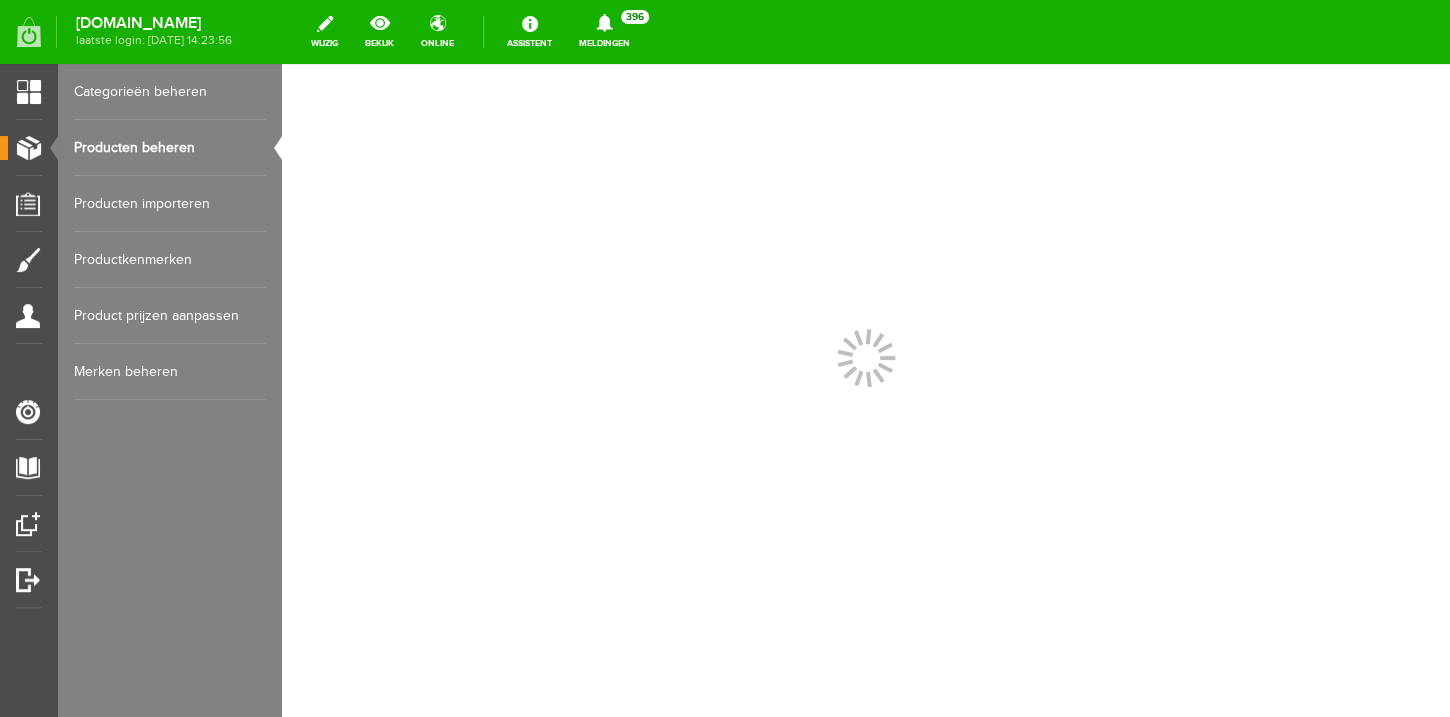 scroll, scrollTop: 0, scrollLeft: 0, axis: both 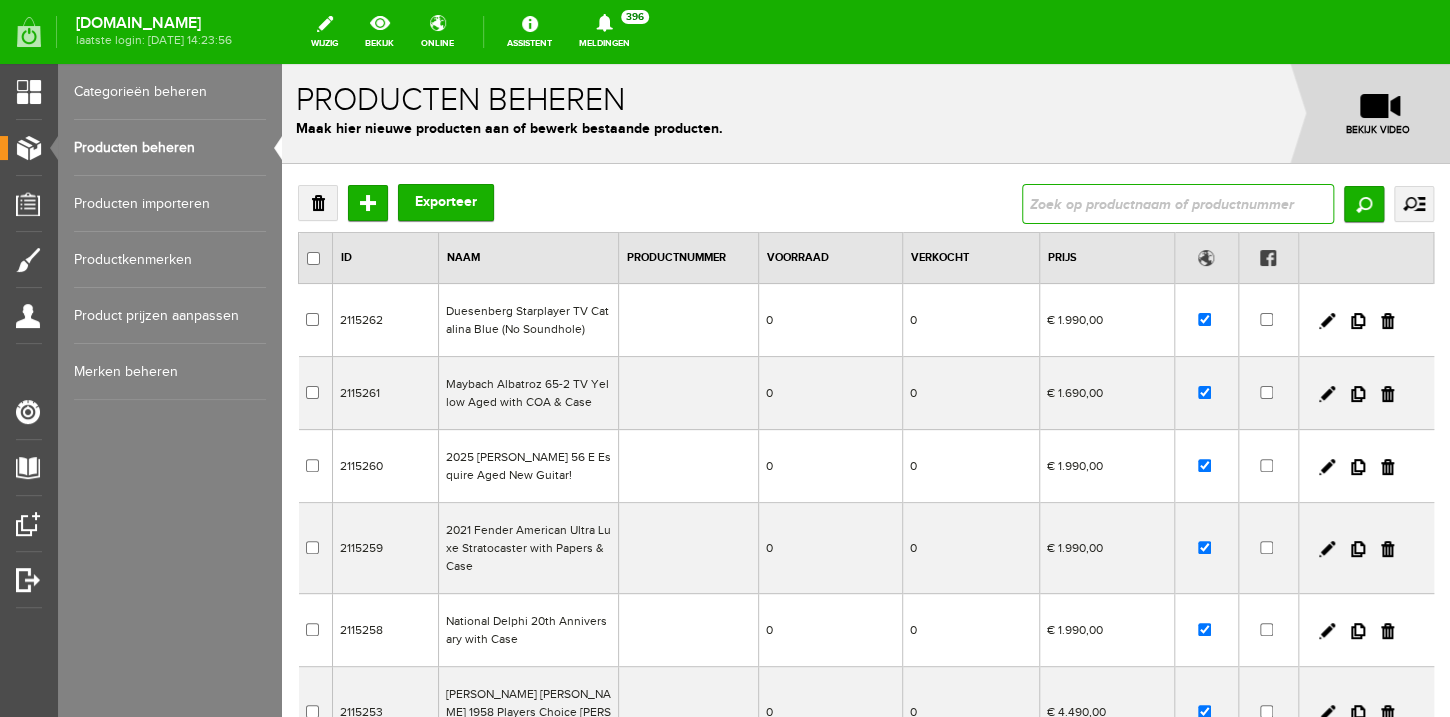 click at bounding box center (1178, 204) 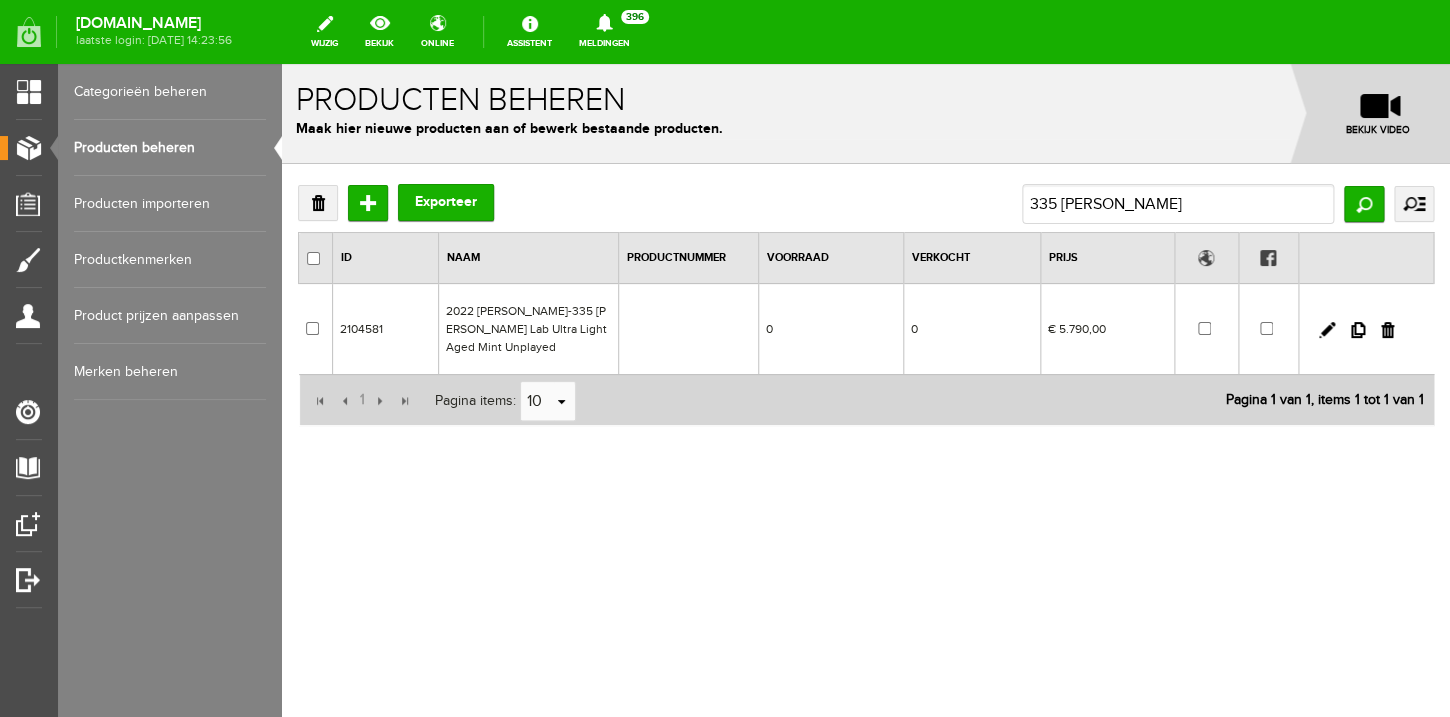 click on "2022 [PERSON_NAME]-335 [PERSON_NAME] Lab Ultra Light Aged Mint Unplayed" at bounding box center [529, 329] 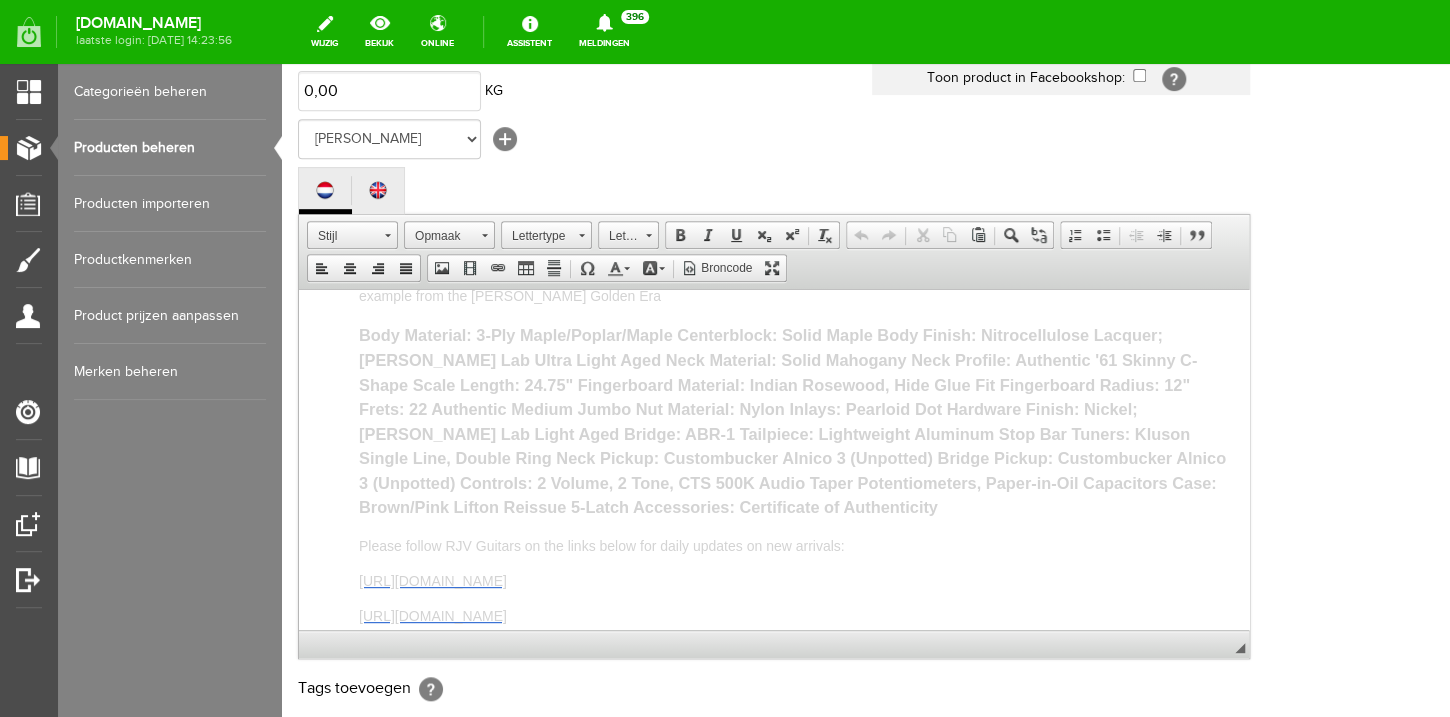scroll, scrollTop: 266, scrollLeft: 0, axis: vertical 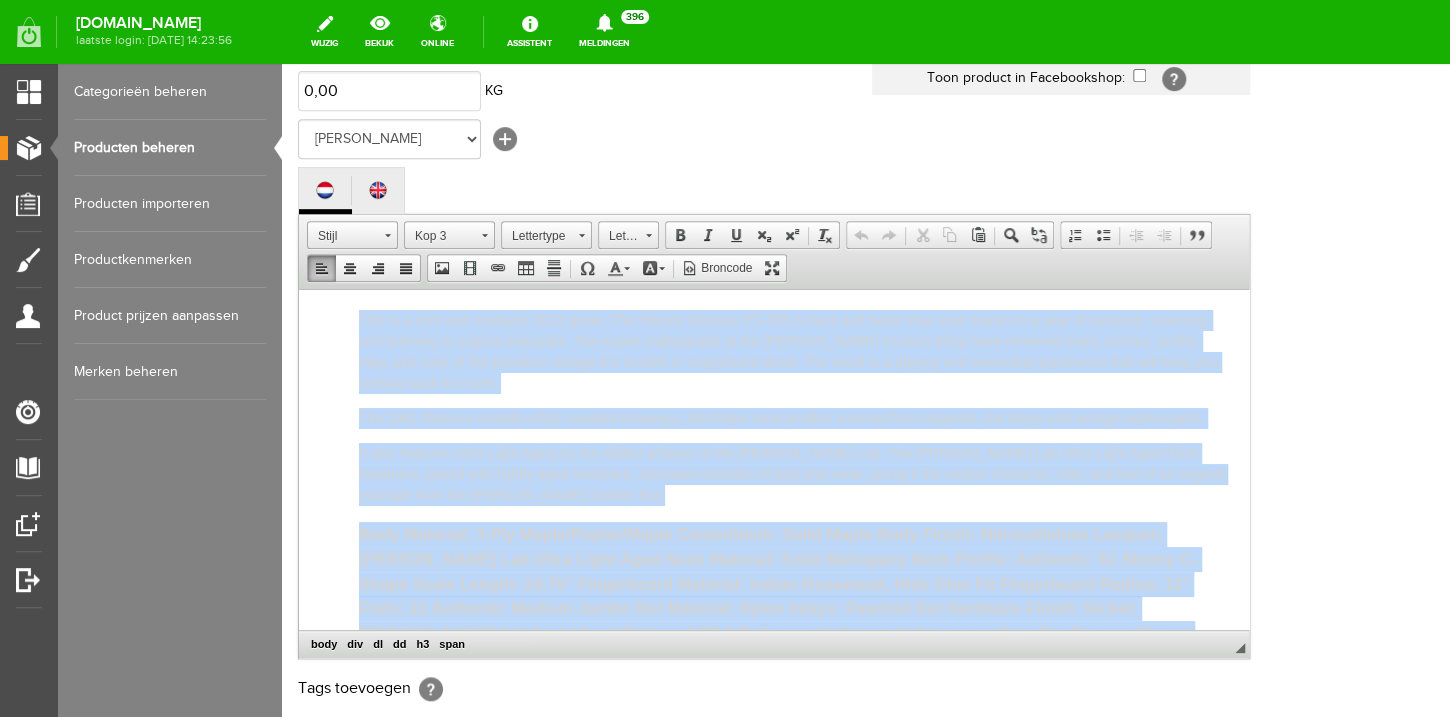drag, startPoint x: 808, startPoint y: 430, endPoint x: 315, endPoint y: 403, distance: 493.7388 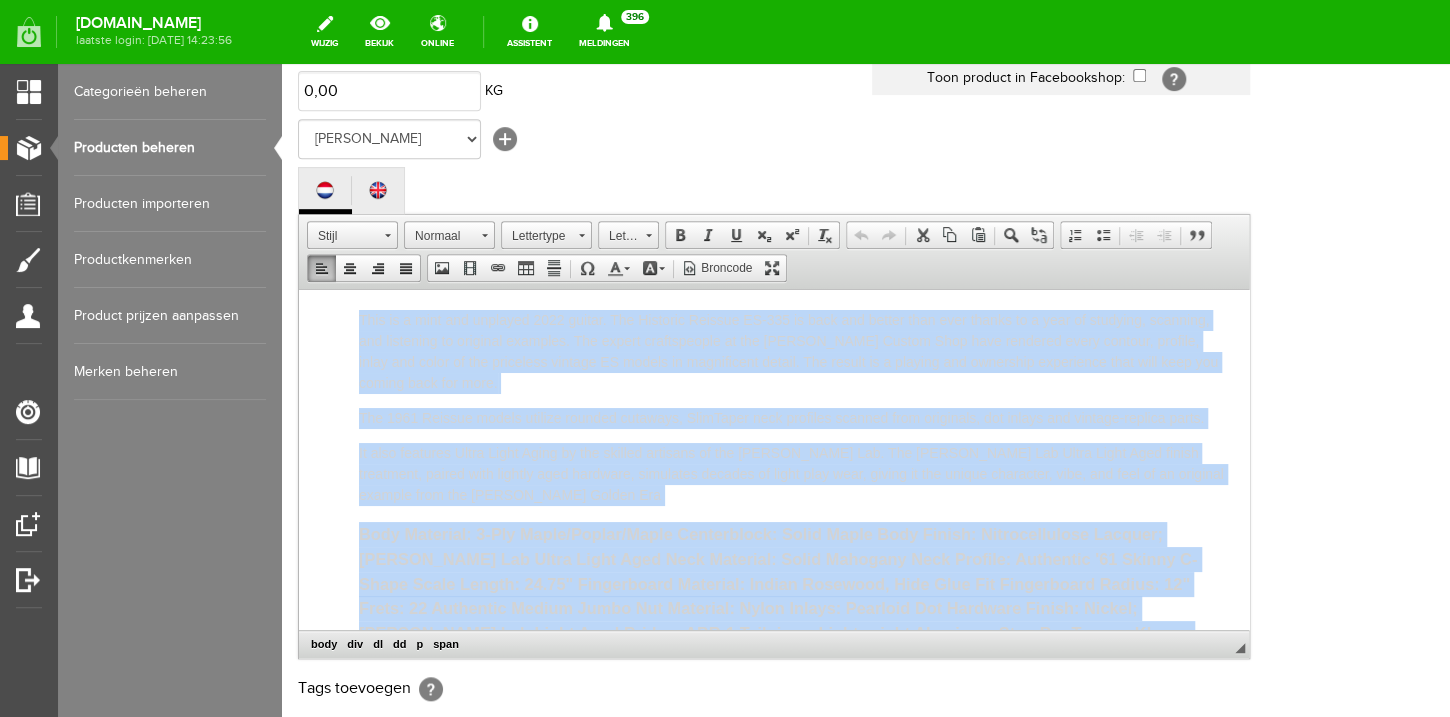 copy on "This is a mint and unplayed 2022 guitar. The Historic Reissue ES-335 is back and better than ever thanks to a year of studying, scanning, and listening to original examples. The expert craftspeople at the [PERSON_NAME] Custom Shop have rendered every contour, profile, inlay and color of the priceless vintage ES models in magnificent detail. The result is a playing and ownership experience that will keep you coming back for more. The 1961 Reissue models utilize rounded cutaways, SlimTaper neck profiles scanned from originals, dot inlays and vintage-replica parts. It also features Ultra Light Aging by the skilled artisans of the [PERSON_NAME] Lab. The [PERSON_NAME] Lab Ultra Light Aged finish treatment, paired with lightly aged hardware, simulates decades of light play wear, giving it the unique character, vibe, and feel of an original example from the [PERSON_NAME] Golden Era Body Material: 3-Ply Maple/Poplar/Maple Centerblock: Solid Maple Body Finish: Nitrocellulose Lacquer; [PERSON_NAME] Lab Ultra Light Aged Neck Material: Solid Mahogany N..." 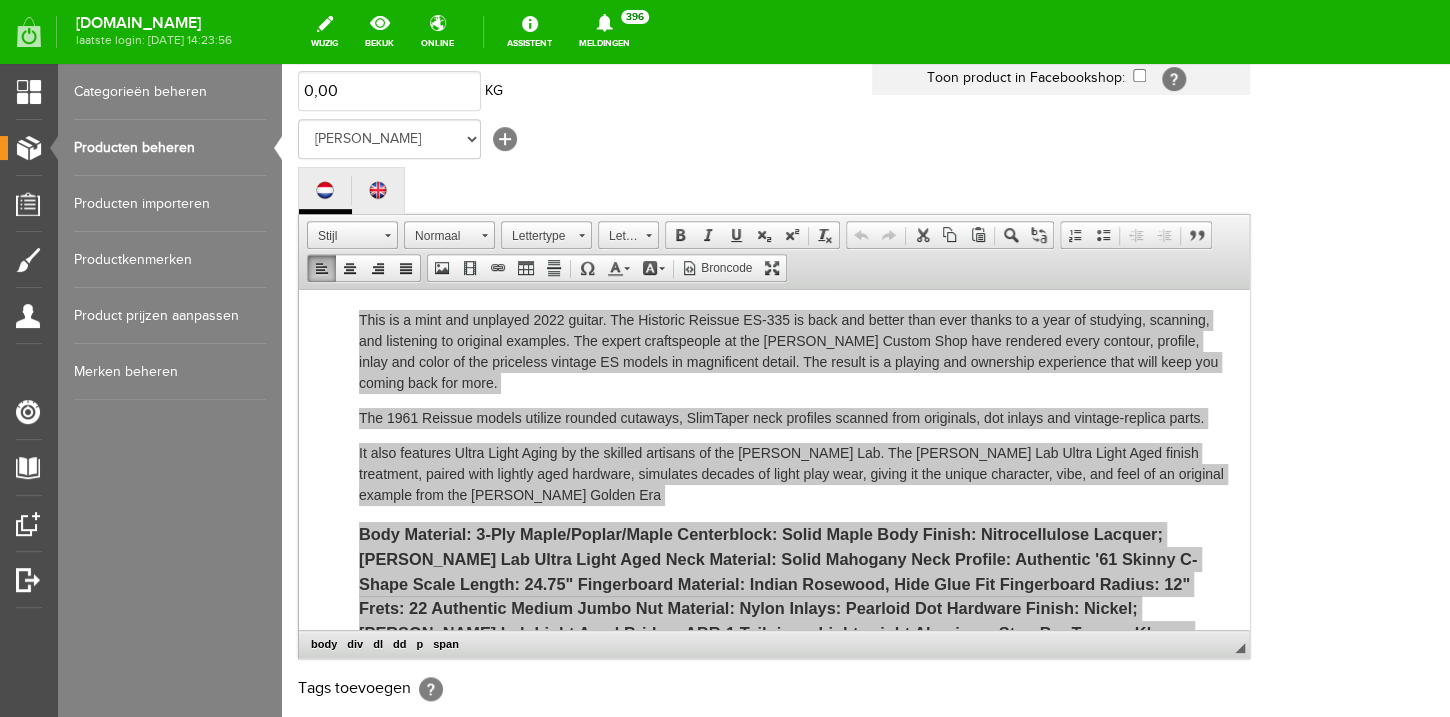 click on "Producten beheren" at bounding box center (170, 148) 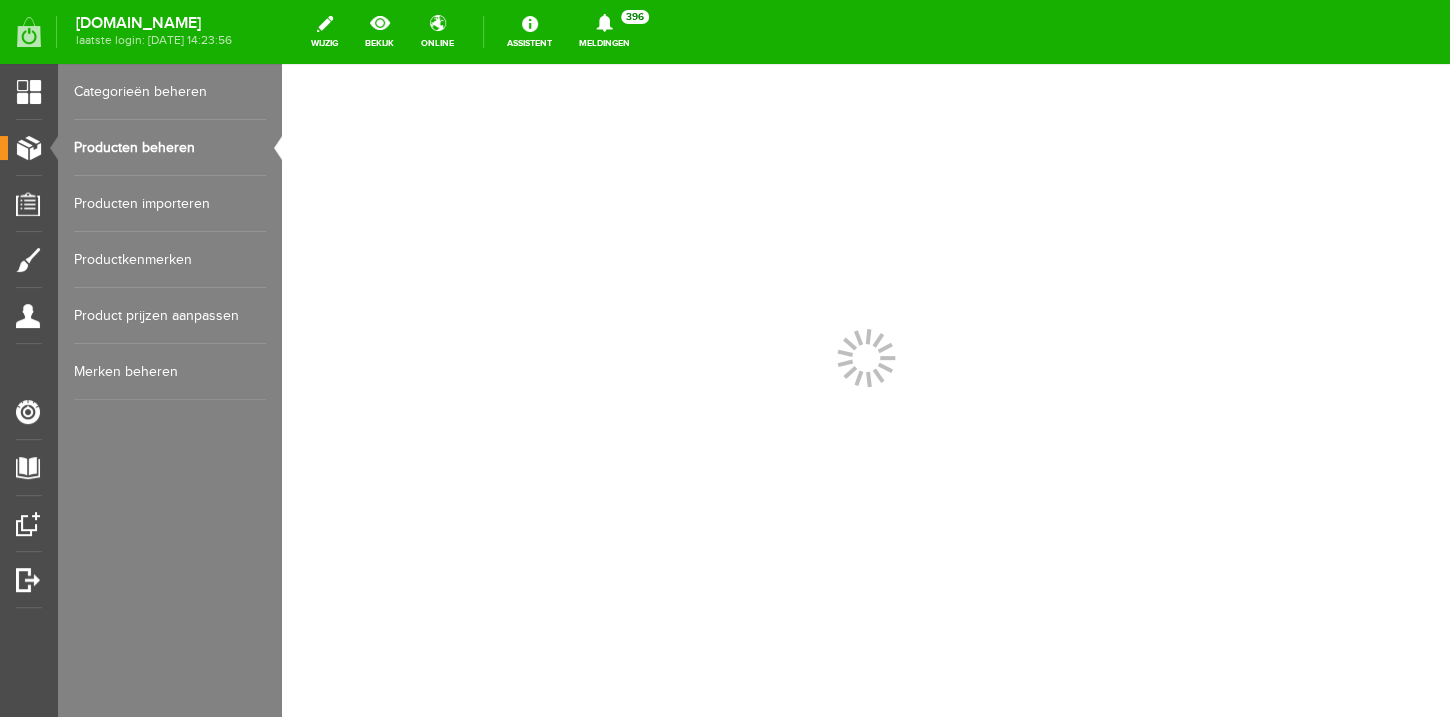 scroll, scrollTop: 0, scrollLeft: 0, axis: both 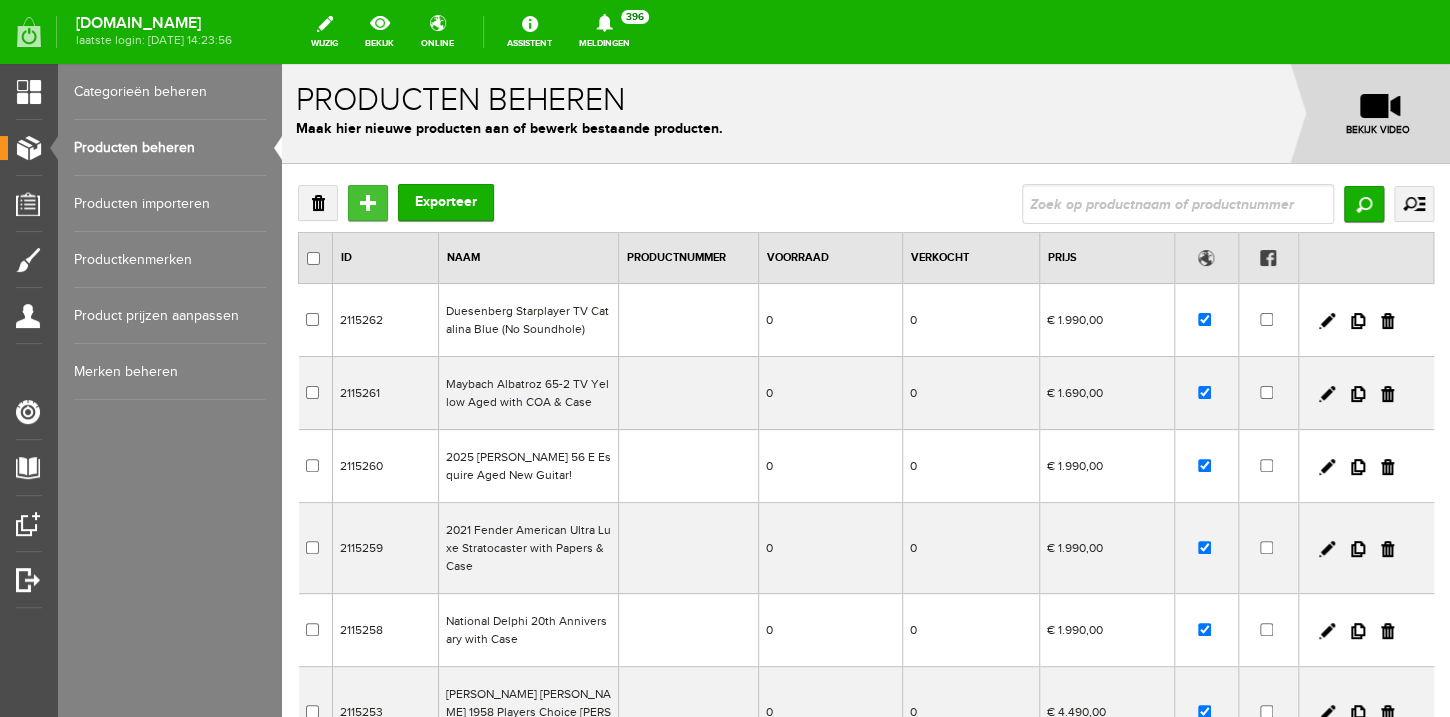click on "Toevoegen" at bounding box center (368, 203) 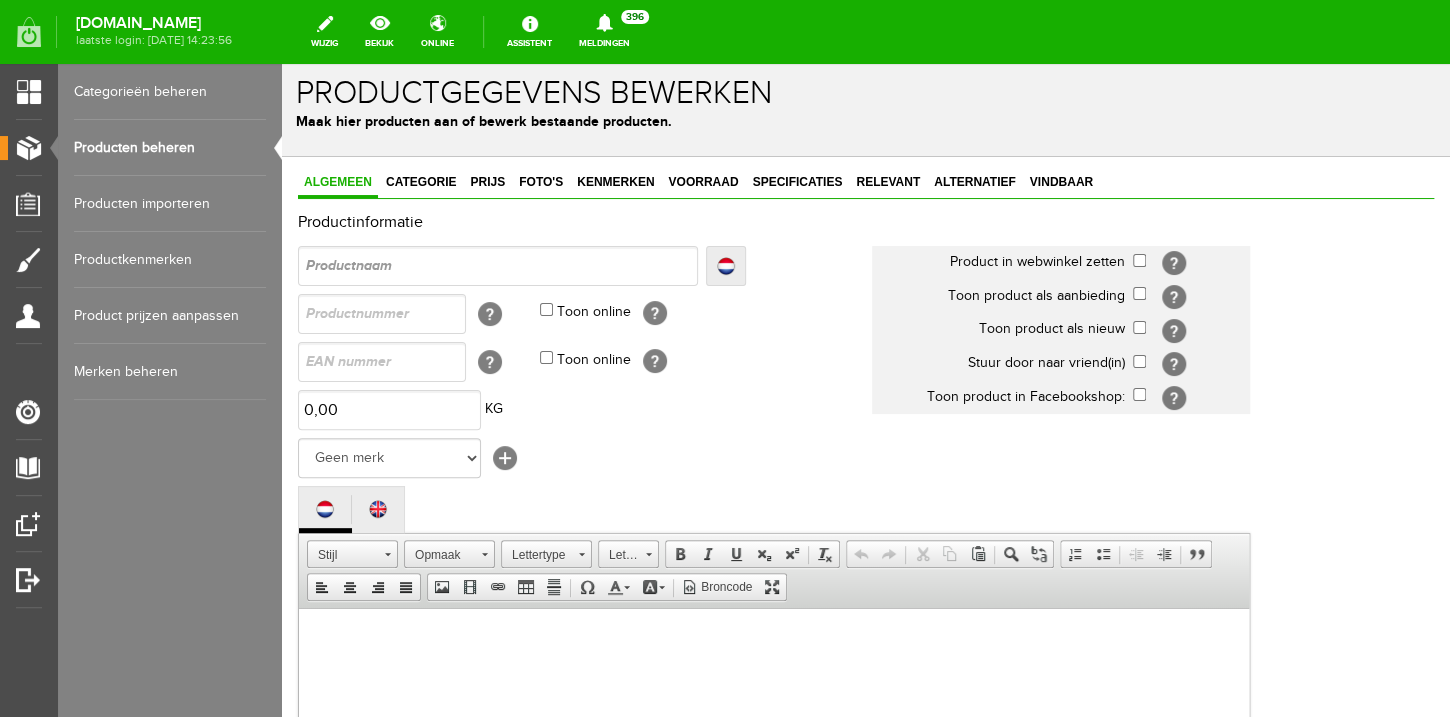 scroll, scrollTop: 352, scrollLeft: 0, axis: vertical 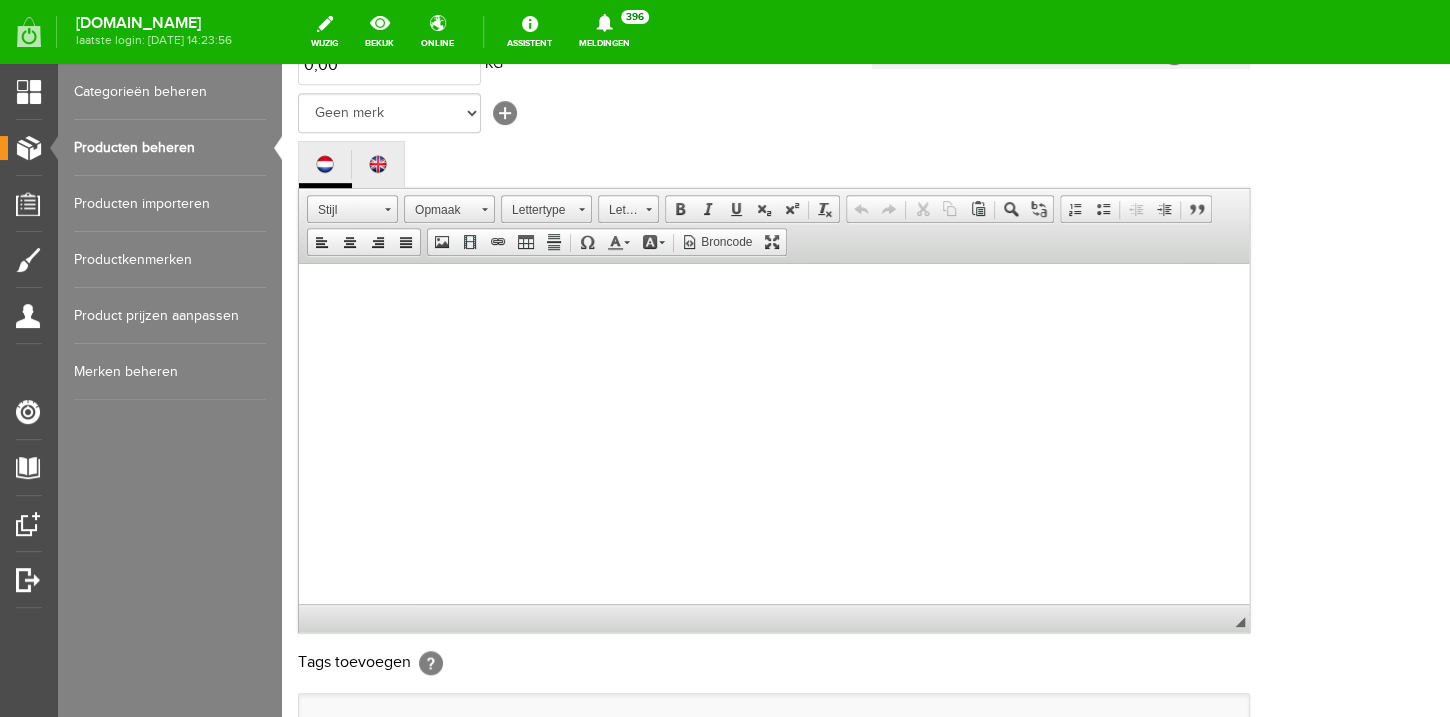 click at bounding box center [774, 453] 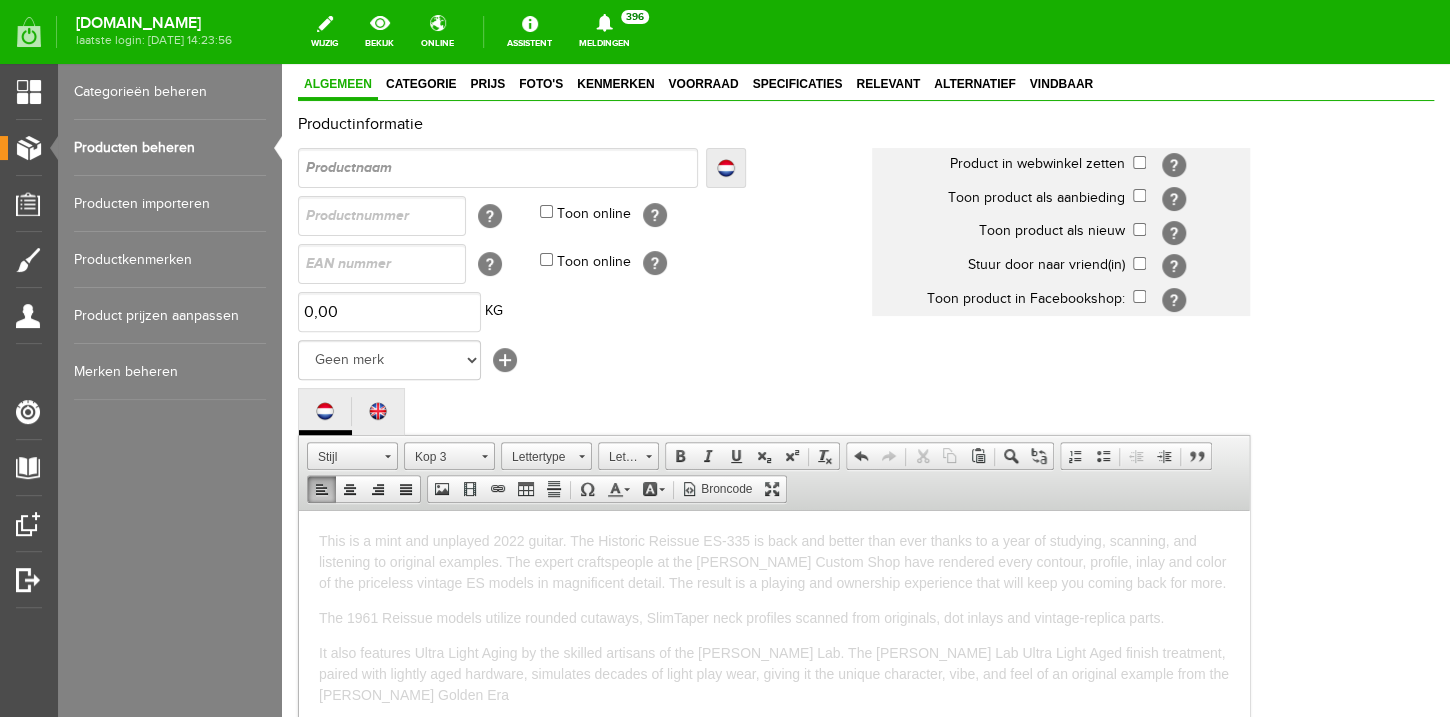 scroll, scrollTop: 96, scrollLeft: 0, axis: vertical 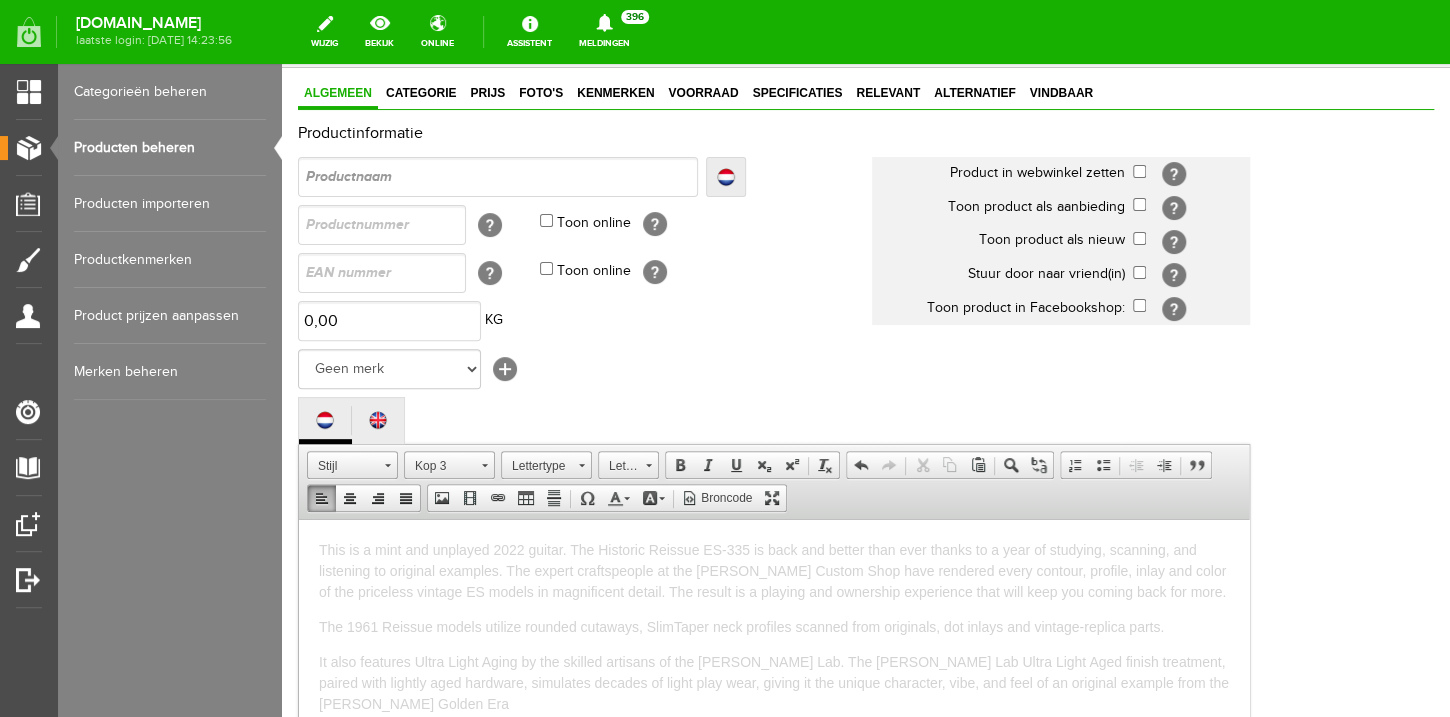 click on "This is a mint and unplayed 2022 guitar. The Historic Reissue ES-335 is back and better than ever thanks to a year of studying, scanning, and listening to original examples. The expert craftspeople at the [PERSON_NAME] Custom Shop have rendered every contour, profile, inlay and color of the priceless vintage ES models in magnificent detail. The result is a playing and ownership experience that will keep you coming back for more." at bounding box center (772, 570) 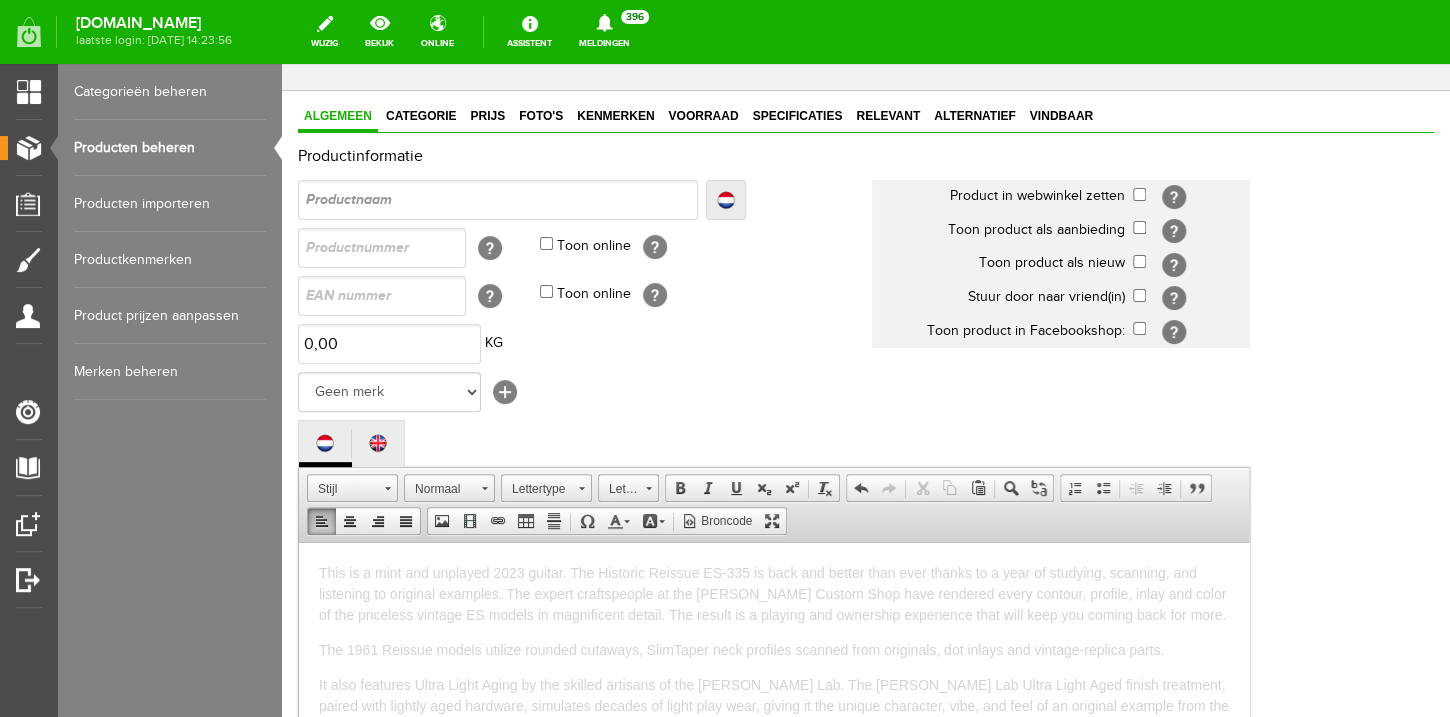 scroll, scrollTop: 64, scrollLeft: 0, axis: vertical 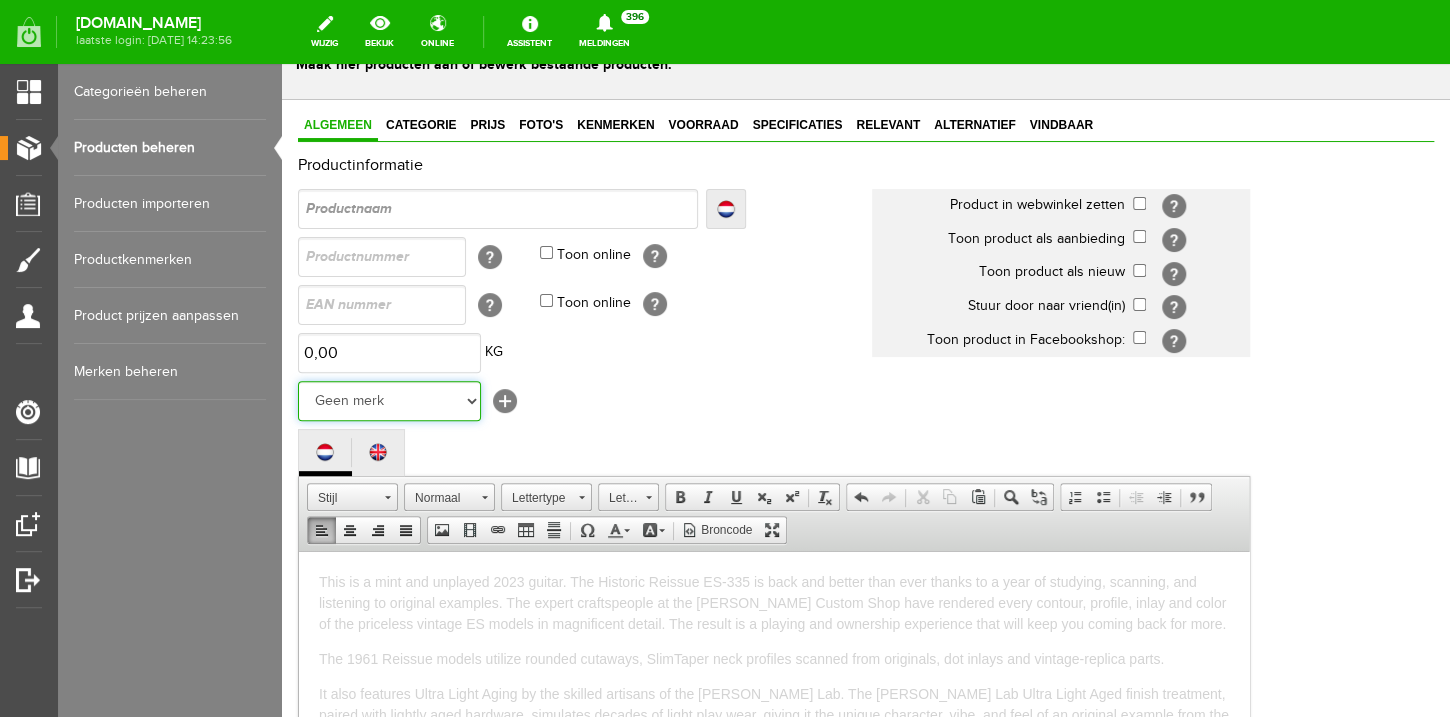 click on "Geen merk
Hymn
Peavey
Vox
Rickenbacker
[PERSON_NAME]
[PERSON_NAME]
[PERSON_NAME]
[PERSON_NAME]
[PERSON_NAME]
[PERSON_NAME]
Hook
Gretsch
[PERSON_NAME]
The Heritage
Haar
ESP
[PERSON_NAME]
EVH
Duesenberg
Marshall
Music Man
[PERSON_NAME]
Fender
Ibanez
PRS [PERSON_NAME]
Other brands" at bounding box center (389, 401) 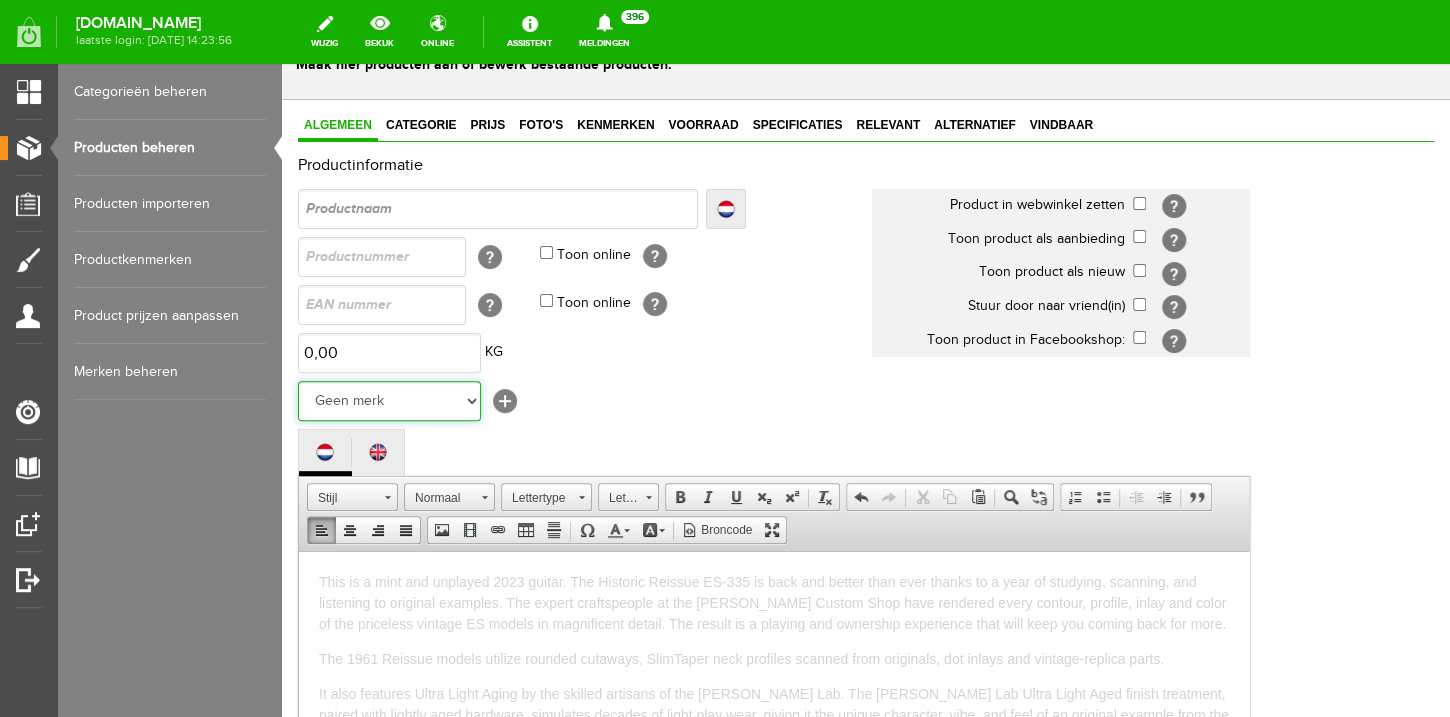 click on "[PERSON_NAME]" at bounding box center [282, 64] 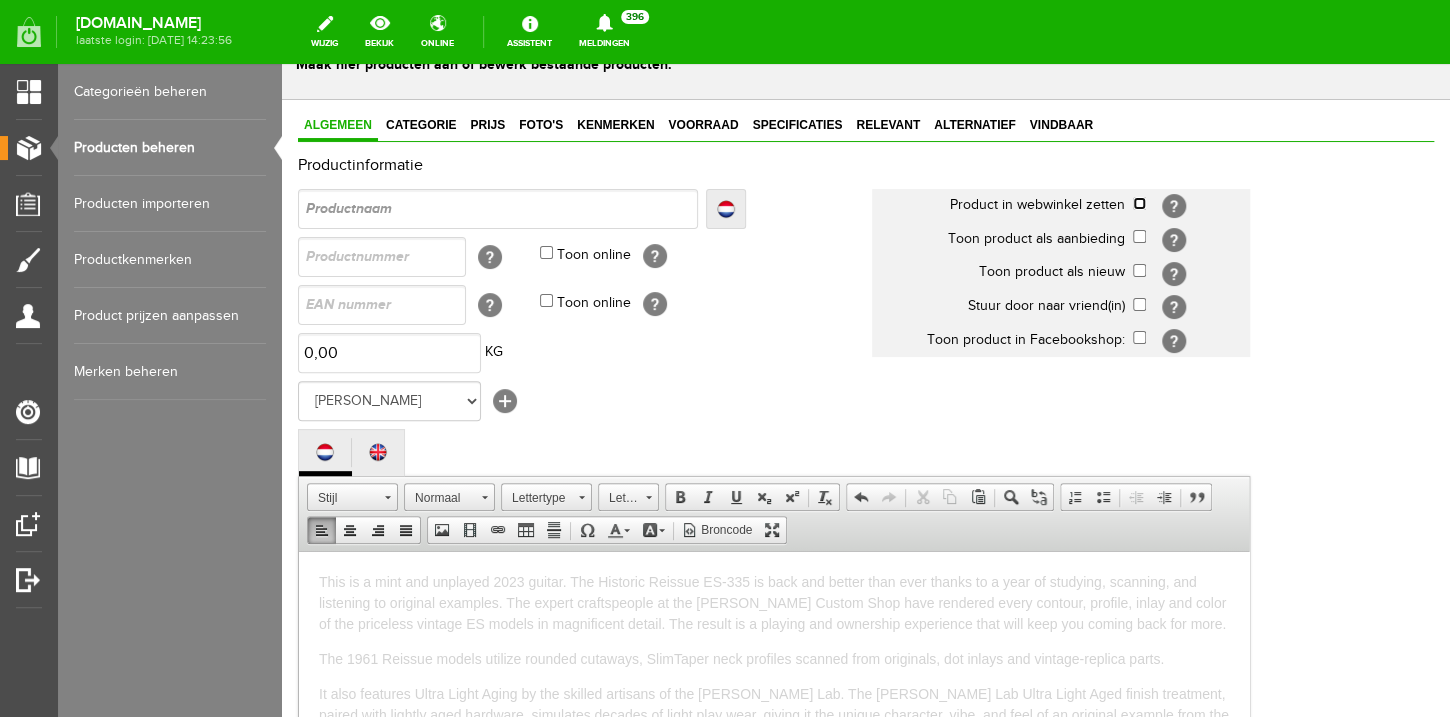 click at bounding box center (1139, 203) 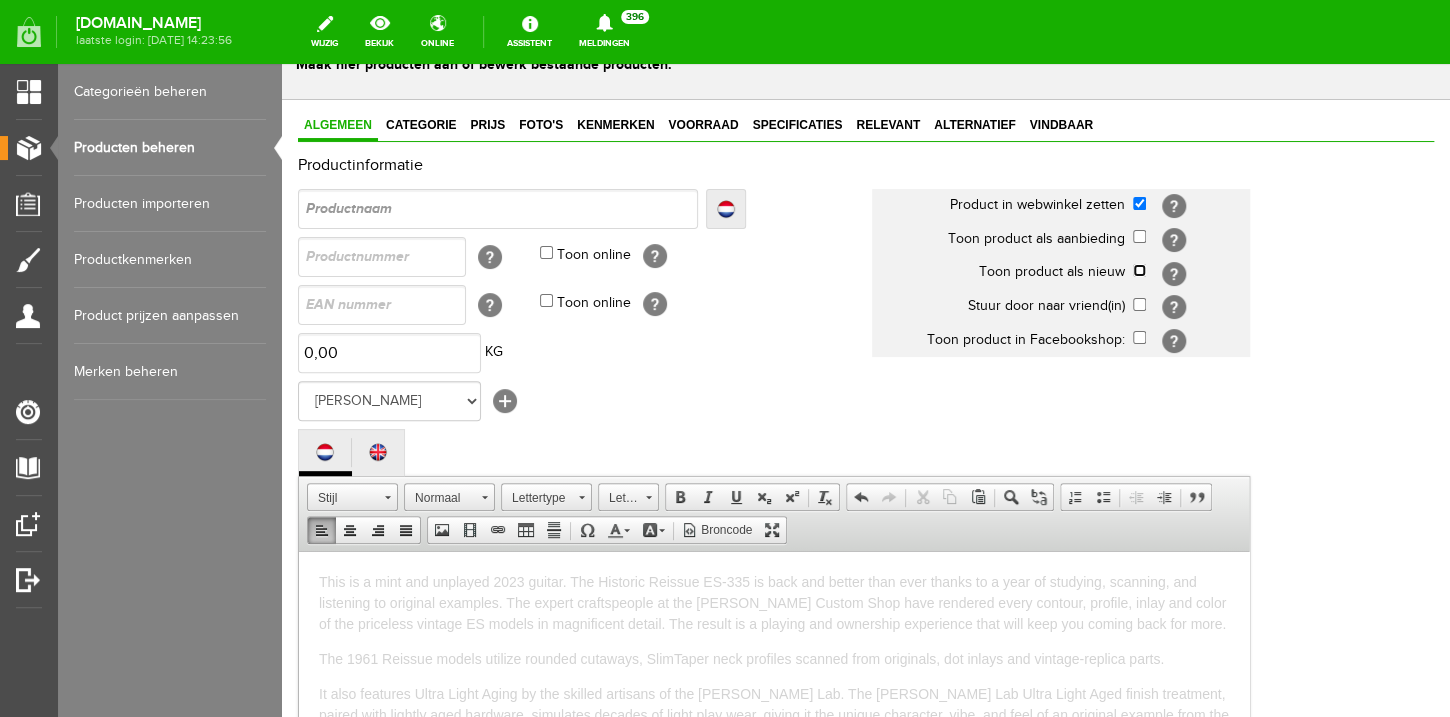 click at bounding box center (1139, 270) 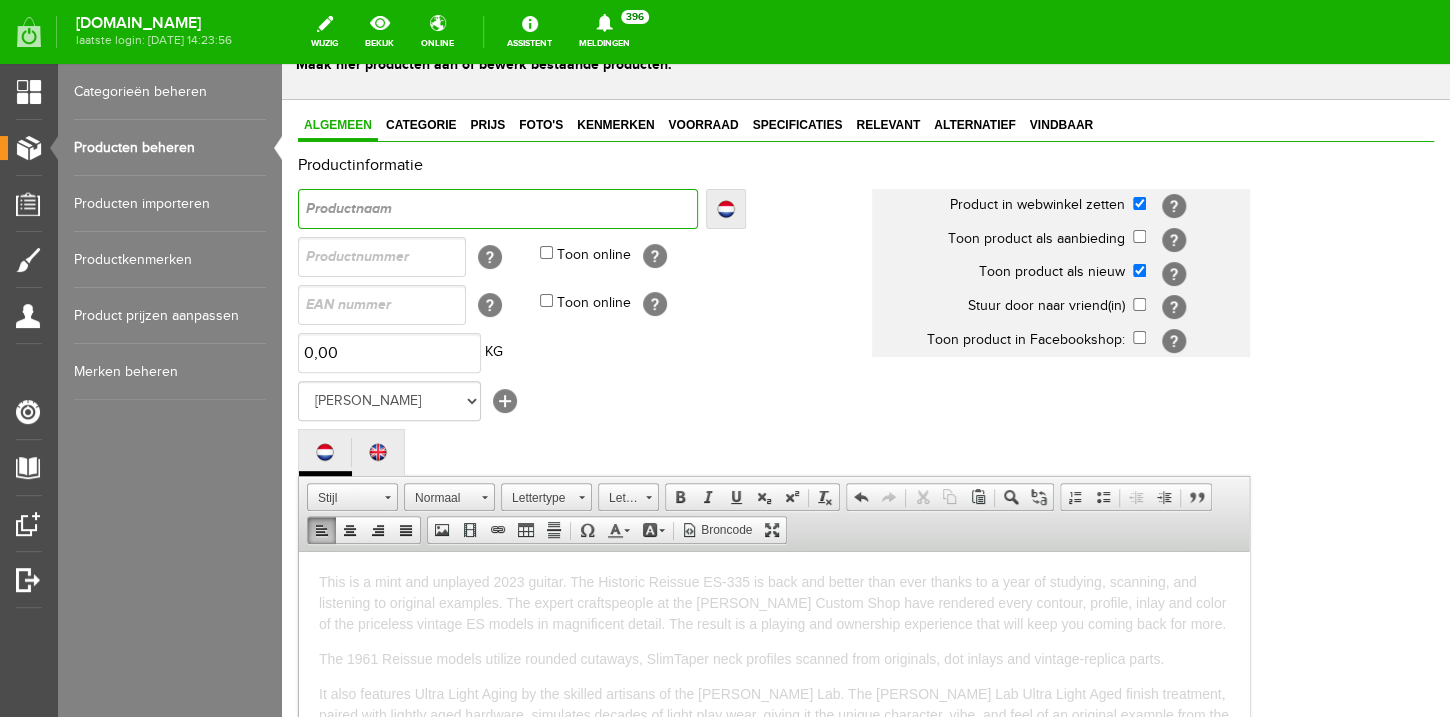 click at bounding box center (498, 209) 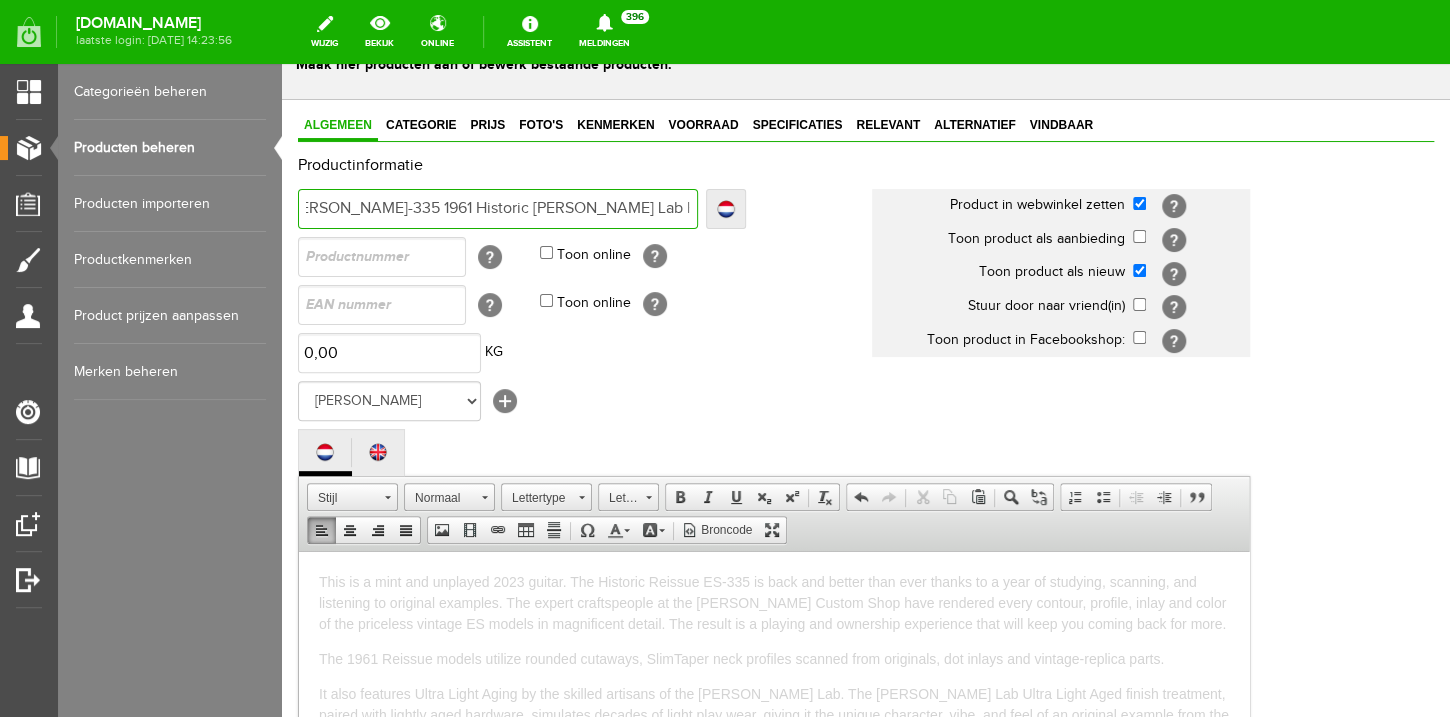 scroll, scrollTop: 0, scrollLeft: 24, axis: horizontal 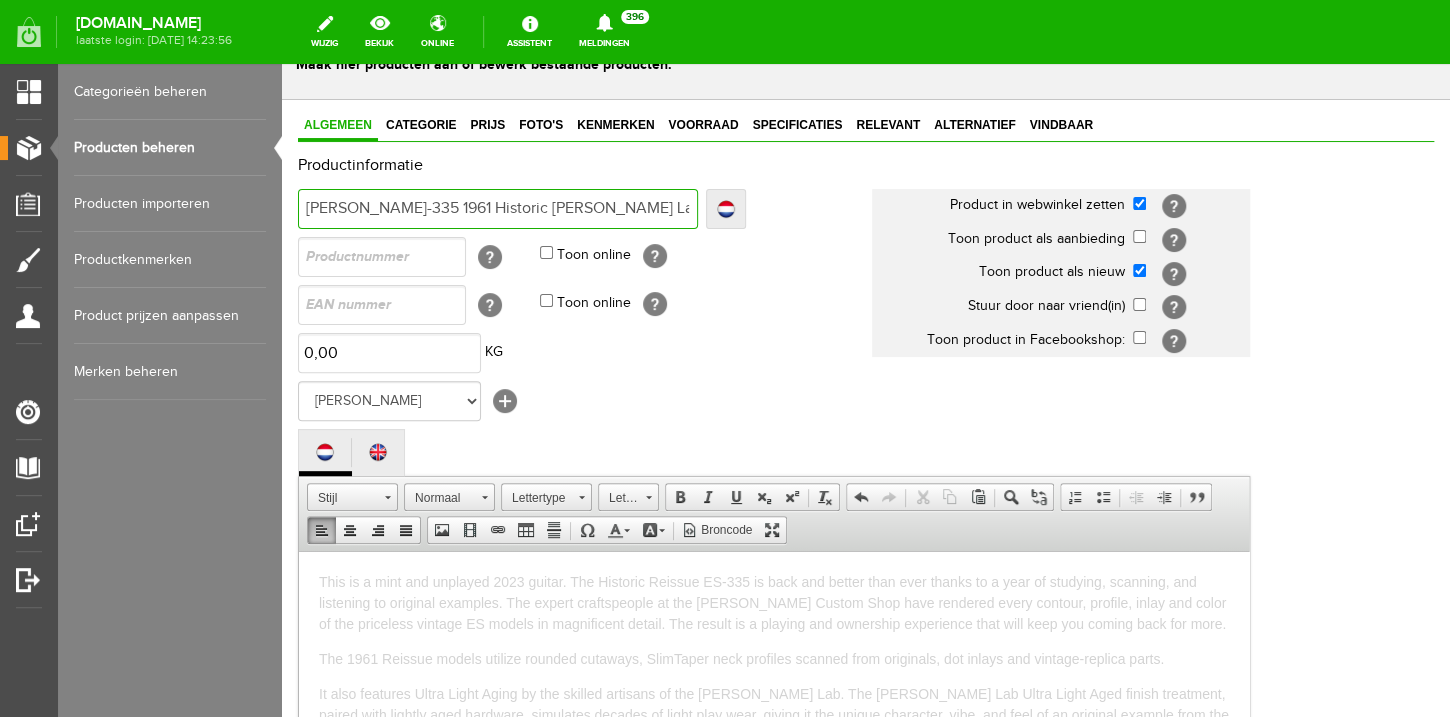 drag, startPoint x: 423, startPoint y: 198, endPoint x: 286, endPoint y: 201, distance: 137.03284 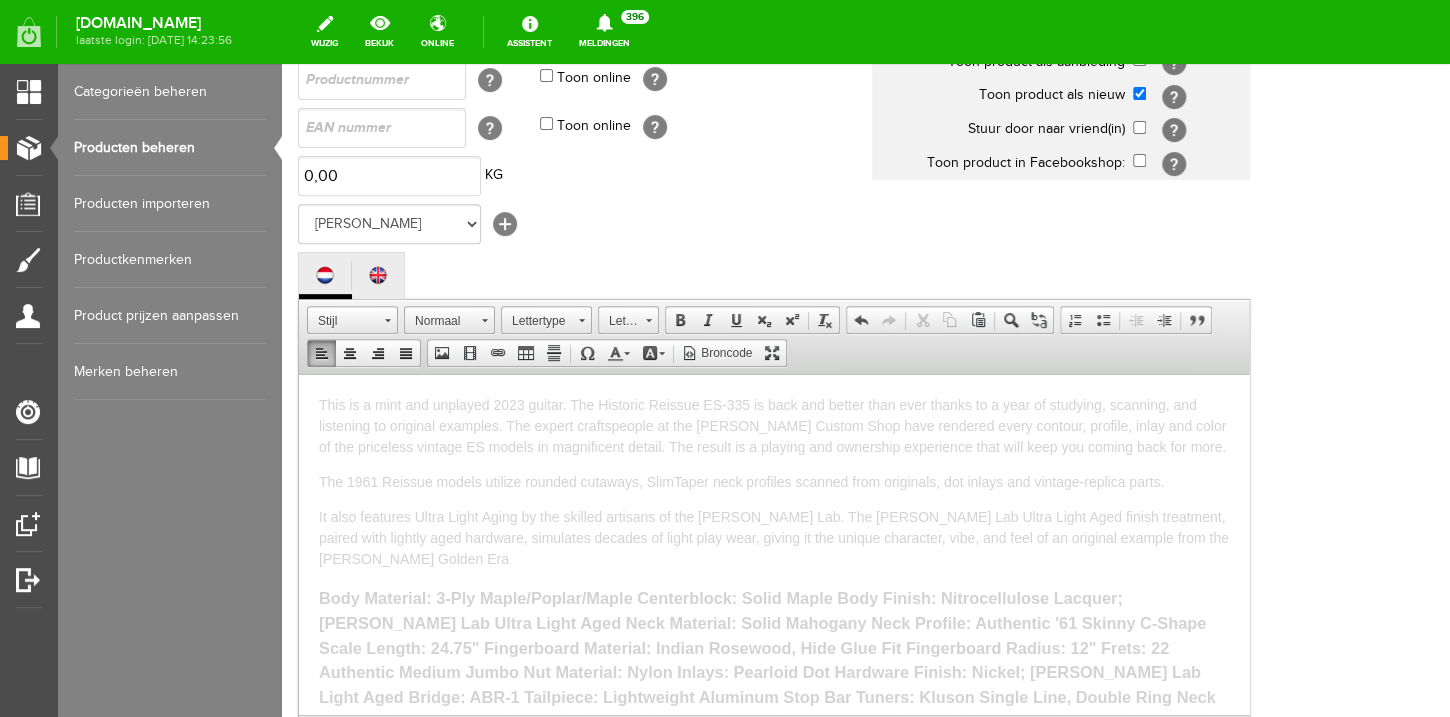 scroll, scrollTop: 256, scrollLeft: 0, axis: vertical 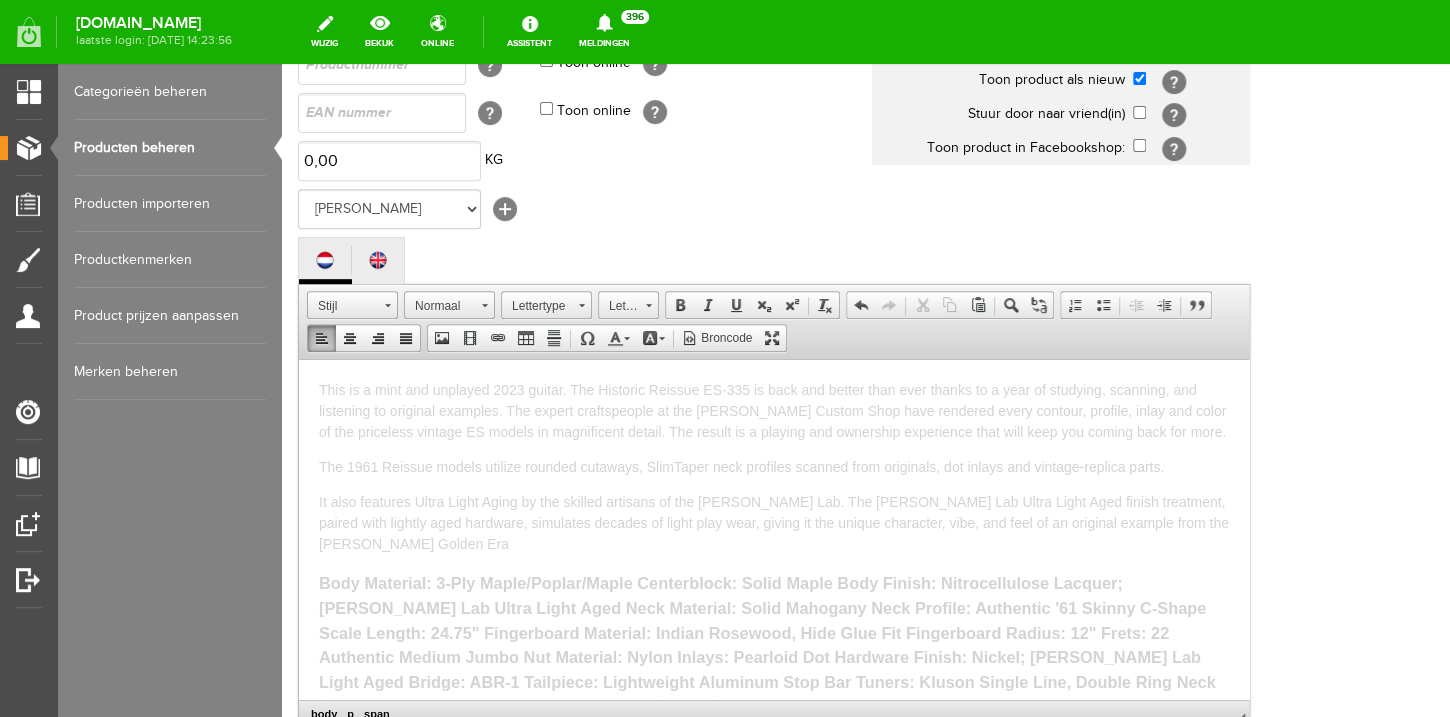click on "This is a mint and unplayed 2023 guitar. The Historic Reissue ES-335 is back and better than ever thanks to a year of studying, scanning, and listening to original examples. The expert craftspeople at the [PERSON_NAME] Custom Shop have rendered every contour, profile, inlay and color of the priceless vintage ES models in magnificent detail. The result is a playing and ownership experience that will keep you coming back for more." at bounding box center [772, 410] 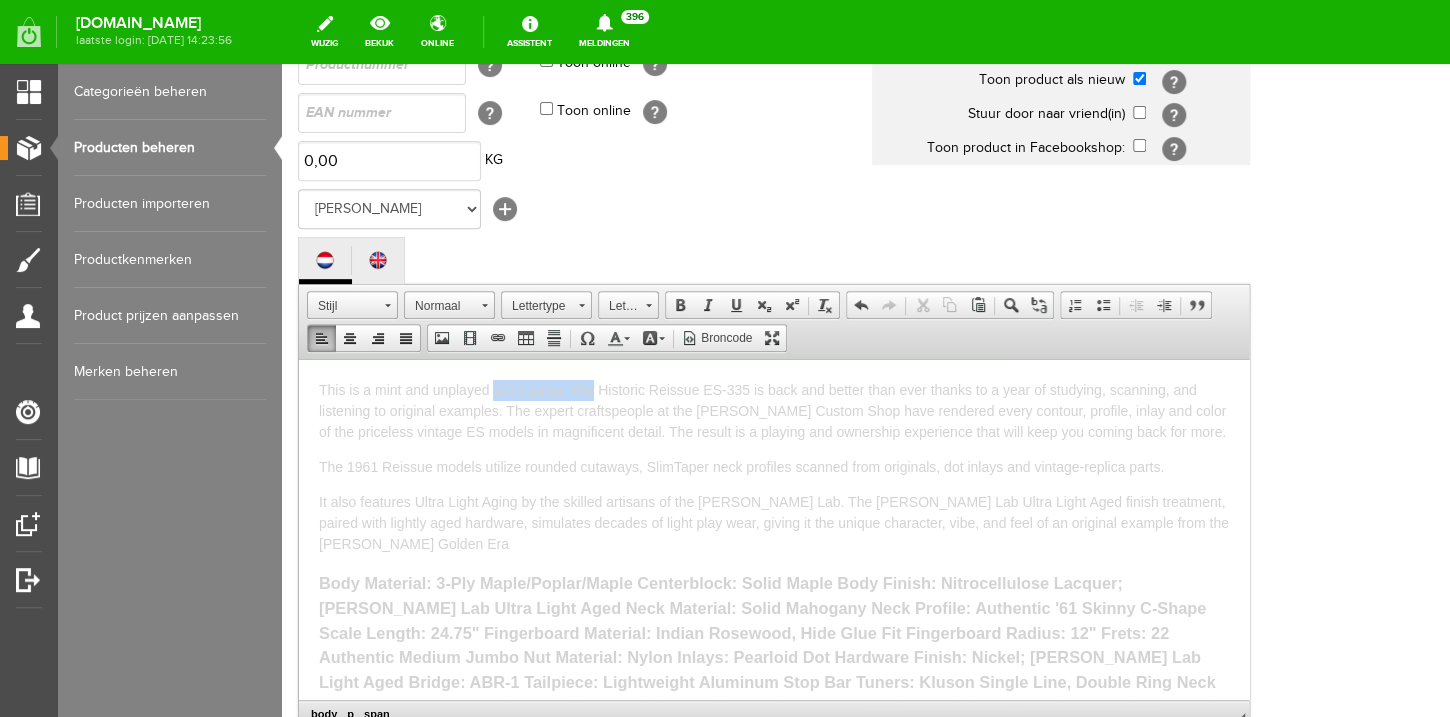 drag, startPoint x: 570, startPoint y: 390, endPoint x: 509, endPoint y: 390, distance: 61 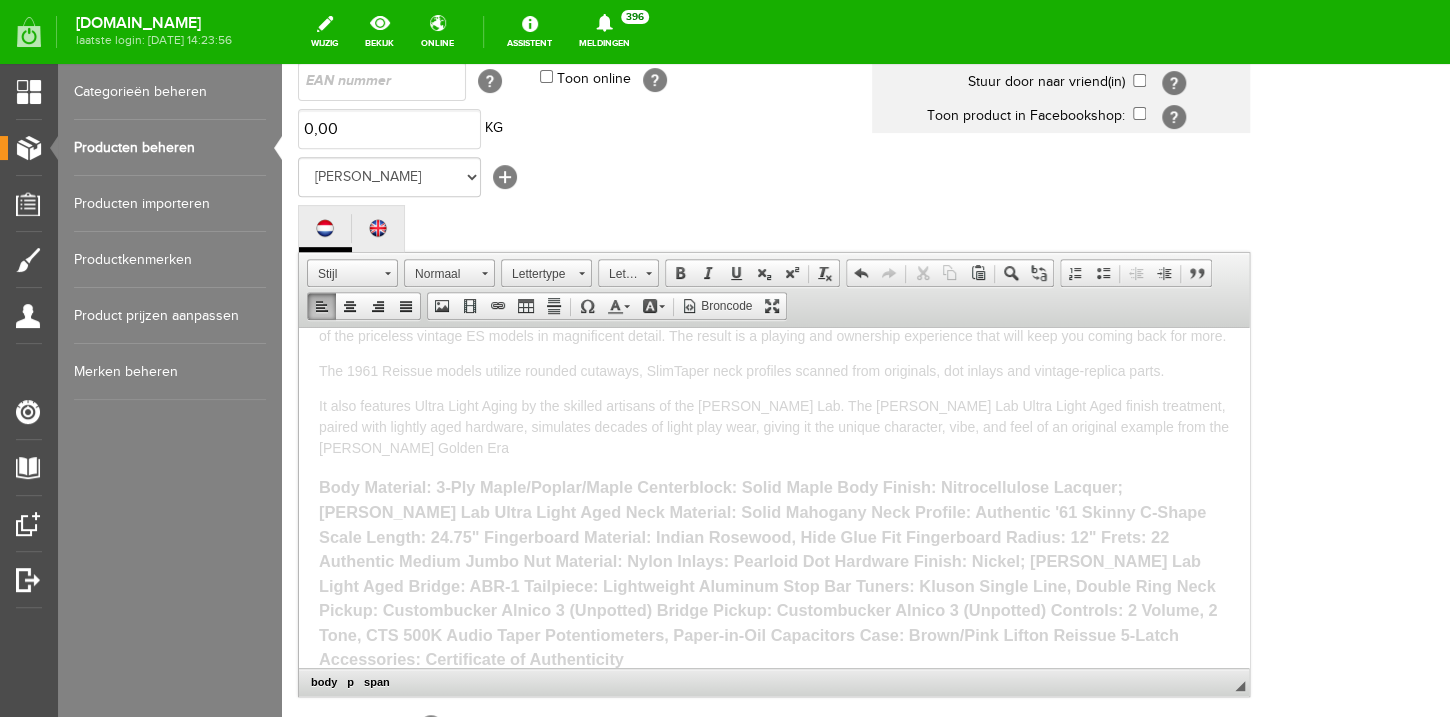 scroll, scrollTop: 68, scrollLeft: 0, axis: vertical 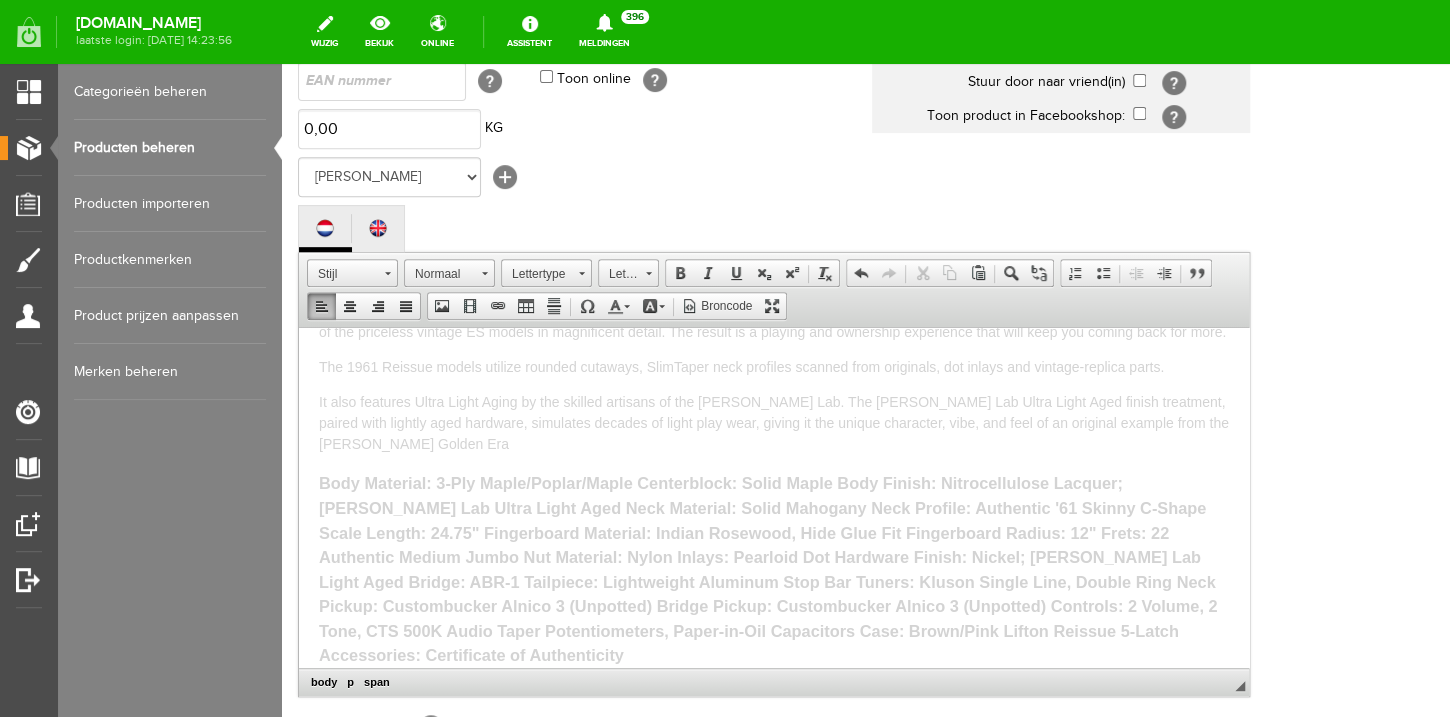 click on "It also features Ultra Light Aging by the skilled artisans of the [PERSON_NAME] Lab. The [PERSON_NAME] Lab Ultra Light Aged finish treatment, paired with lightly aged hardware, simulates decades of light play wear, giving it the unique character, vibe, and feel of an original example from the [PERSON_NAME] Golden Era" at bounding box center (774, 422) 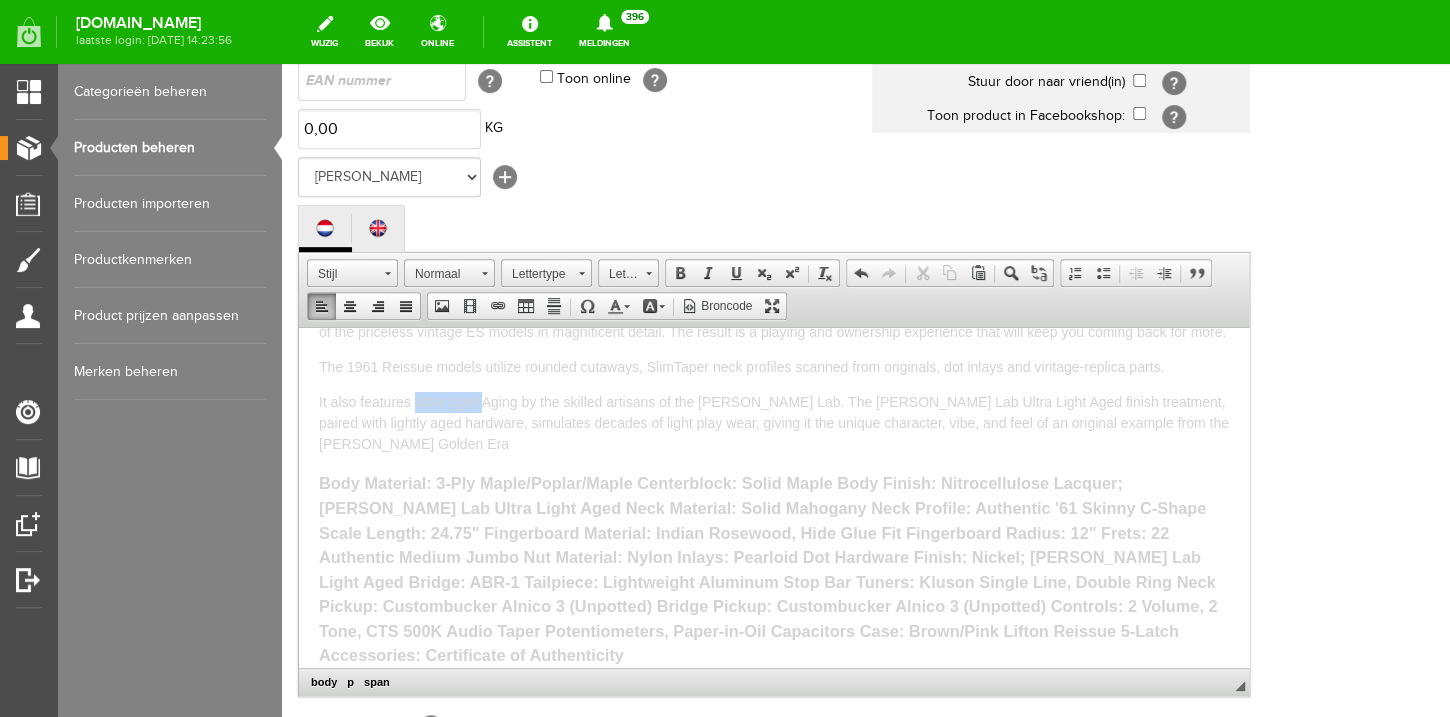 drag, startPoint x: 482, startPoint y: 402, endPoint x: 417, endPoint y: 402, distance: 65 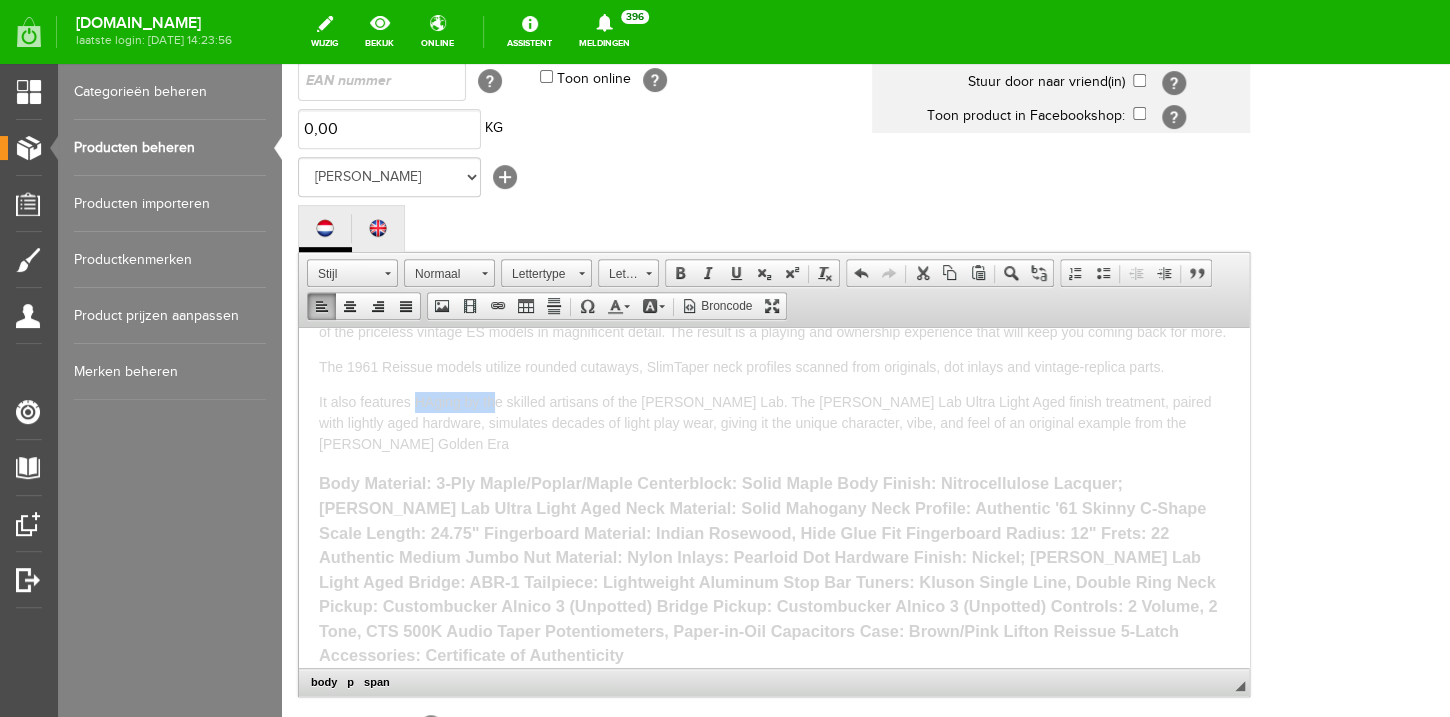 scroll, scrollTop: 47, scrollLeft: 0, axis: vertical 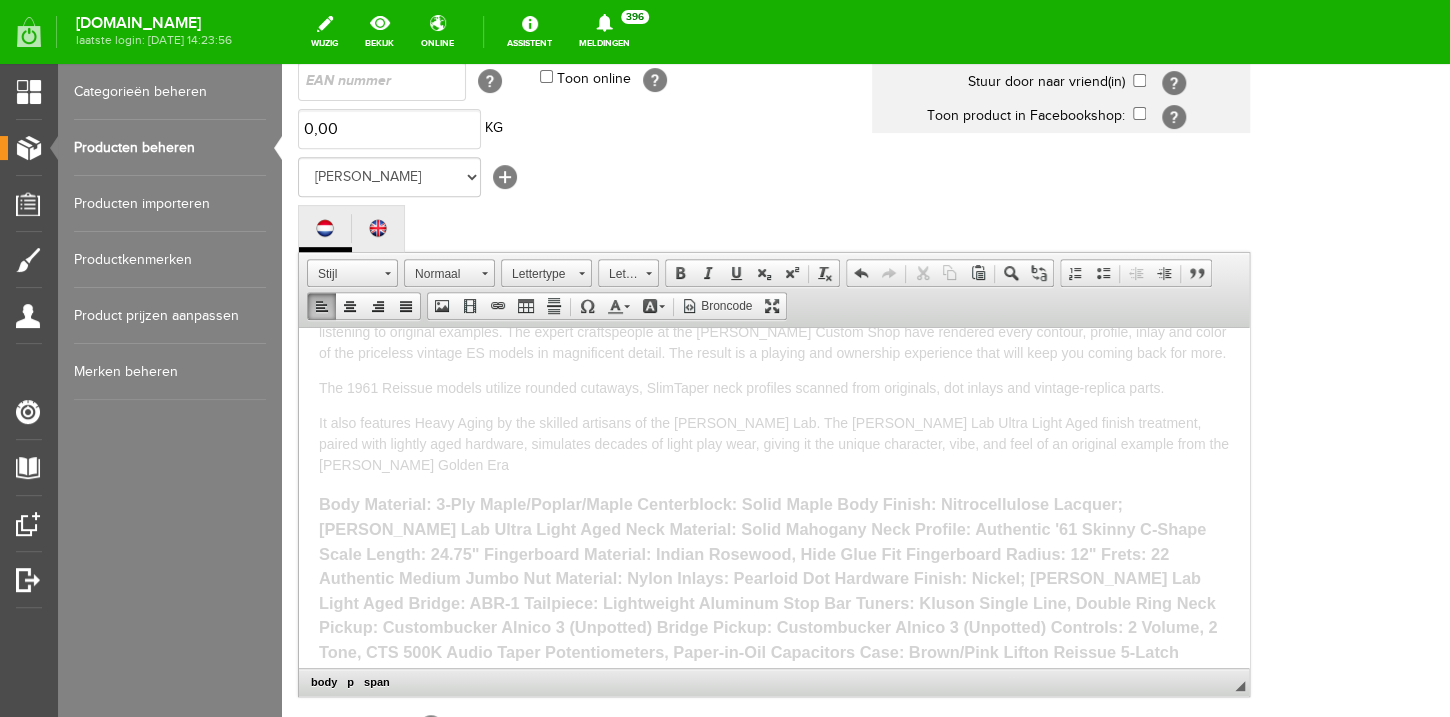 click on "It also features Heavy Aging by the skilled artisans of the [PERSON_NAME] Lab. The [PERSON_NAME] Lab Ultra Light Aged finish treatment, paired with lightly aged hardware, simulates decades of light play wear, giving it the unique character, vibe, and feel of an original example from the [PERSON_NAME] Golden Era" at bounding box center (774, 443) 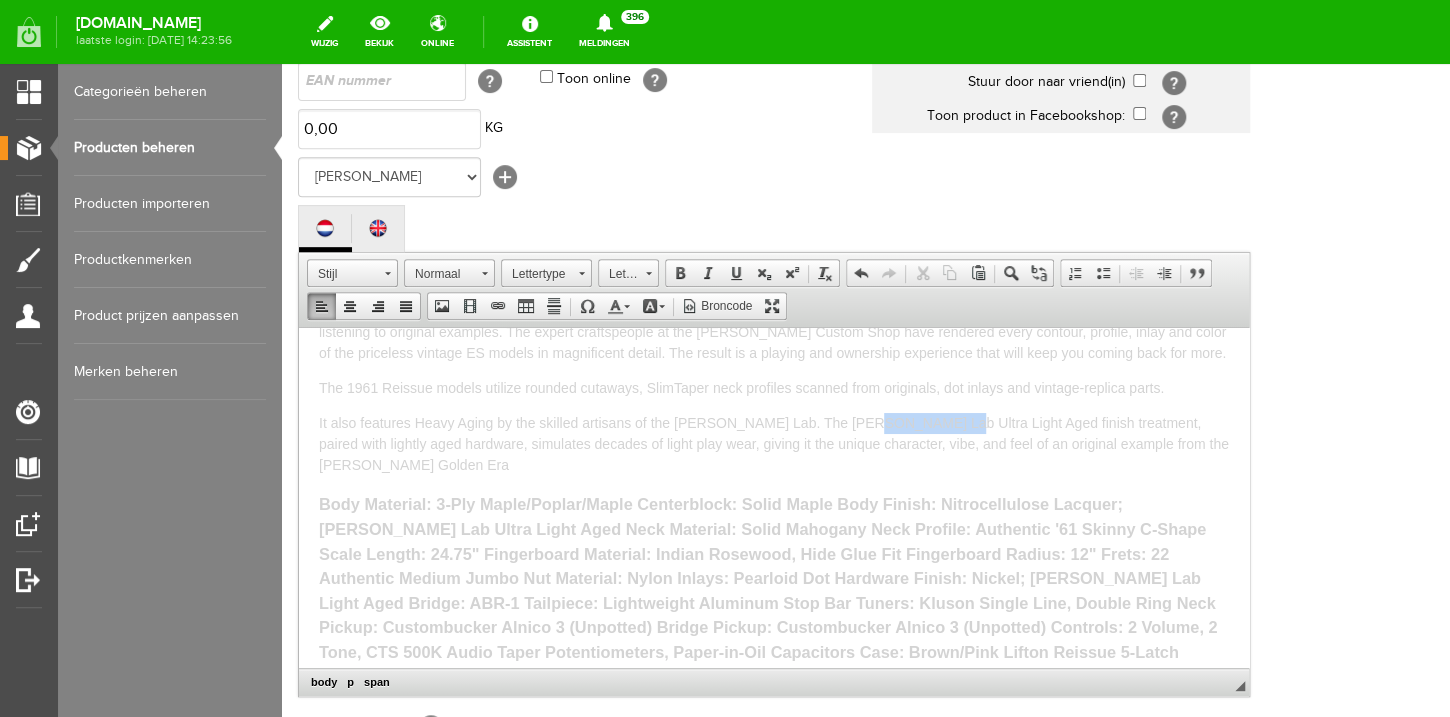 drag, startPoint x: 927, startPoint y: 422, endPoint x: 866, endPoint y: 418, distance: 61.13101 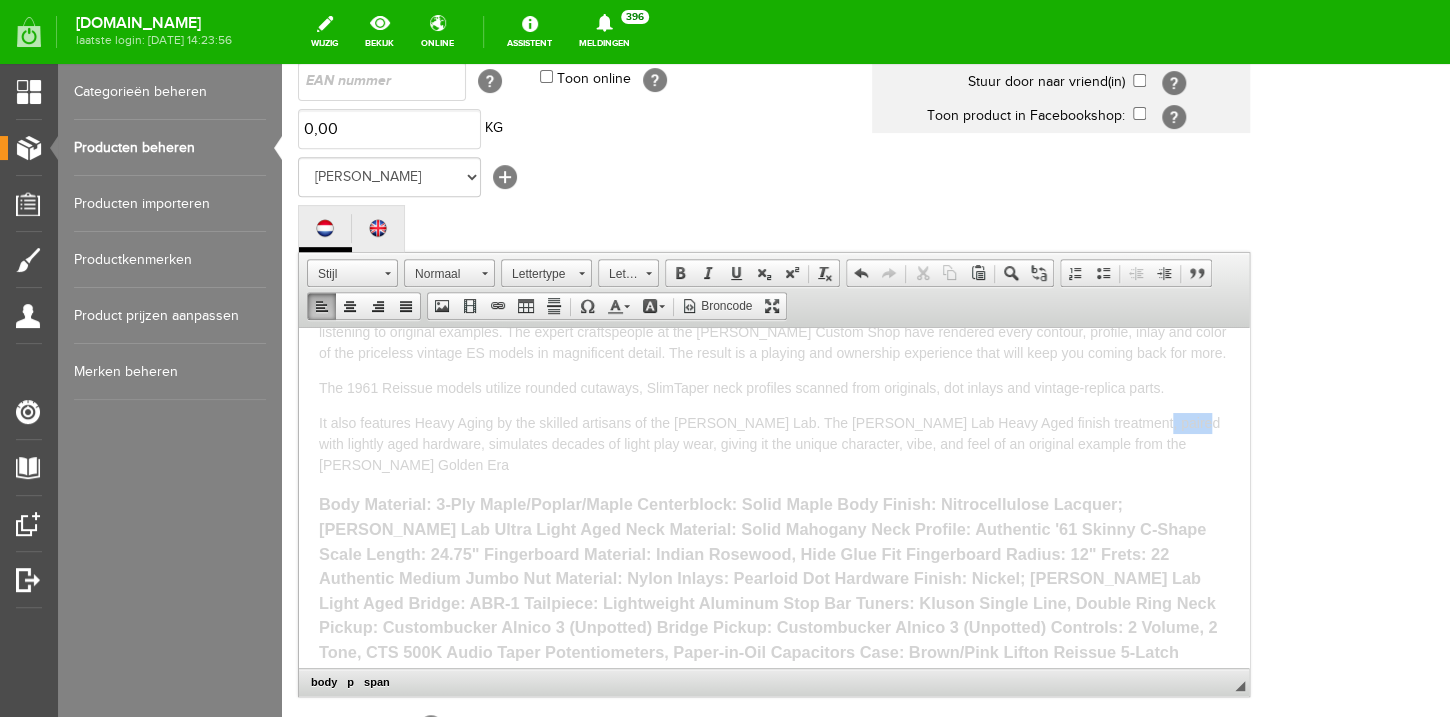 drag, startPoint x: 1153, startPoint y: 422, endPoint x: 1118, endPoint y: 422, distance: 35 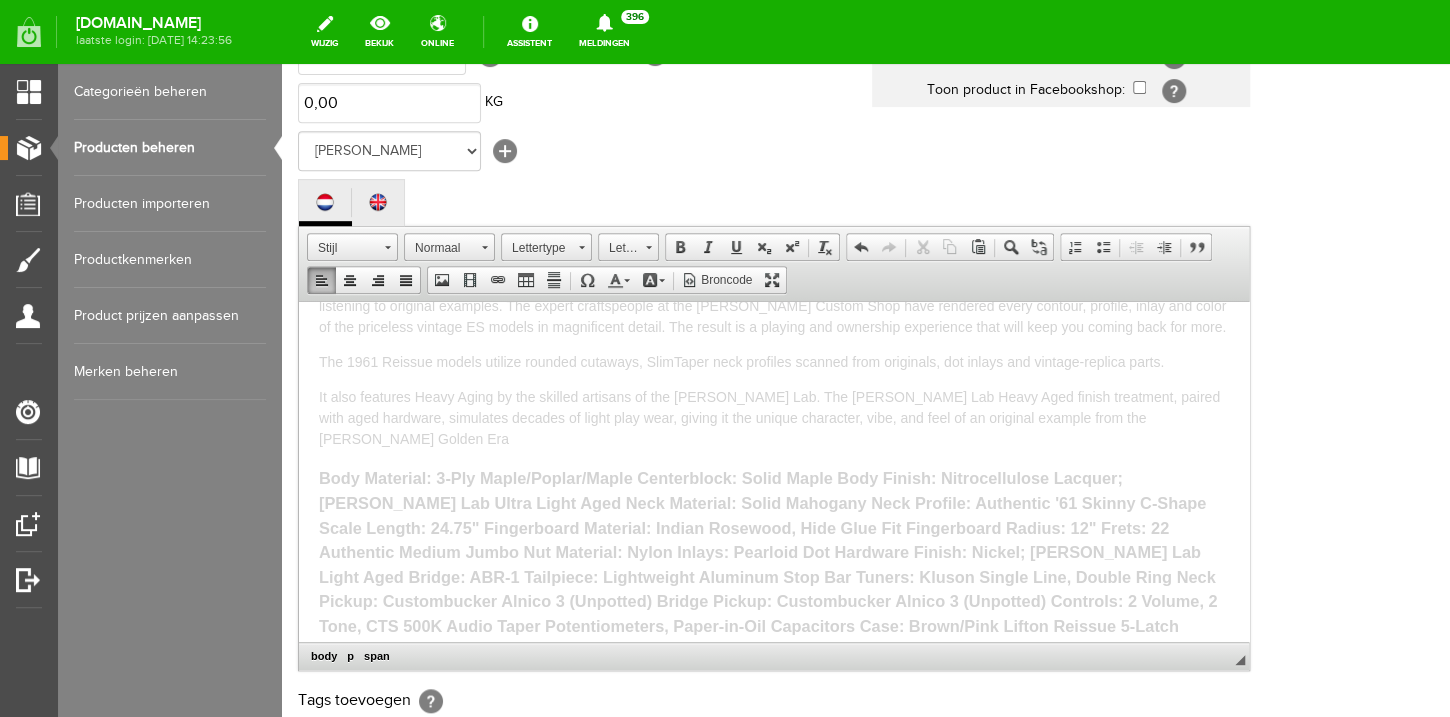 scroll, scrollTop: 320, scrollLeft: 0, axis: vertical 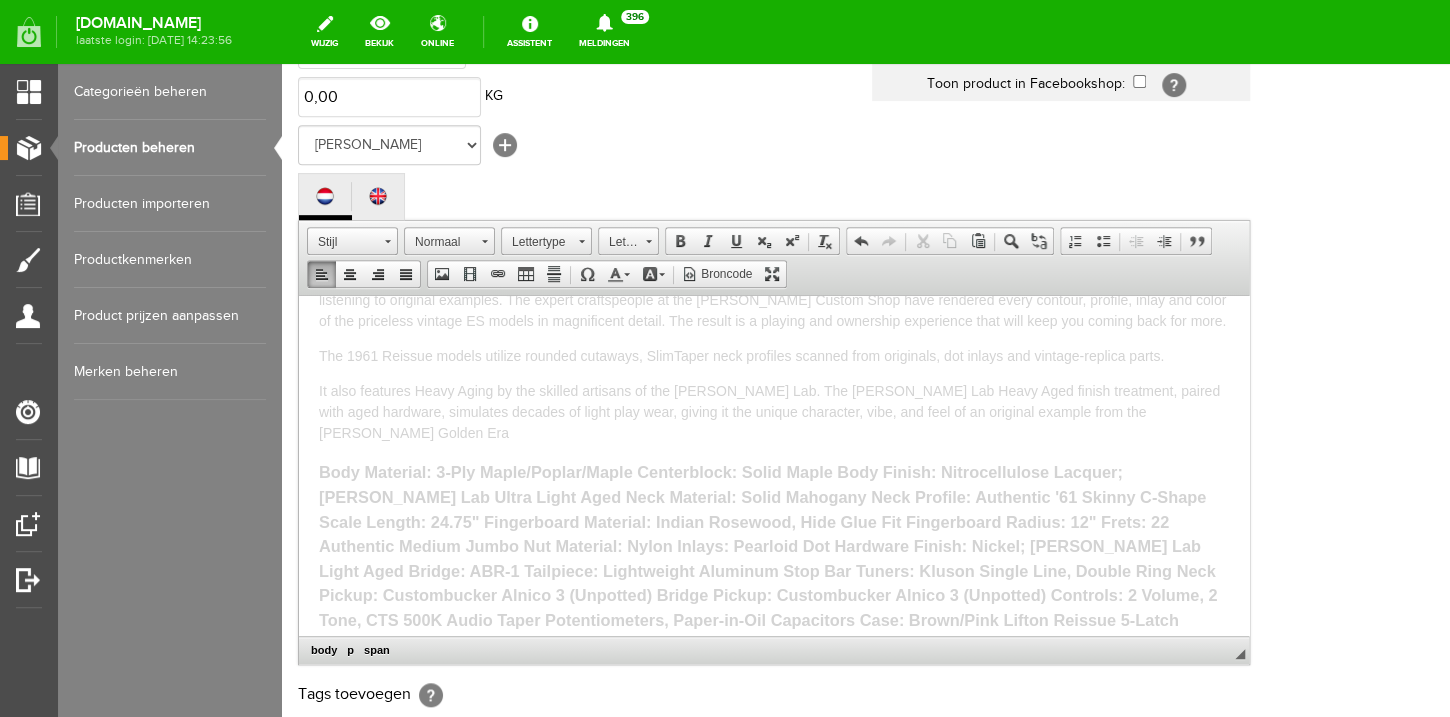click on "It also features Heavy Aging by the skilled artisans of the [PERSON_NAME] Lab. The [PERSON_NAME] Lab Heavy Aged finish treatment, paired with aged hardware, simulates decades of light play wear, giving it the unique character, vibe, and feel of an original example from the [PERSON_NAME] Golden Era" at bounding box center [769, 411] 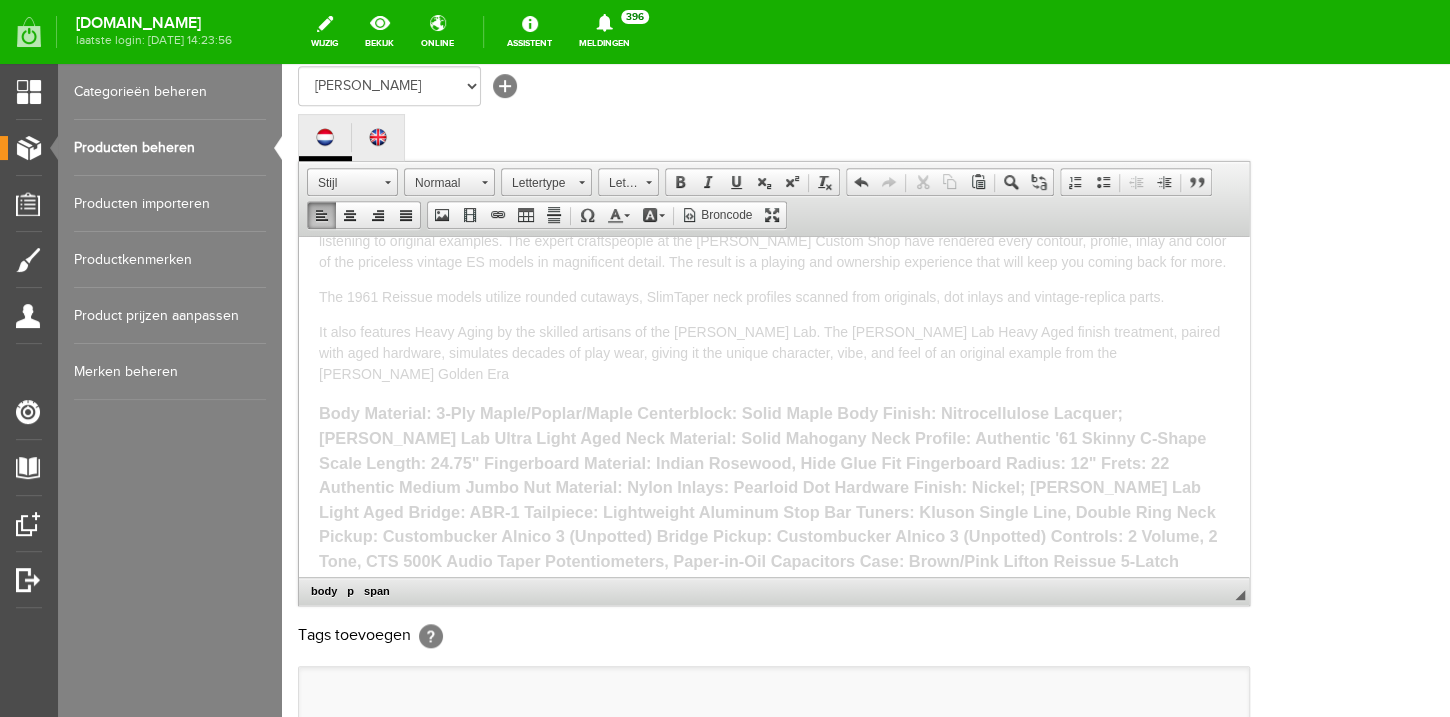 scroll, scrollTop: 384, scrollLeft: 0, axis: vertical 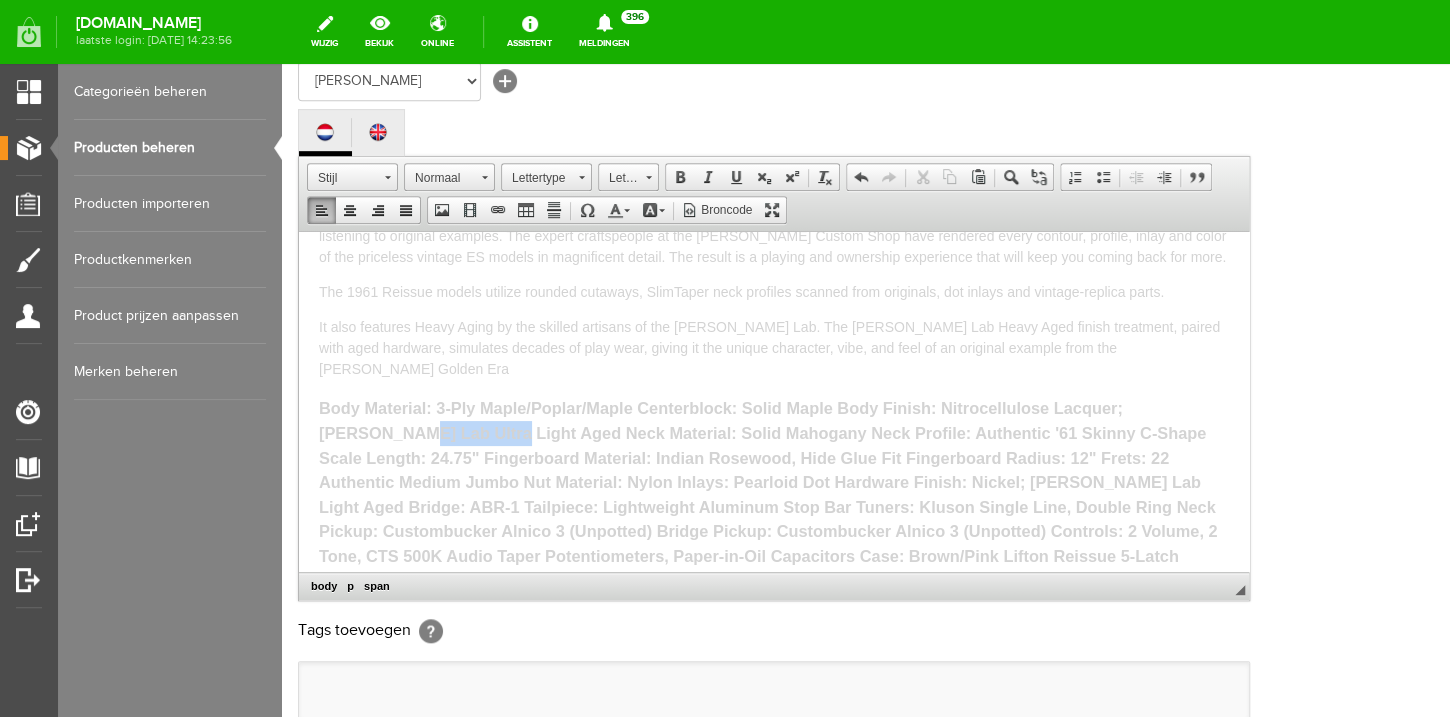 drag, startPoint x: 417, startPoint y: 412, endPoint x: 356, endPoint y: 409, distance: 61.073727 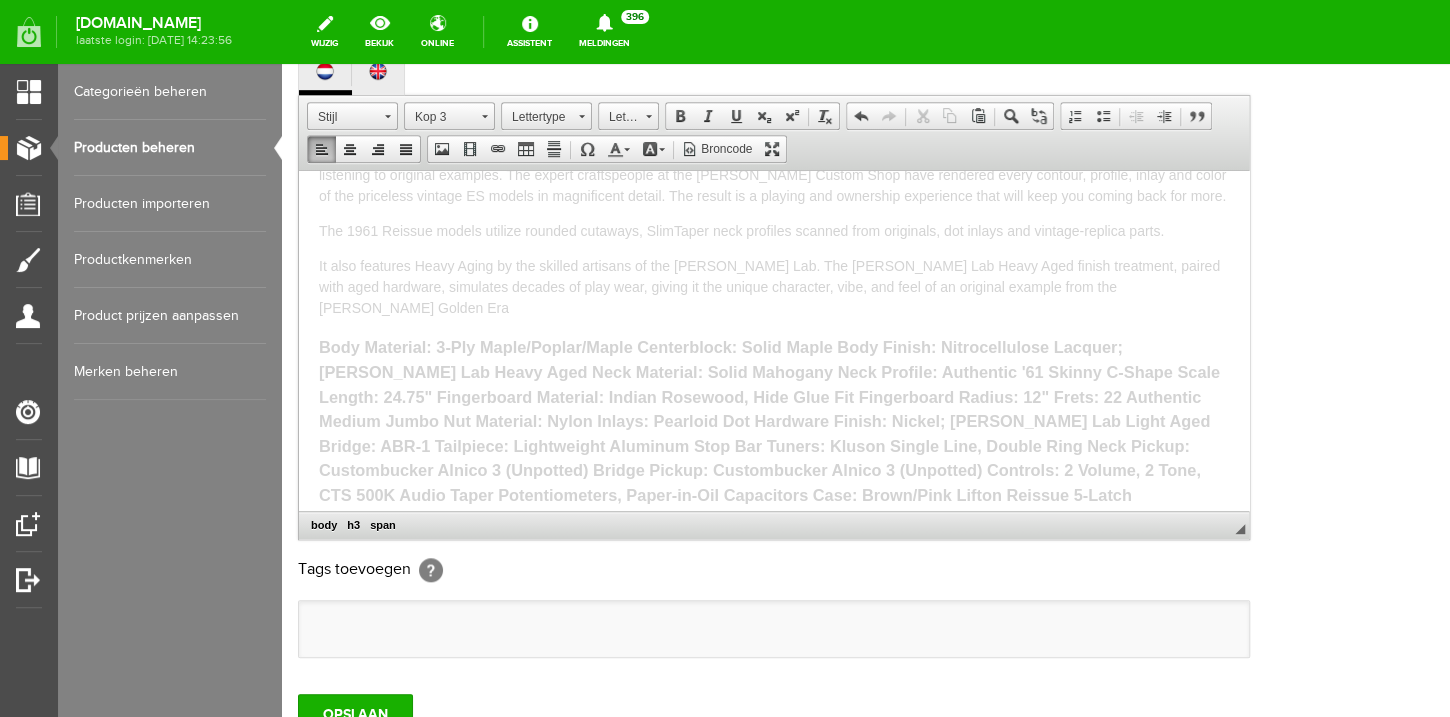 scroll, scrollTop: 448, scrollLeft: 0, axis: vertical 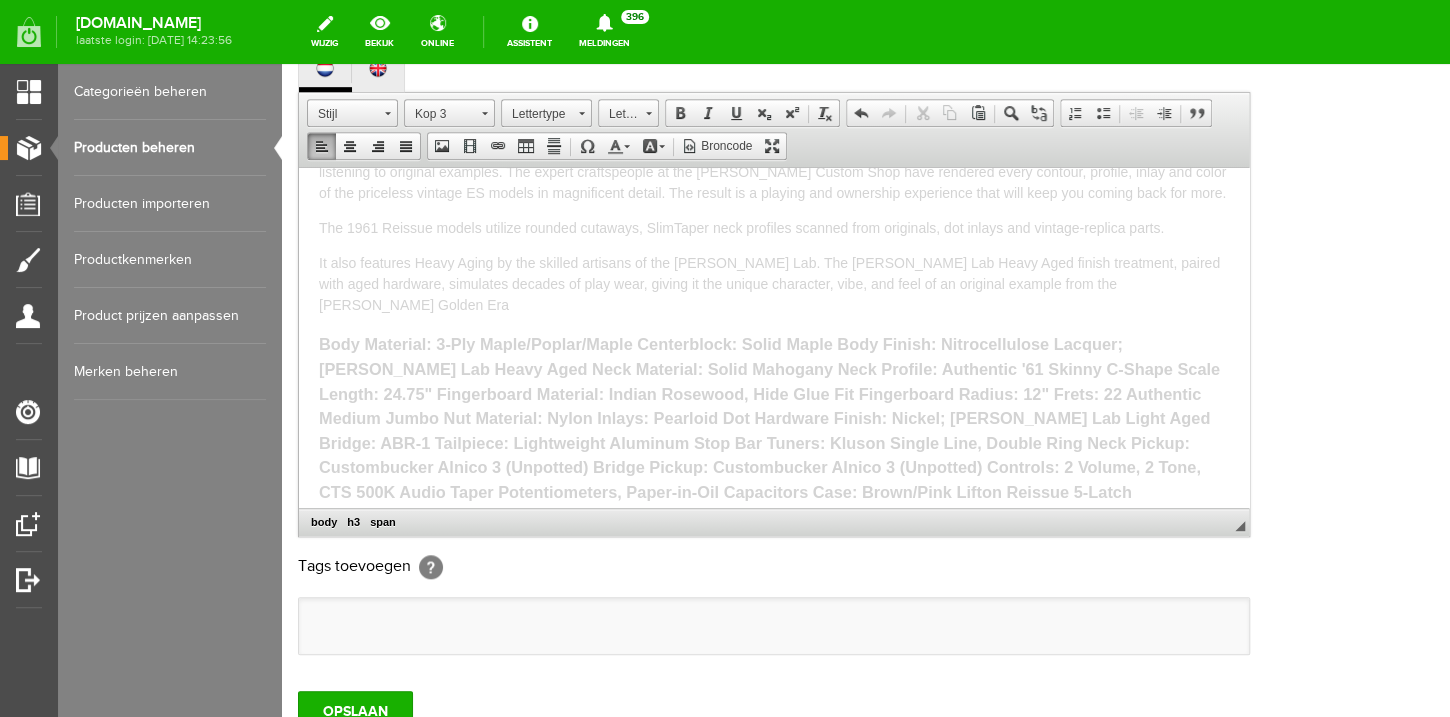 click on "Body Material: 3-Ply Maple/Poplar/Maple Centerblock: Solid Maple Body Finish: Nitrocellulose Lacquer; [PERSON_NAME] Lab Heavy Aged Neck Material: Solid Mahogany Neck Profile: Authentic '61 Skinny C-Shape Scale Length: 24.75" Fingerboard Material: Indian Rosewood, Hide Glue Fit Fingerboard Radius: 12" Frets: 22 Authentic Medium Jumbo Nut Material: Nylon Inlays: Pearloid Dot Hardware Finish: Nickel; [PERSON_NAME] Lab Light Aged Bridge: ABR-1 Tailpiece: Lightweight Aluminum Stop Bar Tuners: Kluson Single Line, Double Ring Neck Pickup: Custombucker Alnico 3 (Unpotted) Bridge Pickup: Custombucker Alnico 3 (Unpotted) Controls: 2 Volume, 2 Tone, CTS 500K Audio Taper Potentiometers, Paper-in-Oil Capacitors Case: Brown/Pink Lifton Reissue 5-Latch Accessories: Certificate of Authenticity" at bounding box center [769, 429] 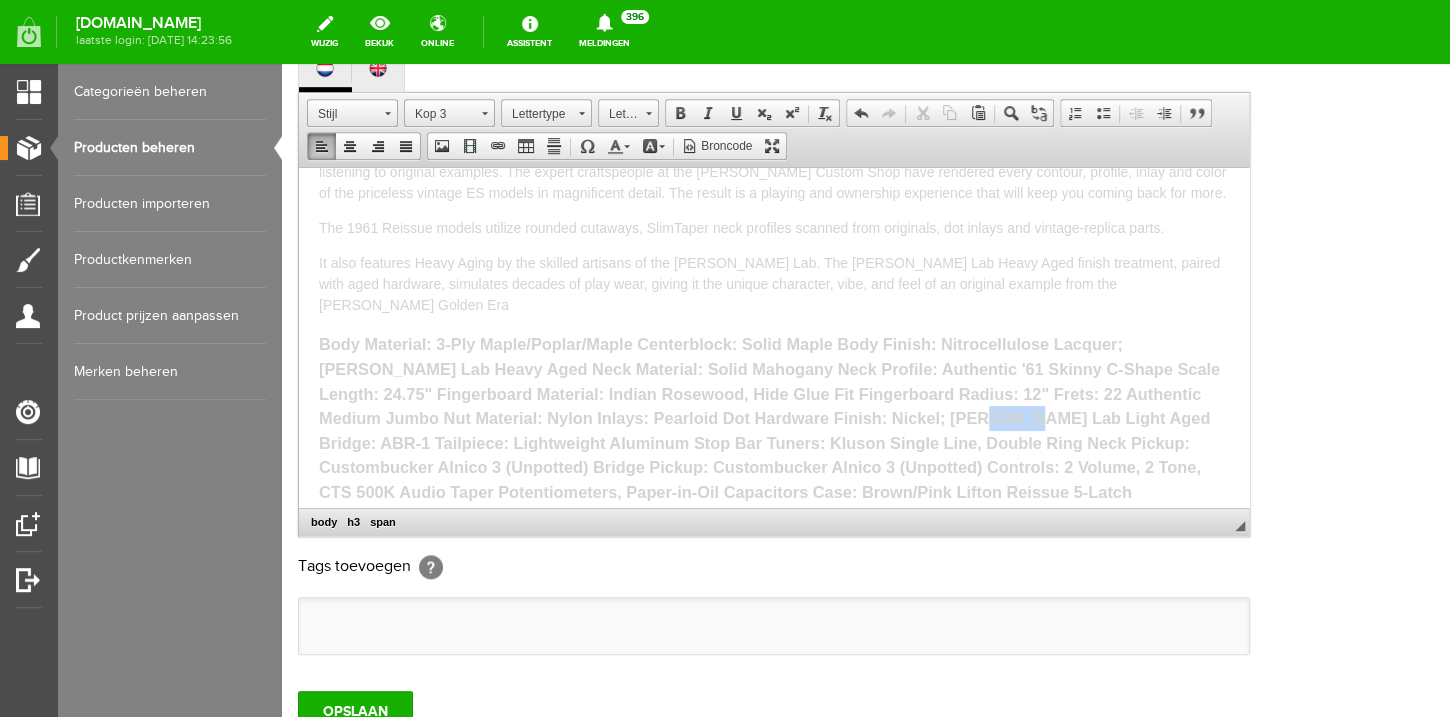 drag, startPoint x: 965, startPoint y: 395, endPoint x: 938, endPoint y: 392, distance: 27.166155 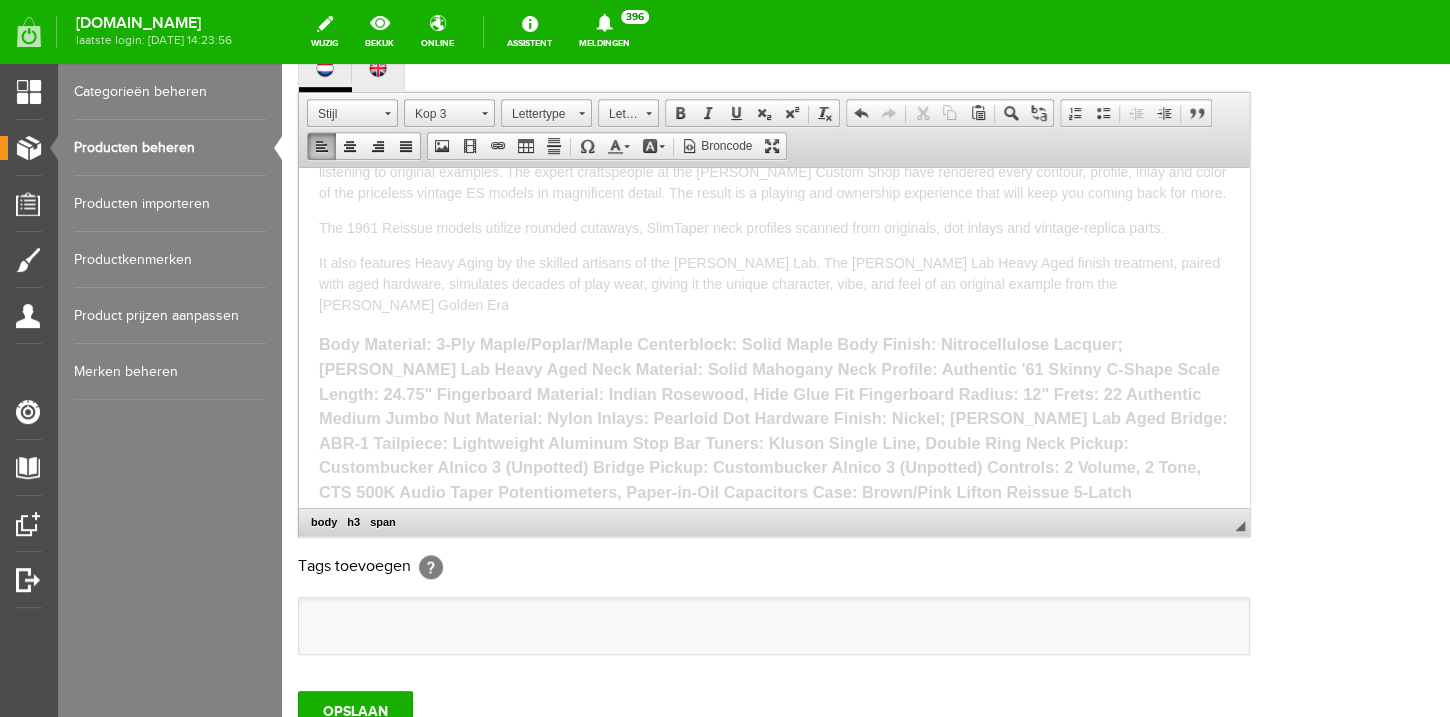 scroll, scrollTop: 560, scrollLeft: 0, axis: vertical 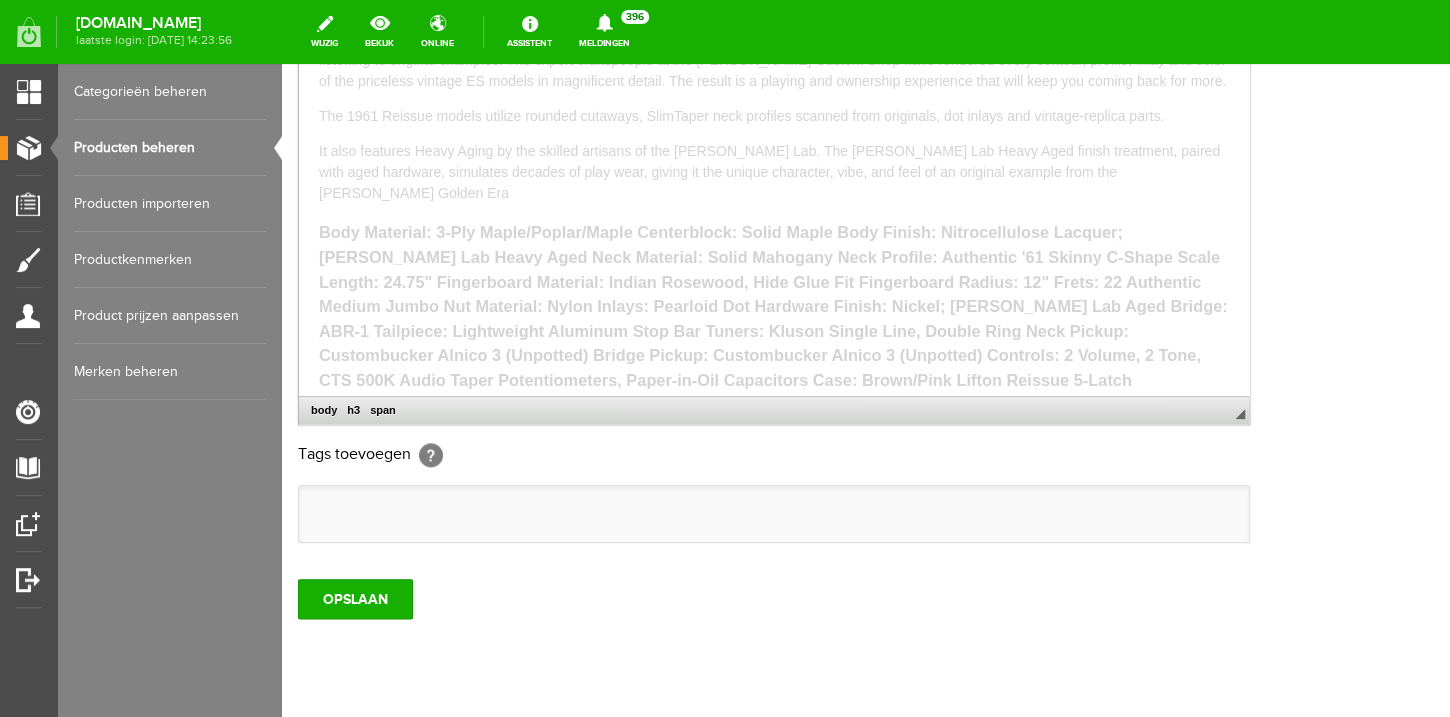 click on "Body Material: 3-Ply Maple/Poplar/Maple Centerblock: Solid Maple Body Finish: Nitrocellulose Lacquer; [PERSON_NAME] Lab Heavy Aged Neck Material: Solid Mahogany Neck Profile: Authentic '61 Skinny C-Shape Scale Length: 24.75" Fingerboard Material: Indian Rosewood, Hide Glue Fit Fingerboard Radius: 12" Frets: 22 Authentic Medium Jumbo Nut Material: Nylon Inlays: Pearloid Dot Hardware Finish: Nickel; [PERSON_NAME] Lab Aged Bridge: ABR-1 Tailpiece: Lightweight Aluminum Stop Bar Tuners: Kluson Single Line, Double Ring Neck Pickup: Custombucker Alnico 3 (Unpotted) Bridge Pickup: Custombucker Alnico 3 (Unpotted) Controls: 2 Volume, 2 Tone, CTS 500K Audio Taper Potentiometers, Paper-in-Oil Capacitors Case: Brown/Pink Lifton Reissue 5-Latch Accessories: Certificate of Authenticity" at bounding box center (774, 317) 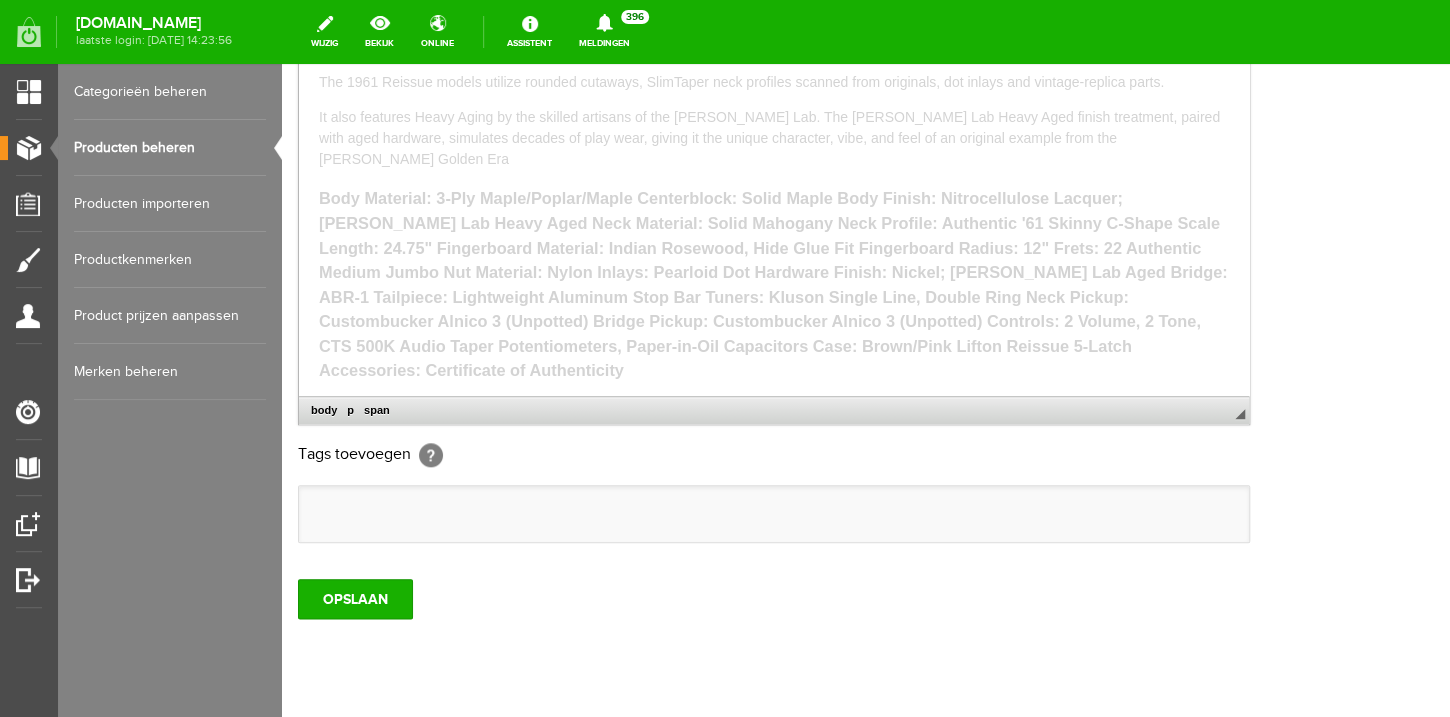 scroll, scrollTop: 116, scrollLeft: 0, axis: vertical 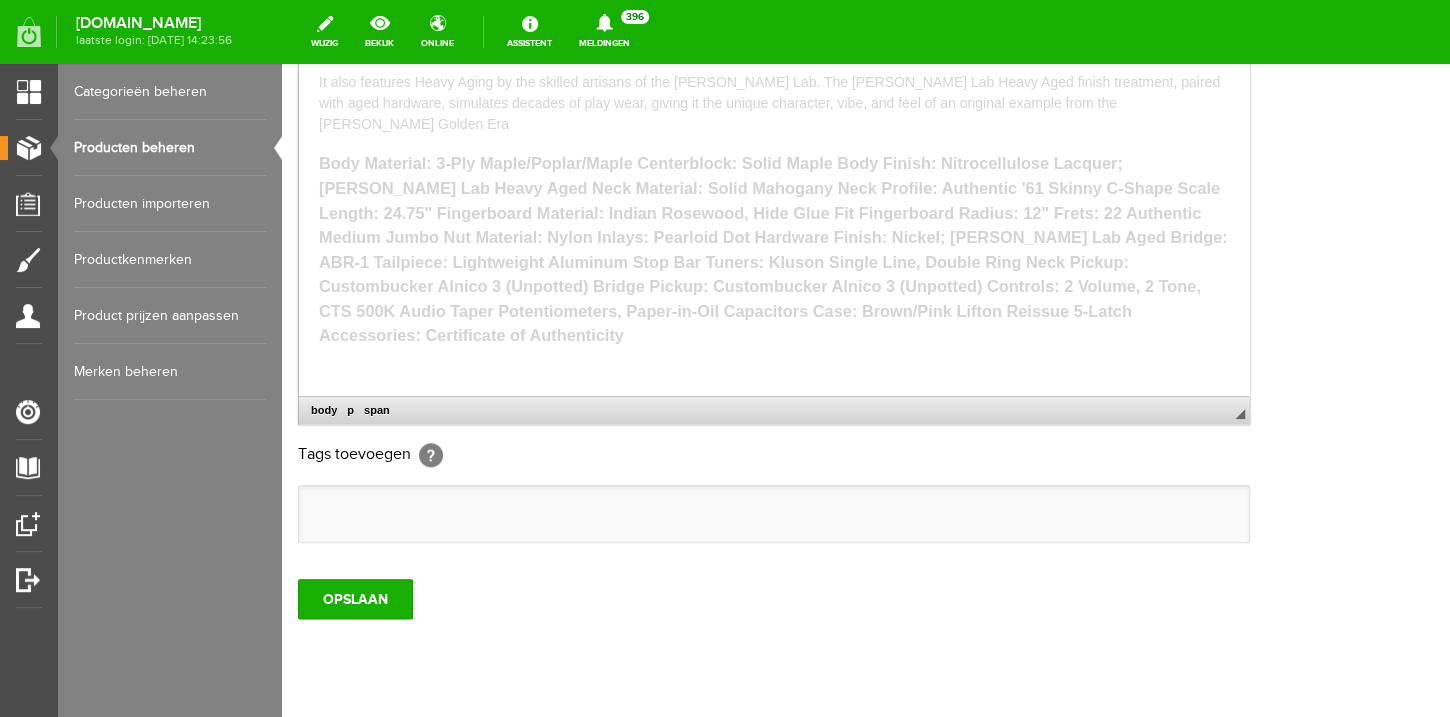 click on "This is a mint and unplayed guitar. The 1961 Historic Reissue ES-335 is back and better than ever thanks to a year of studying, scanning, and listening to original examples. The expert craftspeople at the [PERSON_NAME] Custom Shop have rendered every contour, profile, inlay and color of the priceless vintage ES models in magnificent detail. The result is a playing and ownership experience that will keep you coming back for more. The 1961 Reissue models utilize rounded cutaways, SlimTaper neck profiles scanned from originals, dot inlays and vintage-replica parts. It also features Heavy Aging by the skilled artisans of the [PERSON_NAME] Lab. The [PERSON_NAME] Lab Heavy Aged finish treatment, paired with aged hardware, simulates decades of play wear, giving it the unique character, vibe, and feel of an original example from the [PERSON_NAME] Golden Era" at bounding box center (774, 109) 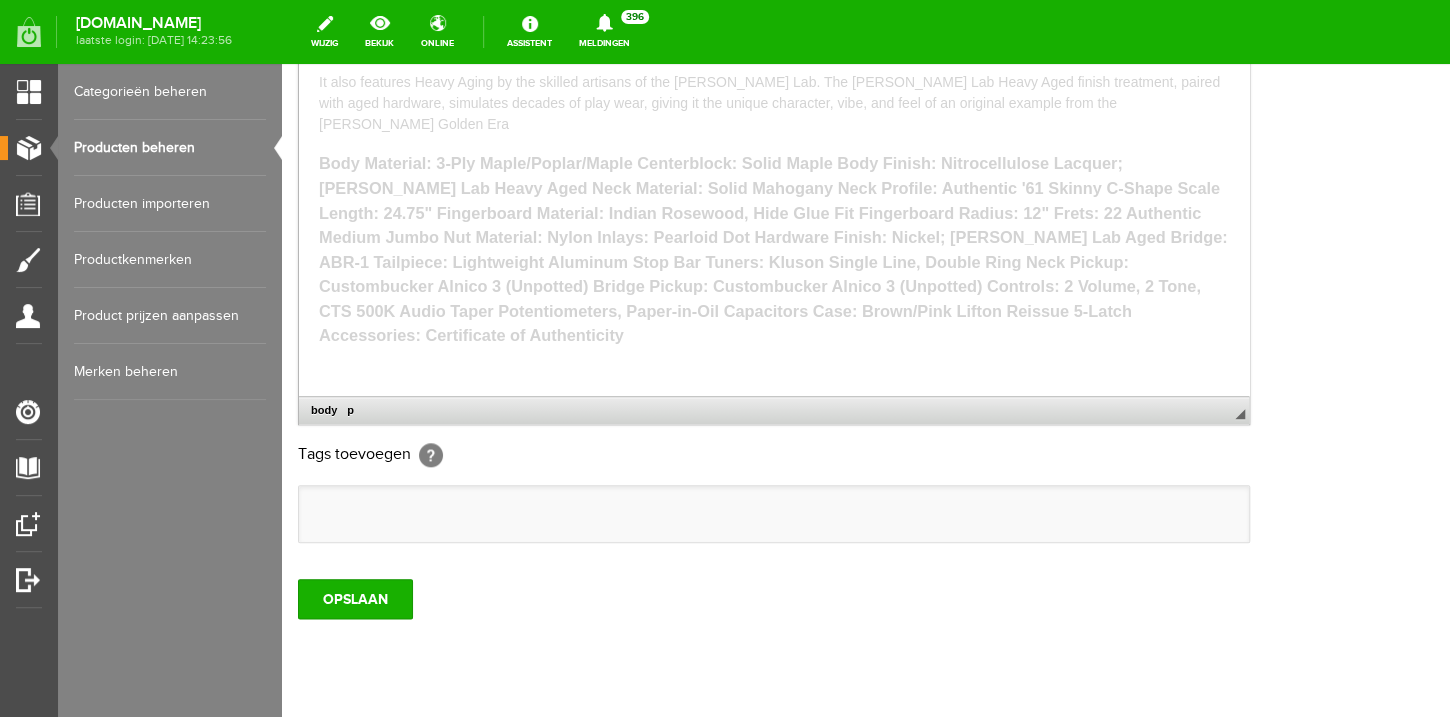 click at bounding box center [774, 373] 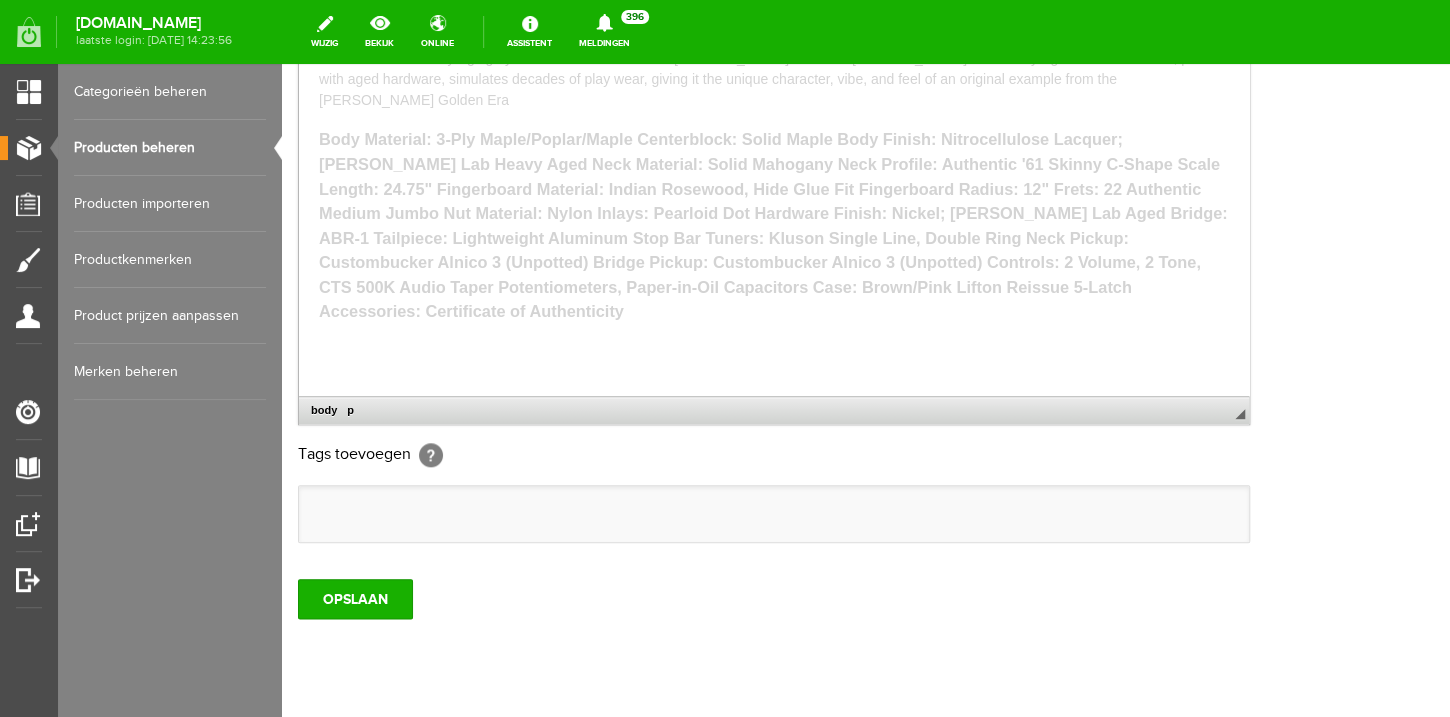 scroll, scrollTop: 3, scrollLeft: 0, axis: vertical 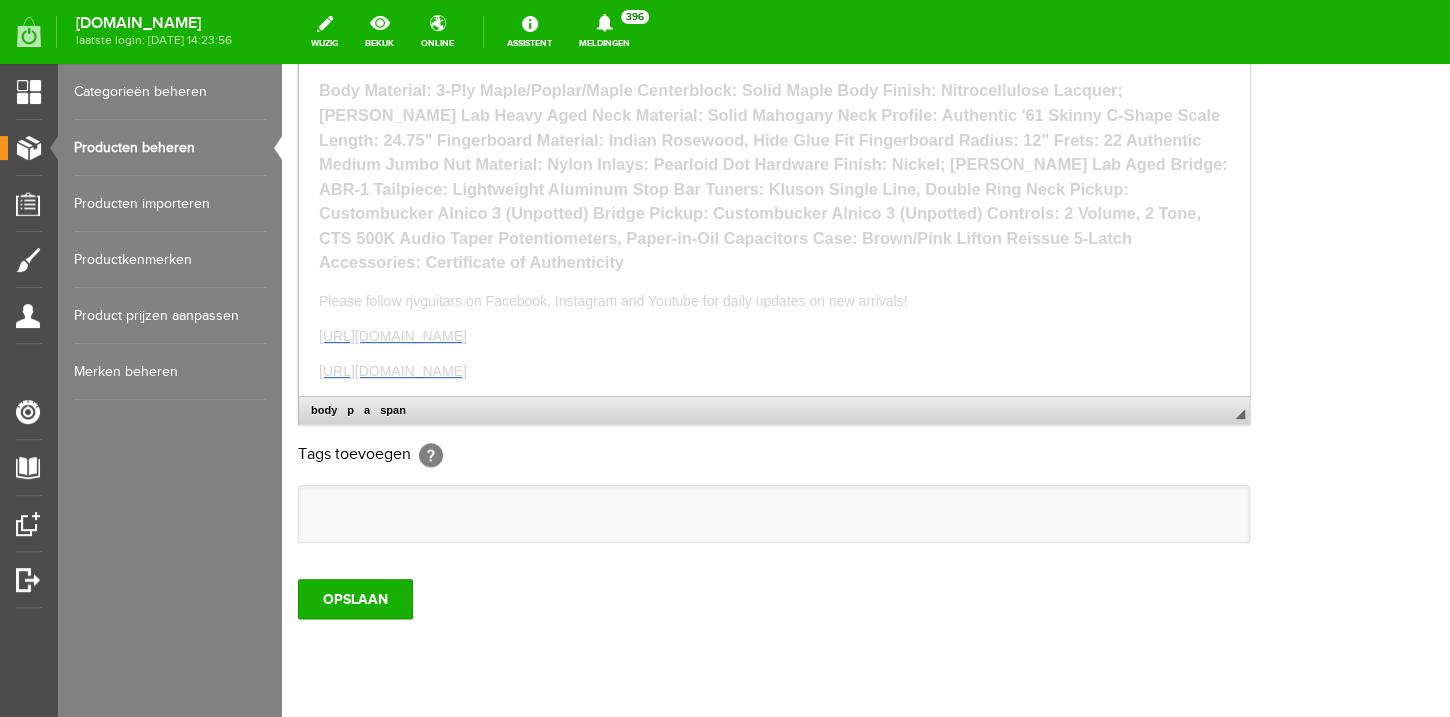 click on "Body Material: 3-Ply Maple/Poplar/Maple Centerblock: Solid Maple Body Finish: Nitrocellulose Lacquer; [PERSON_NAME] Lab Heavy Aged Neck Material: Solid Mahogany Neck Profile: Authentic '61 Skinny C-Shape Scale Length: 24.75" Fingerboard Material: Indian Rosewood, Hide Glue Fit Fingerboard Radius: 12" Frets: 22 Authentic Medium Jumbo Nut Material: Nylon Inlays: Pearloid Dot Hardware Finish: Nickel; [PERSON_NAME] Lab Aged Bridge: ABR-1 Tailpiece: Lightweight Aluminum Stop Bar Tuners: Kluson Single Line, Double Ring Neck Pickup: Custombucker Alnico 3 (Unpotted) Bridge Pickup: Custombucker Alnico 3 (Unpotted) Controls: 2 Volume, 2 Tone, CTS 500K Audio Taper Potentiometers, Paper-in-Oil Capacitors Case: Brown/Pink Lifton Reissue 5-Latch Accessories: Certificate of Authenticity" at bounding box center [774, 175] 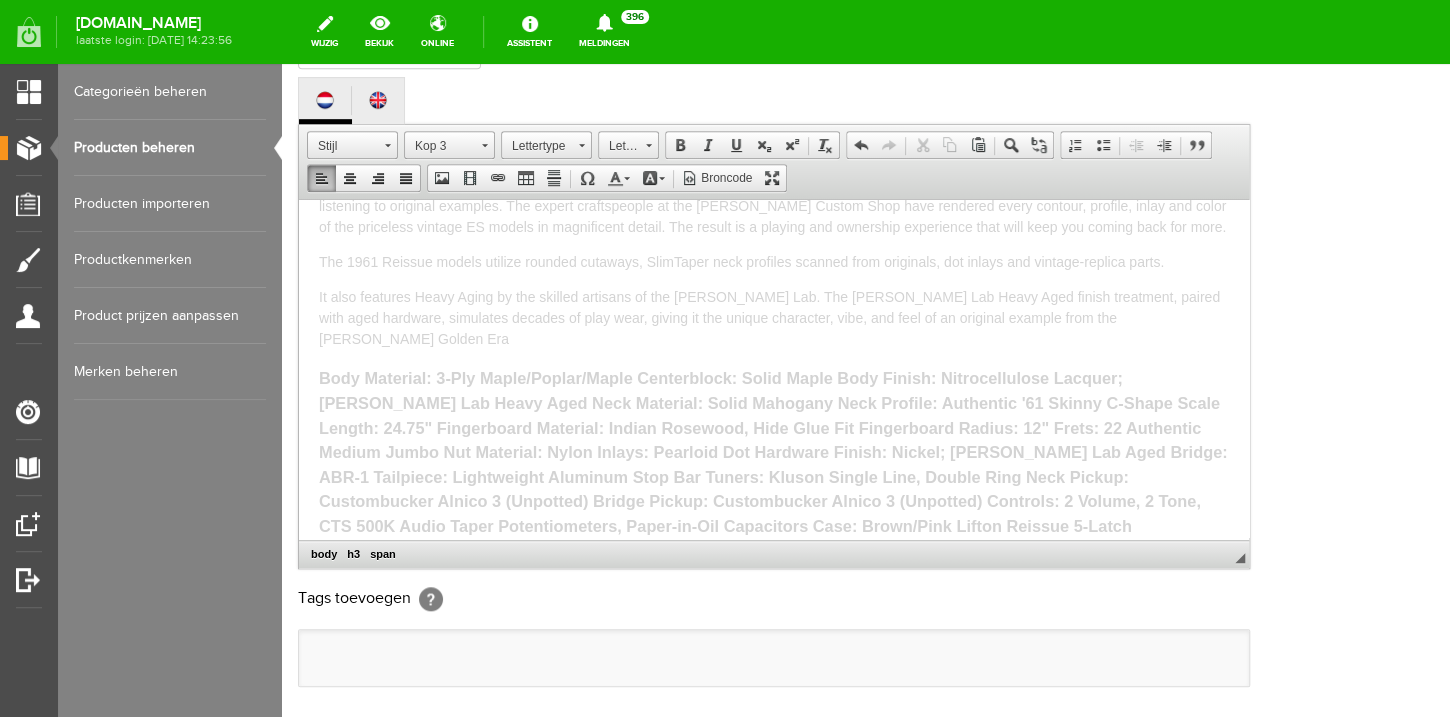 scroll, scrollTop: 74, scrollLeft: 0, axis: vertical 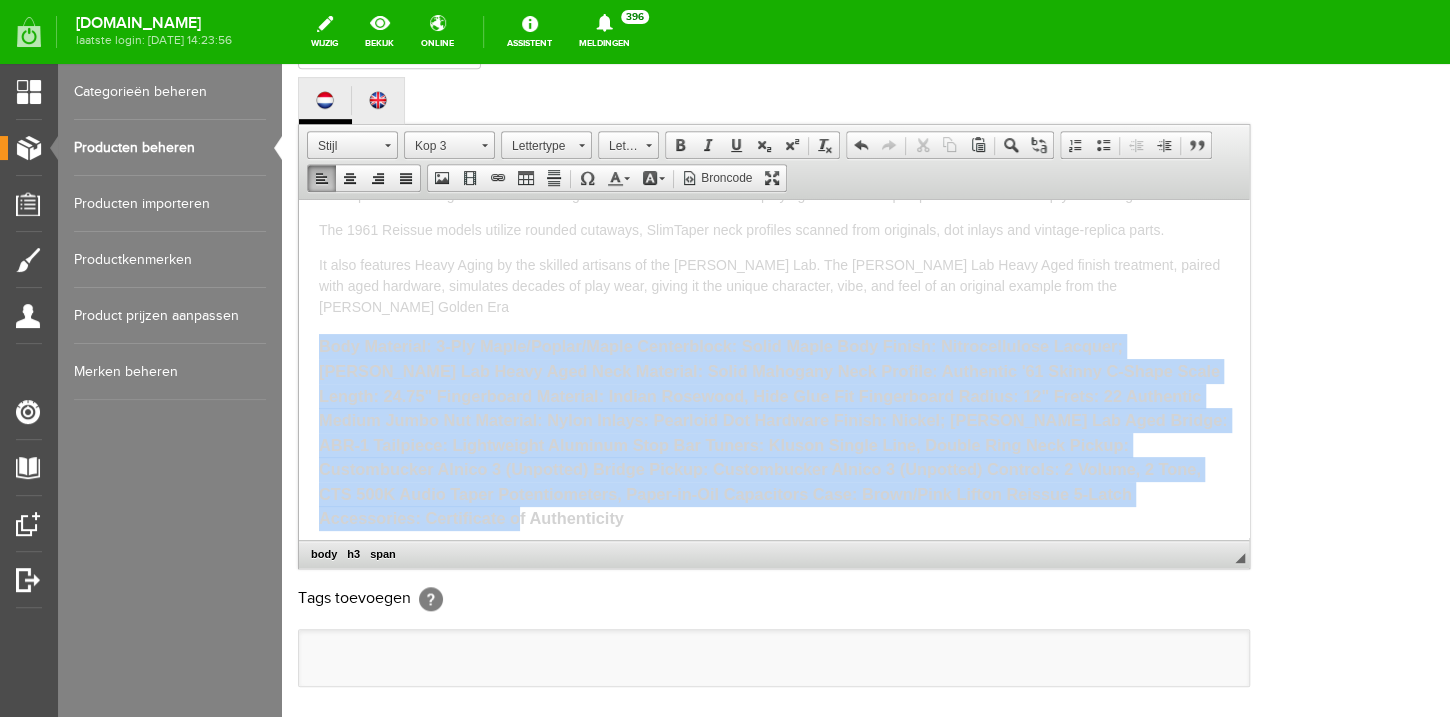 drag, startPoint x: 445, startPoint y: 491, endPoint x: 294, endPoint y: 318, distance: 229.63014 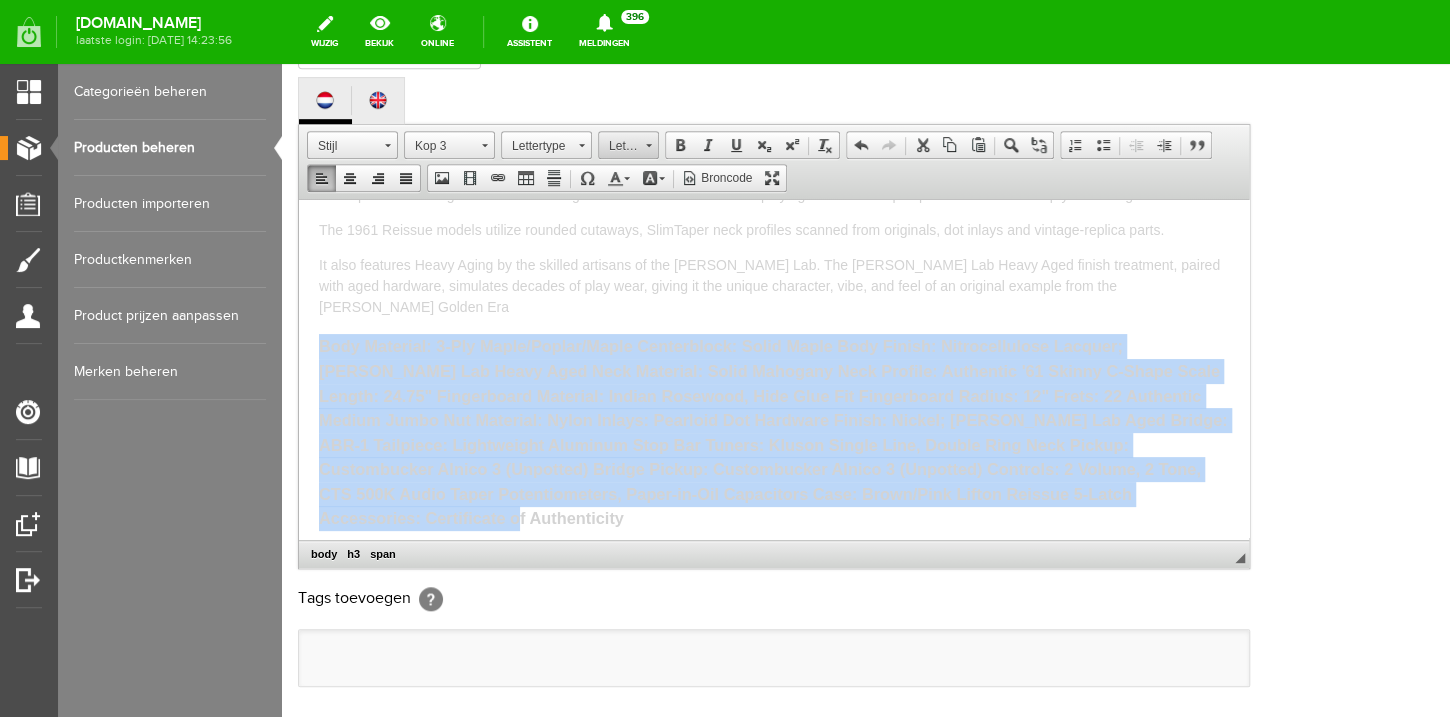 click on "Lettergrootte" at bounding box center (619, 146) 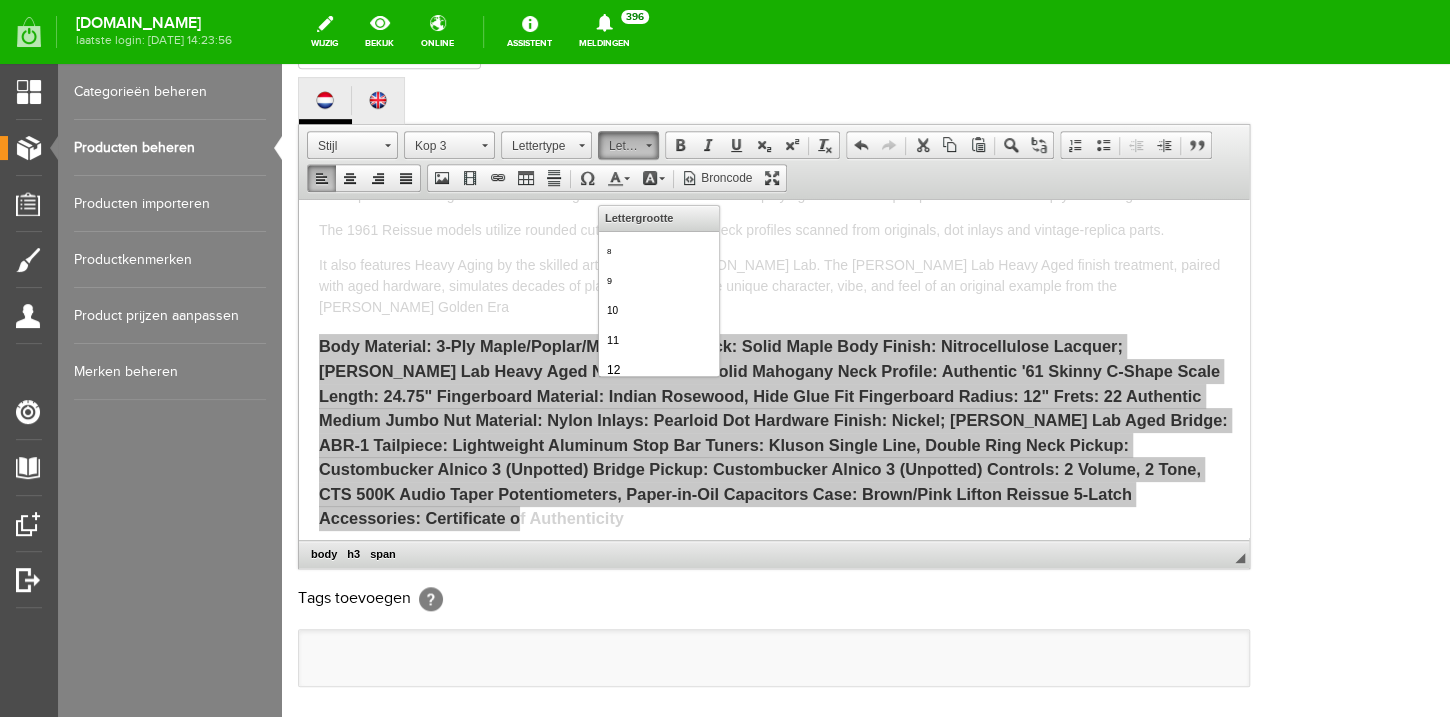 scroll, scrollTop: 0, scrollLeft: 0, axis: both 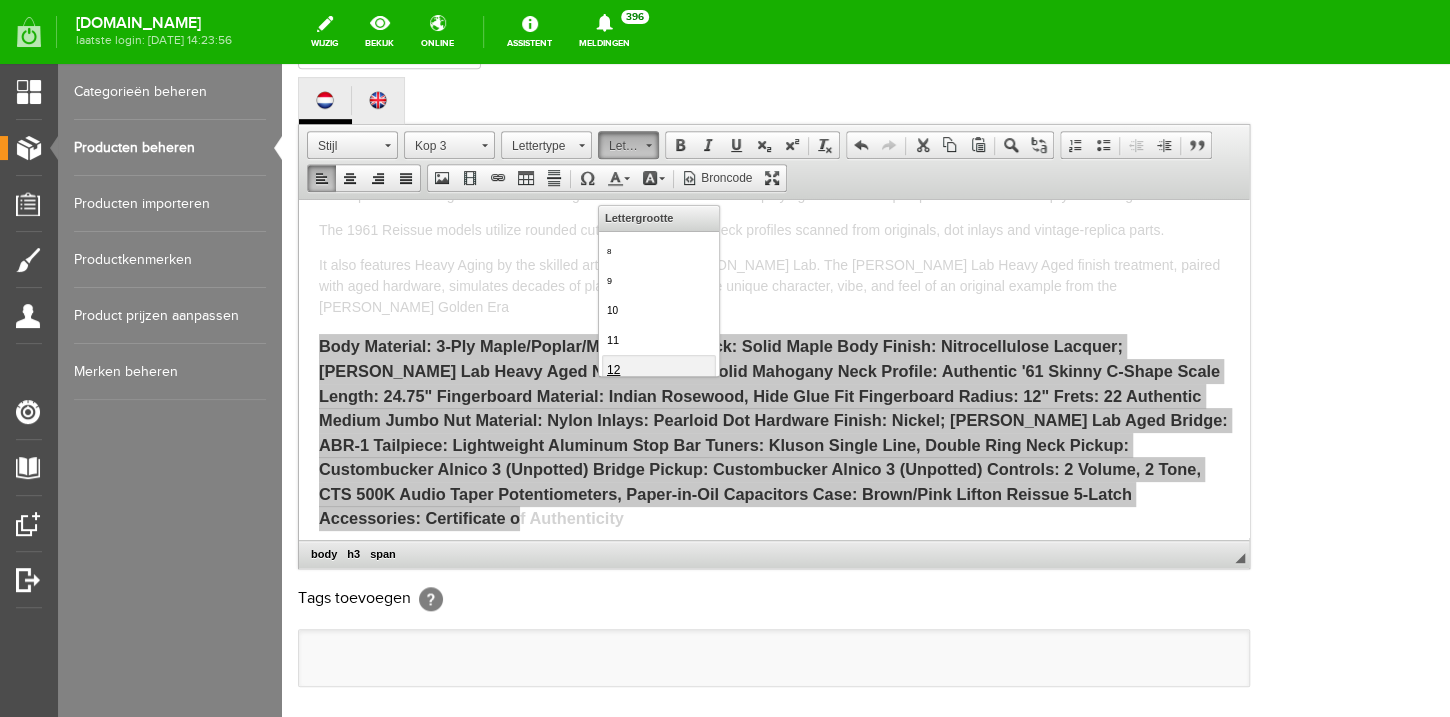 click on "12" at bounding box center [659, 369] 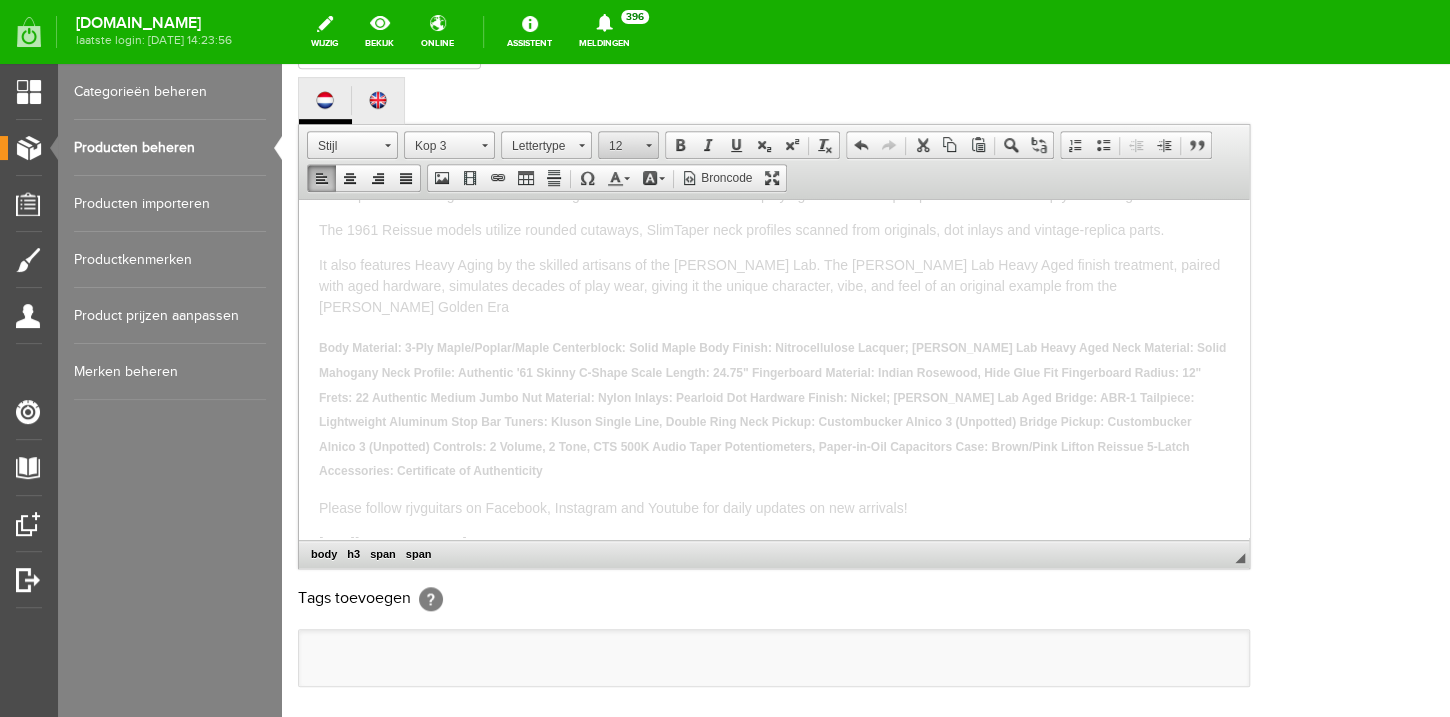 click at bounding box center [648, 142] 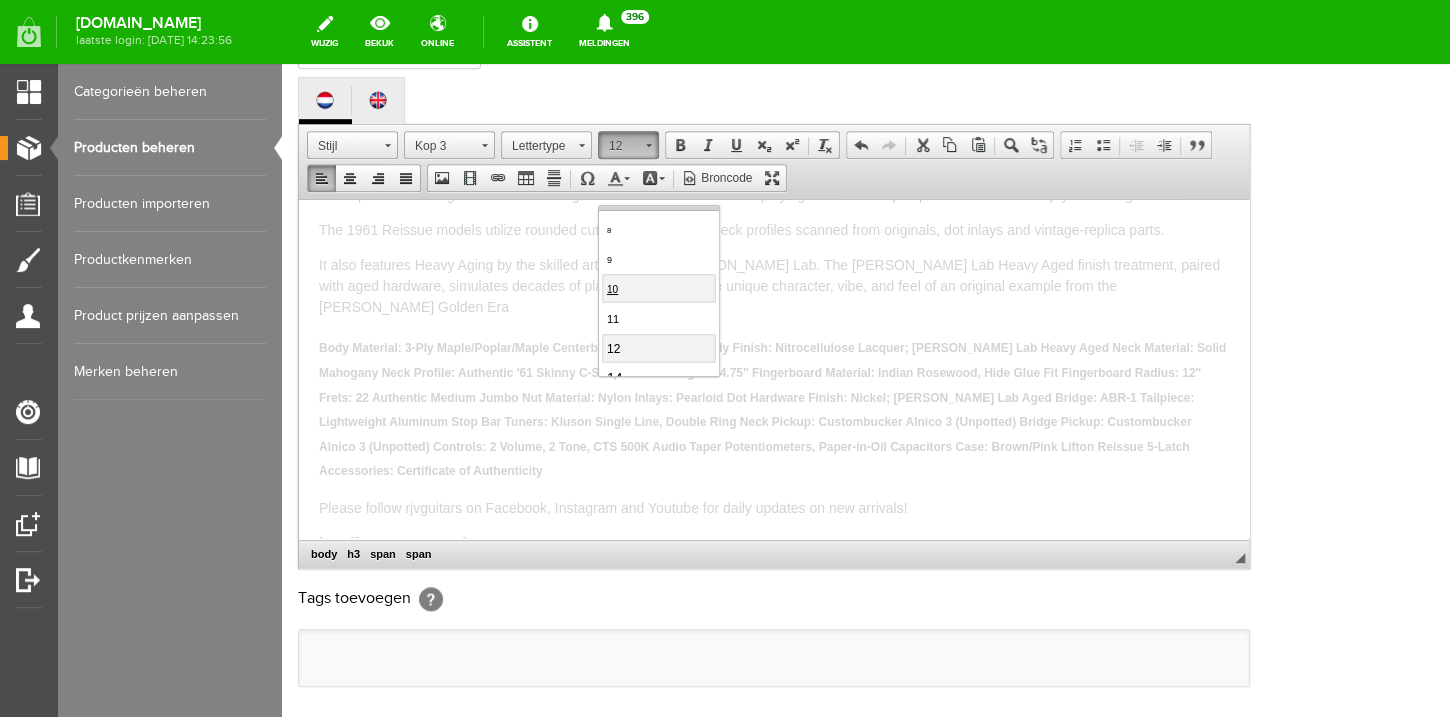 scroll, scrollTop: 80, scrollLeft: 0, axis: vertical 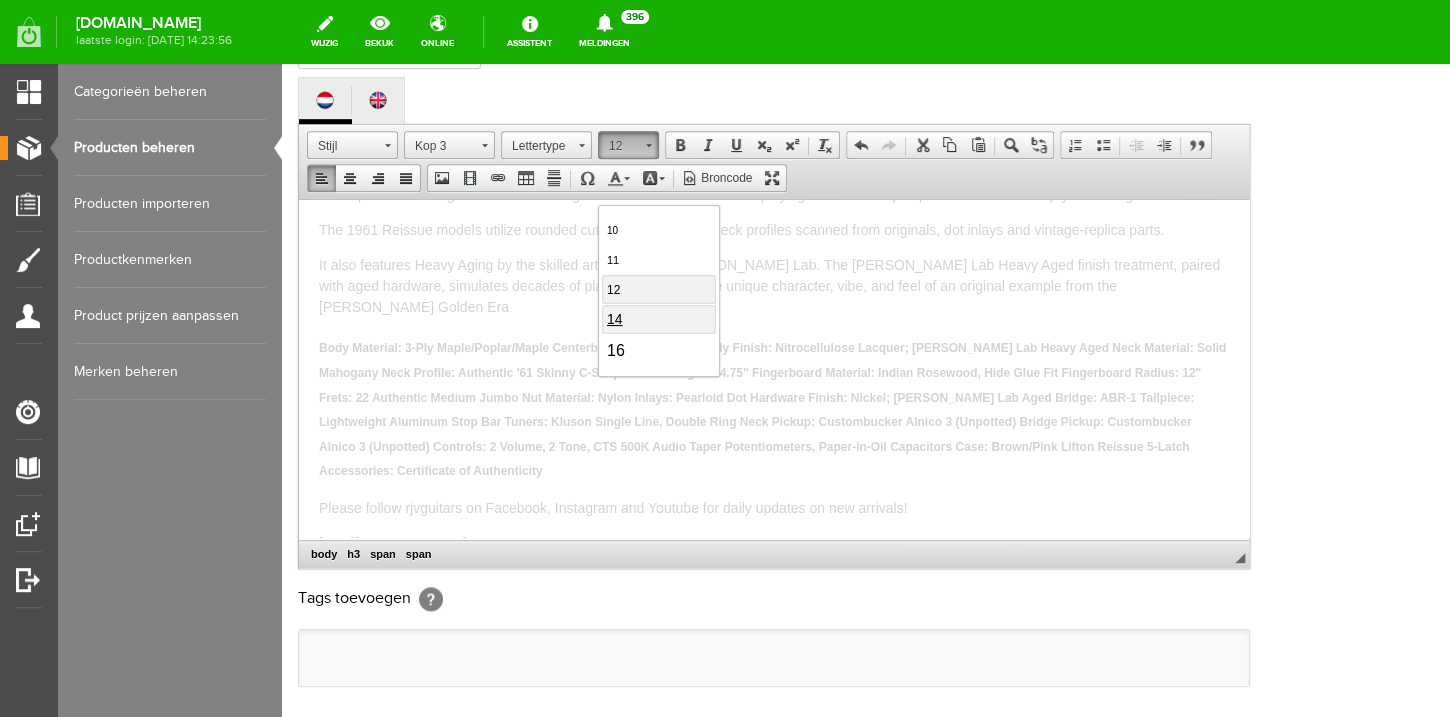 click on "14" at bounding box center [659, 319] 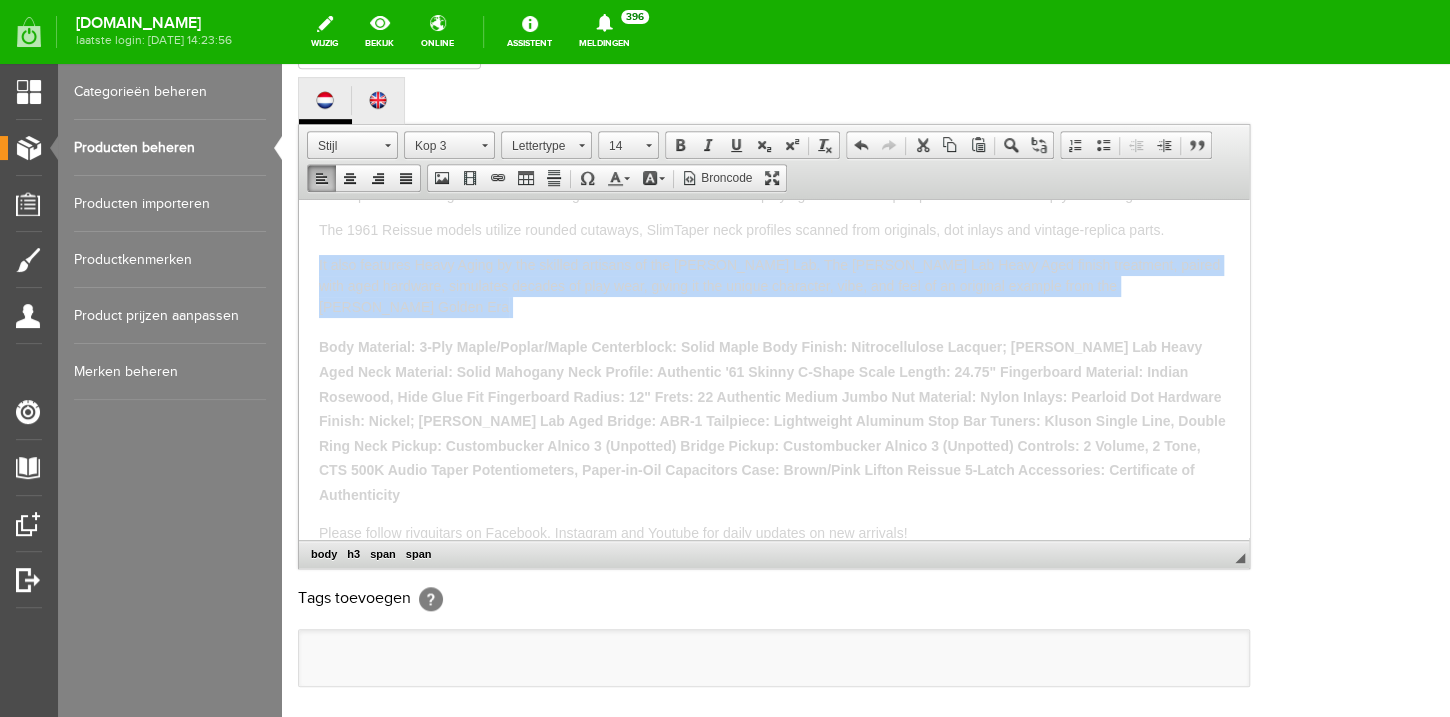 click on "This is a mint and unplayed guitar. The 1961 Historic Reissue ES-335 is back and better than ever thanks to a year of studying, scanning, and listening to original examples. The expert craftspeople at the [PERSON_NAME] Custom Shop have rendered every contour, profile, inlay and color of the priceless vintage ES models in magnificent detail. The result is a playing and ownership experience that will keep you coming back for more. The 1961 Reissue models utilize rounded cutaways, SlimTaper neck profiles scanned from originals, dot inlays and vintage-replica parts. It also features Heavy Aging by the skilled artisans of the [PERSON_NAME] Lab. The [PERSON_NAME] Lab Heavy Aged finish treatment, paired with aged hardware, simulates decades of play wear, giving it the unique character, vibe, and feel of an original example from the [PERSON_NAME] Golden Era Please follow rjvguitars on Facebook, Instagram and Youtube for daily updates on new arrivals! [URL][DOMAIN_NAME] [URL][DOMAIN_NAME]" at bounding box center [774, 312] 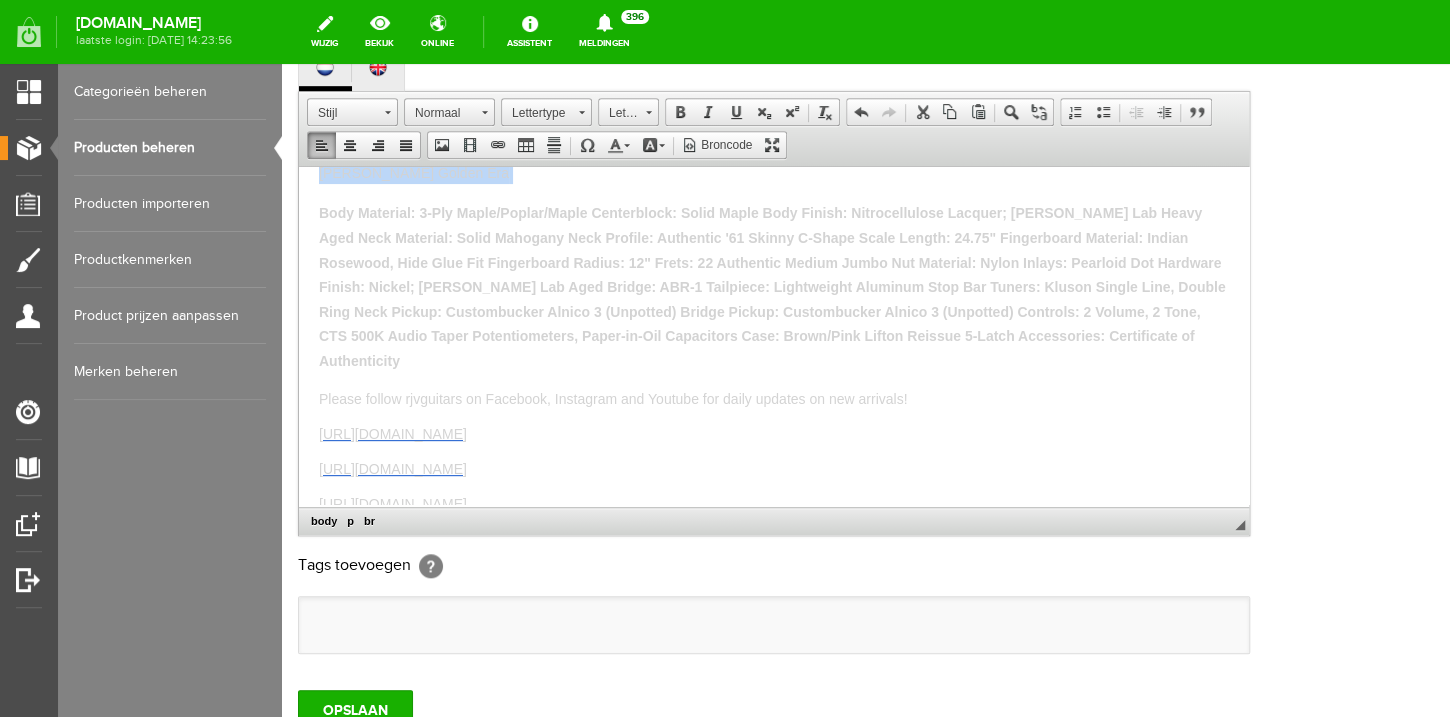 scroll, scrollTop: 544, scrollLeft: 0, axis: vertical 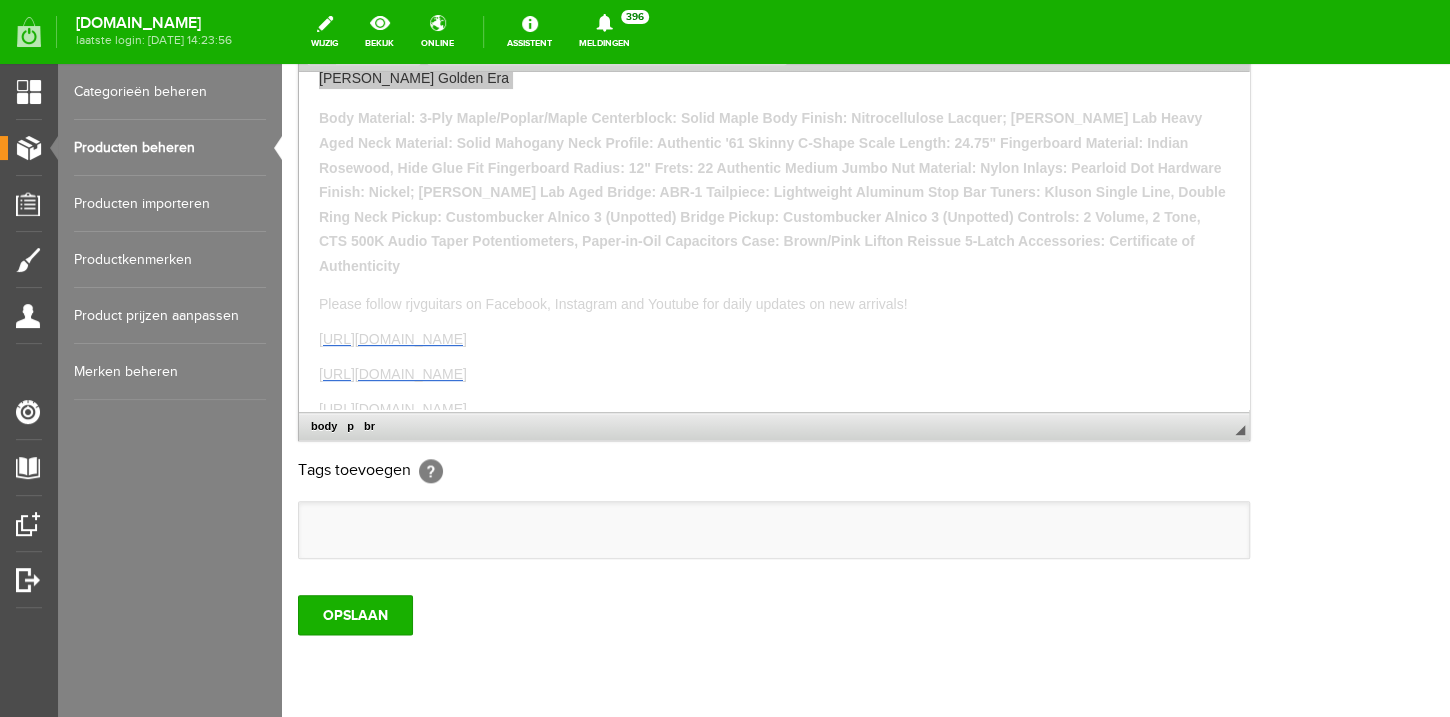 click on "OPSLAAN" at bounding box center [866, 607] 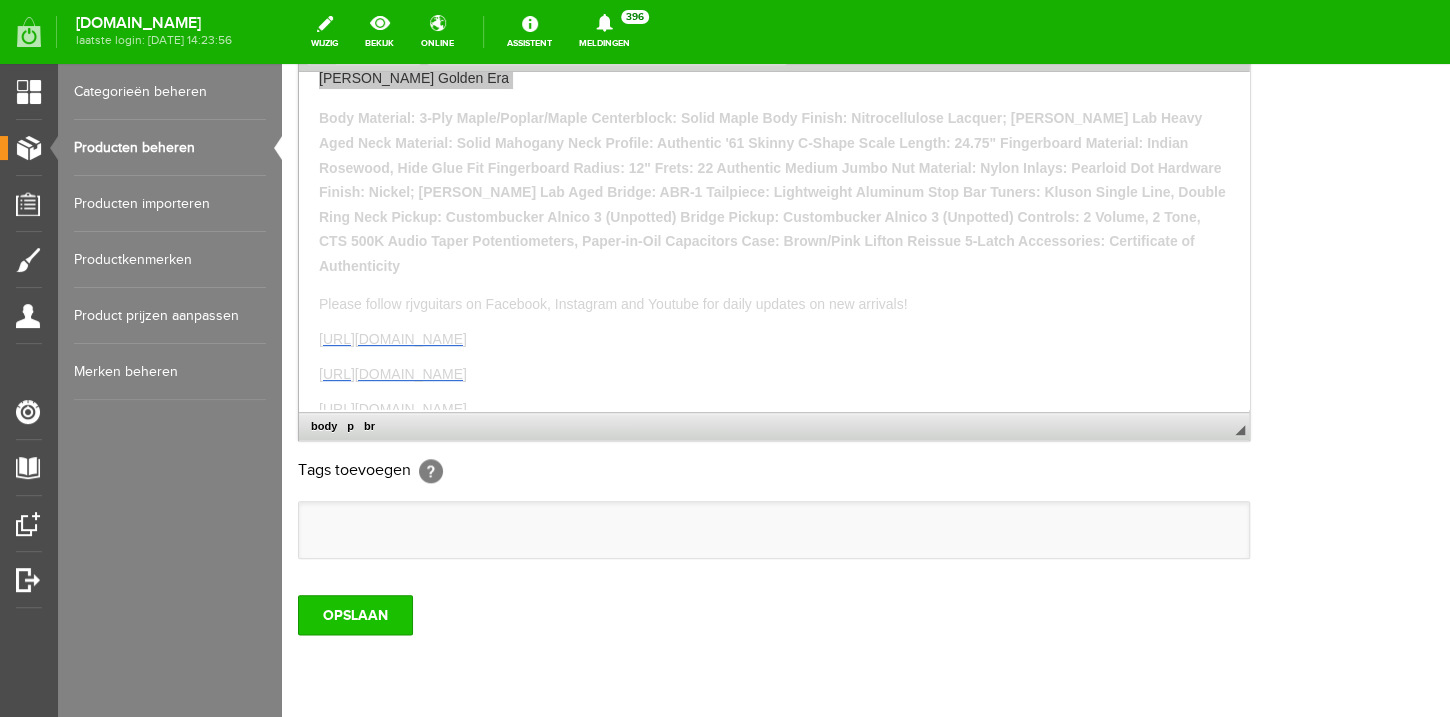 click on "OPSLAAN" at bounding box center (866, 607) 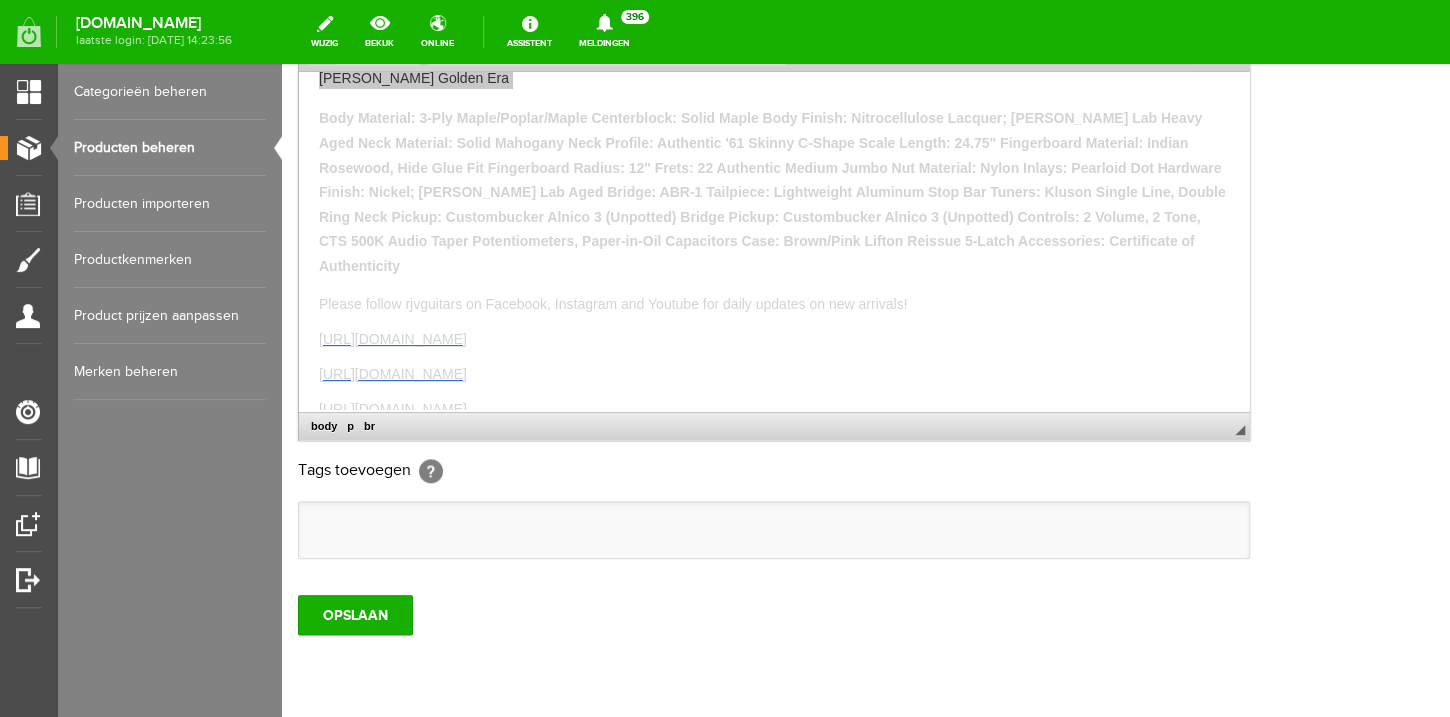 click on "OPSLAAN" at bounding box center [866, 607] 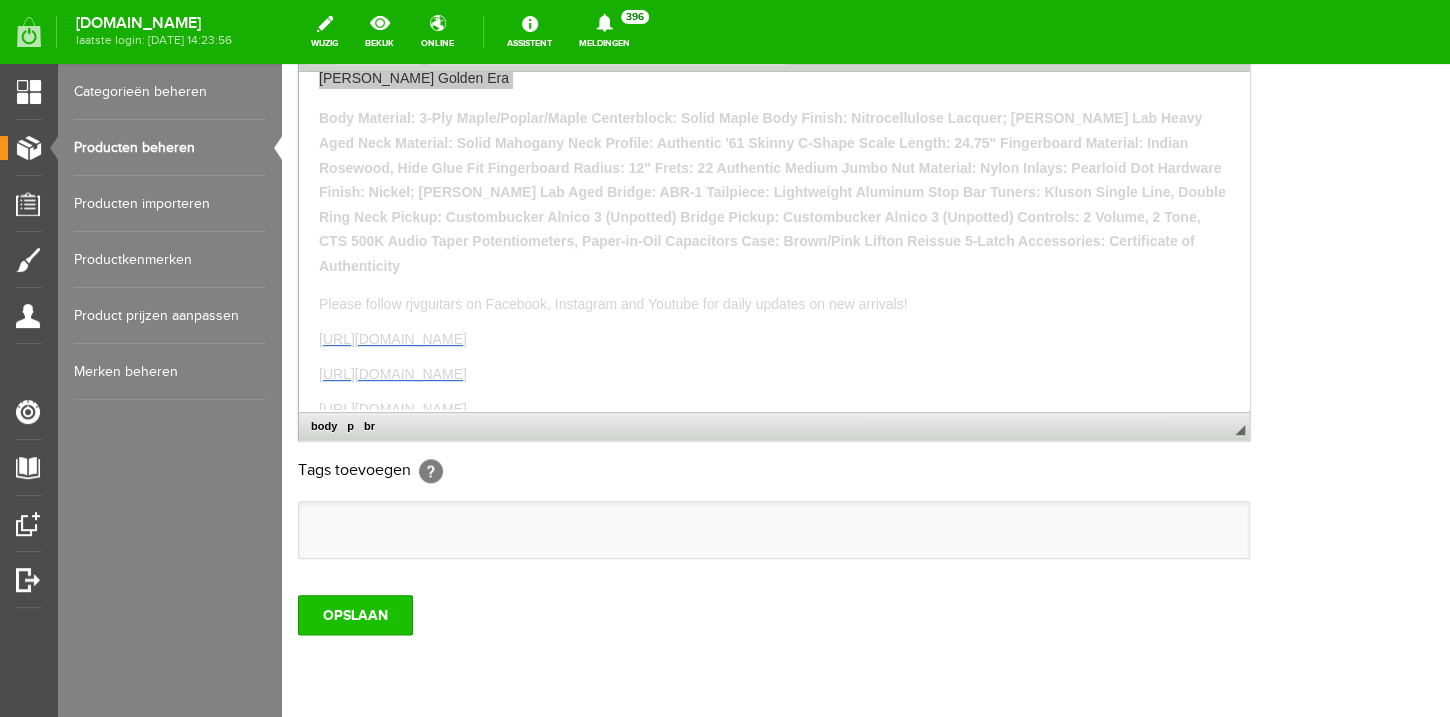 click on "OPSLAAN" at bounding box center [355, 615] 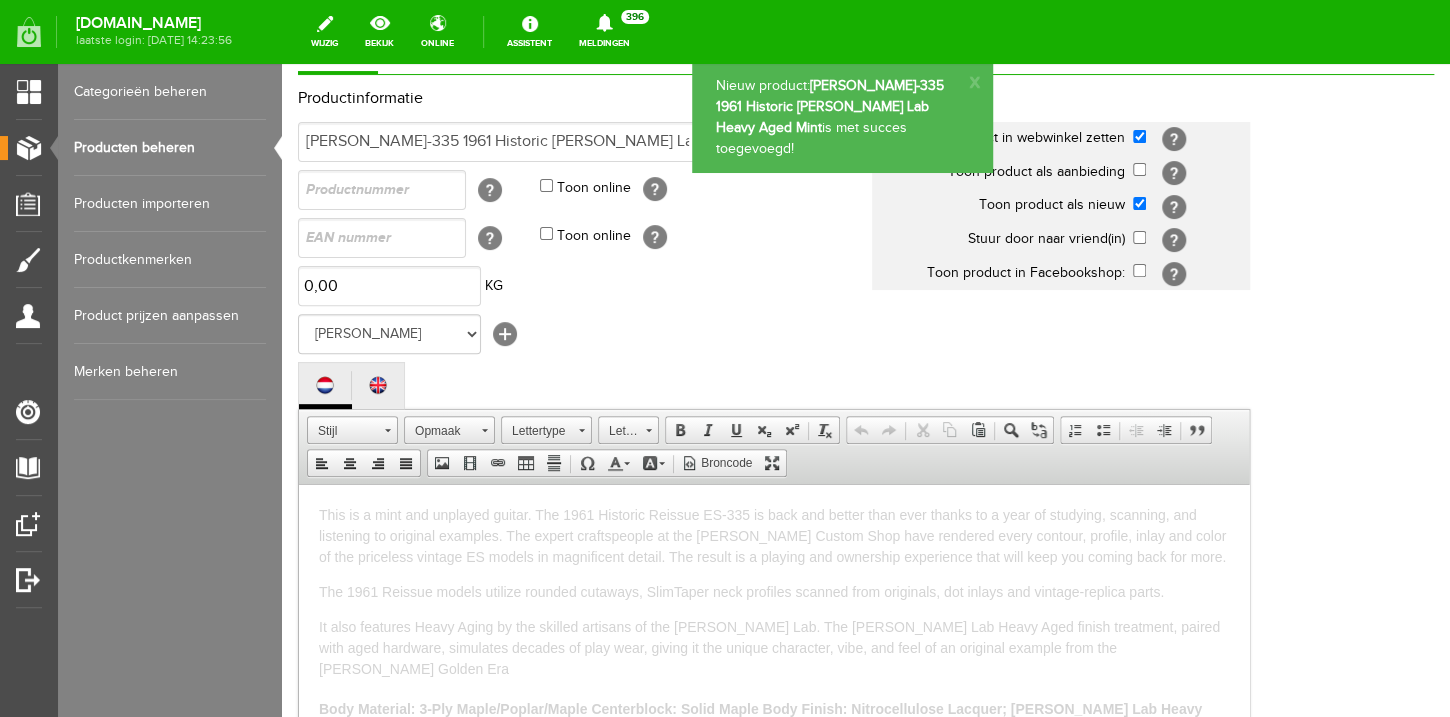 scroll, scrollTop: 89, scrollLeft: 0, axis: vertical 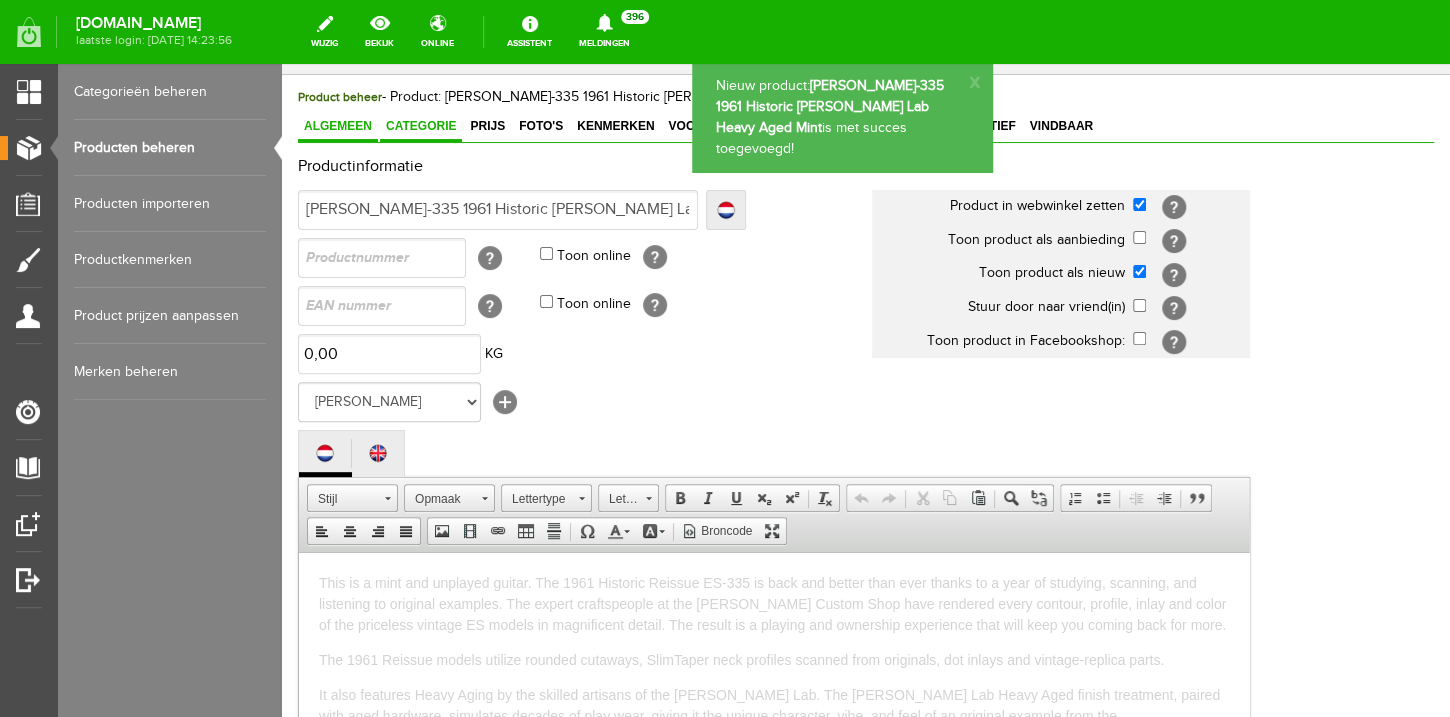 click on "Categorie" at bounding box center [421, 127] 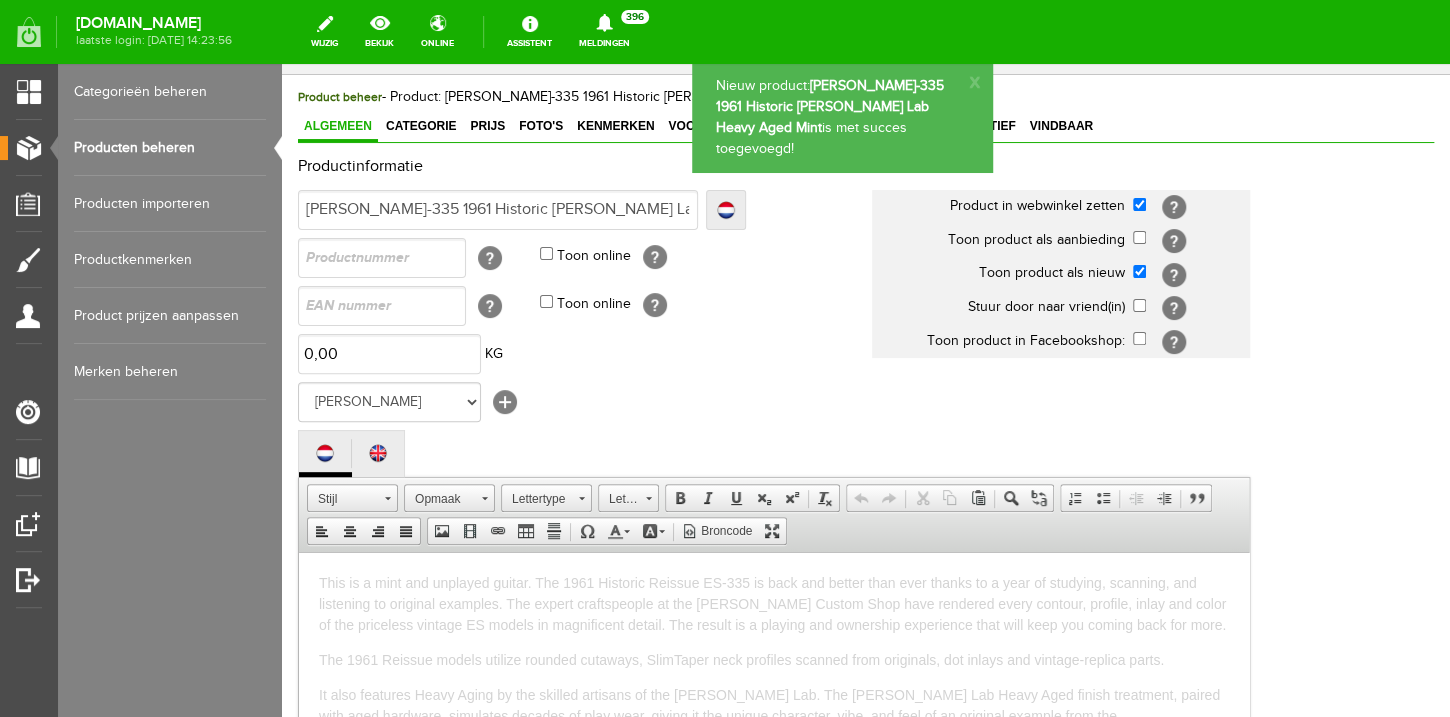 scroll, scrollTop: 0, scrollLeft: 0, axis: both 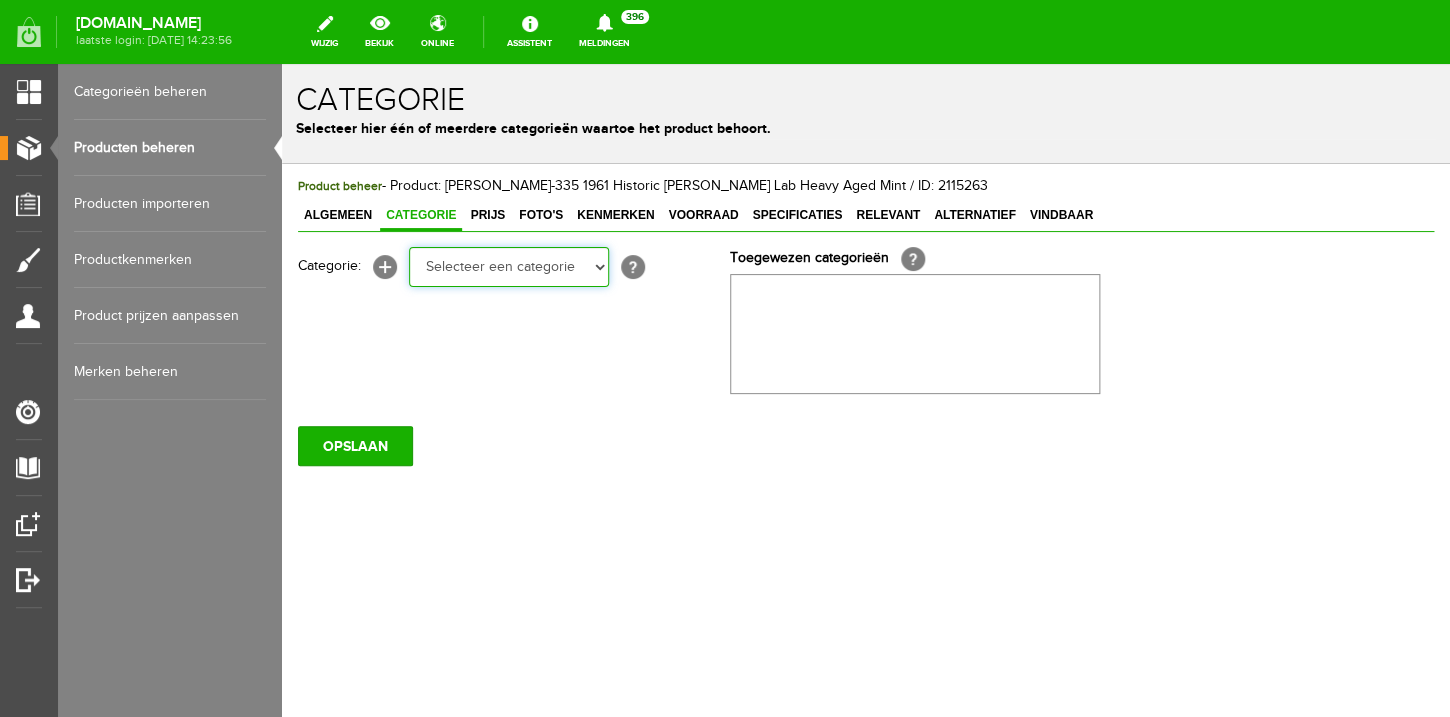 click on "Electric guitars" at bounding box center (282, 64) 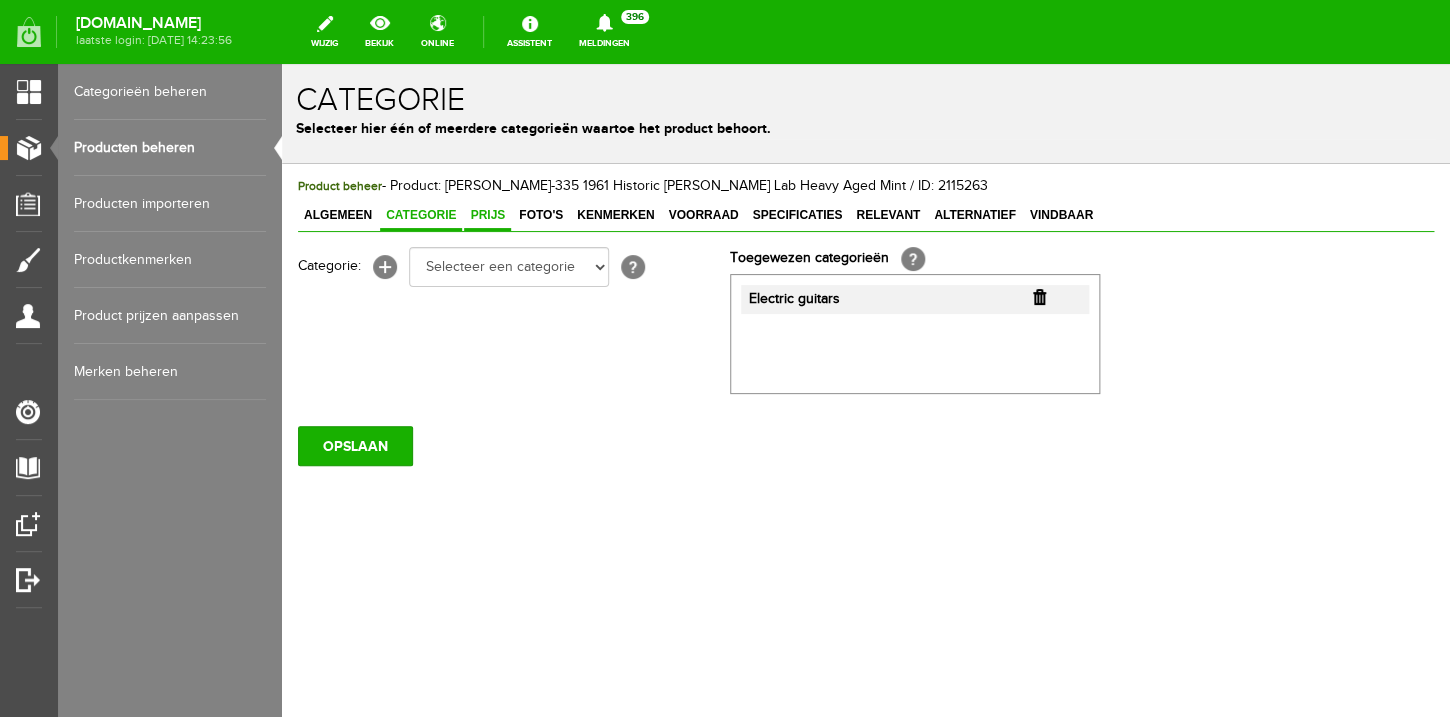 click on "Prijs" at bounding box center [487, 215] 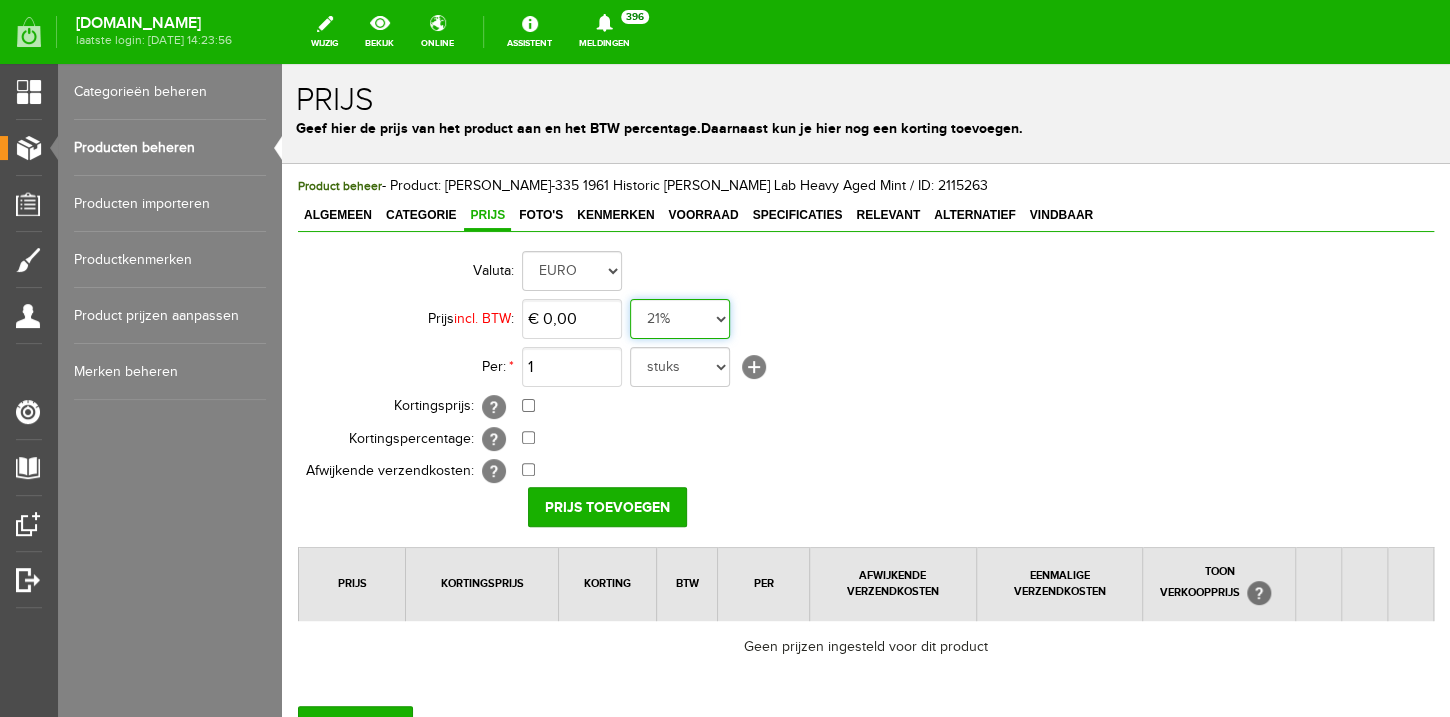 click on "0%" at bounding box center [282, 64] 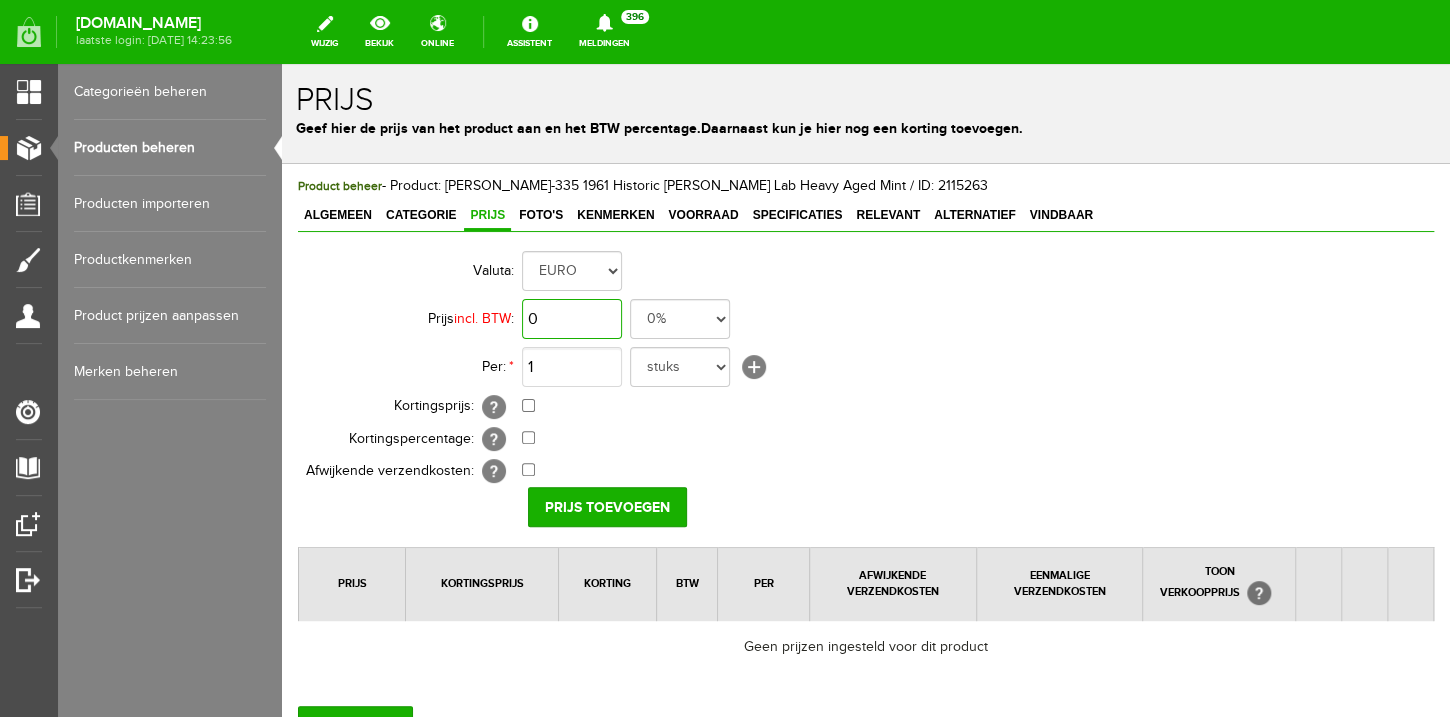 drag, startPoint x: 586, startPoint y: 325, endPoint x: 565, endPoint y: 323, distance: 21.095022 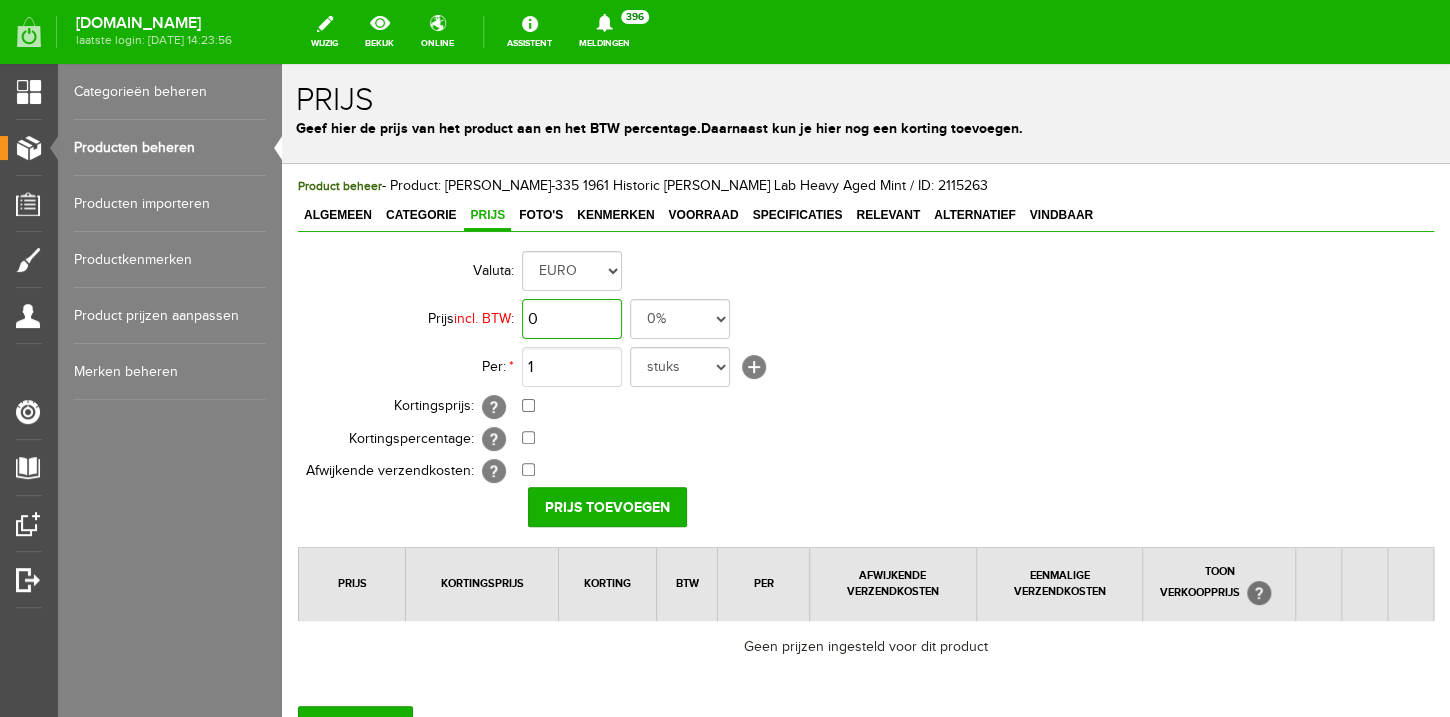 click on "0" at bounding box center (572, 319) 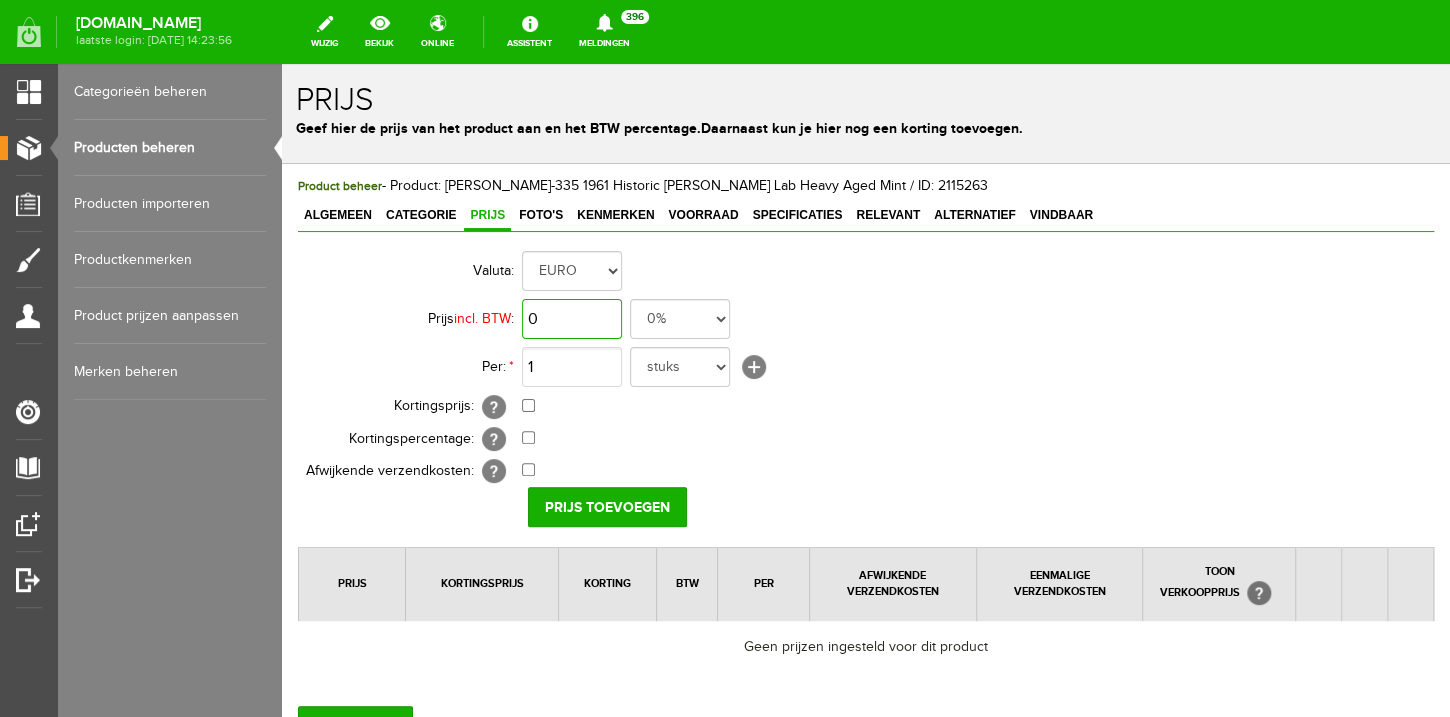 drag, startPoint x: 566, startPoint y: 320, endPoint x: 518, endPoint y: 313, distance: 48.507732 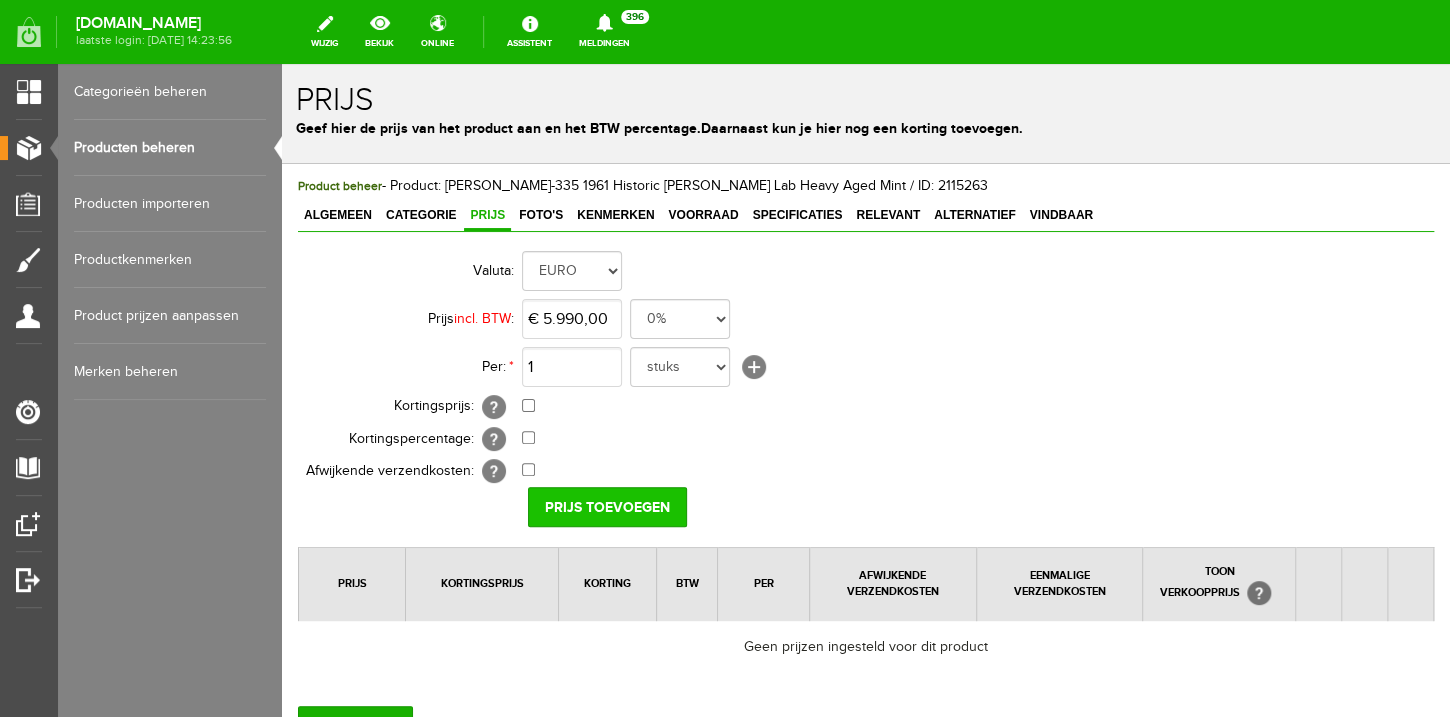 click on "Prijs toevoegen" at bounding box center (607, 507) 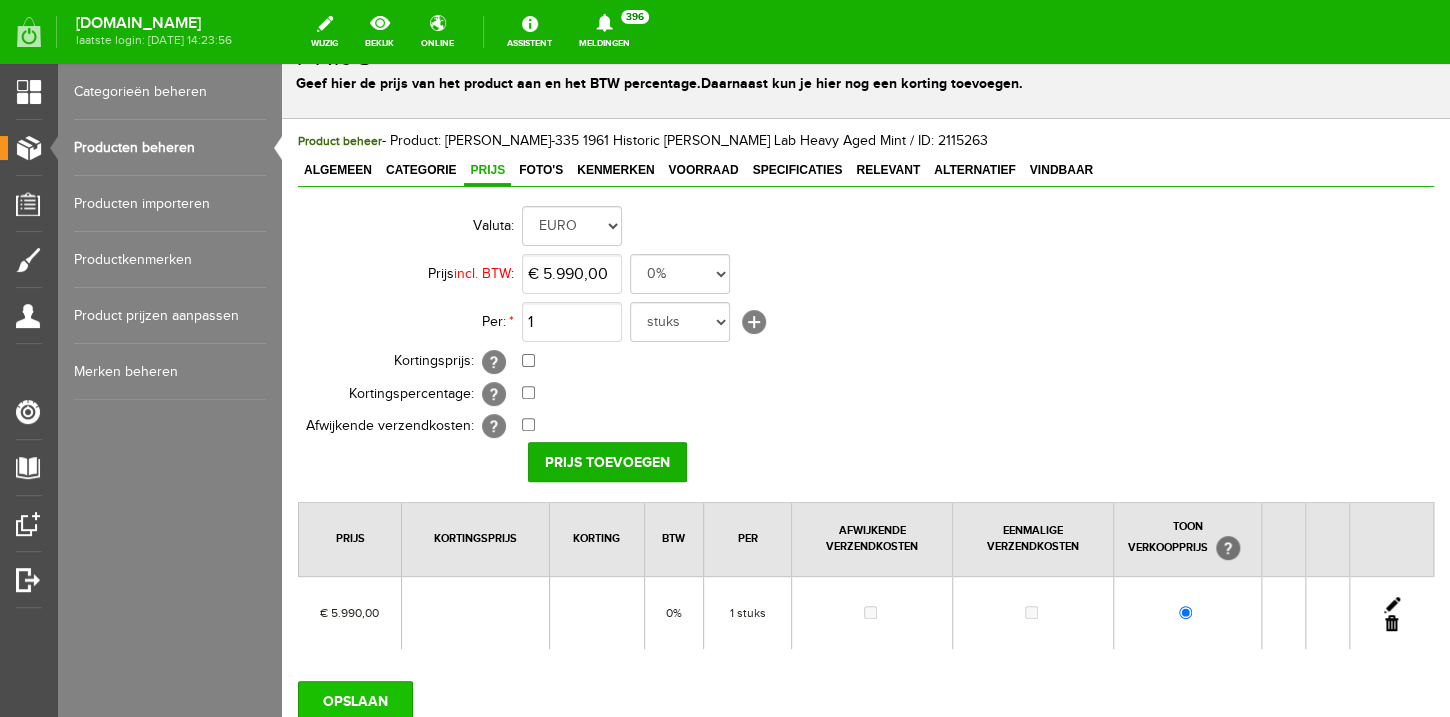 scroll, scrollTop: 112, scrollLeft: 0, axis: vertical 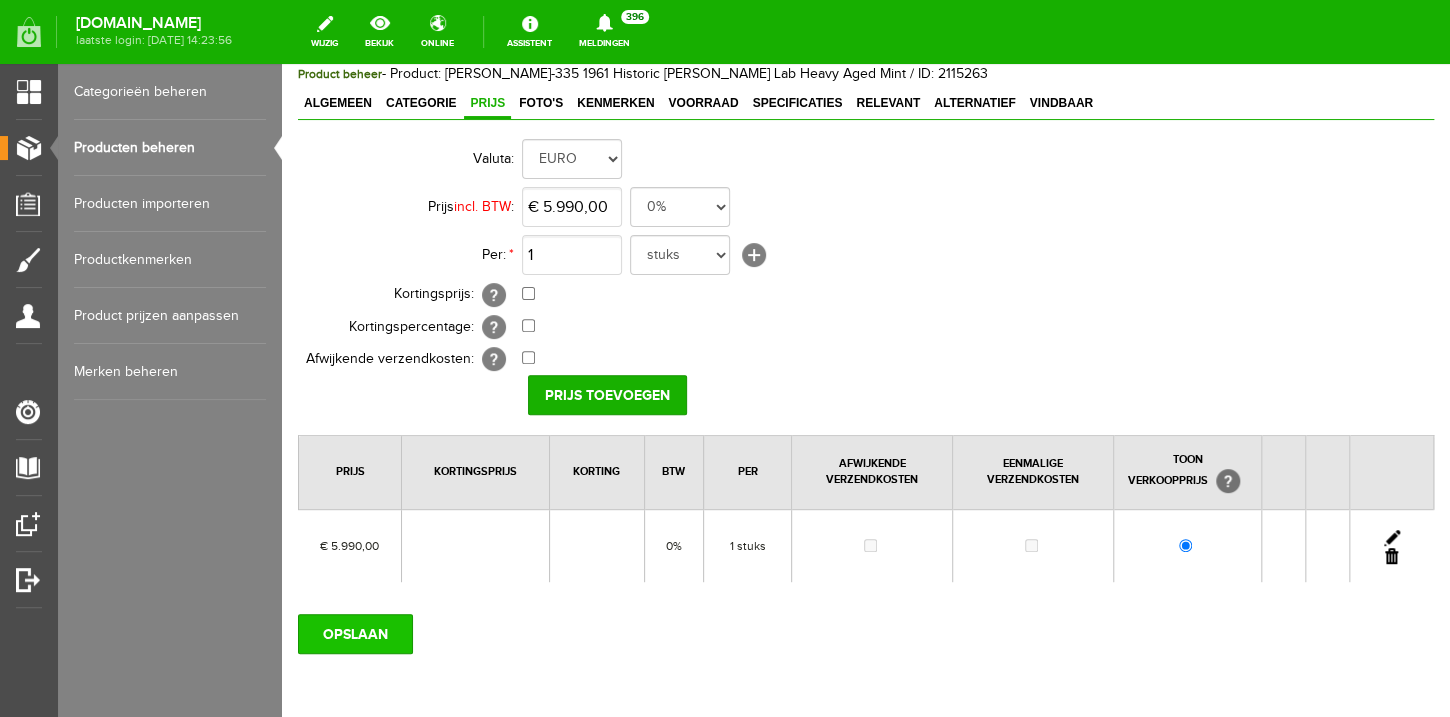 click on "OPSLAAN" at bounding box center [355, 634] 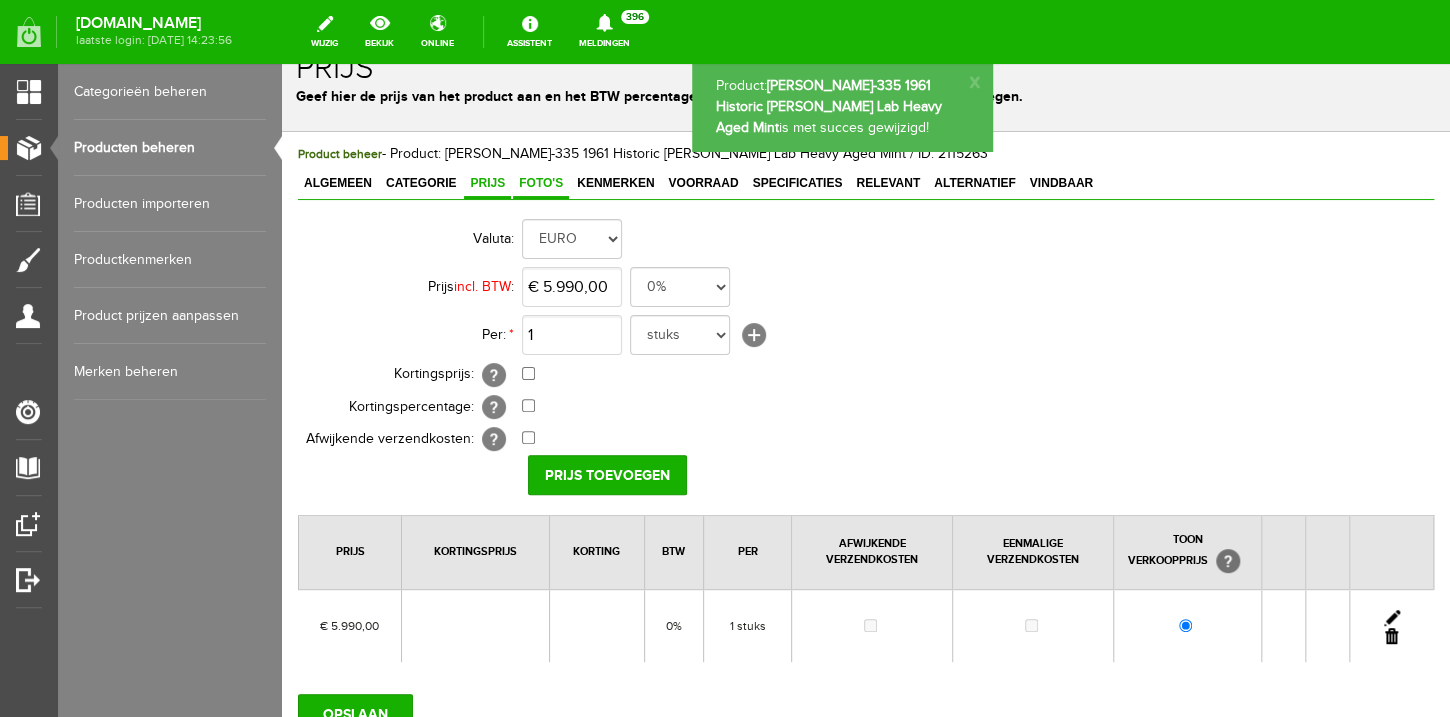 click on "Foto's" at bounding box center (541, 183) 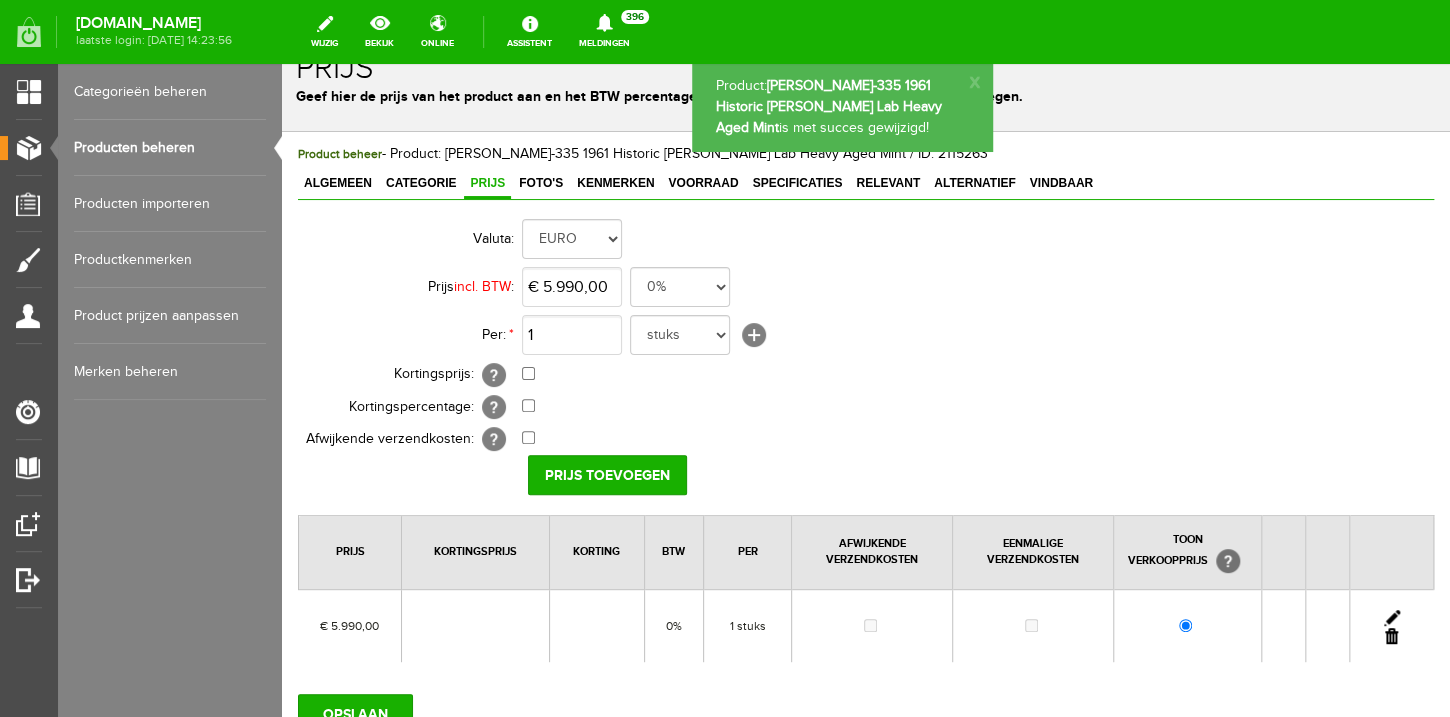 scroll, scrollTop: 3, scrollLeft: 0, axis: vertical 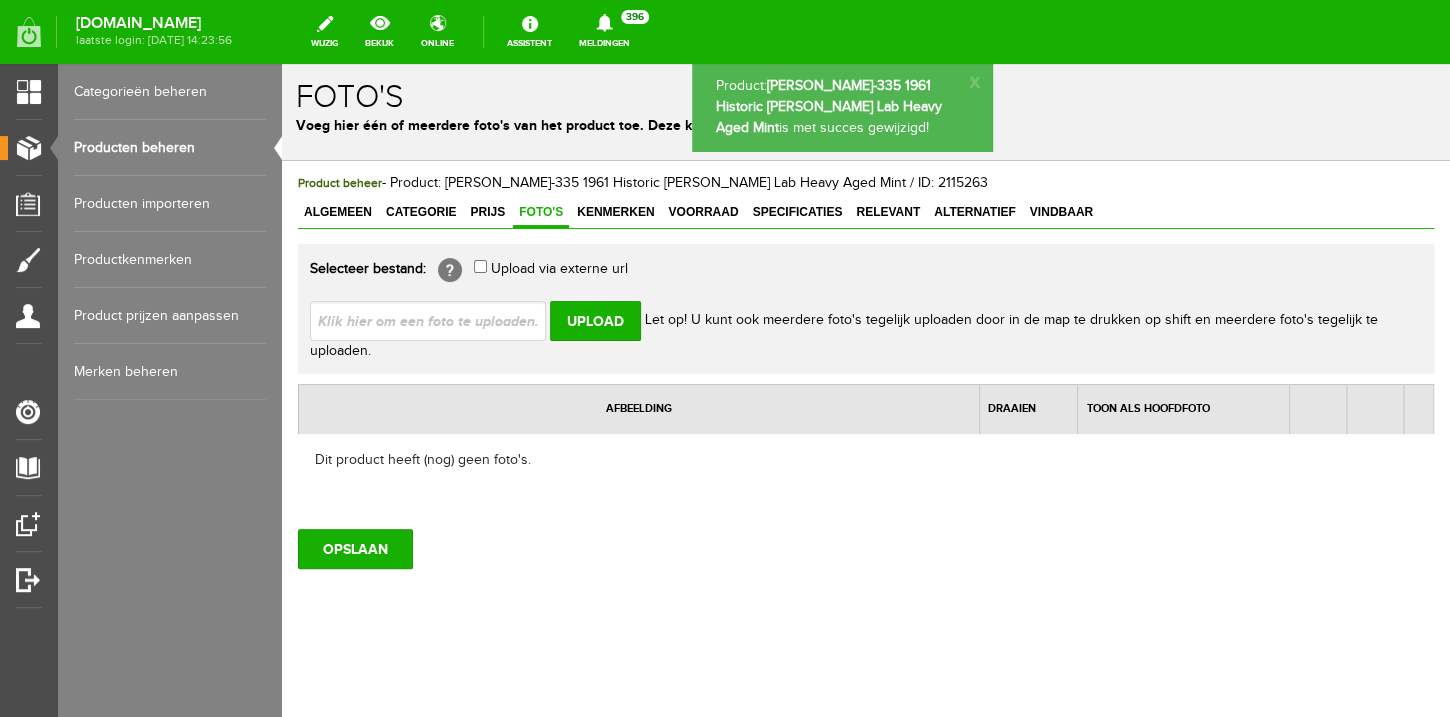 click at bounding box center (436, 320) 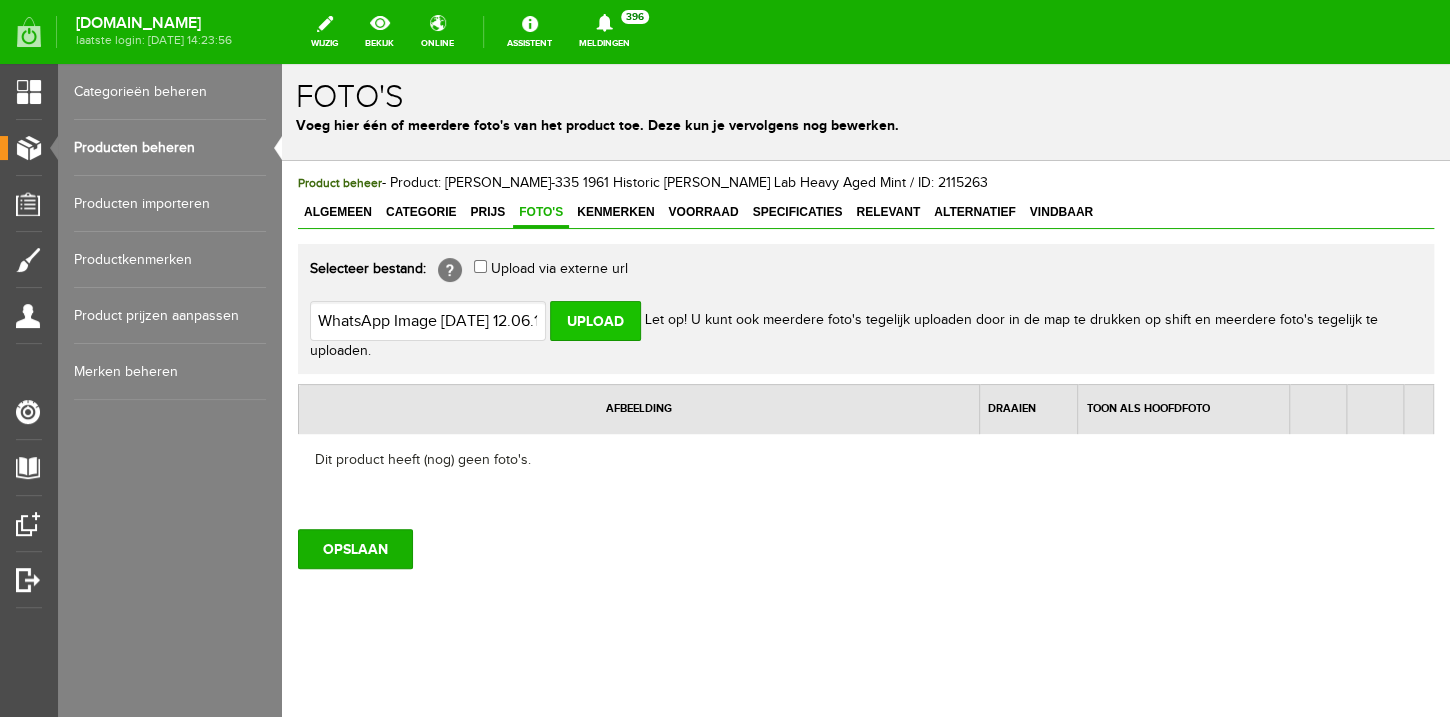click on "Upload" at bounding box center (595, 321) 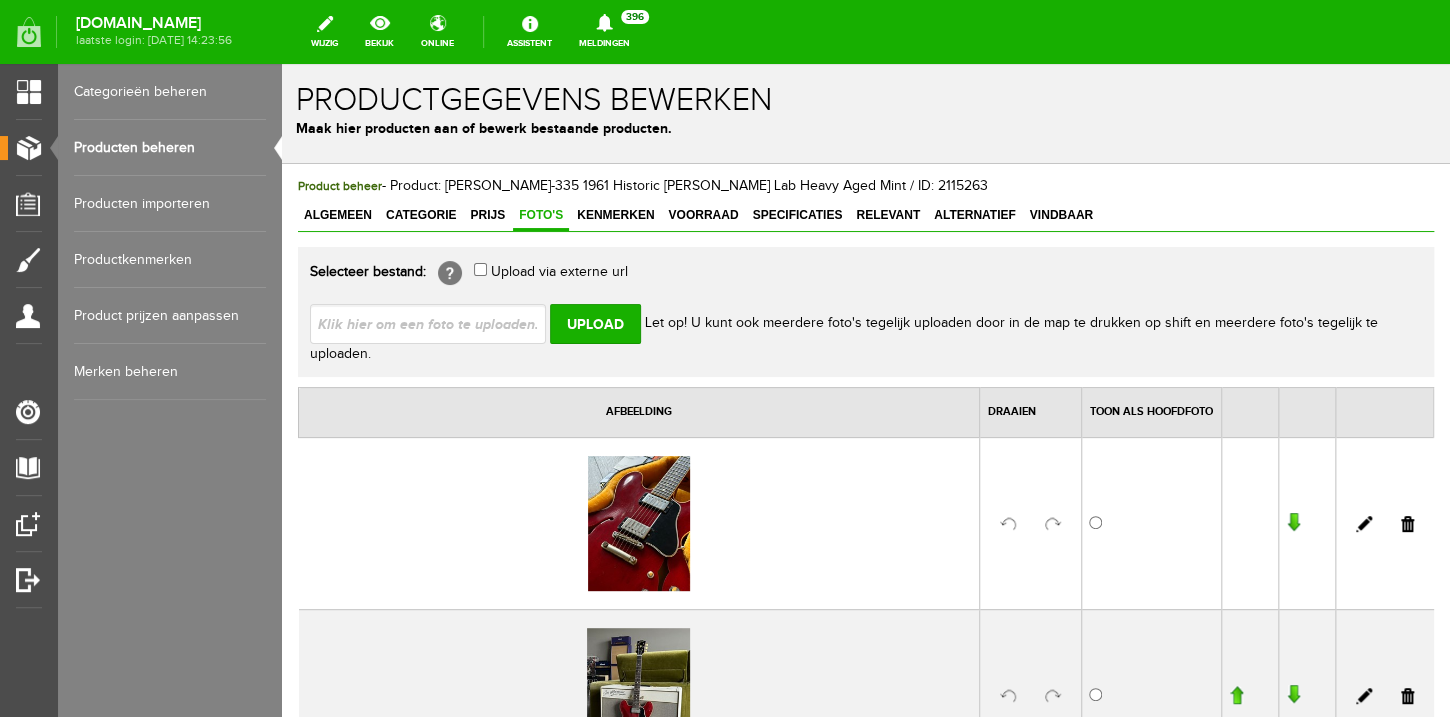scroll, scrollTop: 0, scrollLeft: 0, axis: both 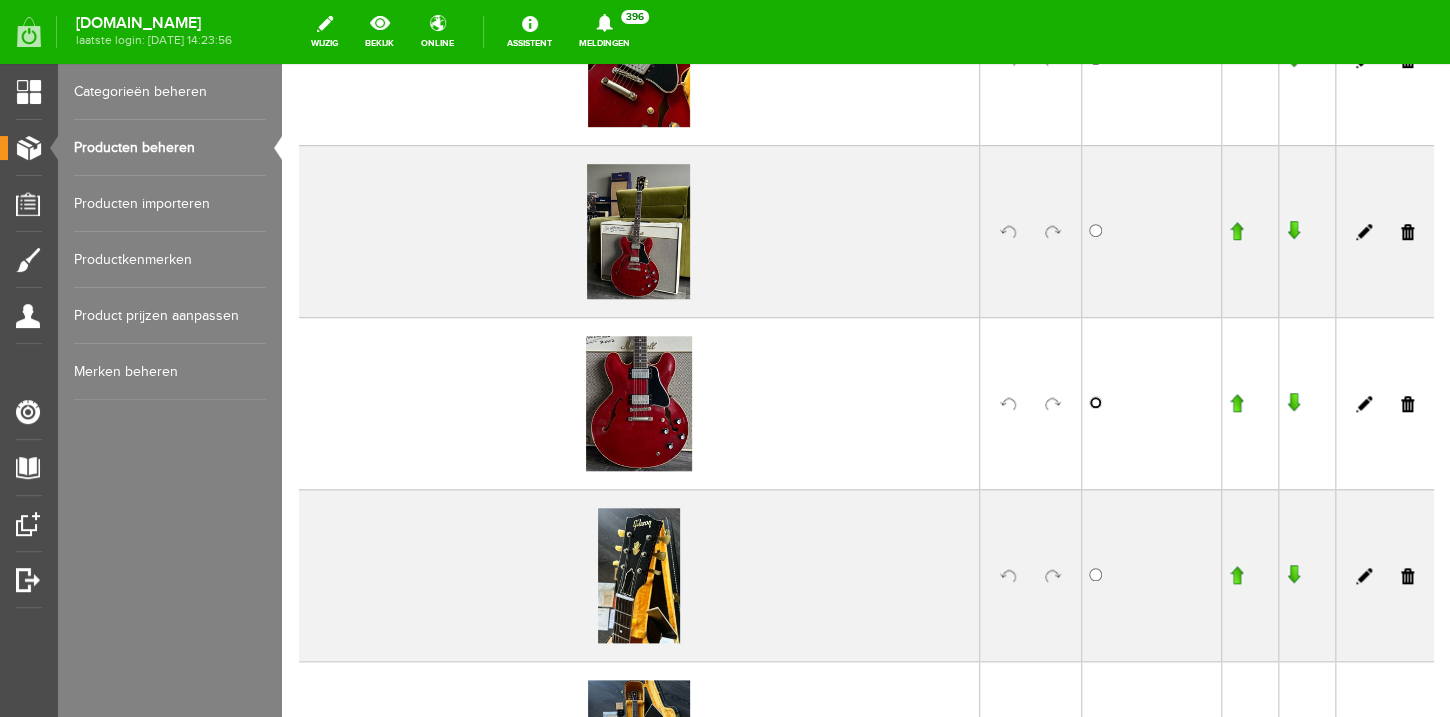 click at bounding box center [1095, 402] 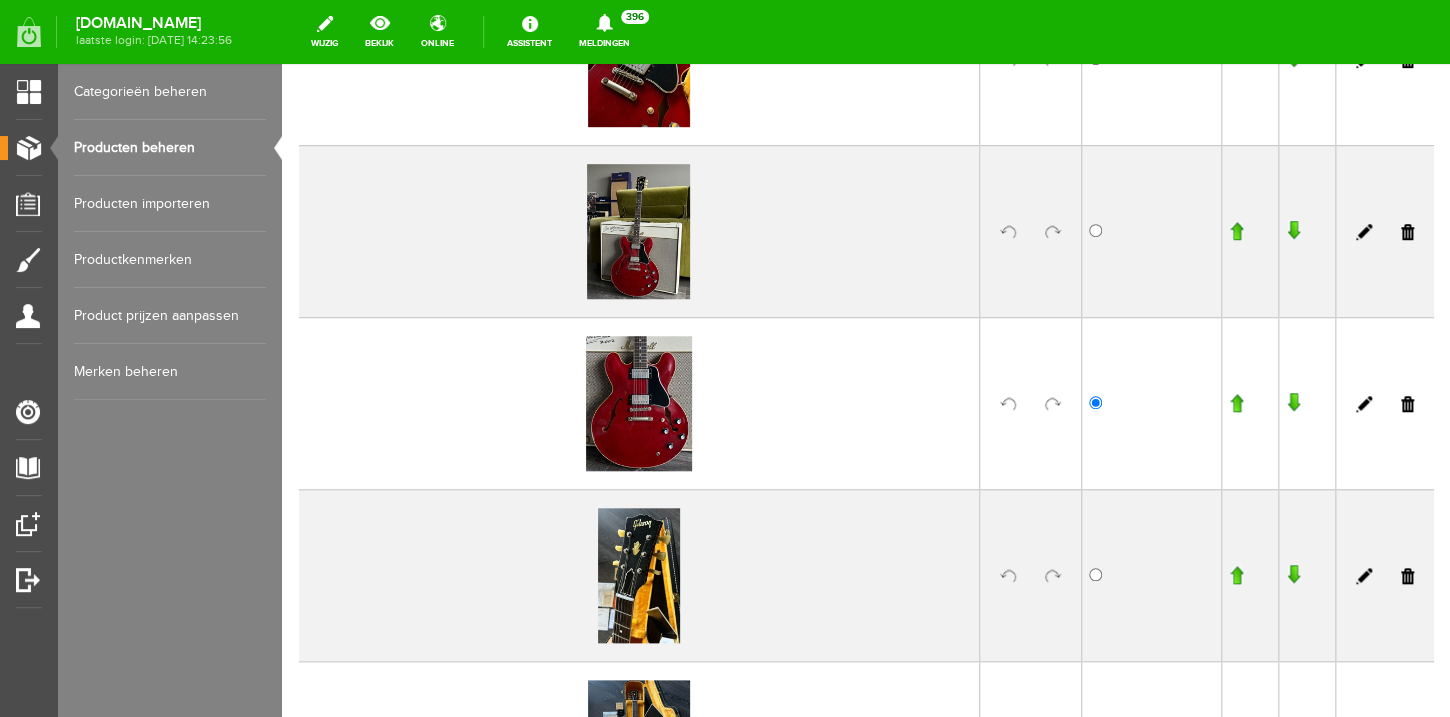scroll, scrollTop: 485, scrollLeft: 0, axis: vertical 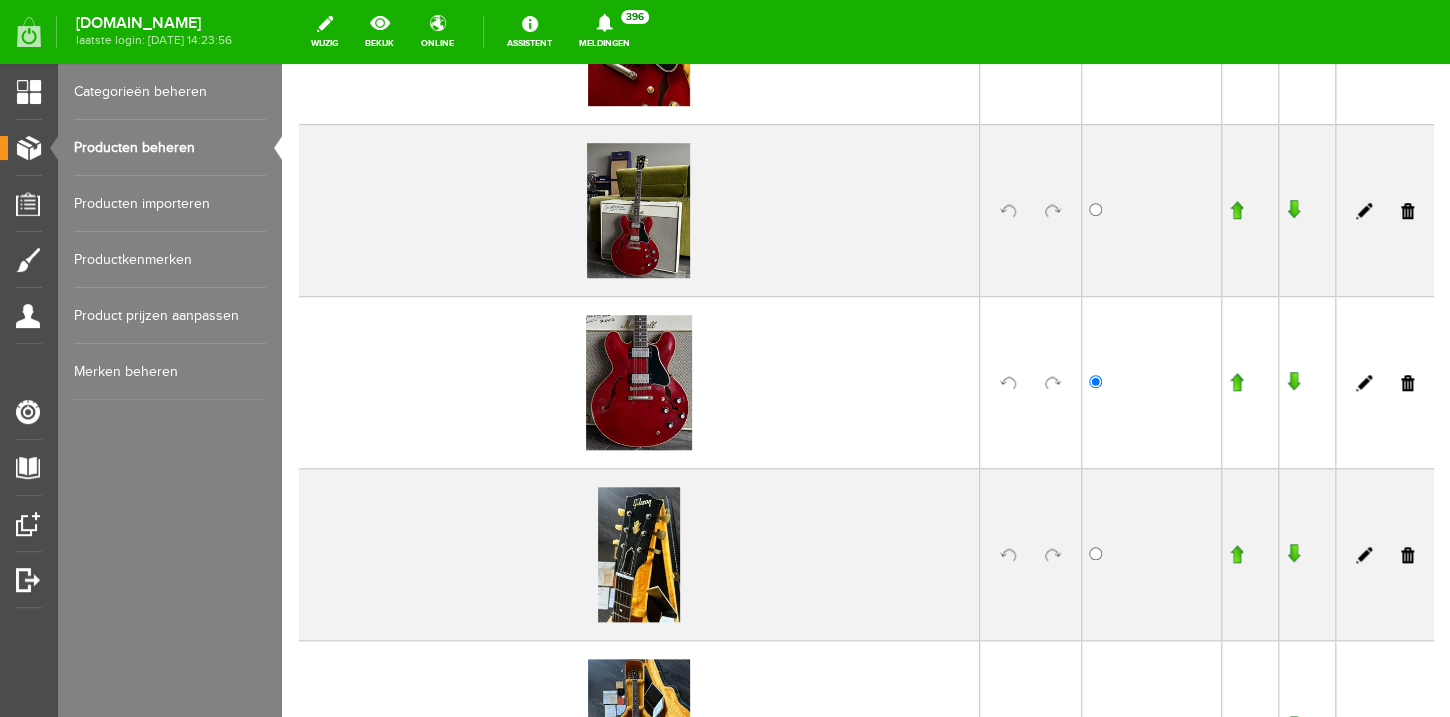click at bounding box center (1236, 382) 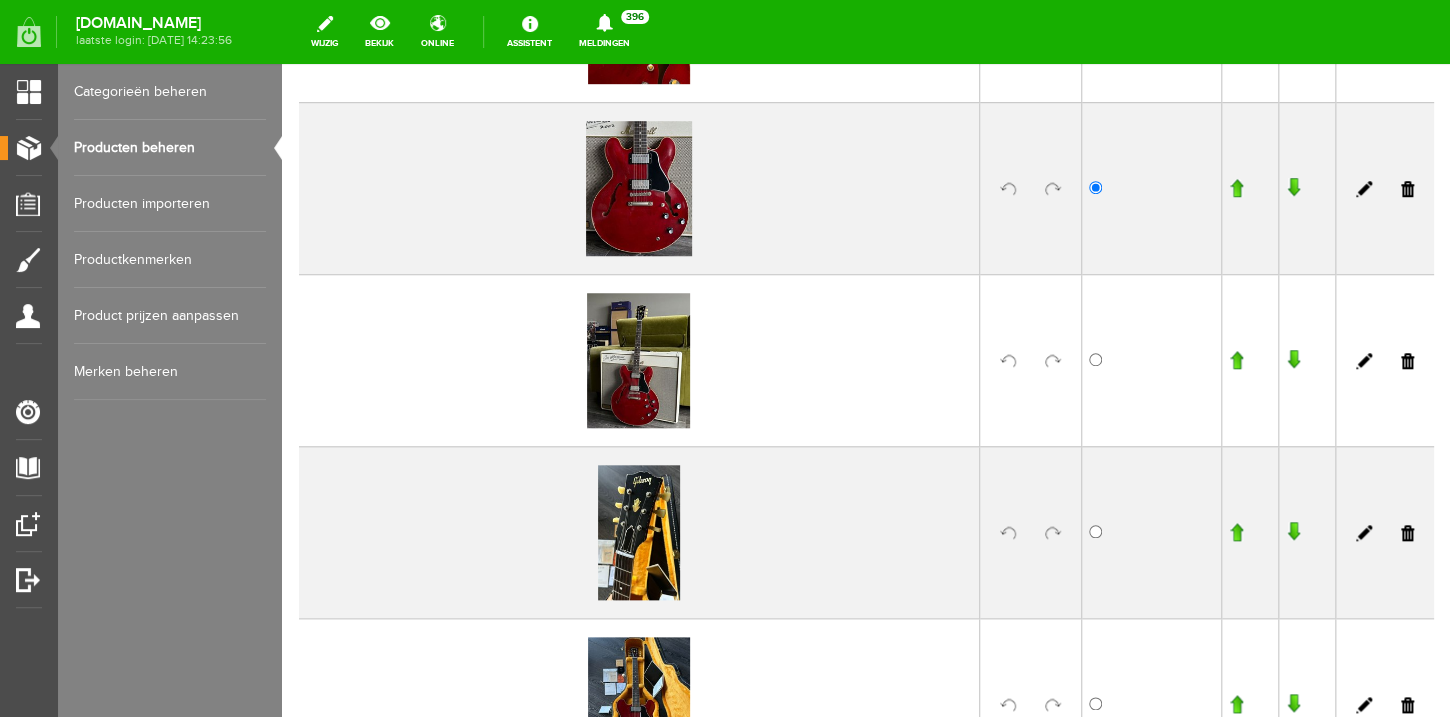 click at bounding box center [1236, 188] 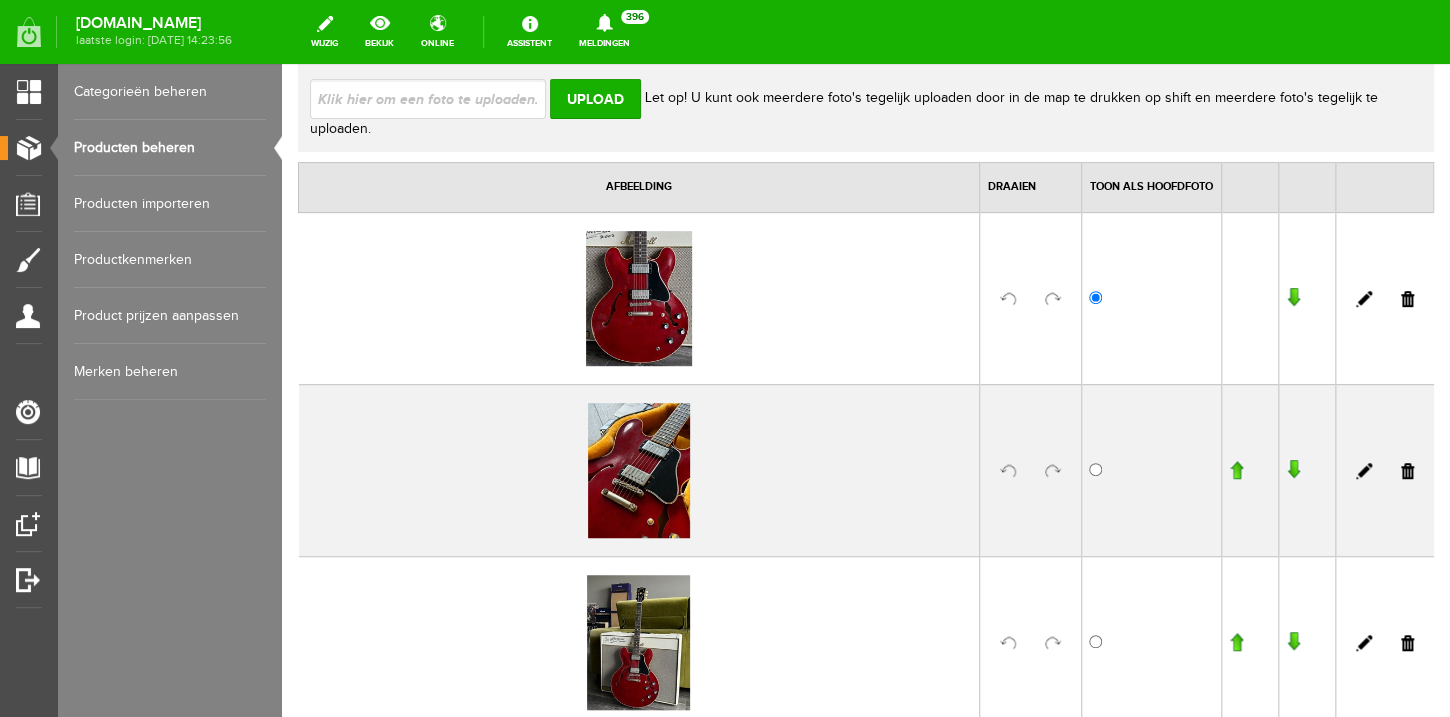 scroll, scrollTop: 224, scrollLeft: 0, axis: vertical 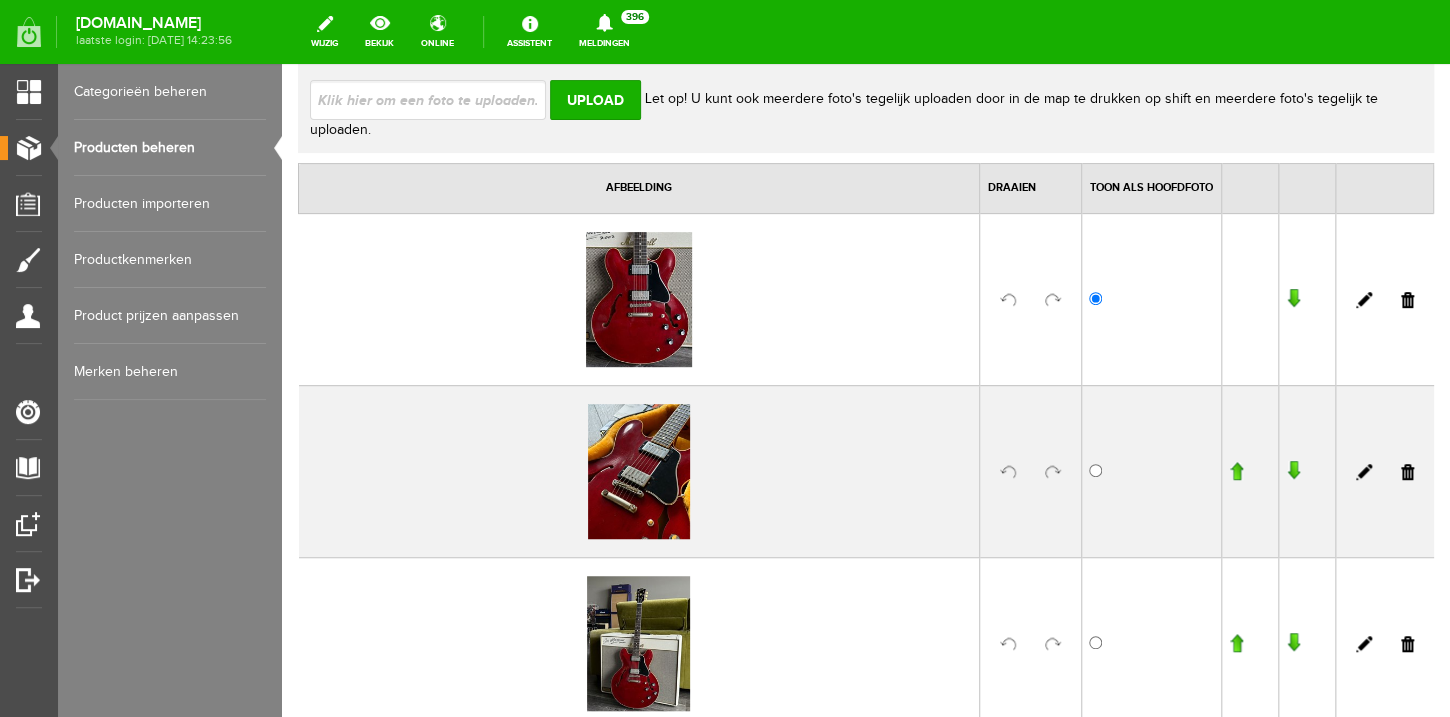 click at bounding box center [1236, 643] 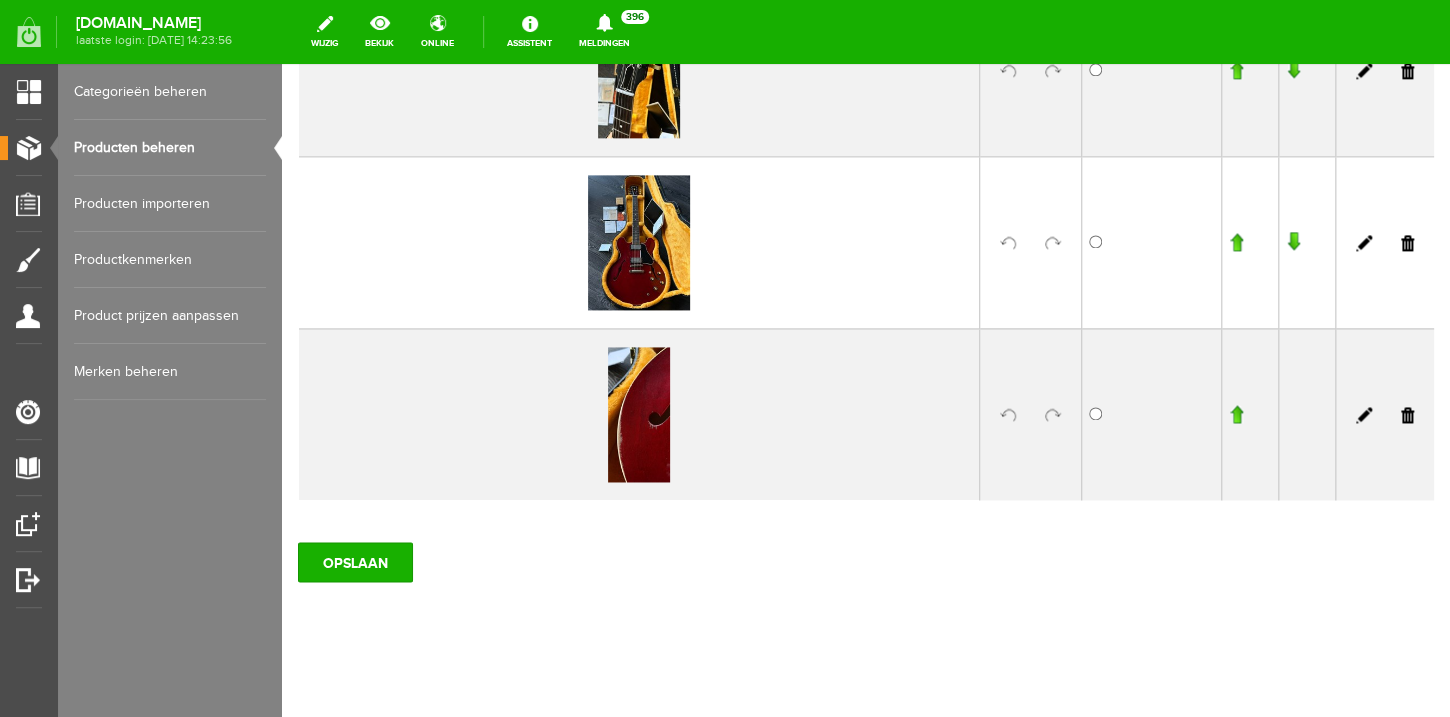 scroll, scrollTop: 976, scrollLeft: 0, axis: vertical 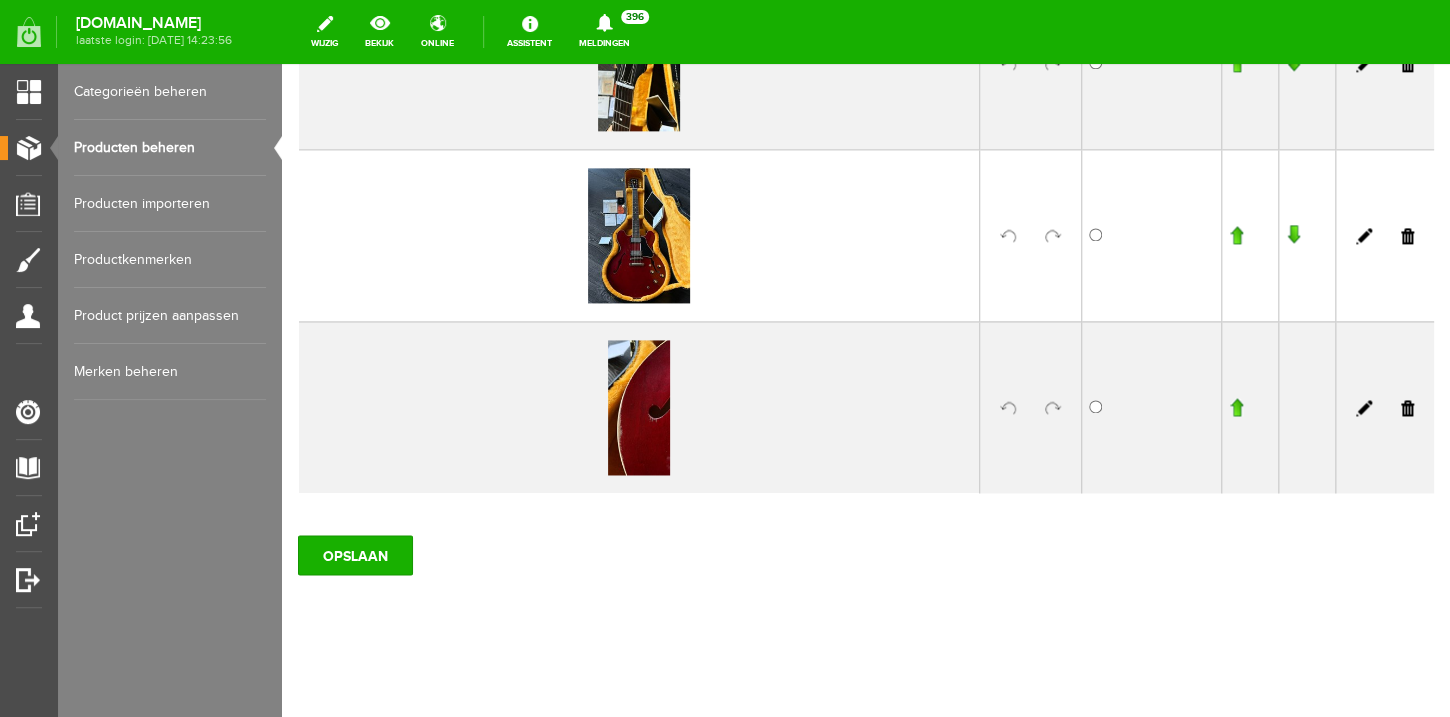 click at bounding box center [1236, 407] 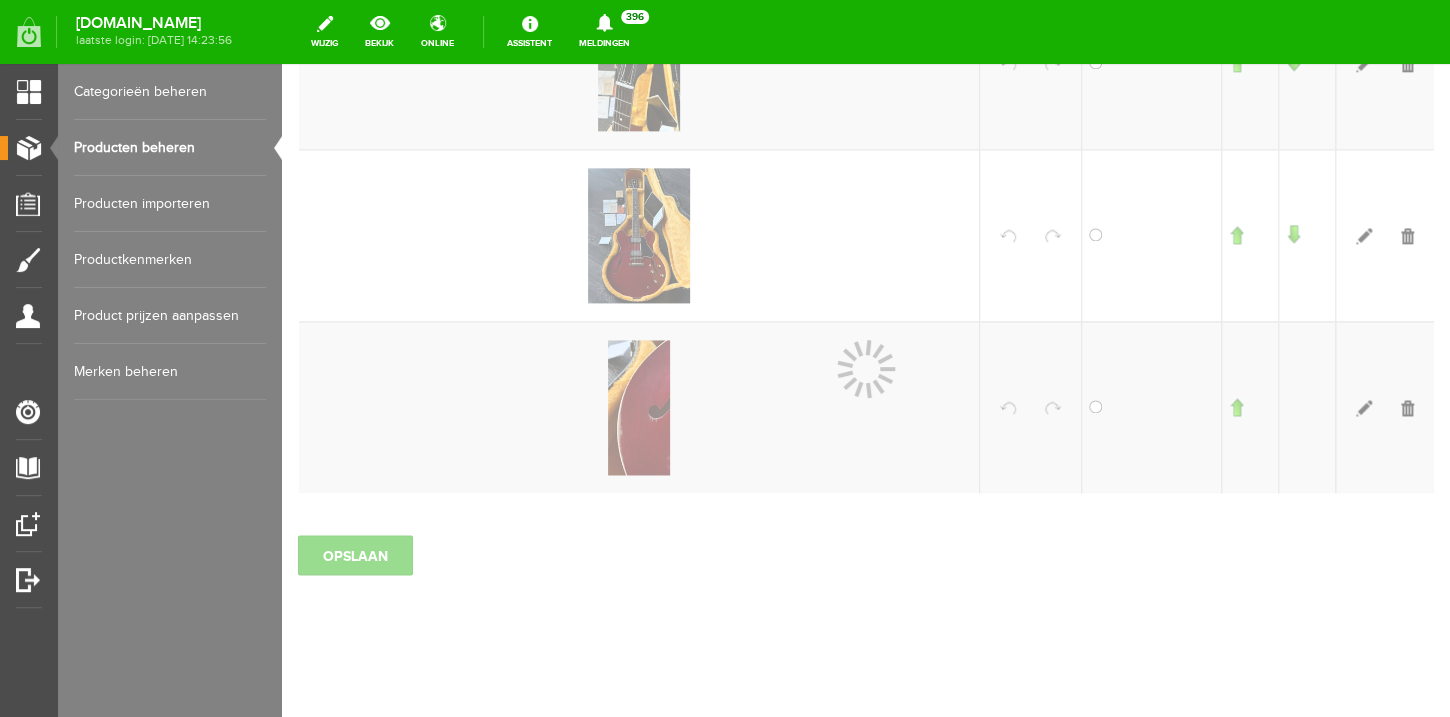 scroll, scrollTop: 998, scrollLeft: 0, axis: vertical 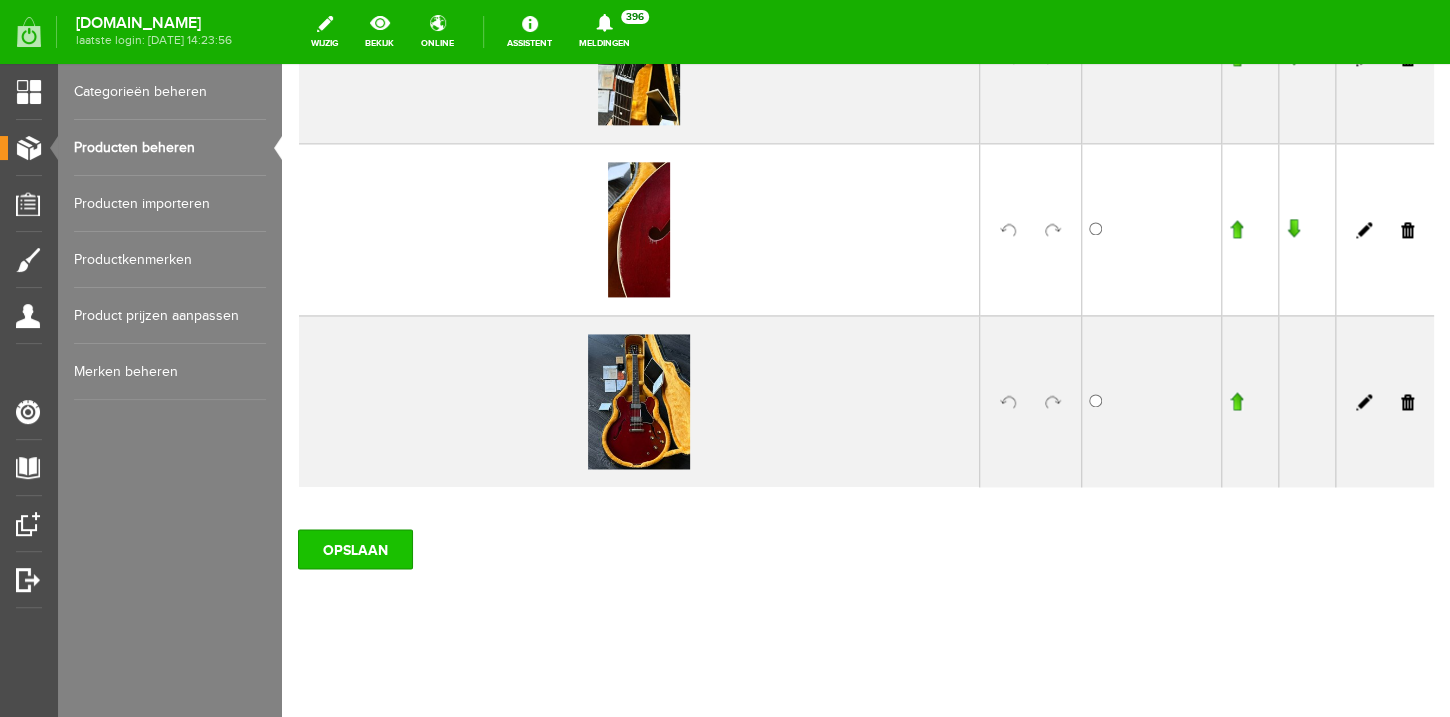 click on "OPSLAAN" at bounding box center [355, 549] 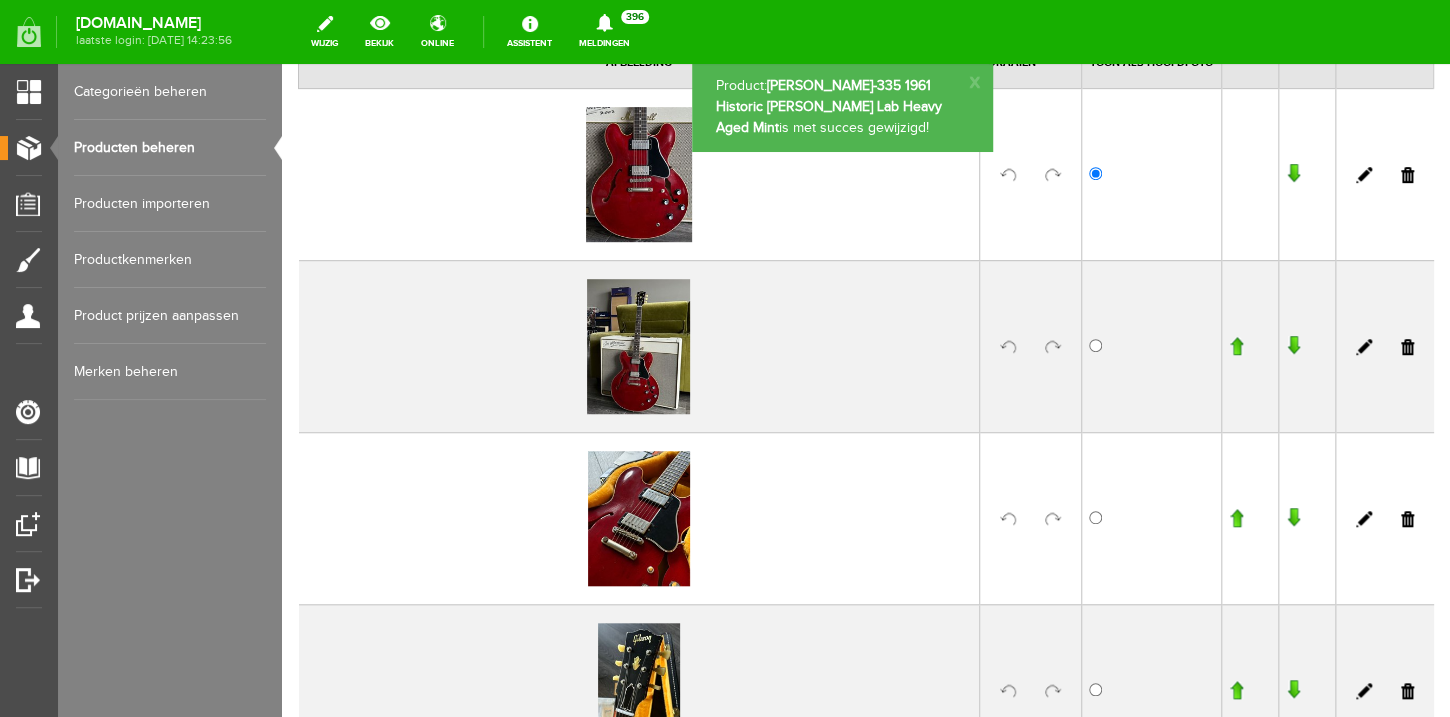 scroll, scrollTop: 342, scrollLeft: 0, axis: vertical 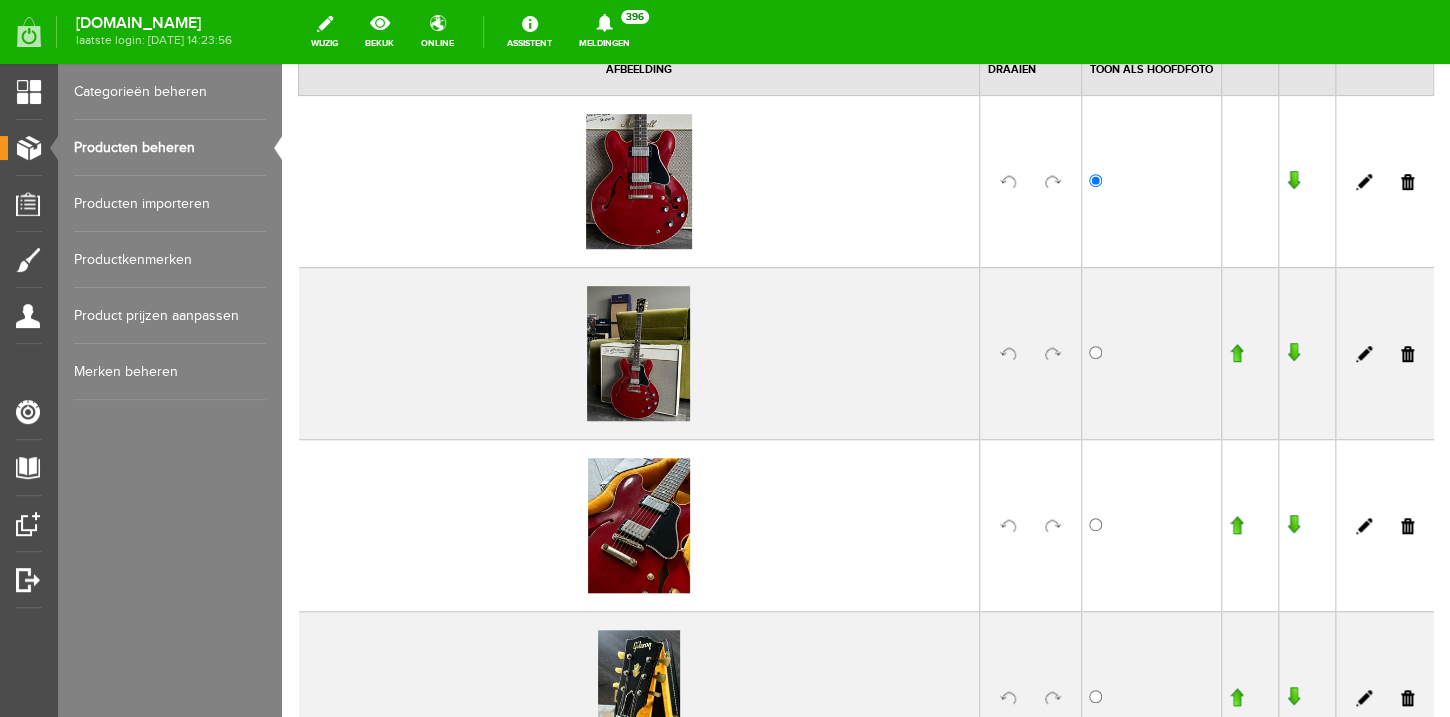 click on "Producten beheren" at bounding box center [170, 148] 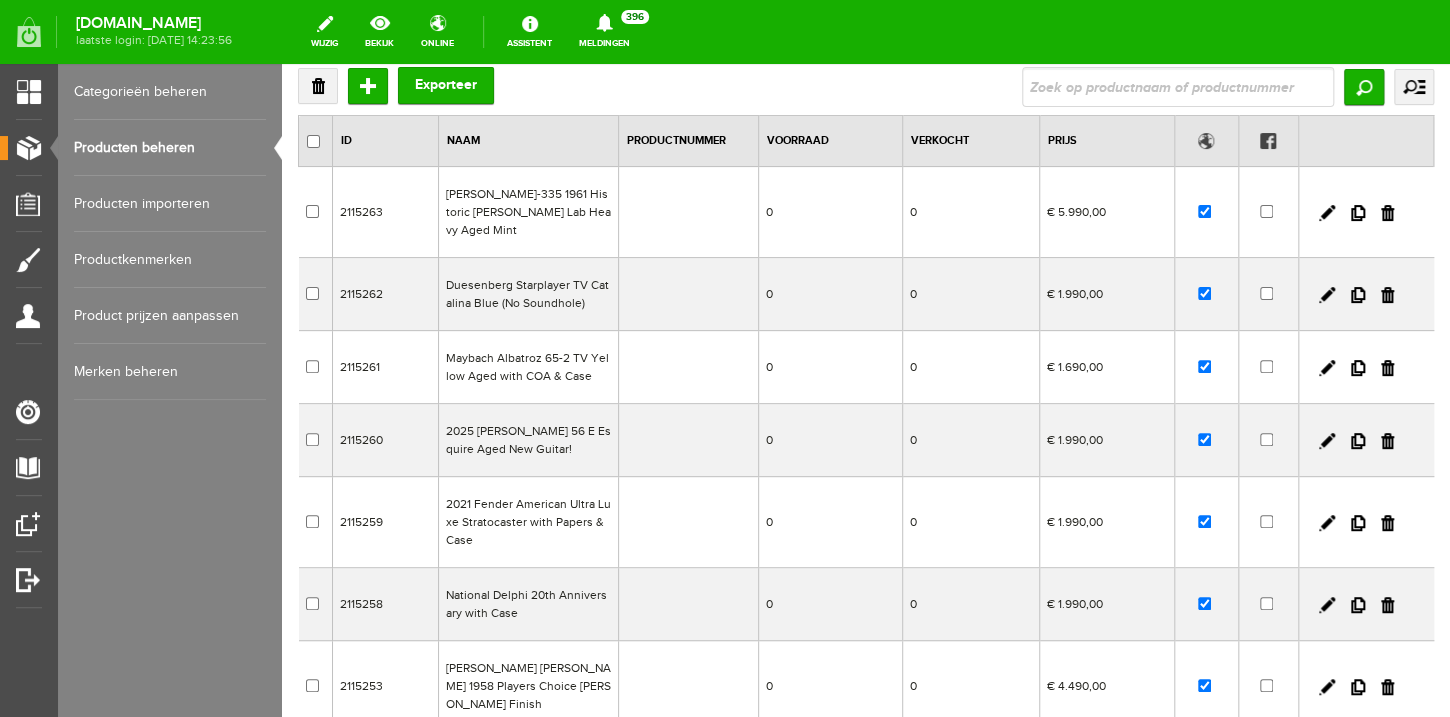 scroll, scrollTop: 123, scrollLeft: 0, axis: vertical 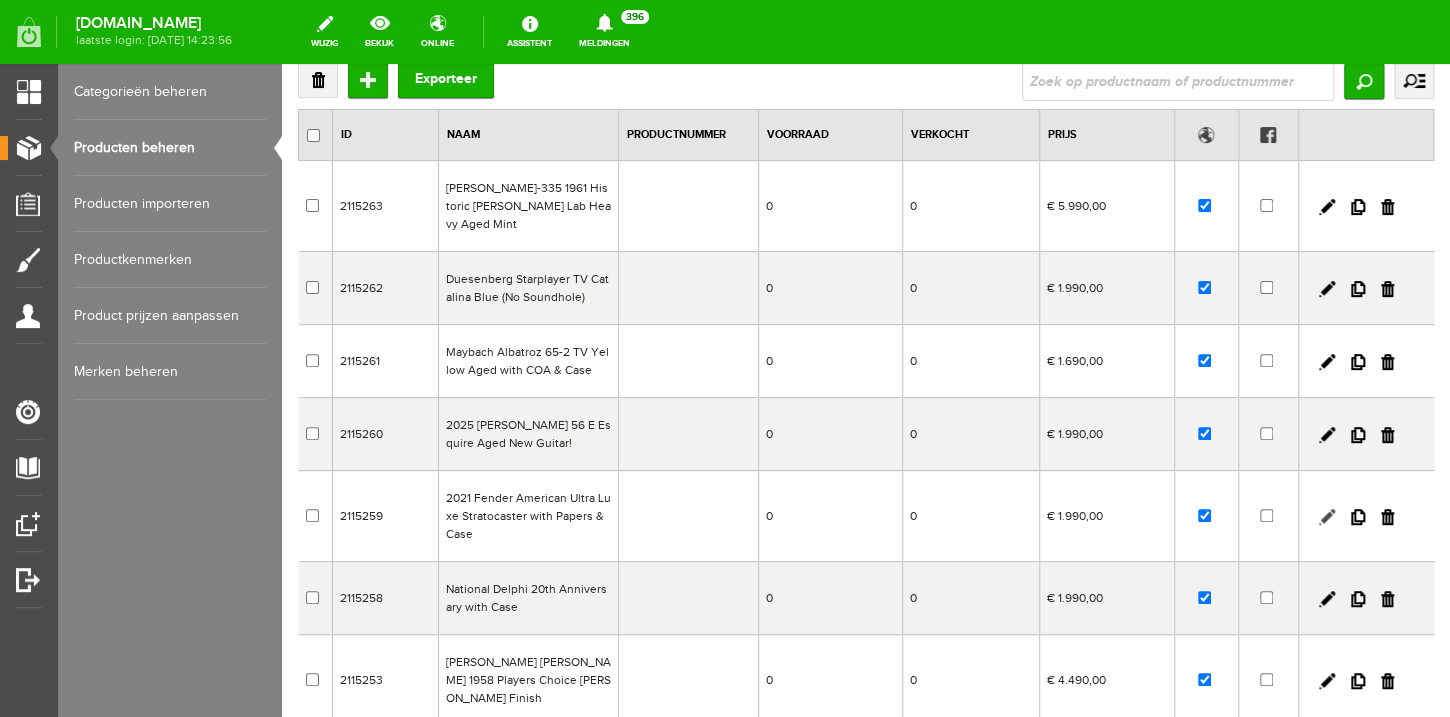 click at bounding box center (1327, 517) 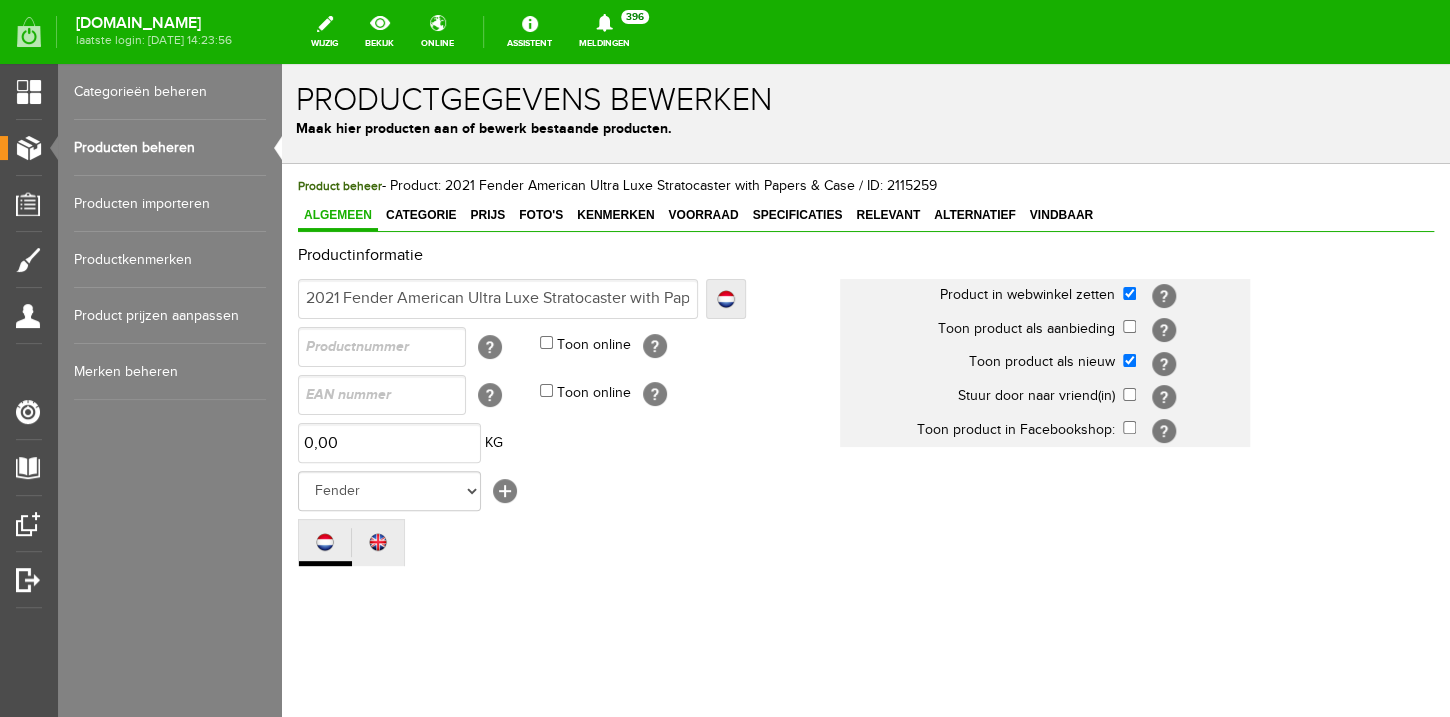scroll, scrollTop: 0, scrollLeft: 0, axis: both 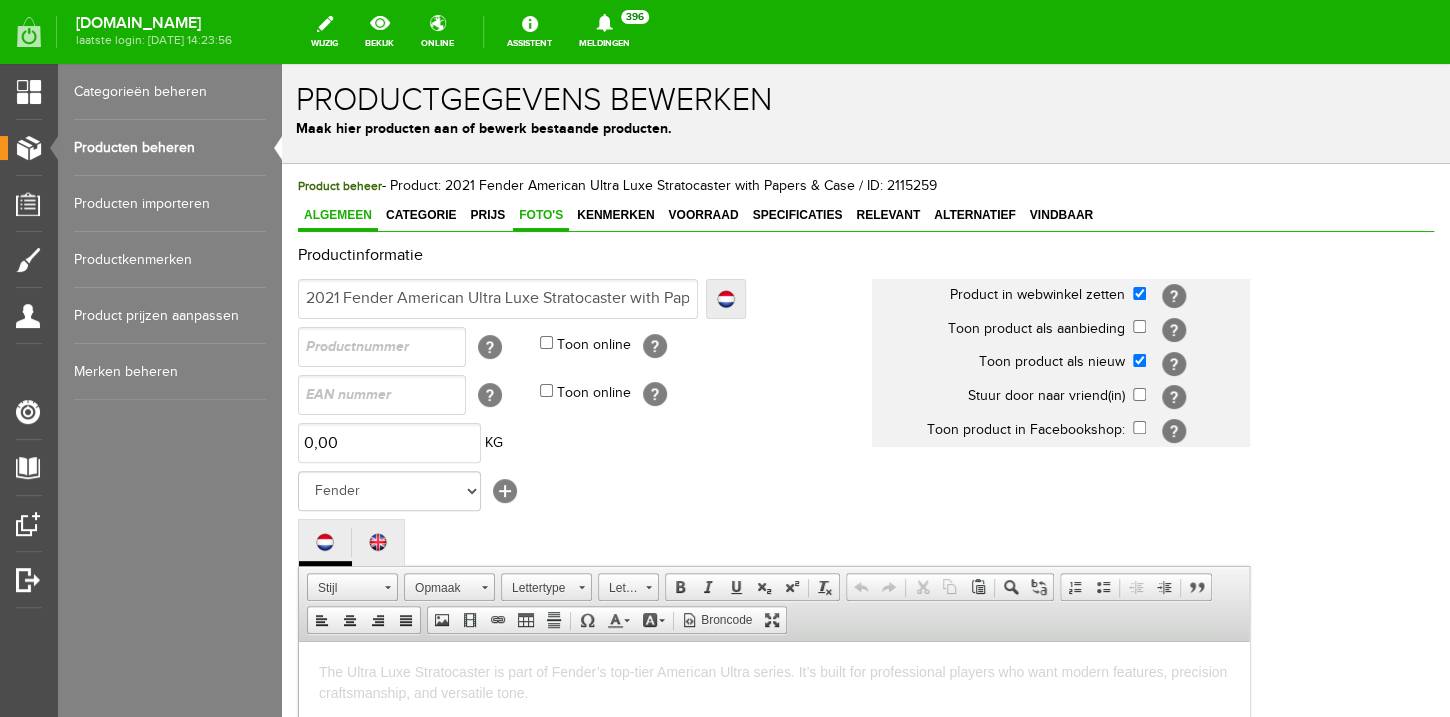 click on "Foto's" at bounding box center (541, 215) 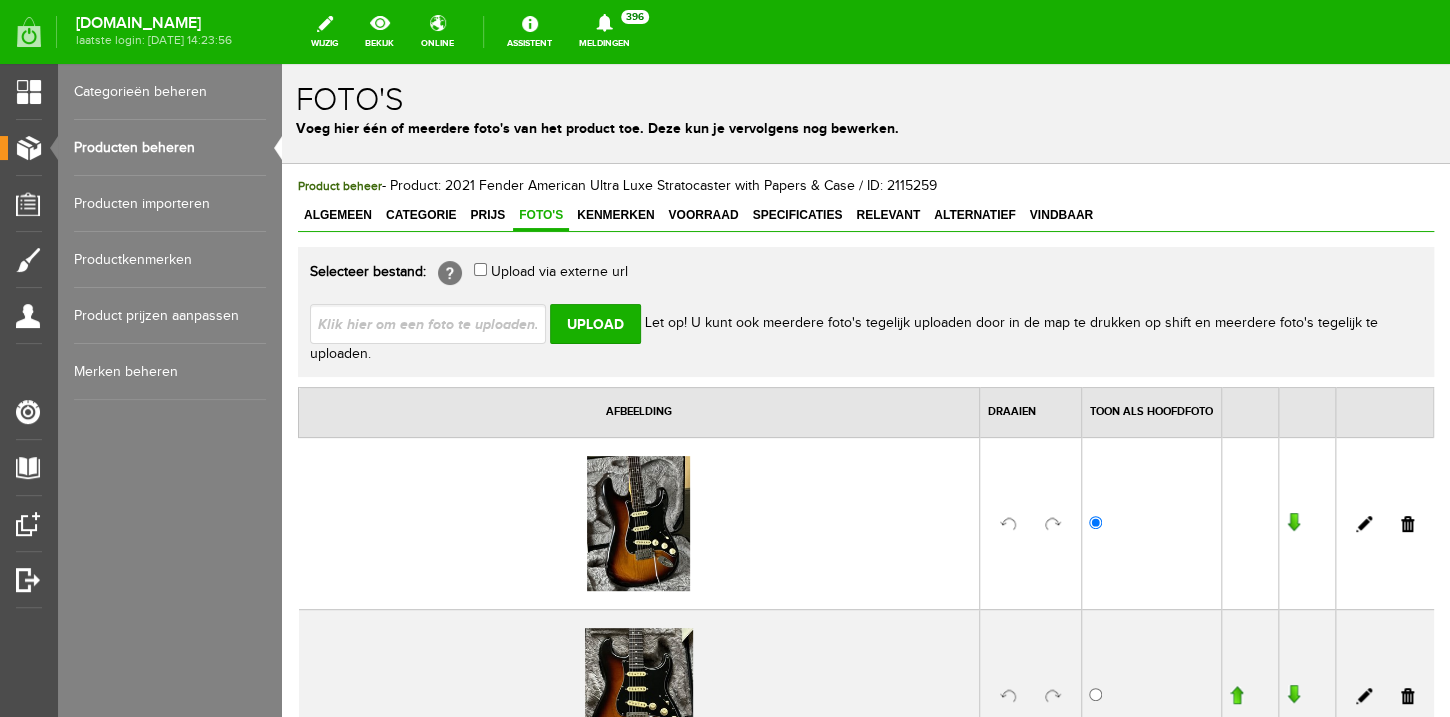 click at bounding box center (436, 323) 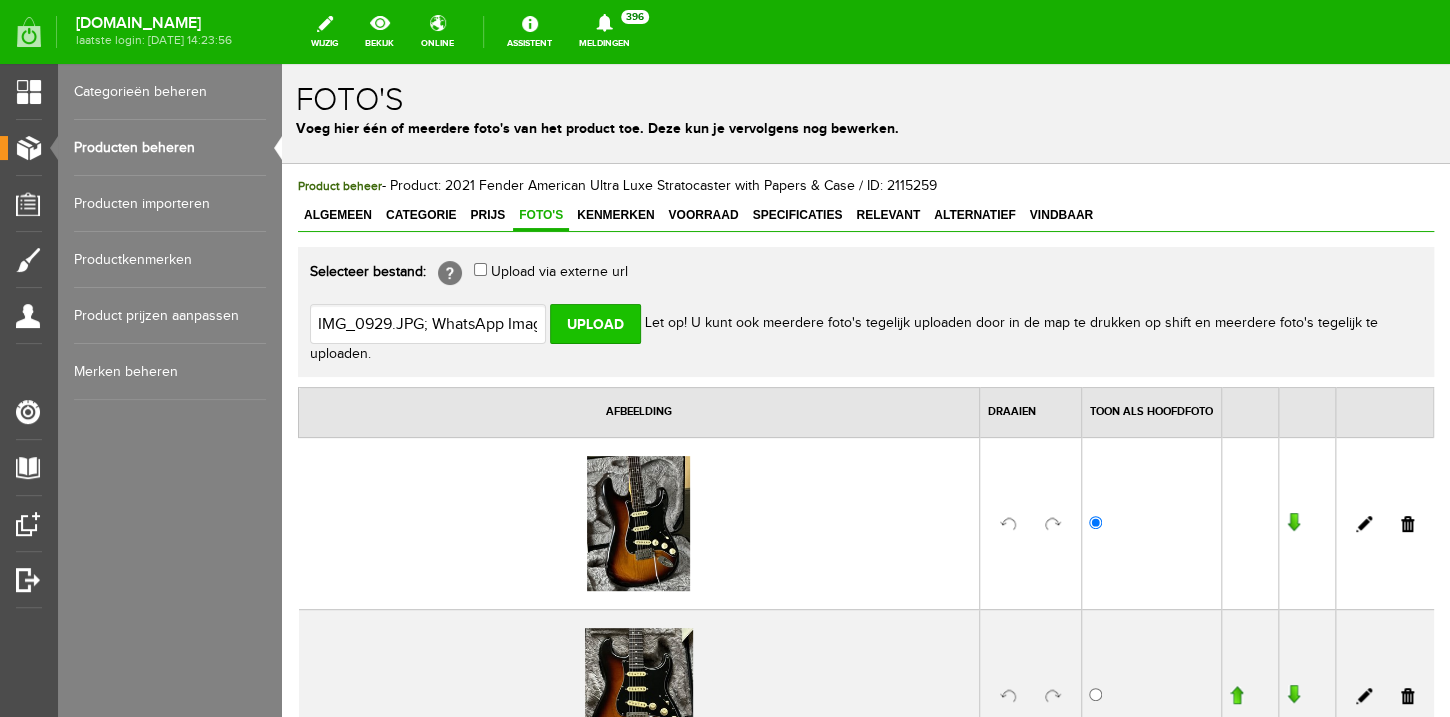 click on "Upload" at bounding box center [595, 324] 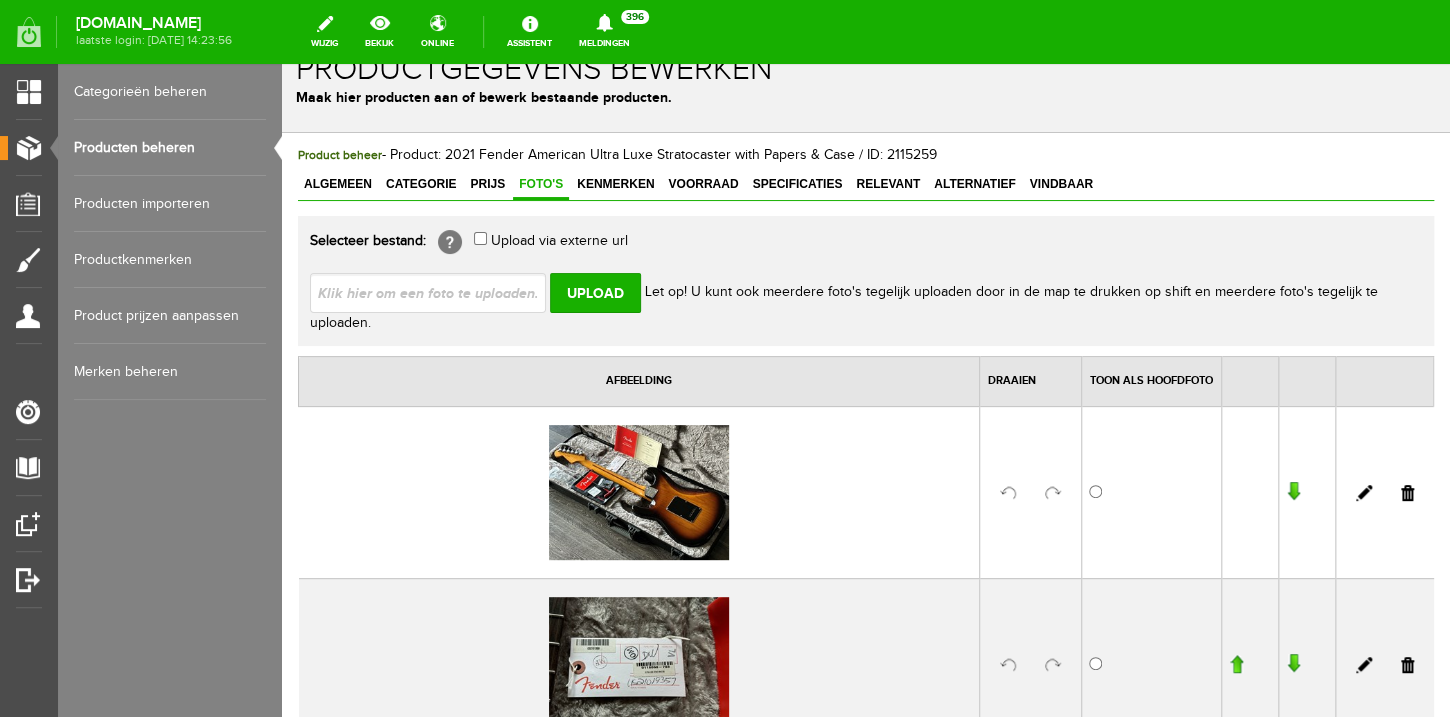 scroll, scrollTop: 0, scrollLeft: 0, axis: both 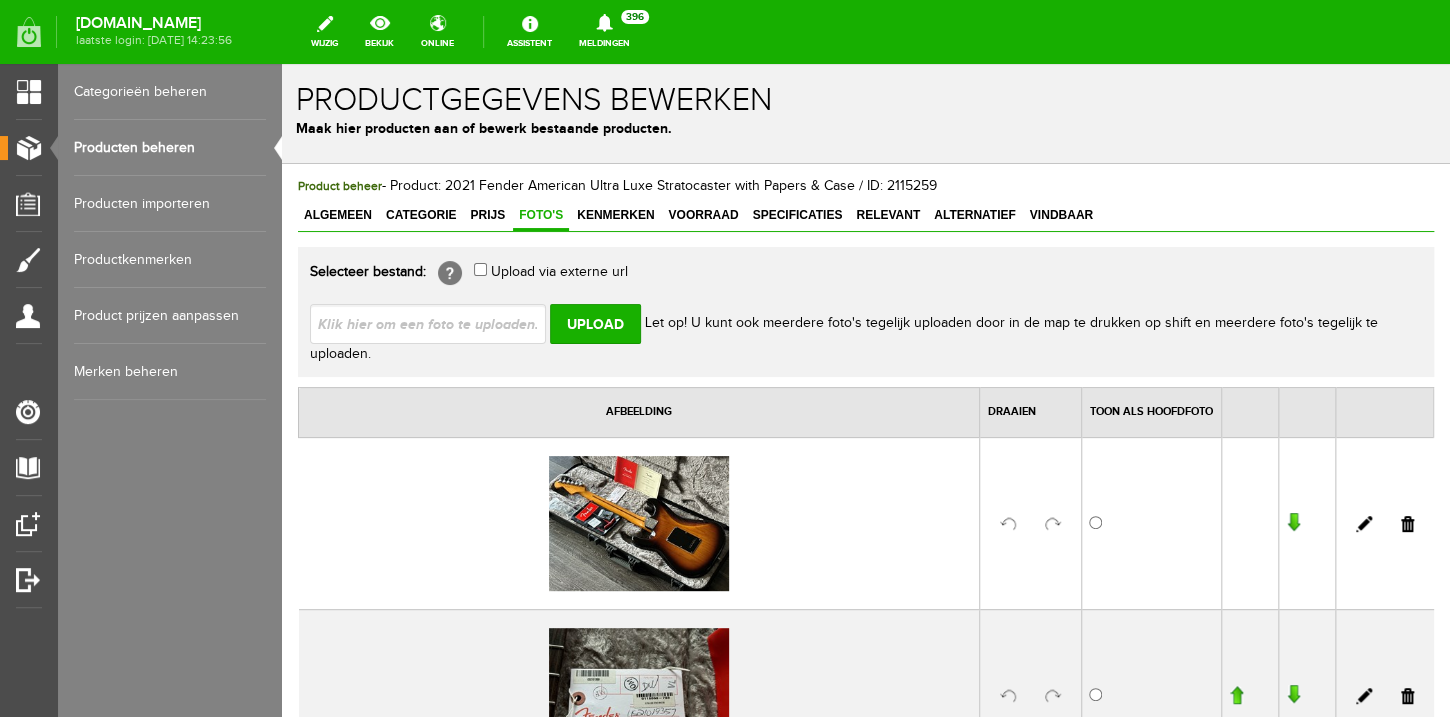 click at bounding box center [436, 323] 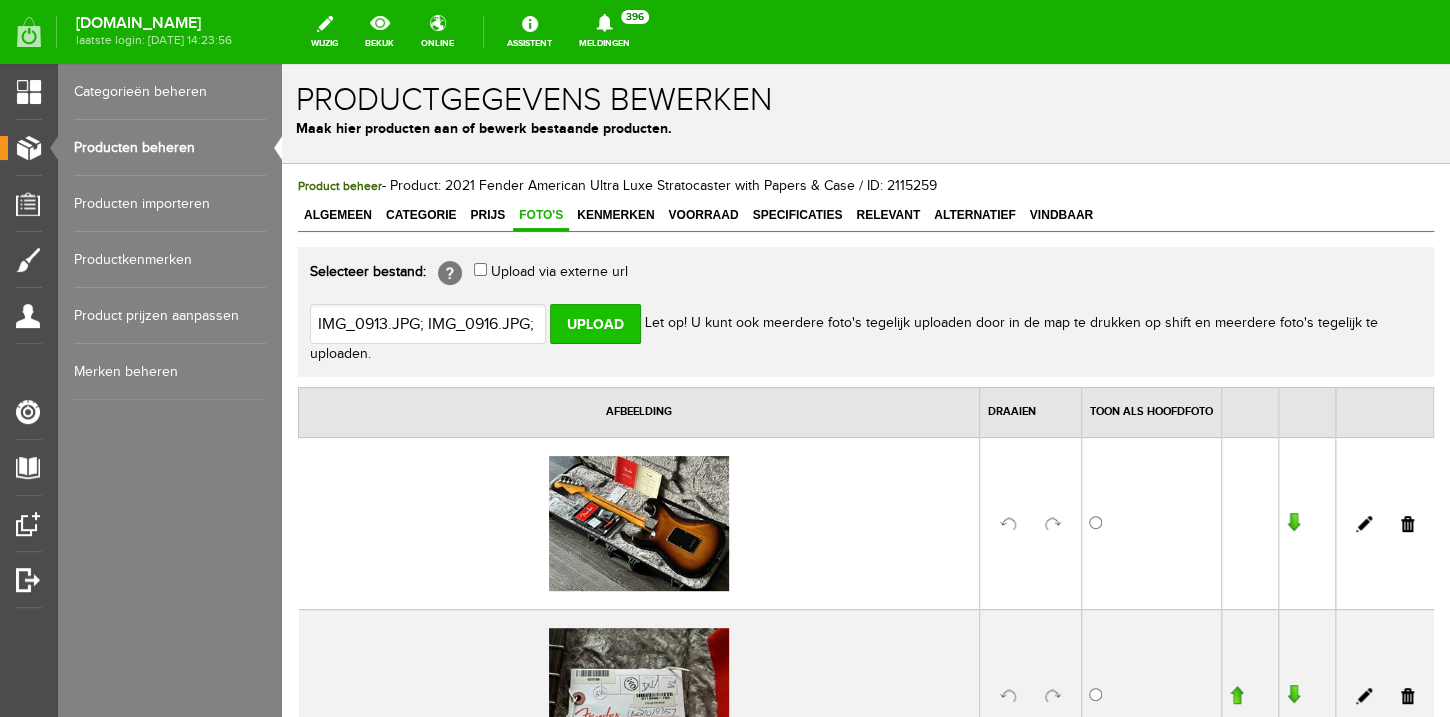 click on "Upload" at bounding box center (595, 324) 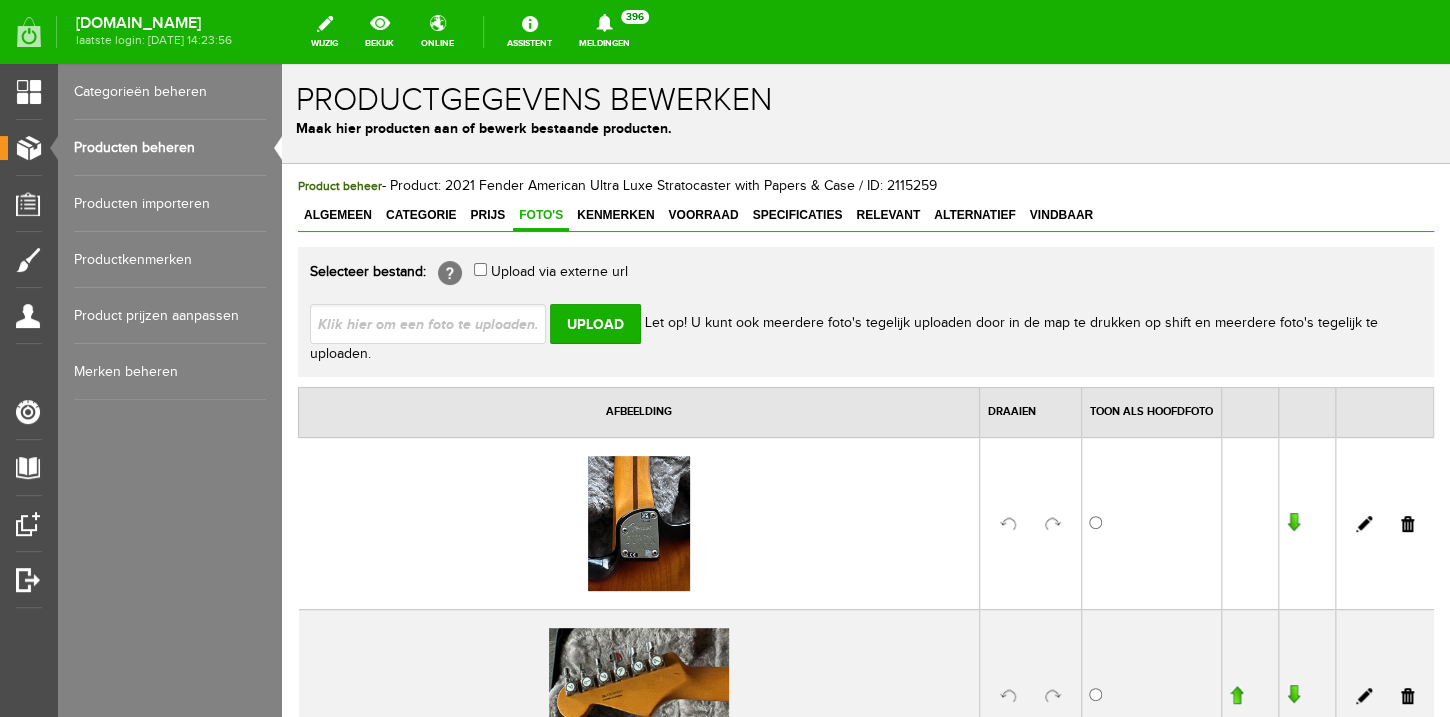 scroll, scrollTop: 0, scrollLeft: 0, axis: both 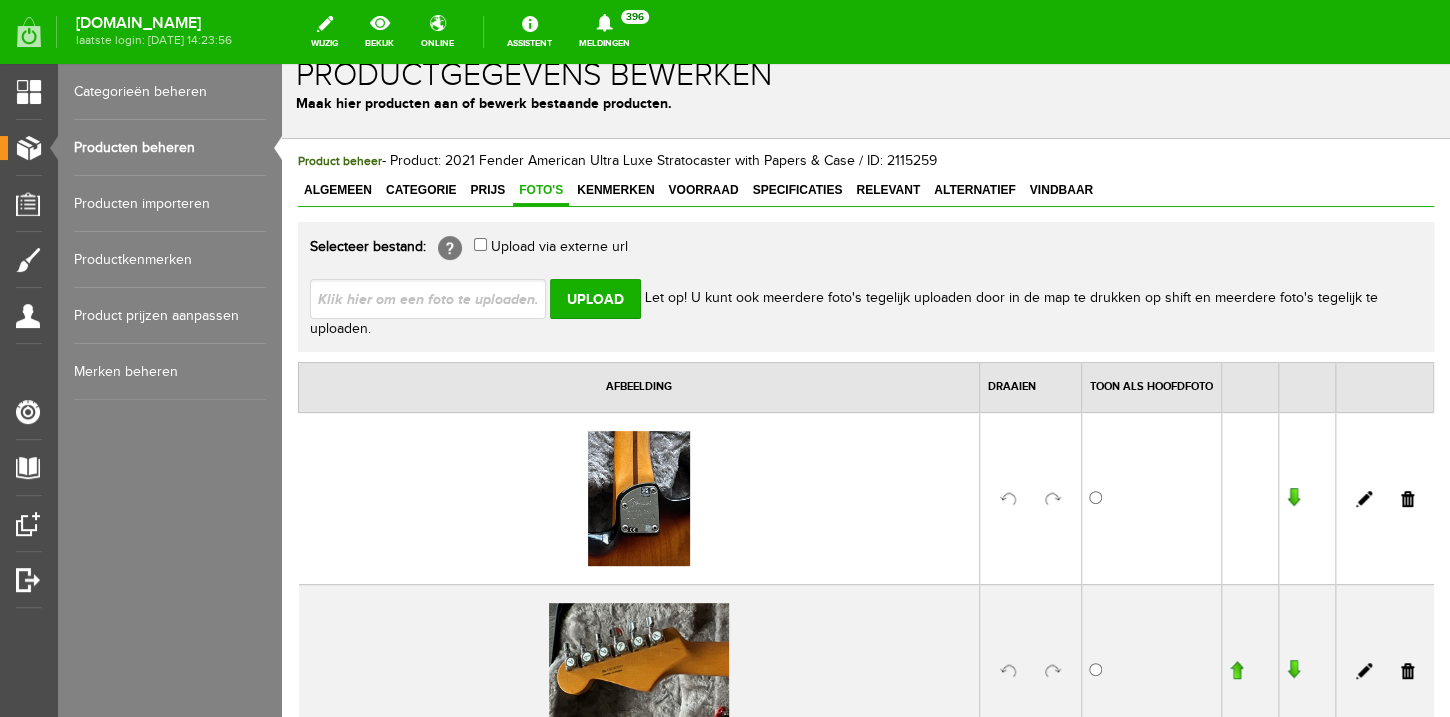 click at bounding box center (436, 298) 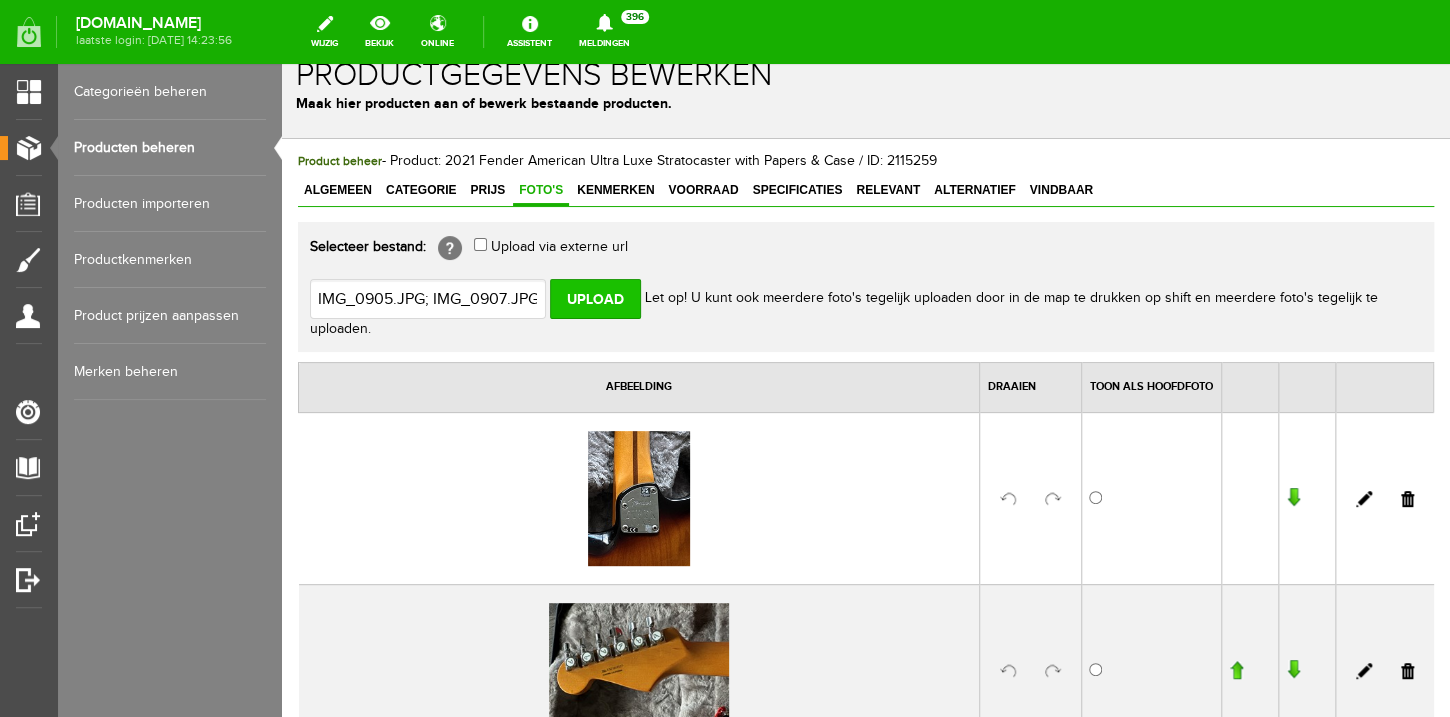 click on "Upload" at bounding box center (595, 299) 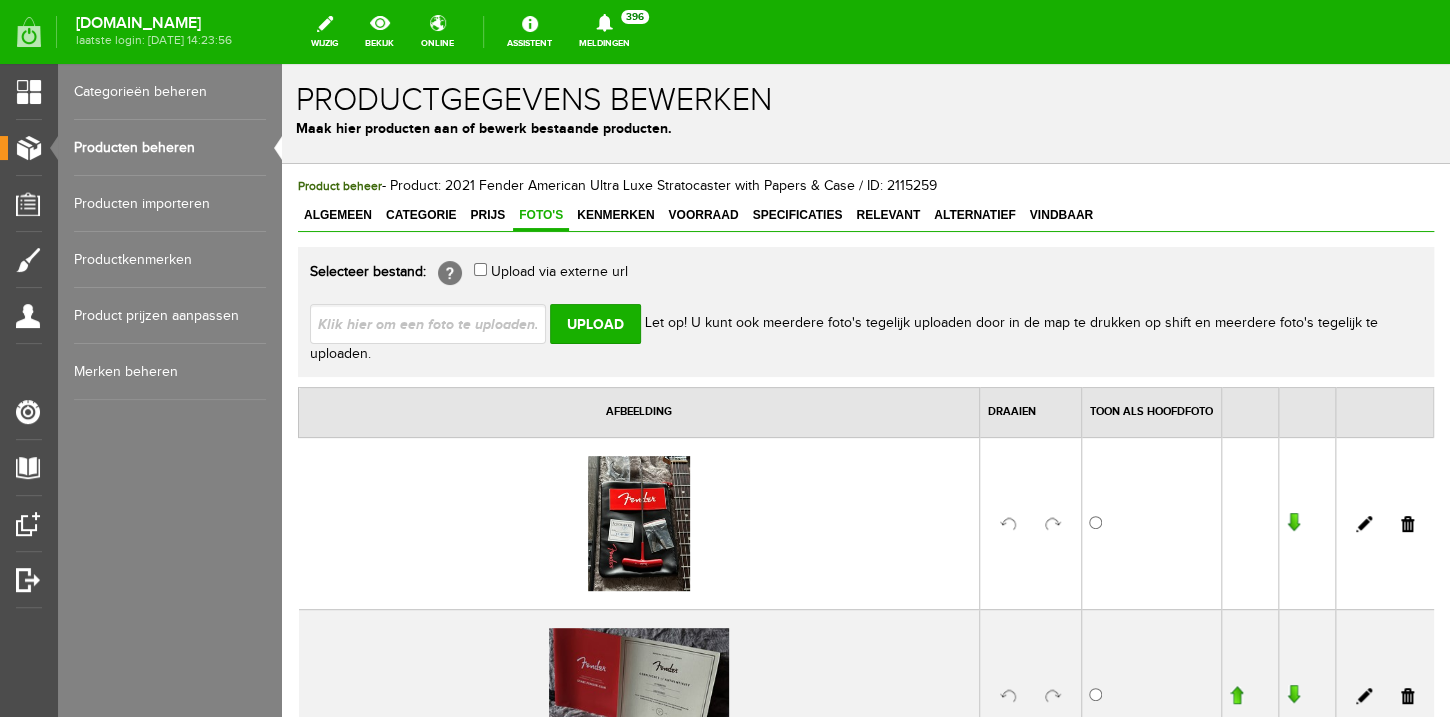 scroll, scrollTop: 0, scrollLeft: 0, axis: both 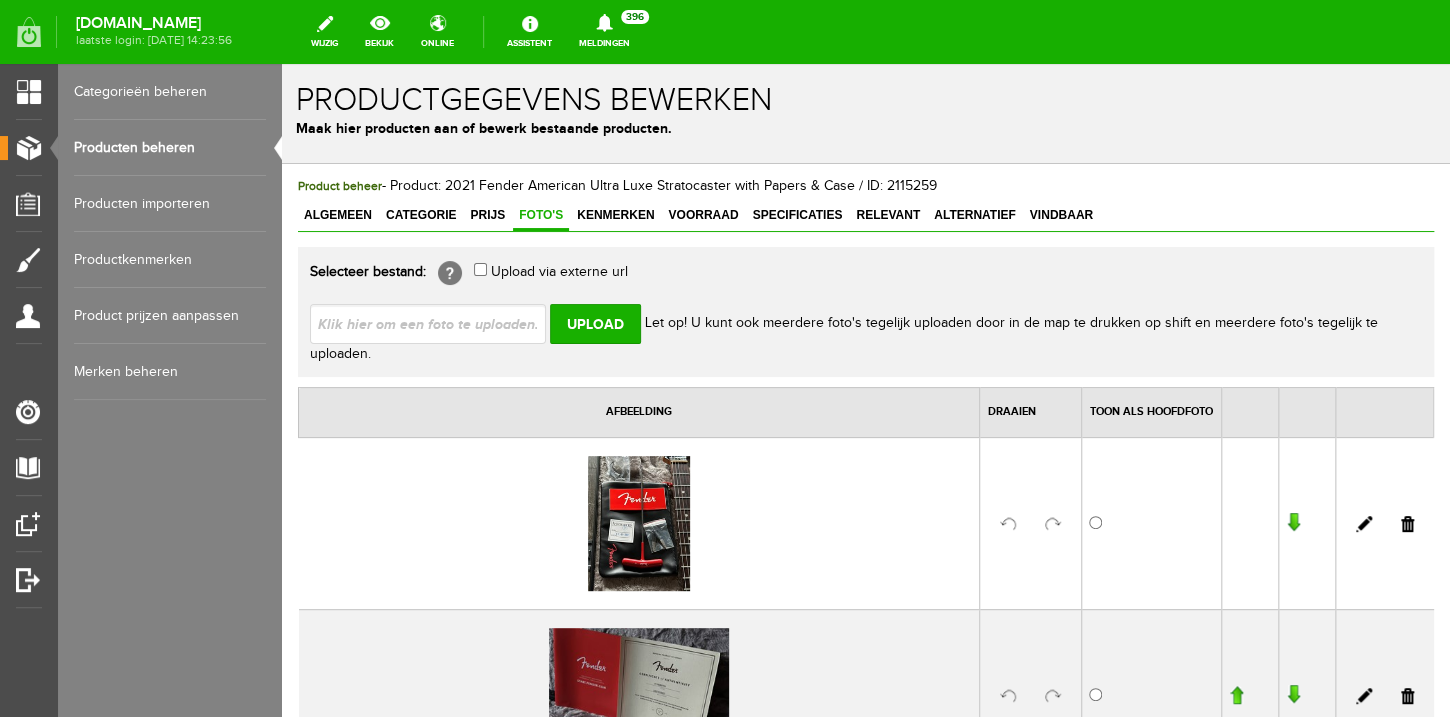 click at bounding box center (1053, 524) 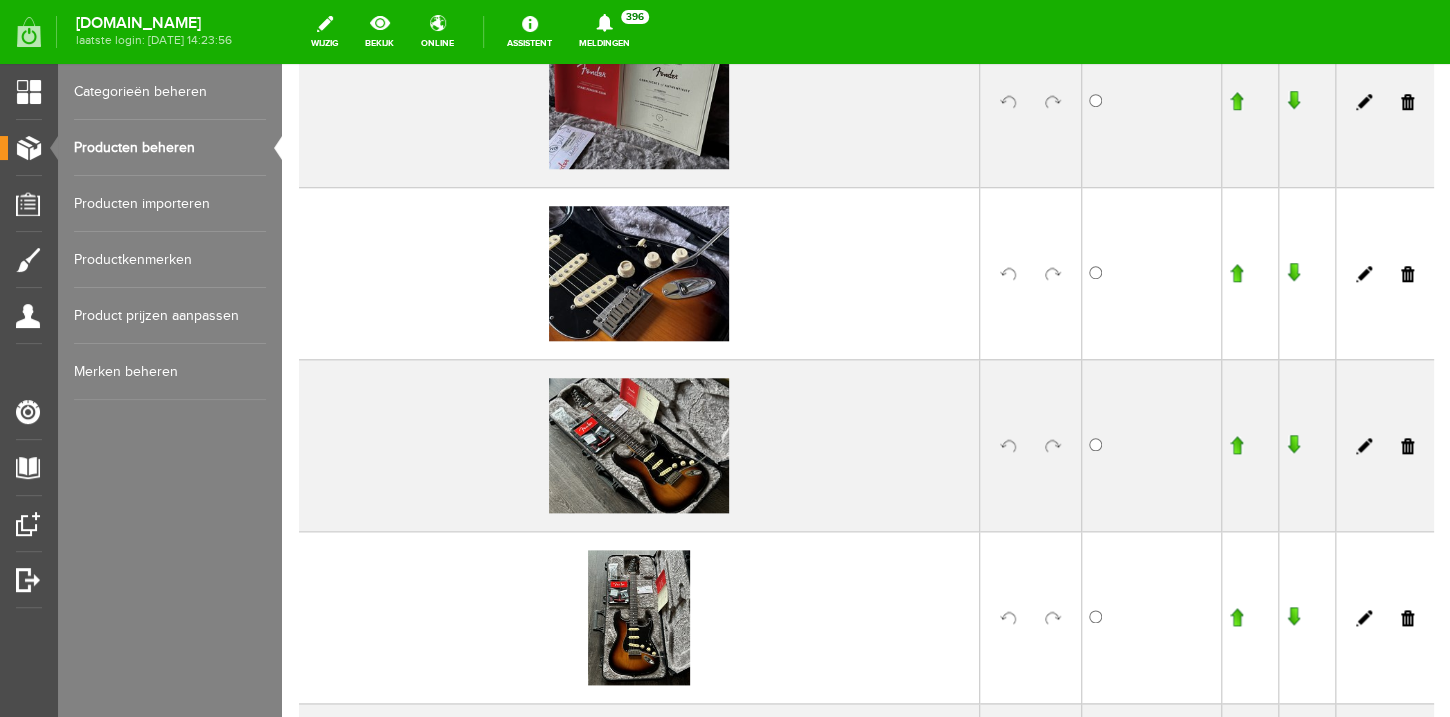 scroll, scrollTop: 896, scrollLeft: 0, axis: vertical 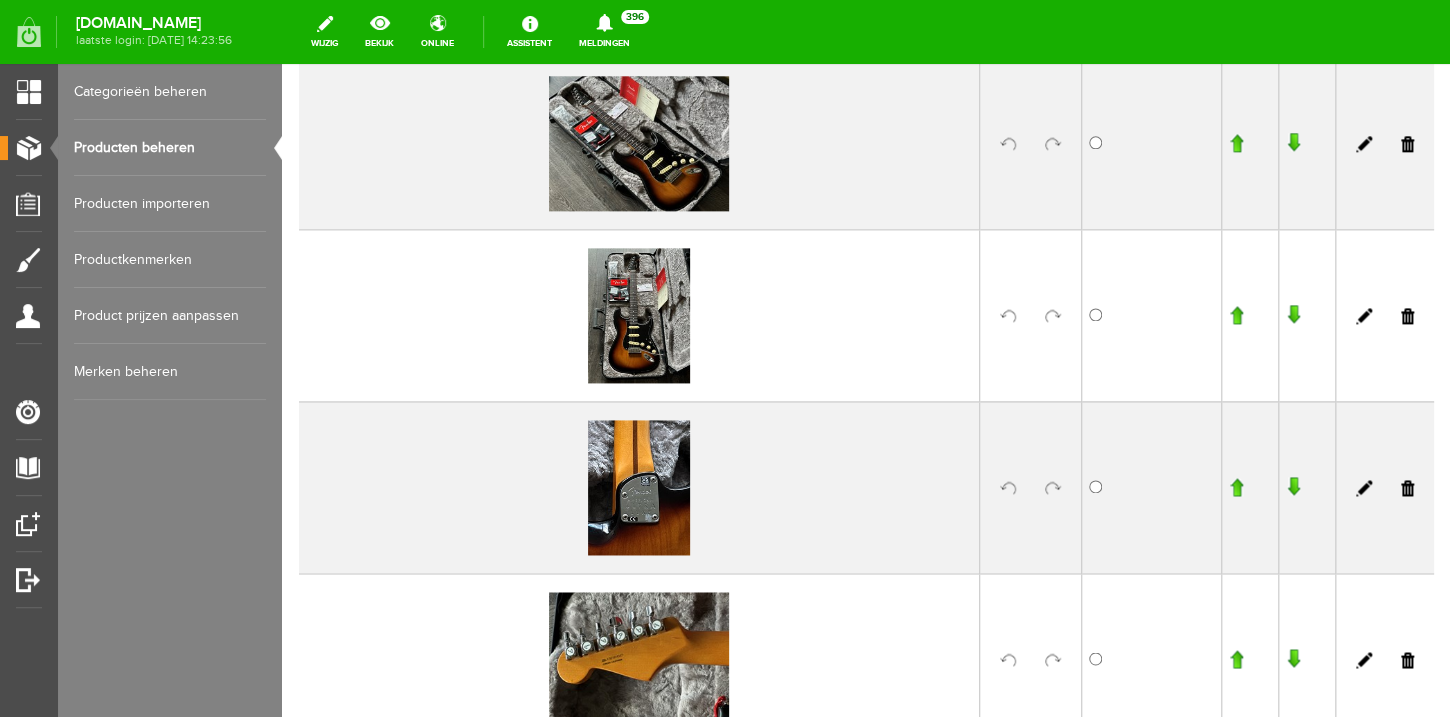 click at bounding box center (1053, 316) 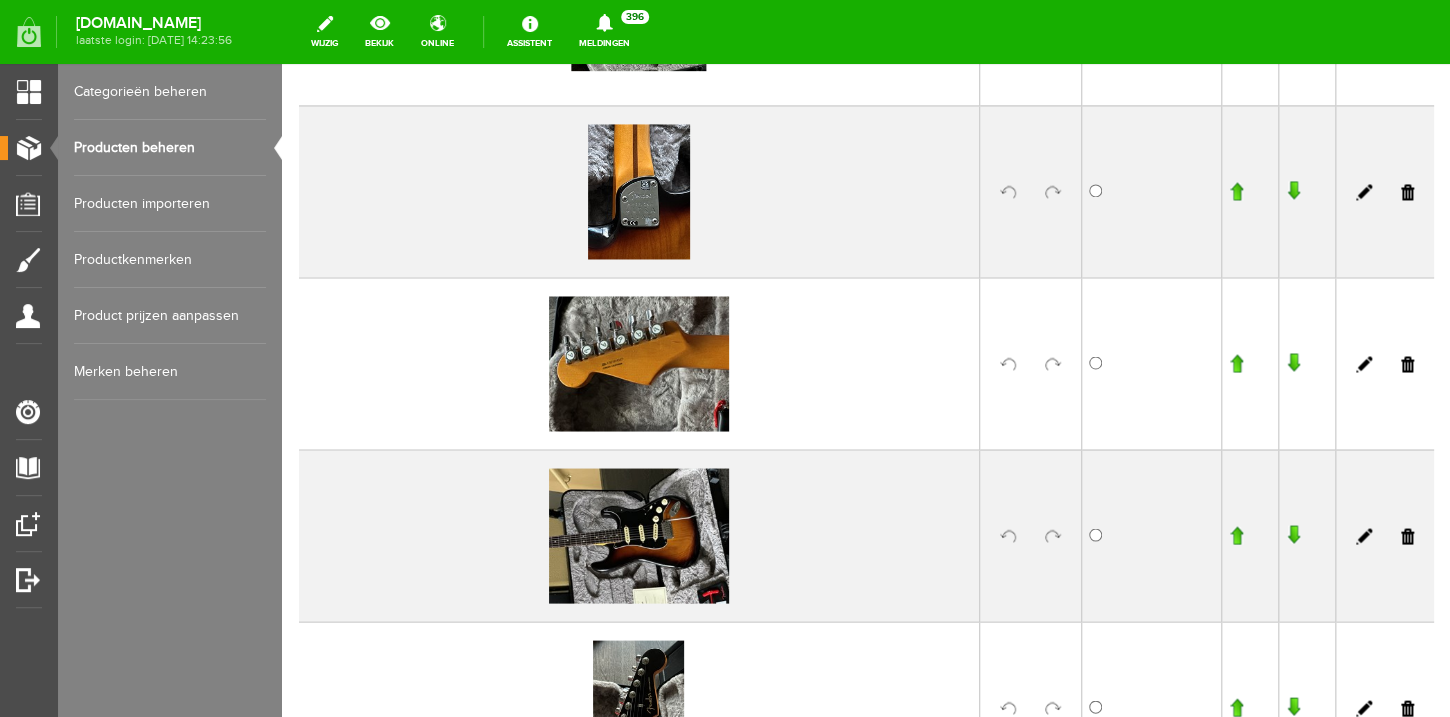 scroll, scrollTop: 1237, scrollLeft: 0, axis: vertical 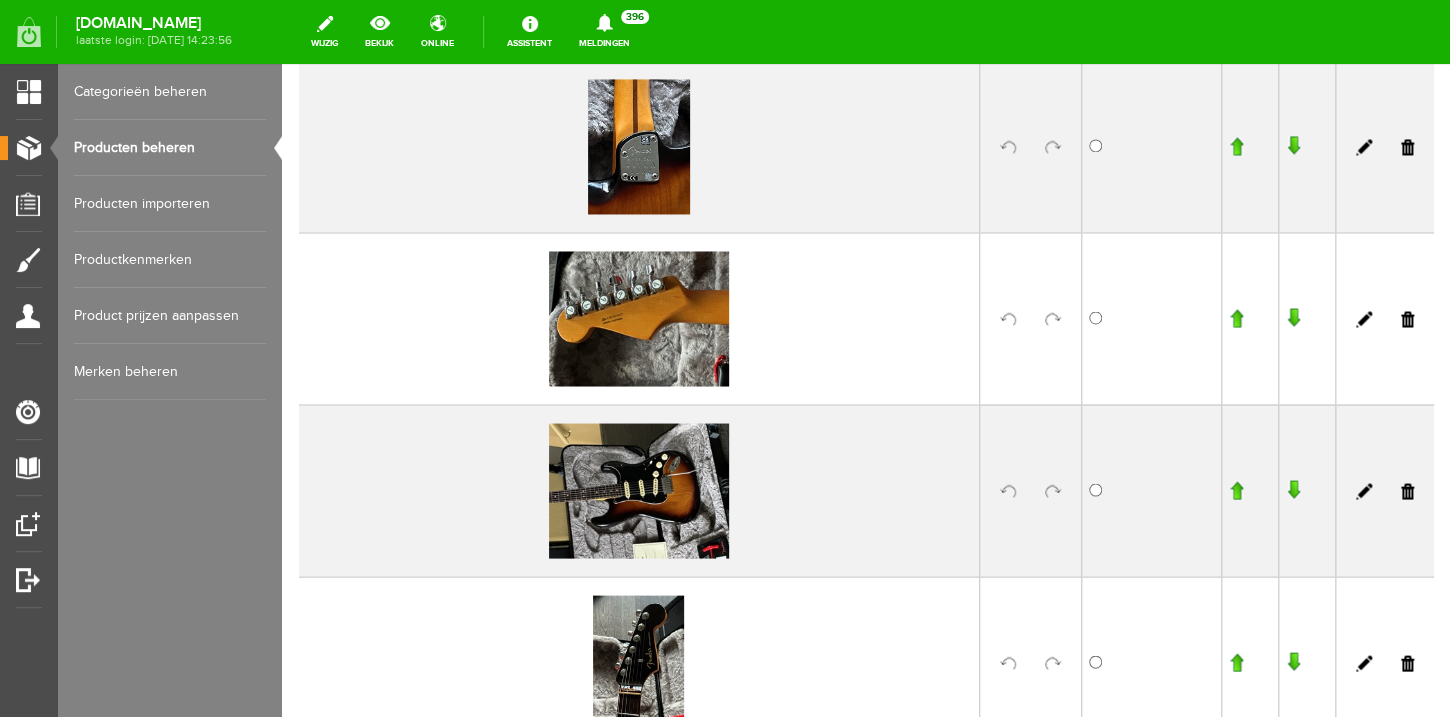 click at bounding box center [1053, 491] 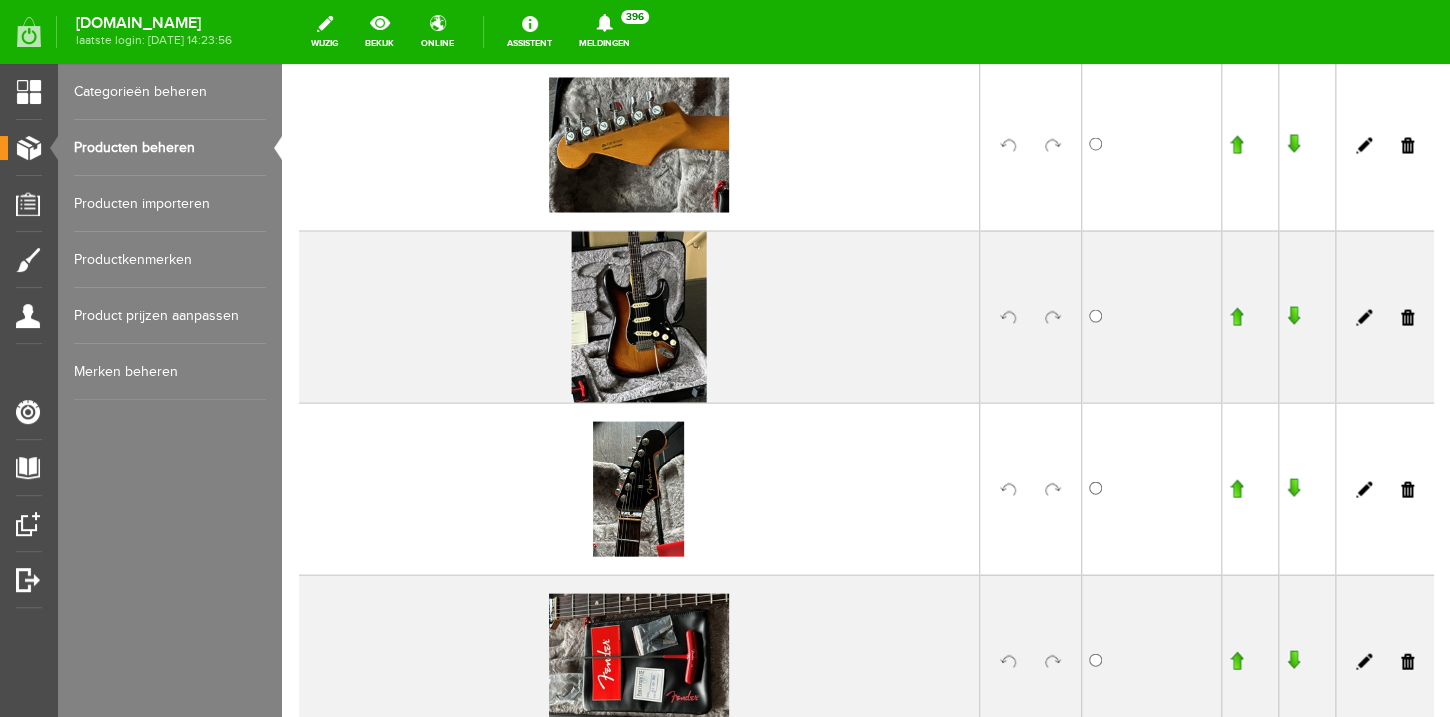 scroll, scrollTop: 1435, scrollLeft: 0, axis: vertical 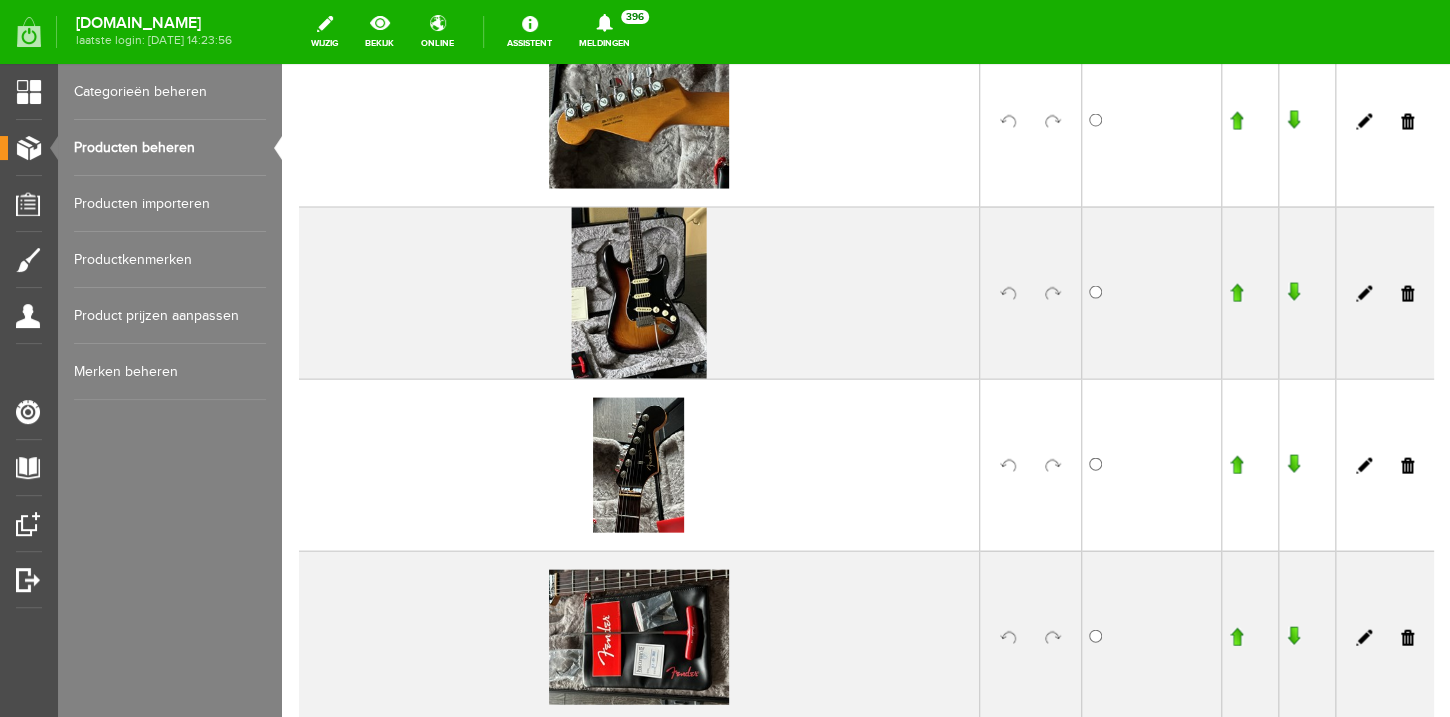 click at bounding box center [1407, 293] 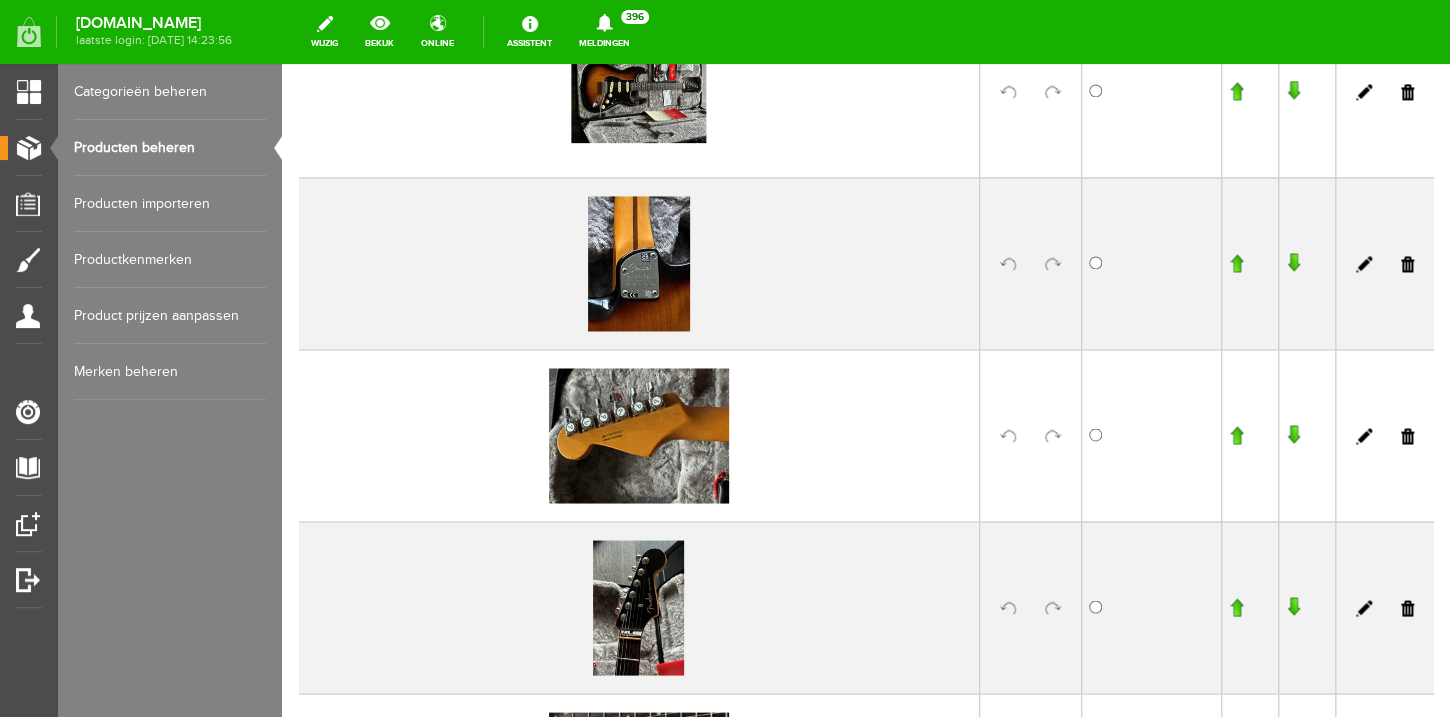 scroll, scrollTop: 1536, scrollLeft: 0, axis: vertical 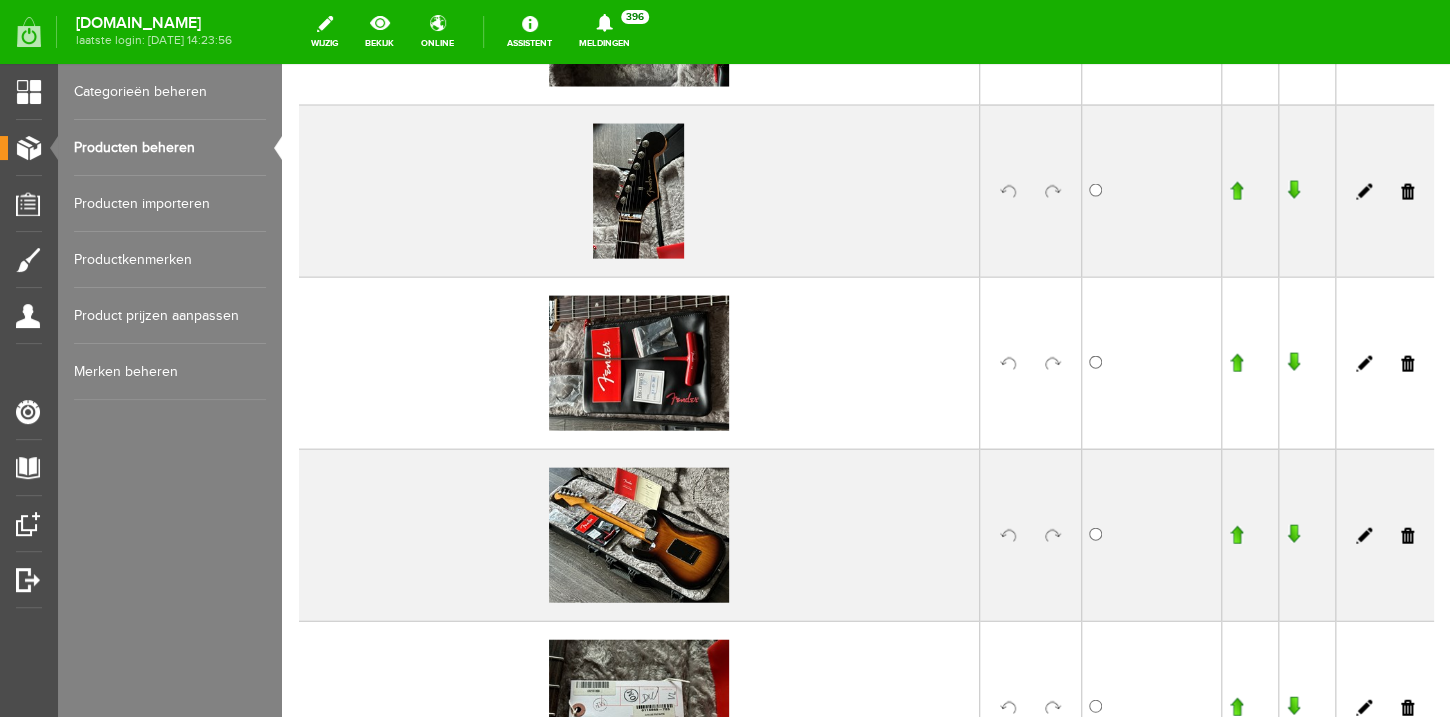 click at bounding box center (1407, 364) 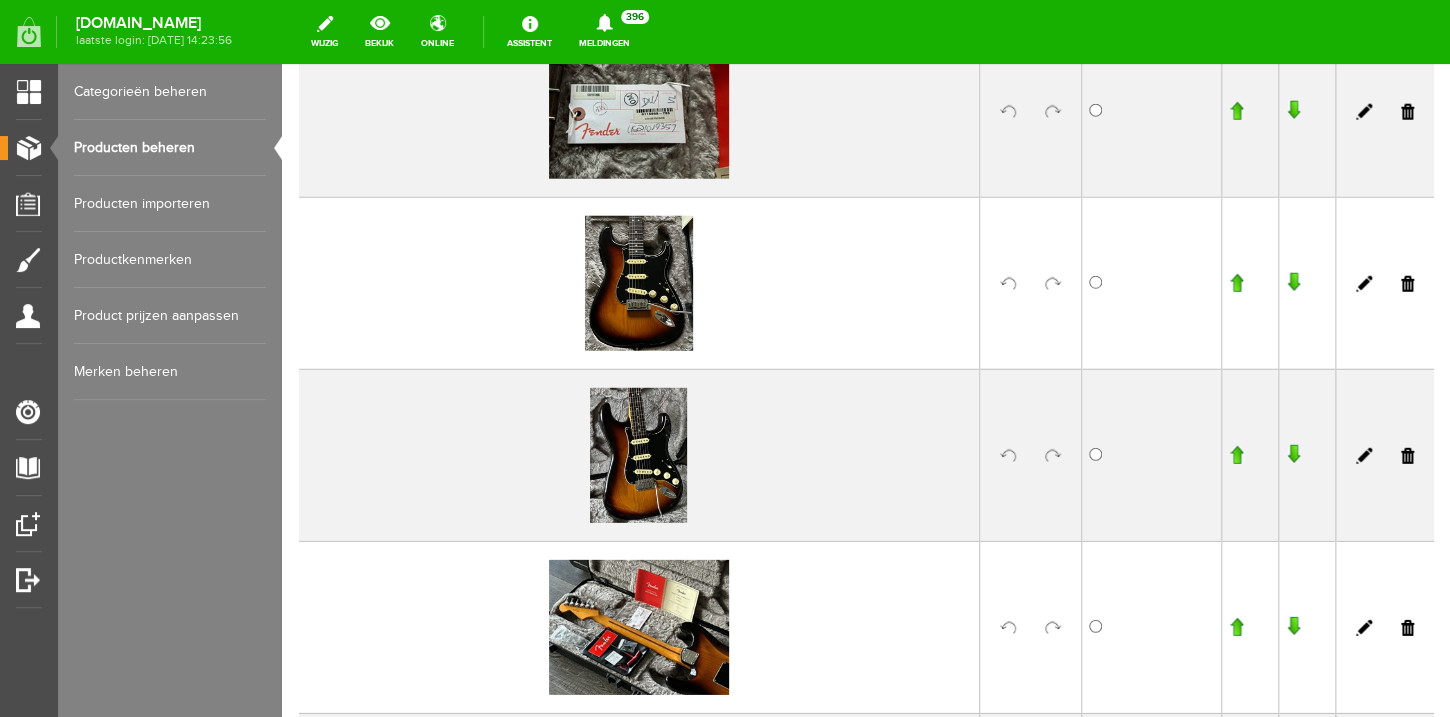 scroll, scrollTop: 2038, scrollLeft: 0, axis: vertical 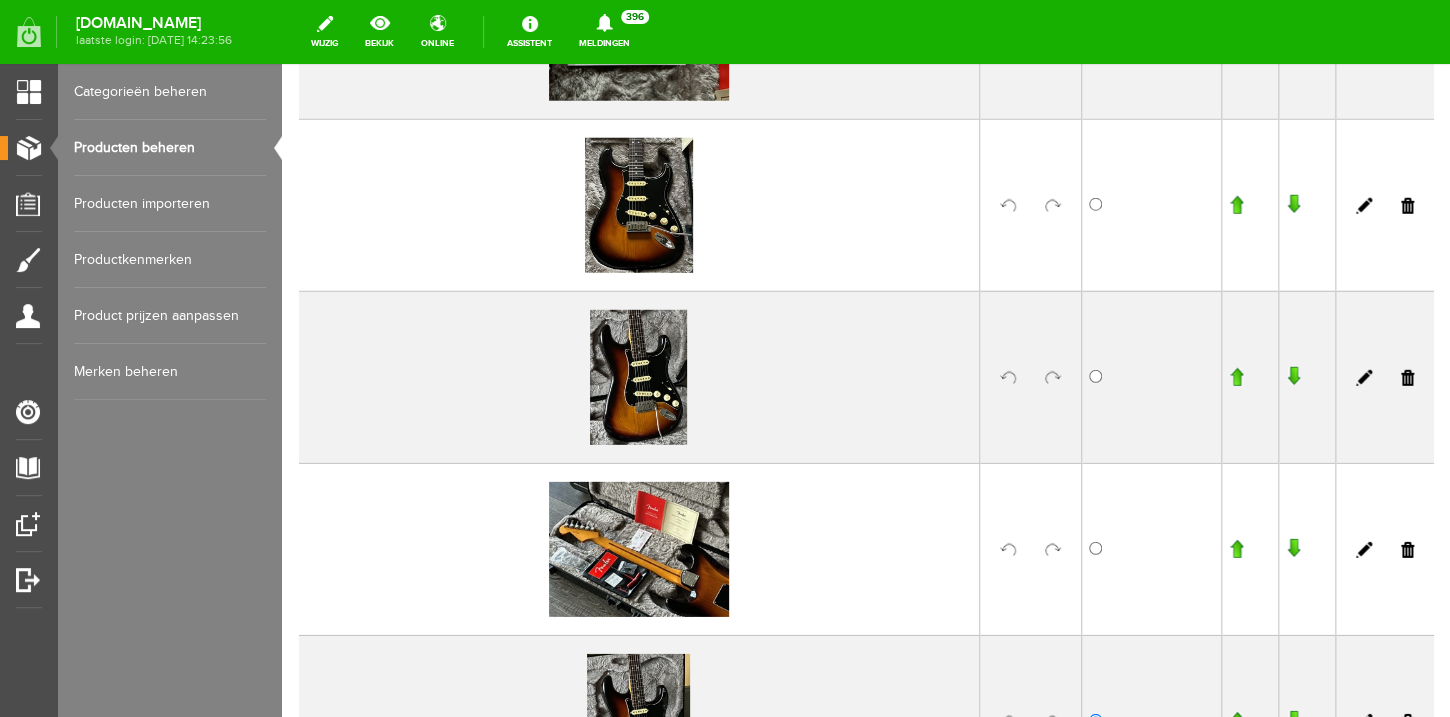 click at bounding box center (1152, 377) 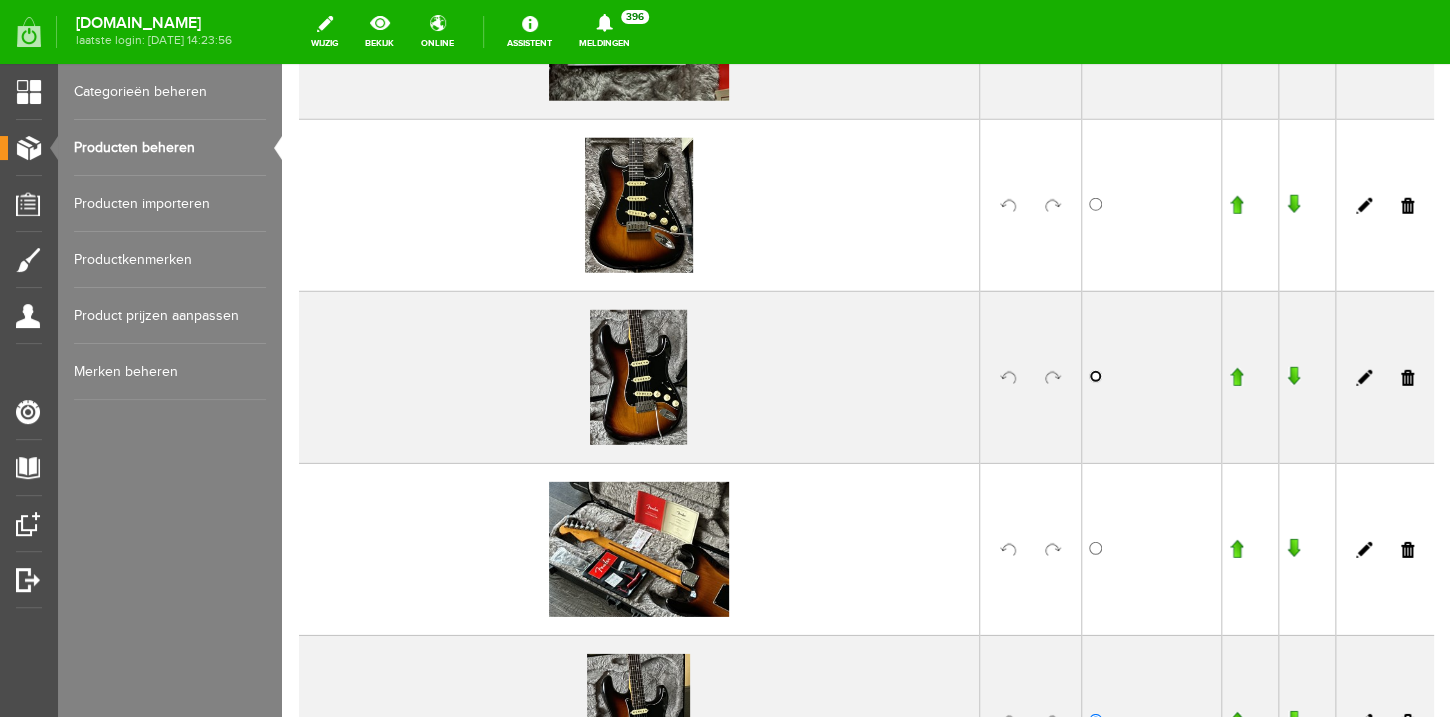 click at bounding box center [1095, 376] 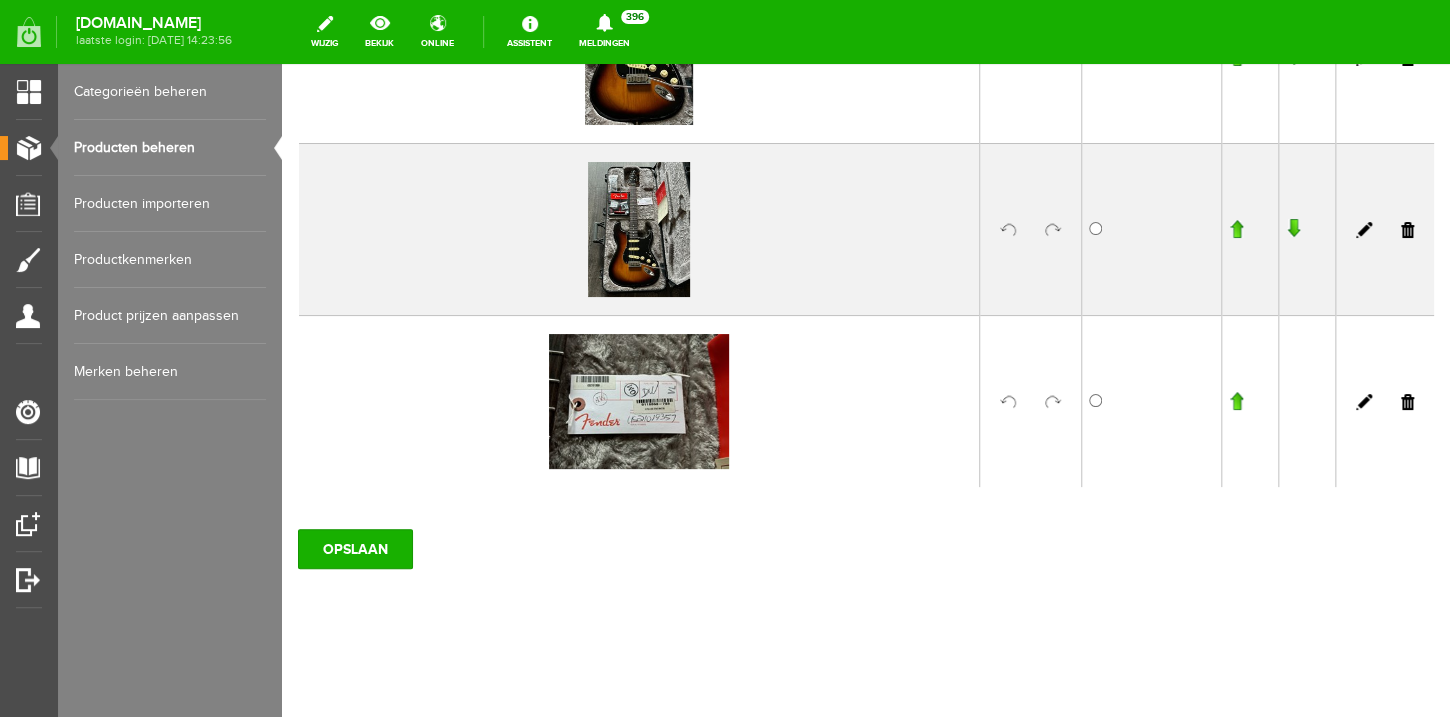 scroll, scrollTop: 2891, scrollLeft: 0, axis: vertical 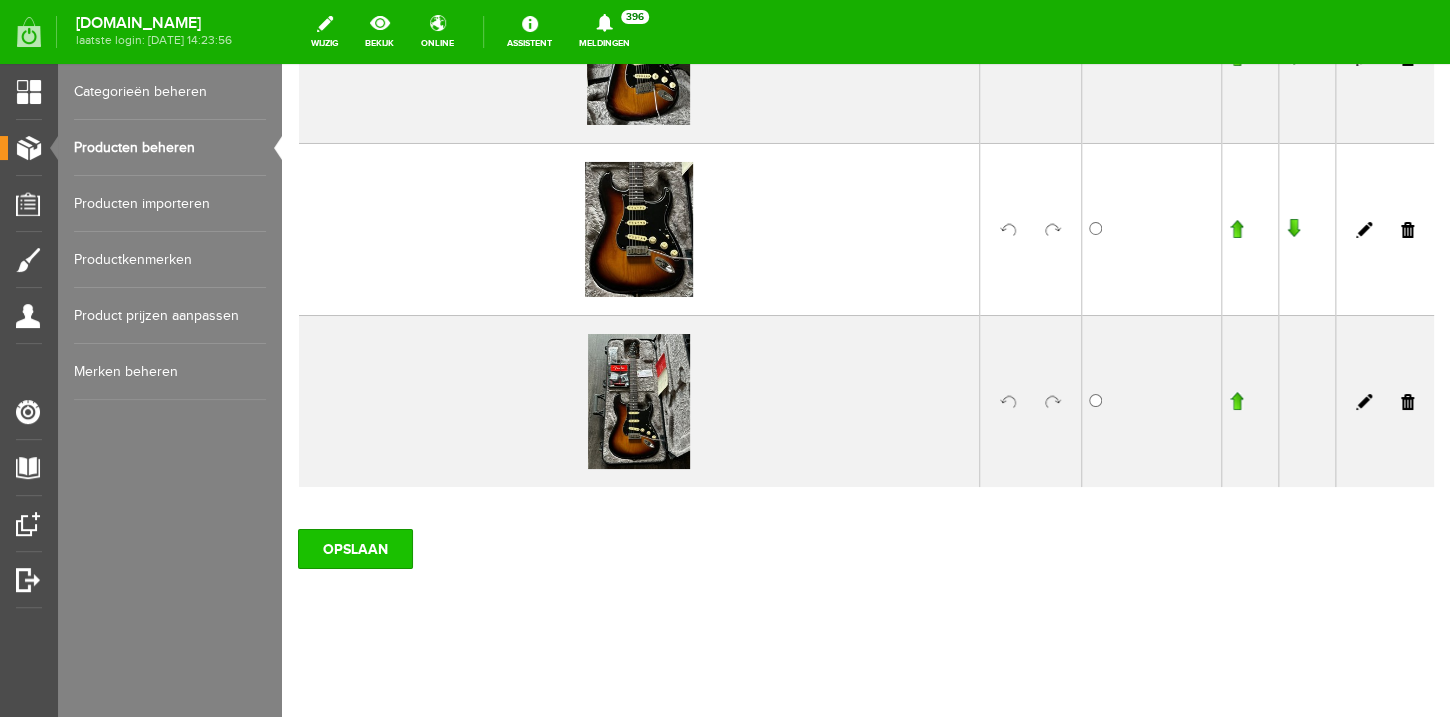 click on "OPSLAAN" at bounding box center (355, 549) 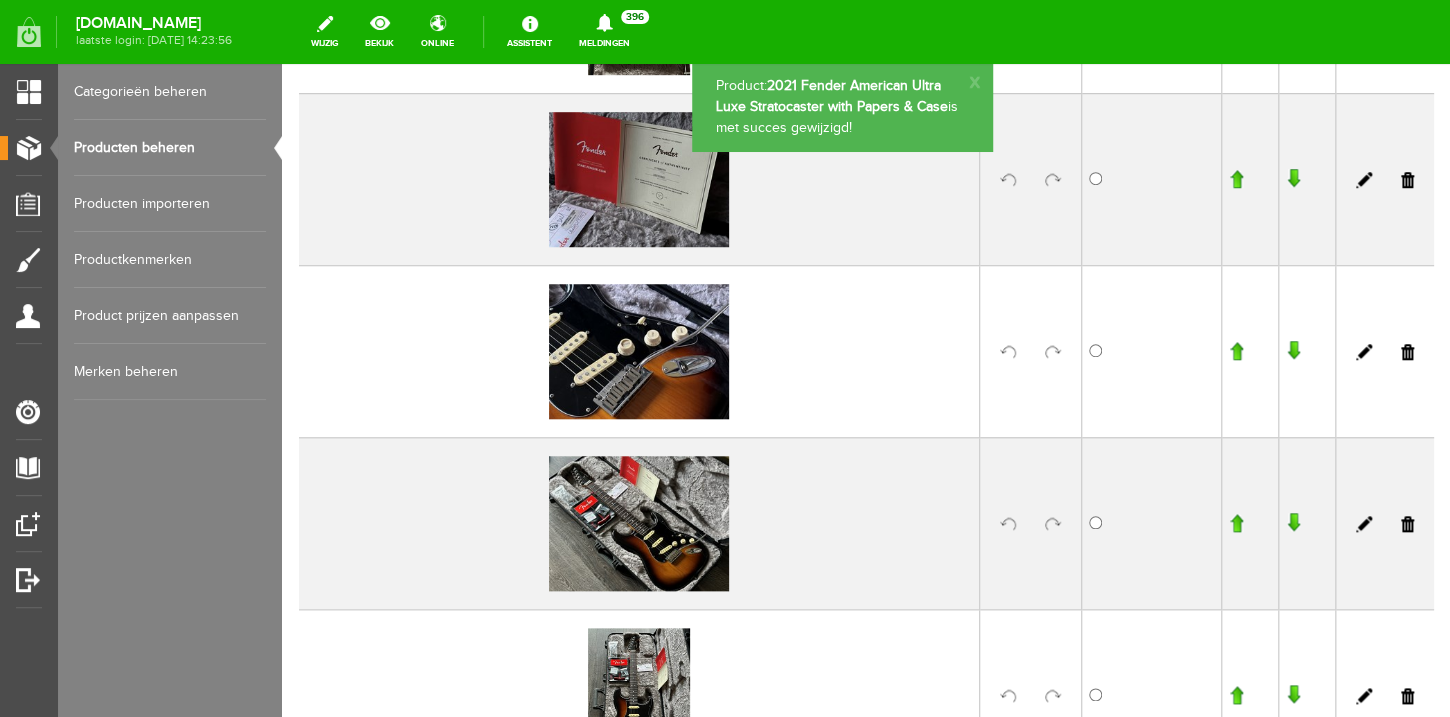 scroll, scrollTop: 640, scrollLeft: 0, axis: vertical 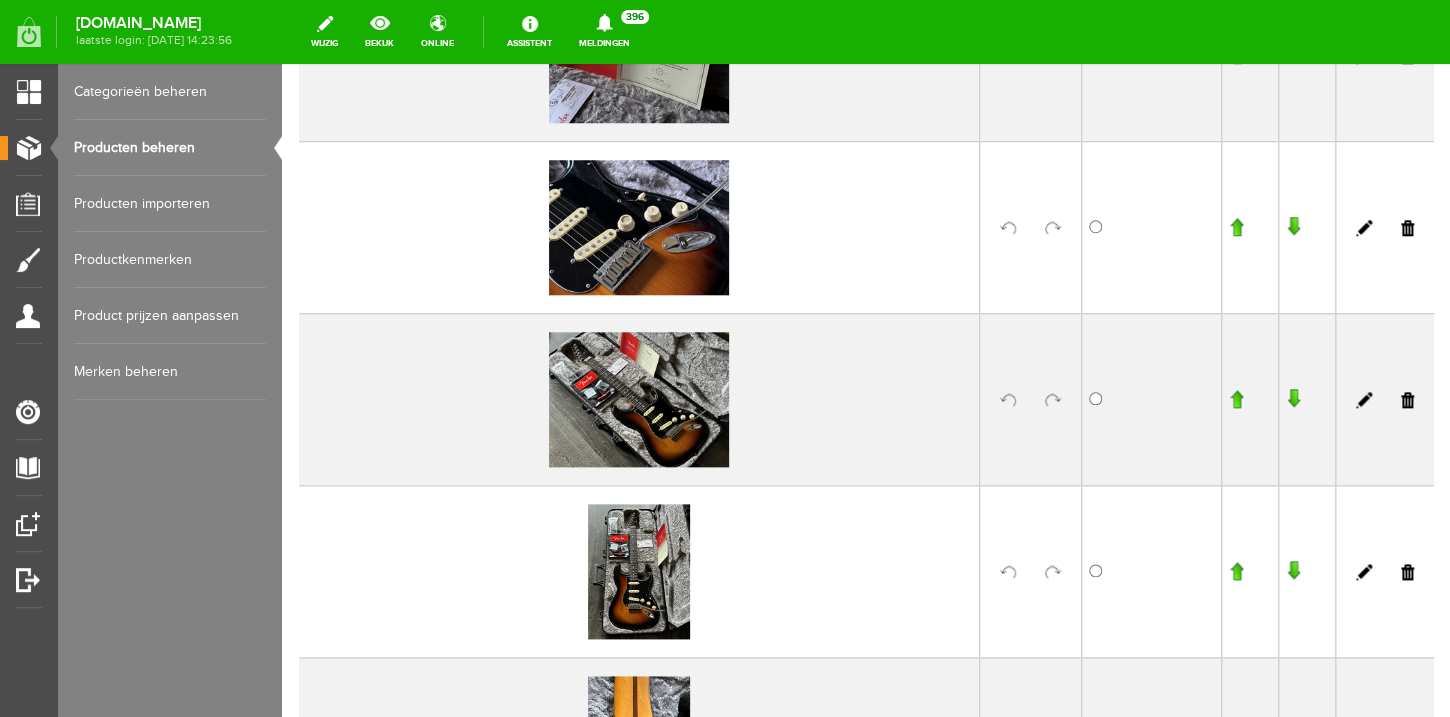 click at bounding box center [1236, 399] 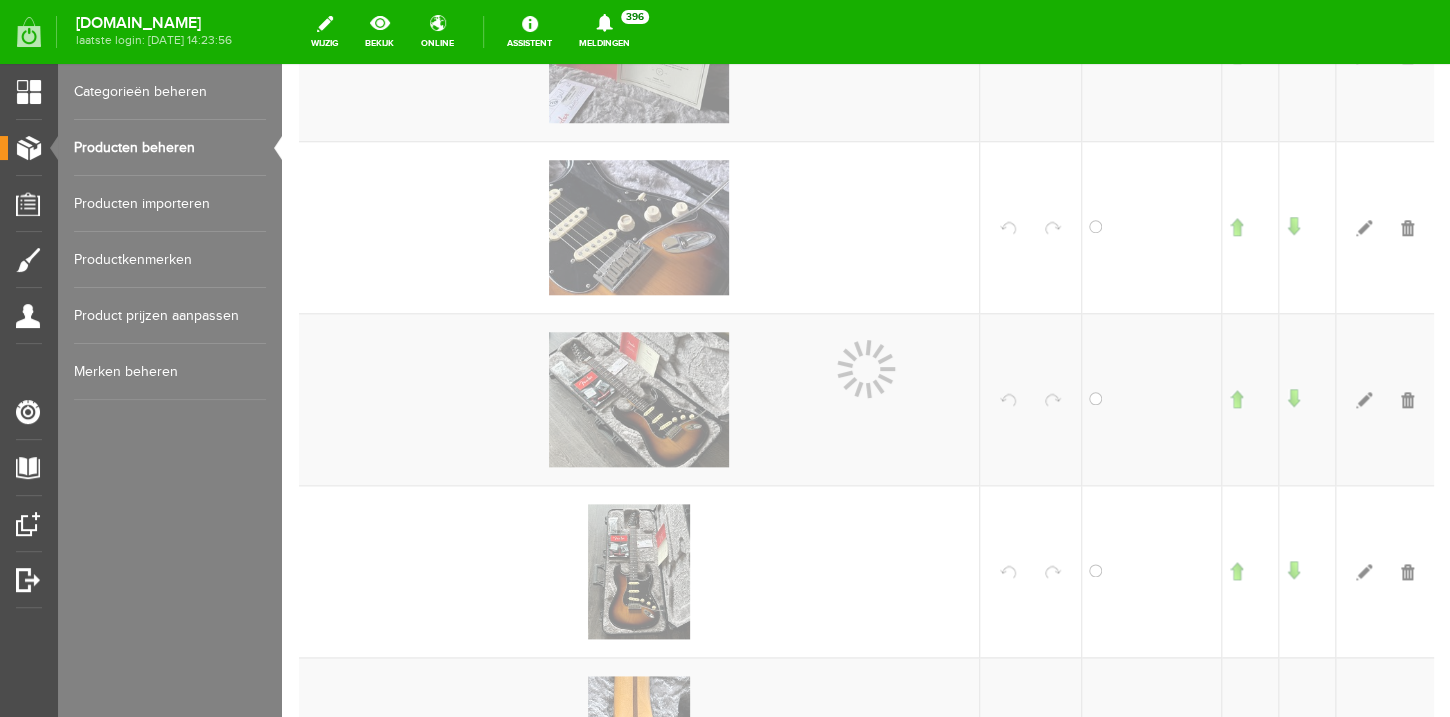 scroll, scrollTop: 661, scrollLeft: 0, axis: vertical 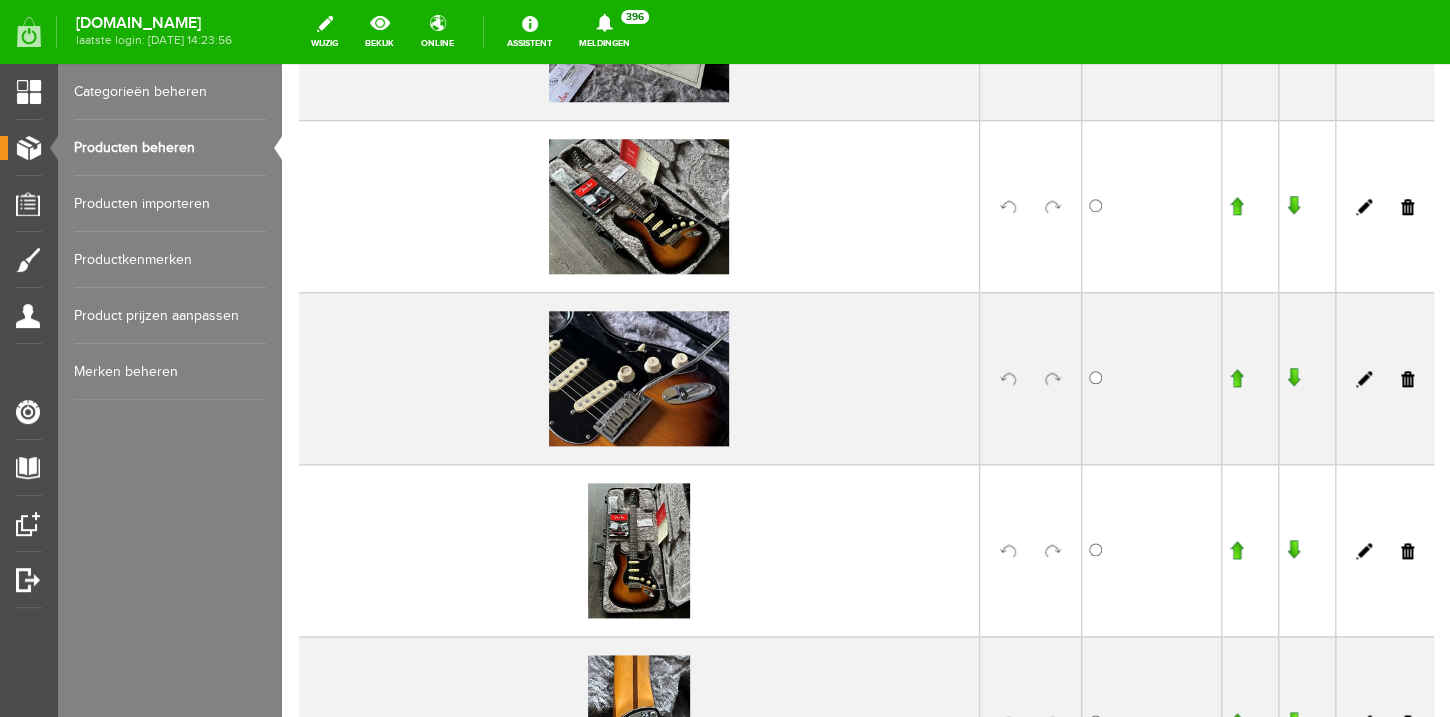 click at bounding box center [1236, 206] 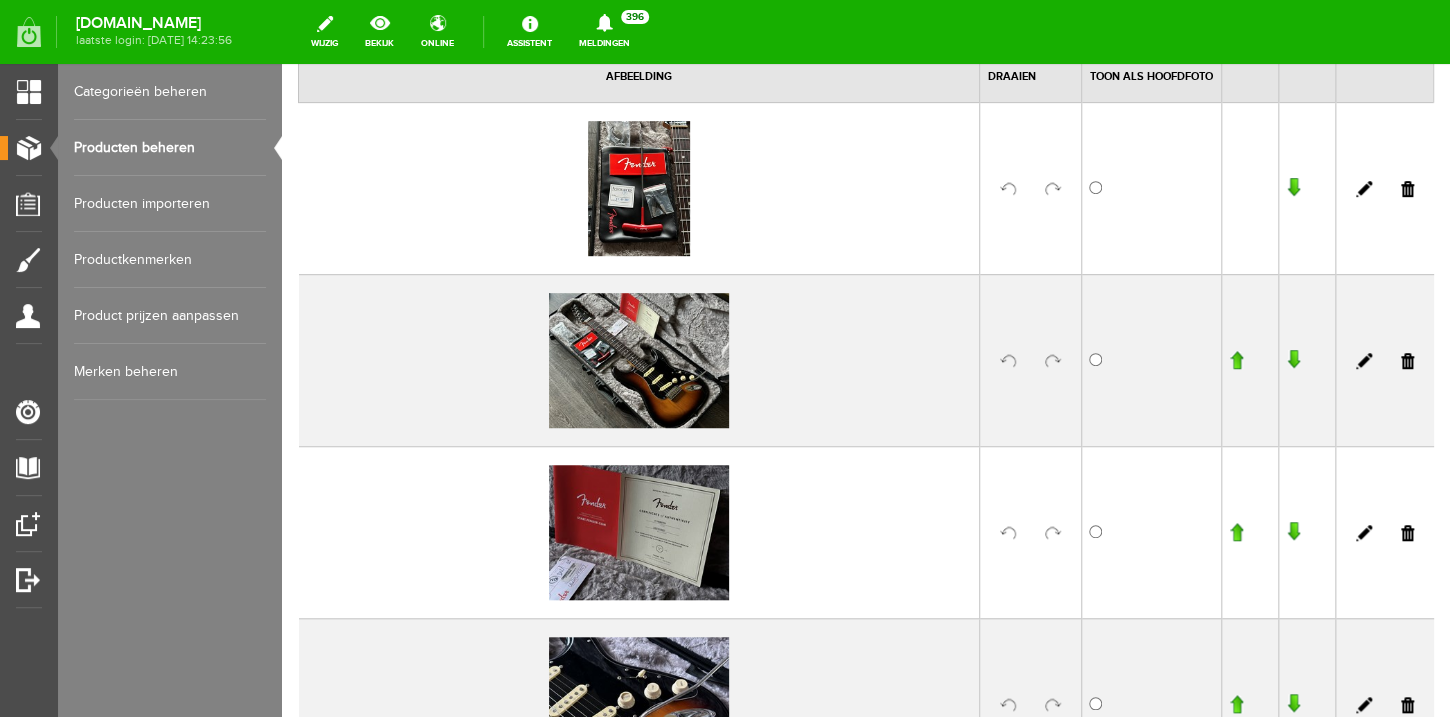scroll, scrollTop: 315, scrollLeft: 0, axis: vertical 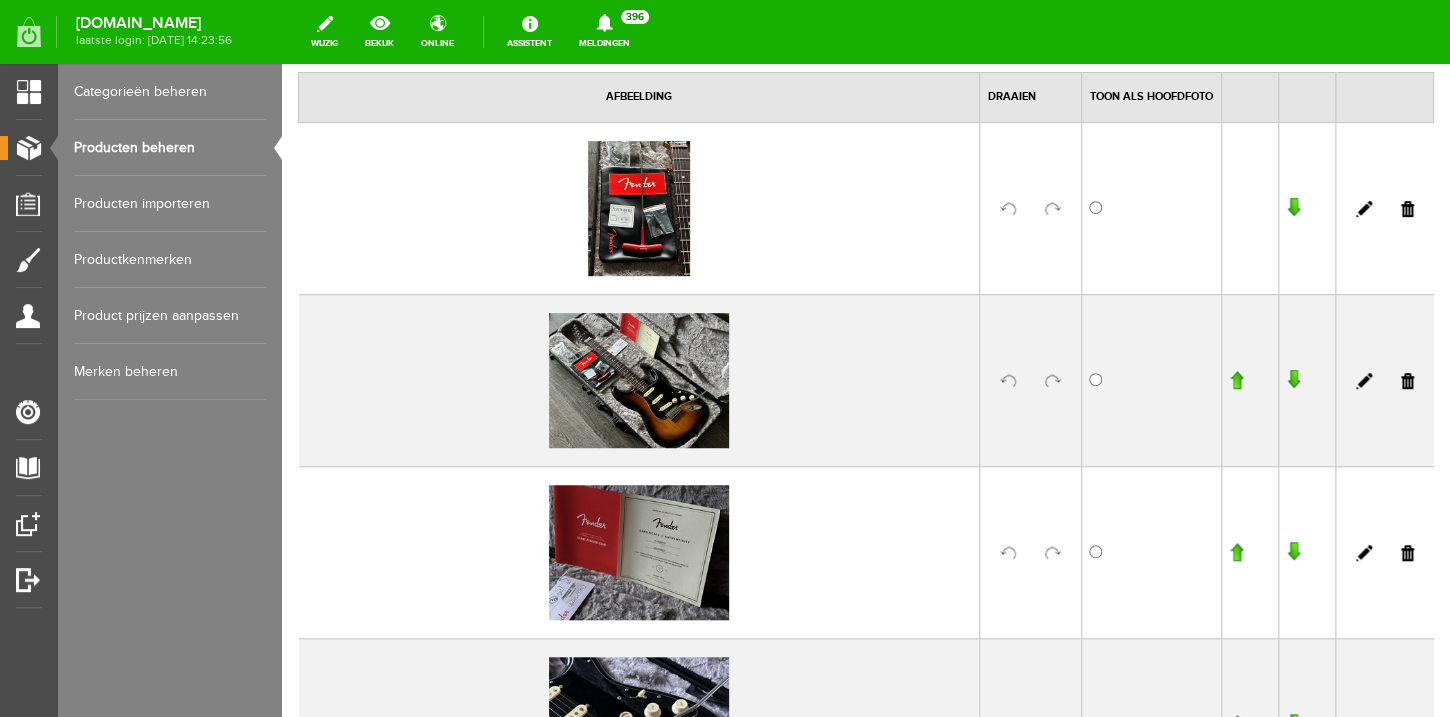 click at bounding box center [1236, 380] 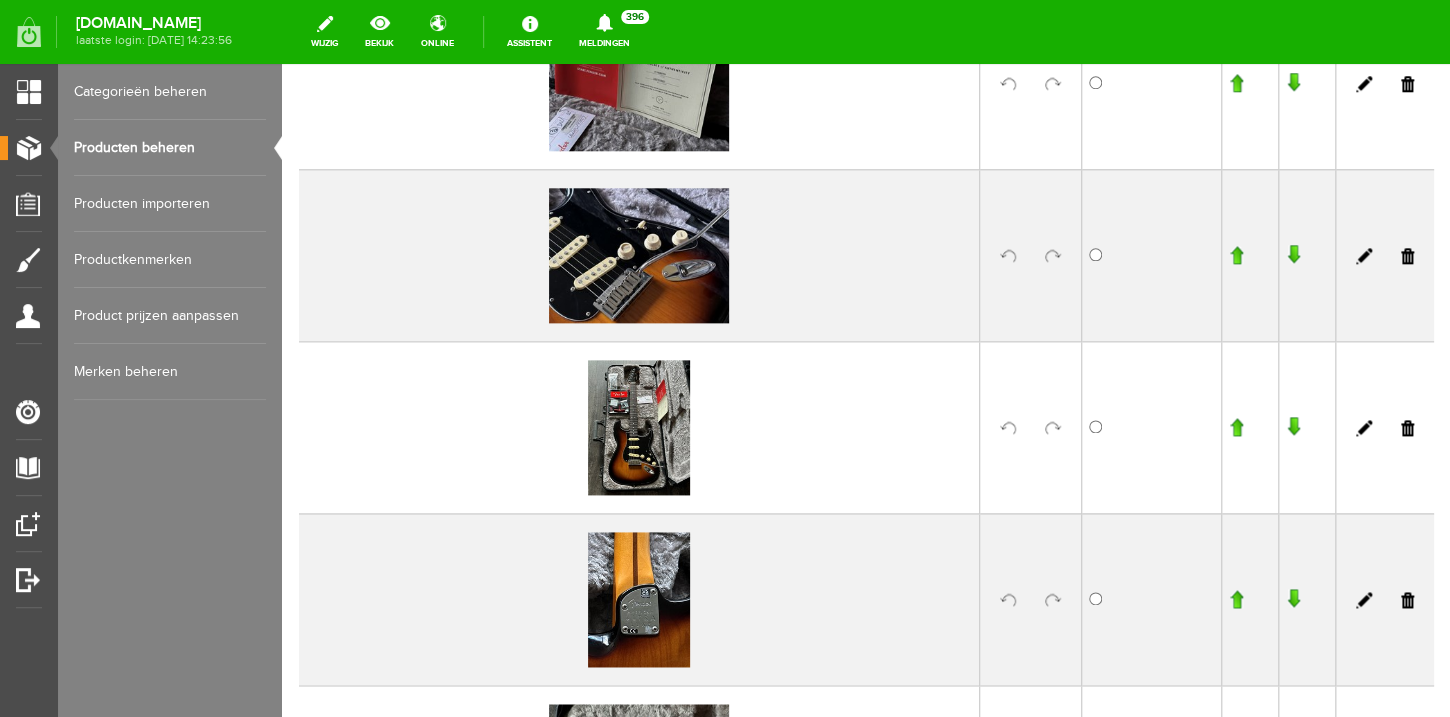 scroll, scrollTop: 816, scrollLeft: 0, axis: vertical 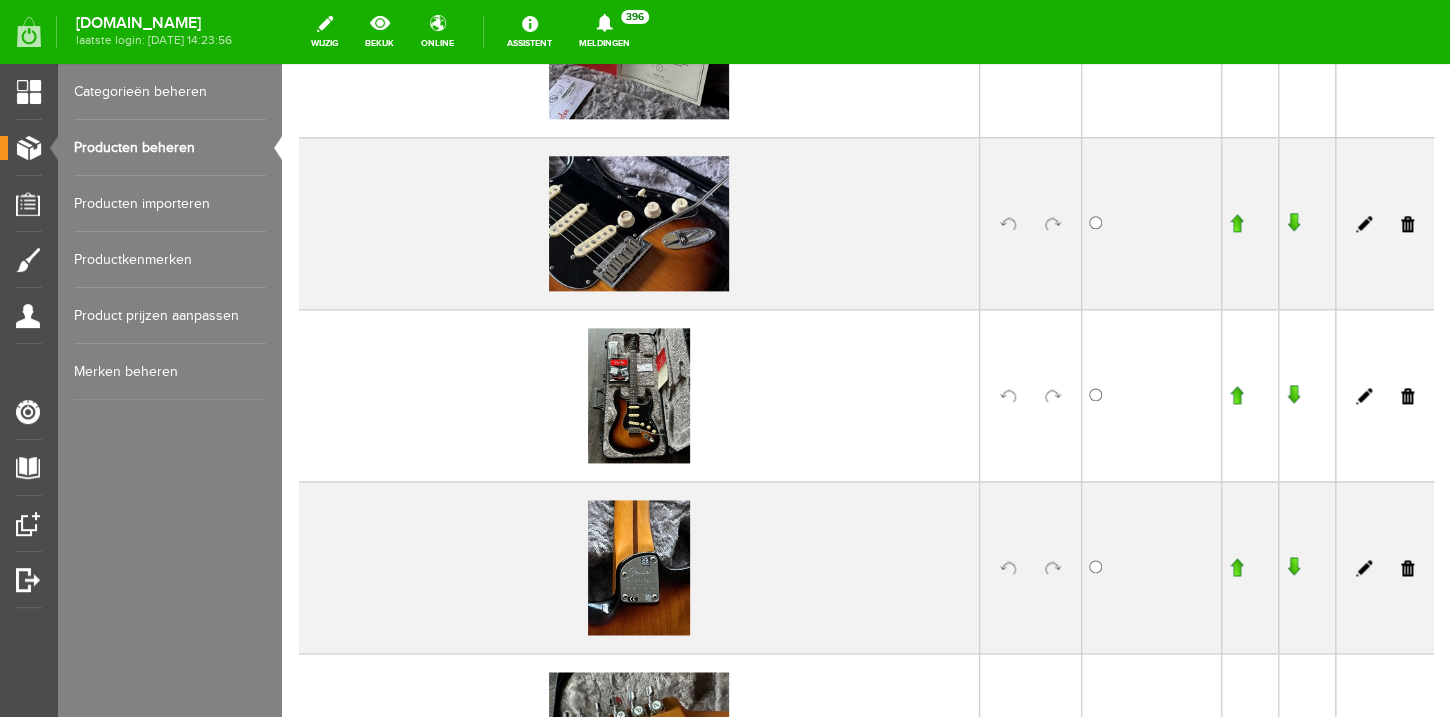click at bounding box center [1236, 395] 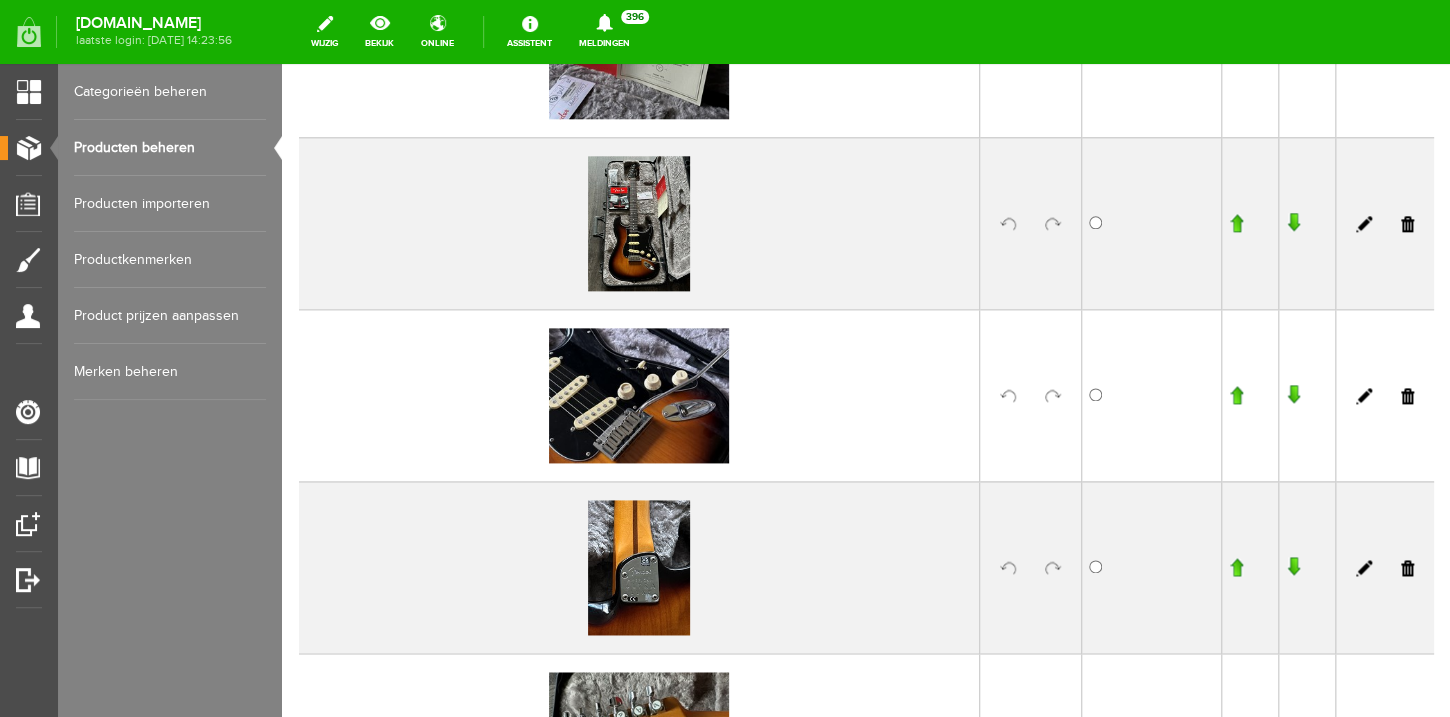 scroll, scrollTop: 838, scrollLeft: 0, axis: vertical 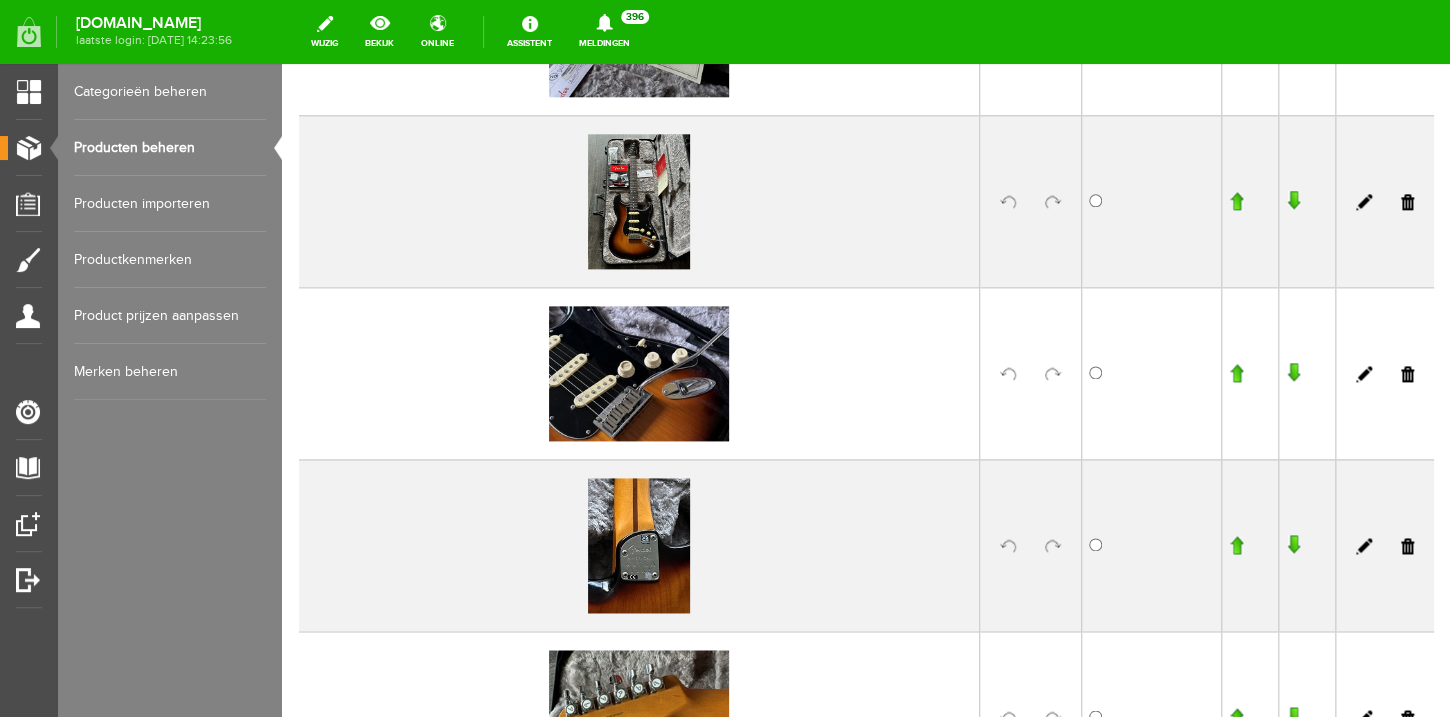click at bounding box center (1236, 201) 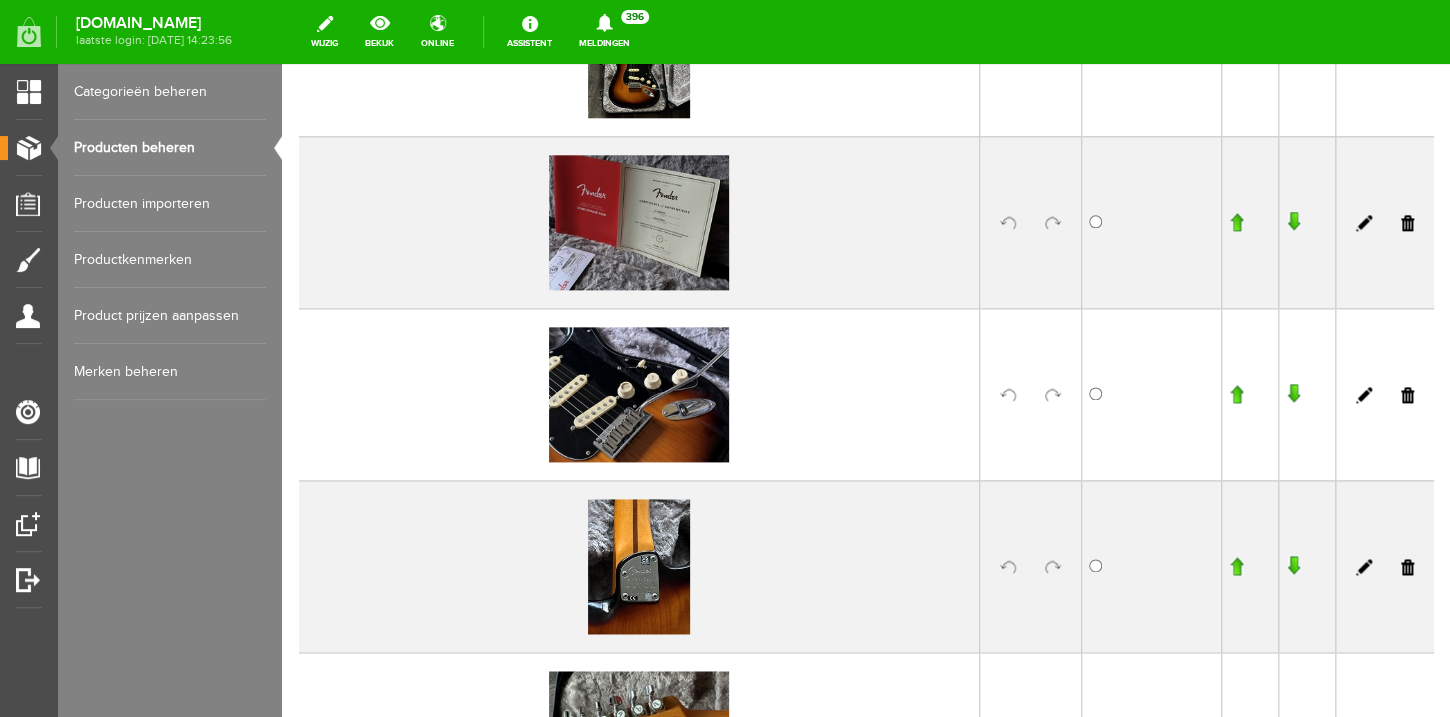 scroll, scrollTop: 652, scrollLeft: 0, axis: vertical 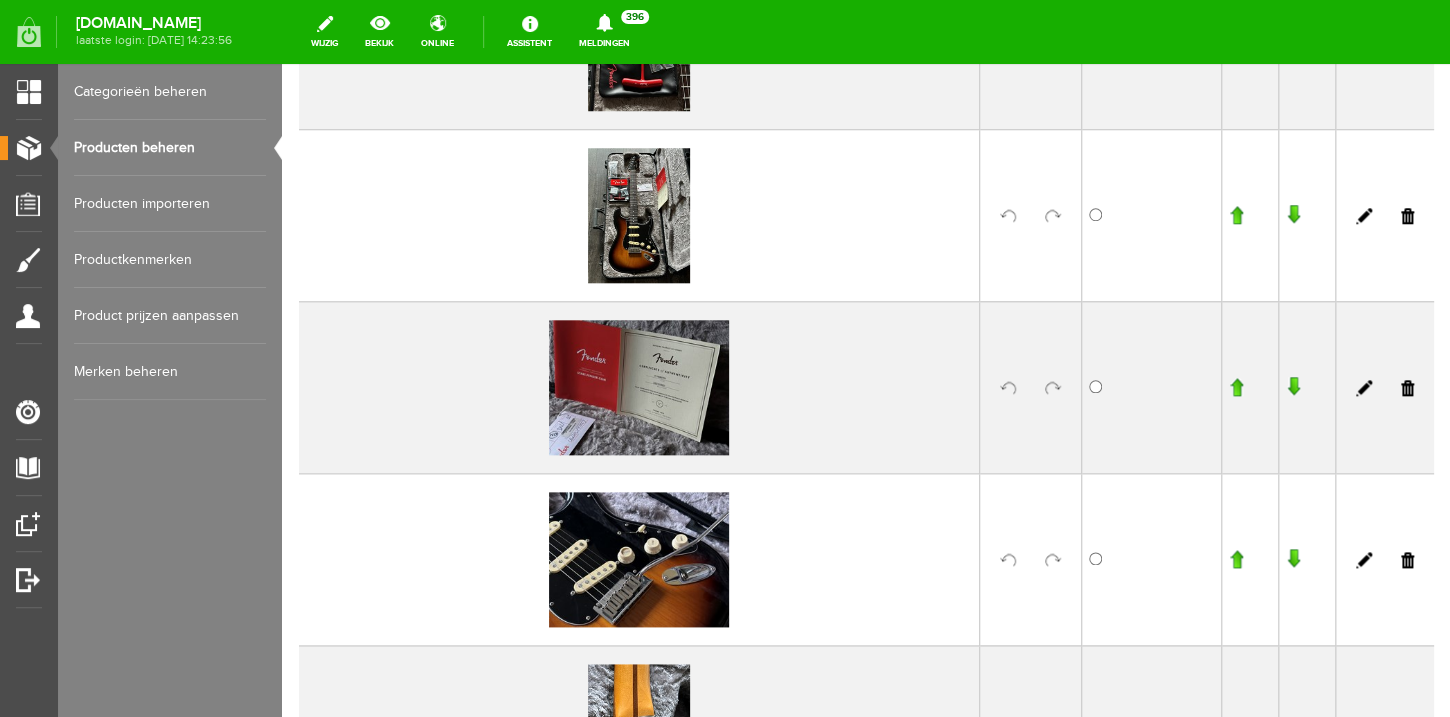 click at bounding box center [1236, 215] 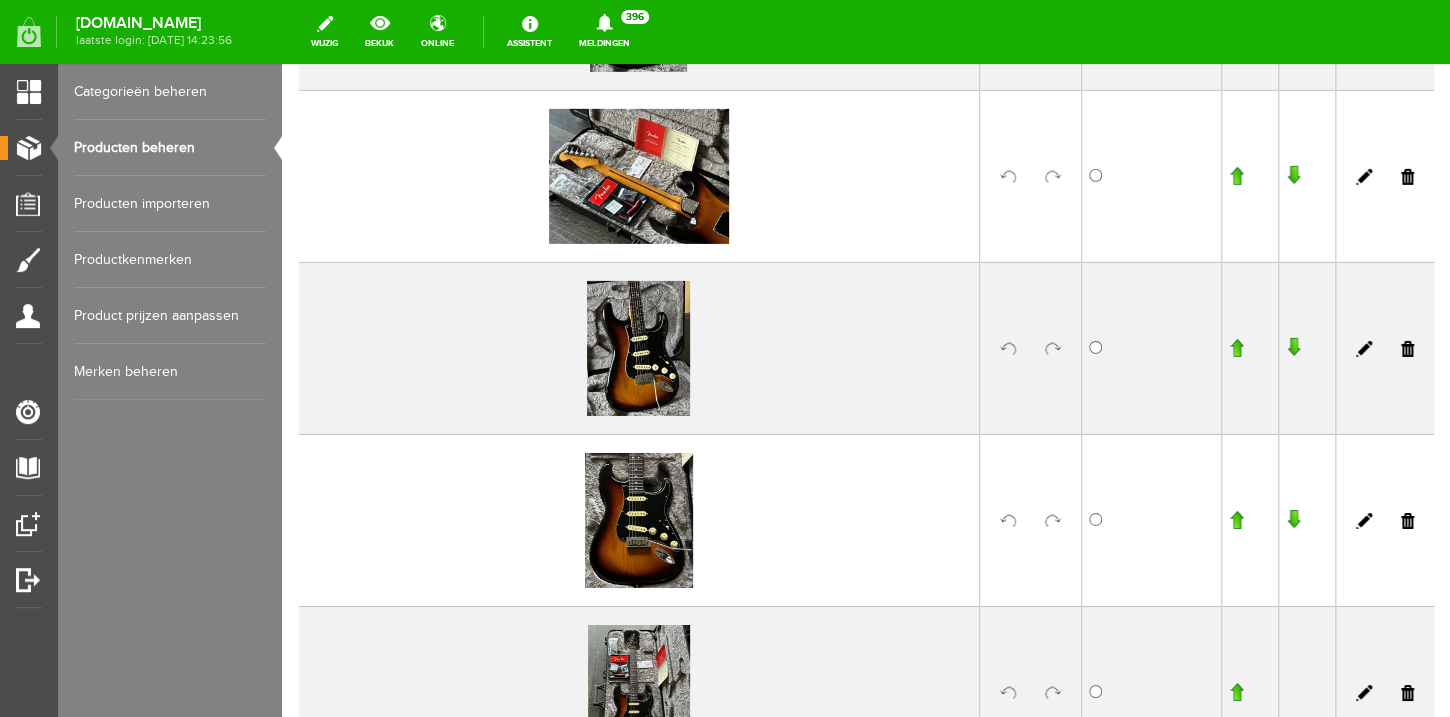 scroll, scrollTop: 2575, scrollLeft: 0, axis: vertical 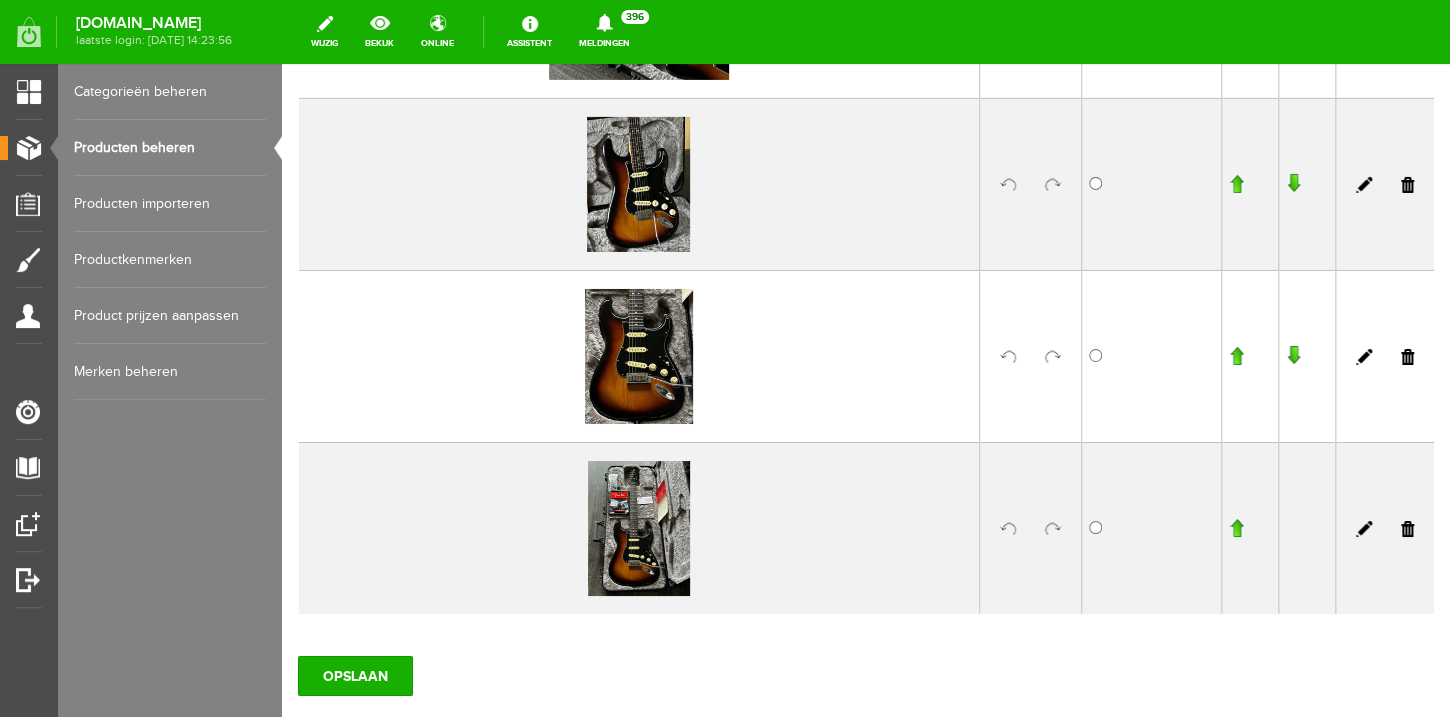 click at bounding box center [1407, 357] 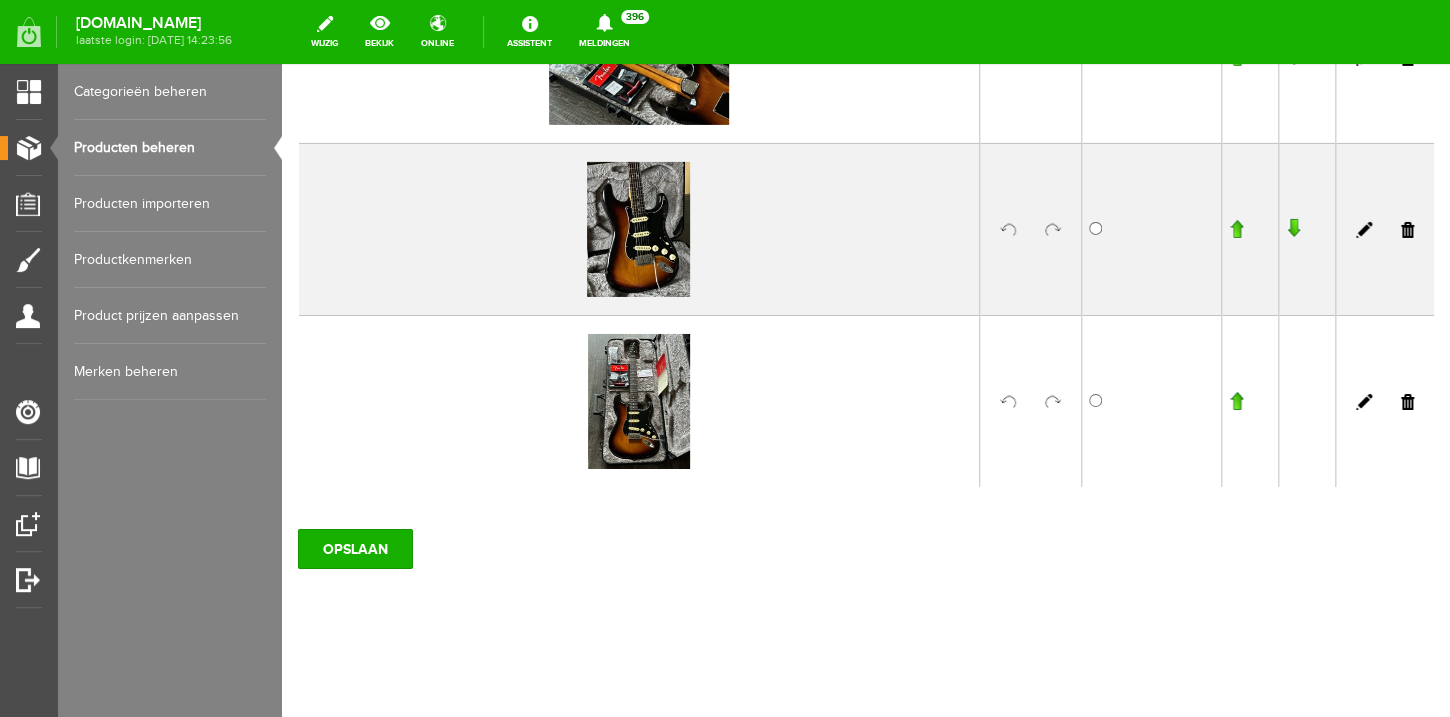 scroll, scrollTop: 2547, scrollLeft: 0, axis: vertical 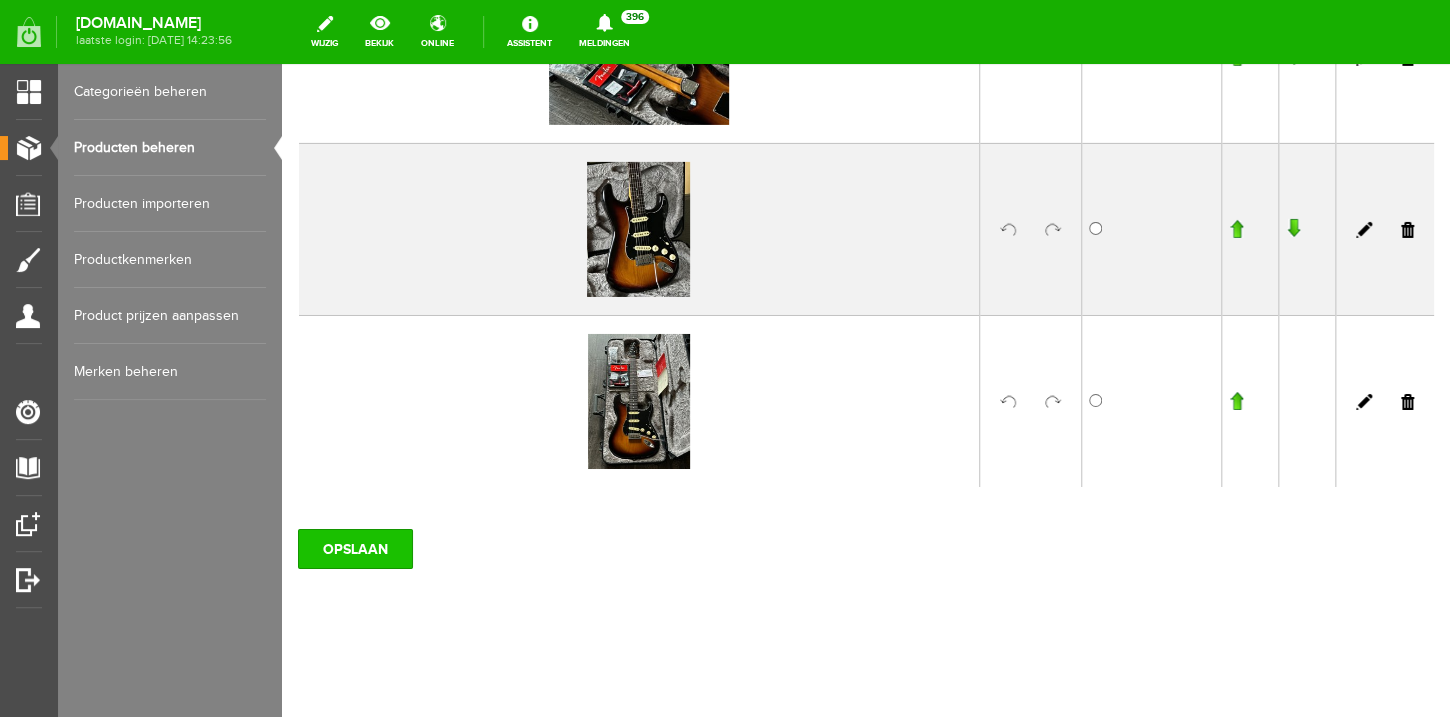 click on "OPSLAAN" at bounding box center (355, 549) 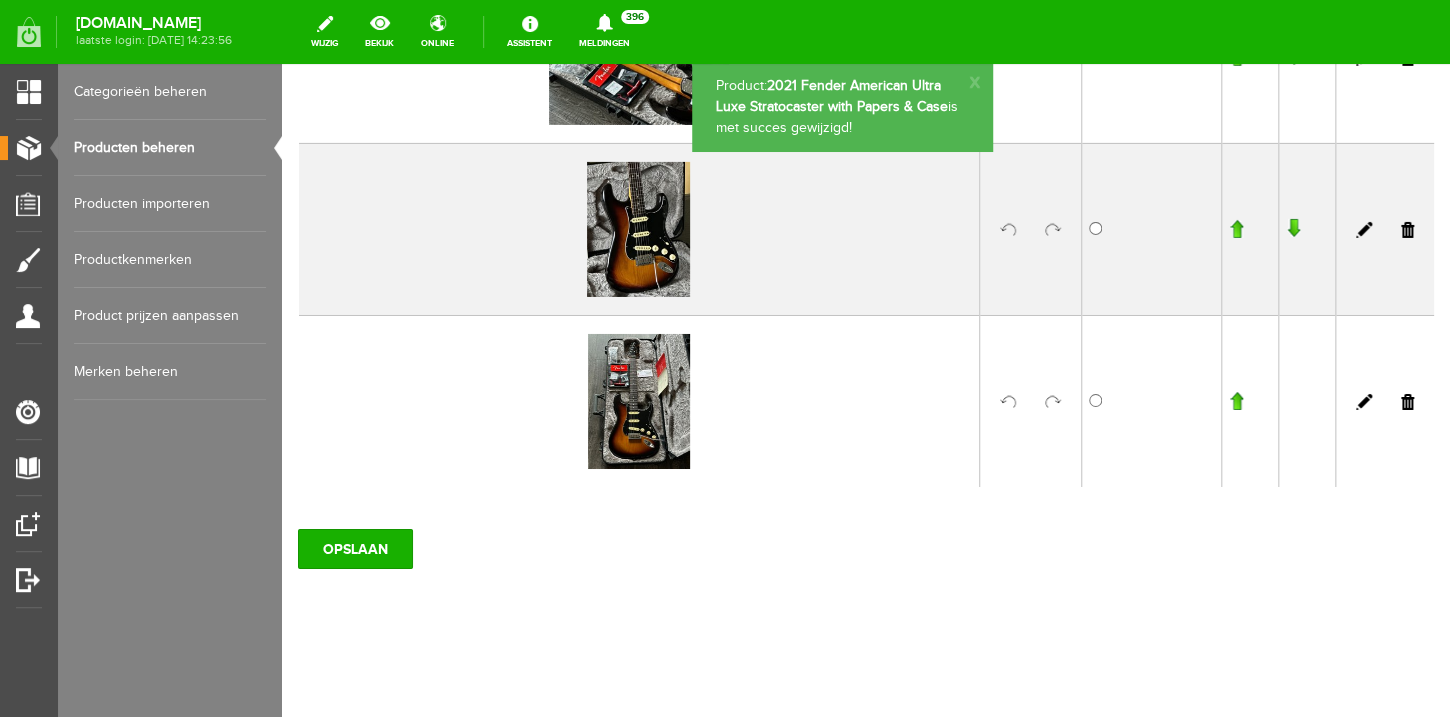 scroll, scrollTop: 2546, scrollLeft: 0, axis: vertical 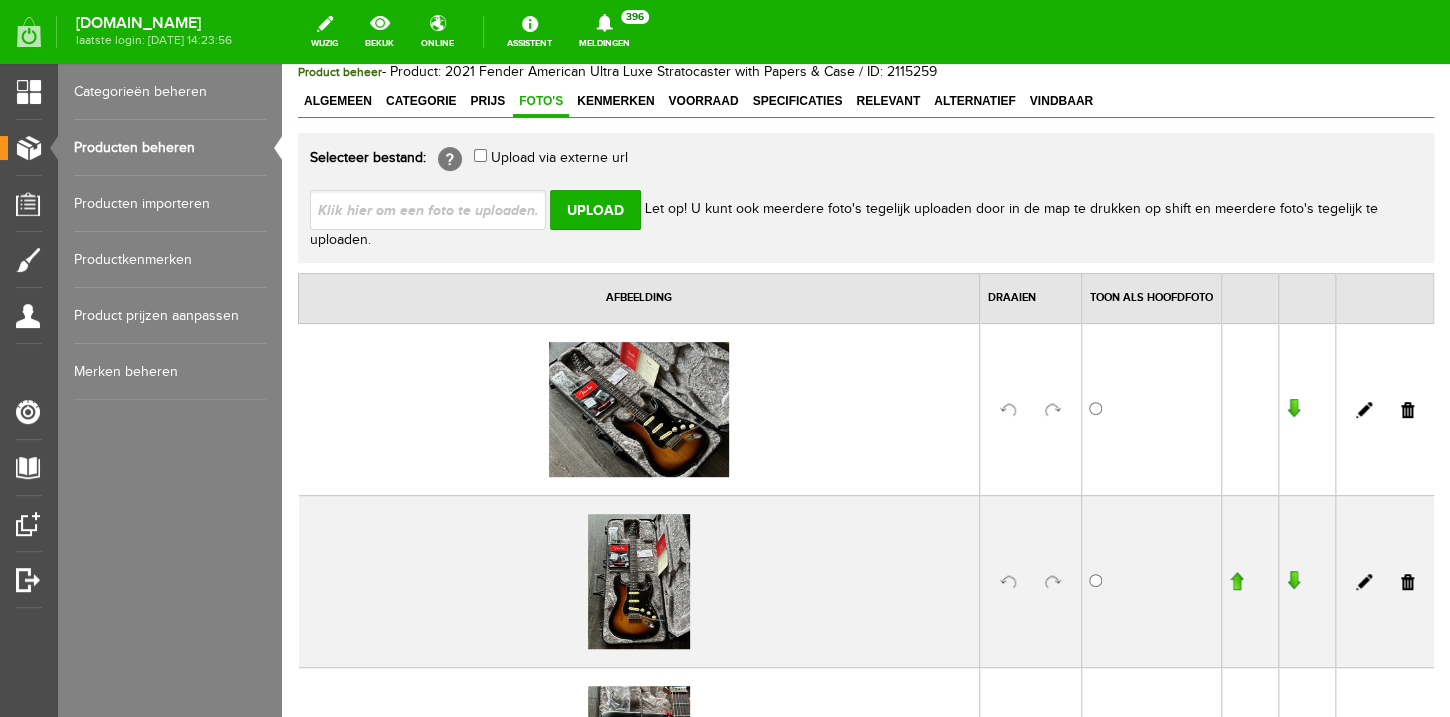 click on "Producten beheren" at bounding box center [170, 148] 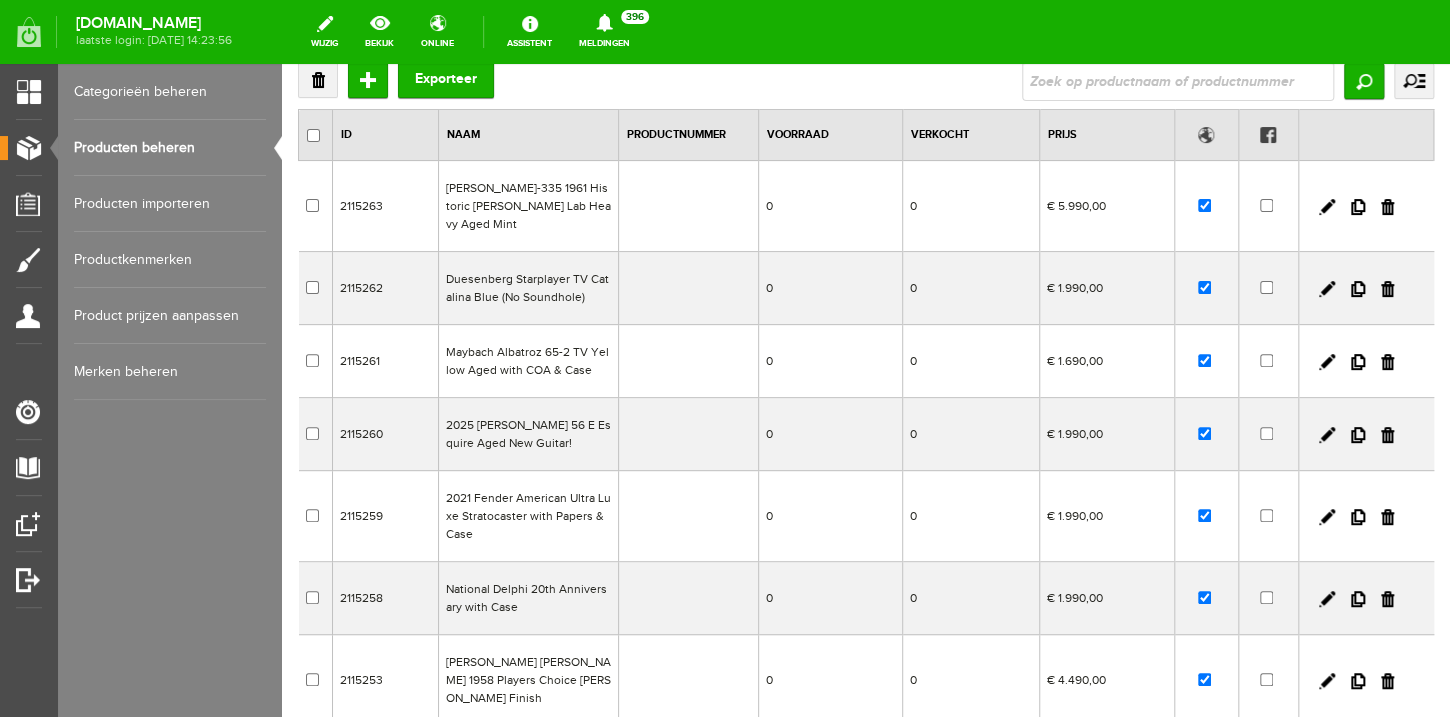 scroll, scrollTop: 128, scrollLeft: 0, axis: vertical 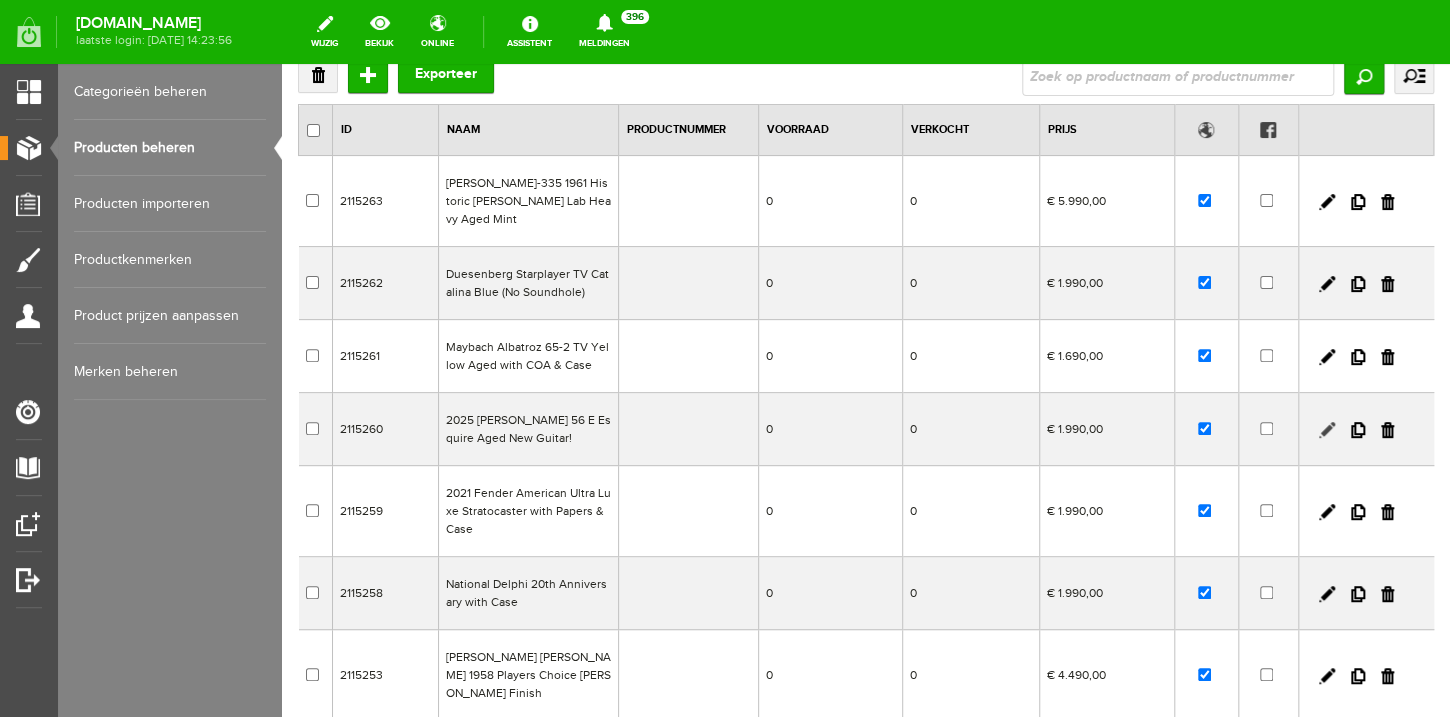click at bounding box center (1327, 430) 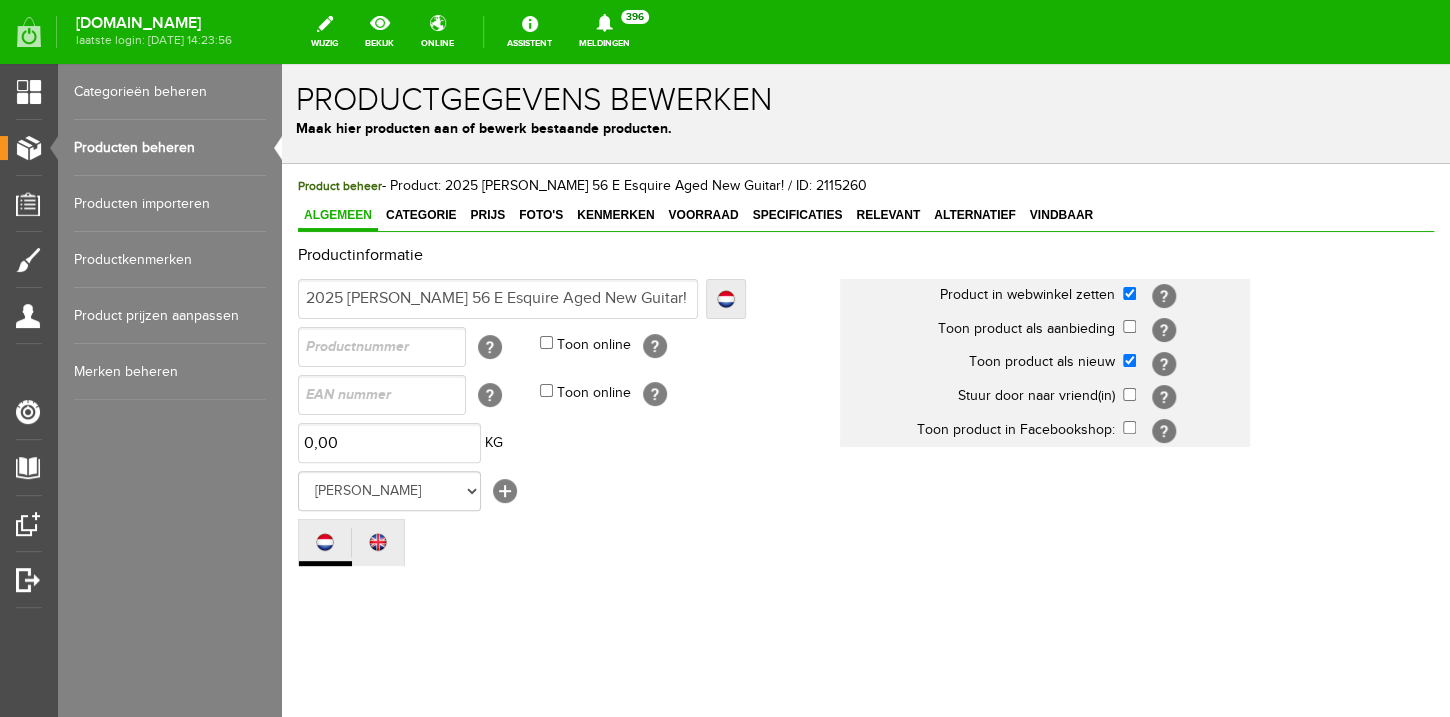 scroll, scrollTop: 0, scrollLeft: 0, axis: both 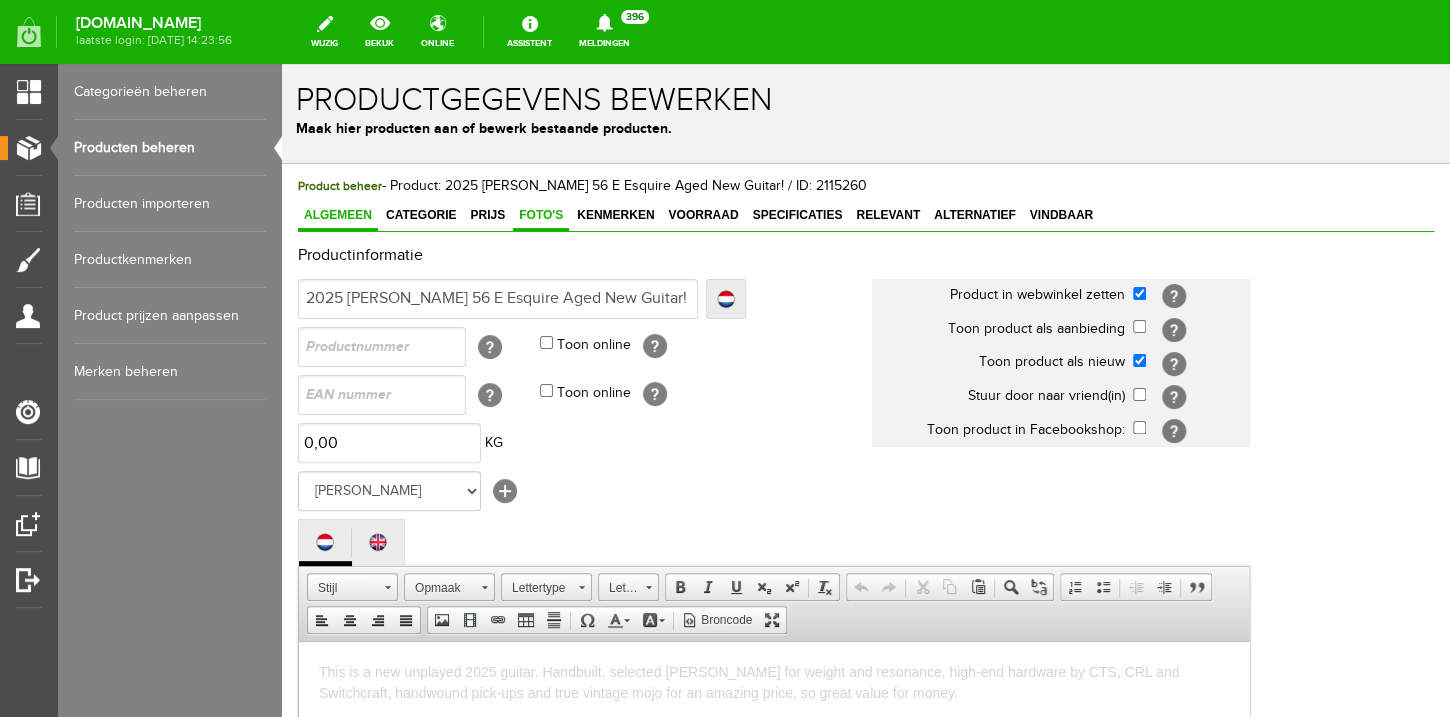 click on "Foto's" at bounding box center (541, 215) 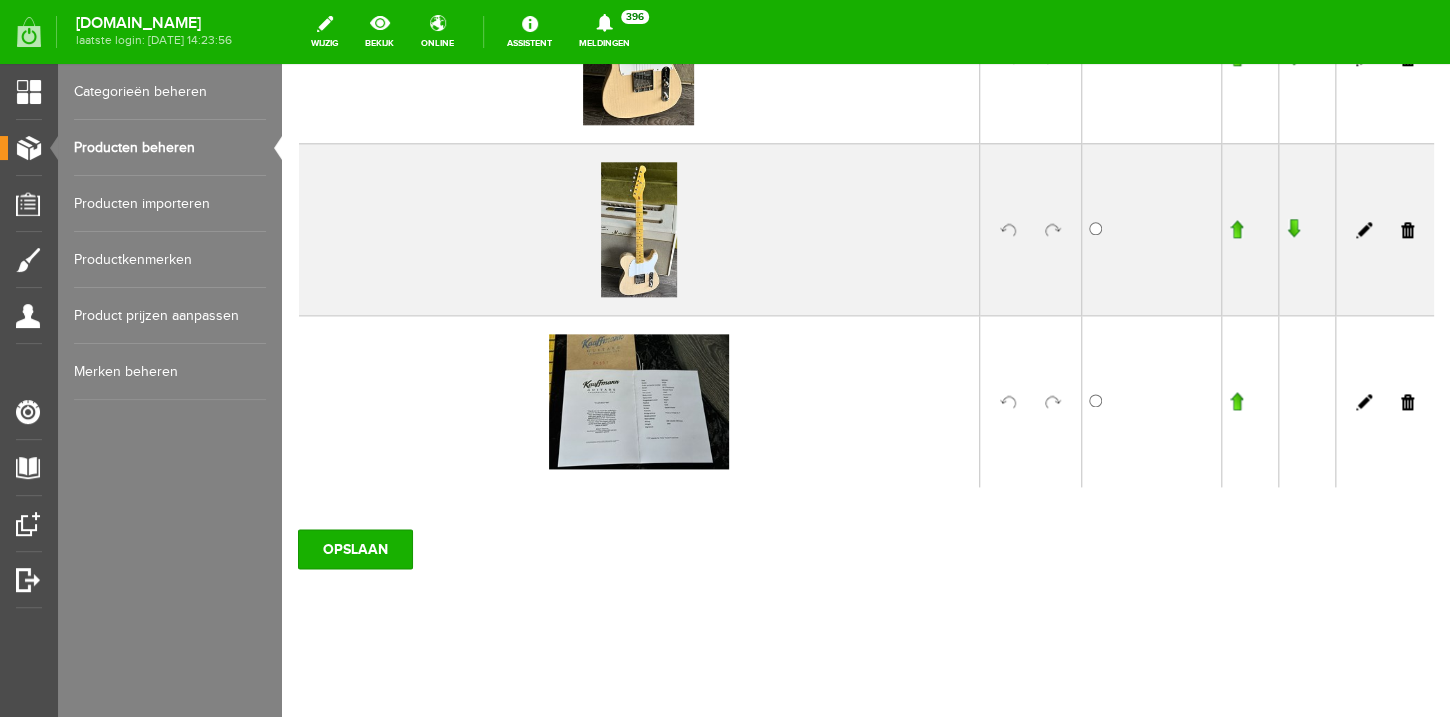 scroll, scrollTop: 251, scrollLeft: 0, axis: vertical 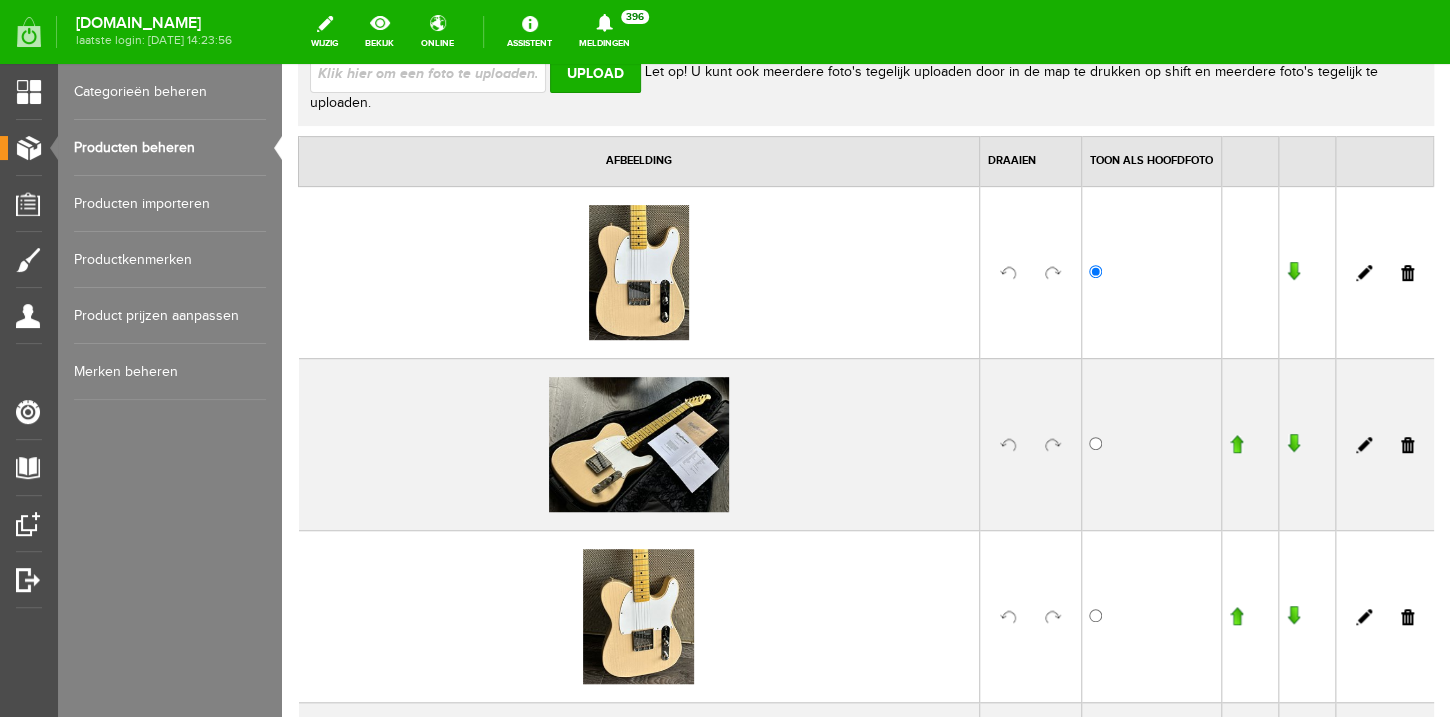 click at bounding box center (436, 72) 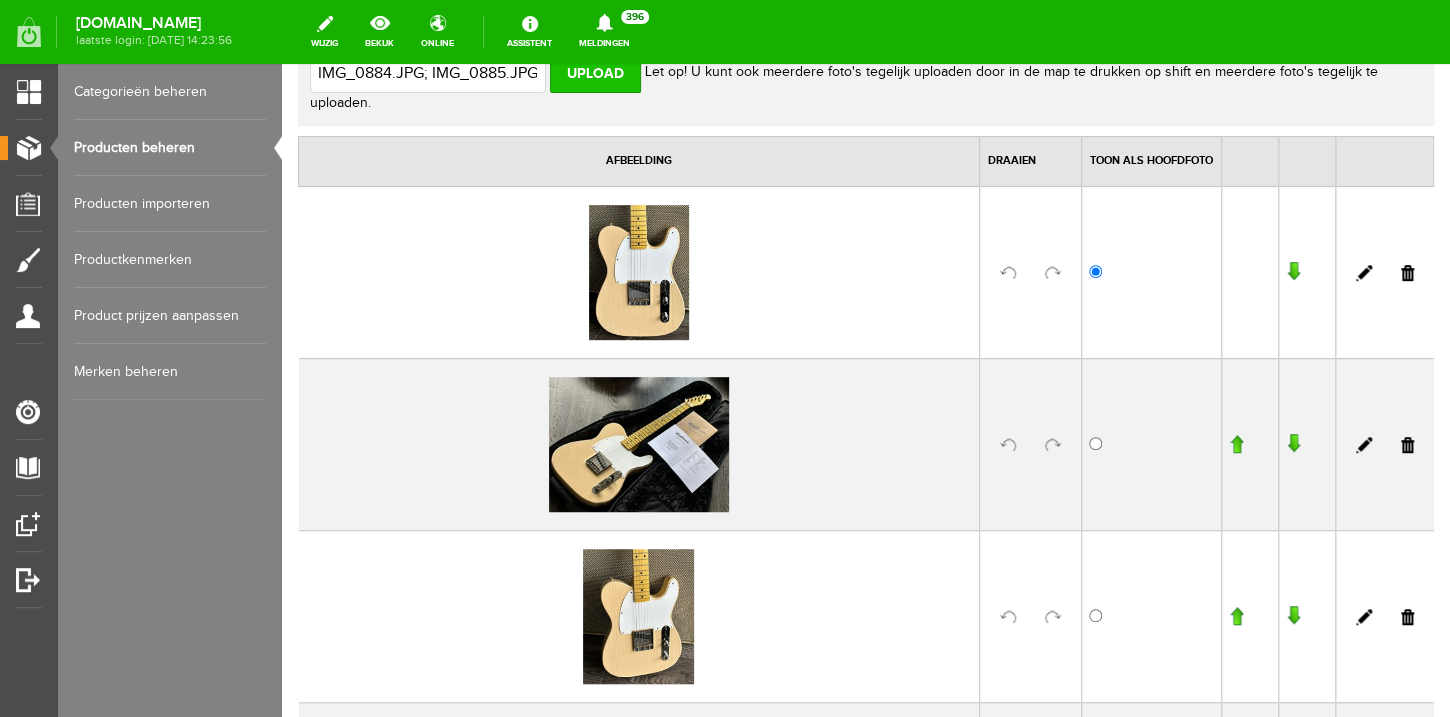 click on "Upload" at bounding box center (595, 73) 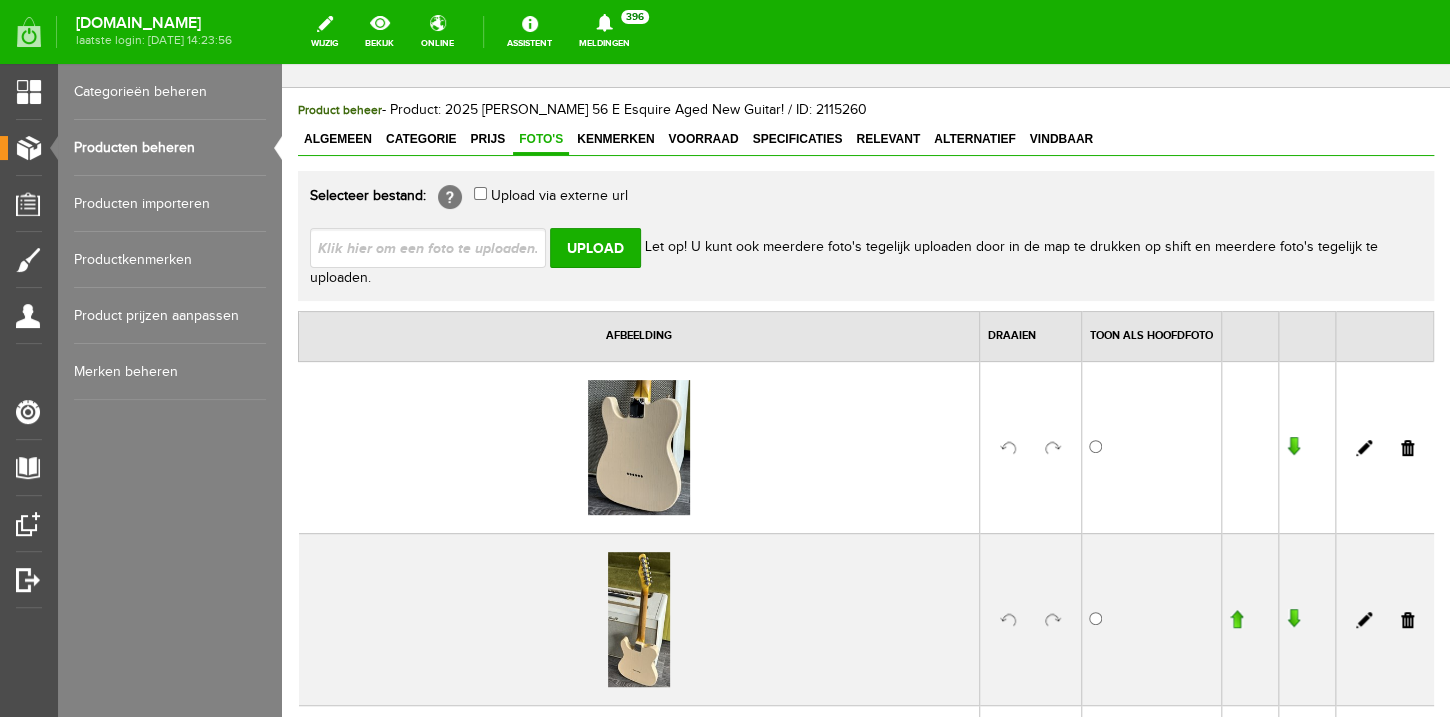 scroll, scrollTop: 80, scrollLeft: 0, axis: vertical 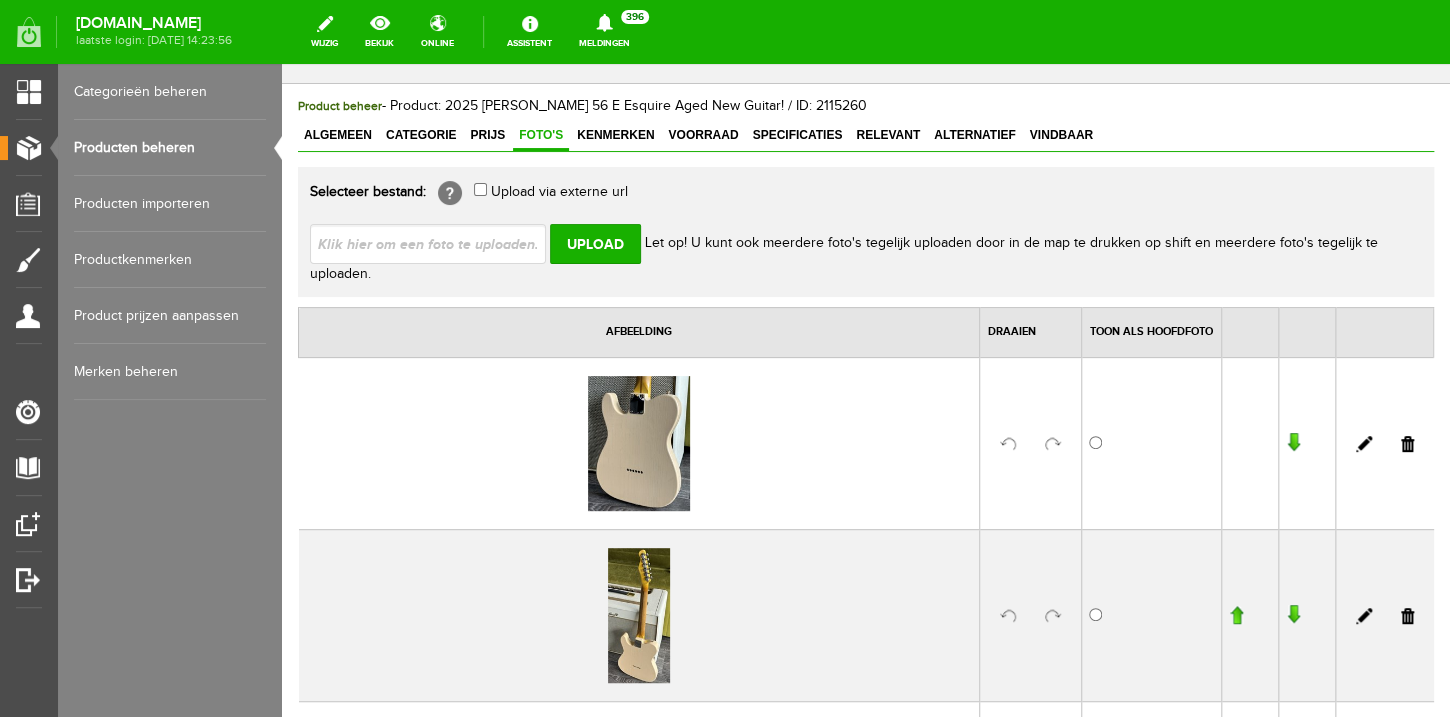 click at bounding box center (436, 243) 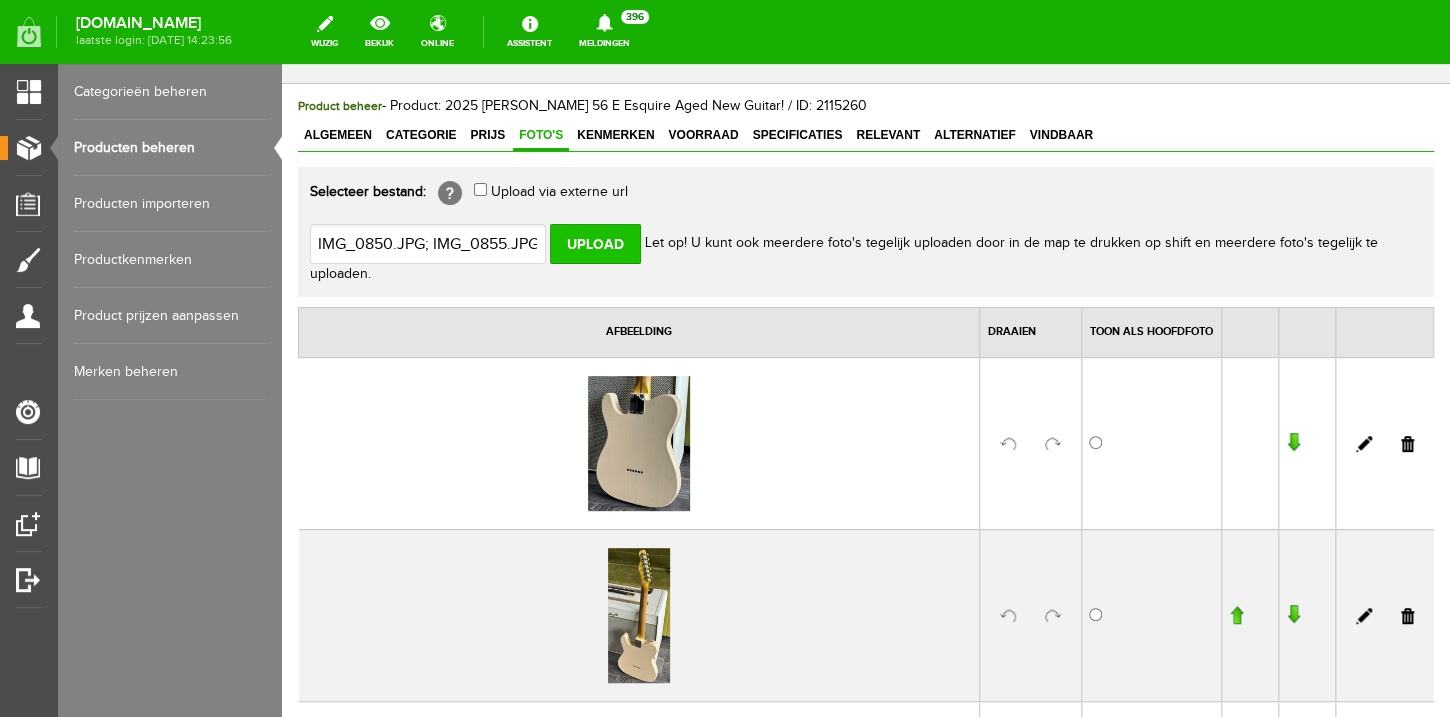 click on "Upload" at bounding box center (595, 244) 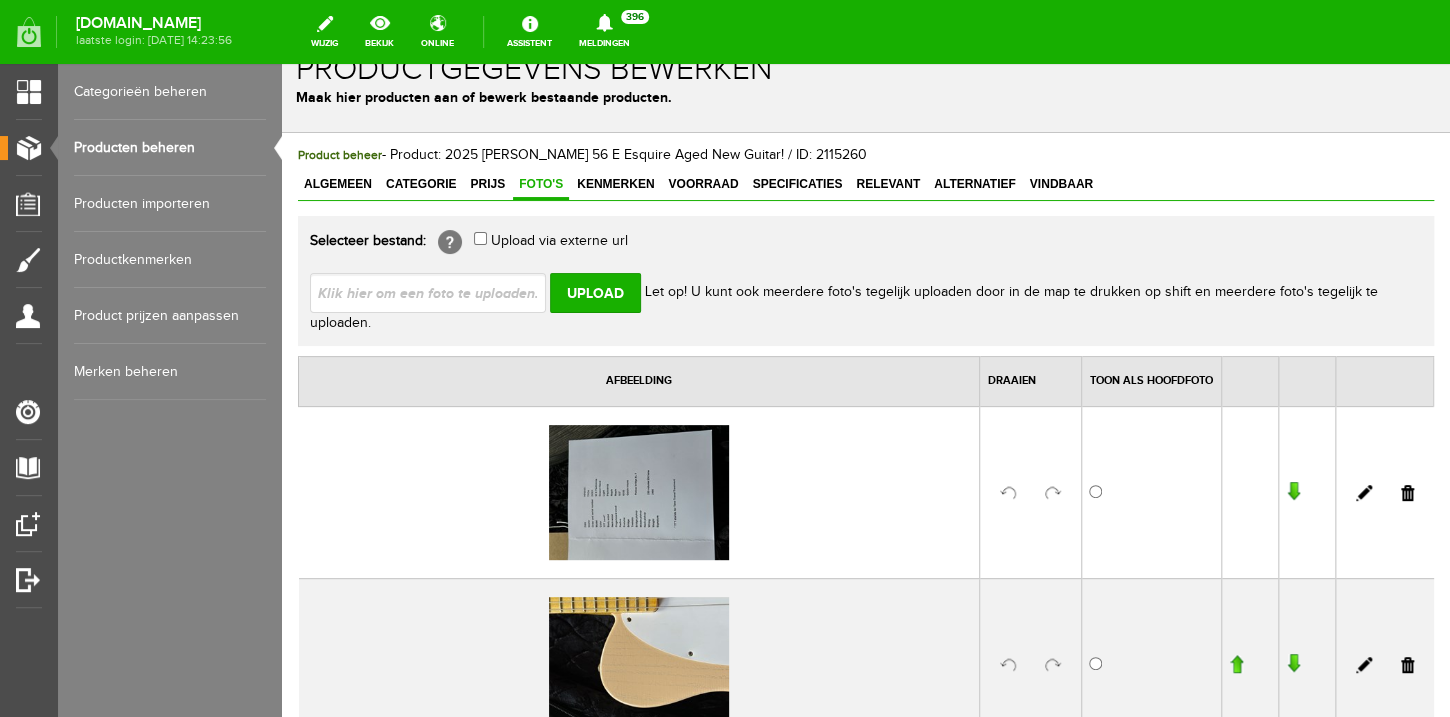 scroll, scrollTop: 208, scrollLeft: 0, axis: vertical 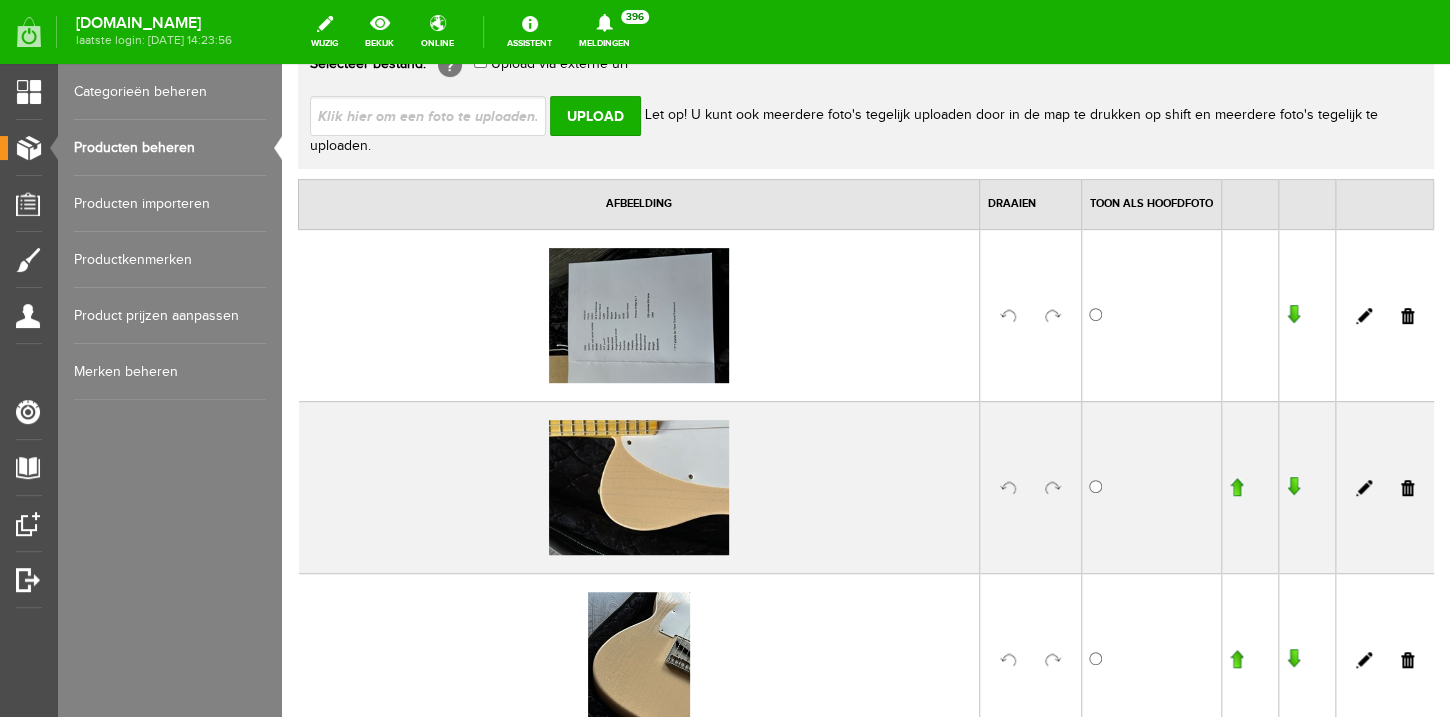 click at bounding box center [1407, 316] 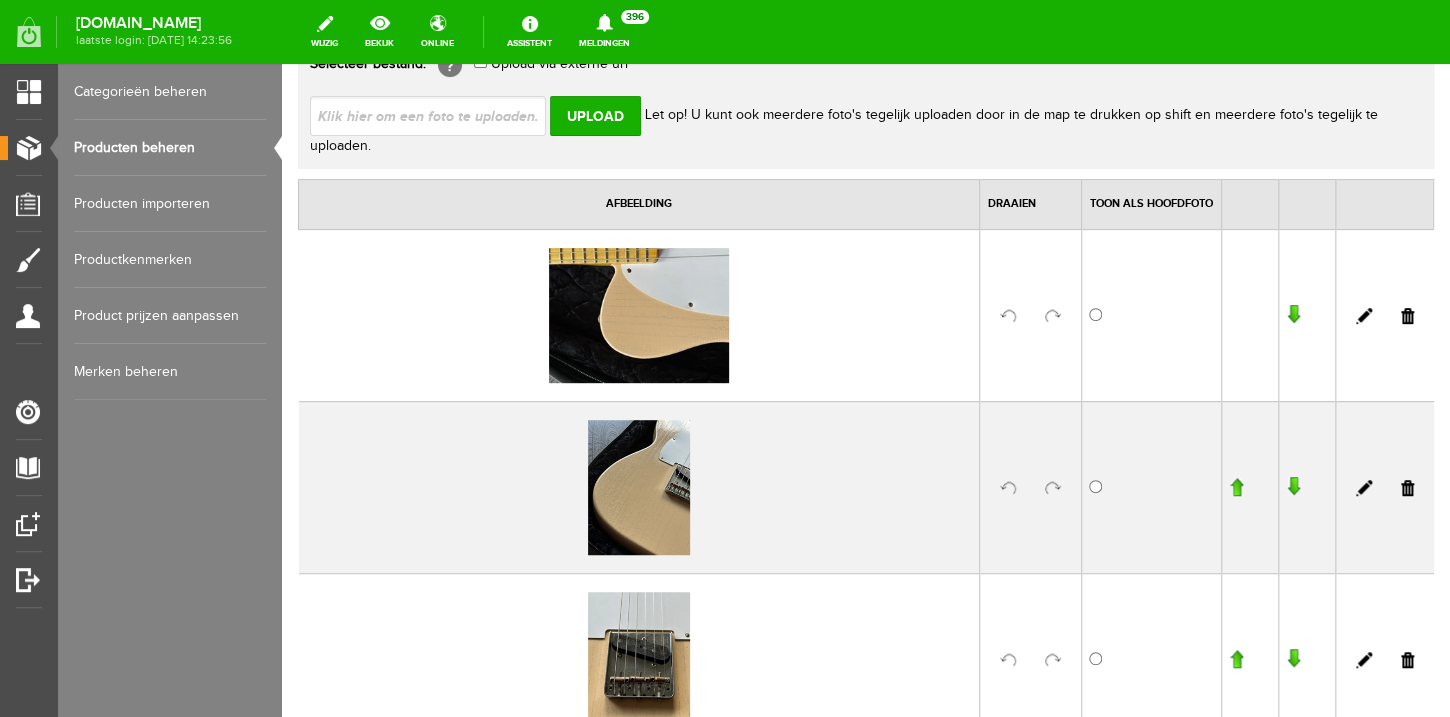 click at bounding box center [1053, 488] 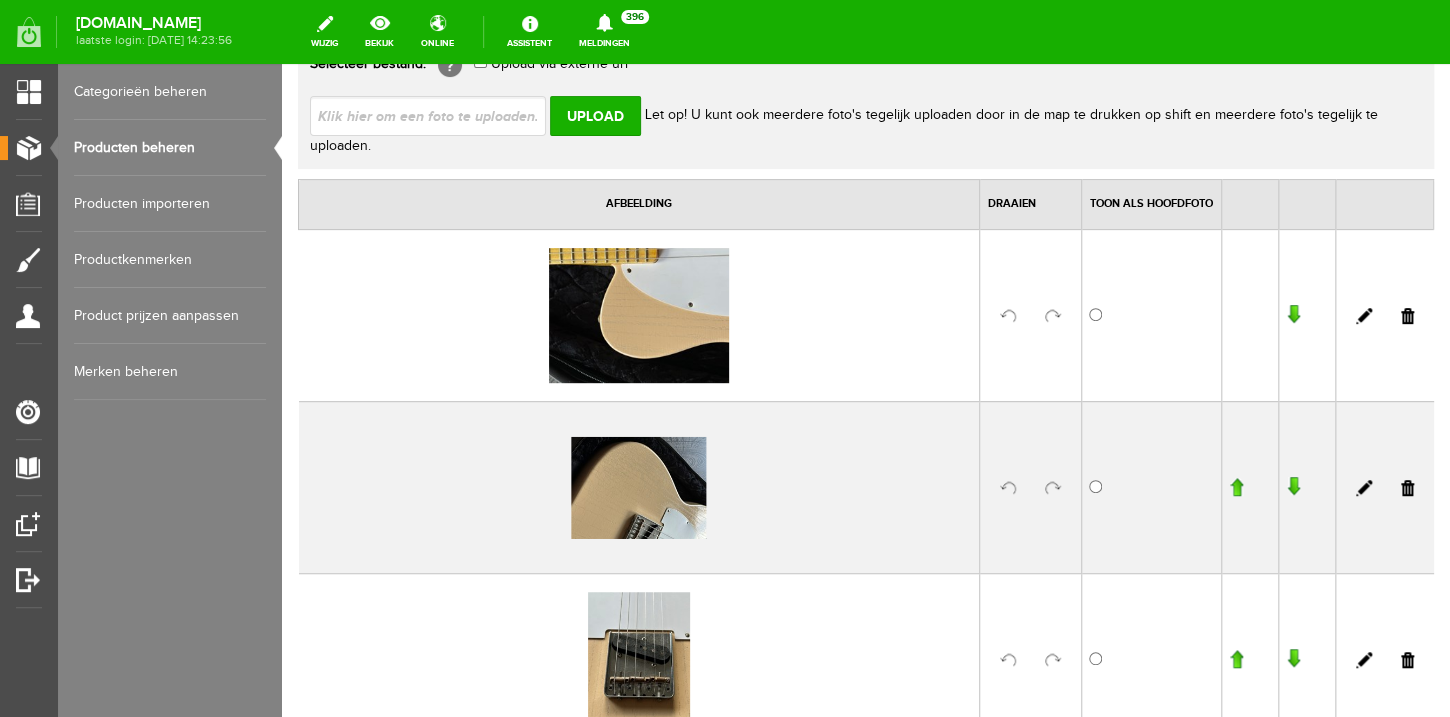 click at bounding box center [1053, 316] 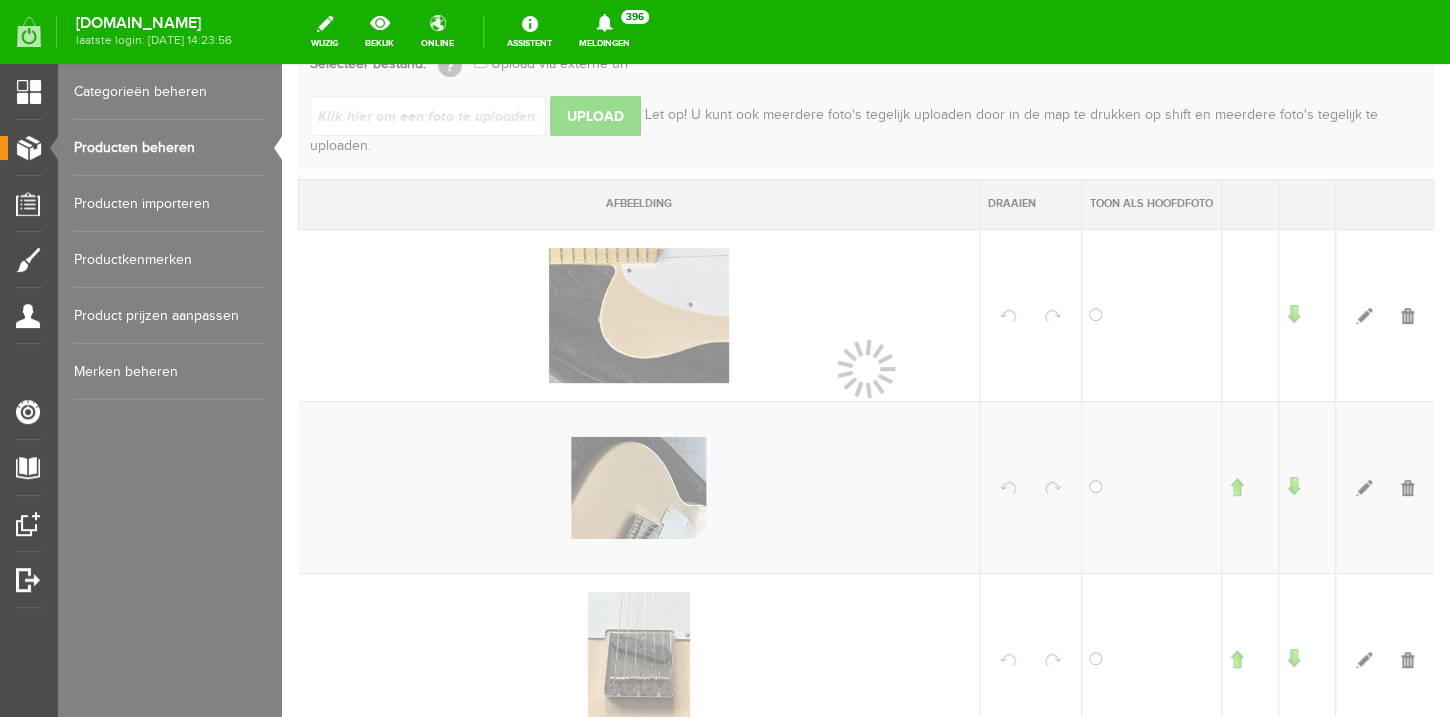 scroll, scrollTop: 565, scrollLeft: 0, axis: vertical 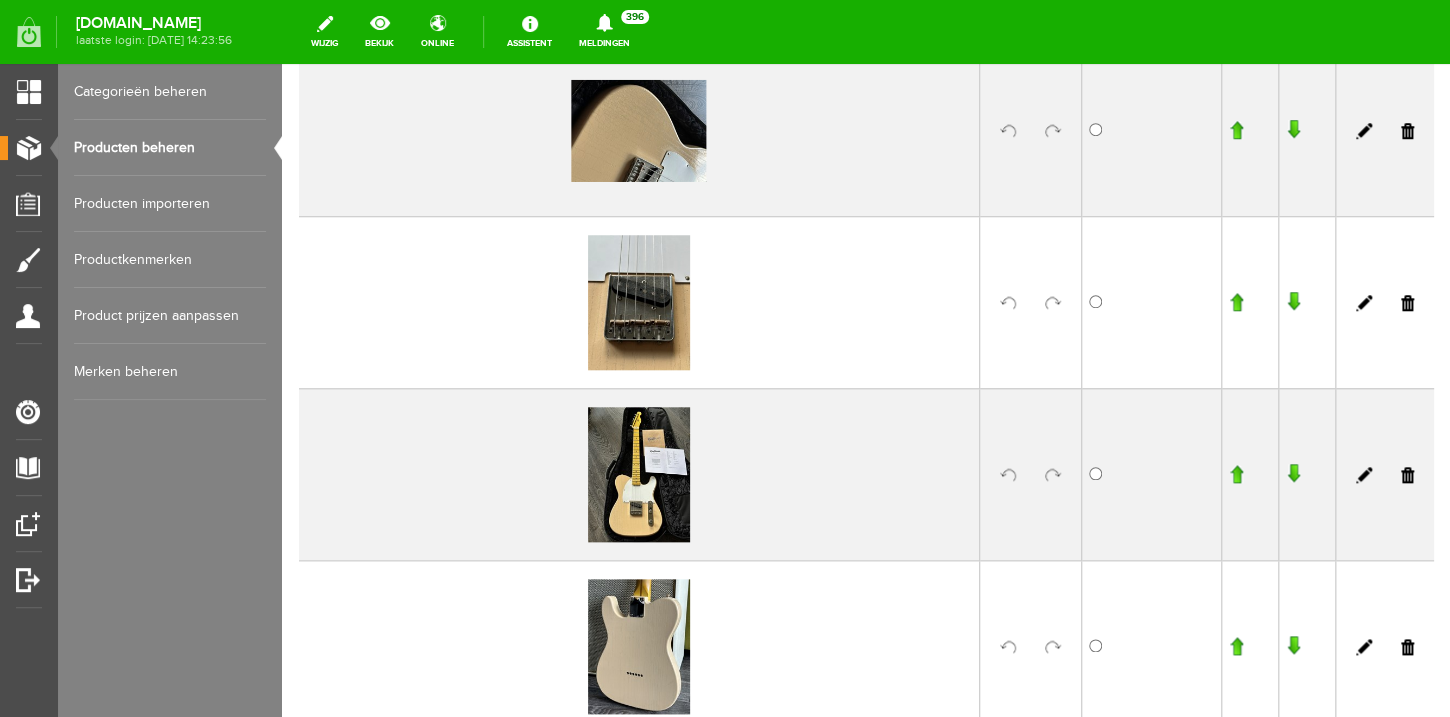 click at bounding box center [1053, 303] 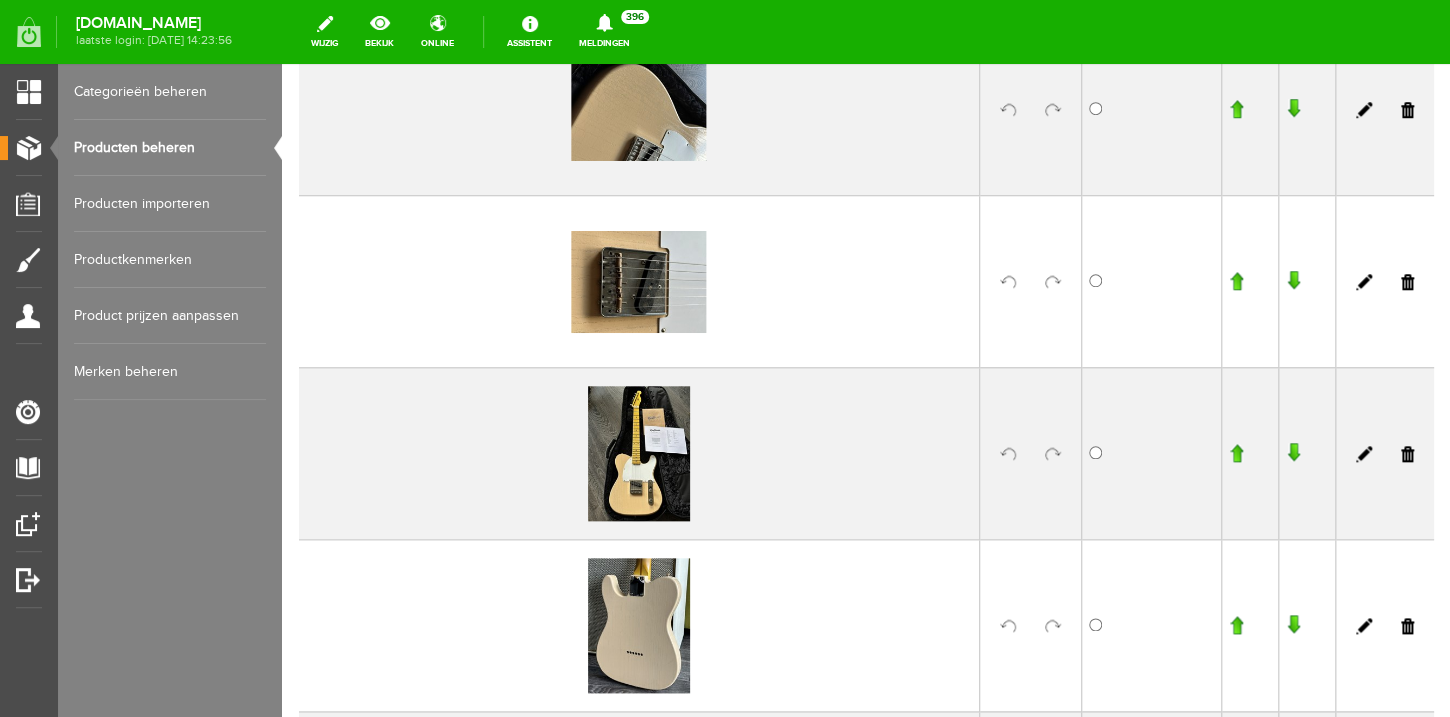 click at bounding box center (1053, 454) 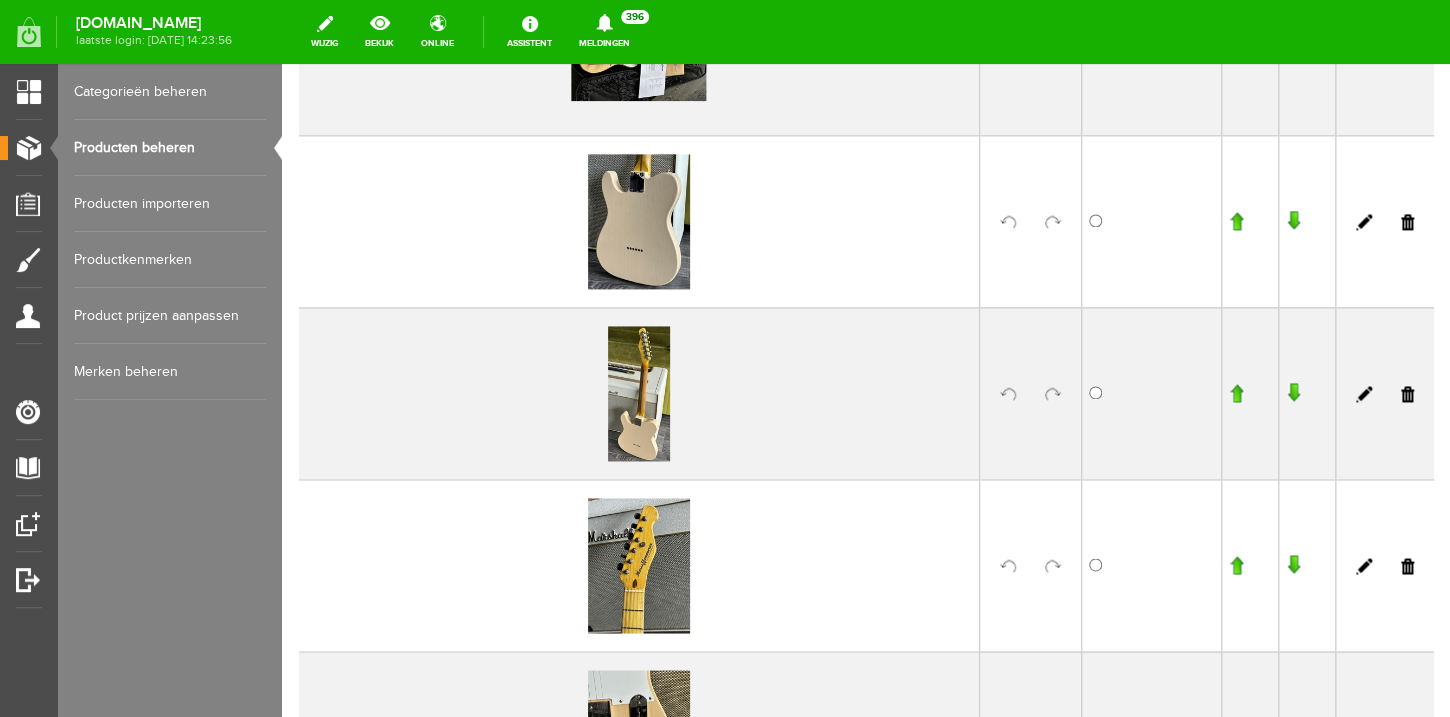 scroll, scrollTop: 992, scrollLeft: 0, axis: vertical 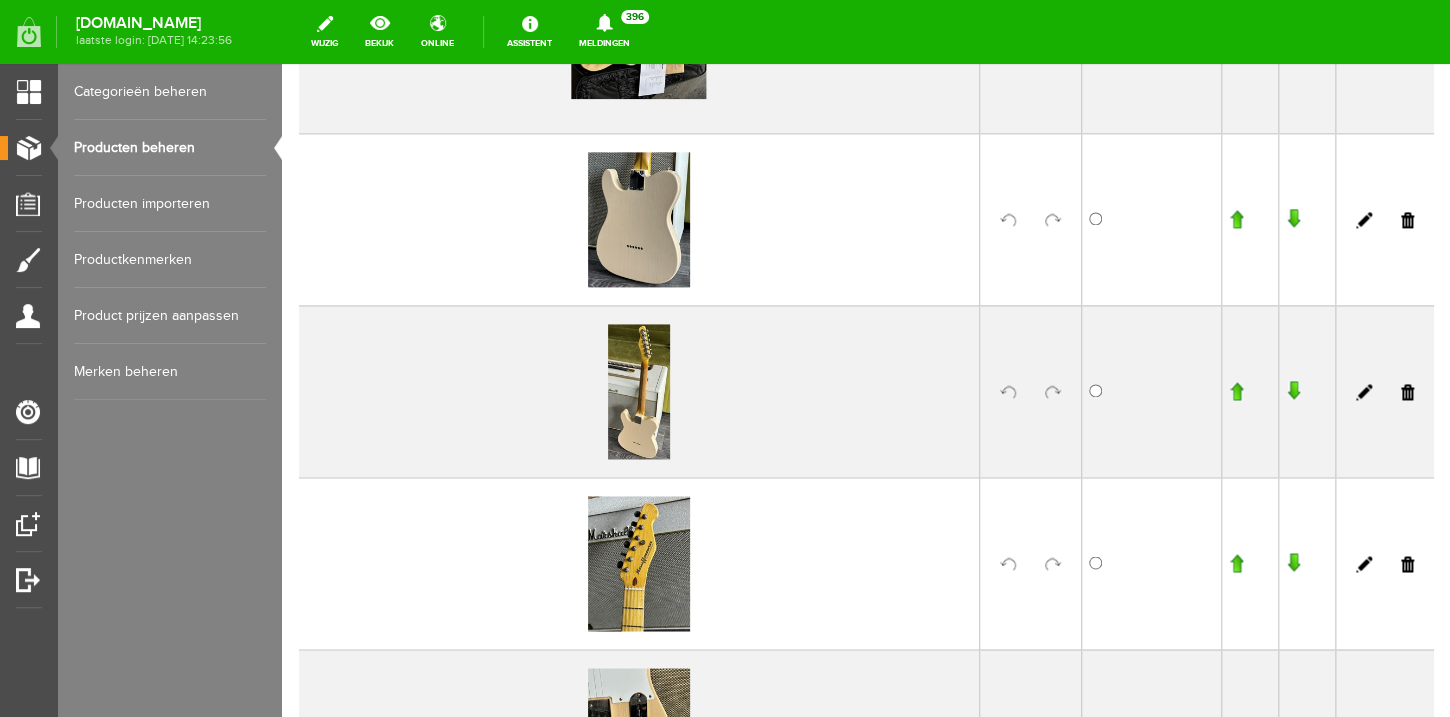 click at bounding box center (1053, 564) 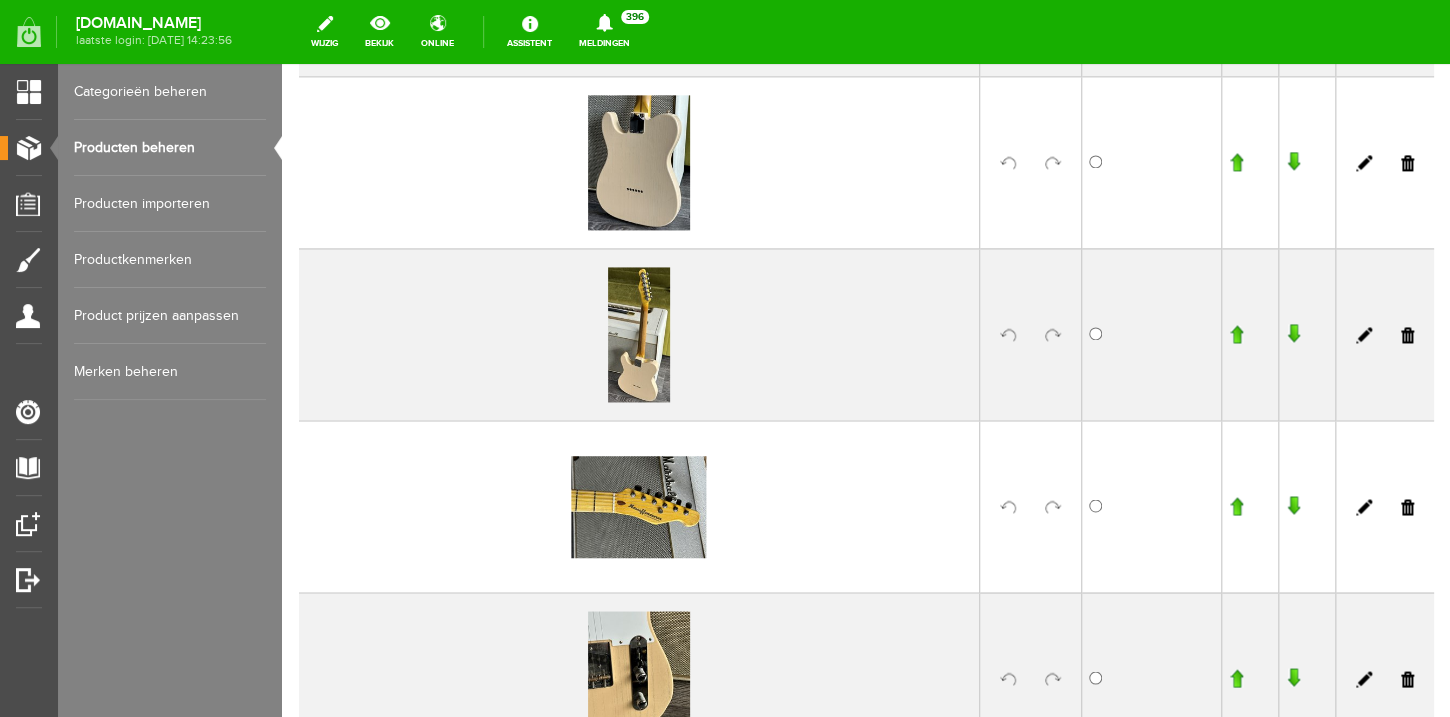 scroll, scrollTop: 1333, scrollLeft: 0, axis: vertical 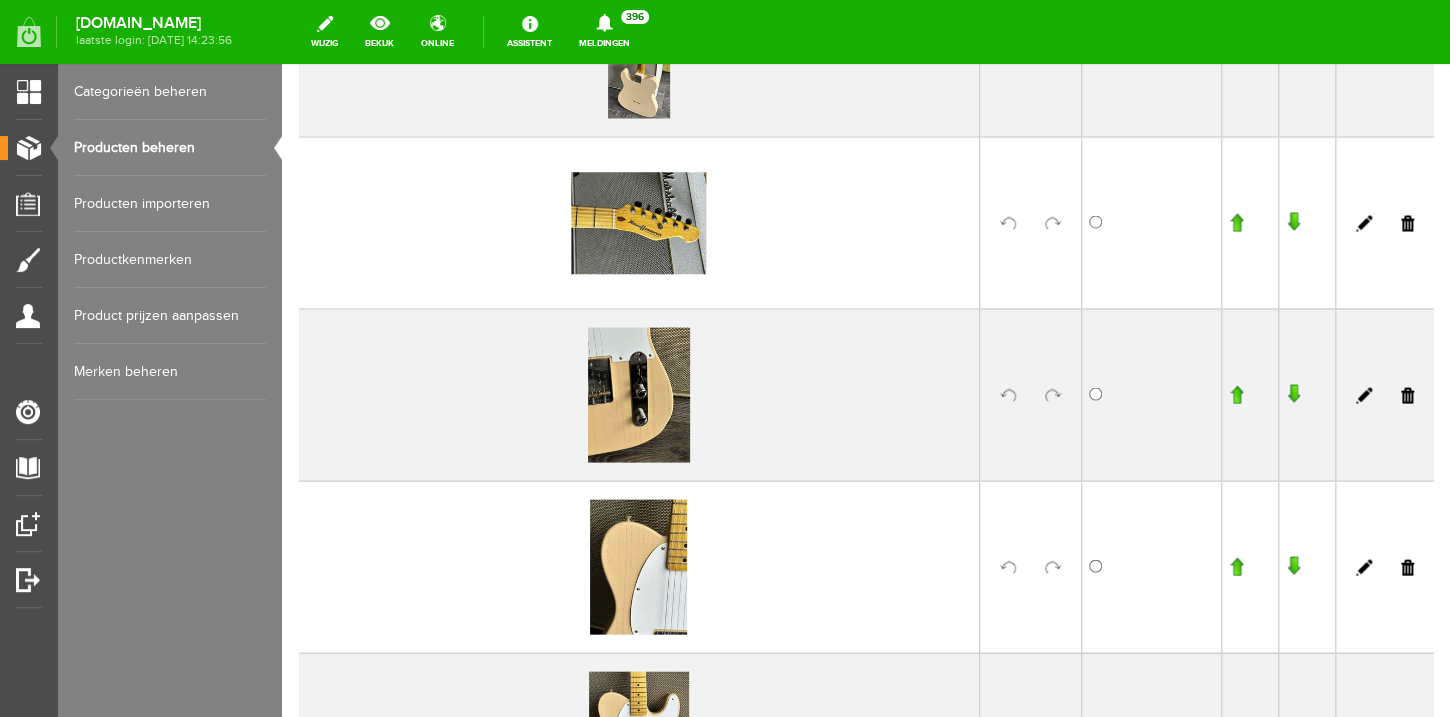 click at bounding box center [1053, 395] 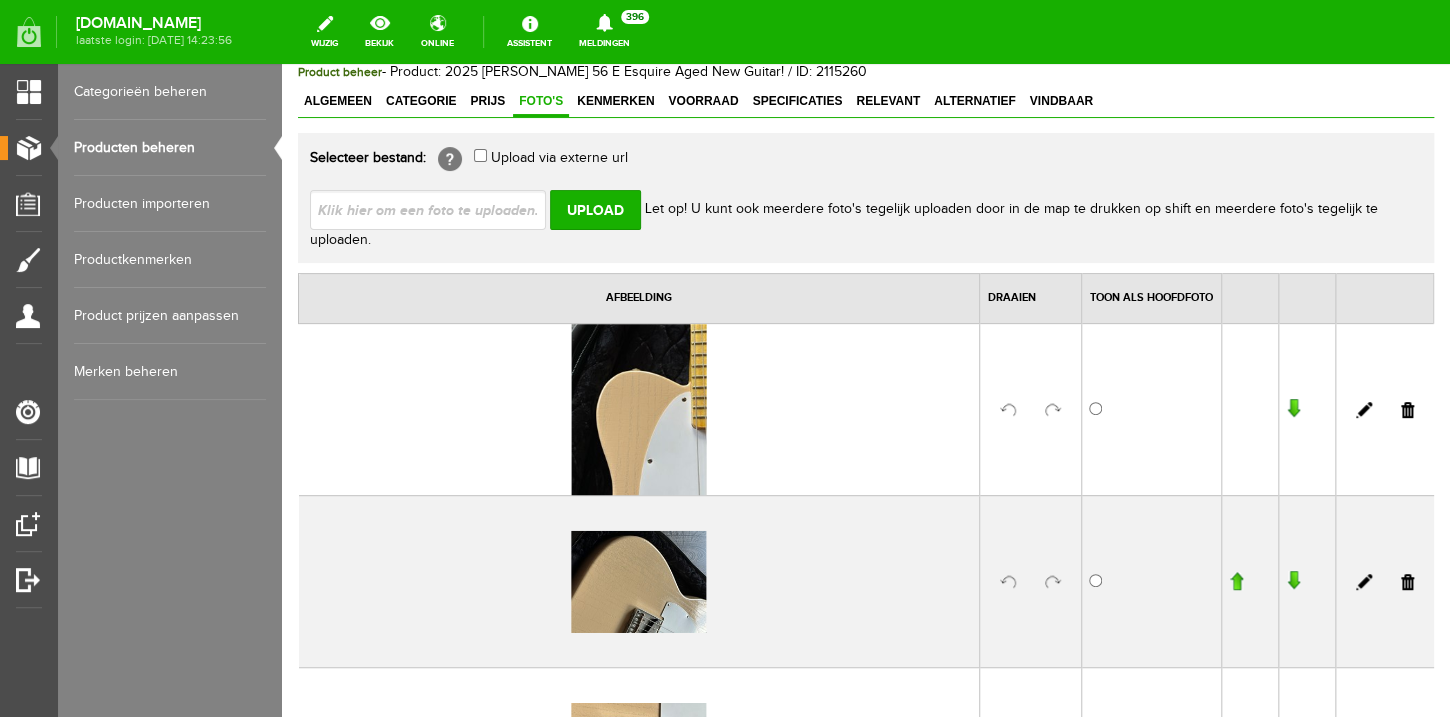 scroll, scrollTop: 187, scrollLeft: 0, axis: vertical 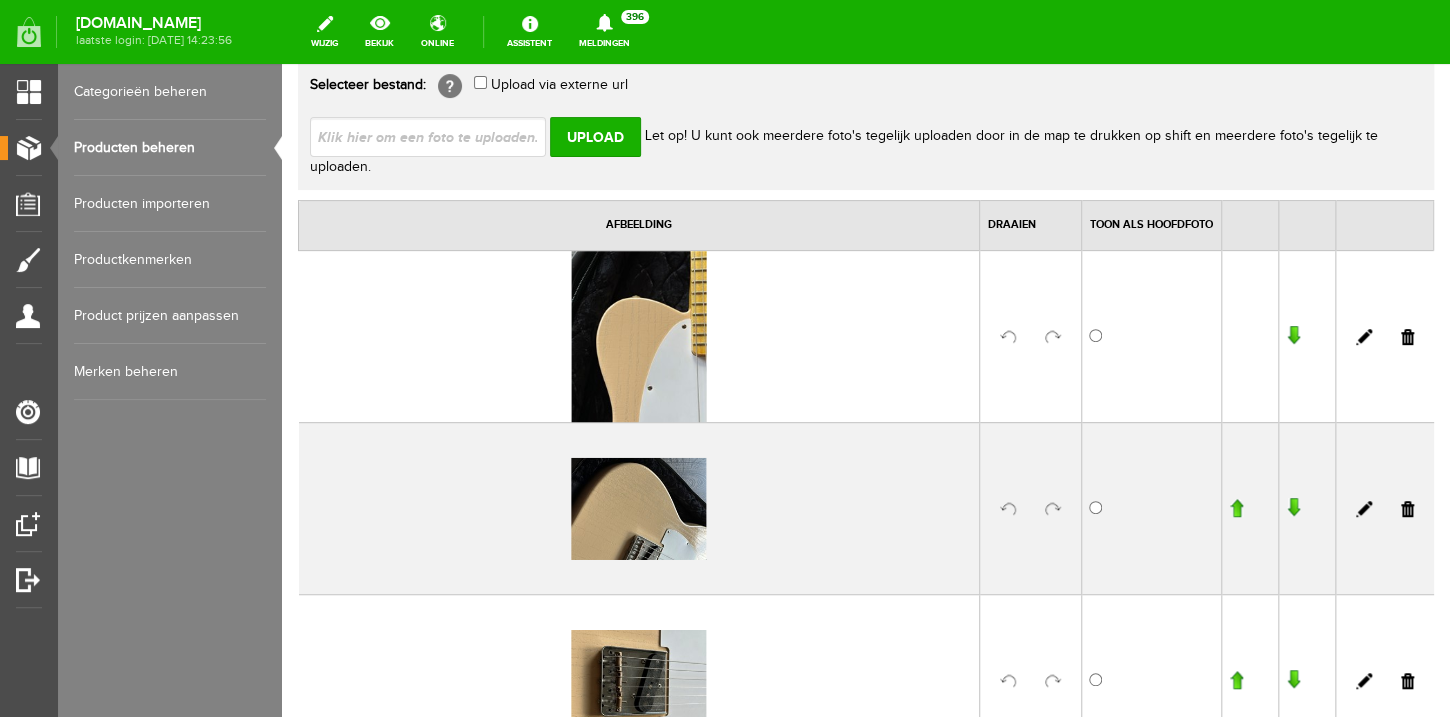 click at bounding box center [1407, 337] 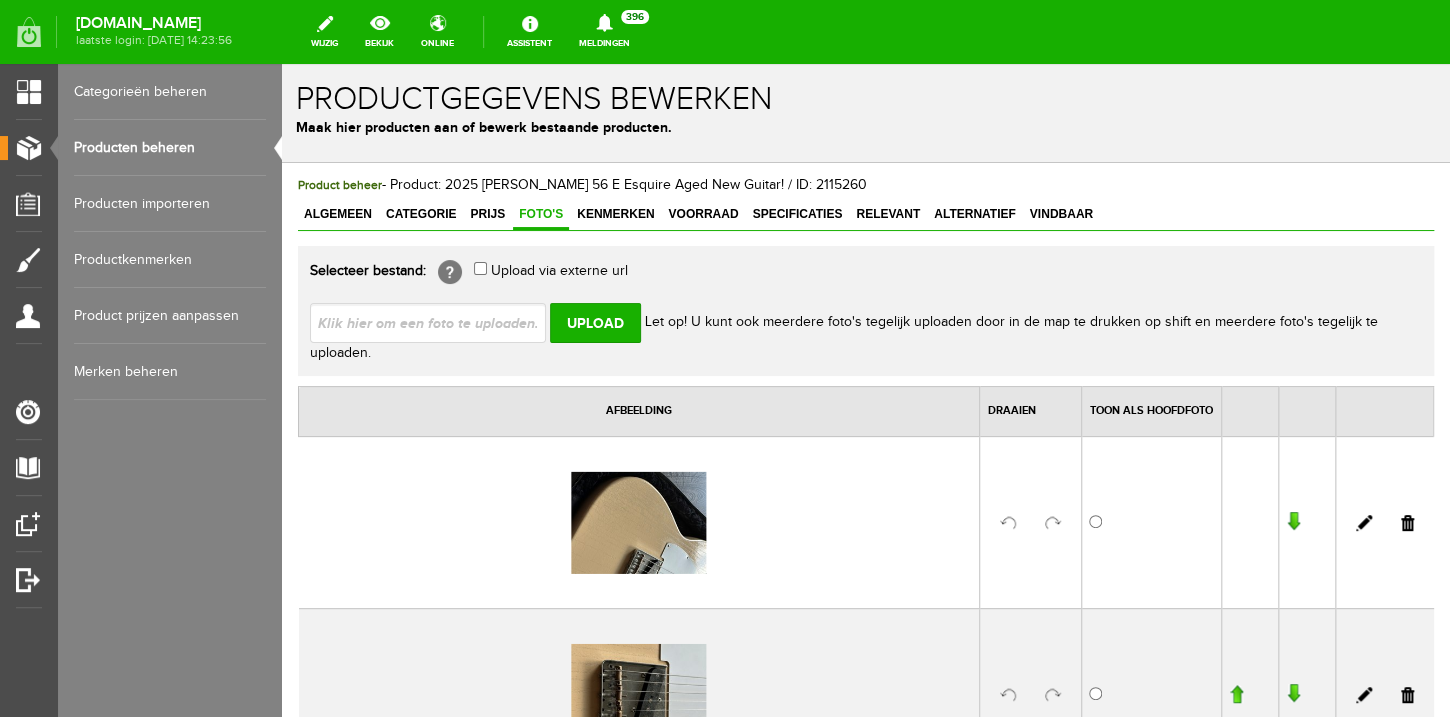scroll, scrollTop: 0, scrollLeft: 0, axis: both 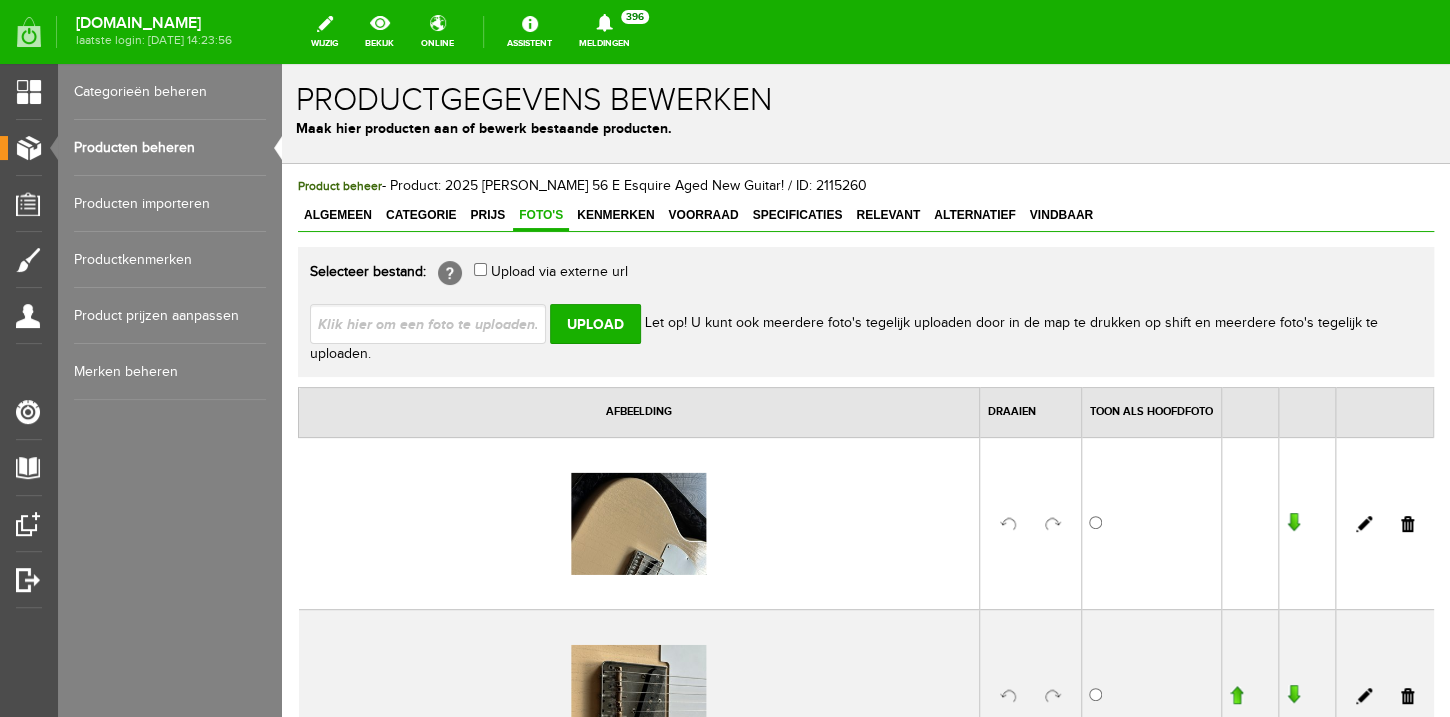 click at bounding box center (436, 323) 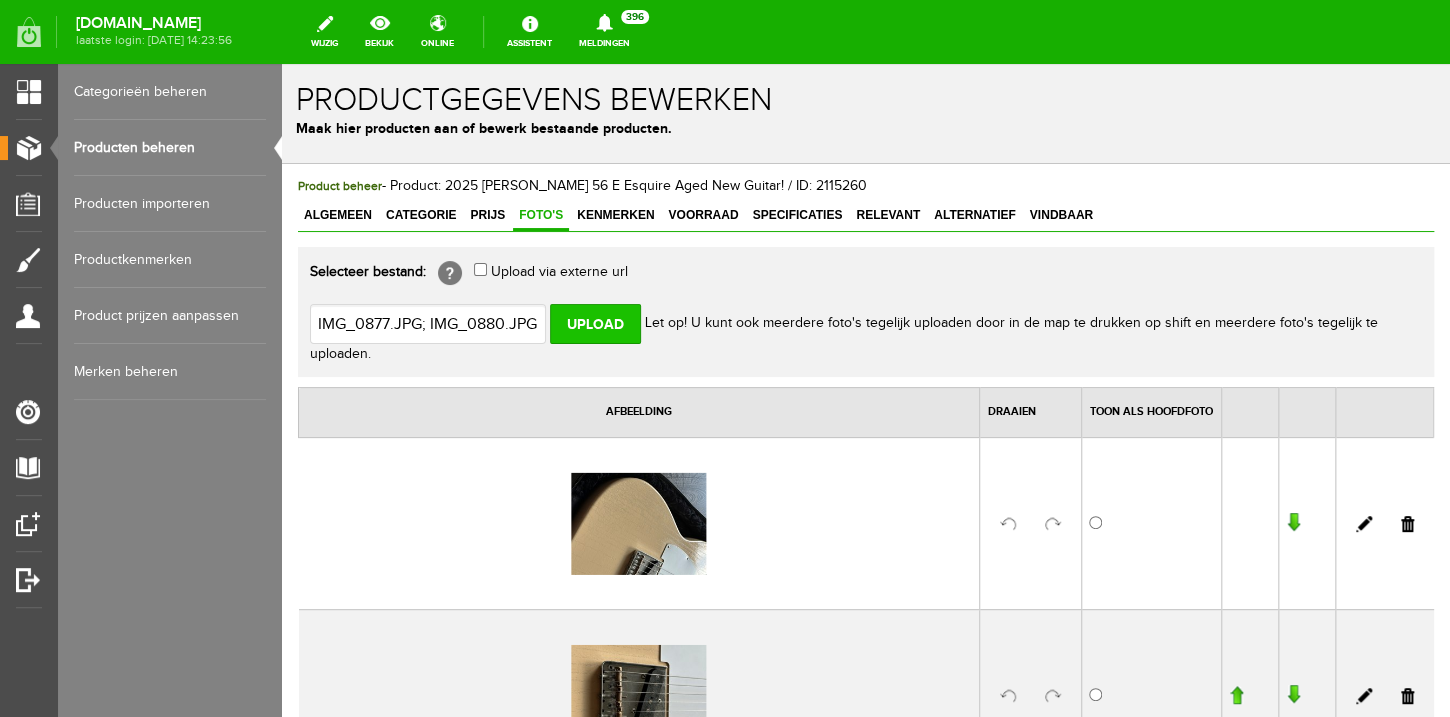 click on "Upload" at bounding box center (595, 324) 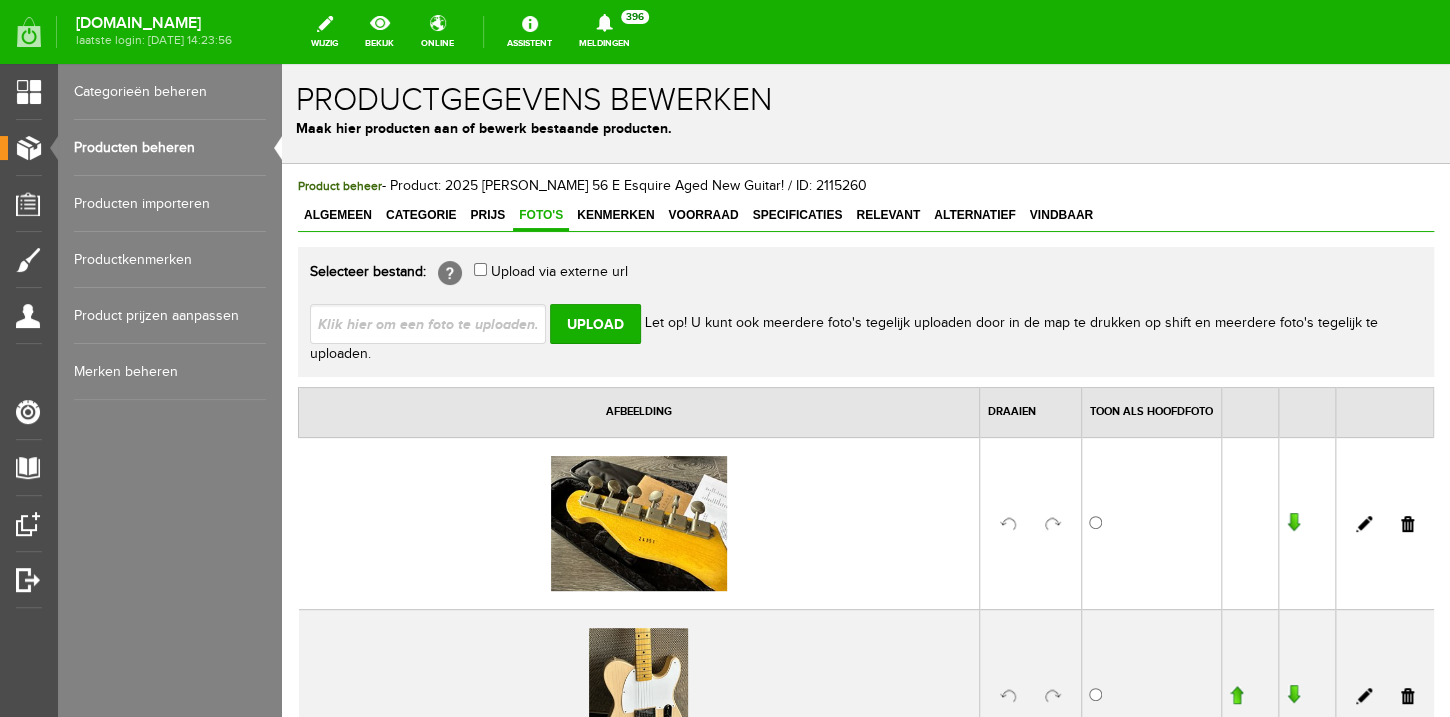 scroll, scrollTop: 0, scrollLeft: 0, axis: both 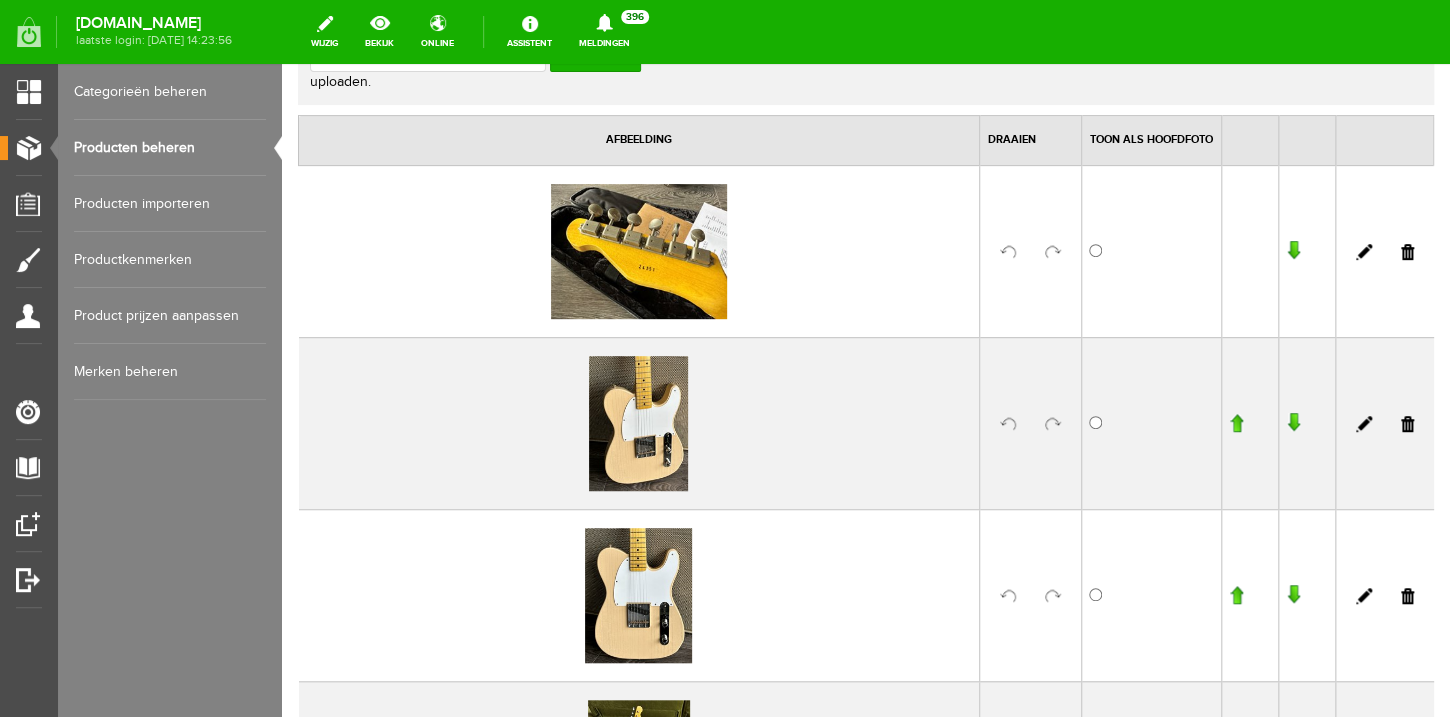 click at bounding box center [1236, 595] 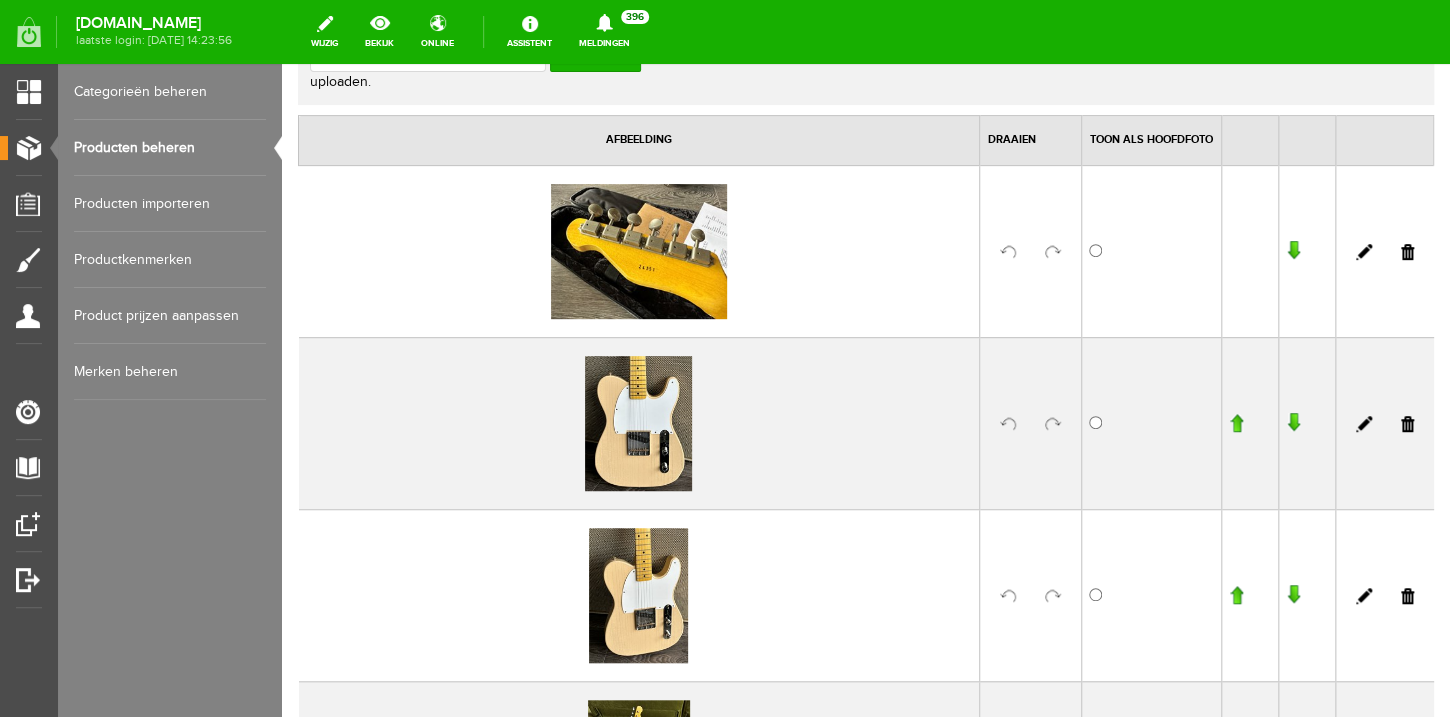 click at bounding box center (1236, 423) 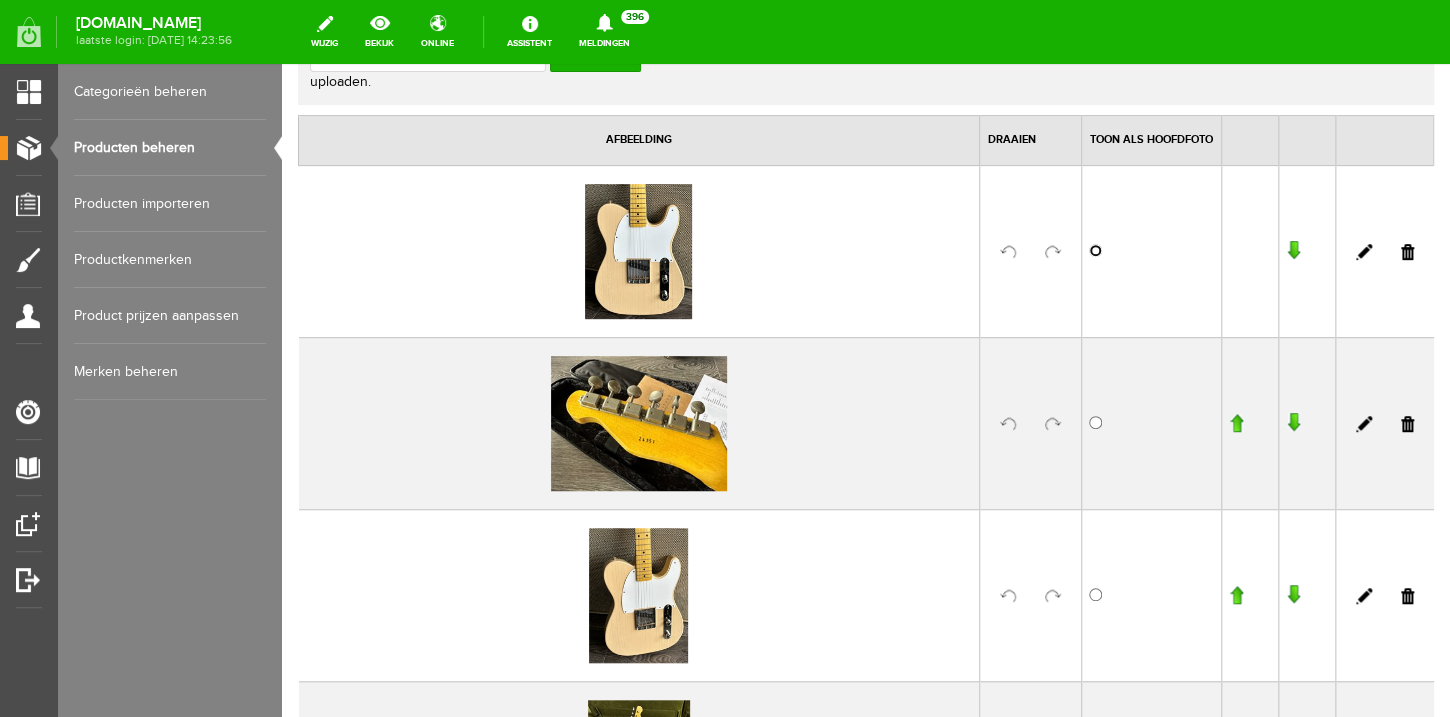 click at bounding box center (1095, 250) 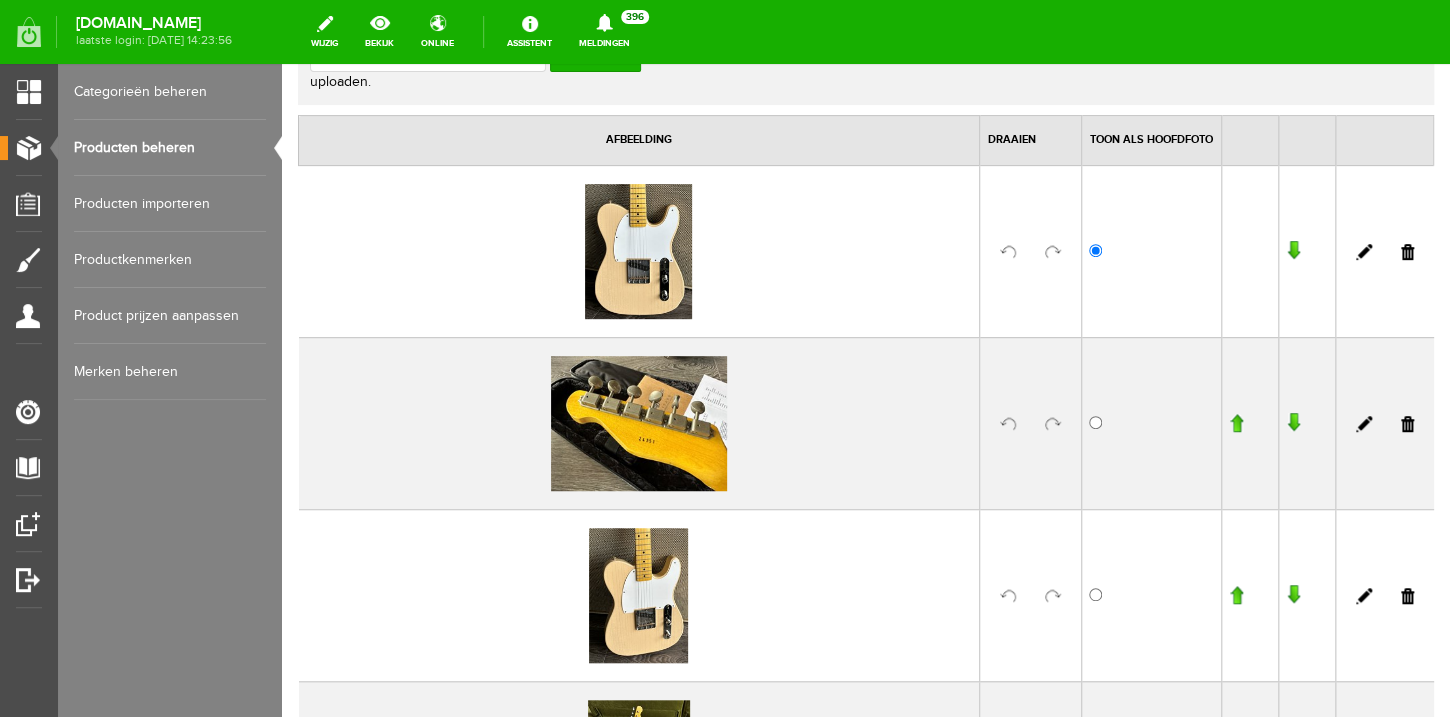 click at bounding box center [1236, 595] 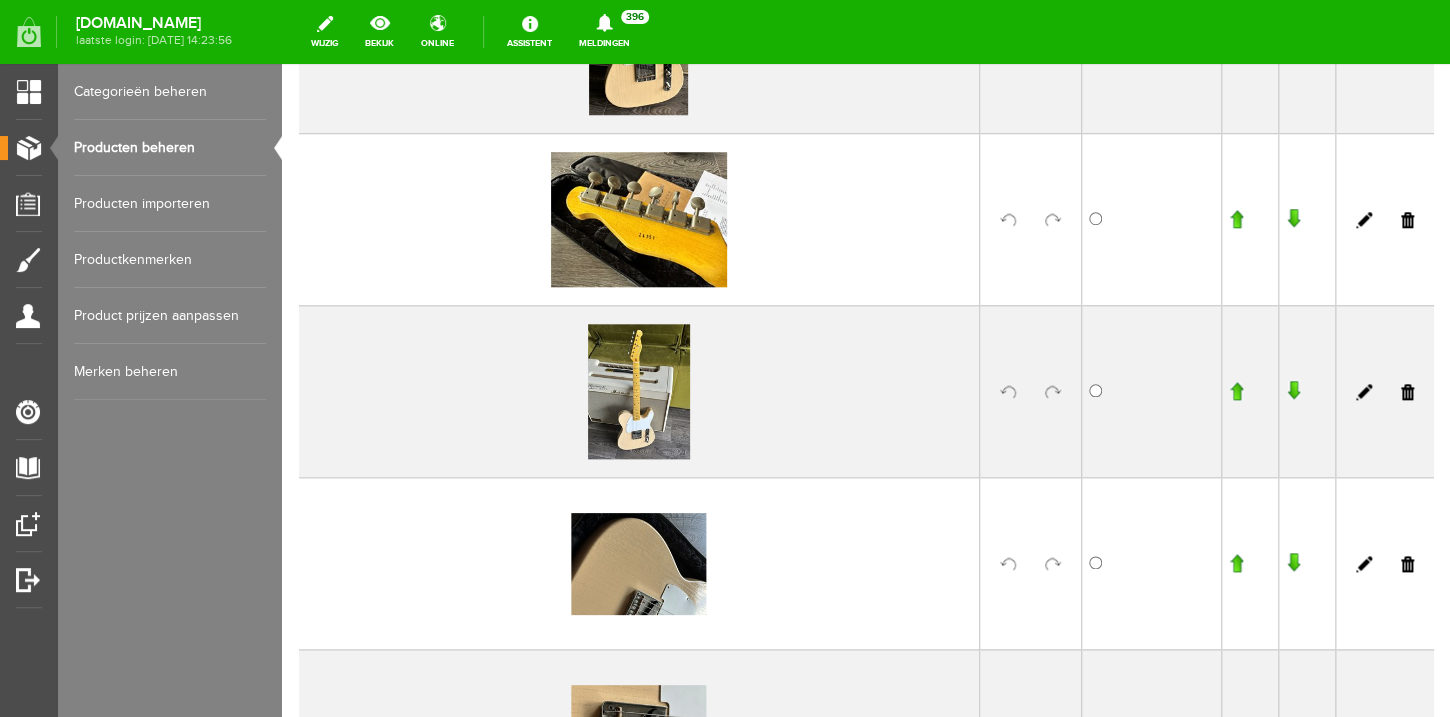 scroll, scrollTop: 720, scrollLeft: 0, axis: vertical 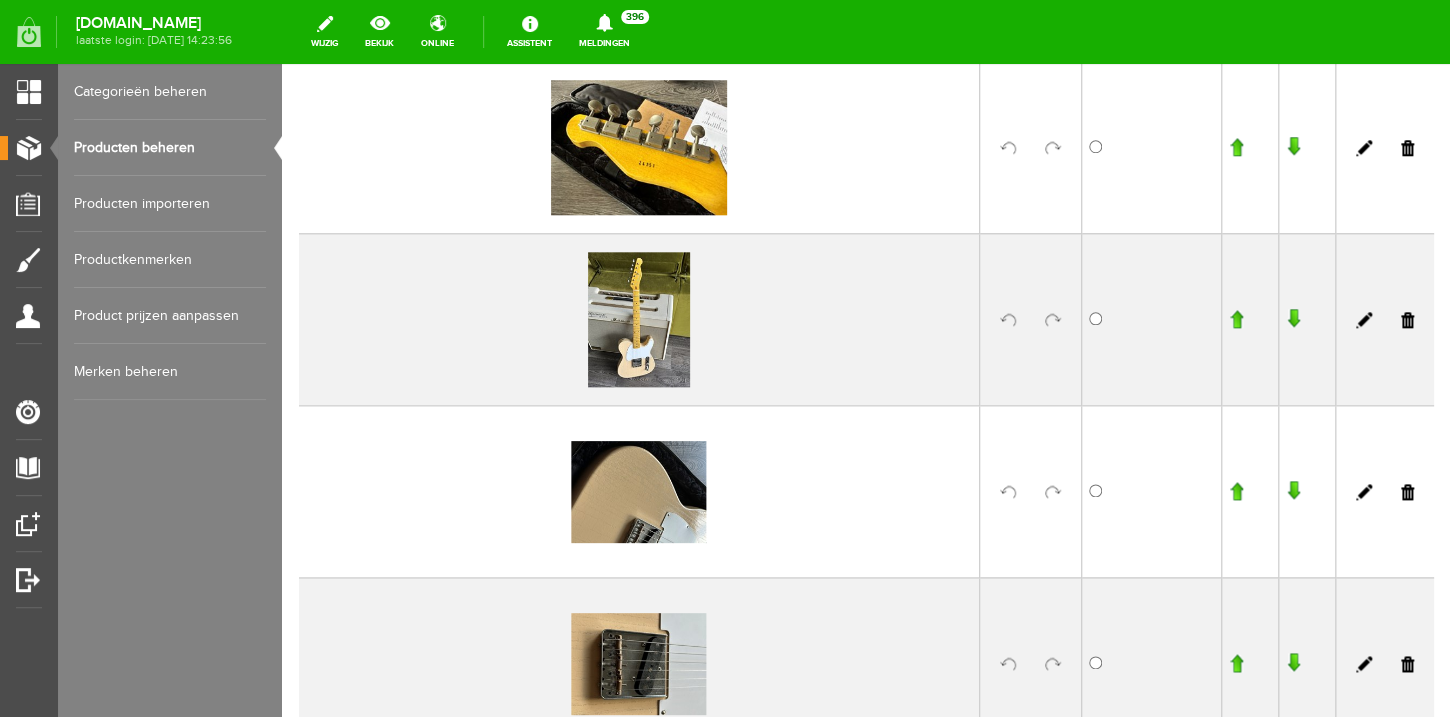 click at bounding box center (1031, 319) 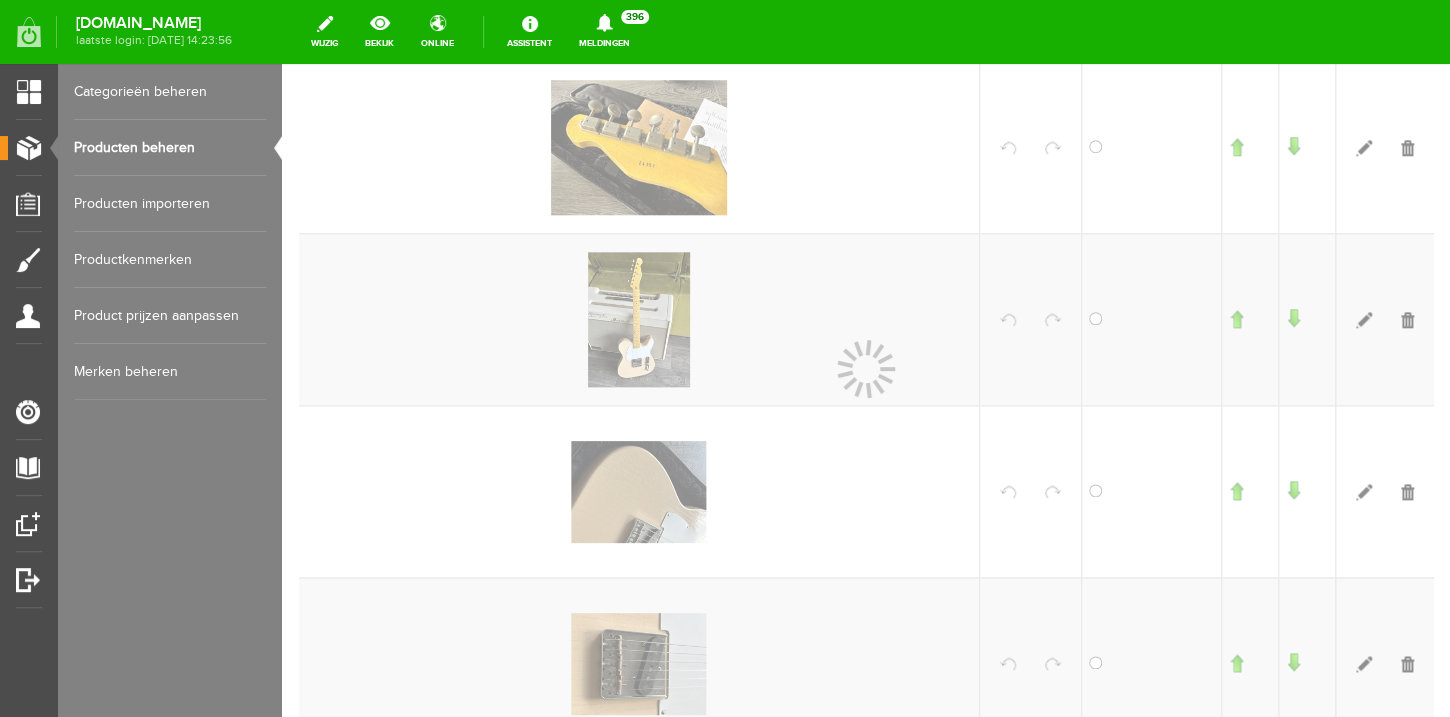 scroll, scrollTop: 741, scrollLeft: 0, axis: vertical 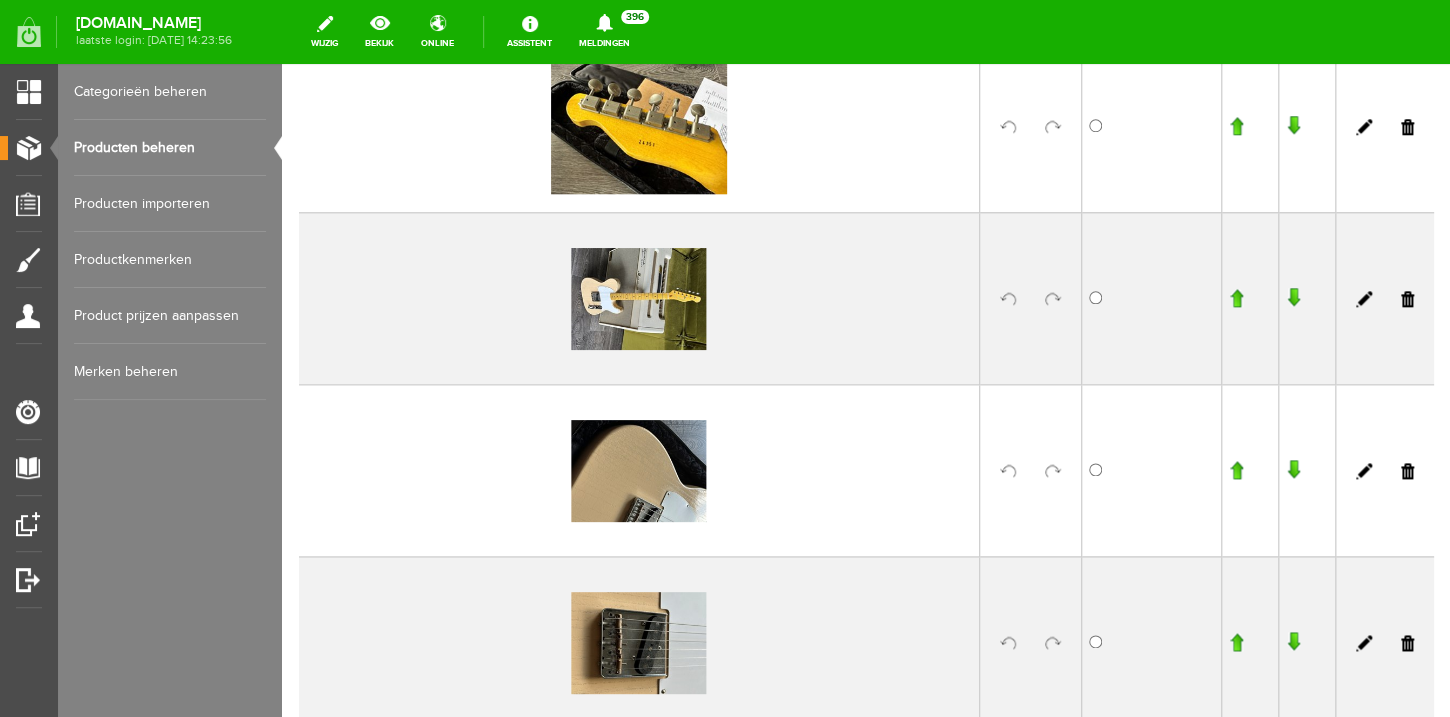 click at bounding box center [1236, 298] 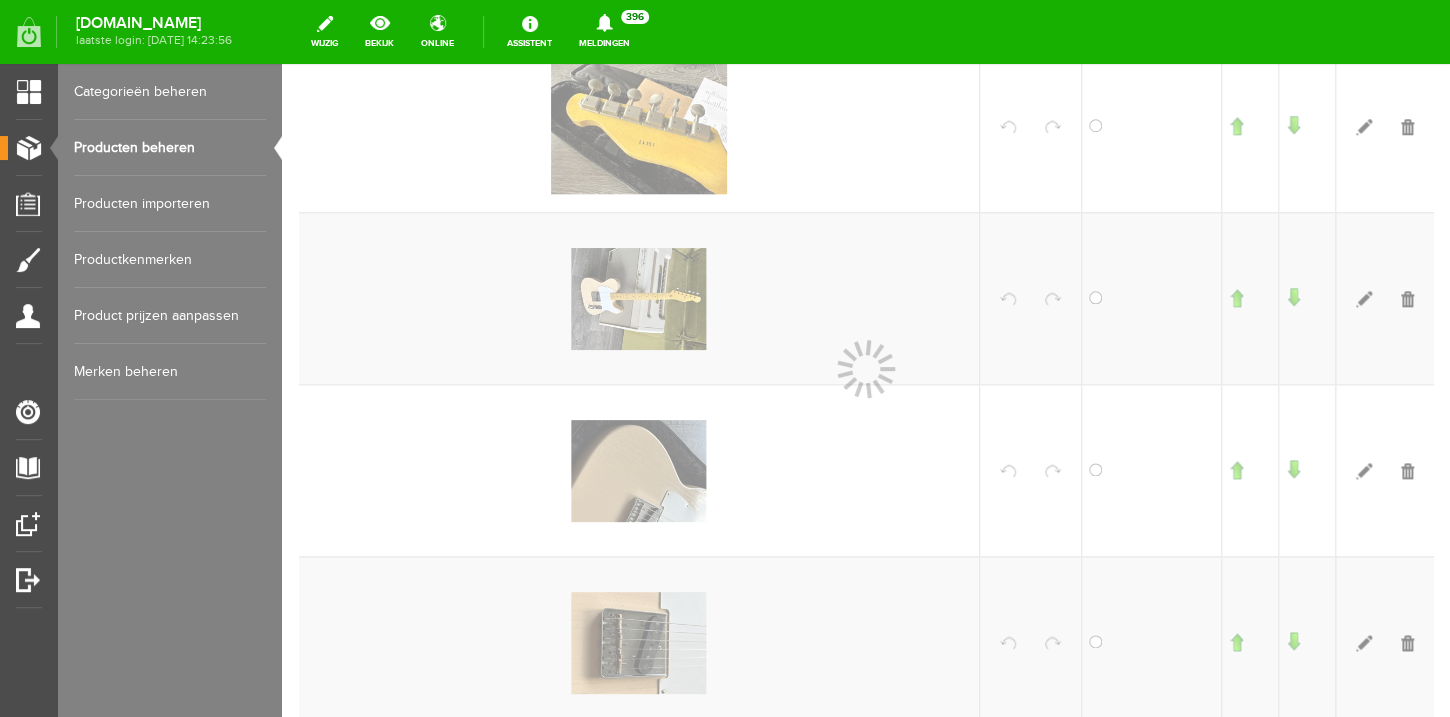 scroll, scrollTop: 763, scrollLeft: 0, axis: vertical 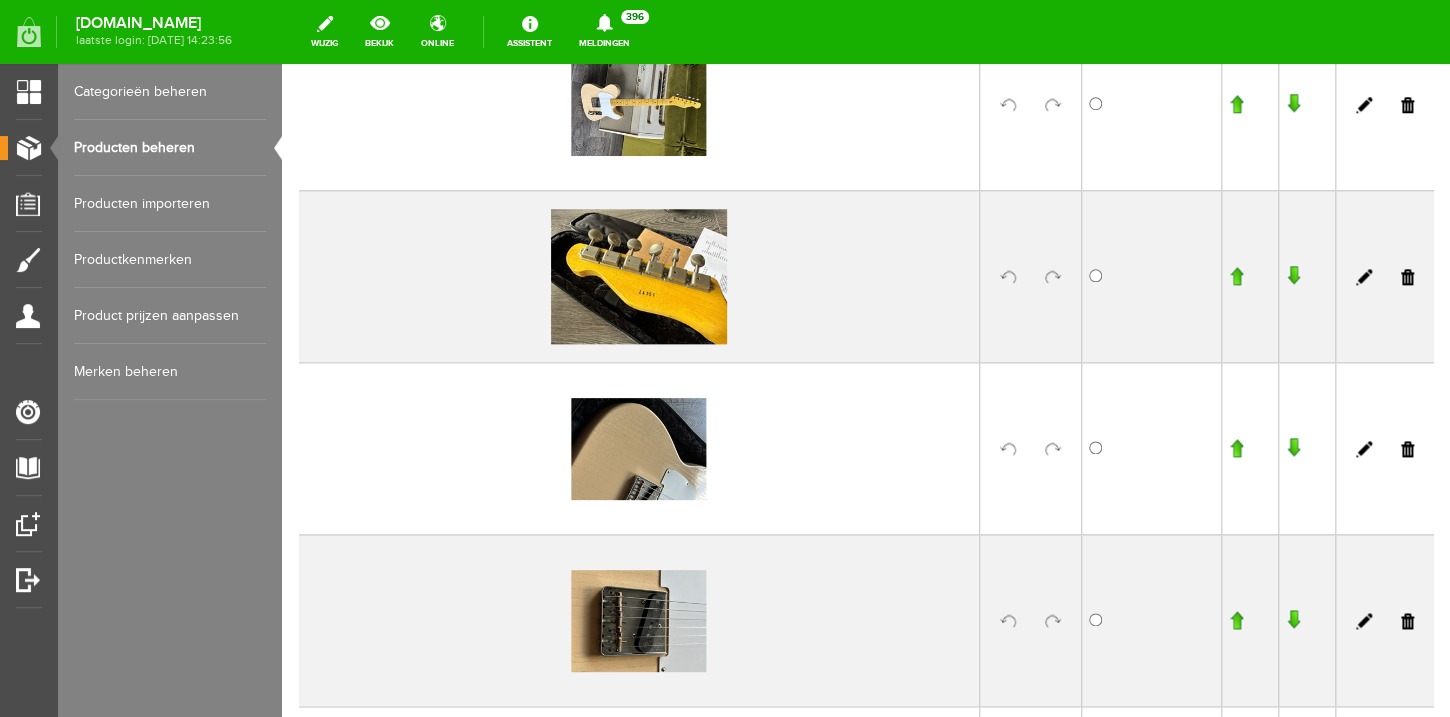 click at bounding box center (1236, 448) 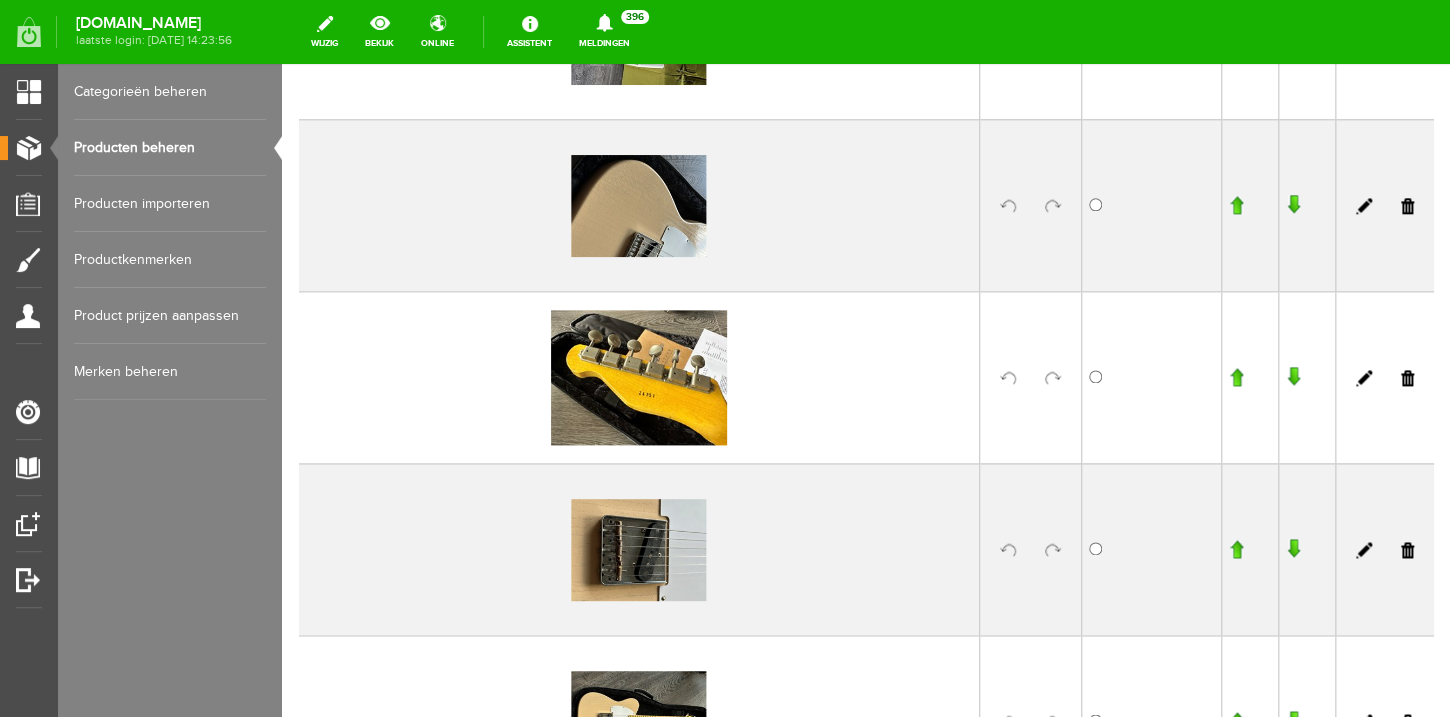scroll, scrollTop: 992, scrollLeft: 0, axis: vertical 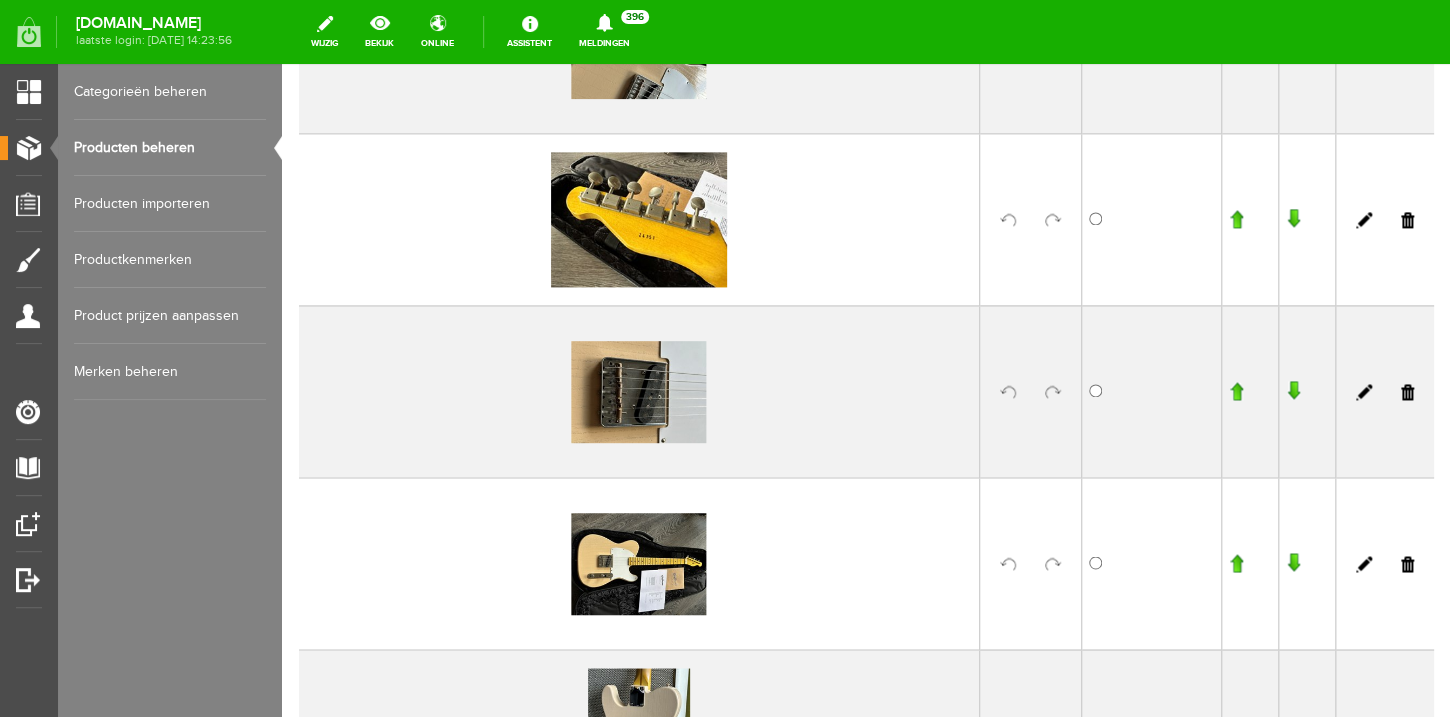 click at bounding box center (1236, 391) 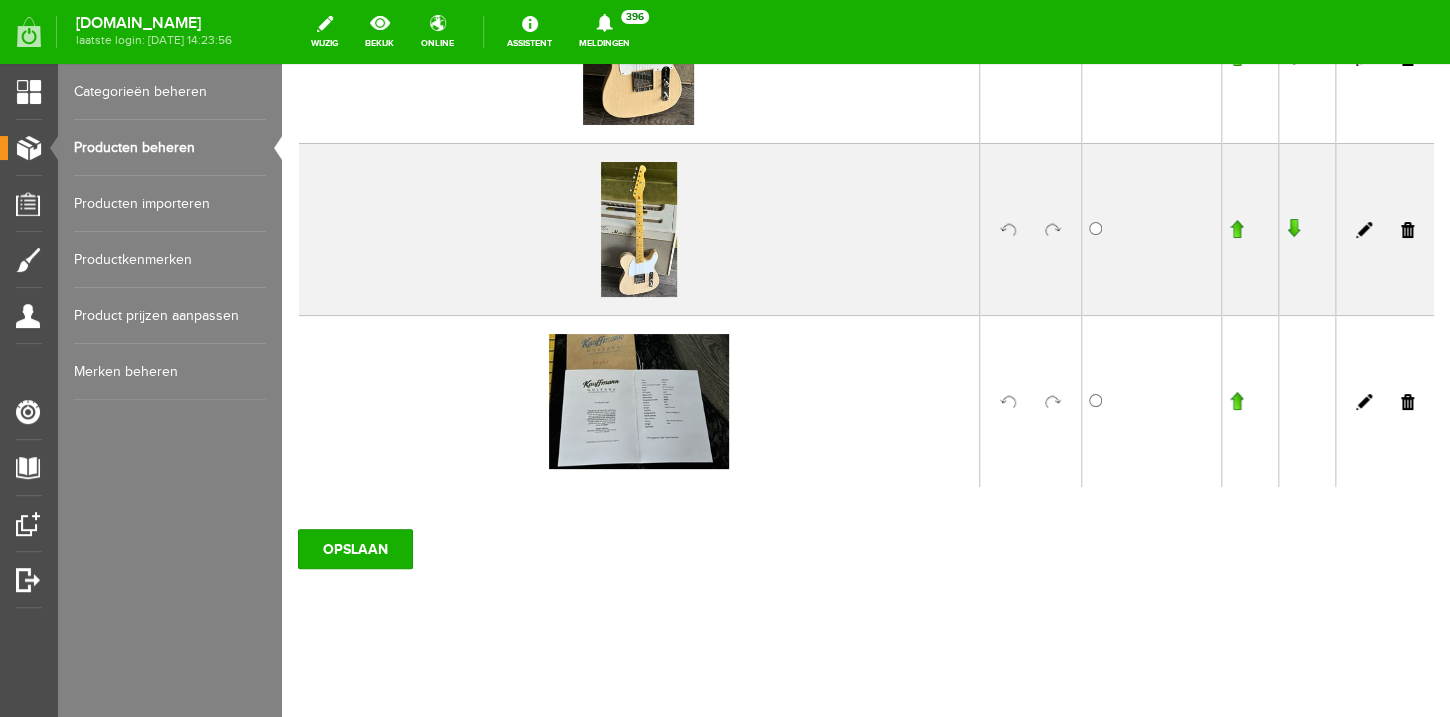 scroll, scrollTop: 2891, scrollLeft: 0, axis: vertical 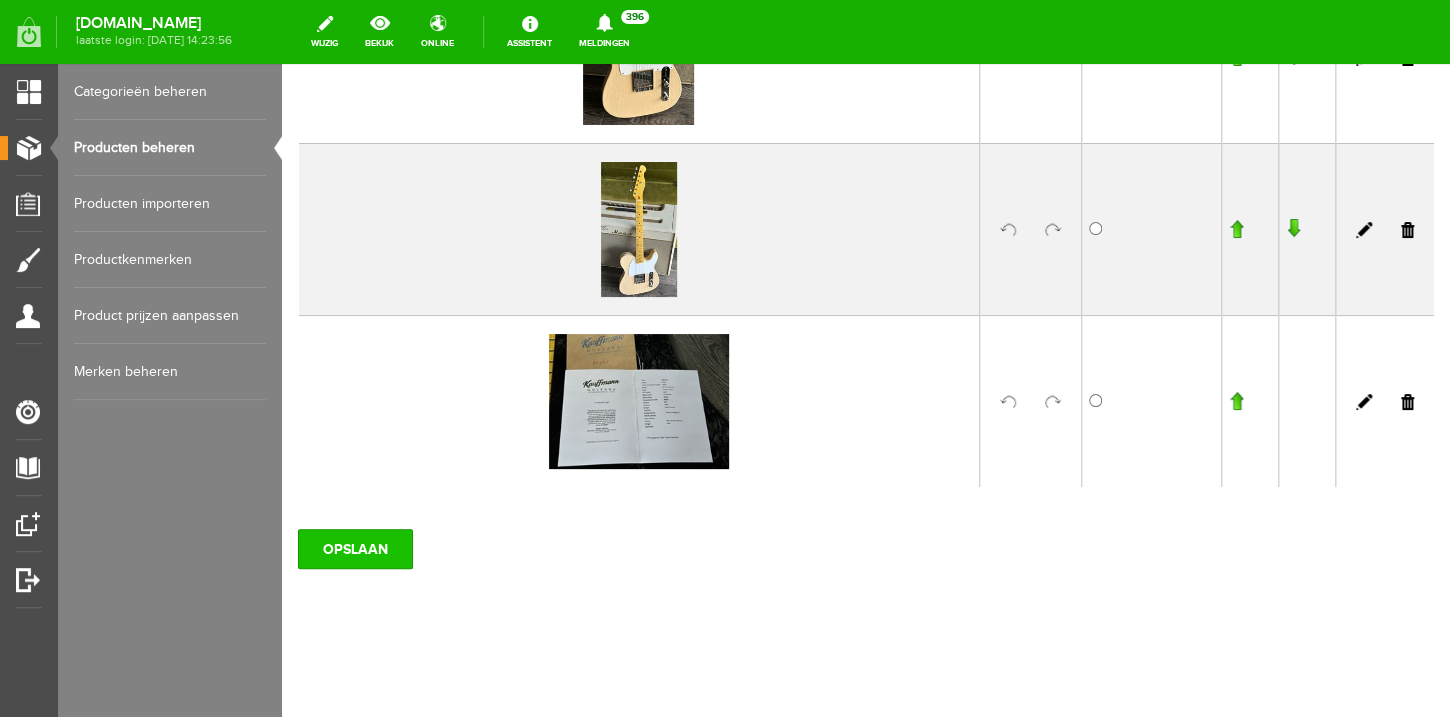 click on "OPSLAAN" at bounding box center (355, 549) 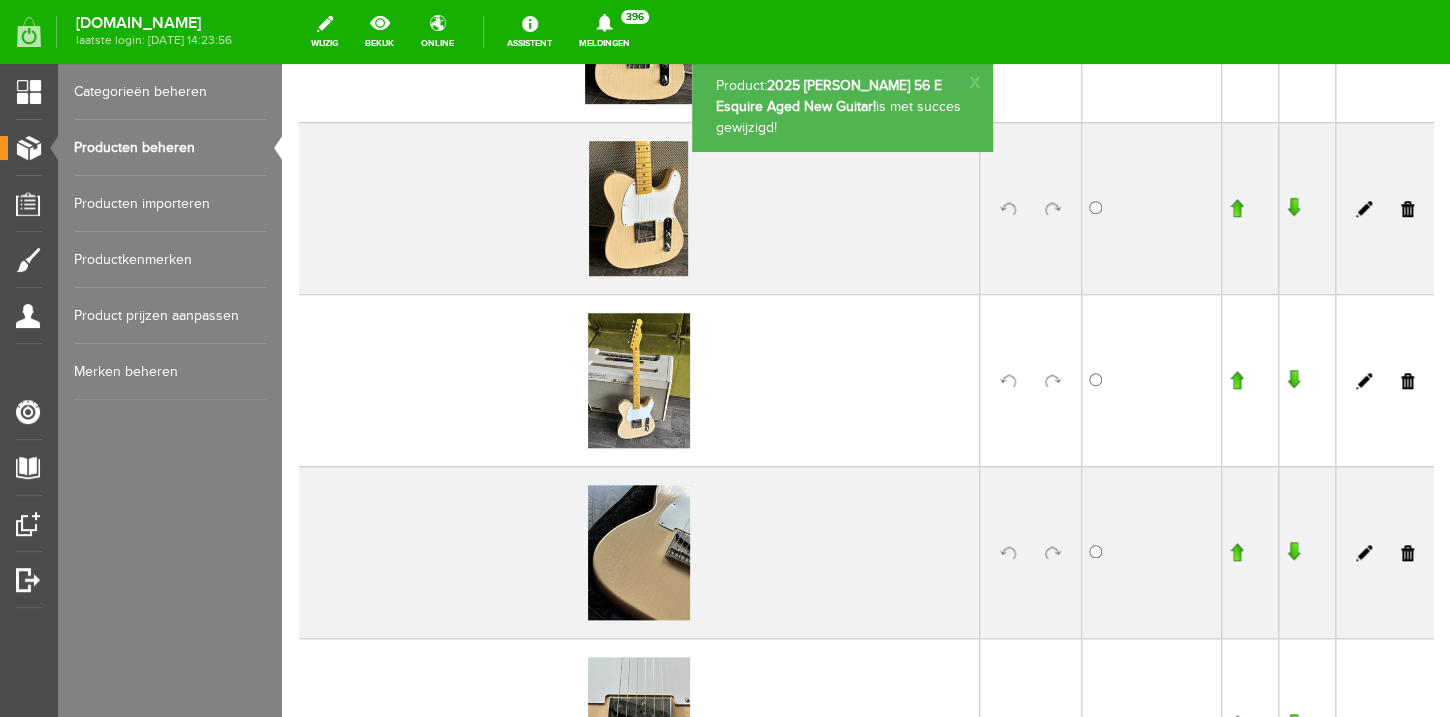 scroll, scrollTop: 0, scrollLeft: 0, axis: both 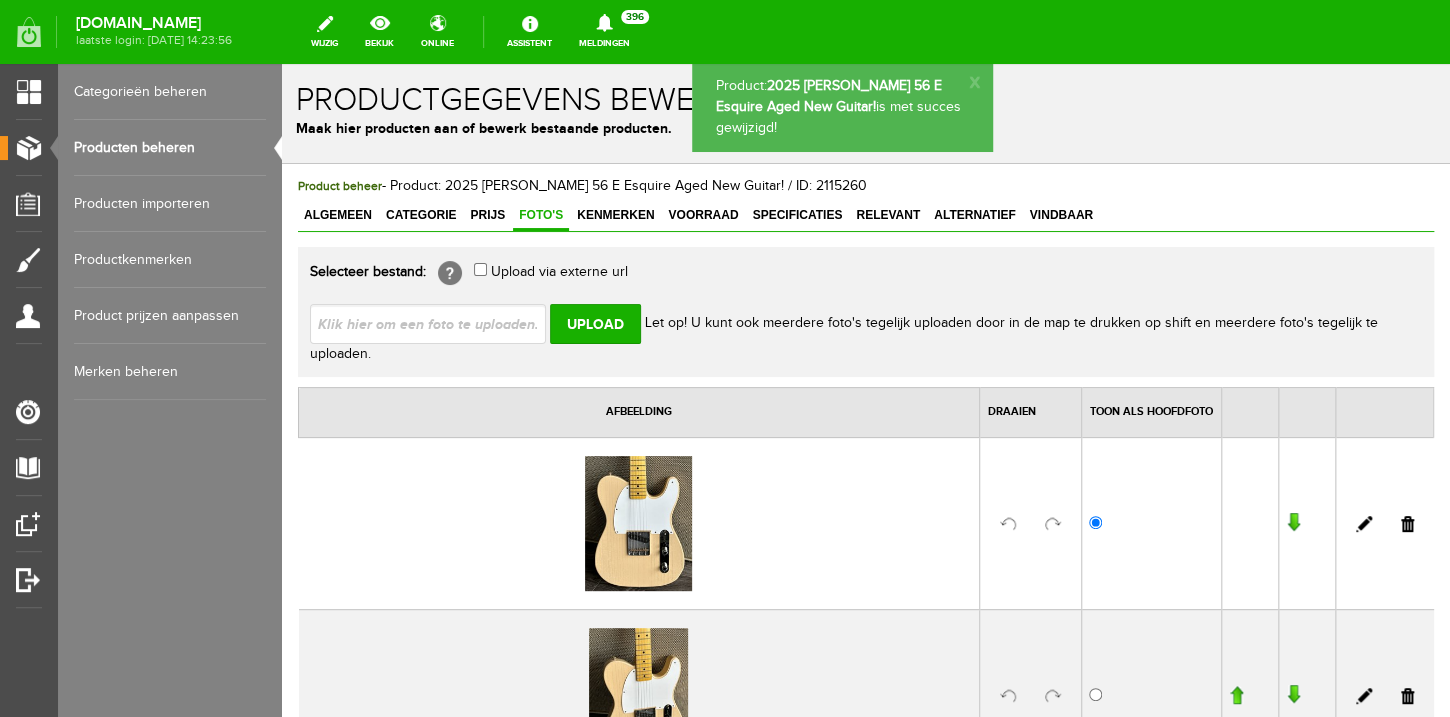 click at bounding box center [436, 323] 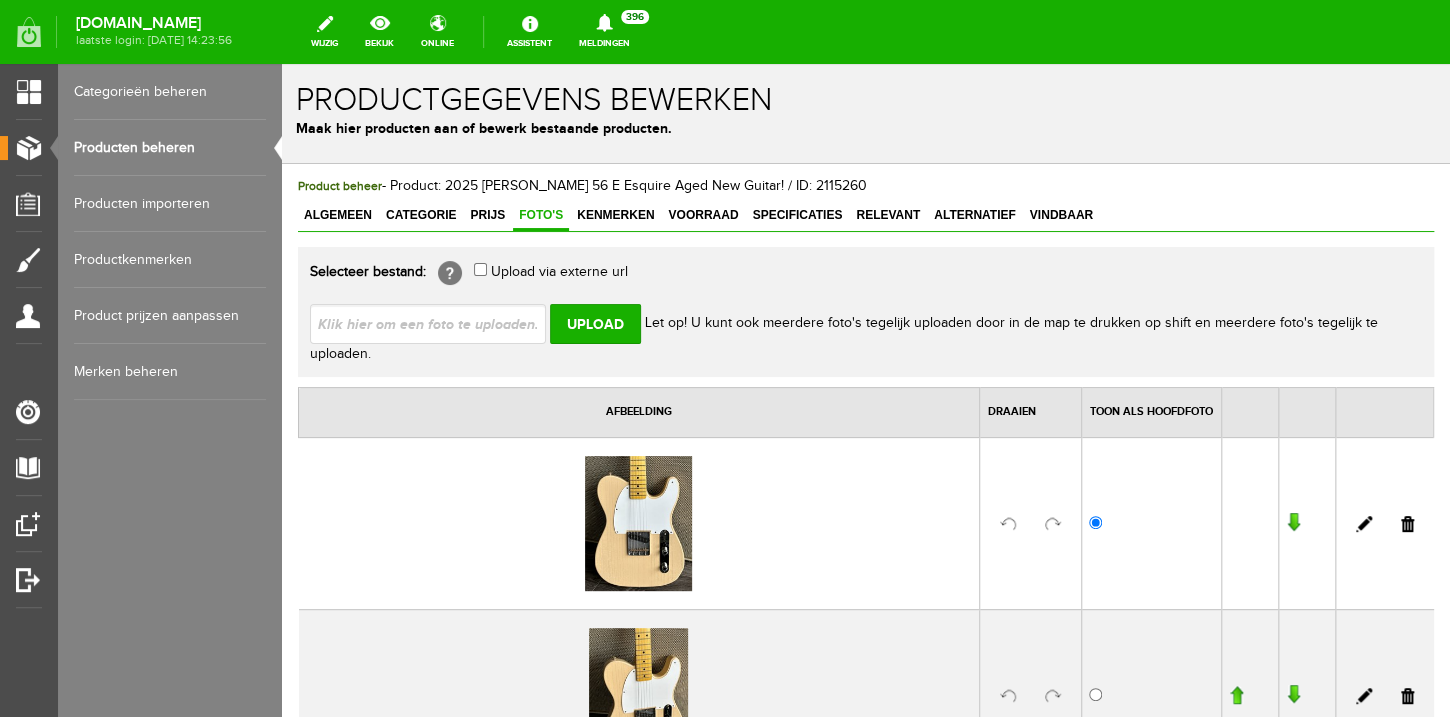 click on "Producten beheren" at bounding box center (170, 148) 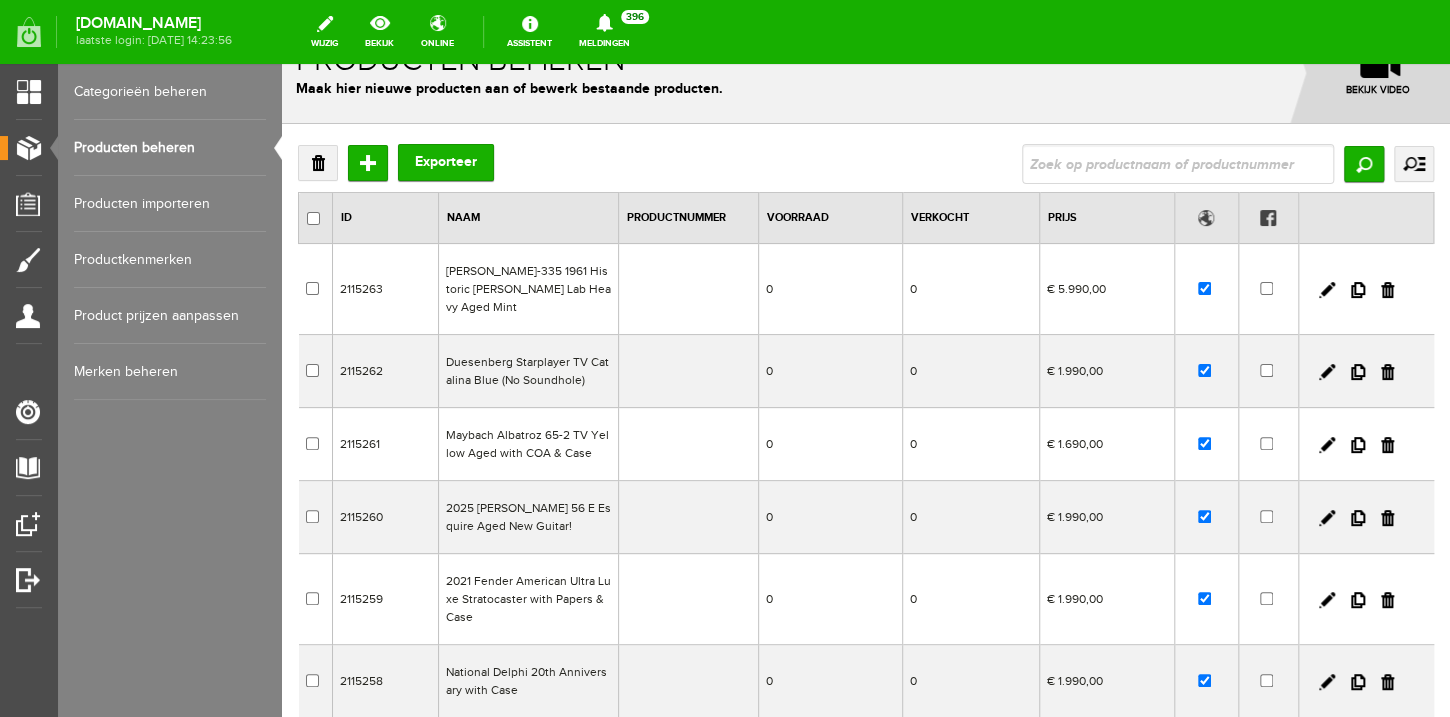 scroll, scrollTop: 48, scrollLeft: 0, axis: vertical 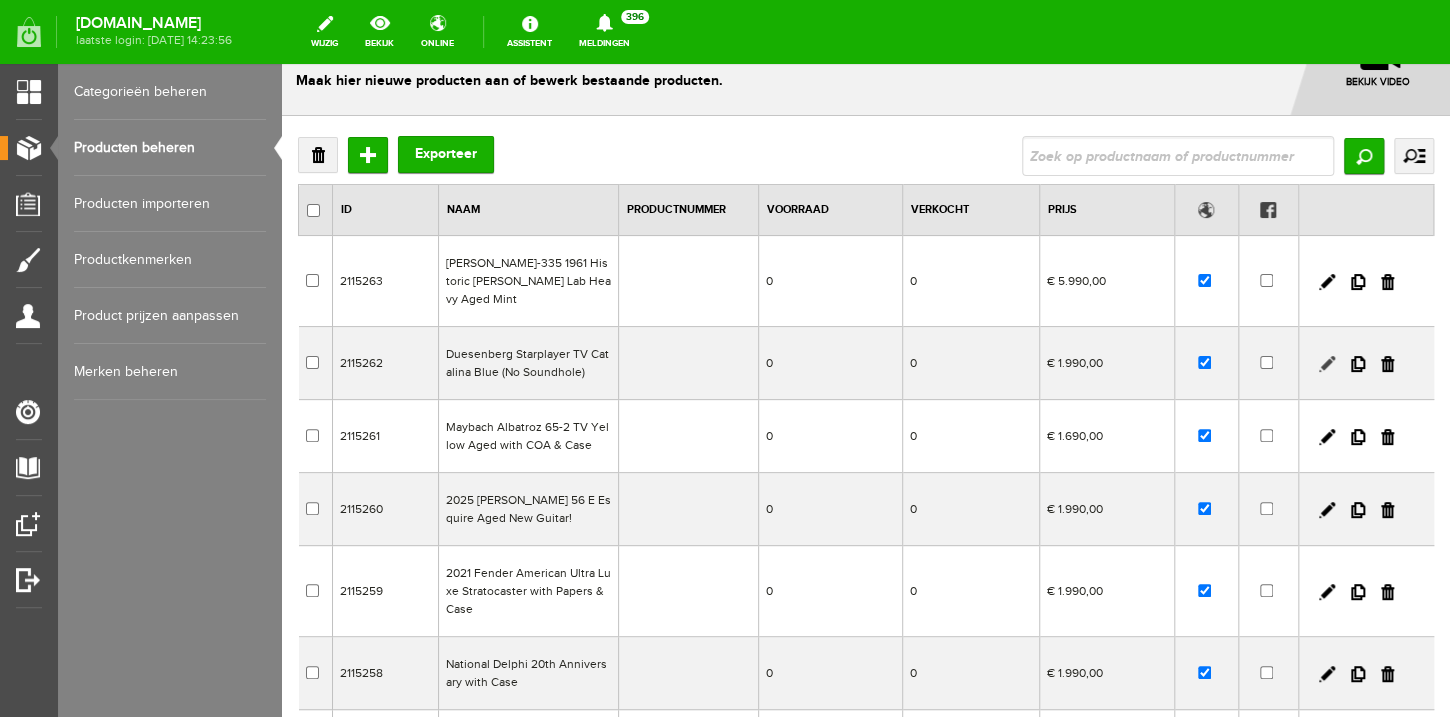 click at bounding box center (1327, 364) 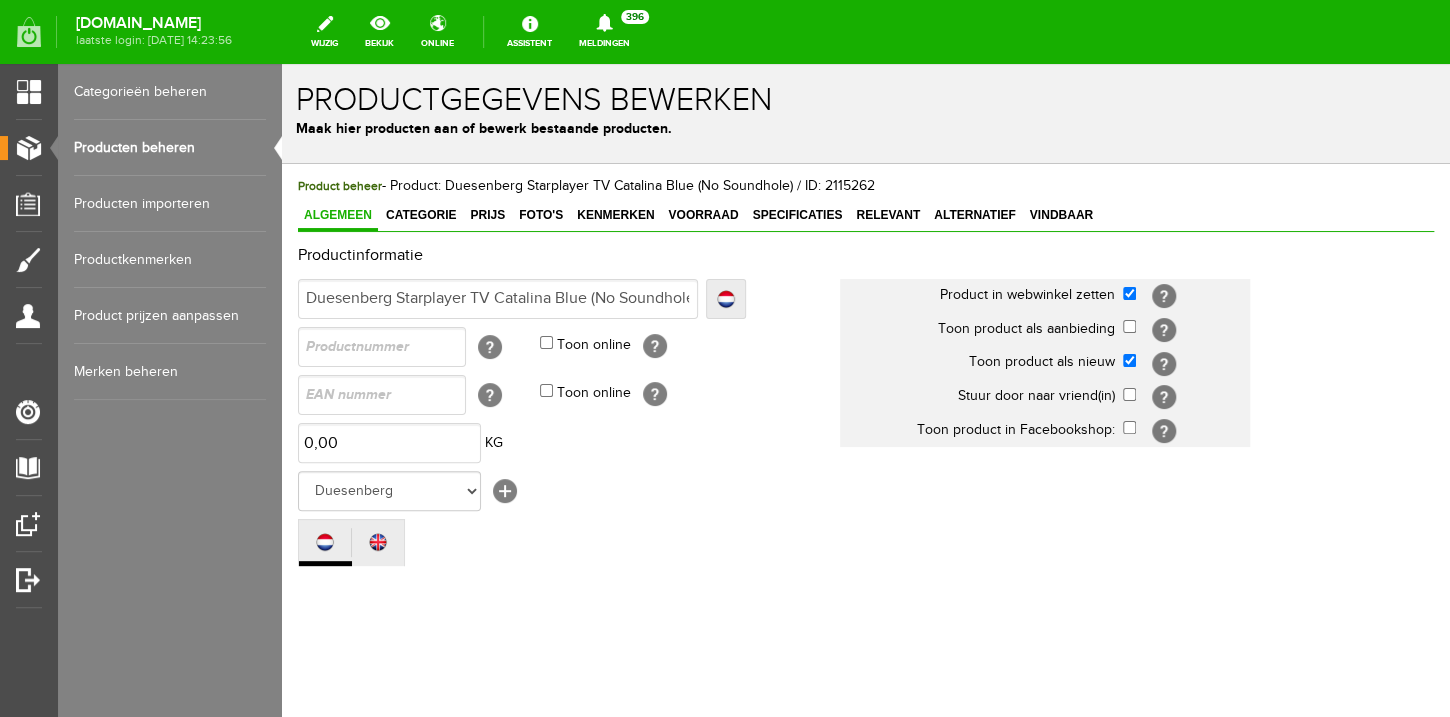 scroll, scrollTop: 0, scrollLeft: 0, axis: both 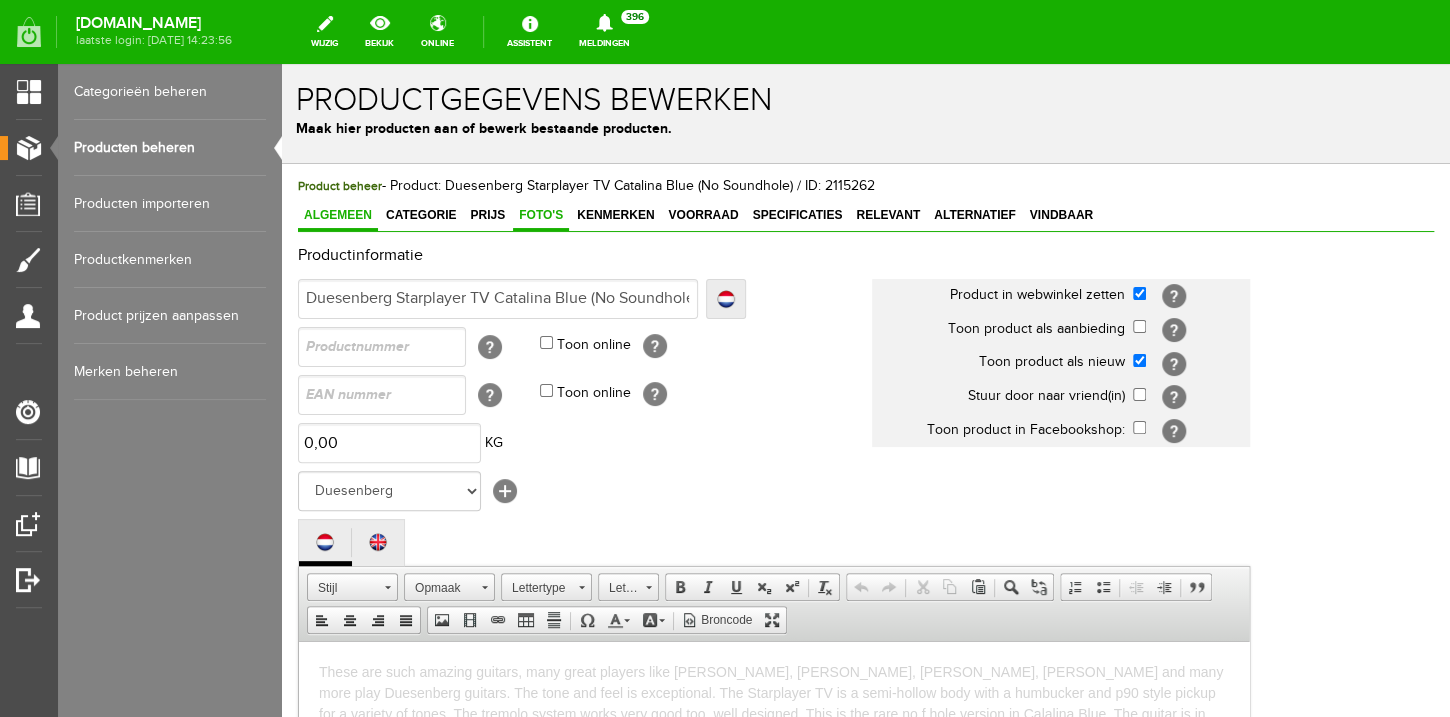 click on "Foto's" at bounding box center (541, 215) 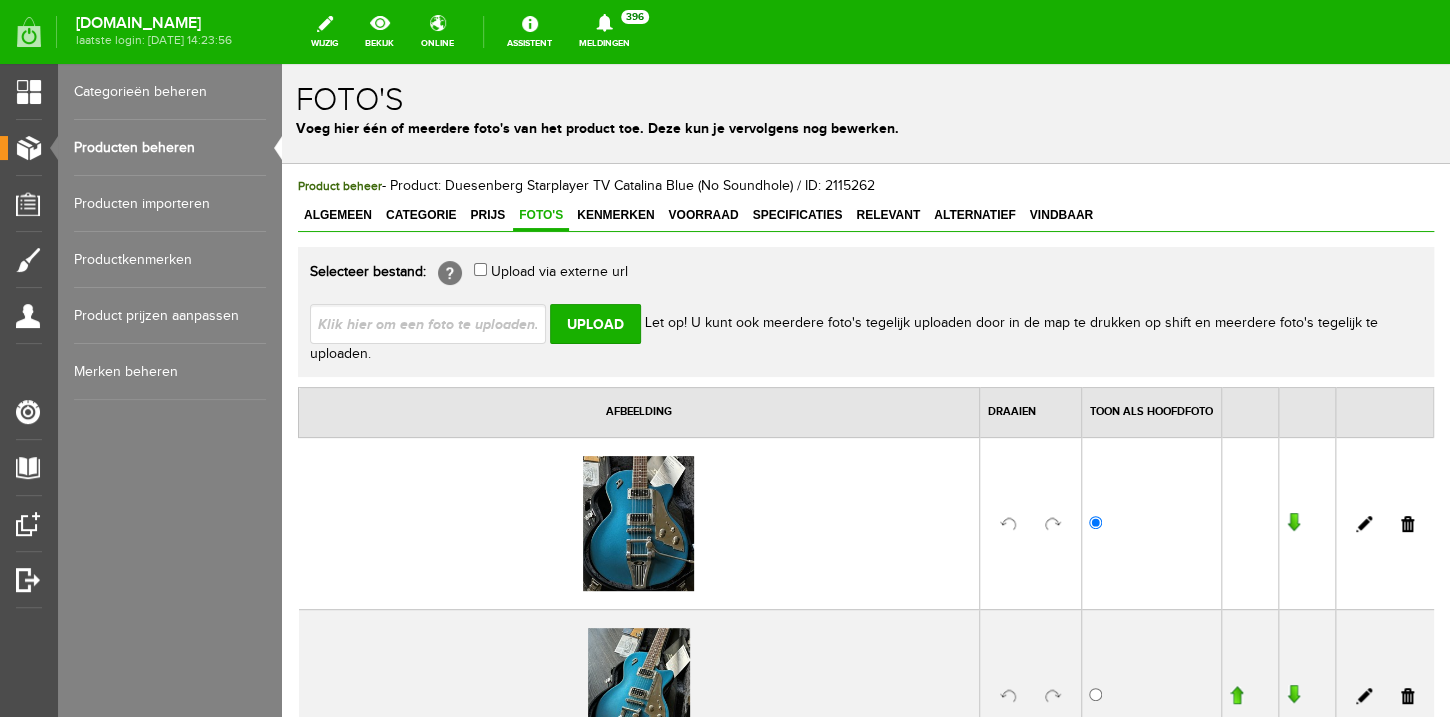 click at bounding box center [436, 323] 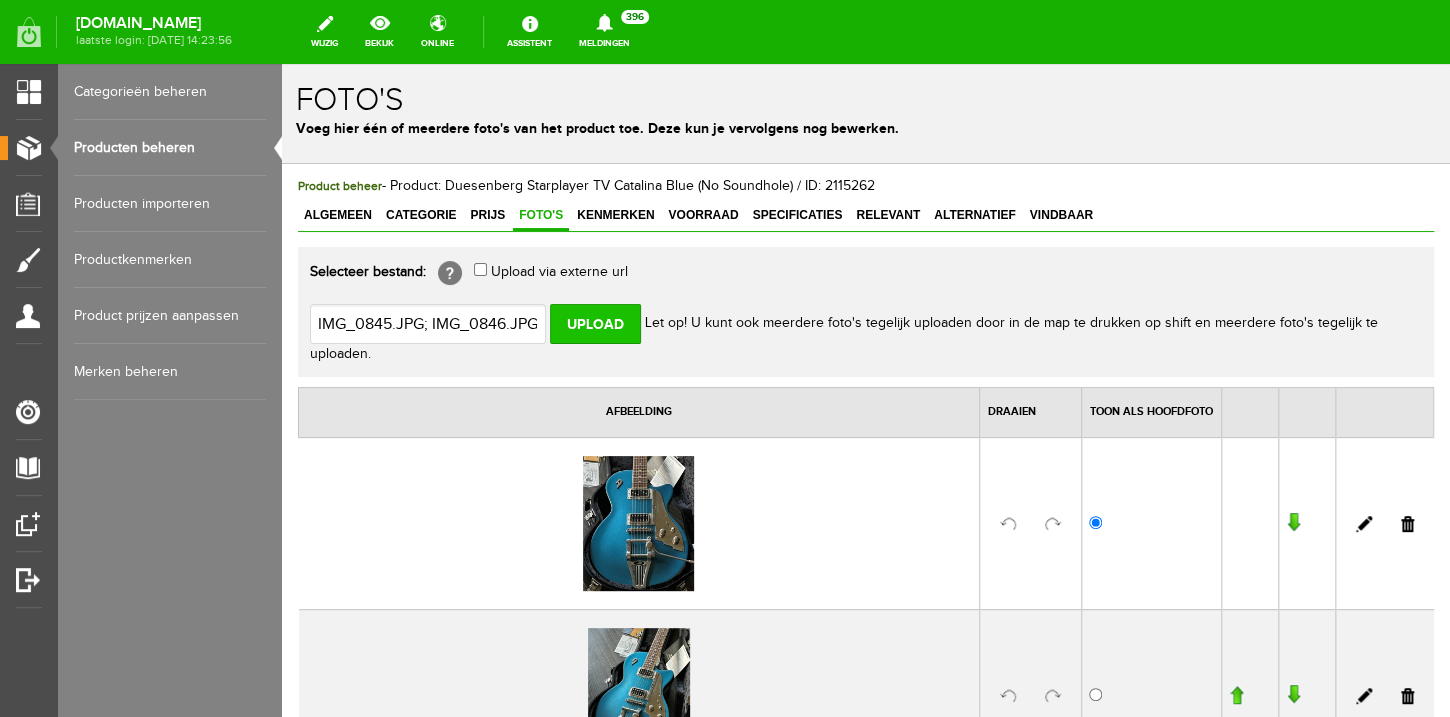 click on "Upload" at bounding box center [595, 324] 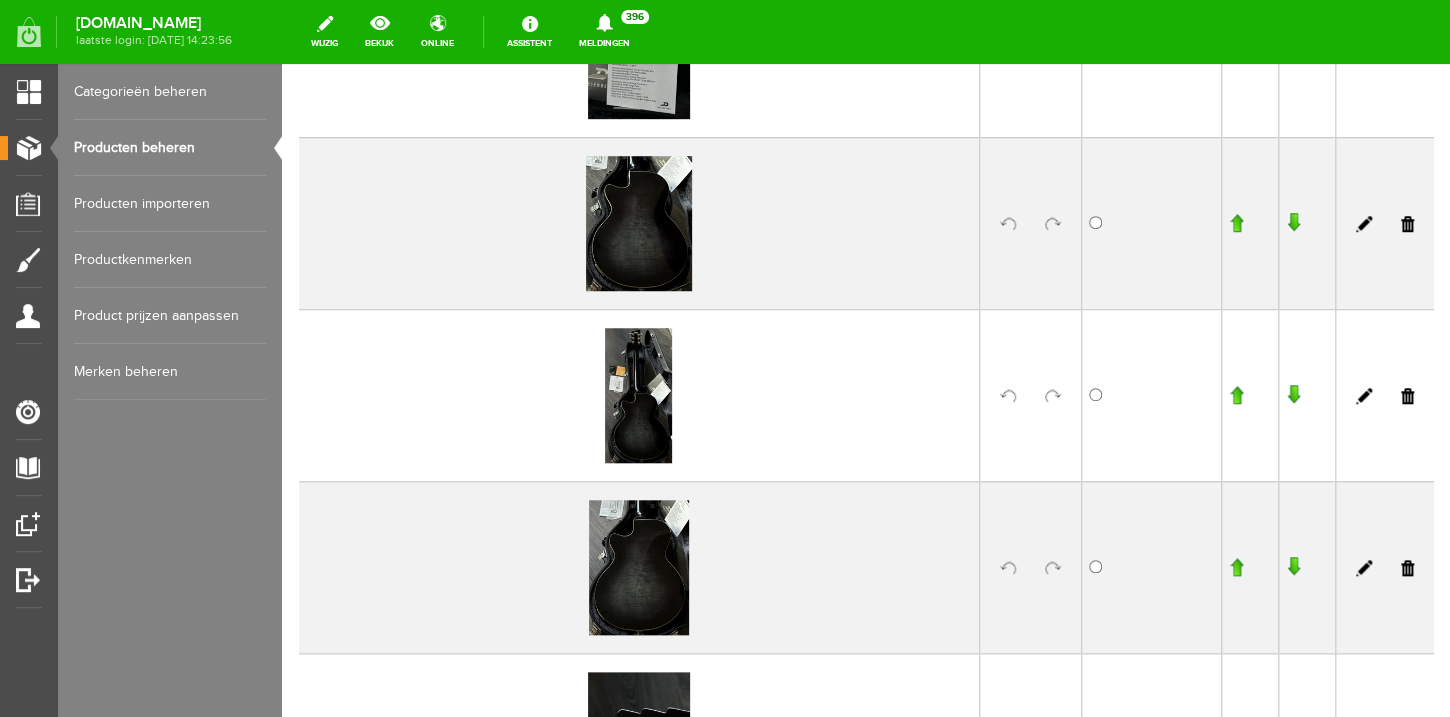 scroll, scrollTop: 480, scrollLeft: 0, axis: vertical 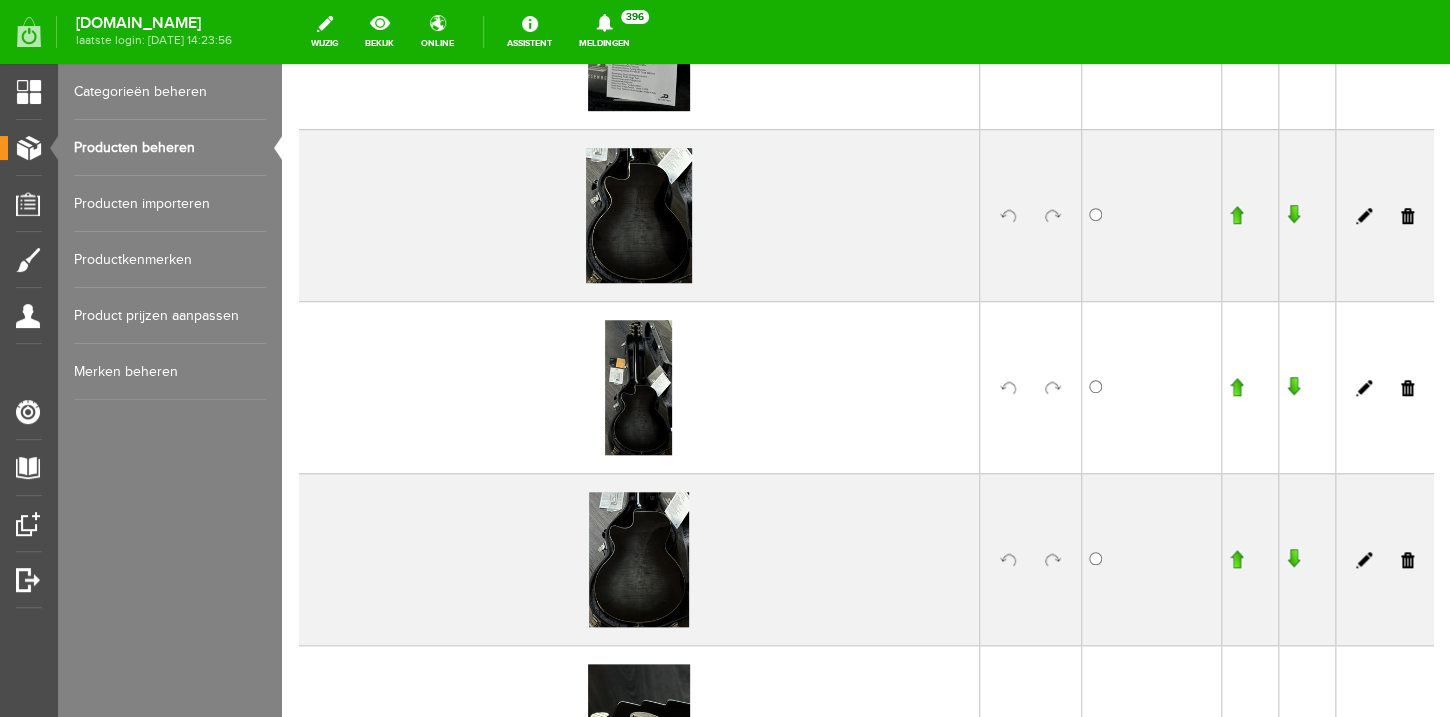click at bounding box center (1407, 216) 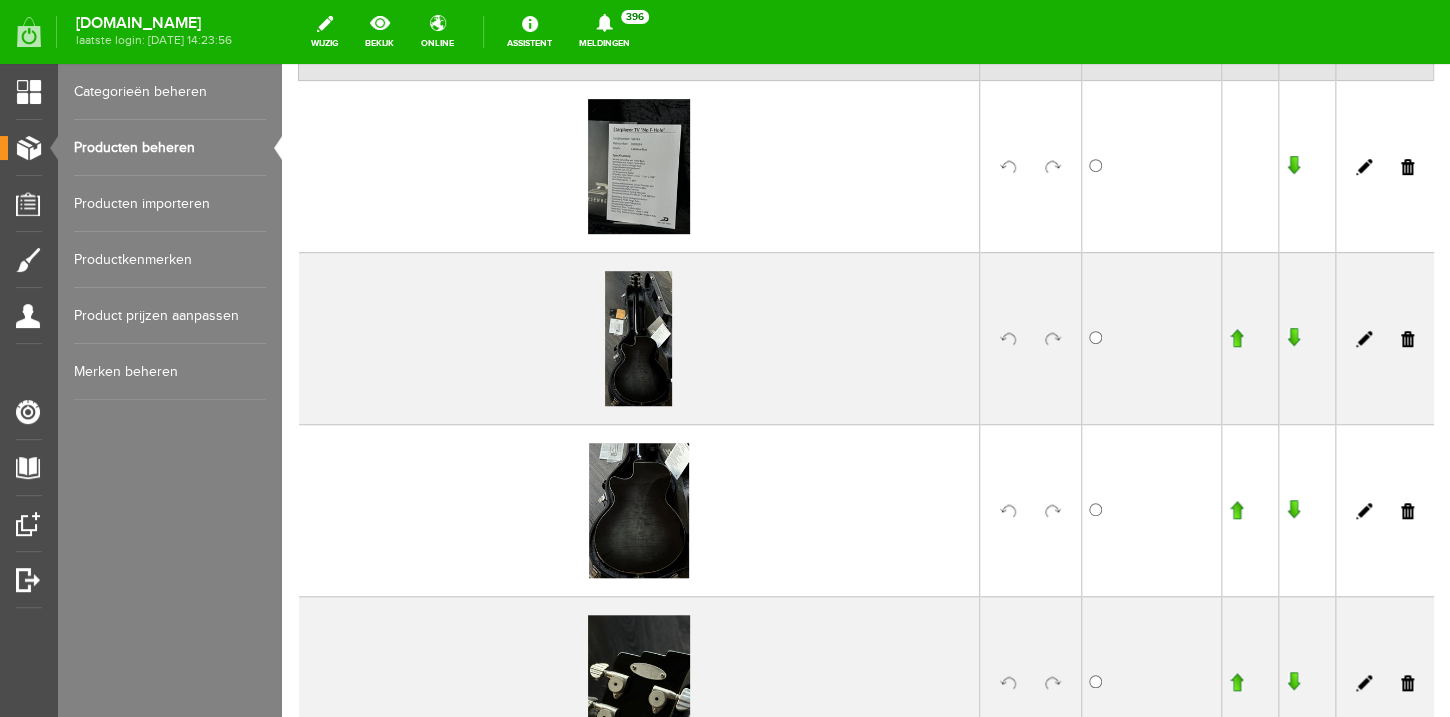 scroll, scrollTop: 123, scrollLeft: 0, axis: vertical 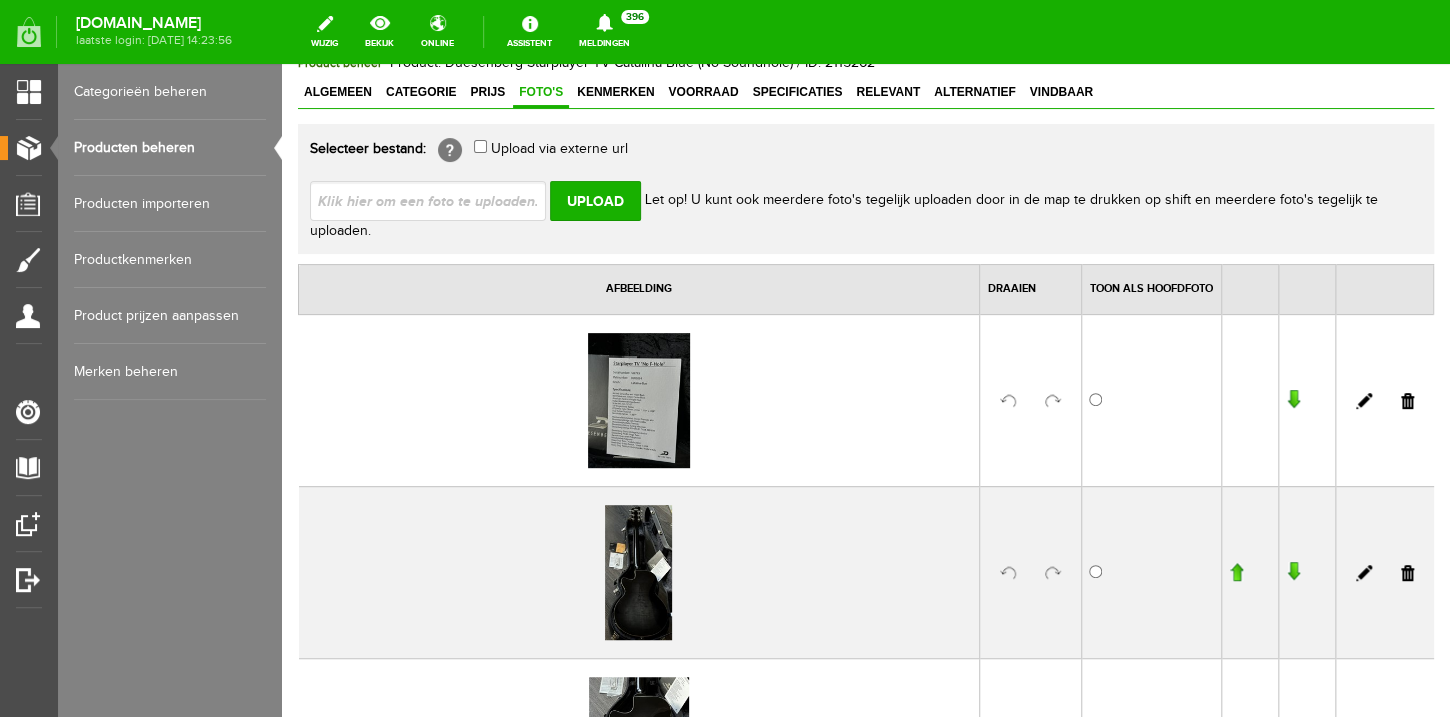 click at bounding box center [436, 200] 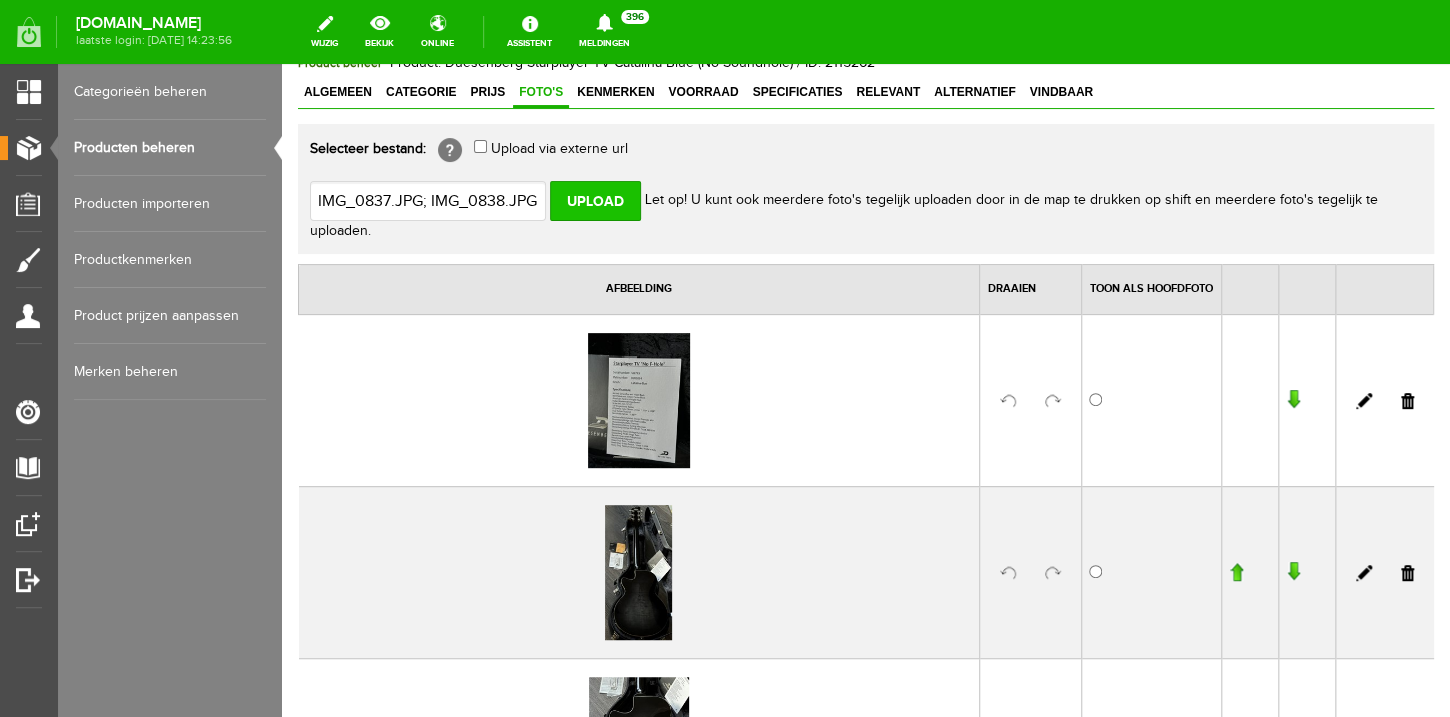 click on "Upload" at bounding box center [595, 201] 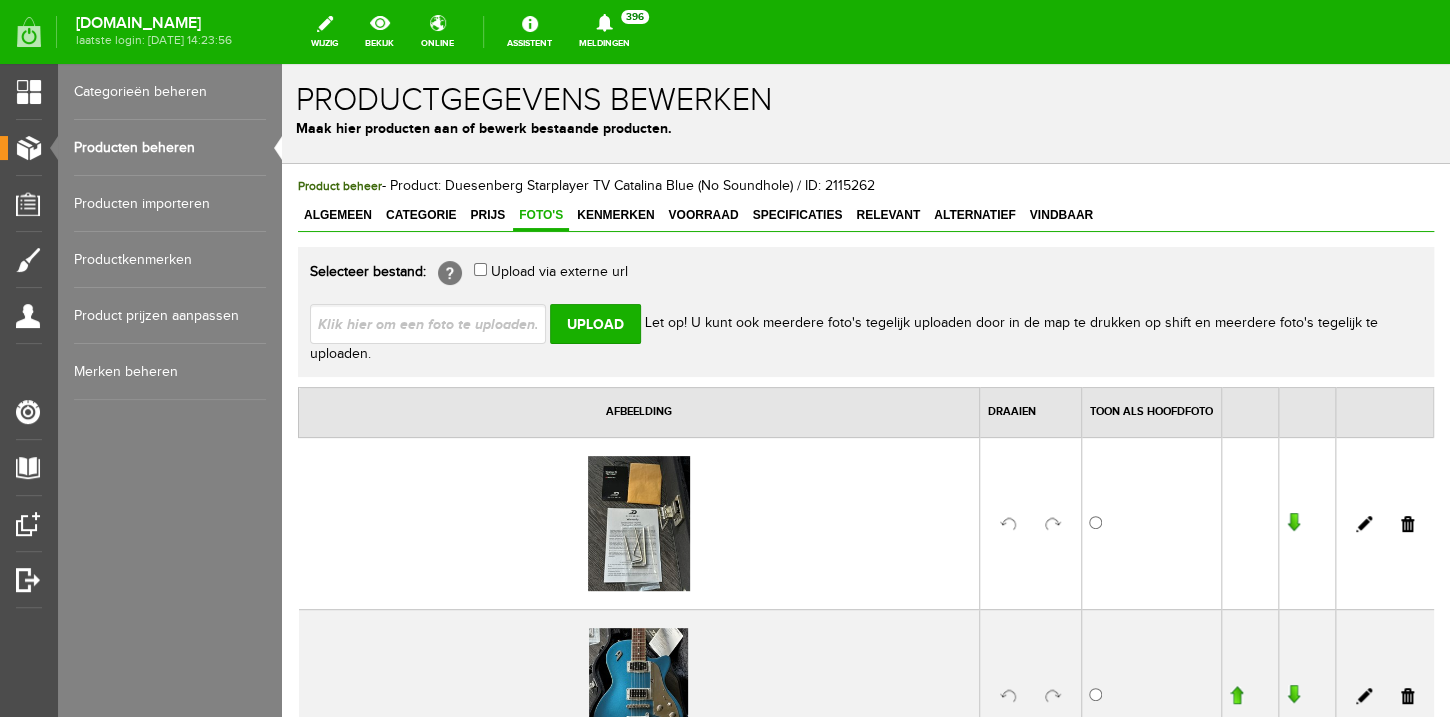 scroll, scrollTop: 0, scrollLeft: 0, axis: both 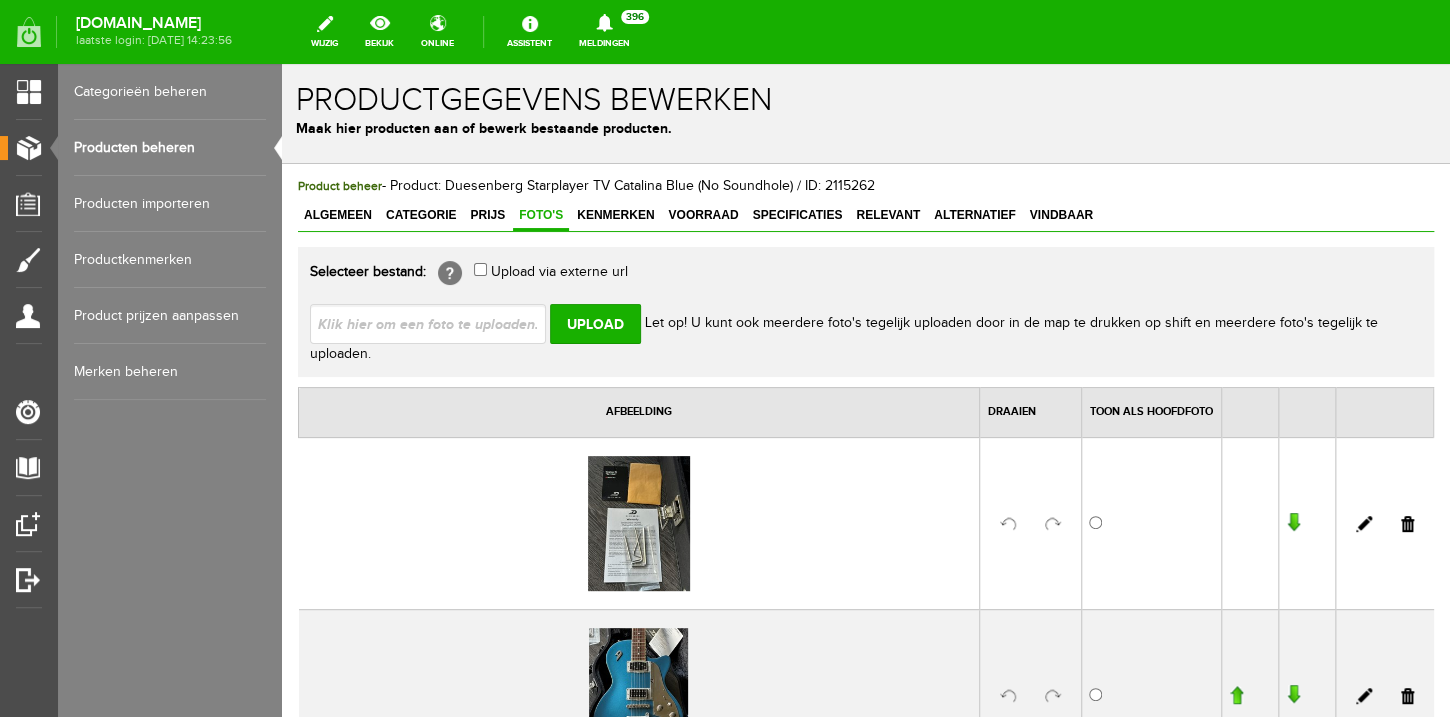 click at bounding box center (436, 323) 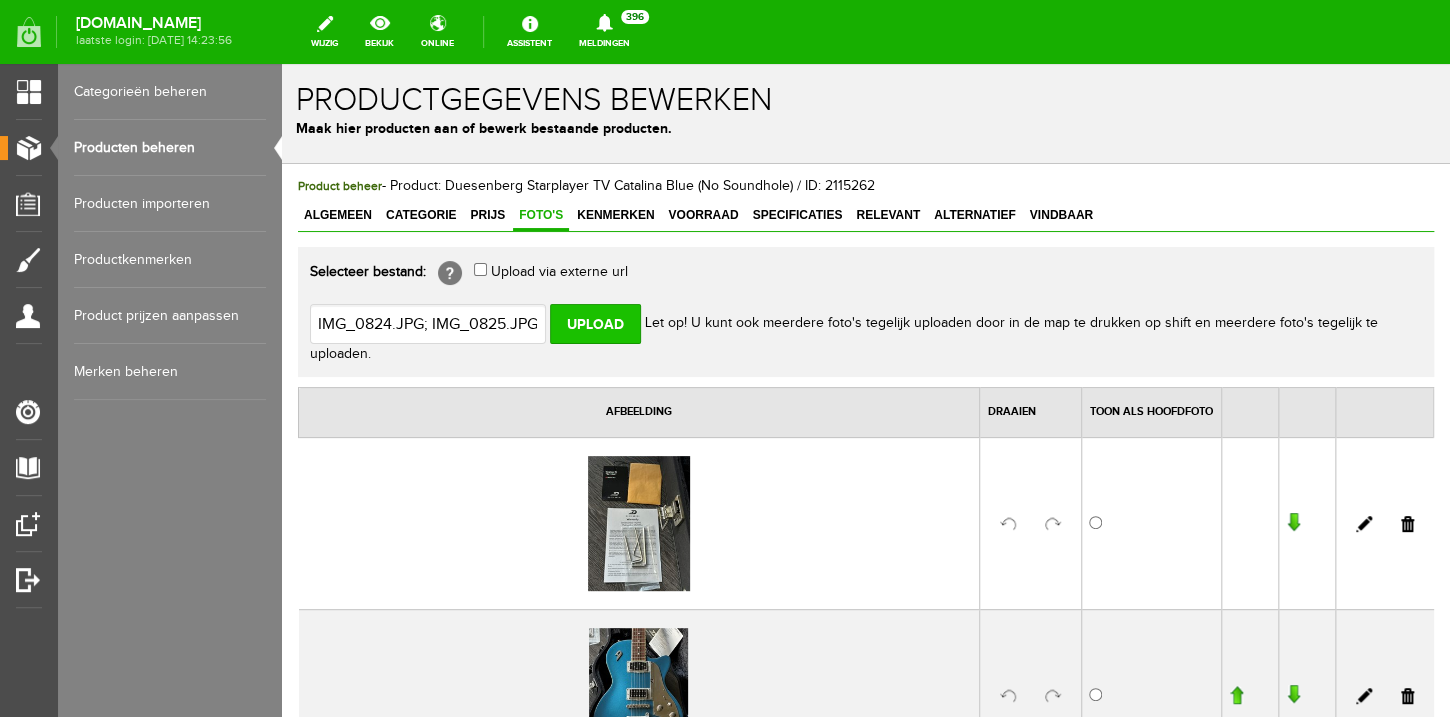 click on "Upload" at bounding box center (595, 324) 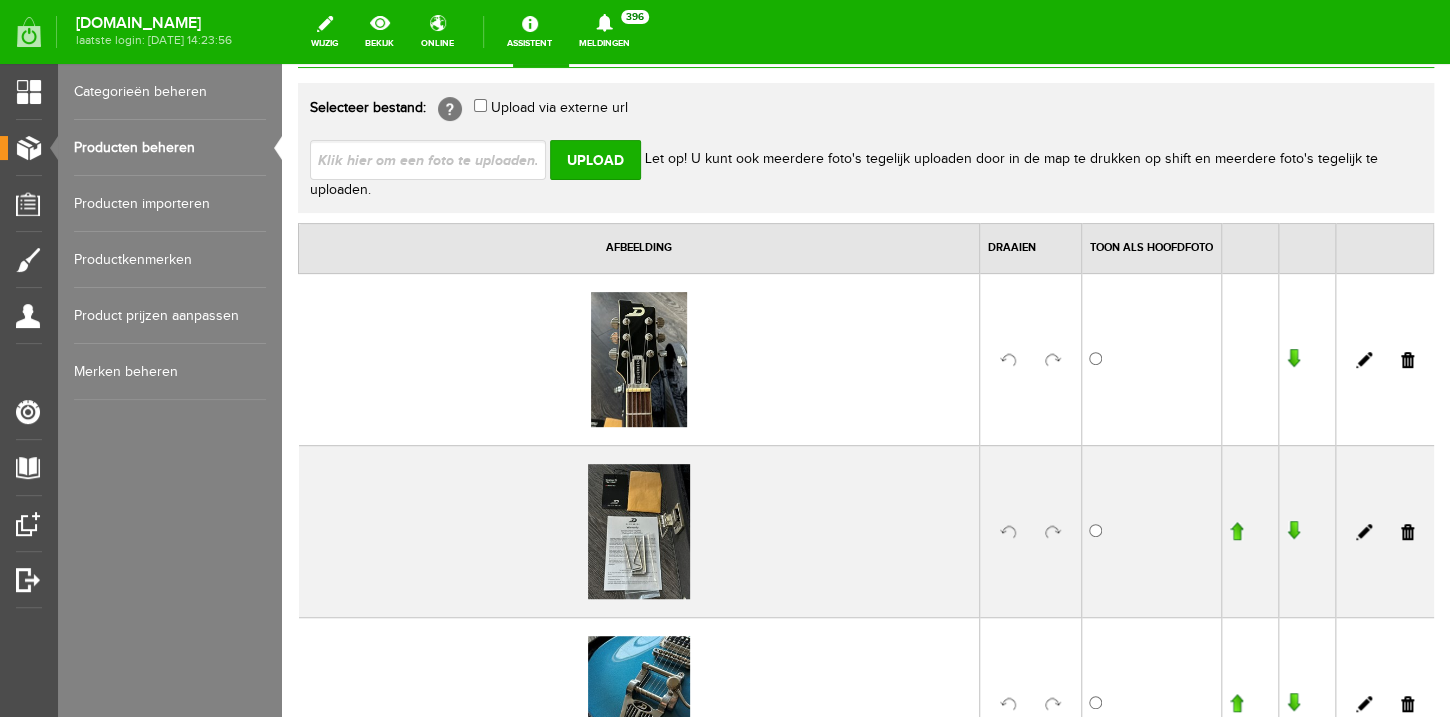scroll, scrollTop: 528, scrollLeft: 0, axis: vertical 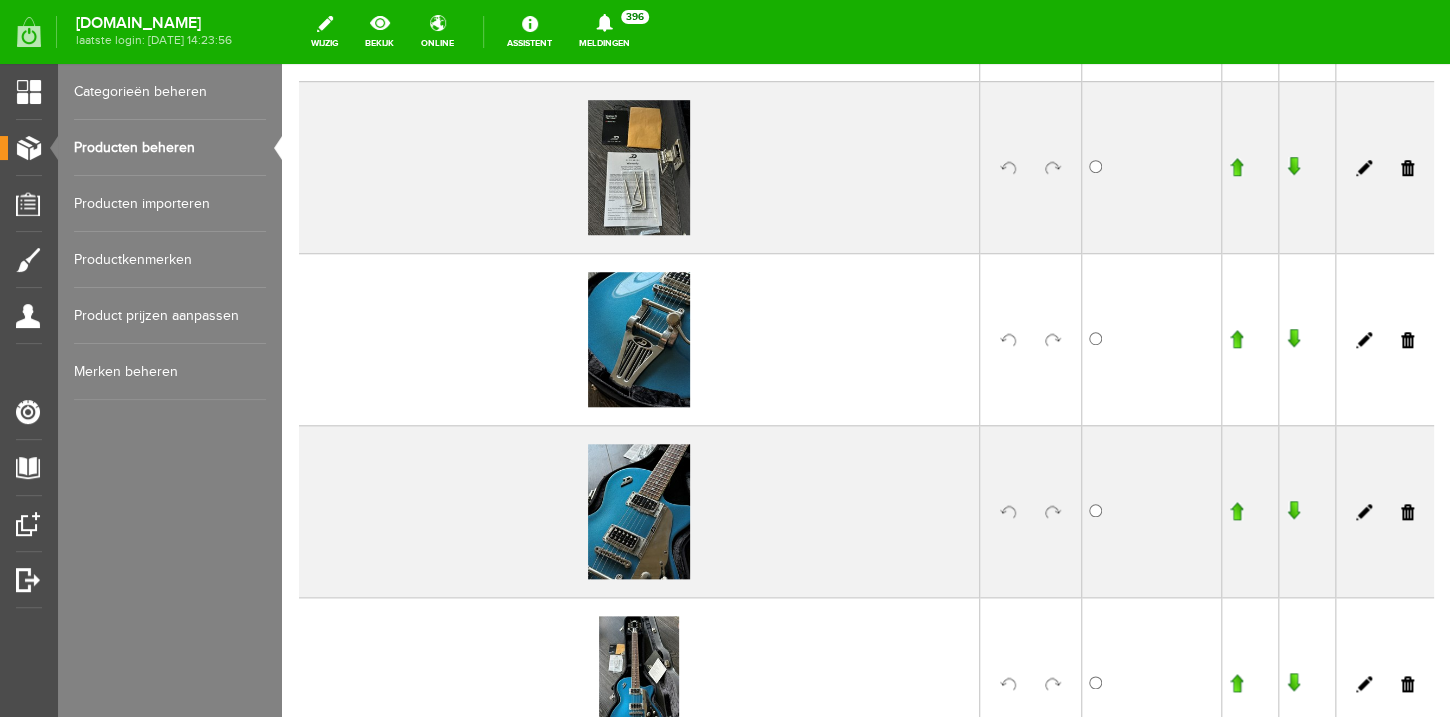 click at bounding box center (1053, 340) 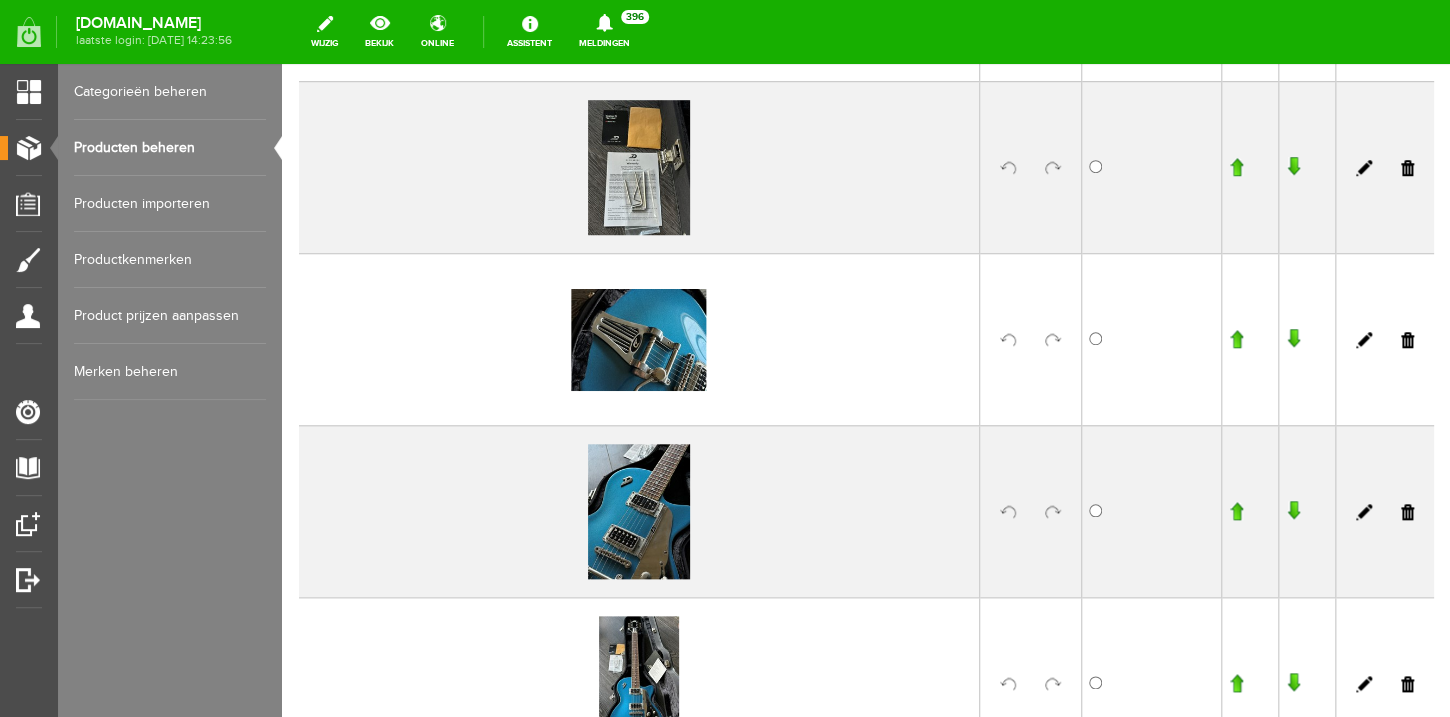 scroll, scrollTop: 549, scrollLeft: 0, axis: vertical 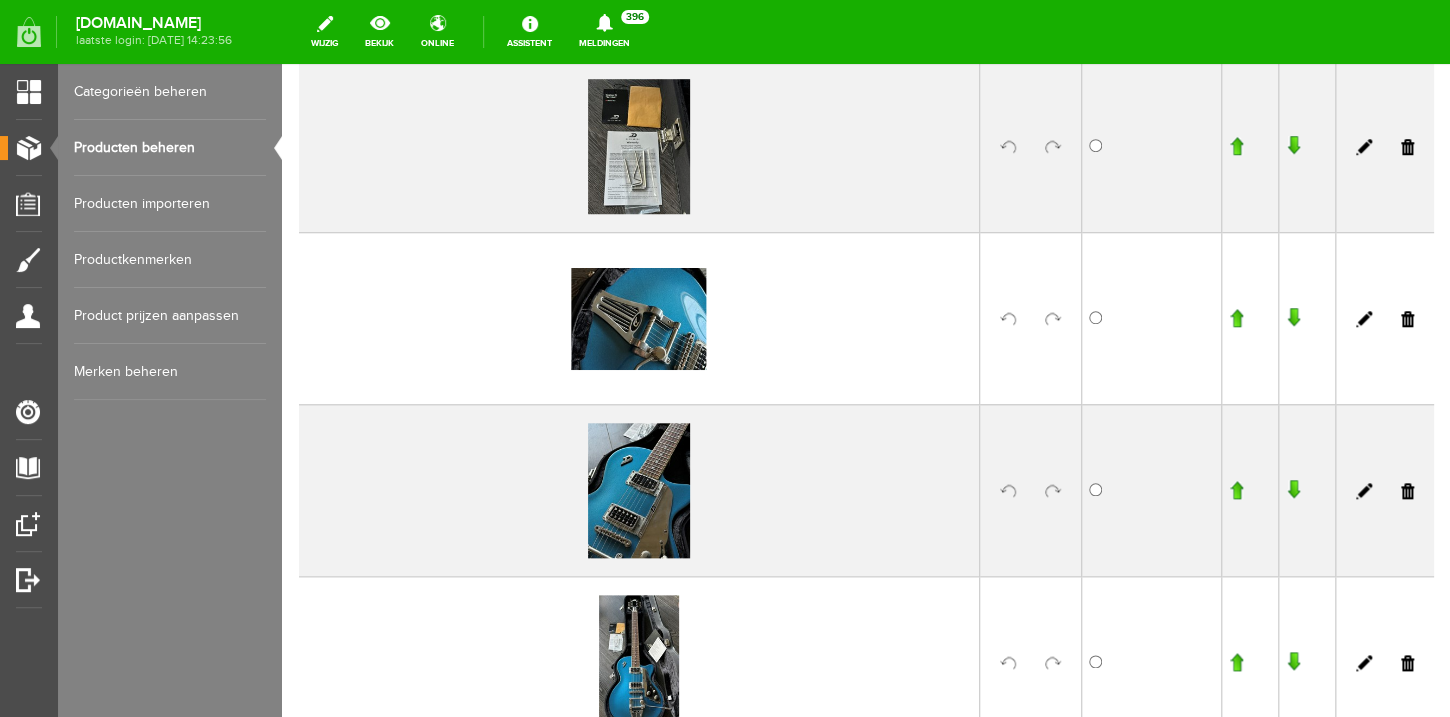 click at bounding box center [1053, 147] 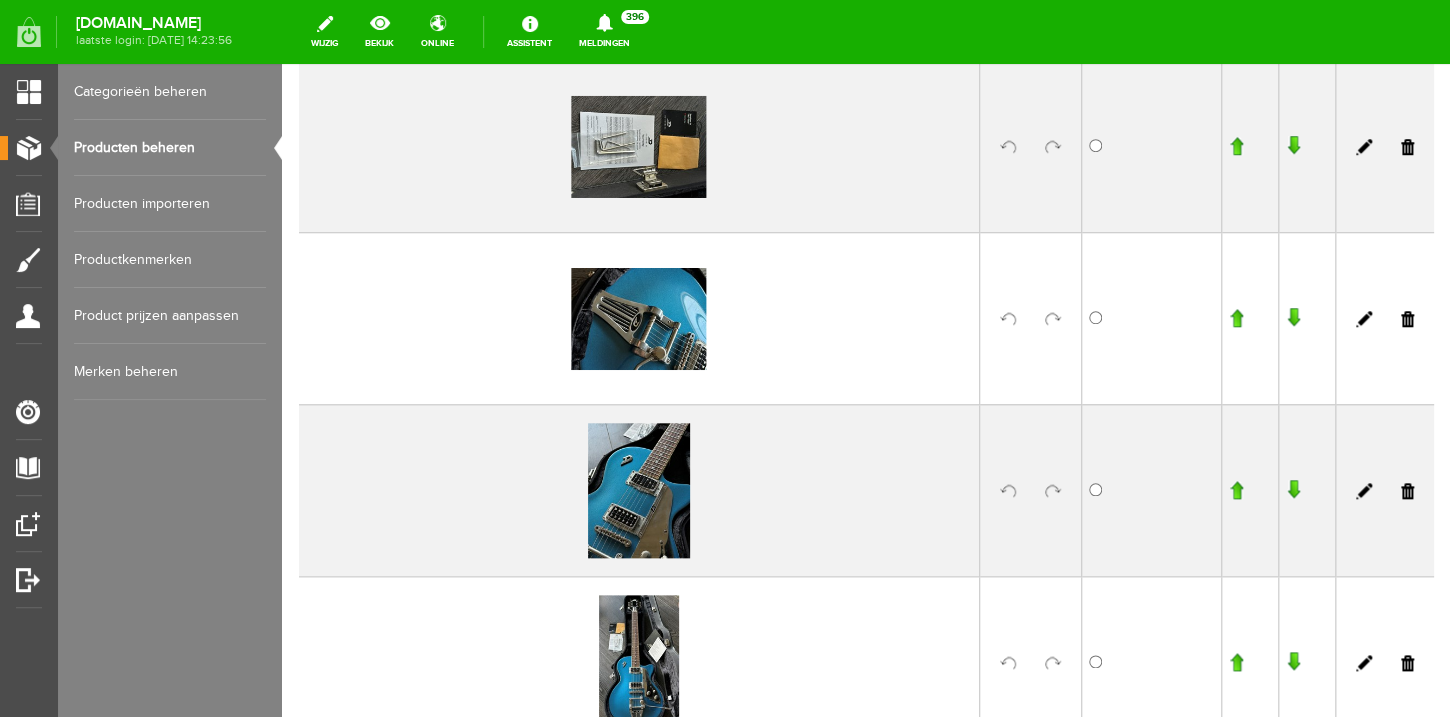 scroll, scrollTop: 571, scrollLeft: 0, axis: vertical 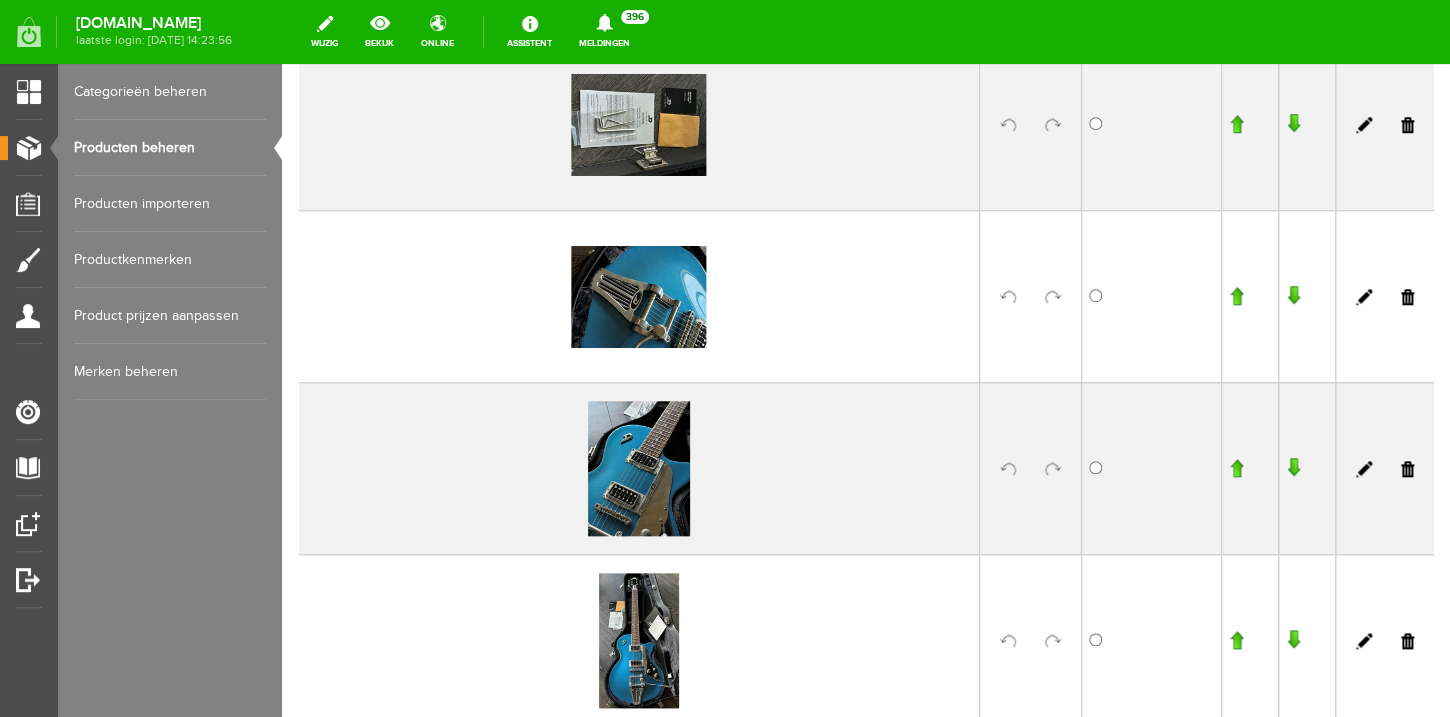 click at bounding box center [1053, 469] 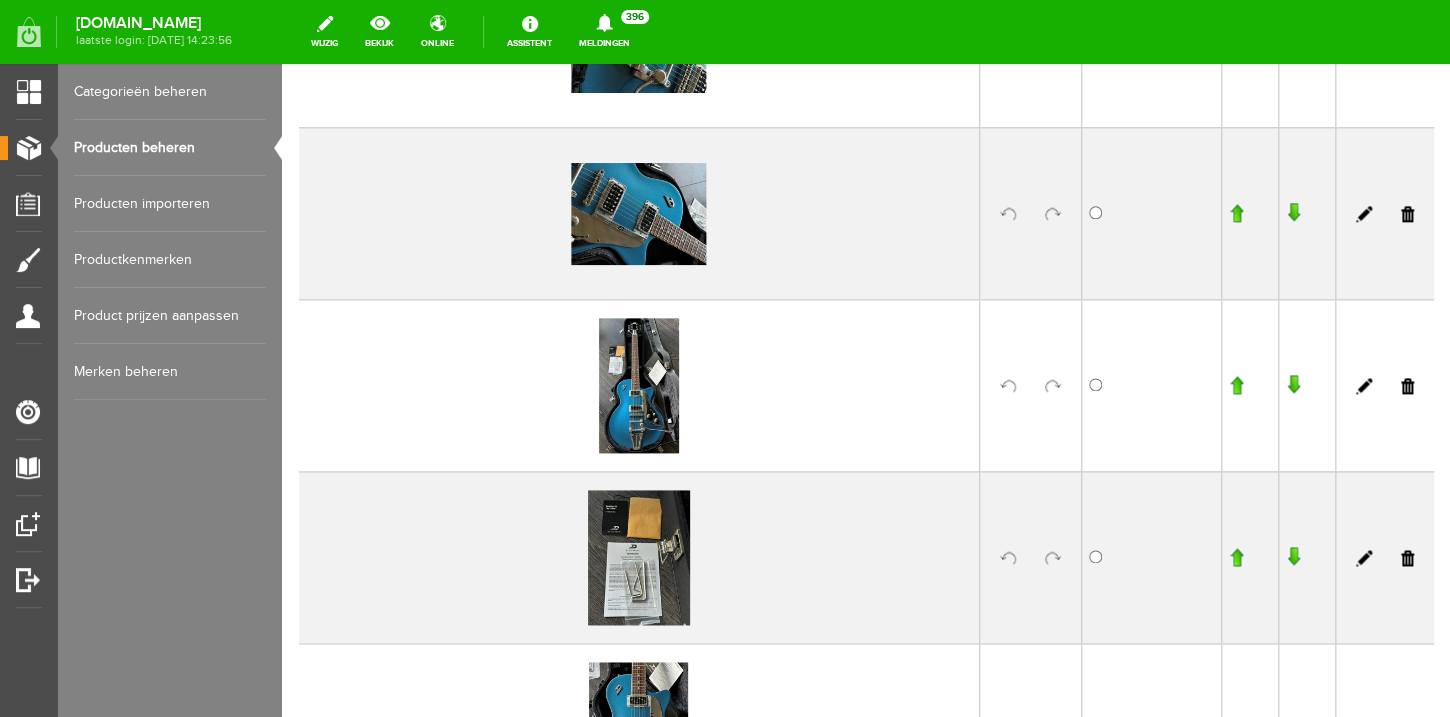 scroll, scrollTop: 864, scrollLeft: 0, axis: vertical 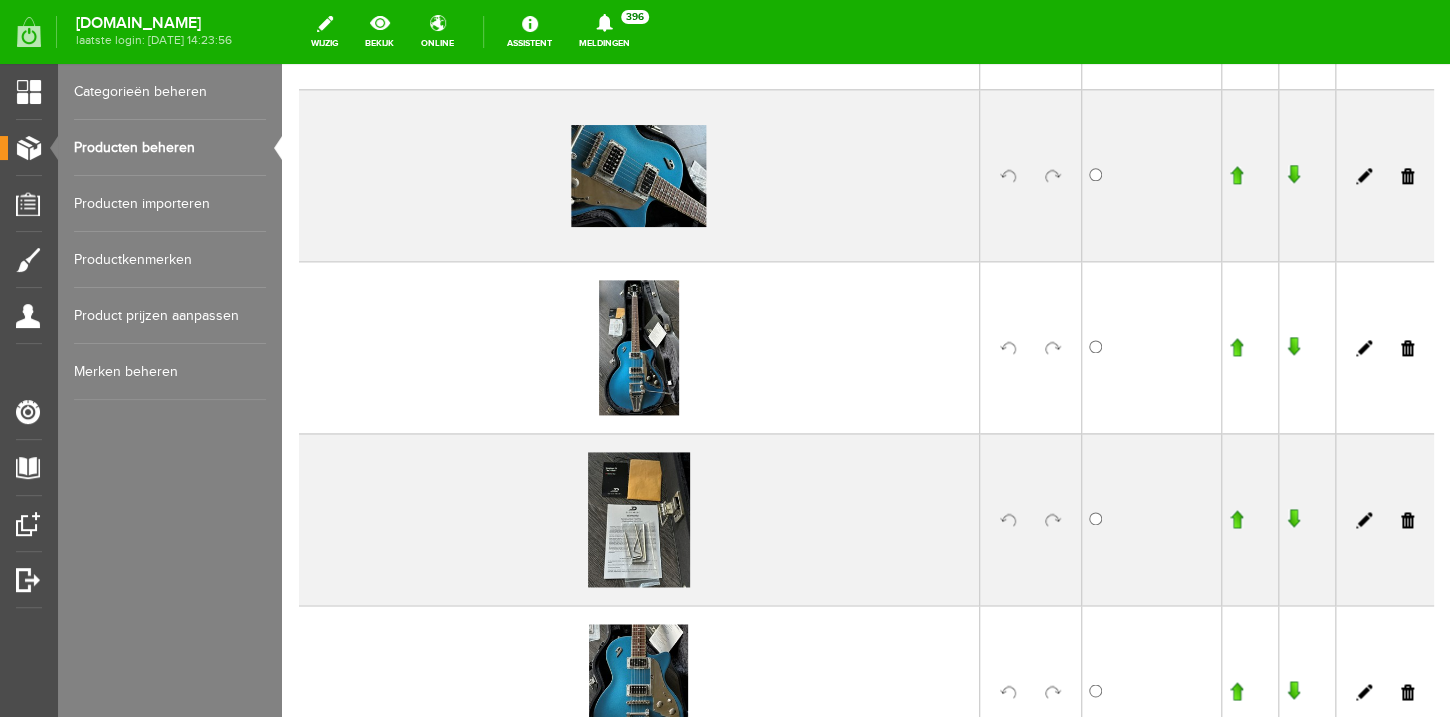 click at bounding box center (1031, 519) 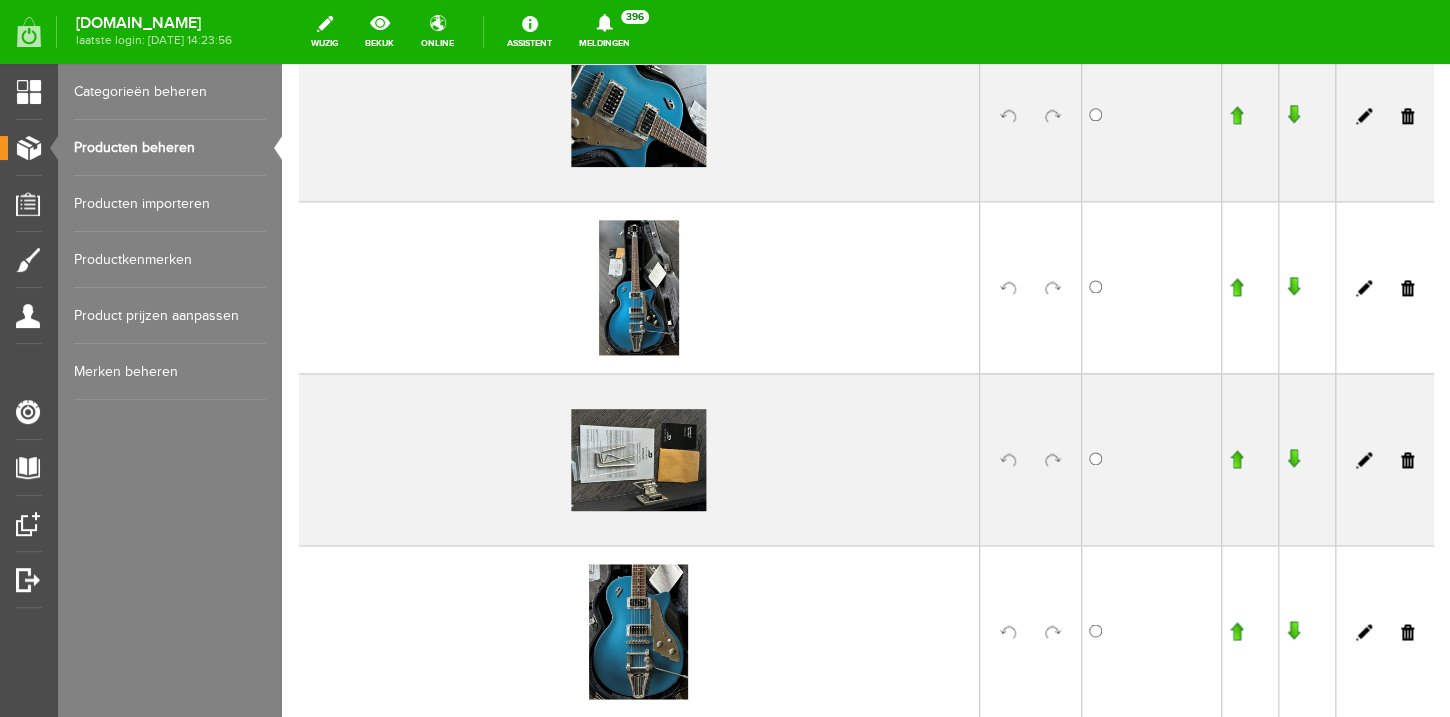 scroll, scrollTop: 1094, scrollLeft: 0, axis: vertical 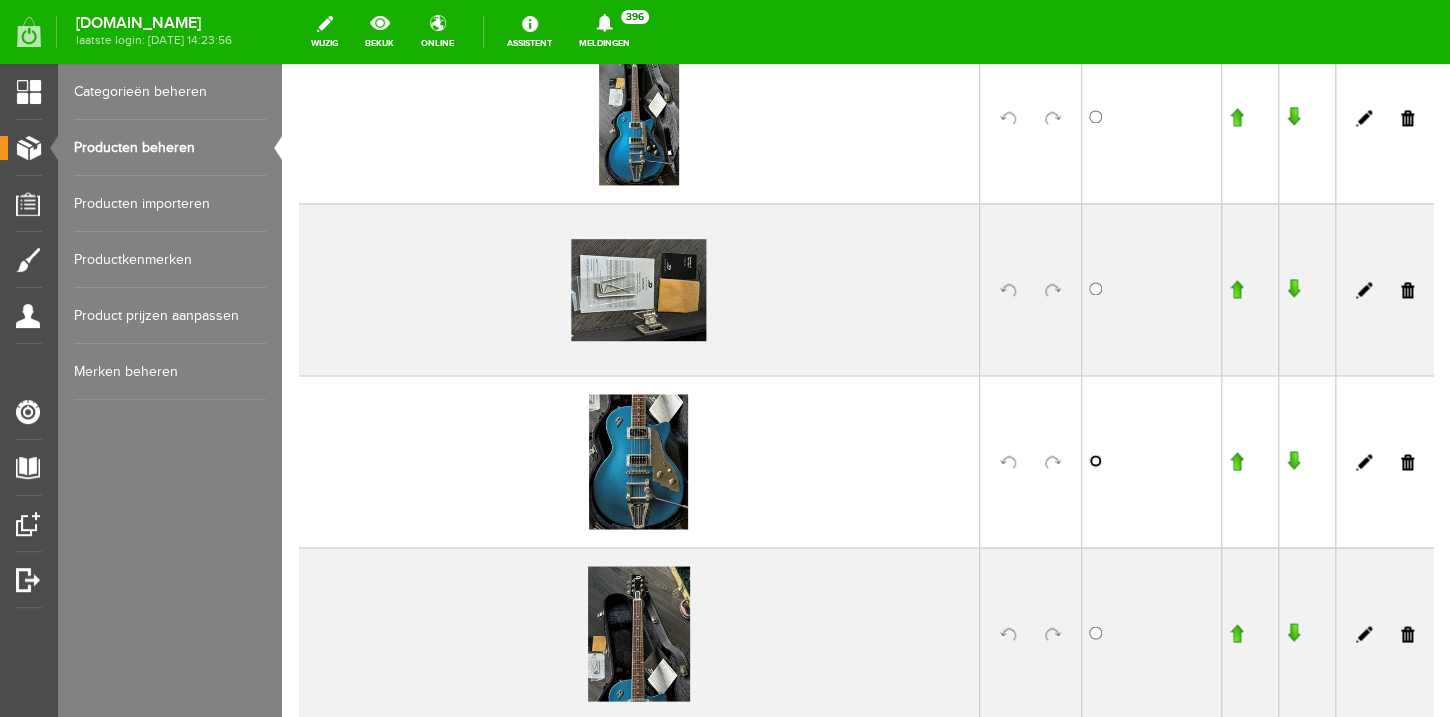 click at bounding box center [1095, 460] 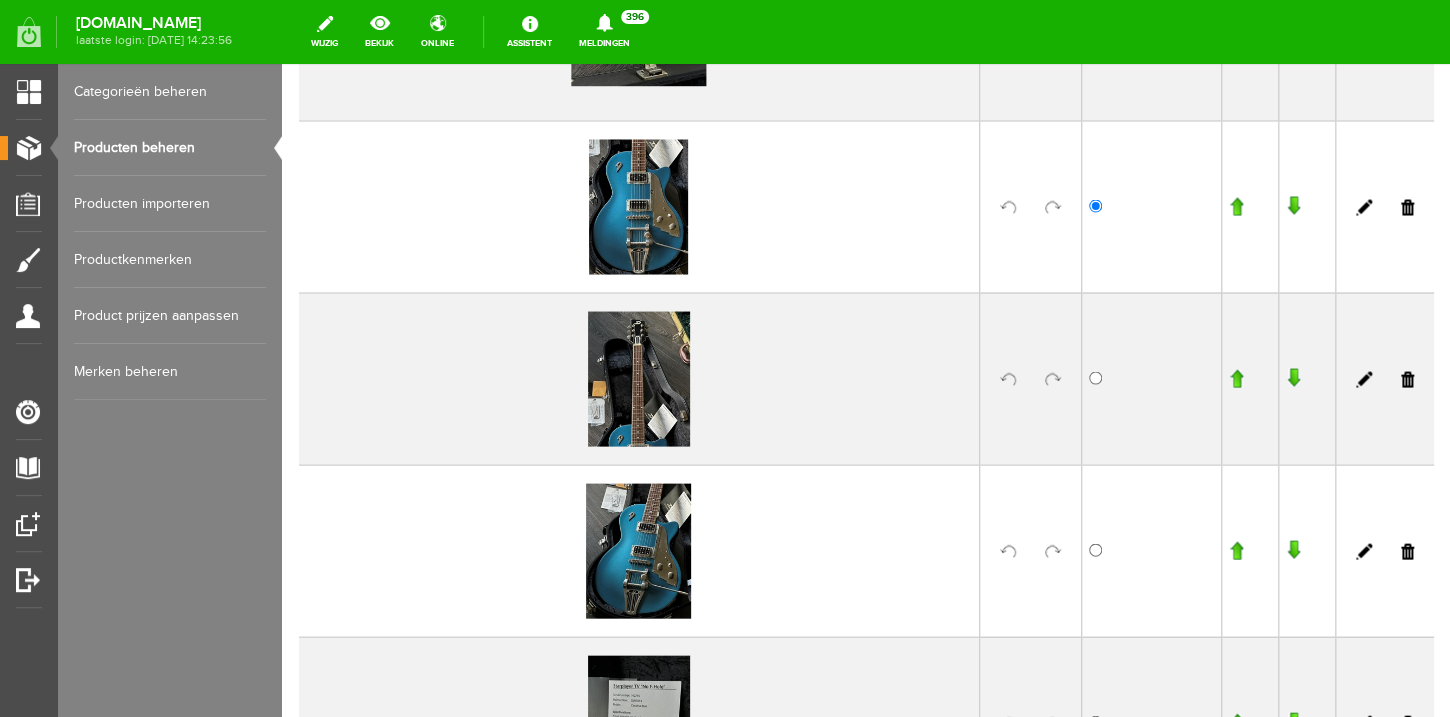 scroll, scrollTop: 1580, scrollLeft: 0, axis: vertical 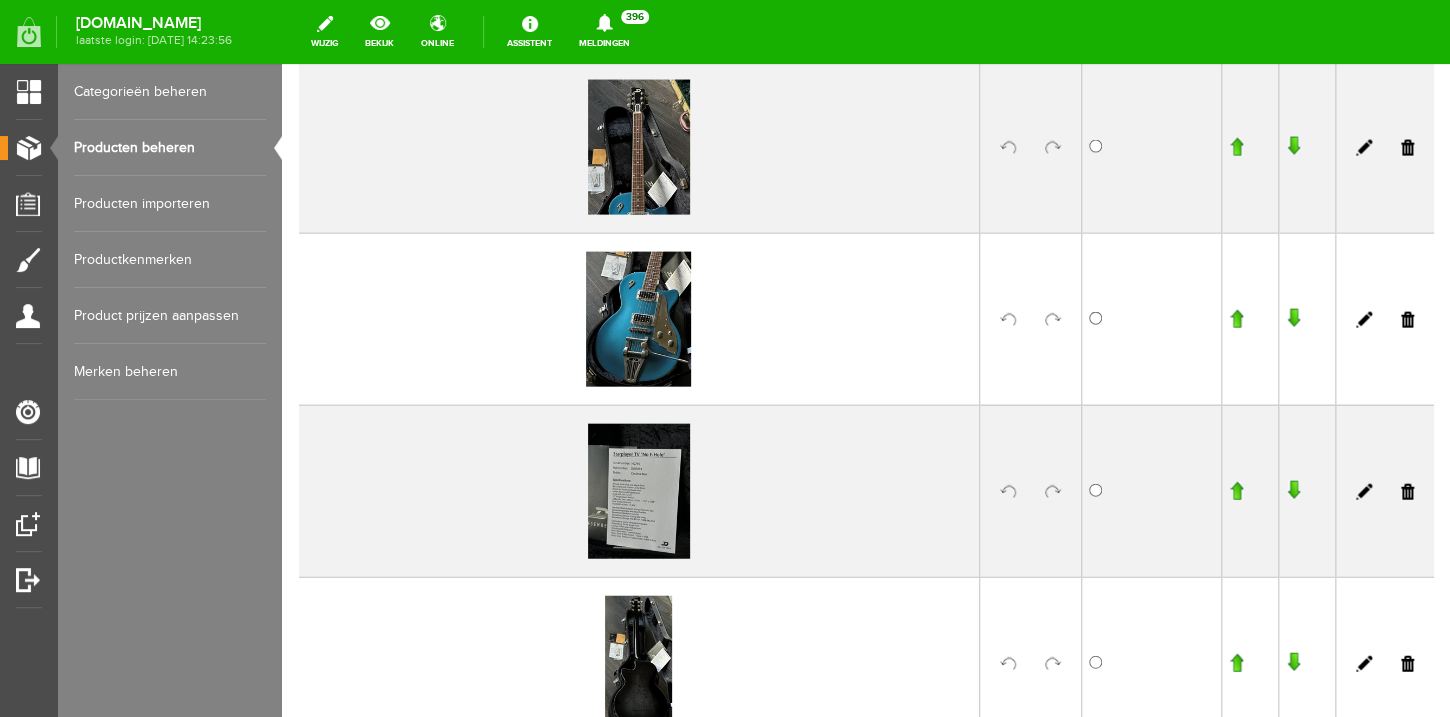 click at bounding box center [1053, 148] 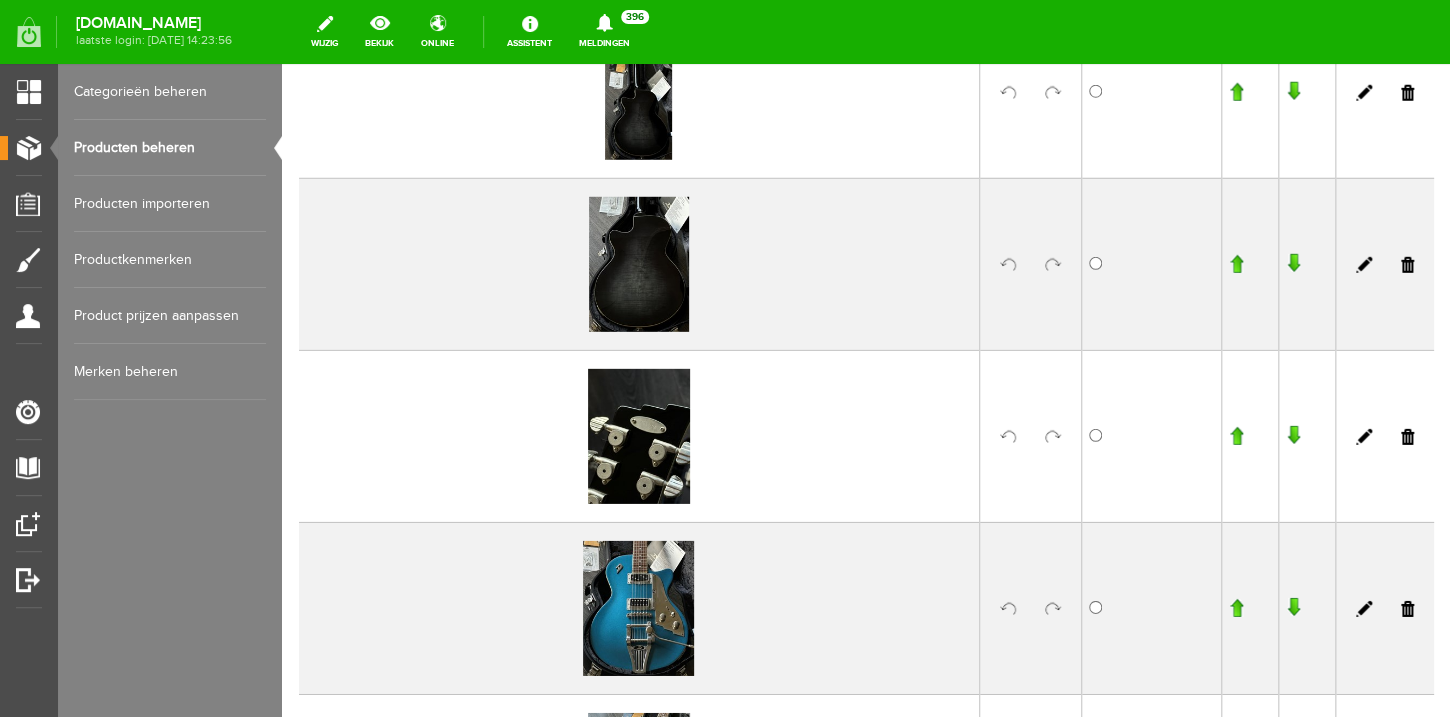 scroll, scrollTop: 2951, scrollLeft: 0, axis: vertical 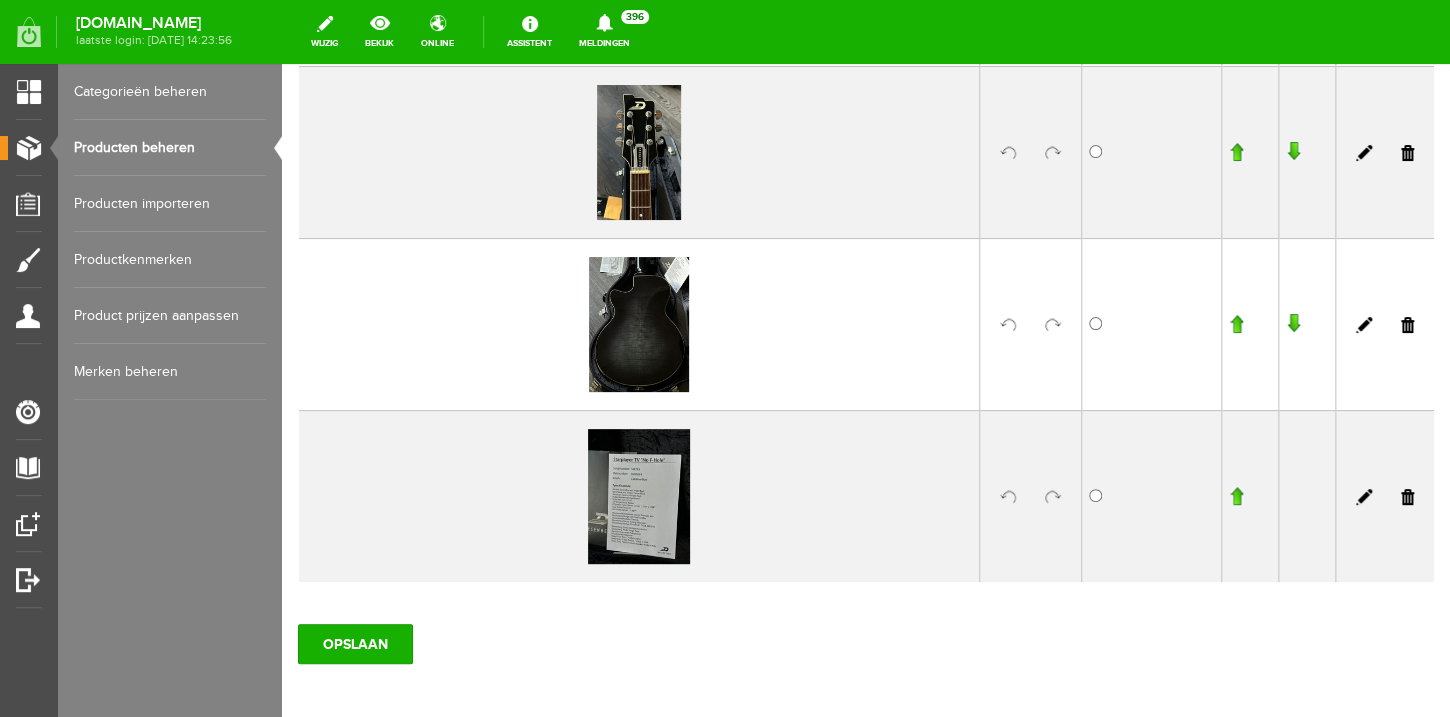 click at bounding box center [1407, 497] 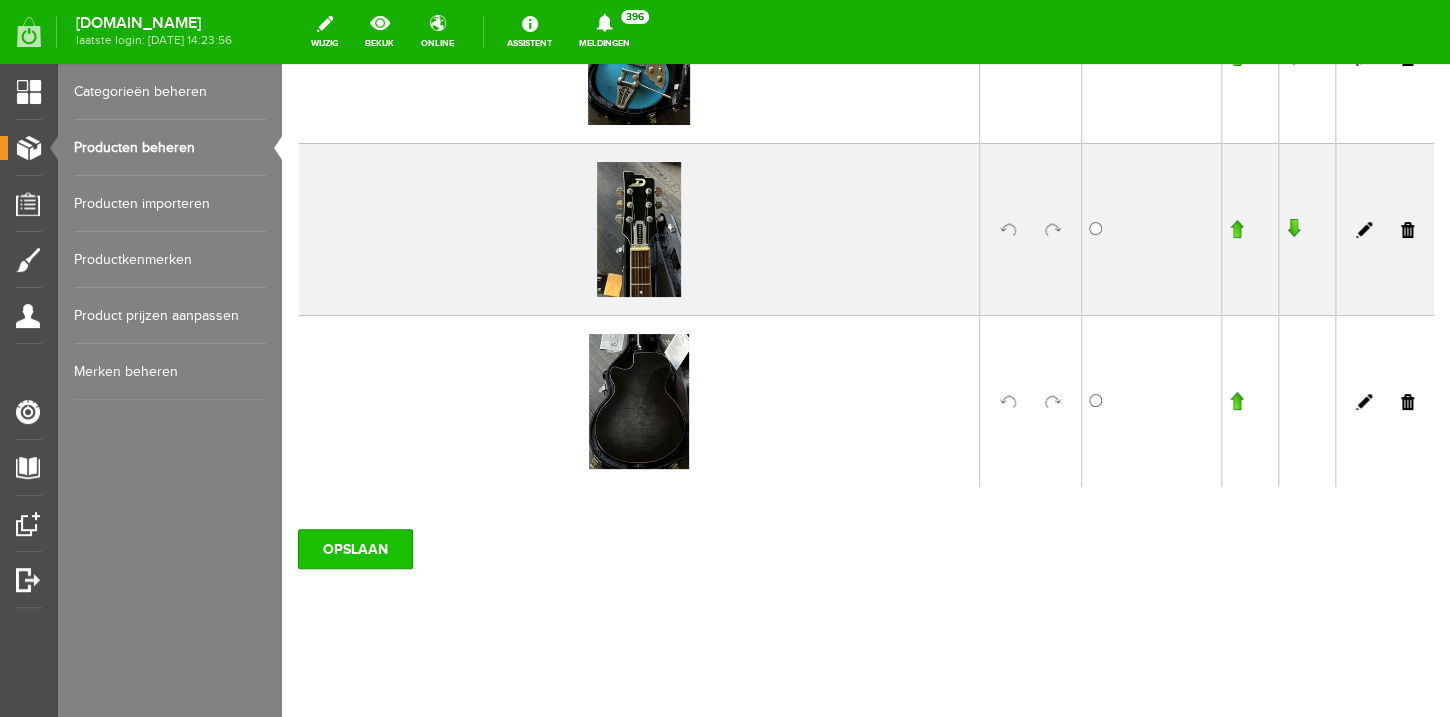 scroll, scrollTop: 2890, scrollLeft: 0, axis: vertical 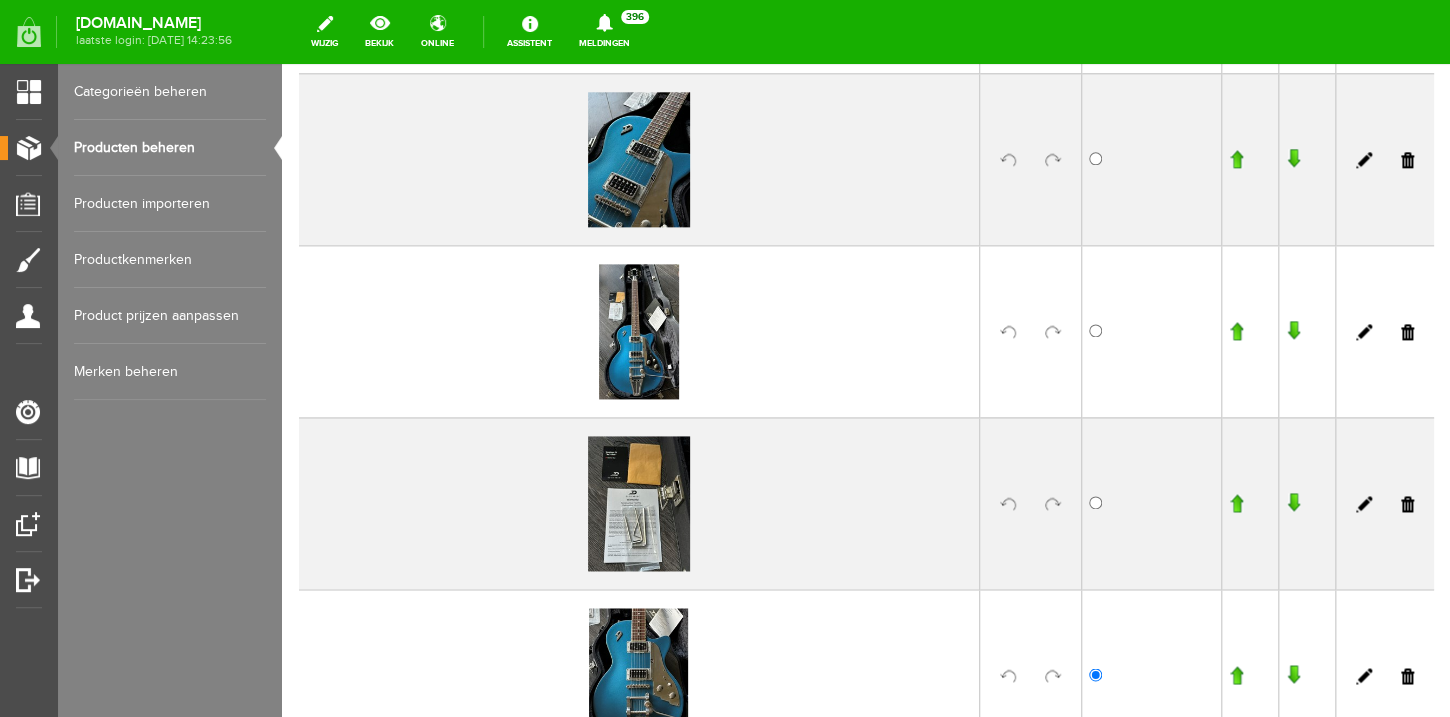 click at bounding box center (1236, 331) 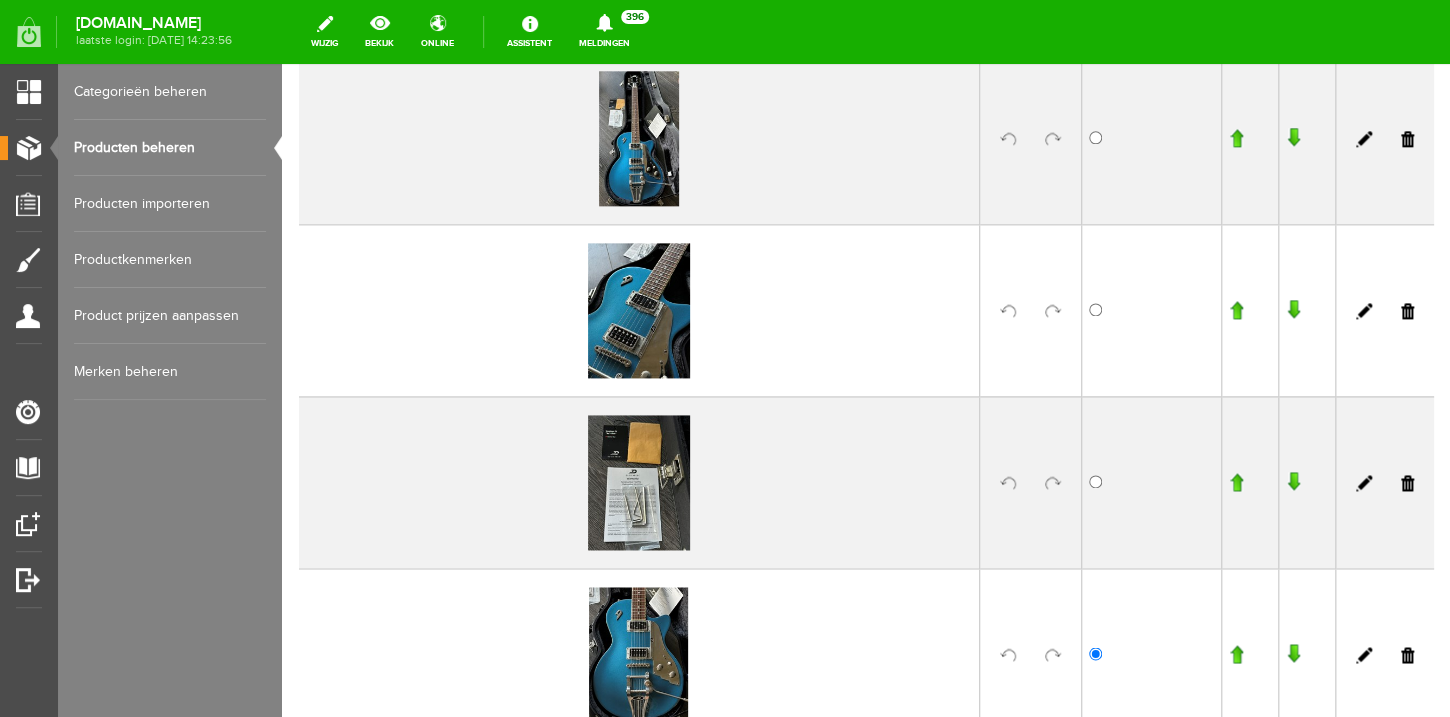 click at bounding box center (1236, 138) 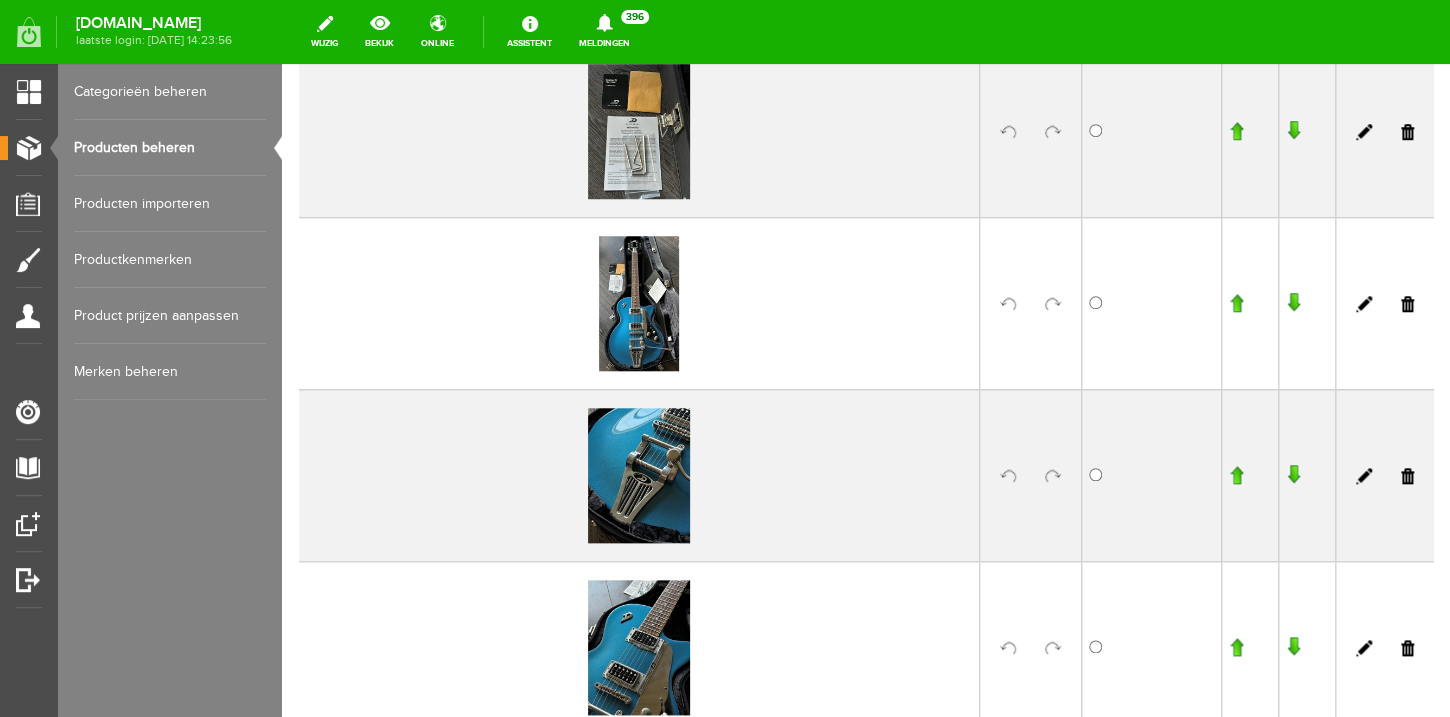 scroll, scrollTop: 555, scrollLeft: 0, axis: vertical 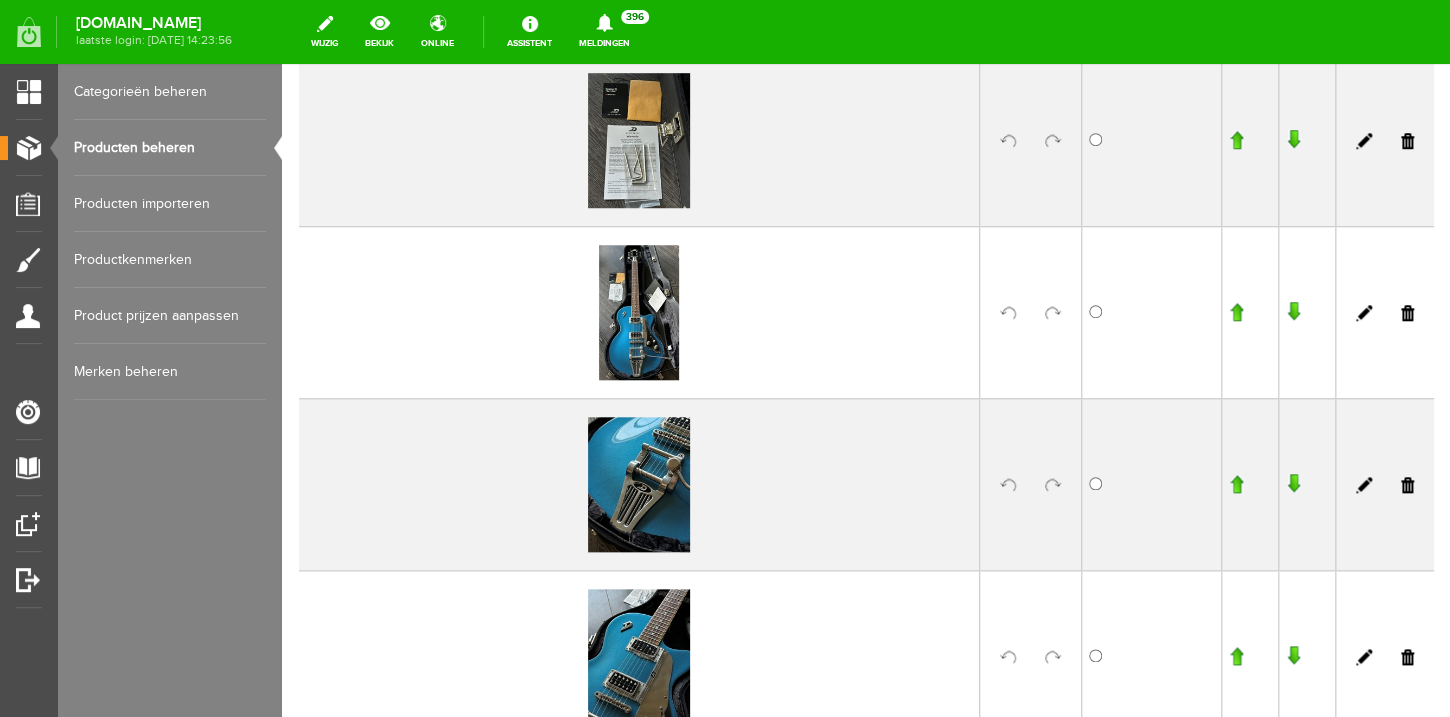 click at bounding box center [1236, 312] 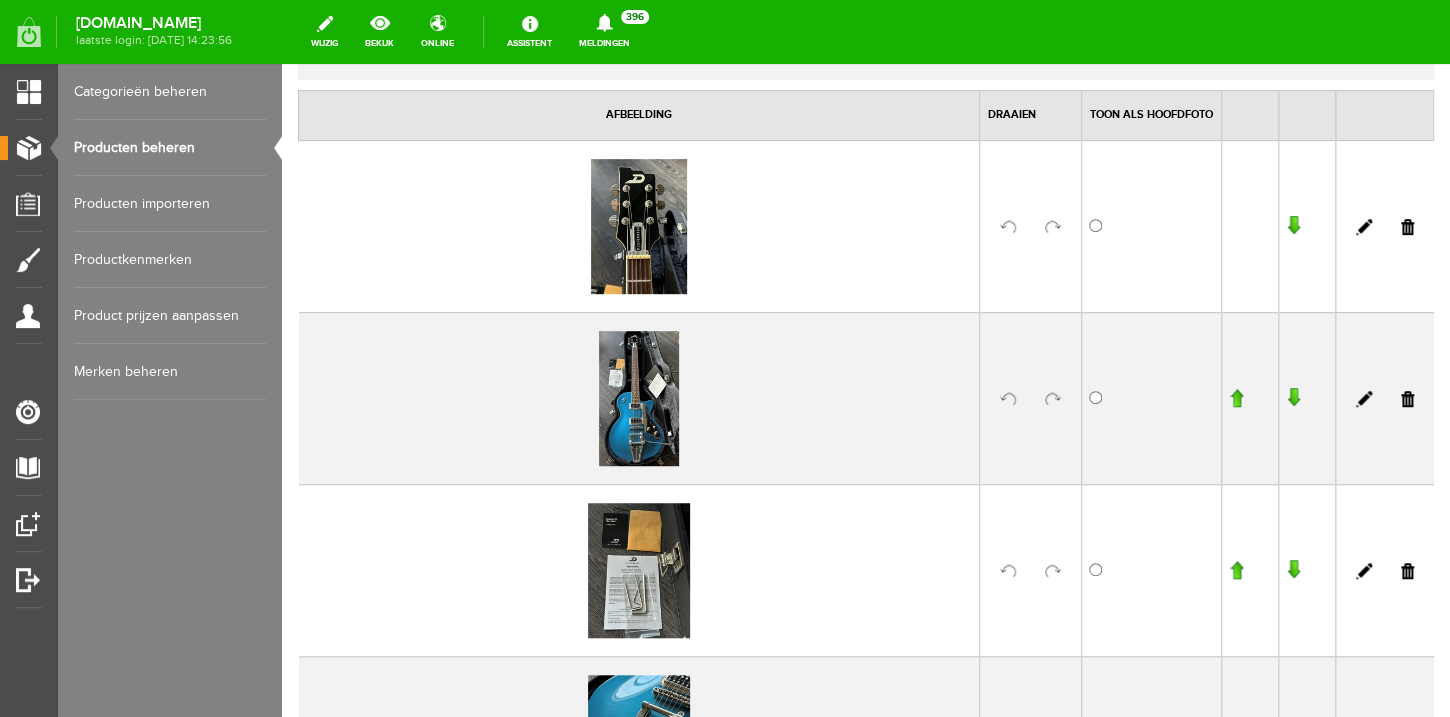 scroll, scrollTop: 256, scrollLeft: 0, axis: vertical 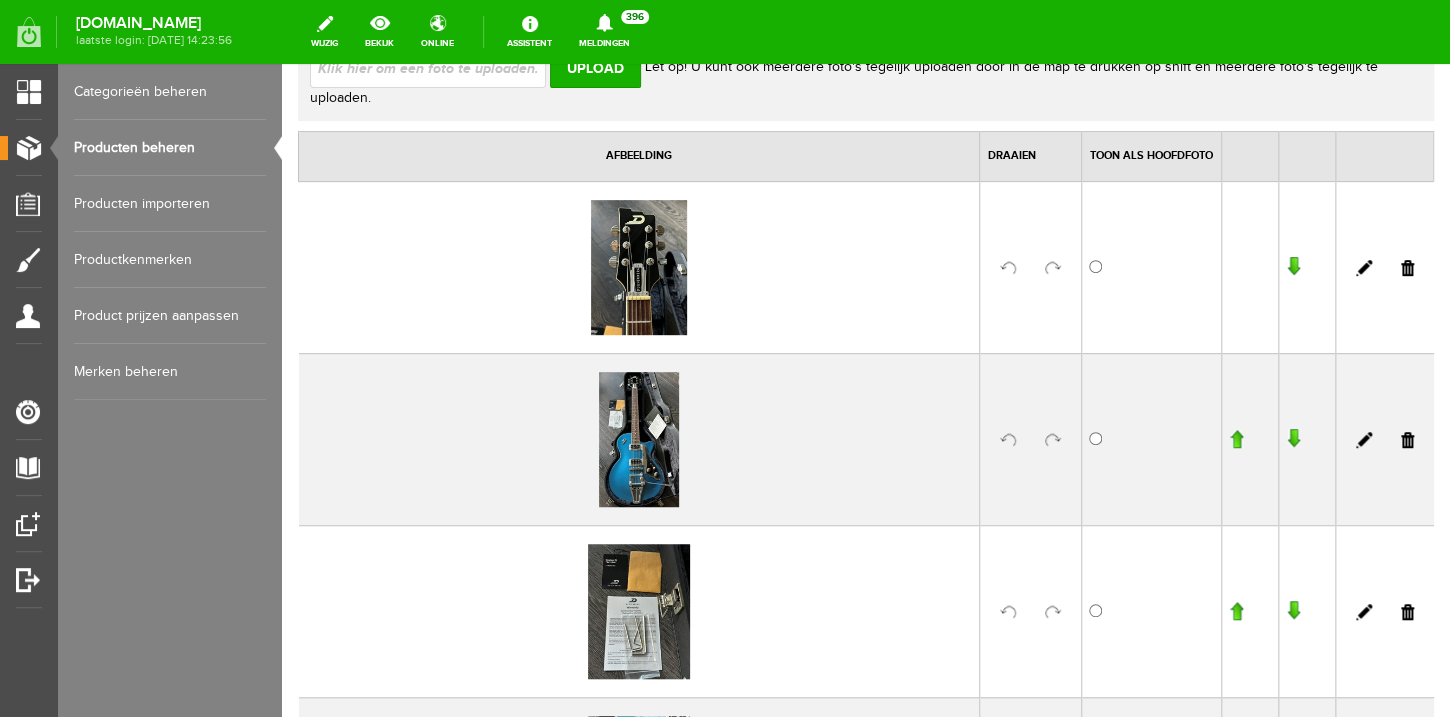 click at bounding box center (1236, 439) 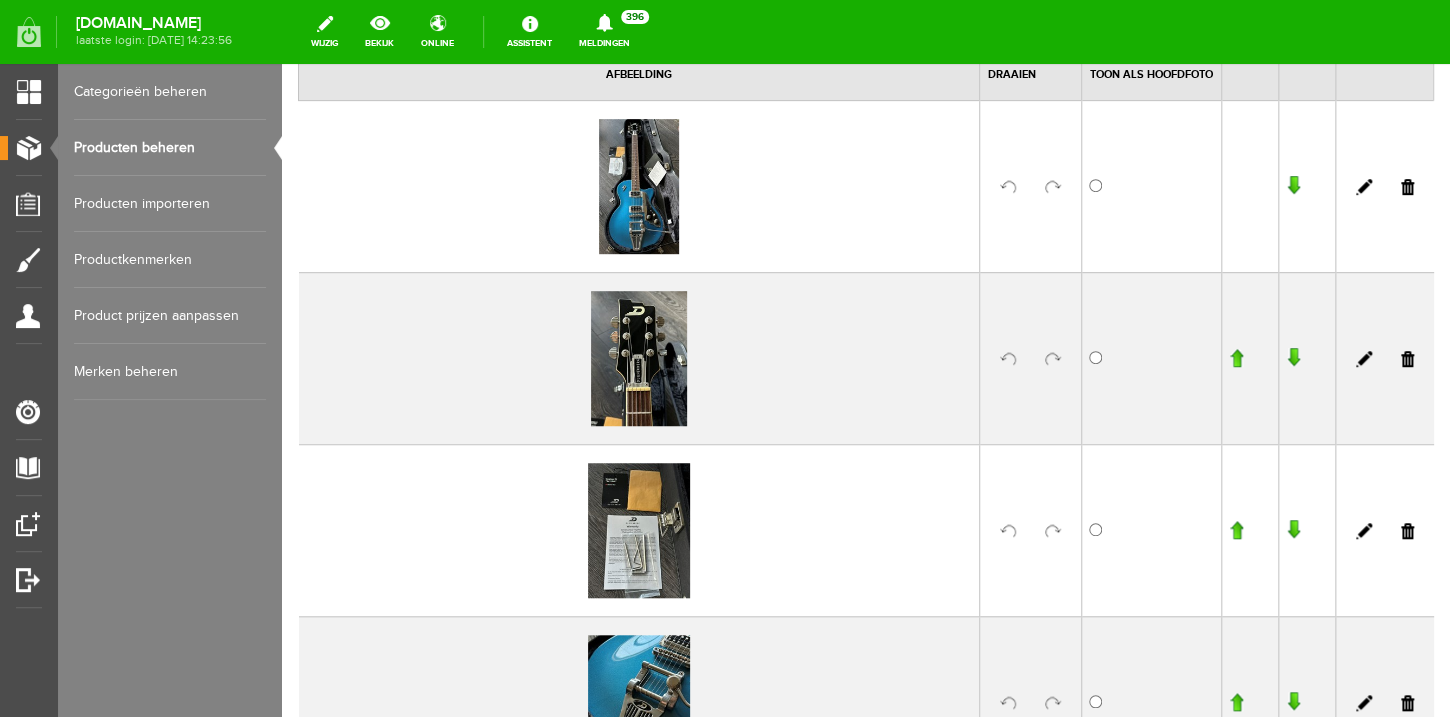 scroll, scrollTop: 592, scrollLeft: 0, axis: vertical 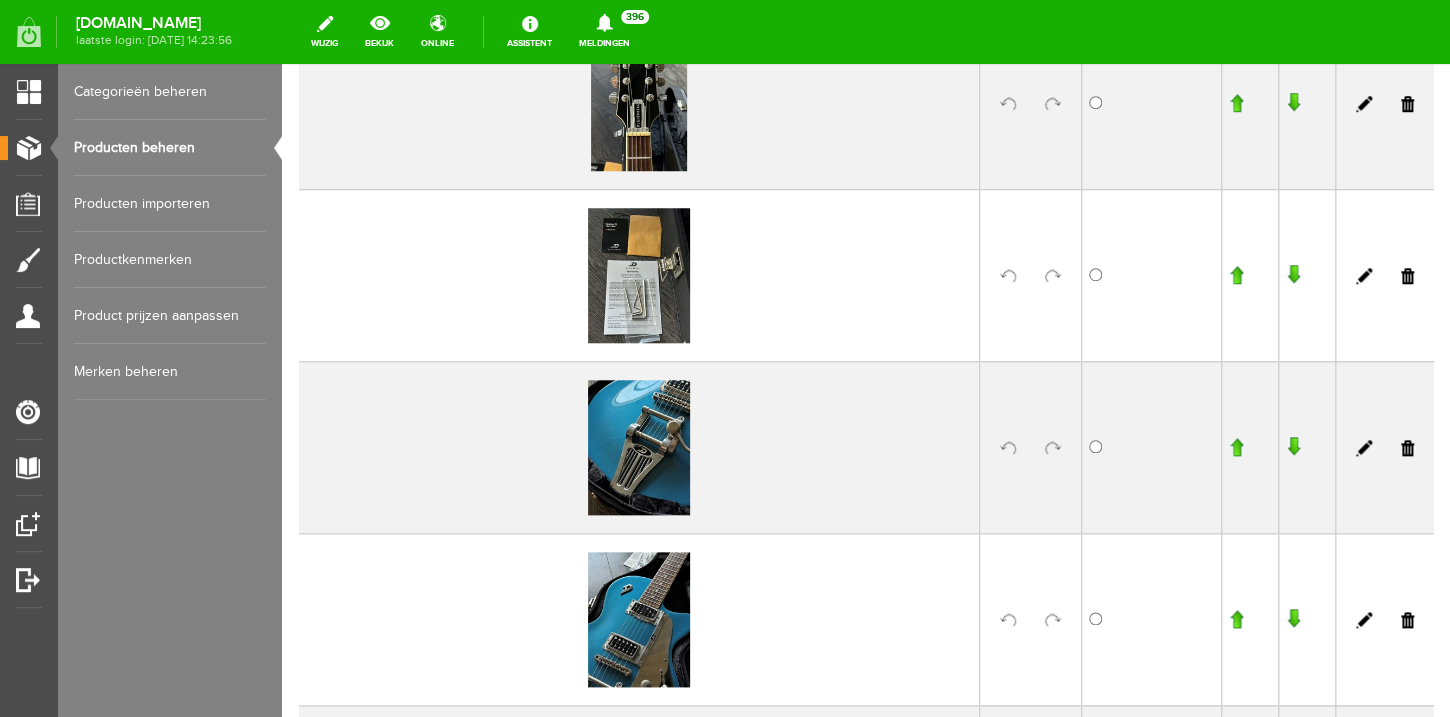 click at bounding box center (1236, 447) 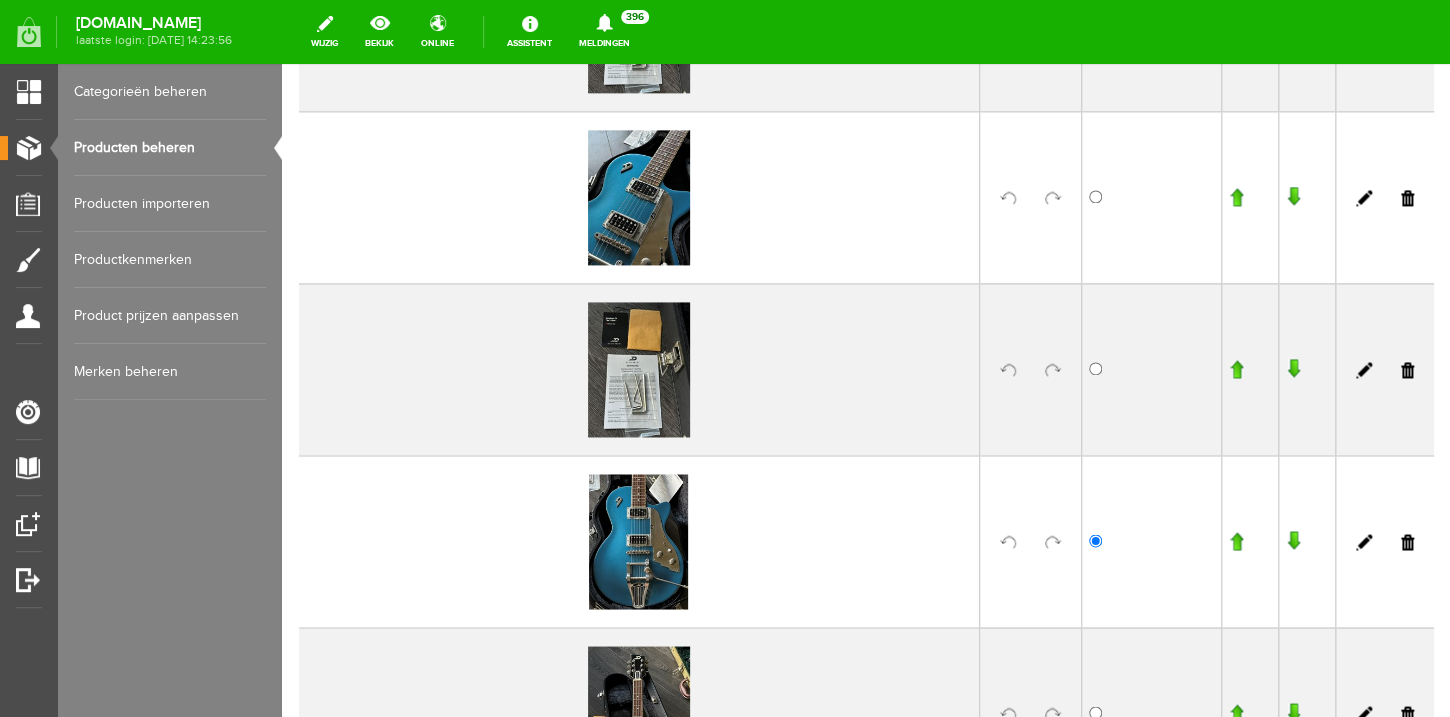 scroll, scrollTop: 1062, scrollLeft: 0, axis: vertical 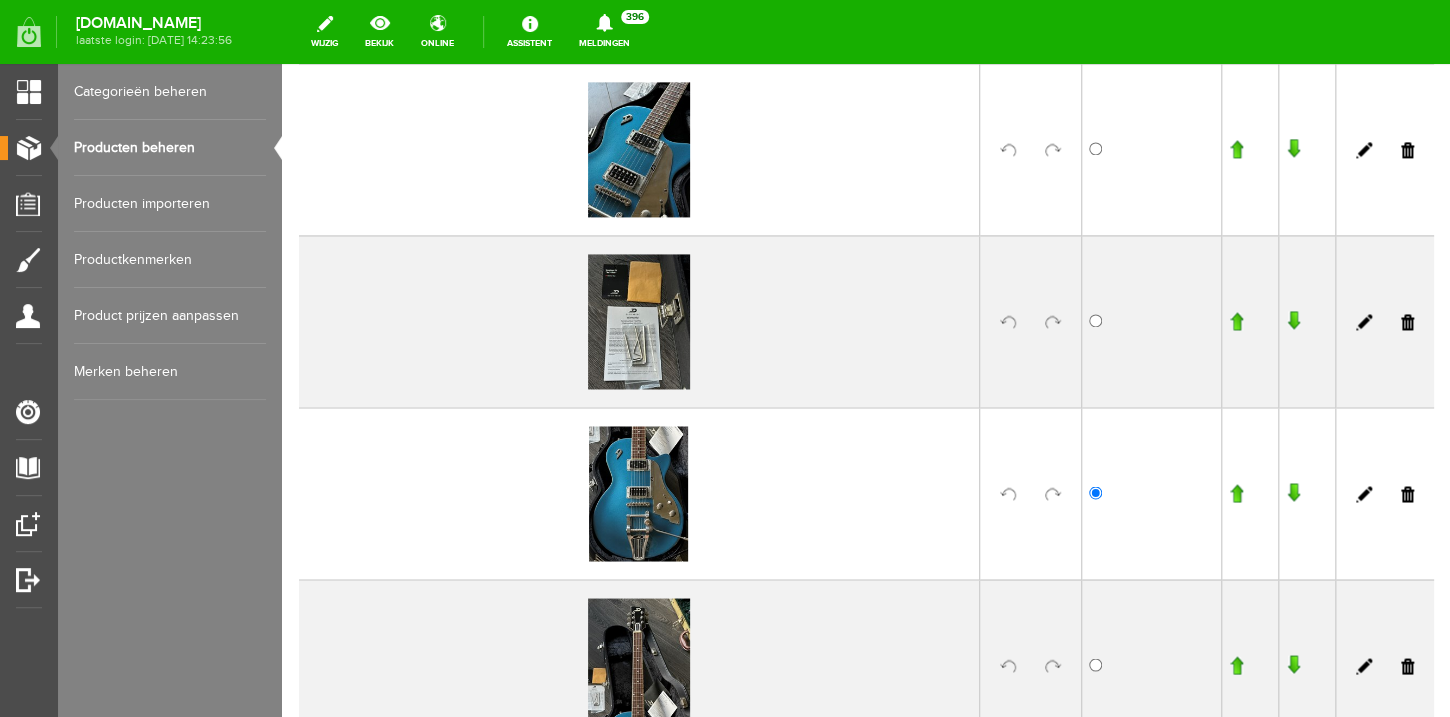 click at bounding box center (1236, 493) 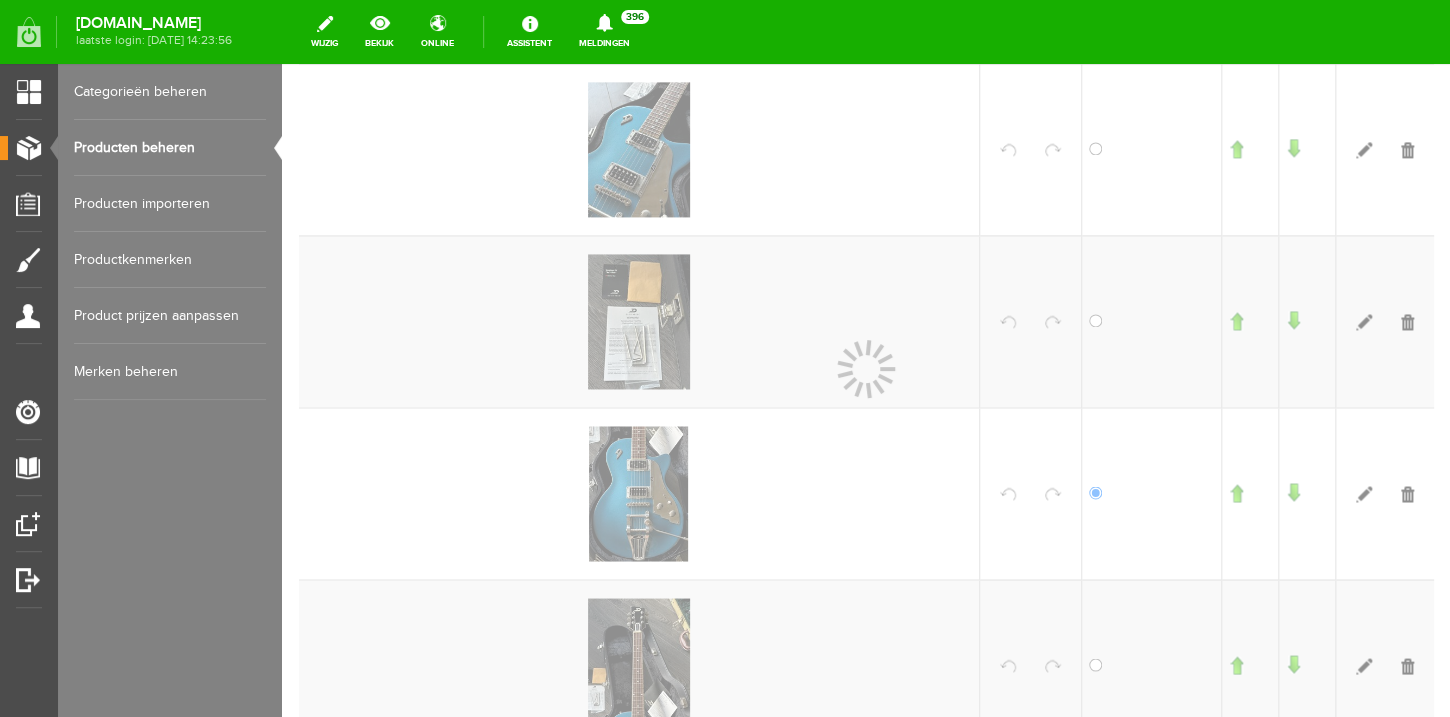 scroll, scrollTop: 1084, scrollLeft: 0, axis: vertical 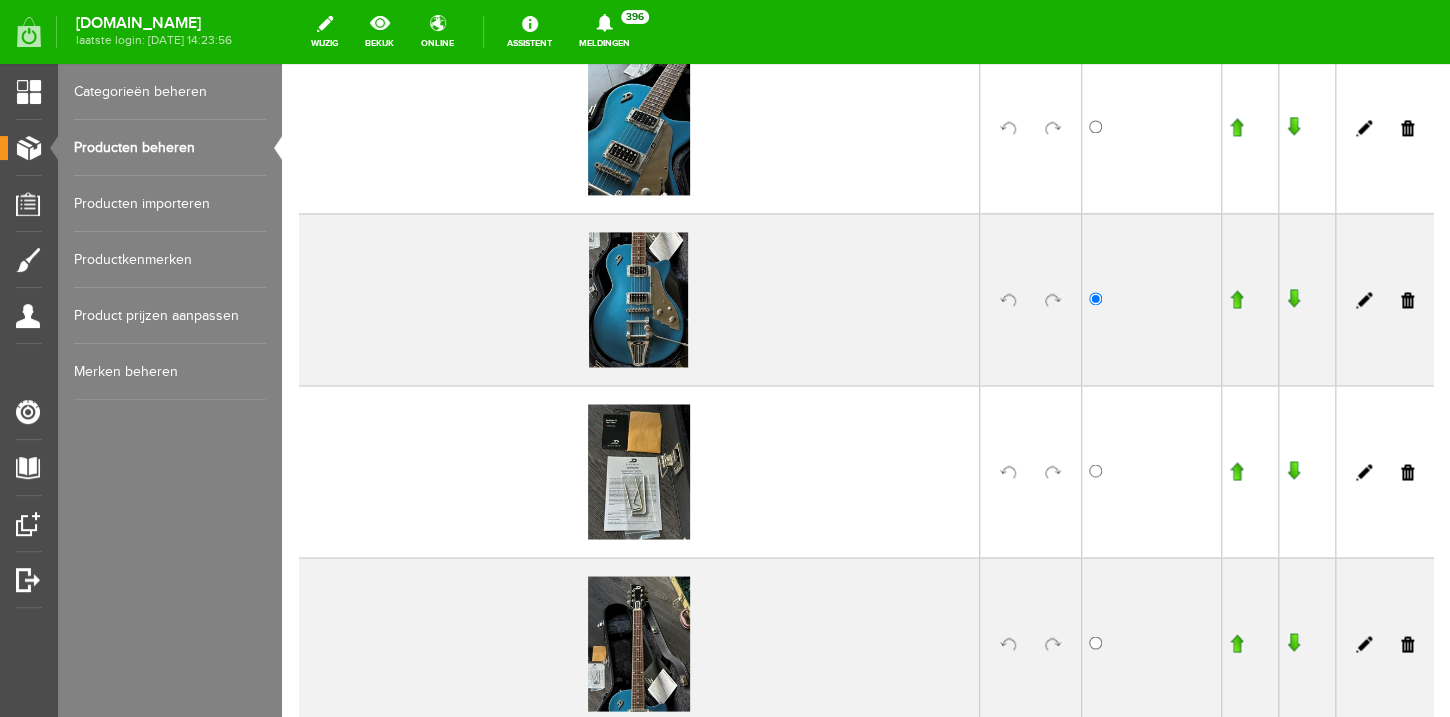 click at bounding box center (1236, 299) 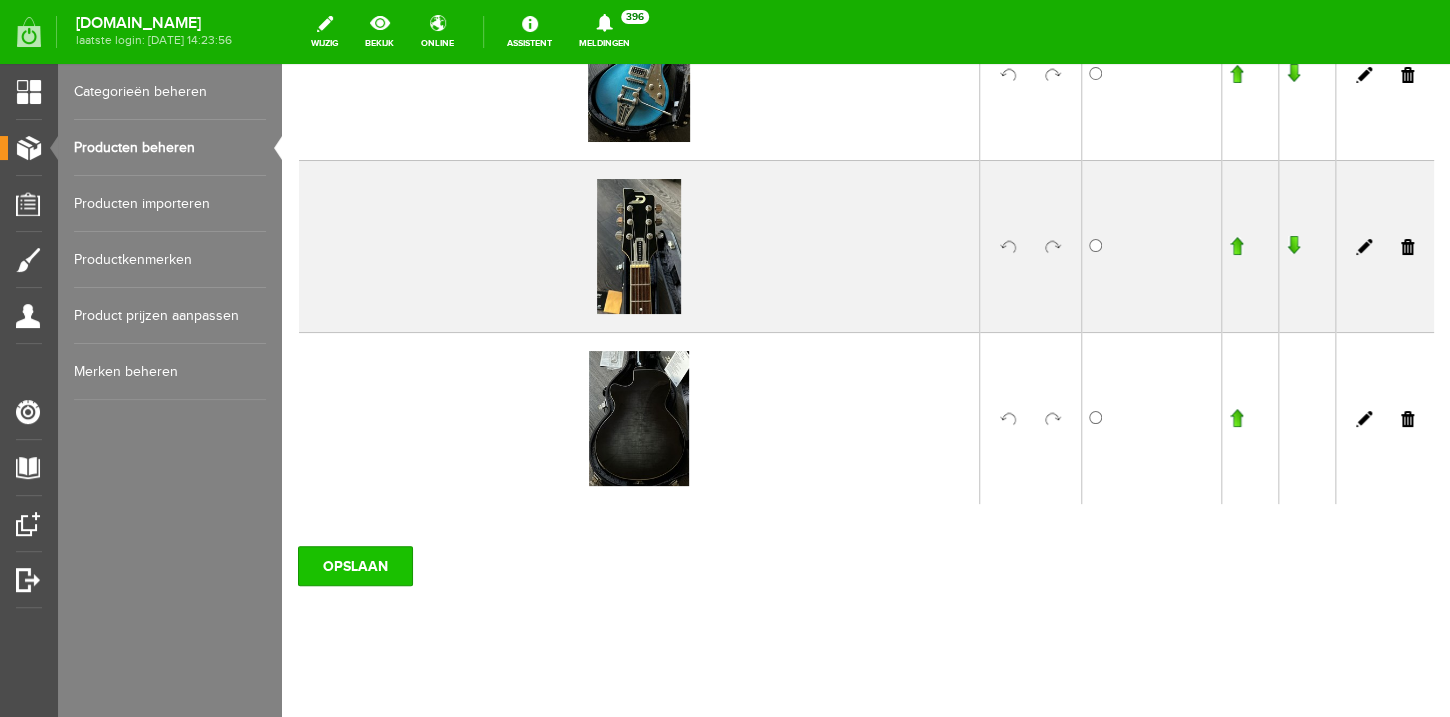 scroll, scrollTop: 2891, scrollLeft: 0, axis: vertical 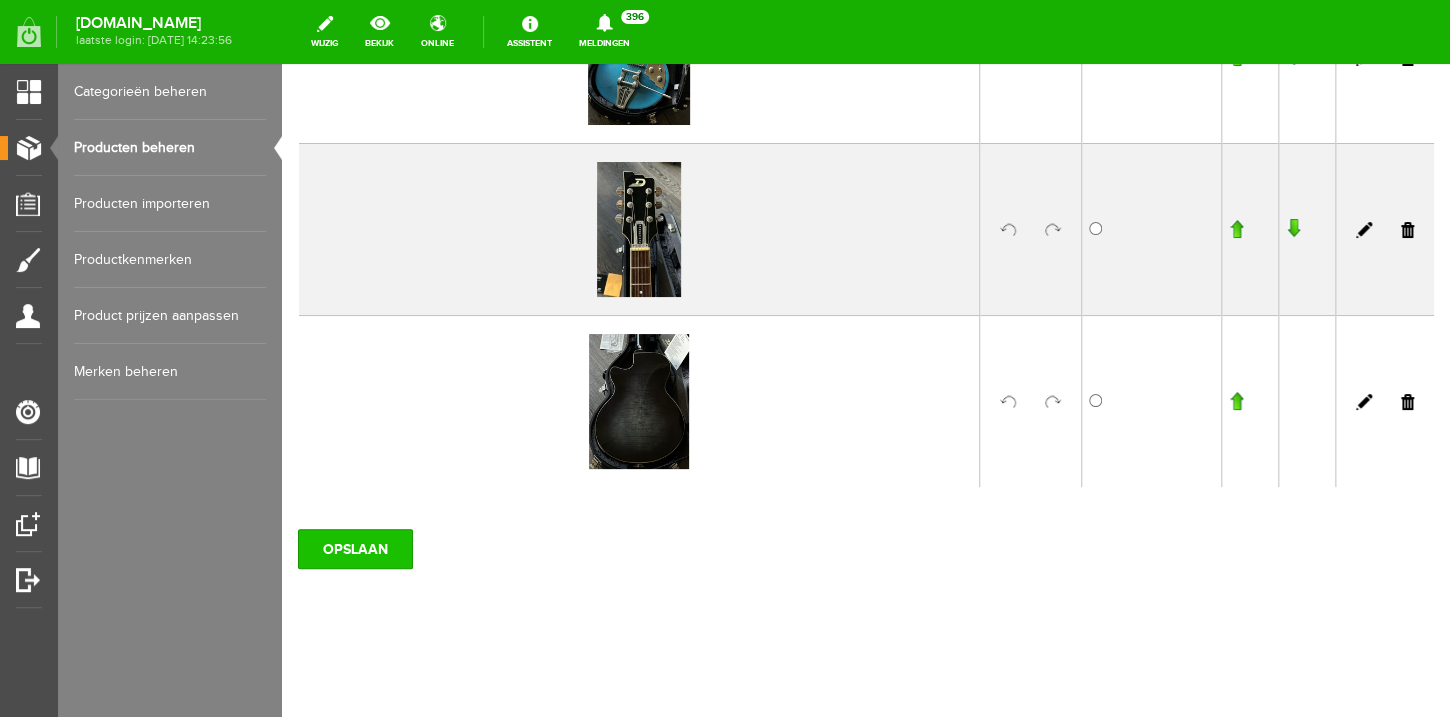 click on "OPSLAAN" at bounding box center (355, 549) 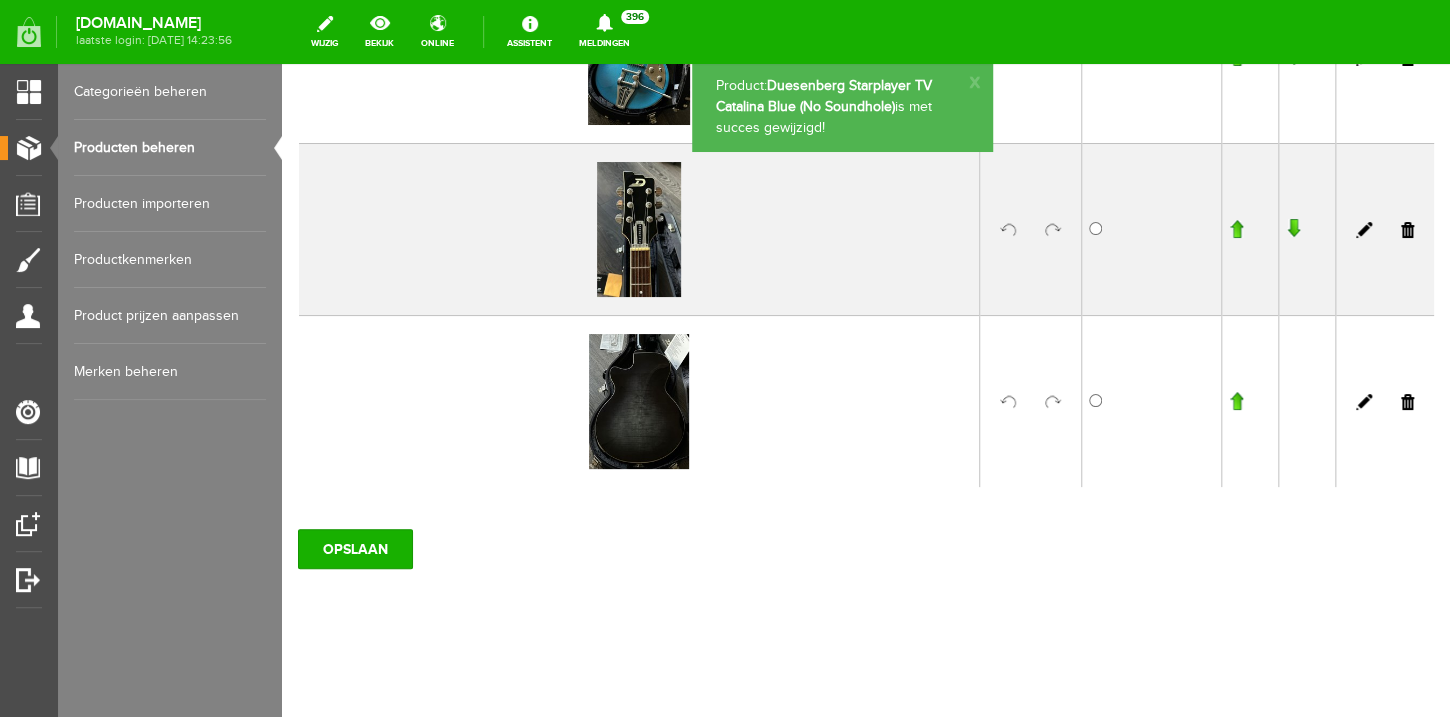 scroll, scrollTop: 2890, scrollLeft: 0, axis: vertical 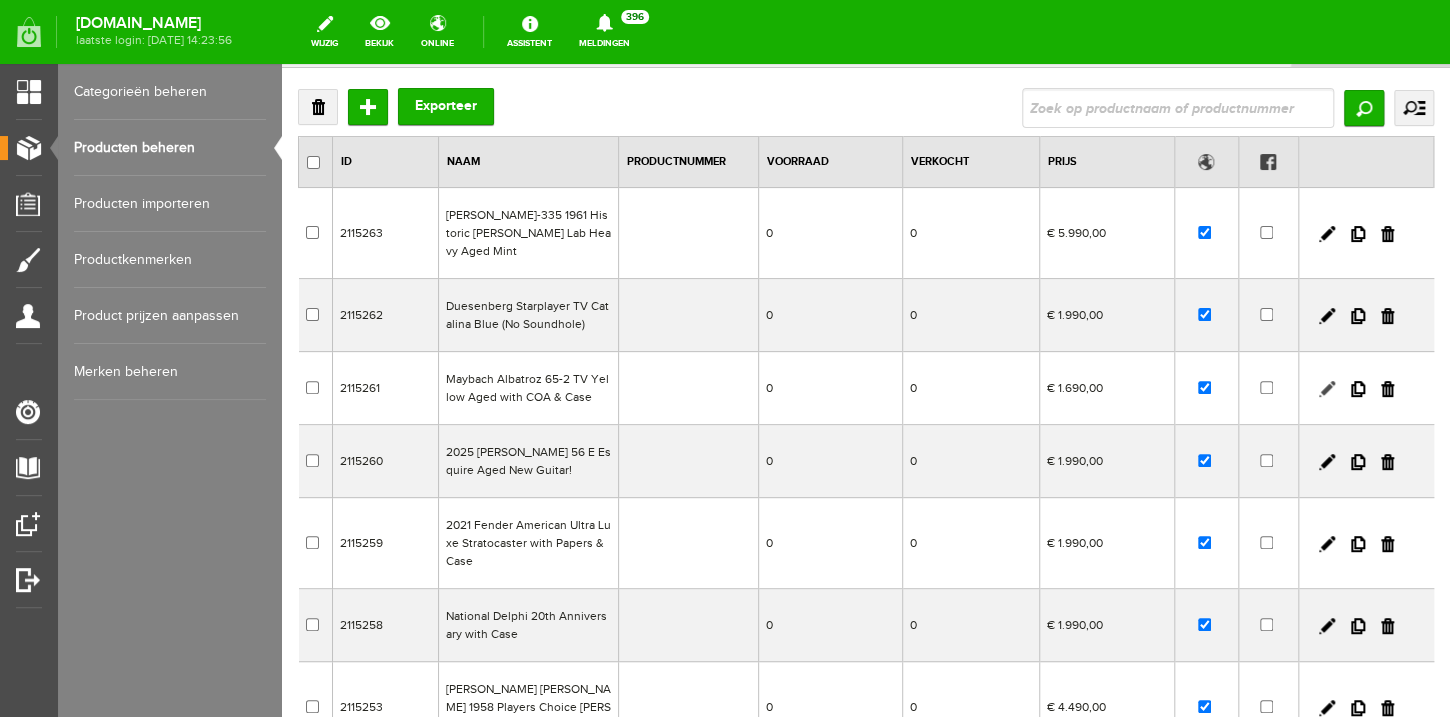 click at bounding box center (1327, 389) 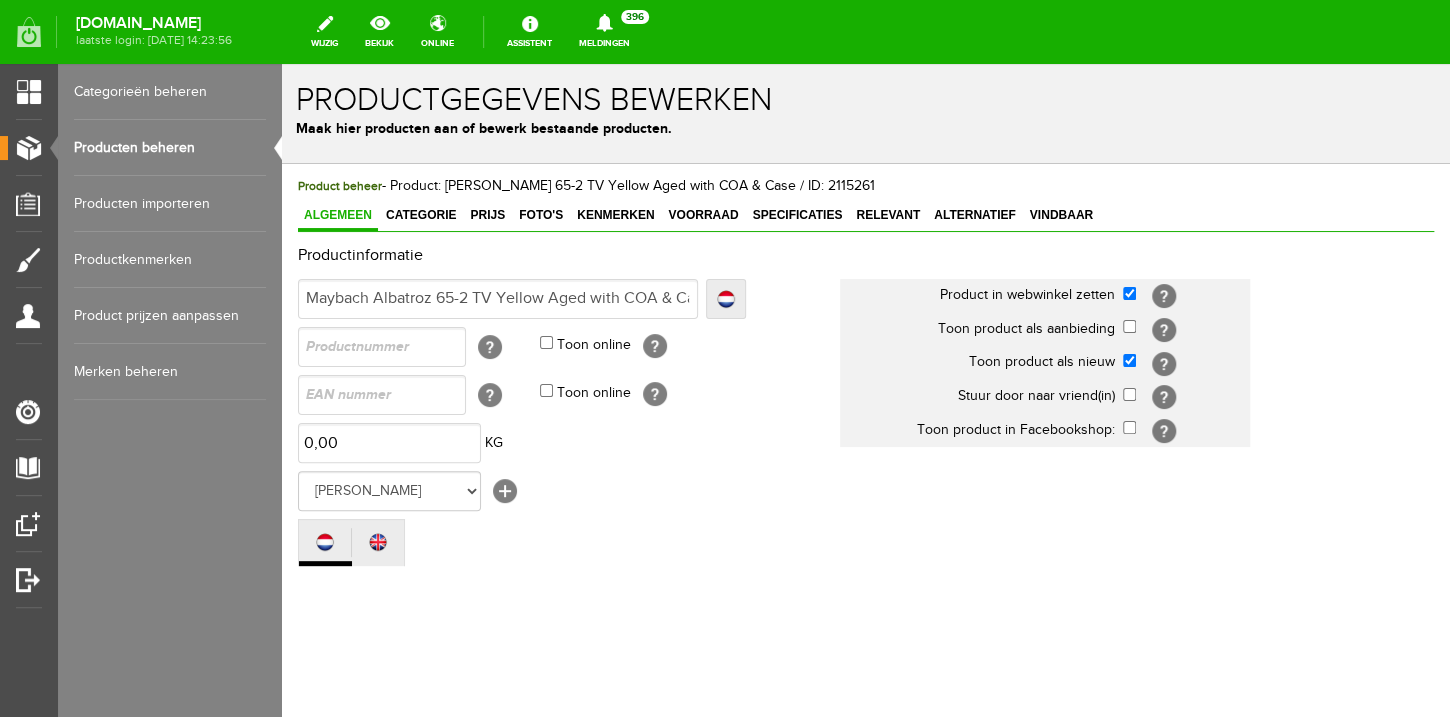 scroll, scrollTop: 0, scrollLeft: 0, axis: both 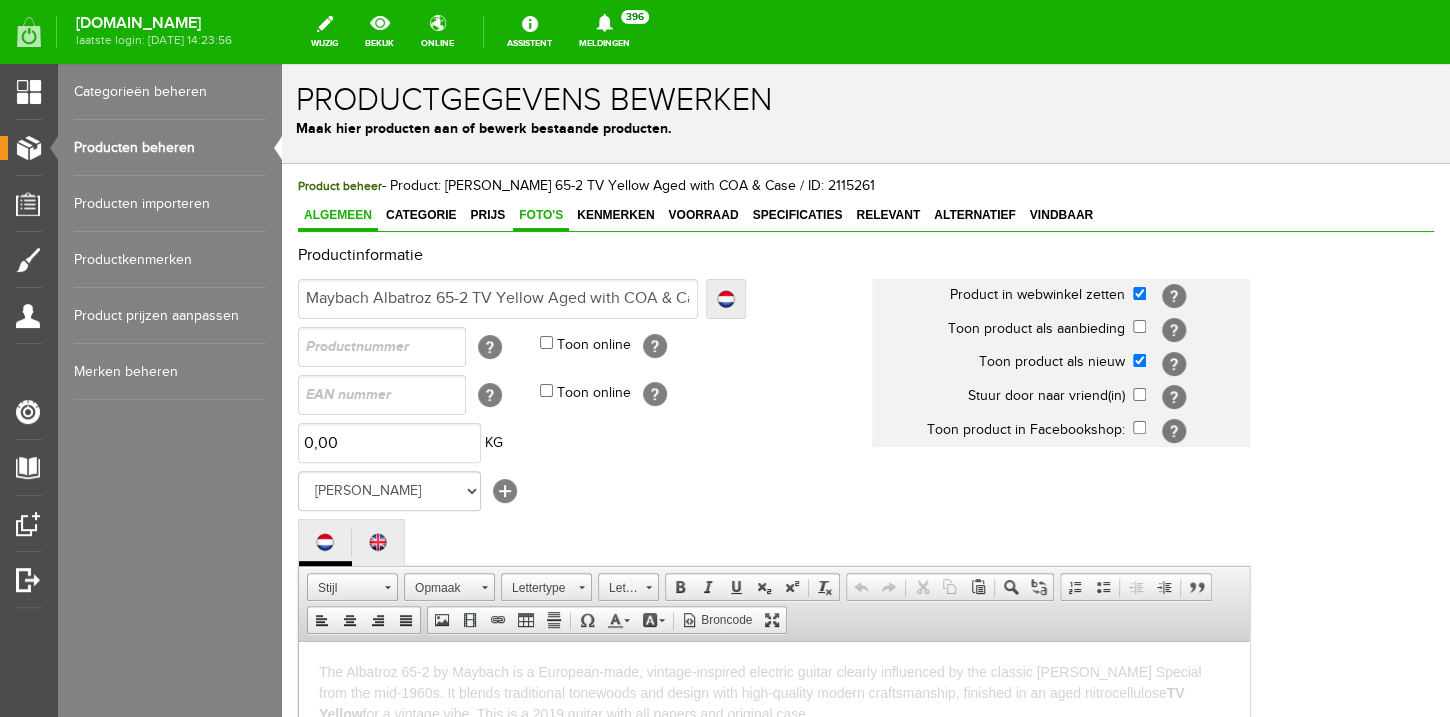 click on "Foto's" at bounding box center [541, 215] 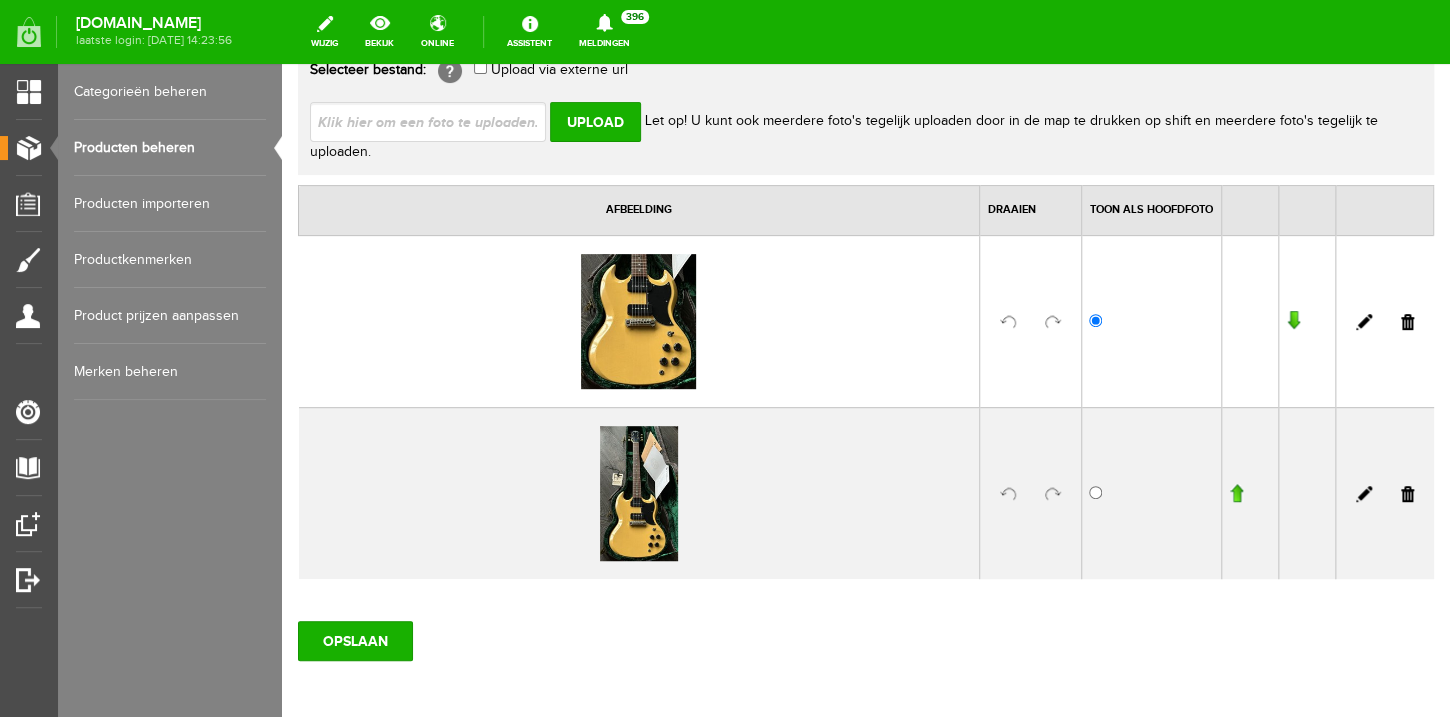 scroll, scrollTop: 0, scrollLeft: 0, axis: both 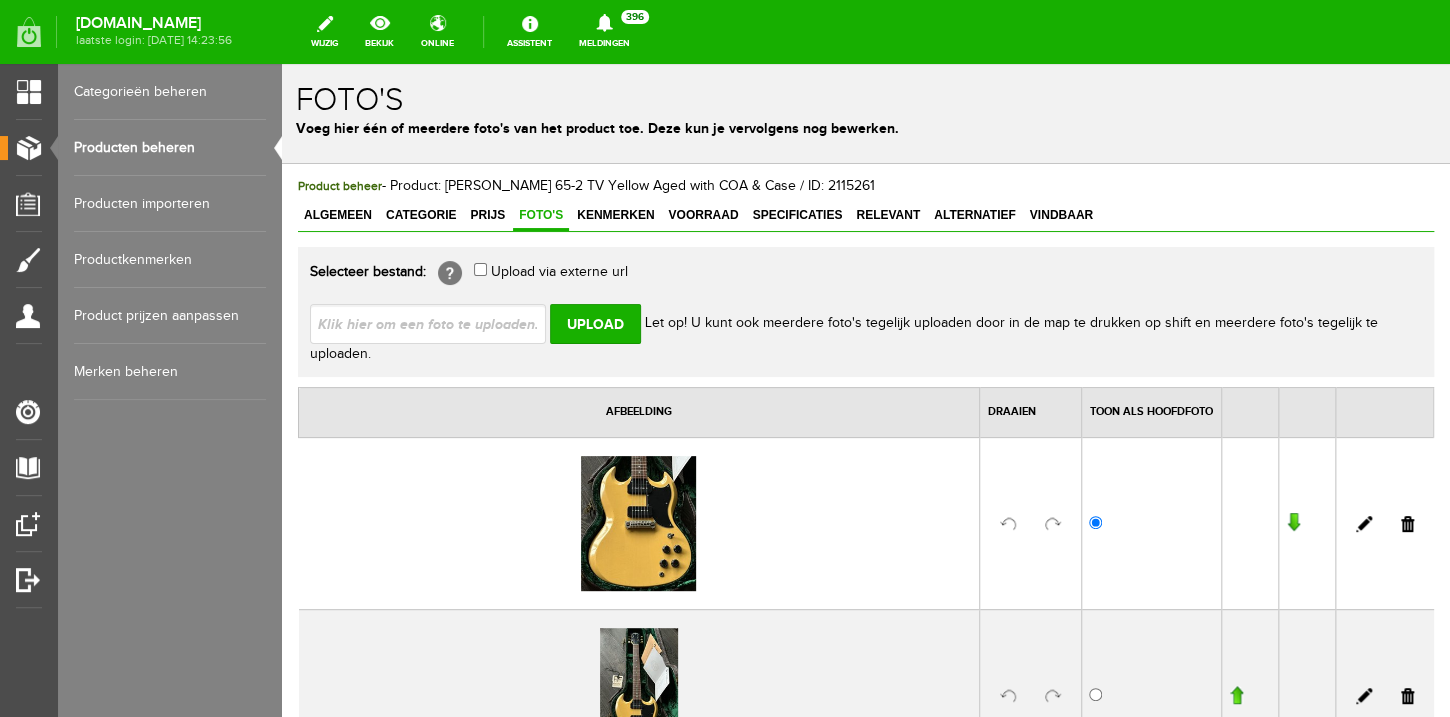 click at bounding box center [436, 323] 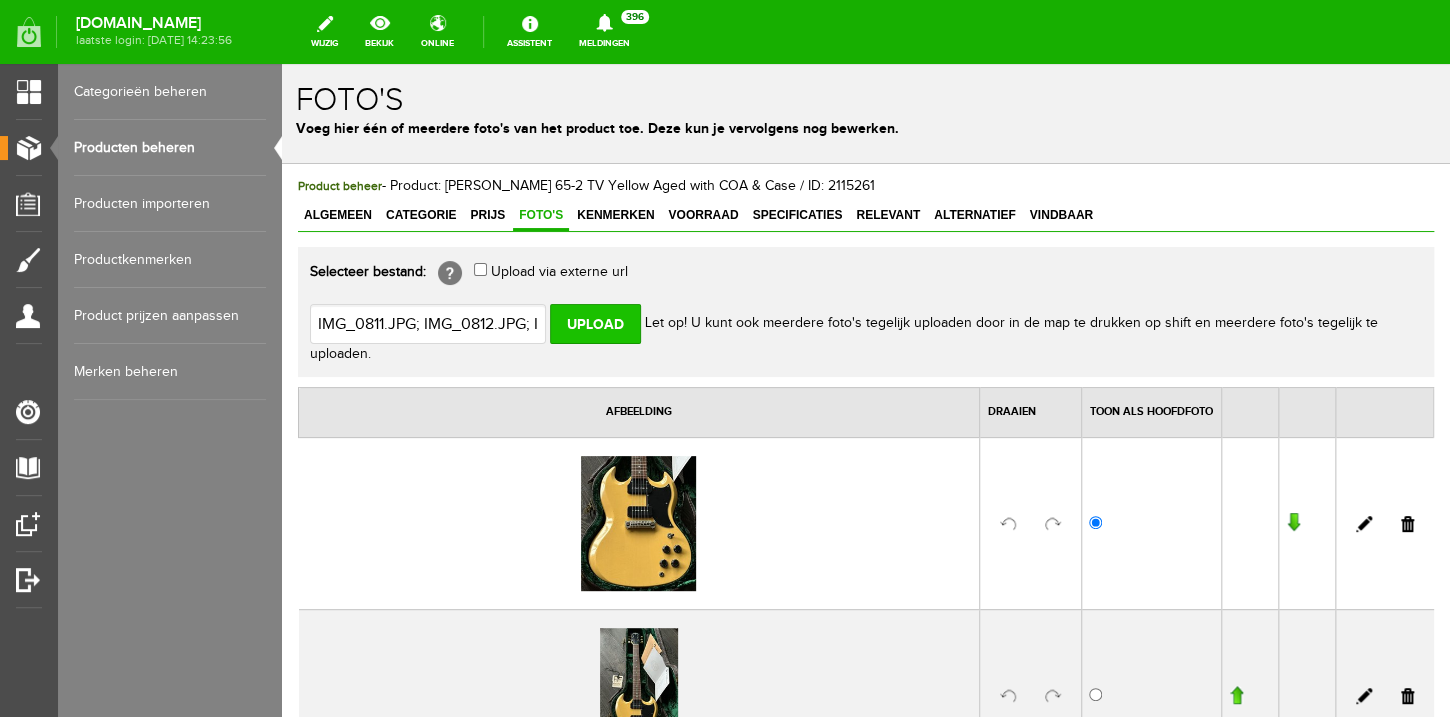 click on "Upload" at bounding box center [595, 324] 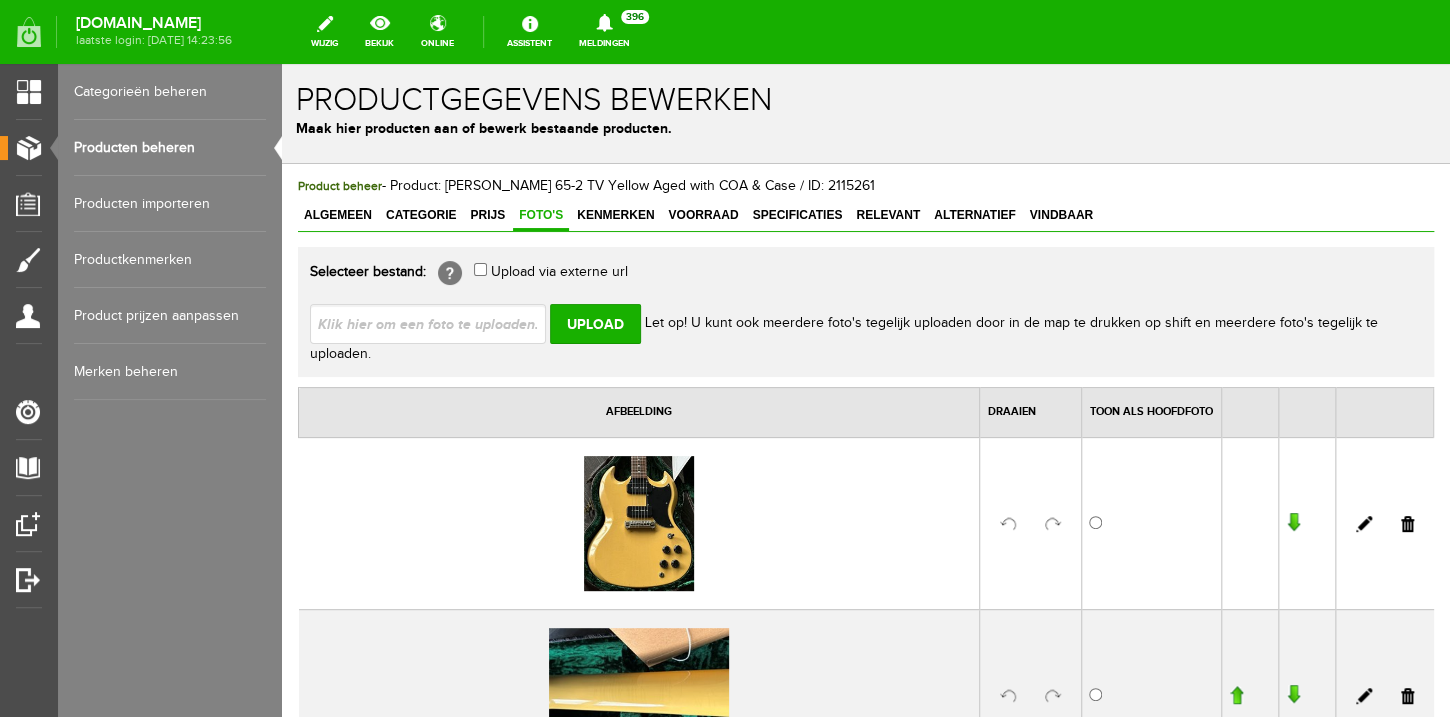 scroll, scrollTop: 0, scrollLeft: 0, axis: both 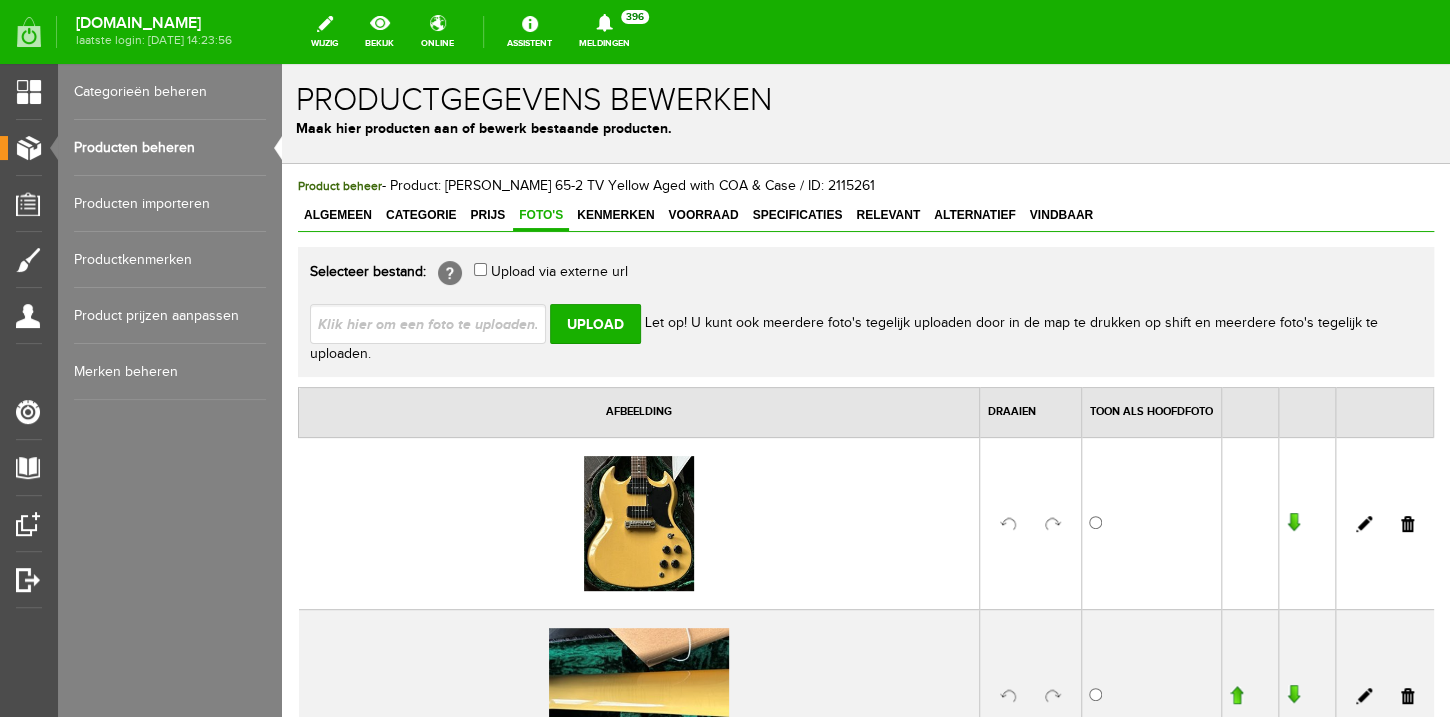 click at bounding box center (436, 323) 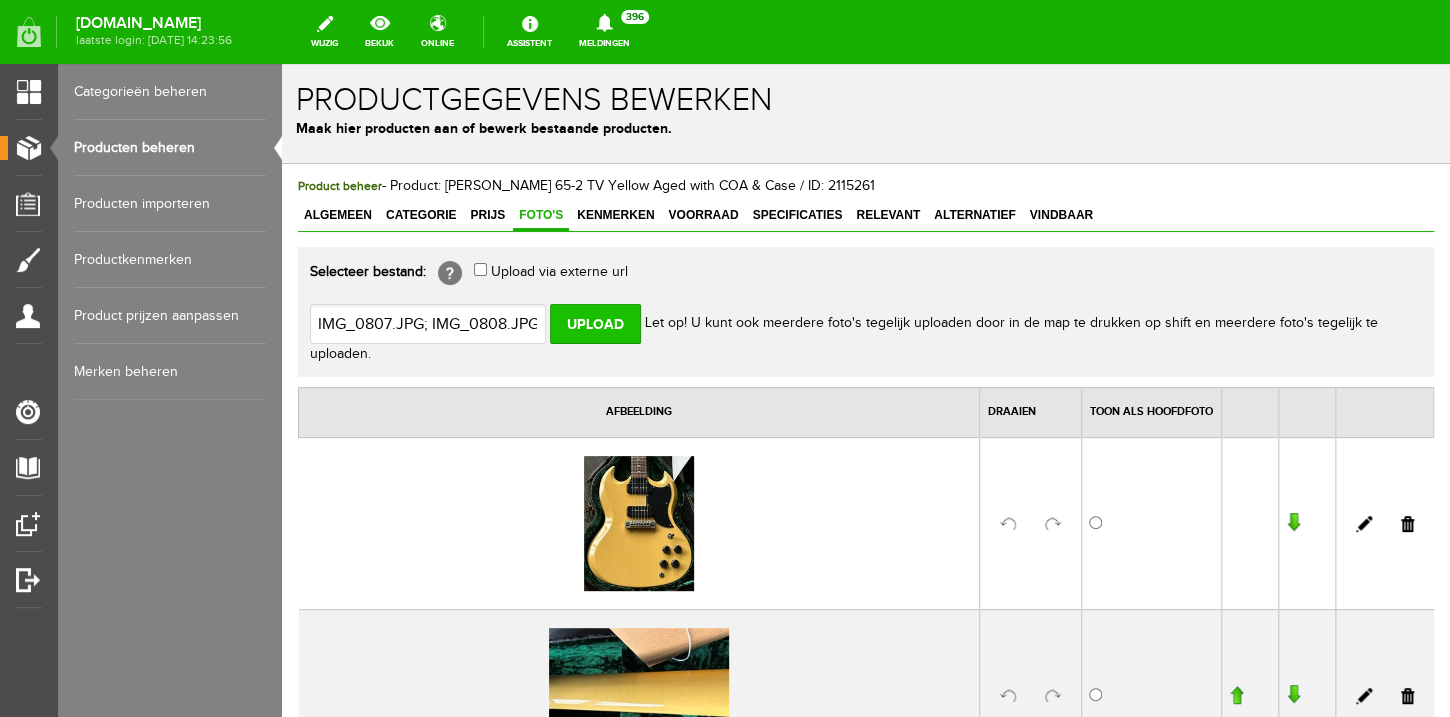 click on "Upload" at bounding box center (595, 324) 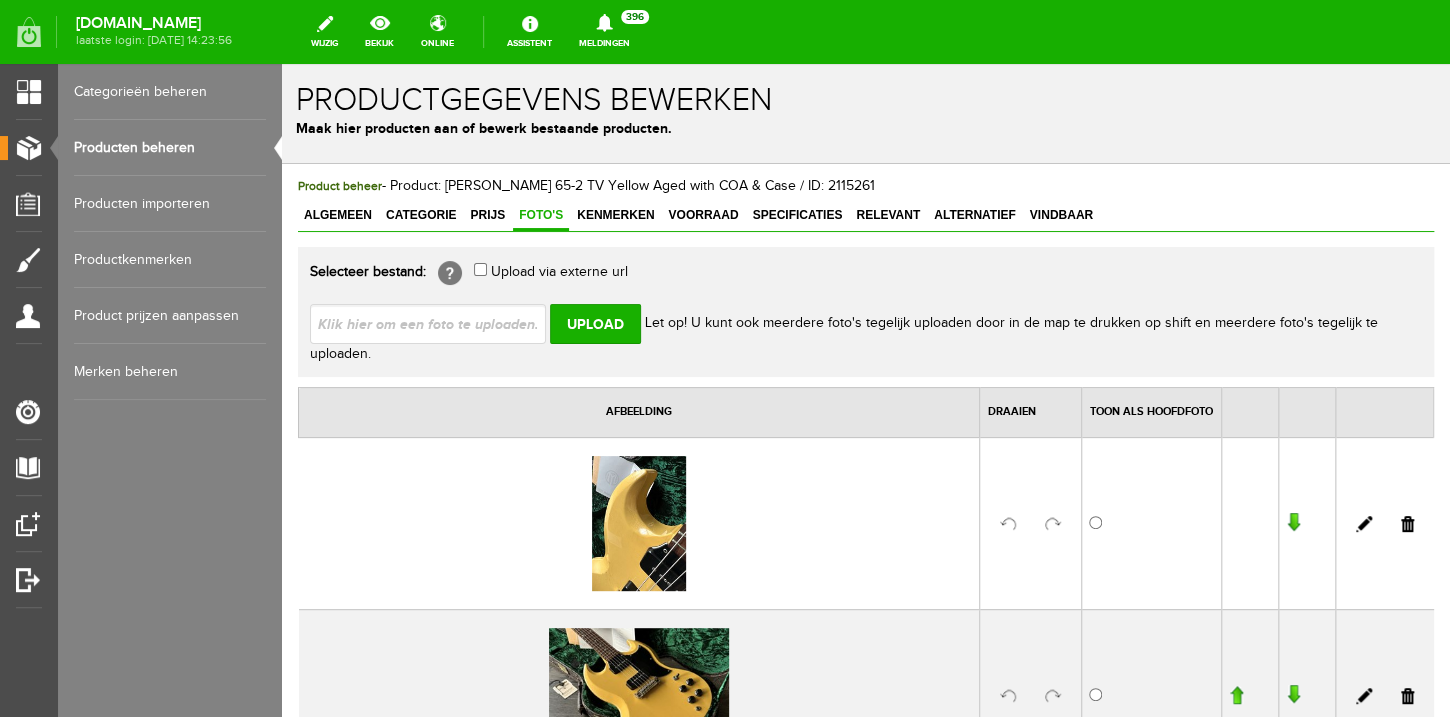 scroll, scrollTop: 0, scrollLeft: 0, axis: both 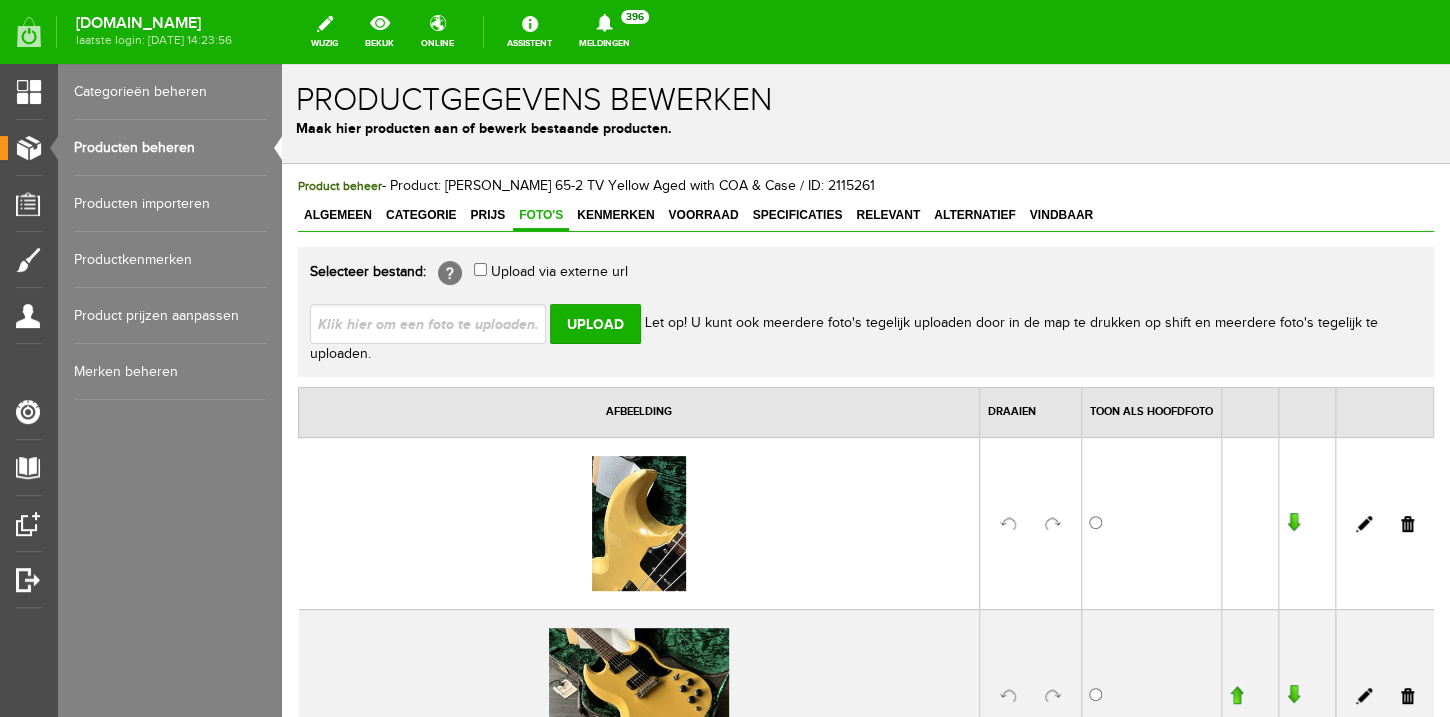 click at bounding box center [436, 323] 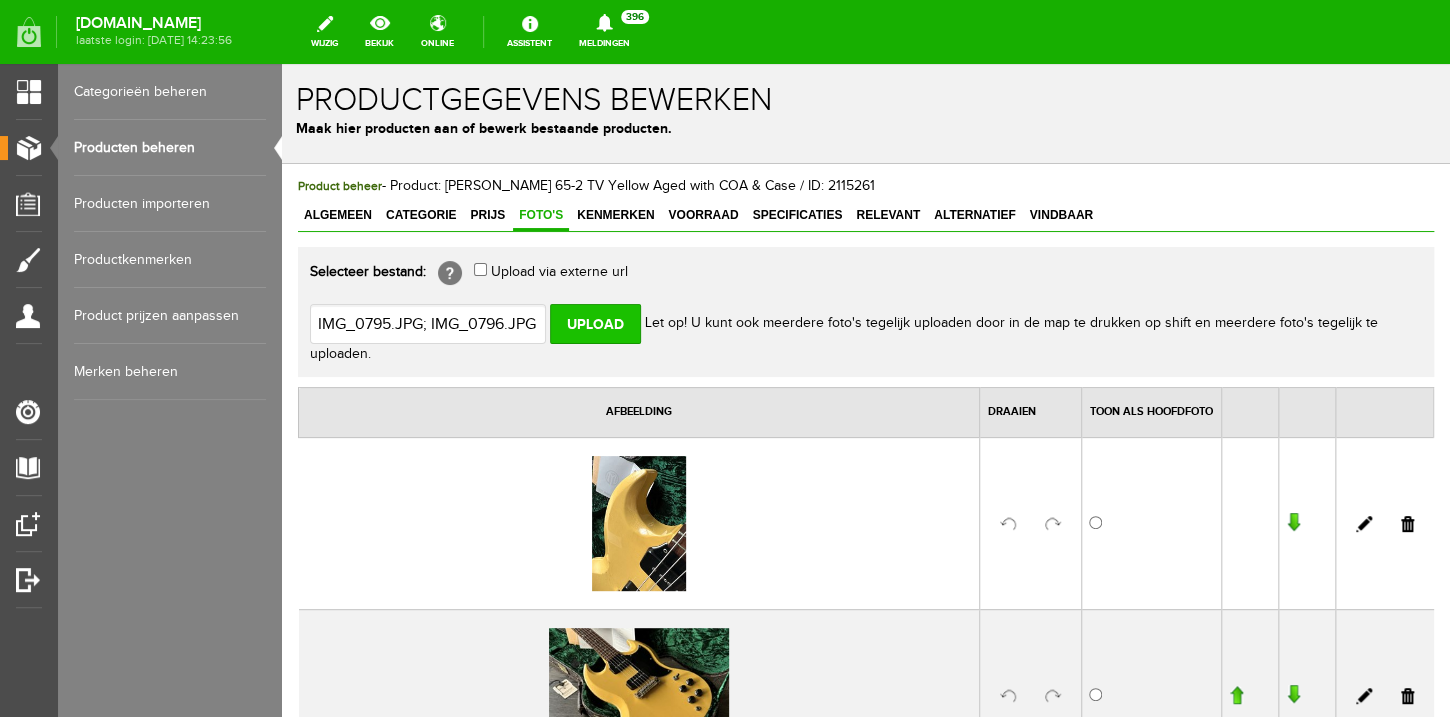 click on "Upload" at bounding box center [595, 324] 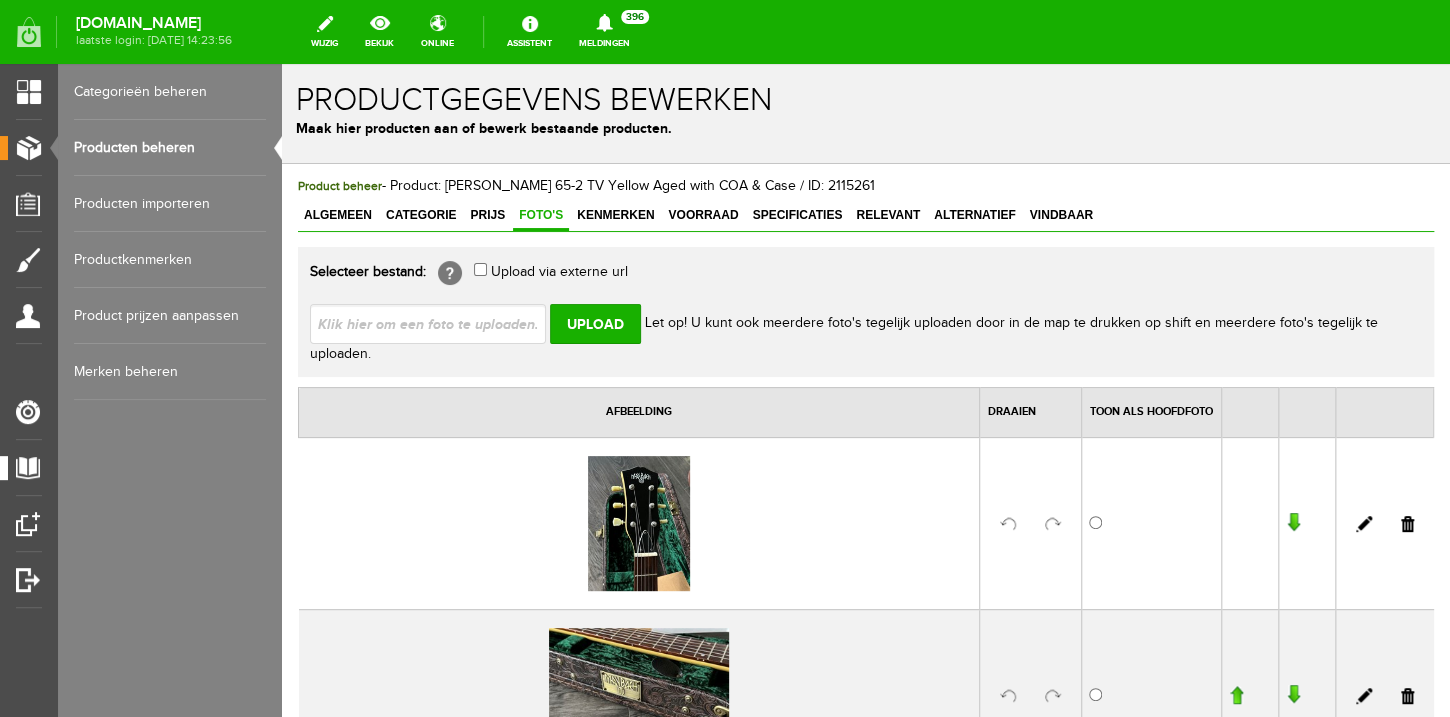 scroll, scrollTop: 0, scrollLeft: 0, axis: both 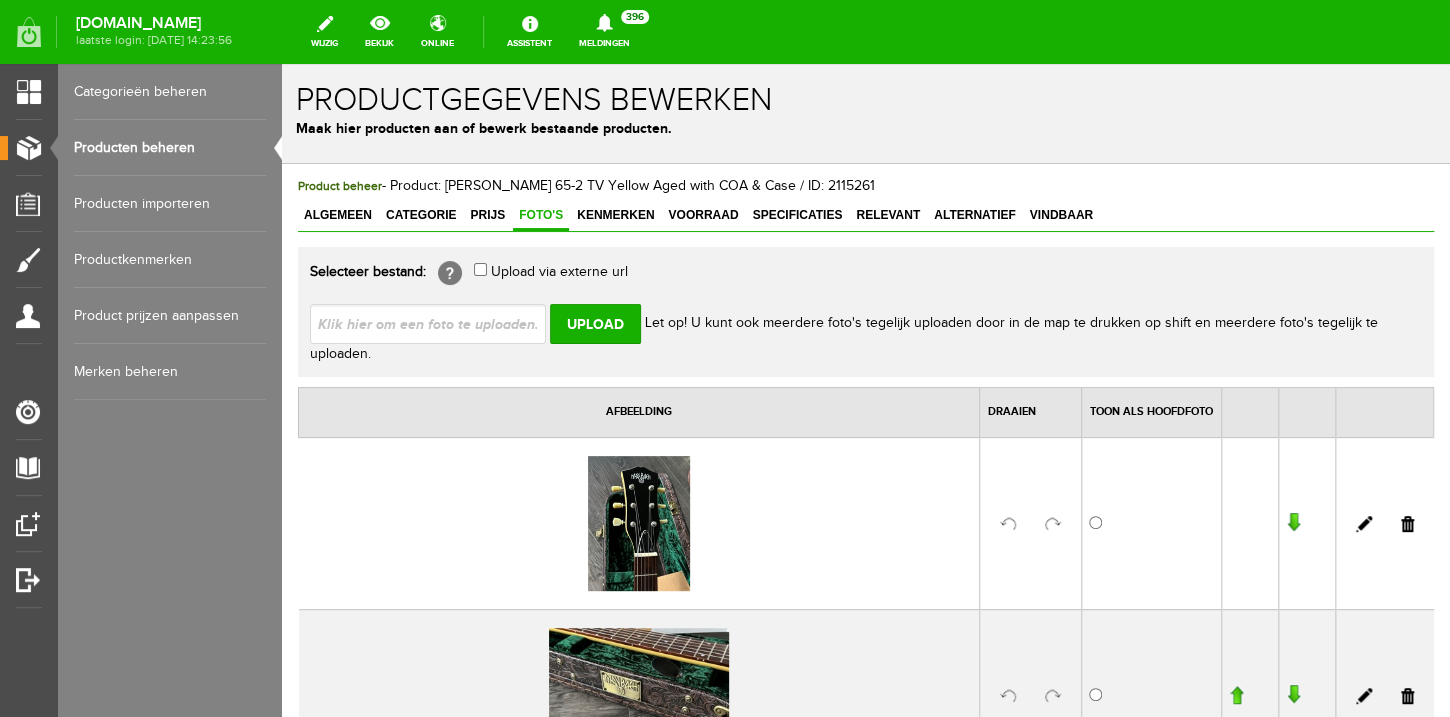 click at bounding box center (436, 323) 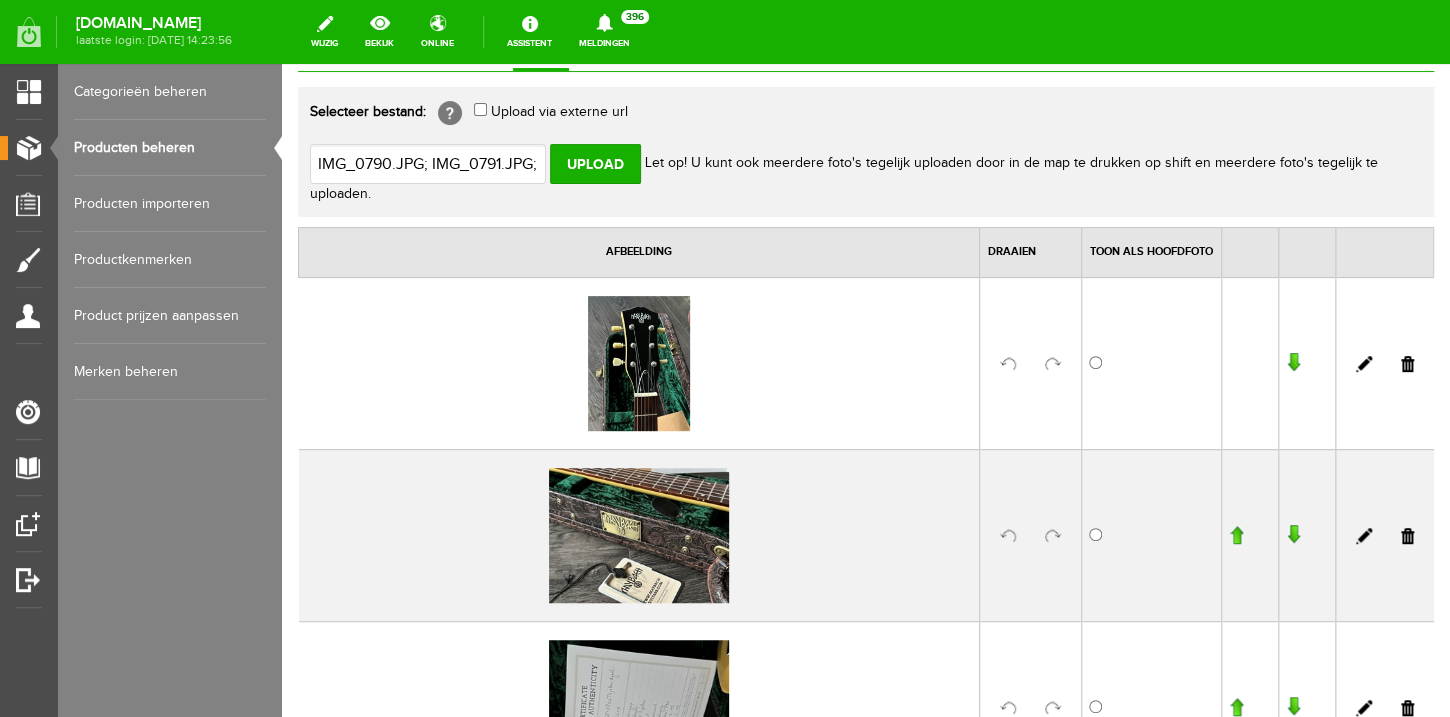 scroll, scrollTop: 0, scrollLeft: 0, axis: both 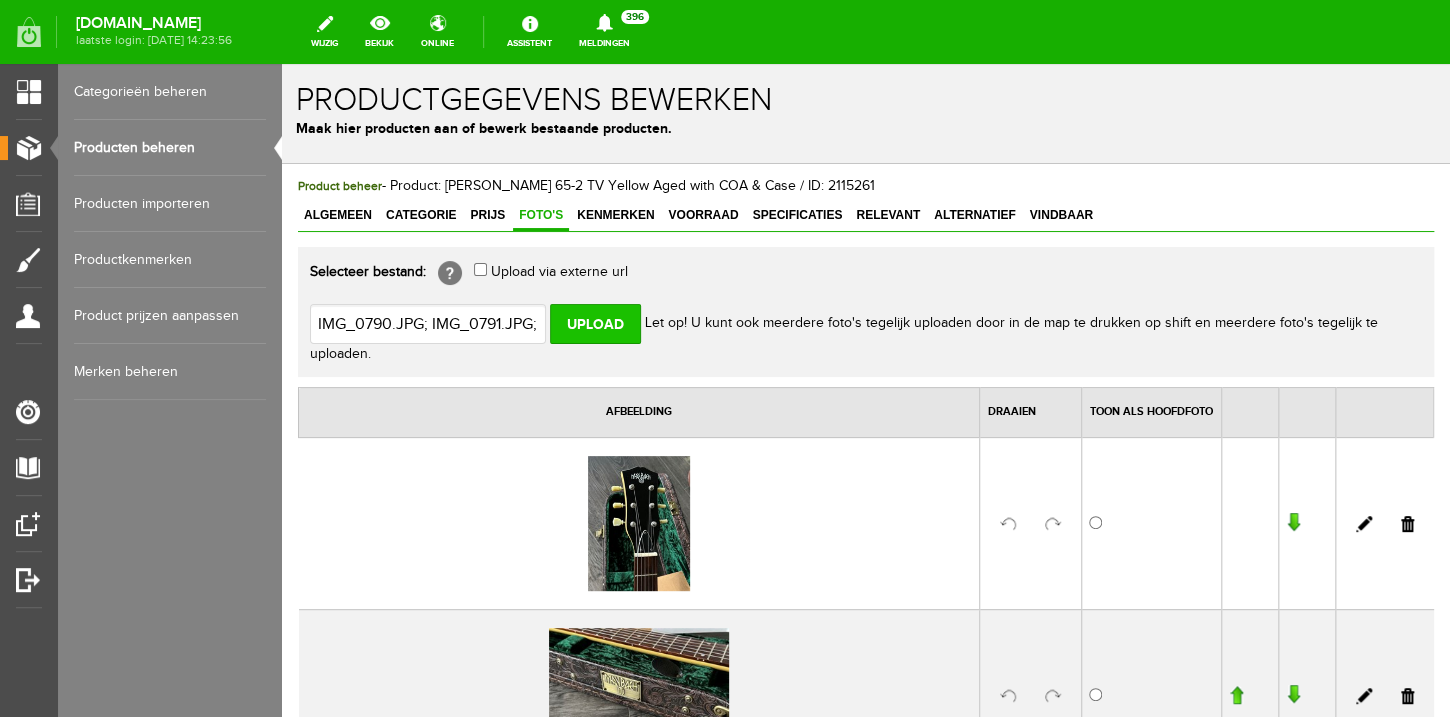 click on "Upload" at bounding box center (595, 324) 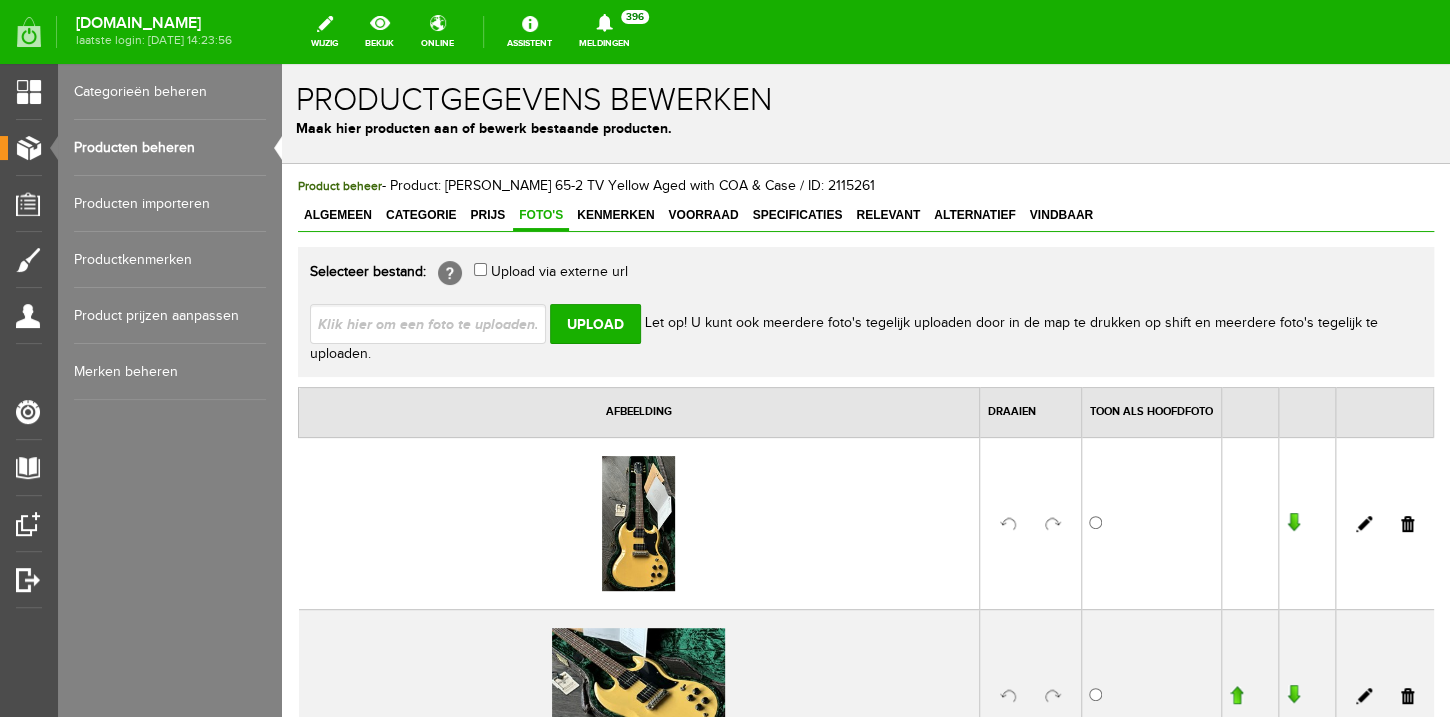 scroll, scrollTop: 0, scrollLeft: 0, axis: both 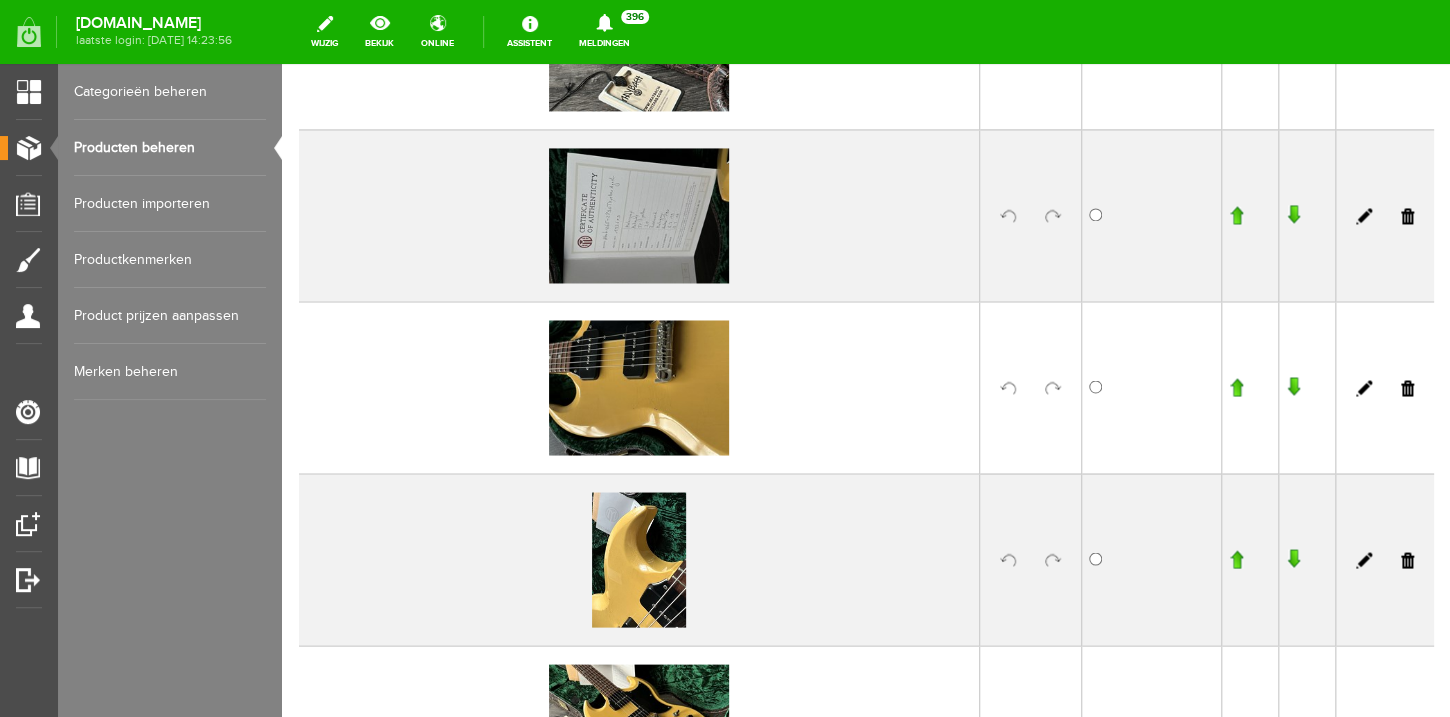 click at bounding box center (1053, 216) 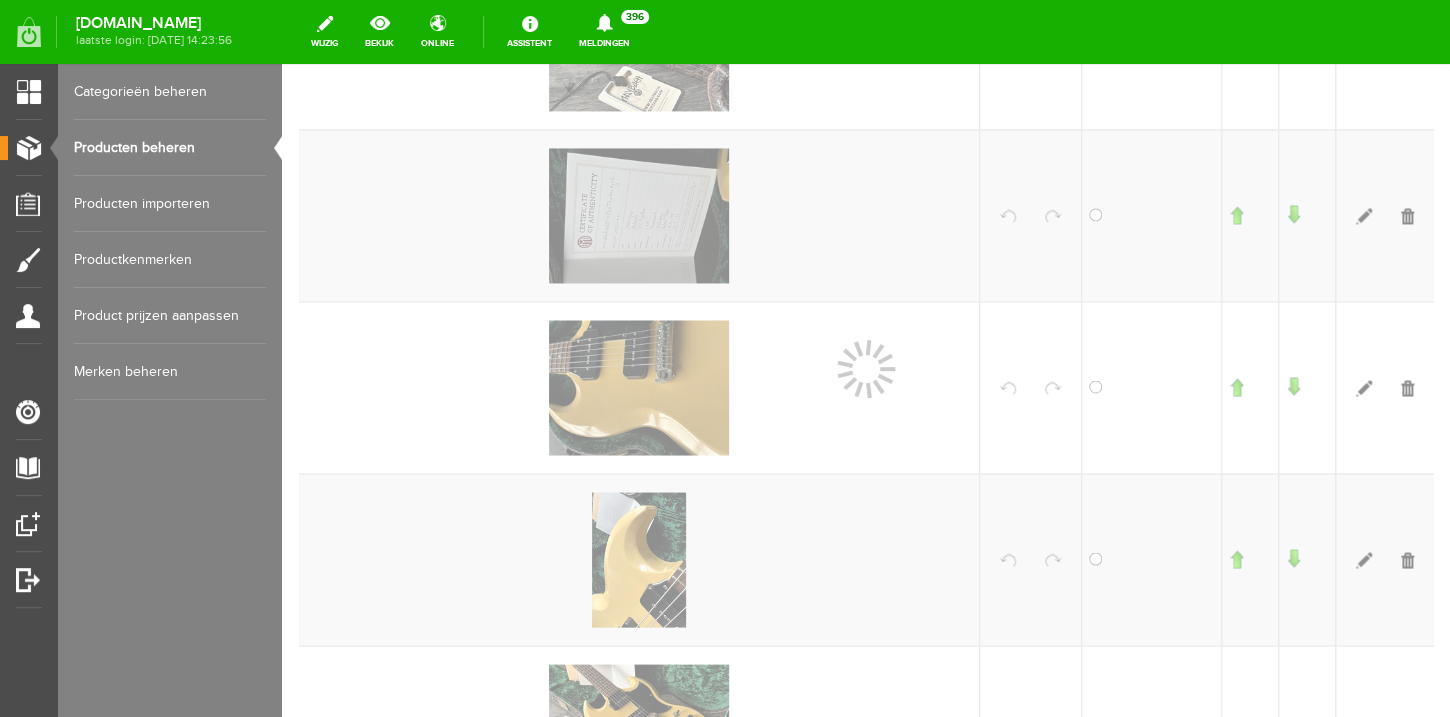 scroll, scrollTop: 1189, scrollLeft: 0, axis: vertical 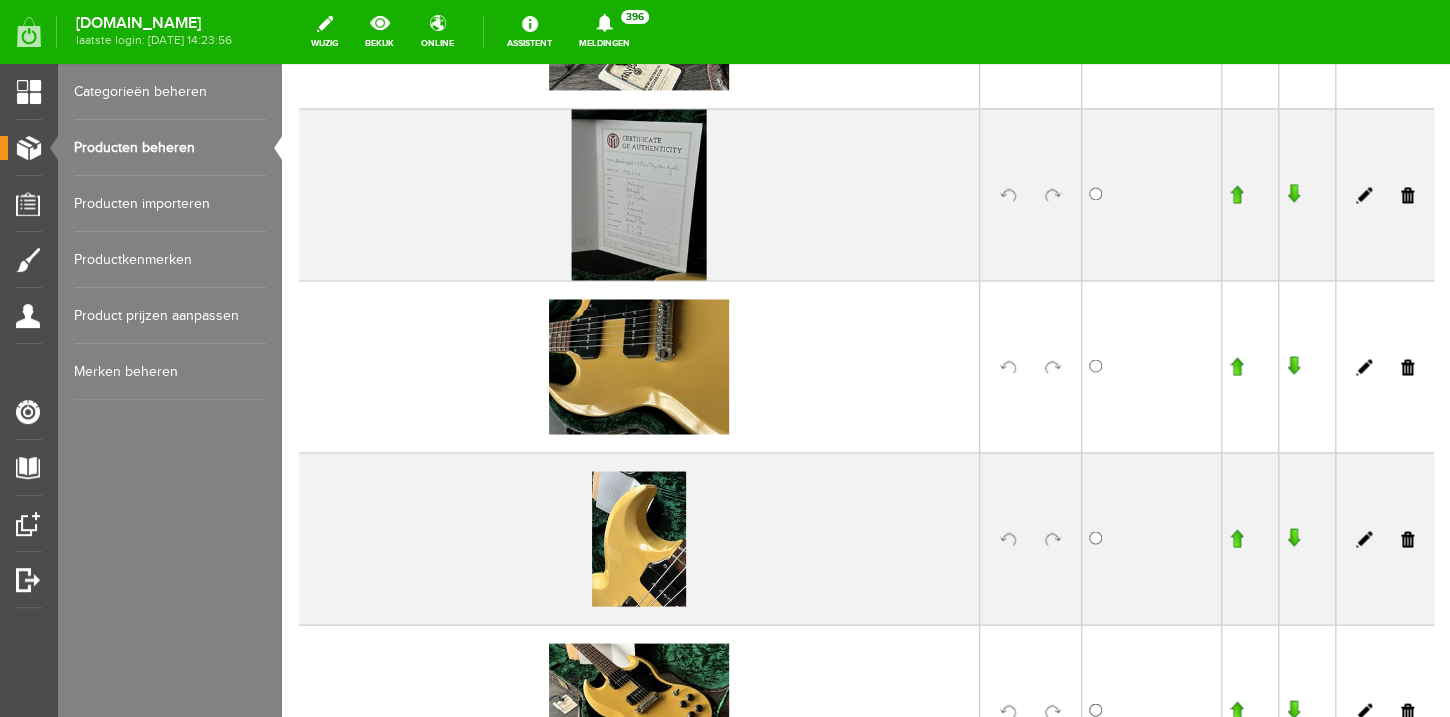 click at bounding box center (1053, 367) 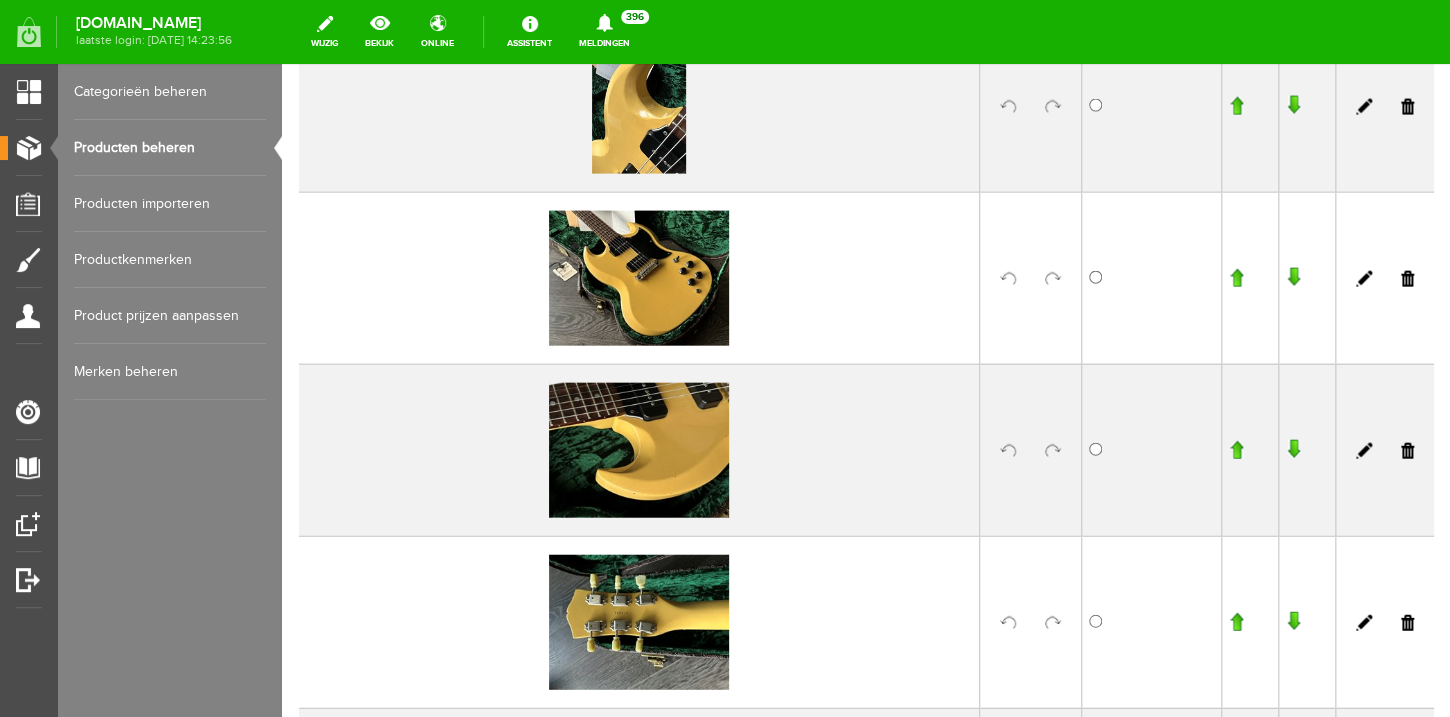scroll, scrollTop: 1787, scrollLeft: 0, axis: vertical 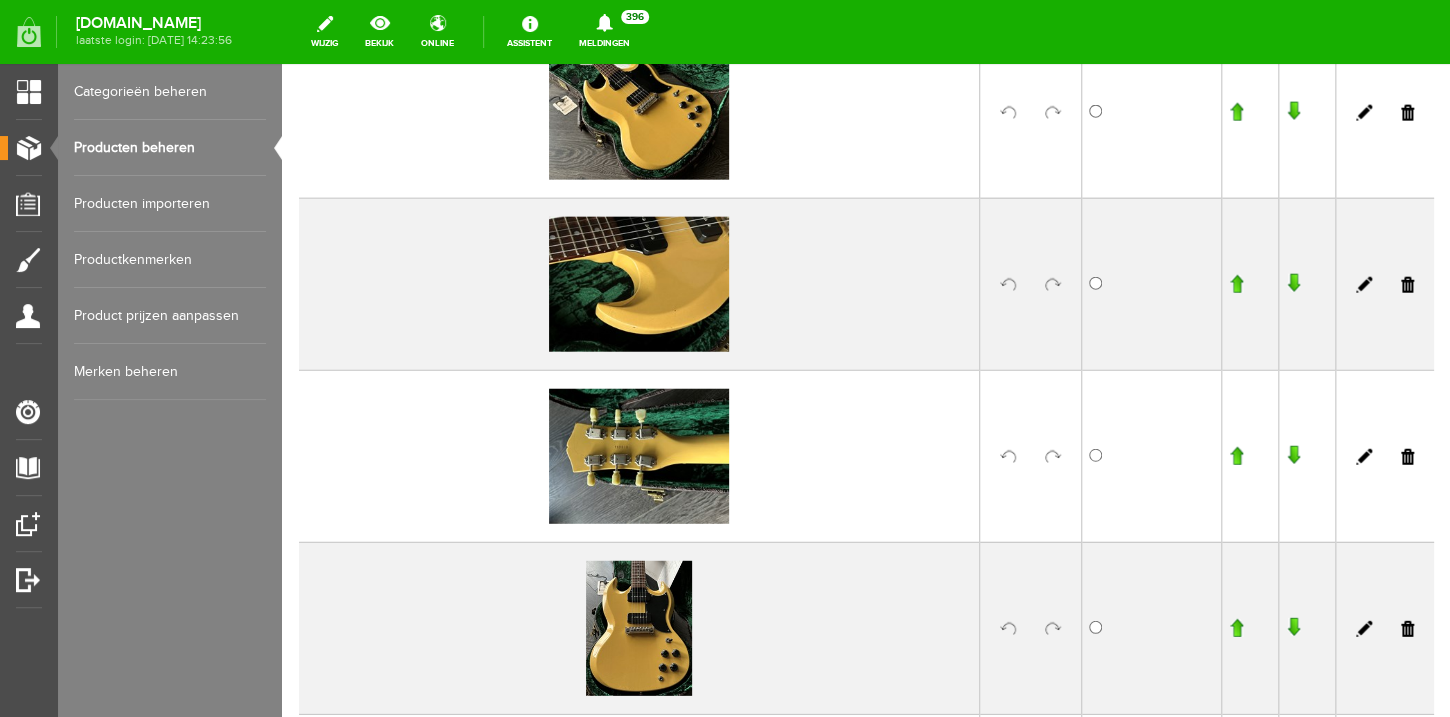 click at bounding box center [1053, 285] 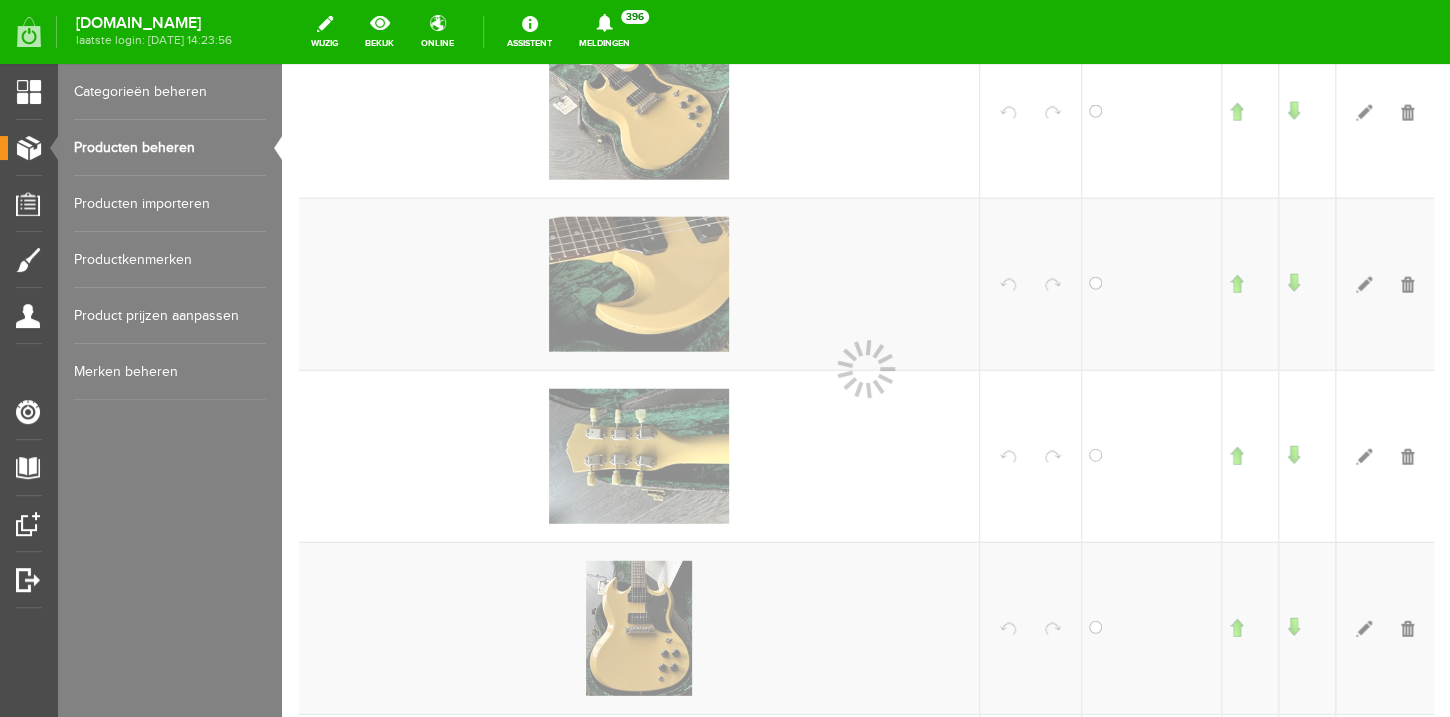 scroll, scrollTop: 1808, scrollLeft: 0, axis: vertical 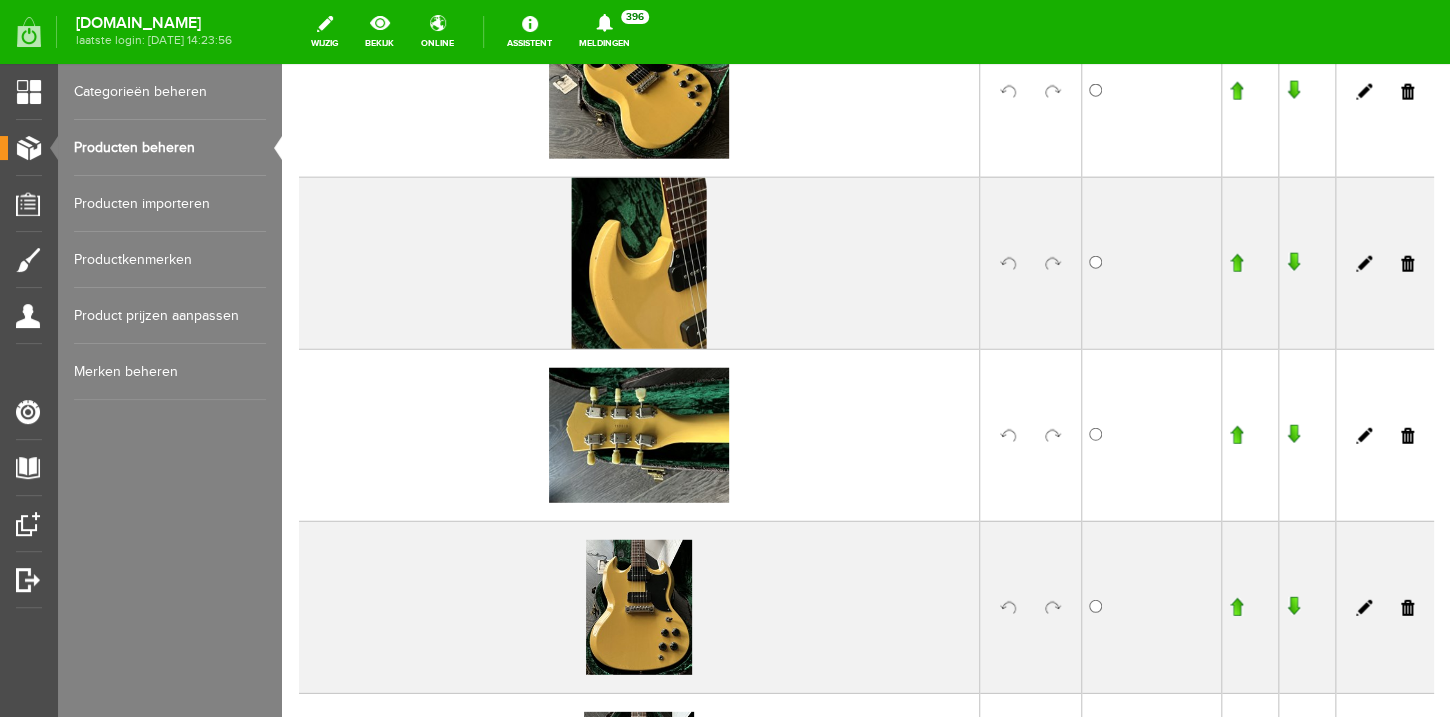 click at bounding box center (1053, 436) 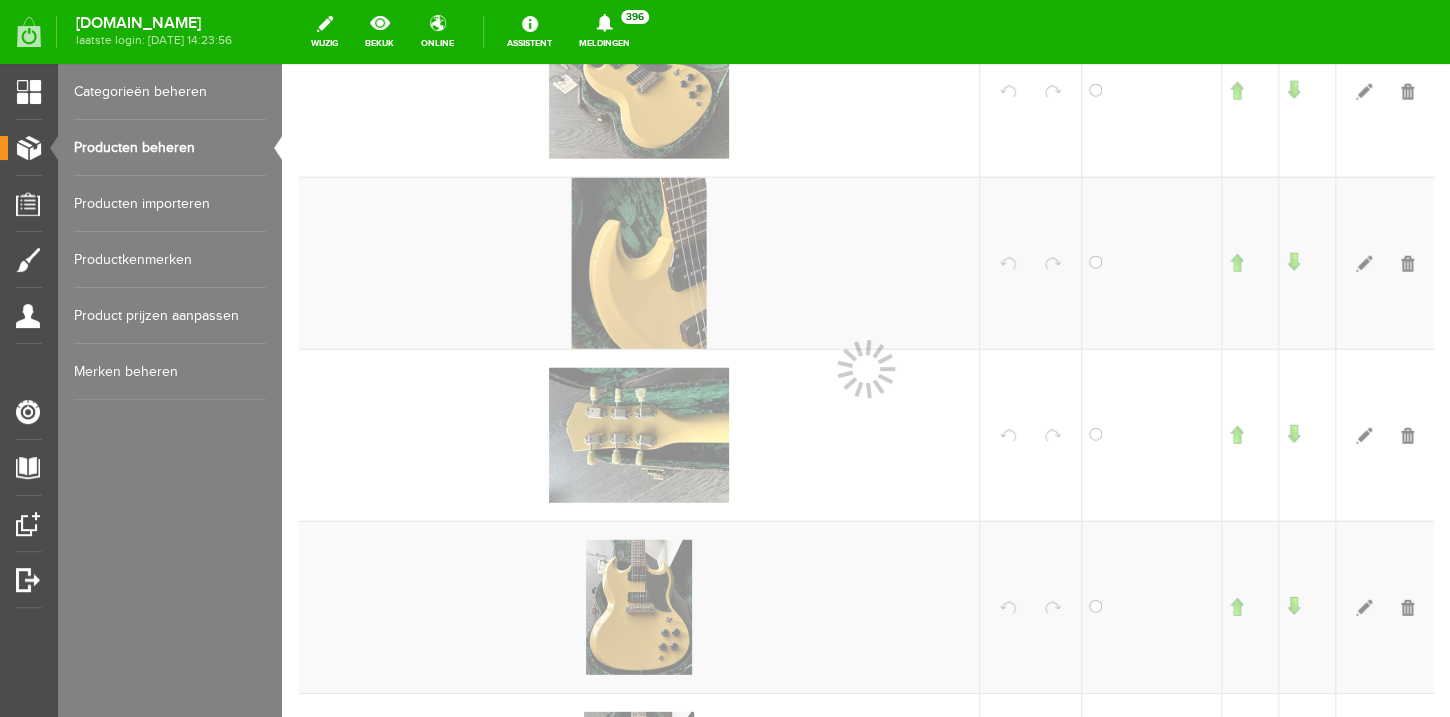 scroll, scrollTop: 1830, scrollLeft: 0, axis: vertical 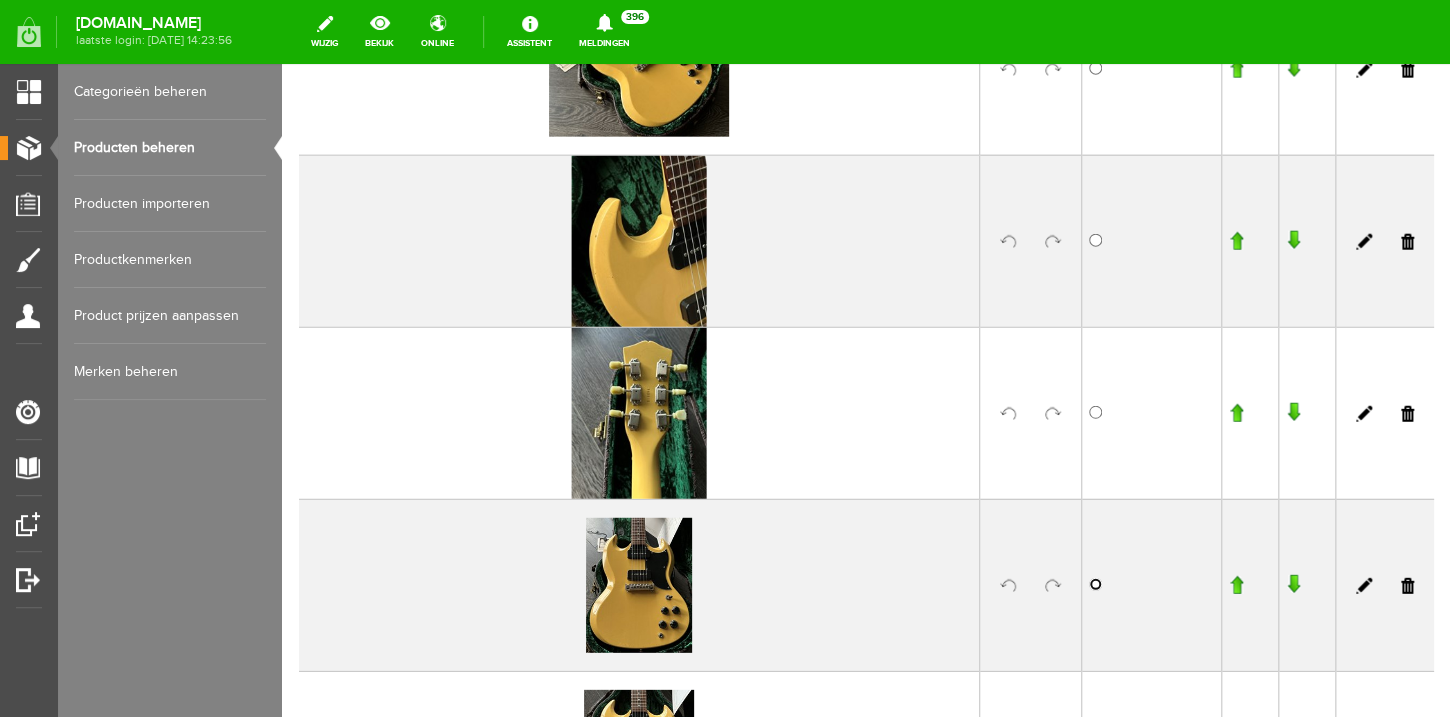 click at bounding box center [1095, 584] 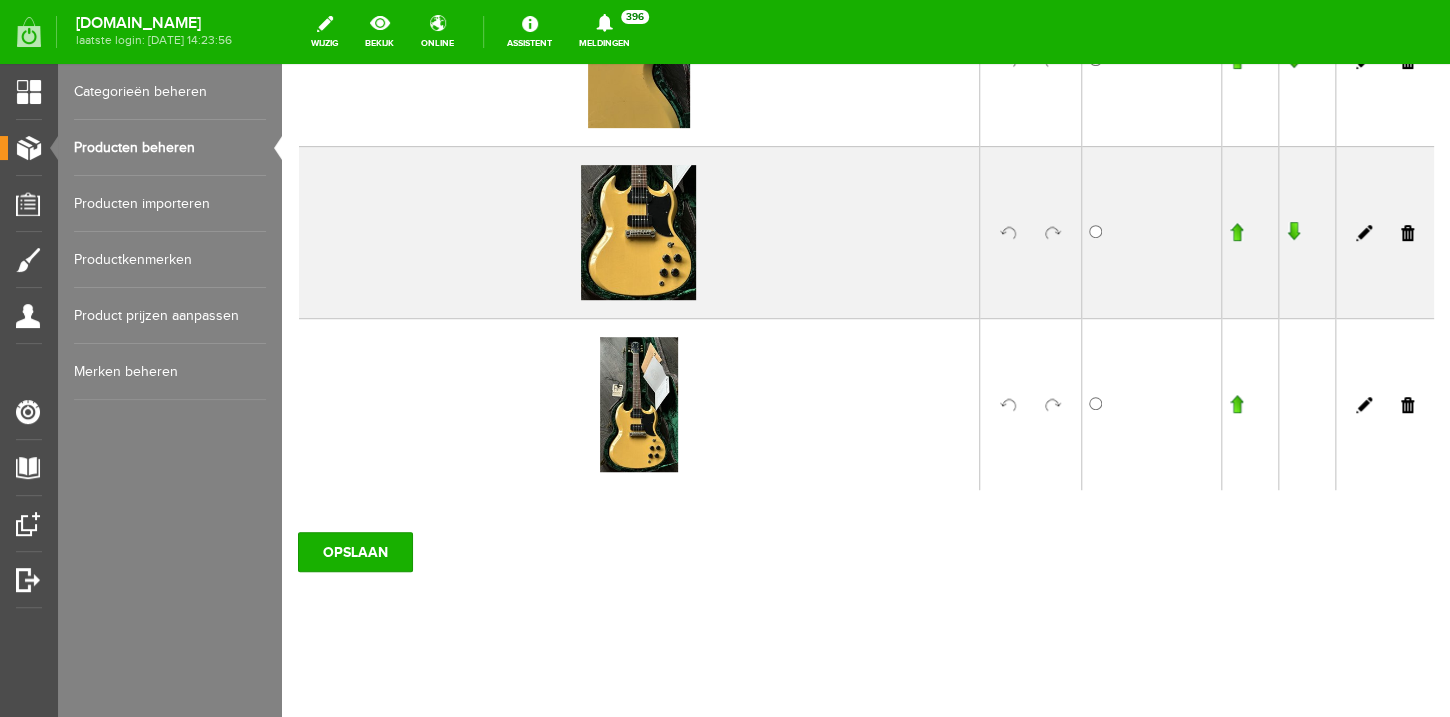 scroll, scrollTop: 3235, scrollLeft: 0, axis: vertical 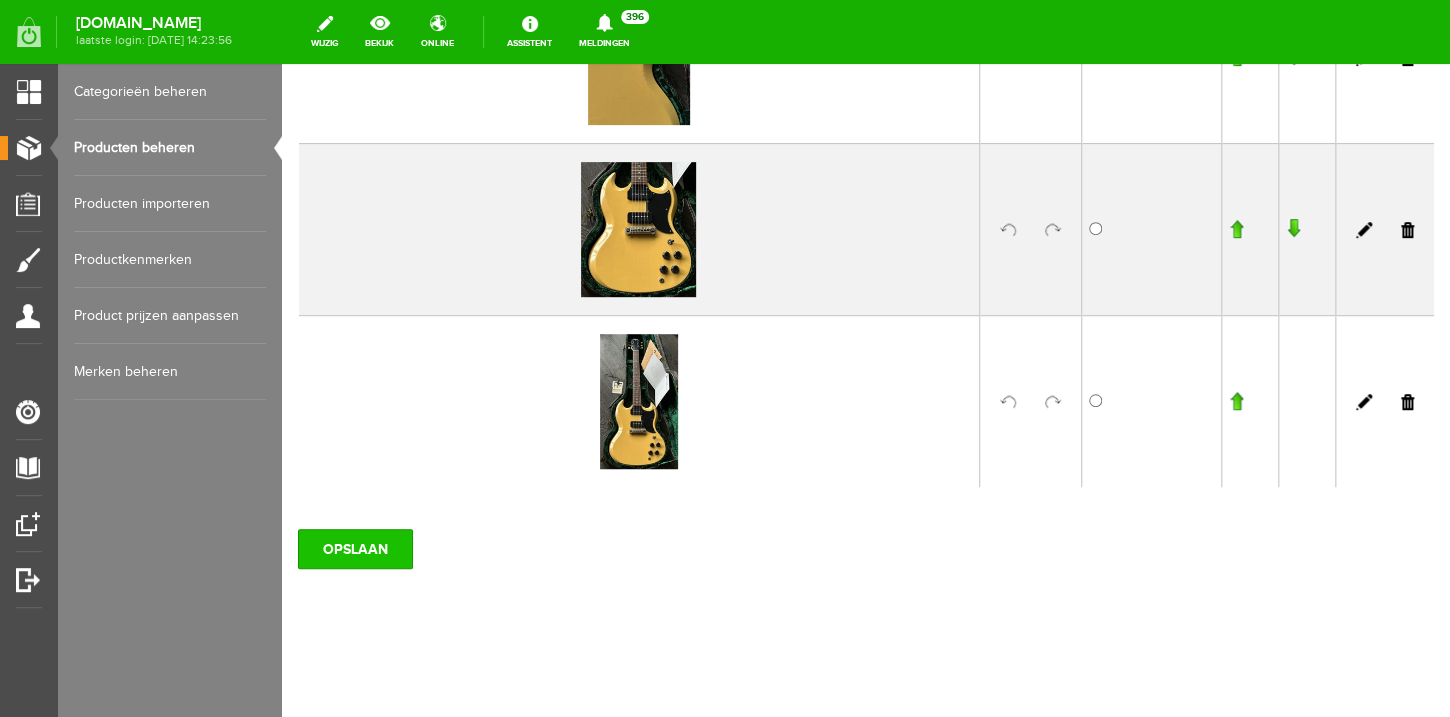 click on "OPSLAAN" at bounding box center [355, 549] 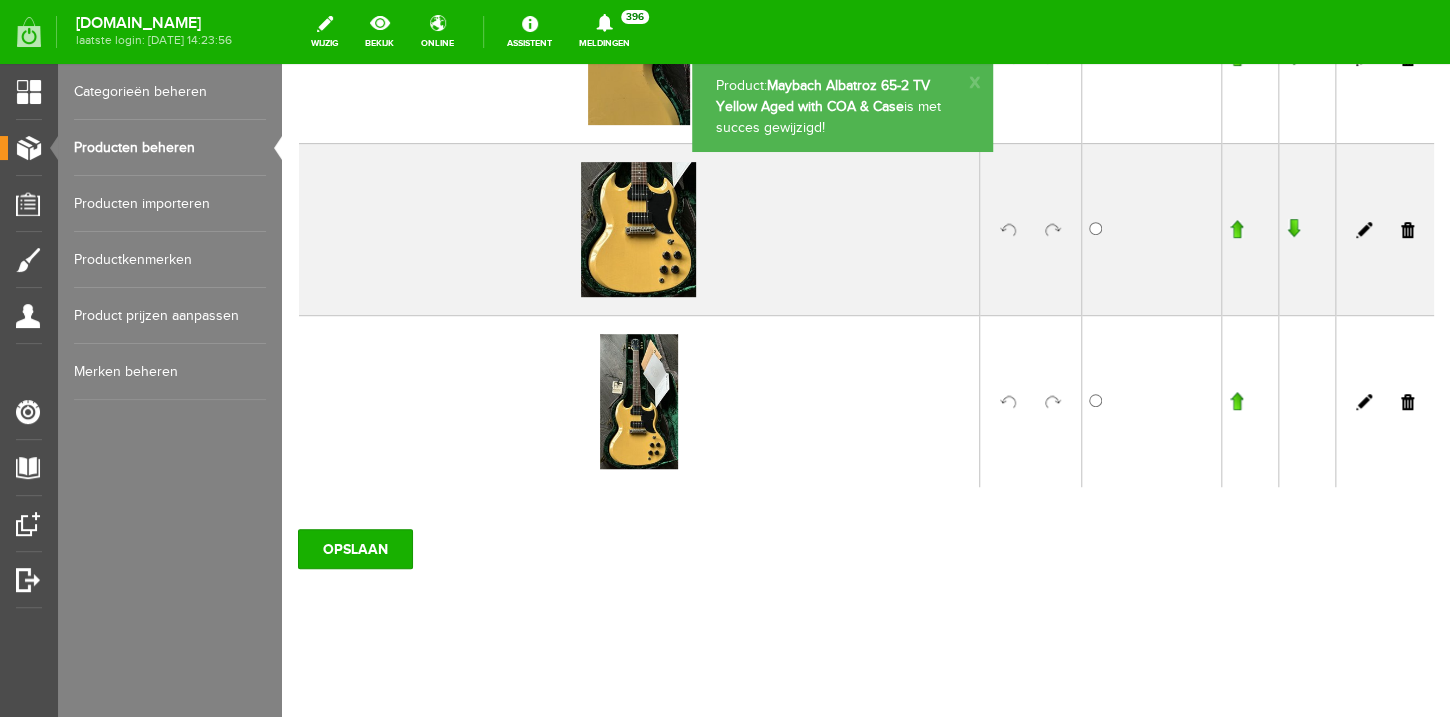 scroll, scrollTop: 3234, scrollLeft: 0, axis: vertical 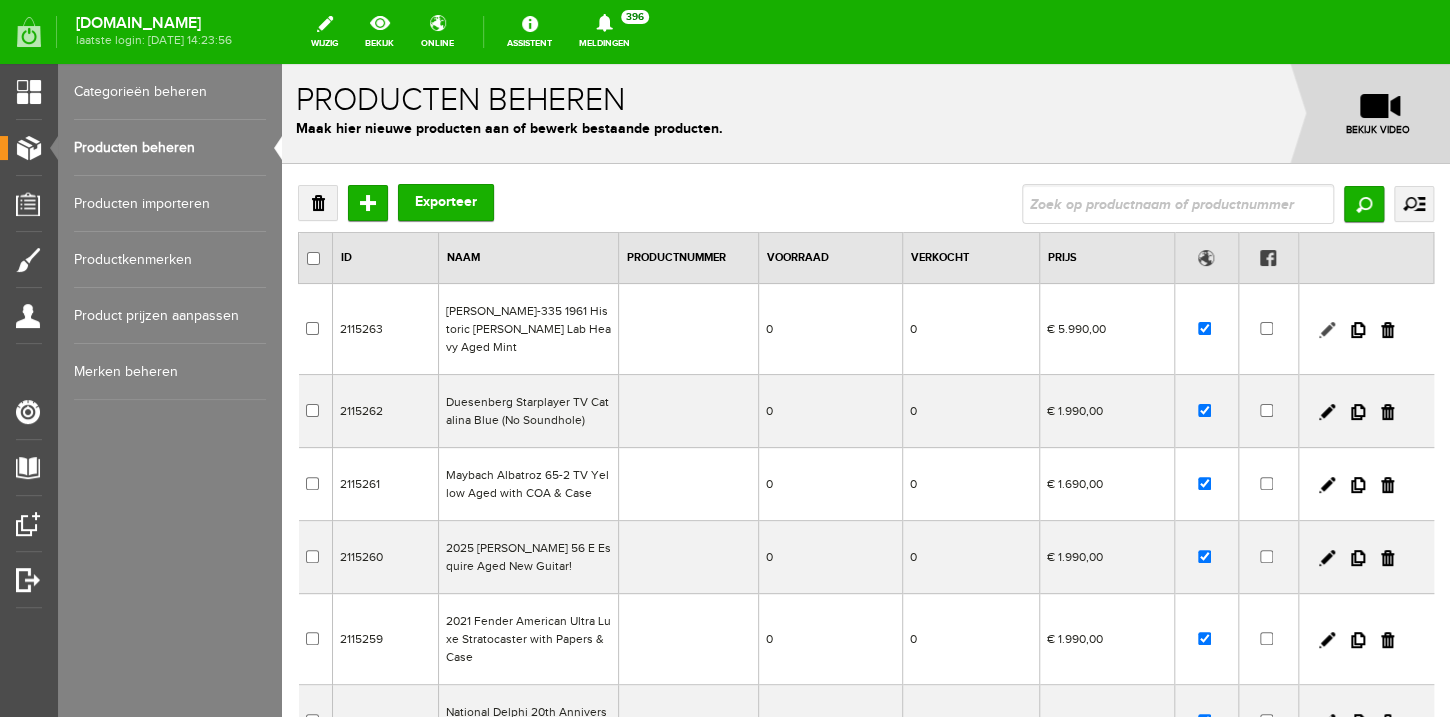 click at bounding box center [1327, 330] 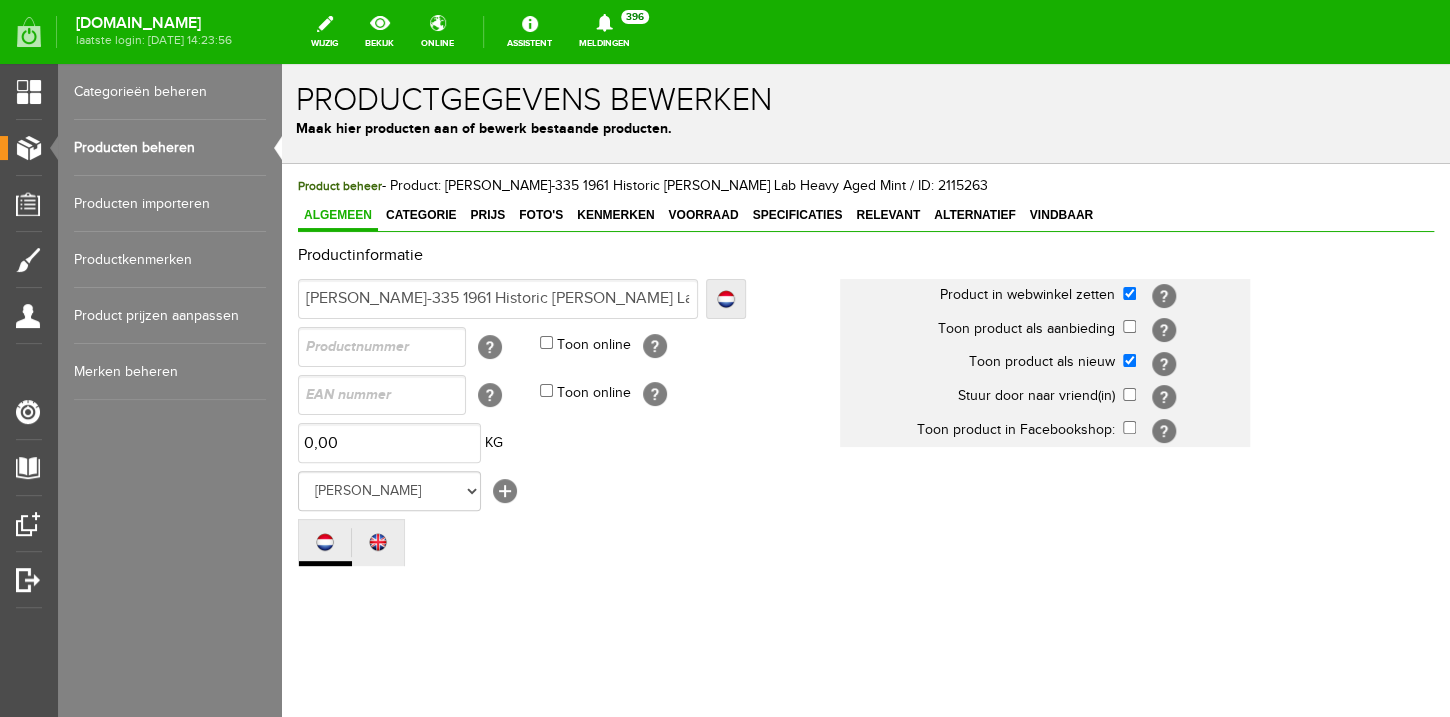 scroll, scrollTop: 0, scrollLeft: 0, axis: both 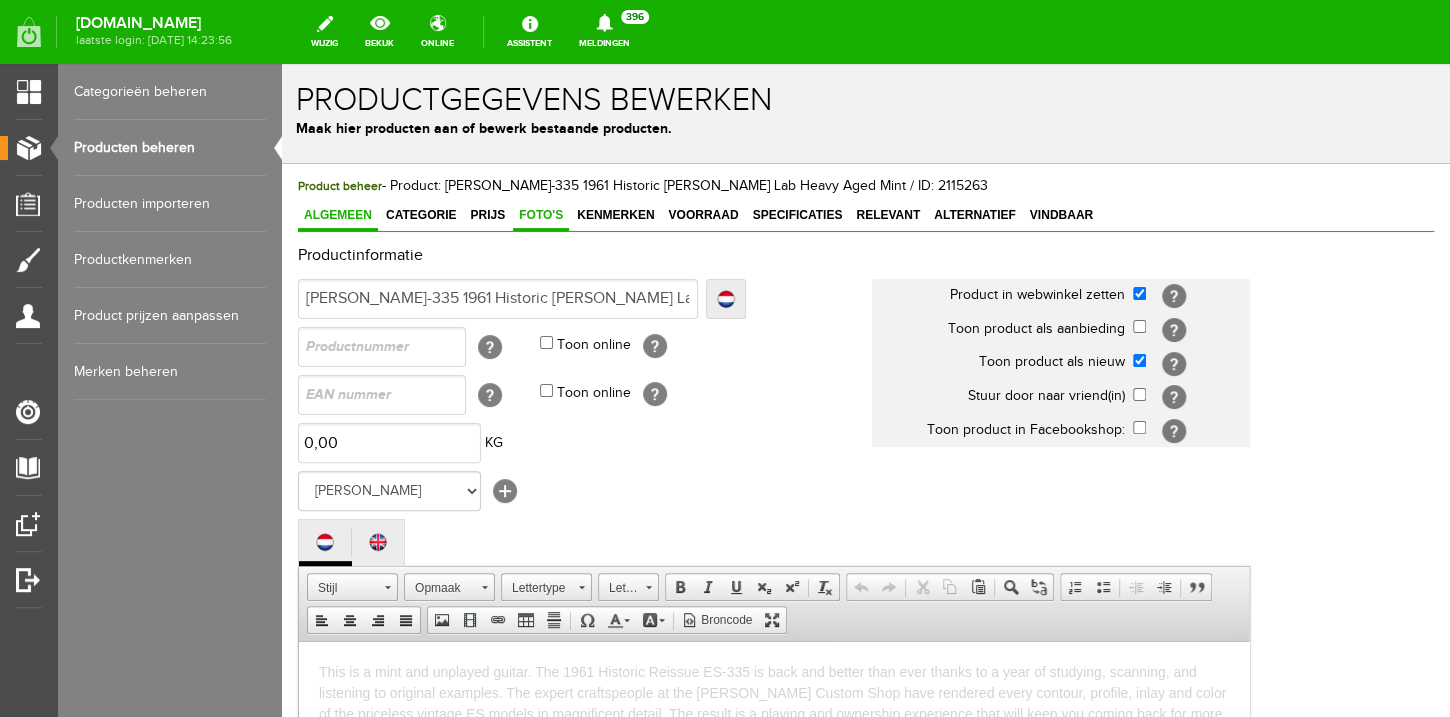 click on "Foto's" at bounding box center (541, 215) 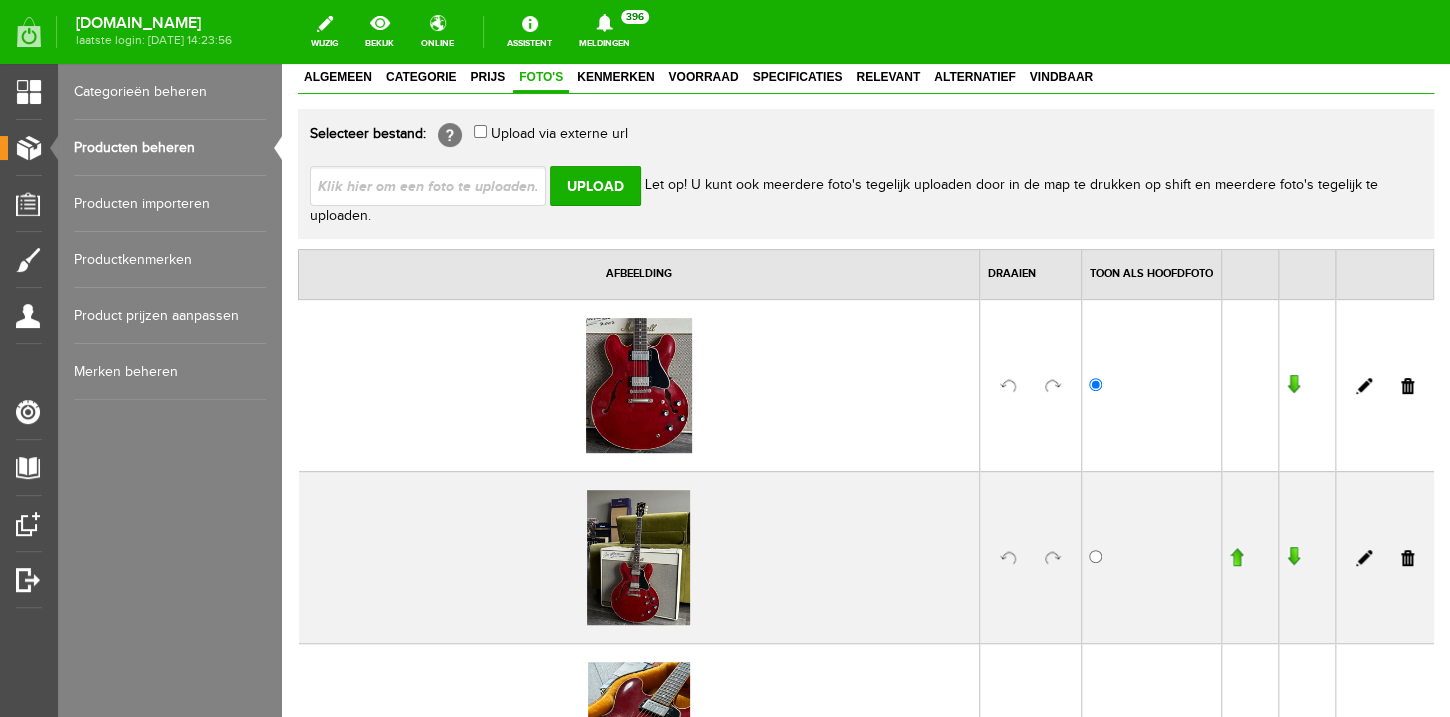 scroll, scrollTop: 272, scrollLeft: 0, axis: vertical 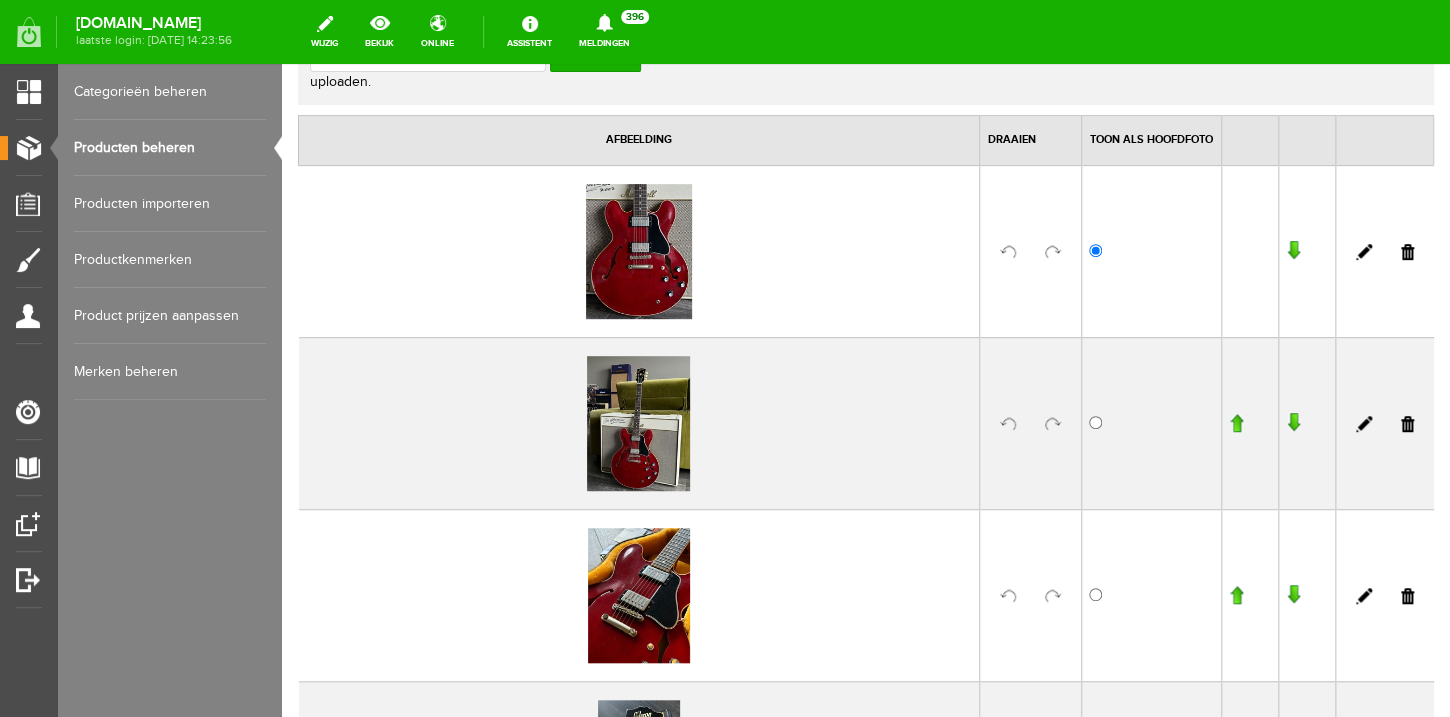 click at bounding box center [1407, 252] 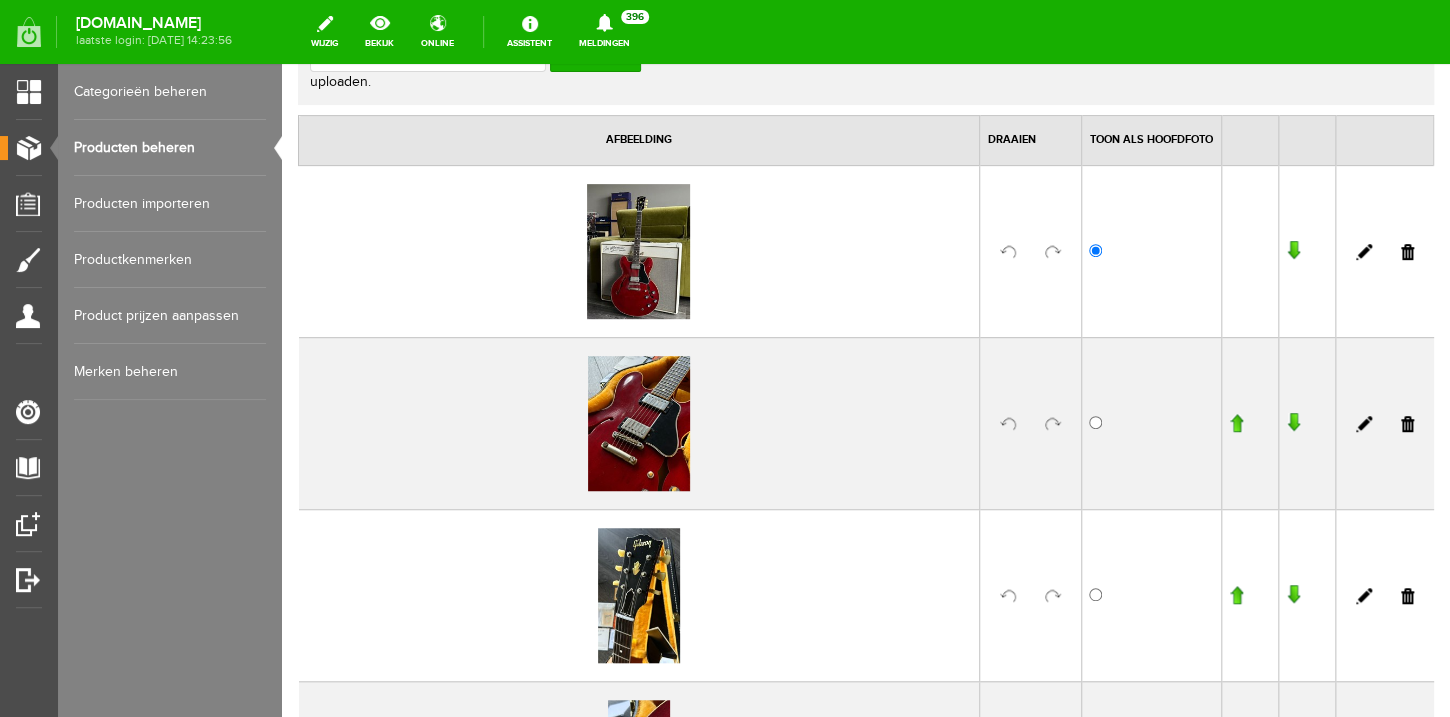 click at bounding box center [1407, 252] 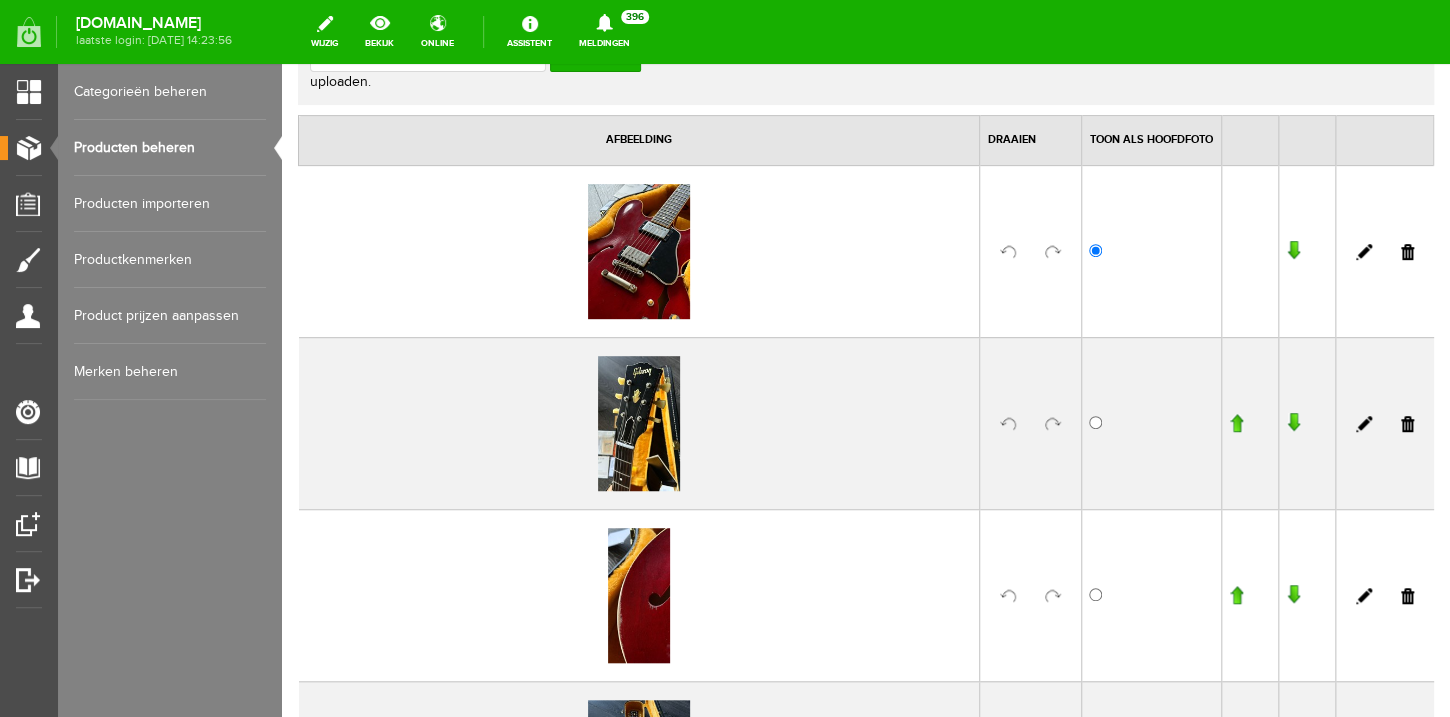 click at bounding box center (1407, 252) 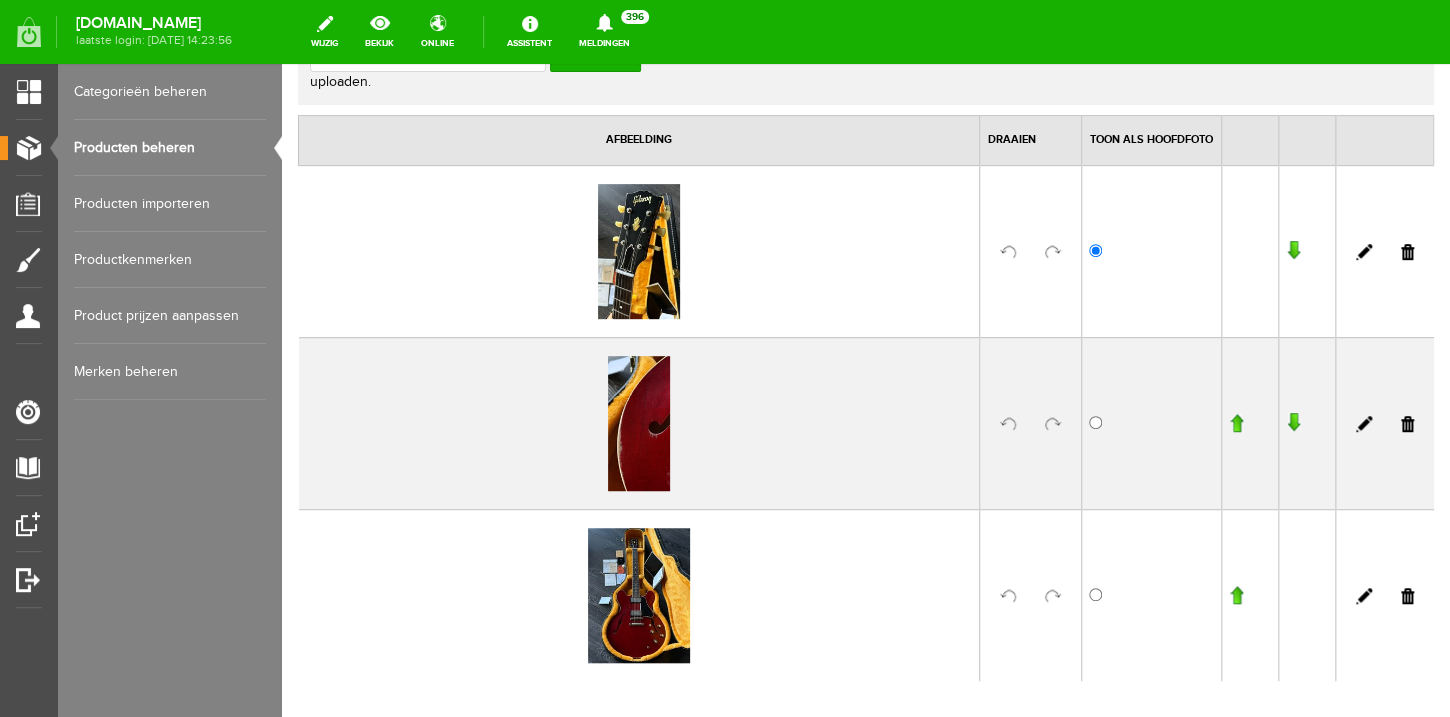 click at bounding box center [1407, 252] 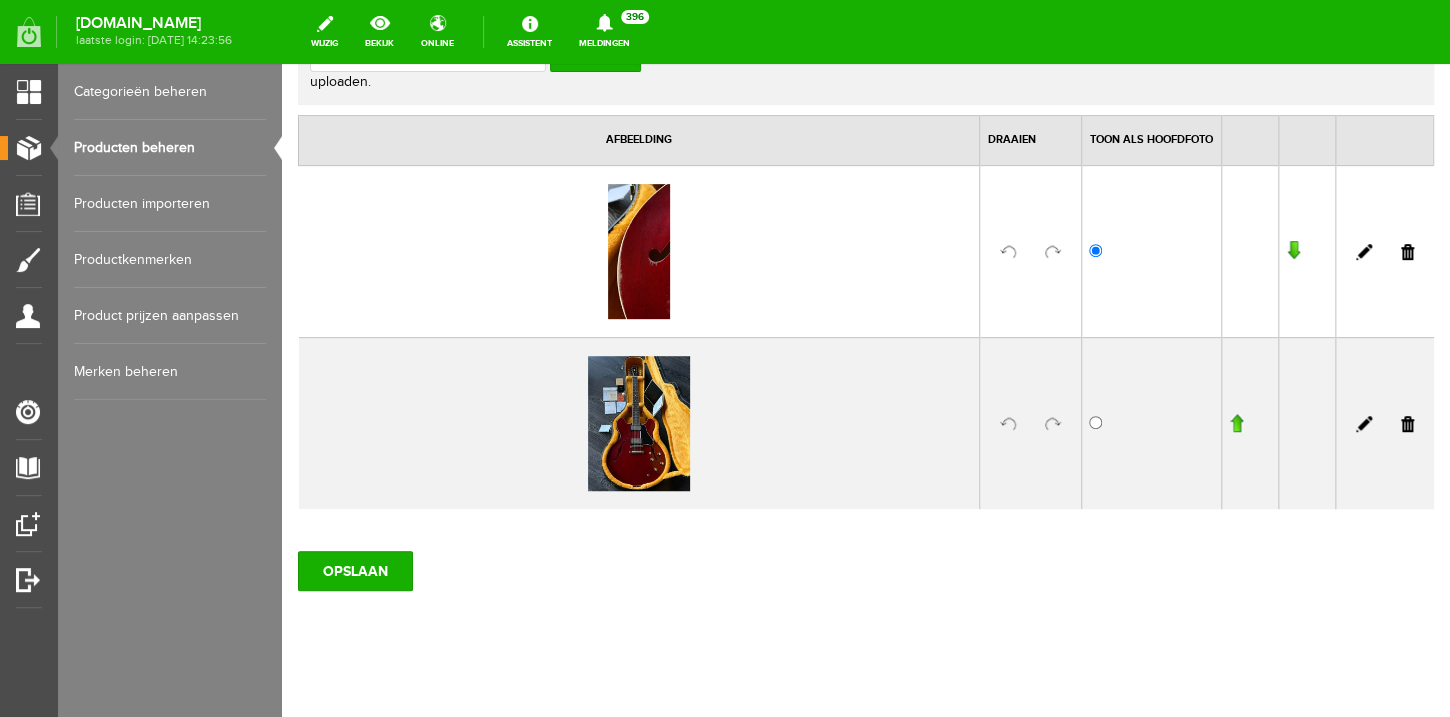 click at bounding box center [1407, 252] 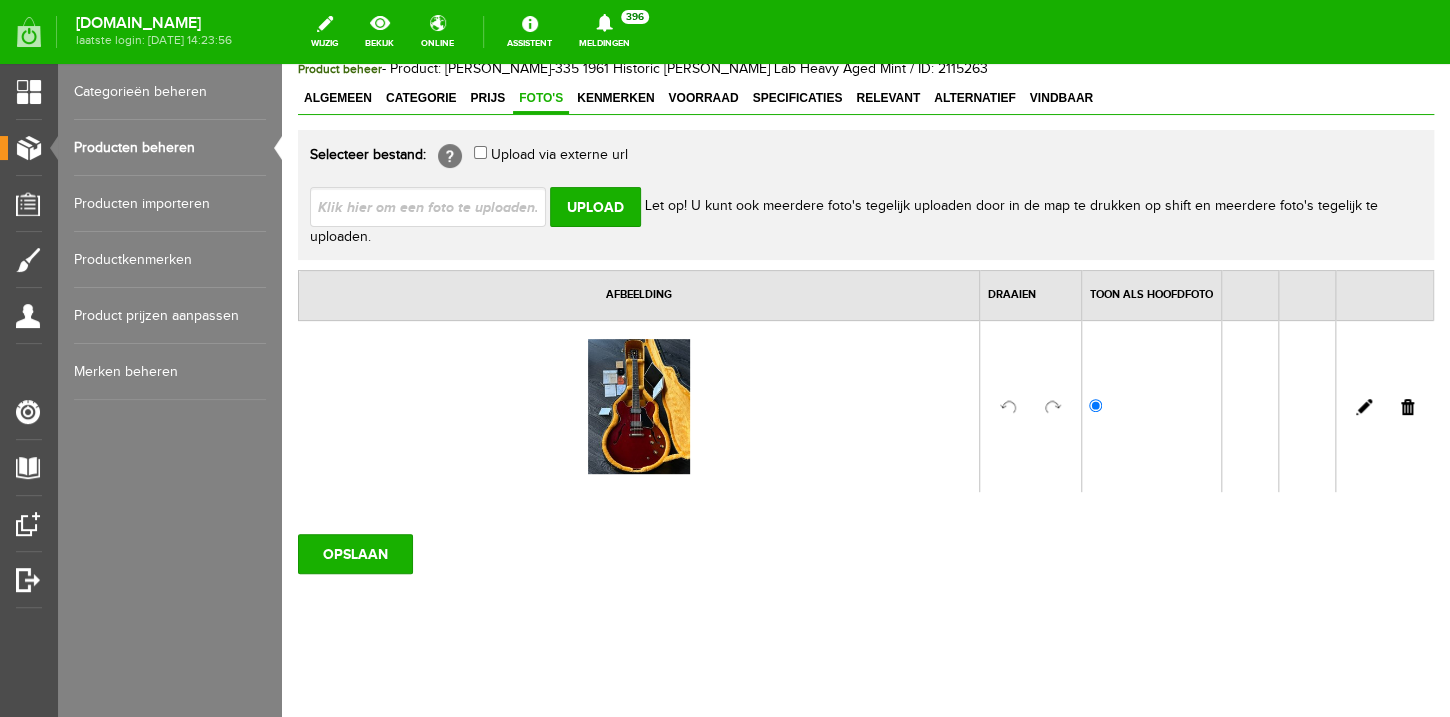 click at bounding box center [1407, 407] 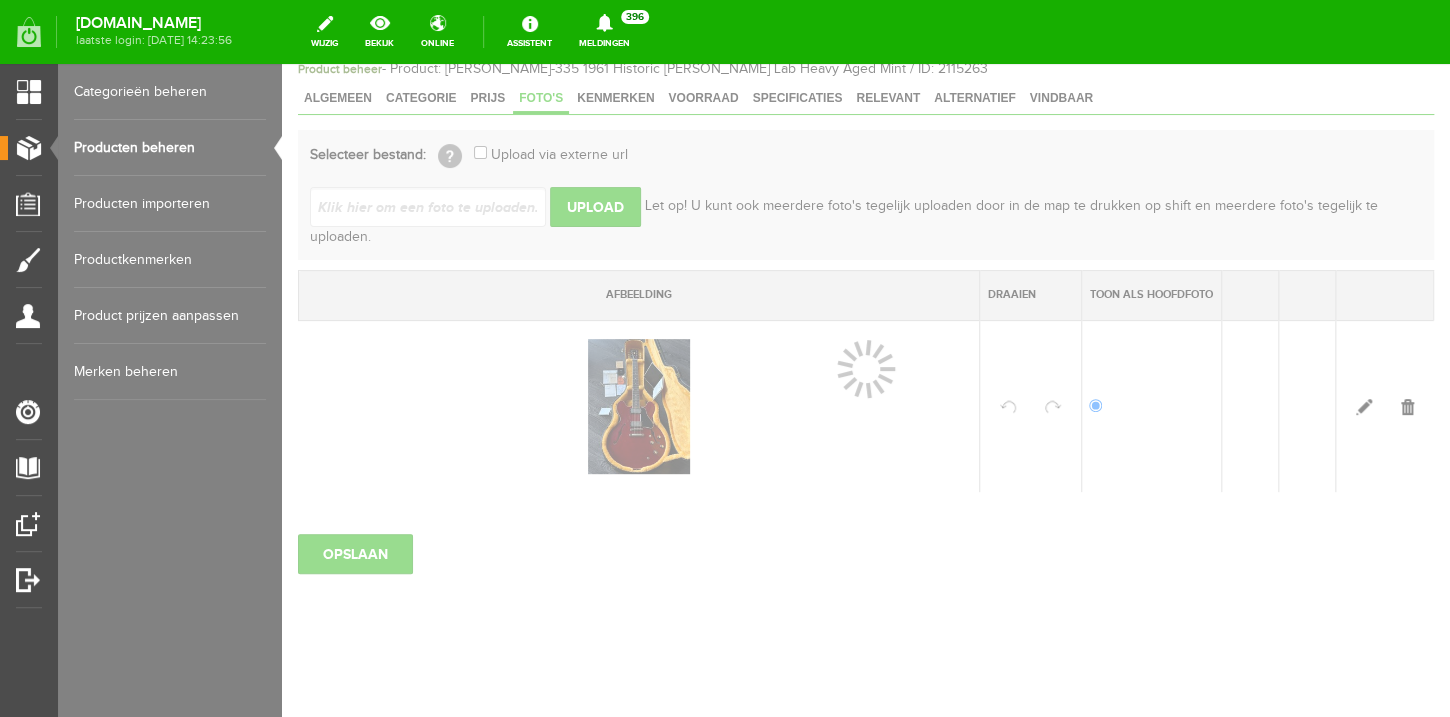 scroll, scrollTop: 0, scrollLeft: 0, axis: both 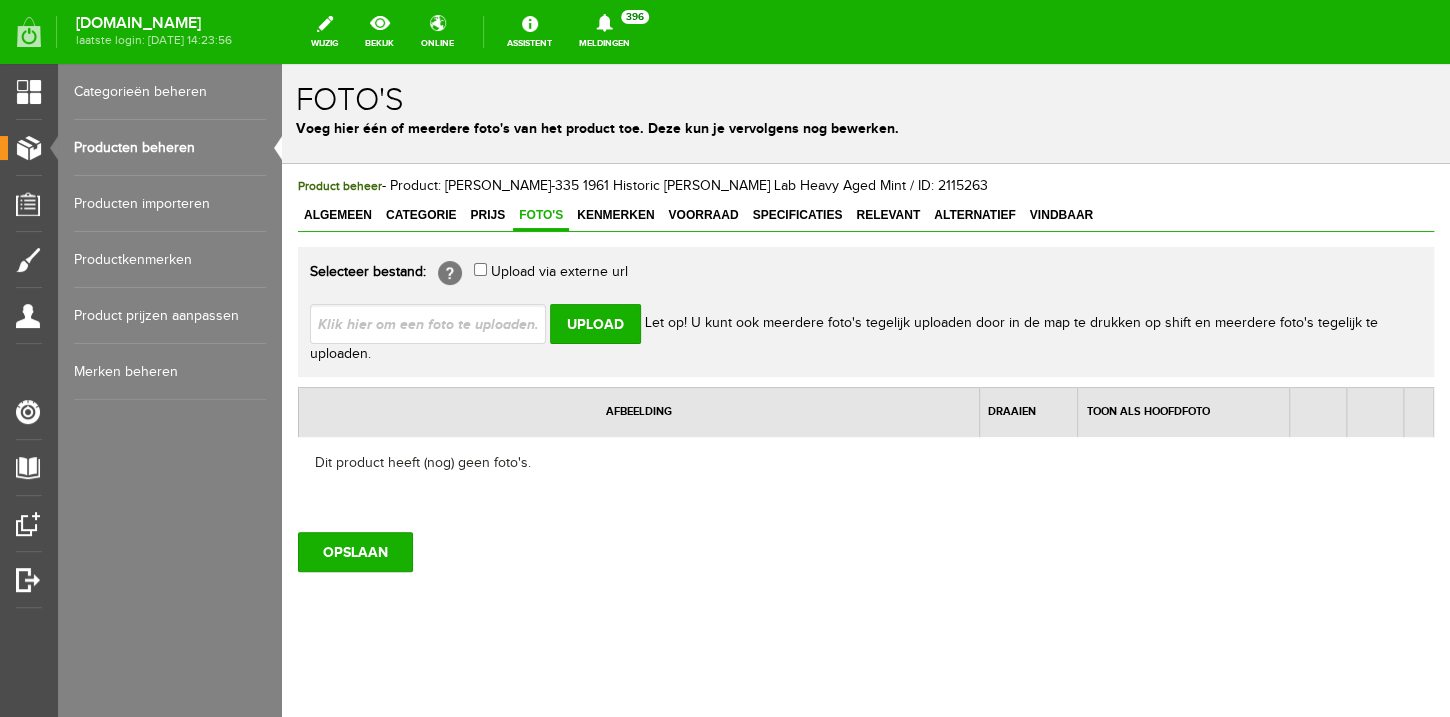 click at bounding box center [436, 323] 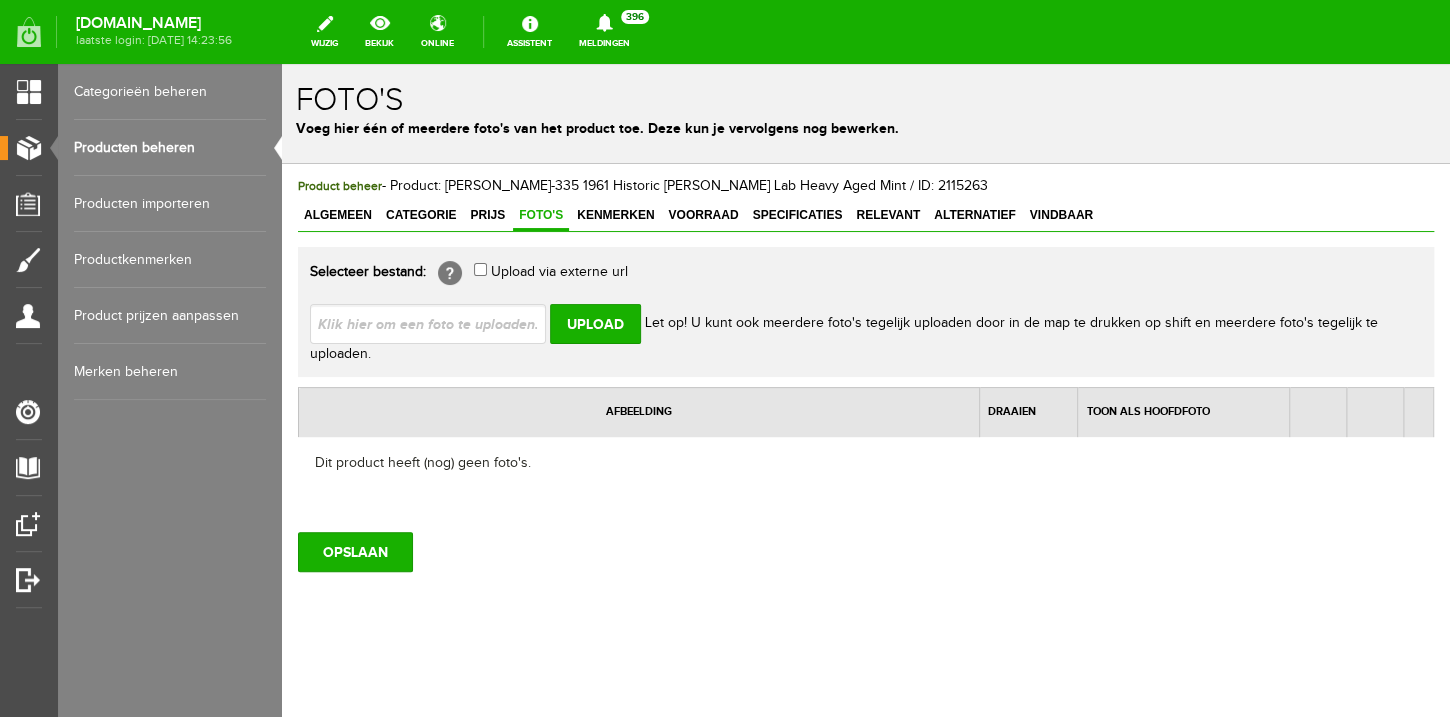 type on "C:\fakepath\IMG_0734.JPG" 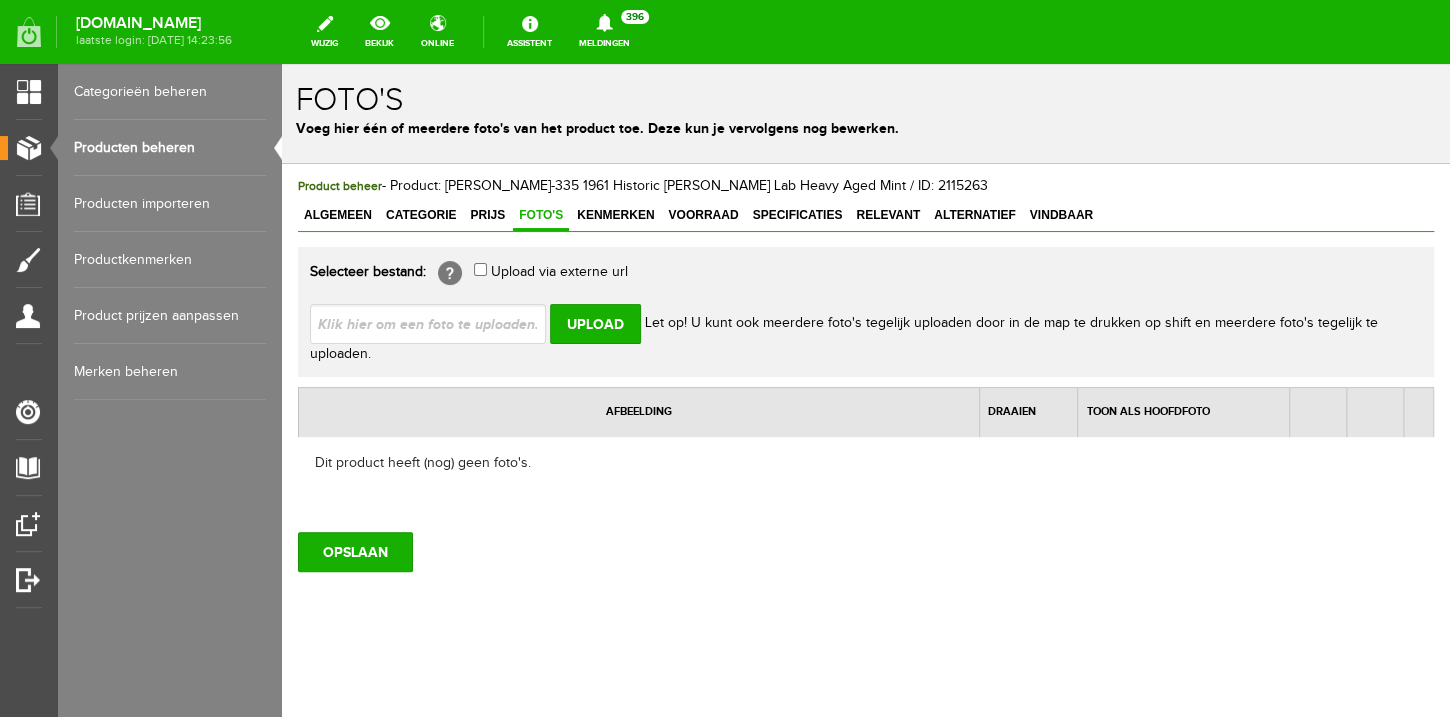 type on "IMG_0734.JPG; IMG_0735.JPG; IMG_0736.JPG; IMG_0737.JPG; IMG_0738.JPG" 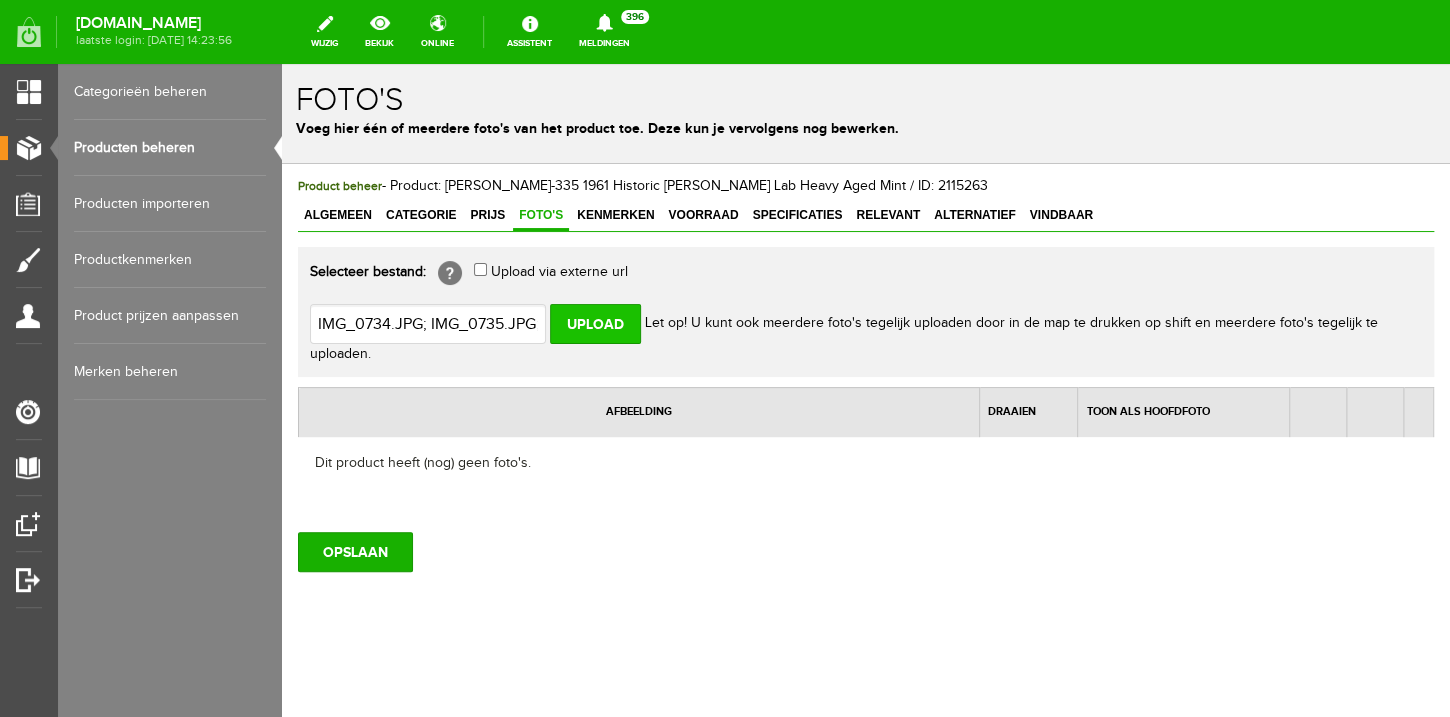 click on "Upload" at bounding box center [595, 324] 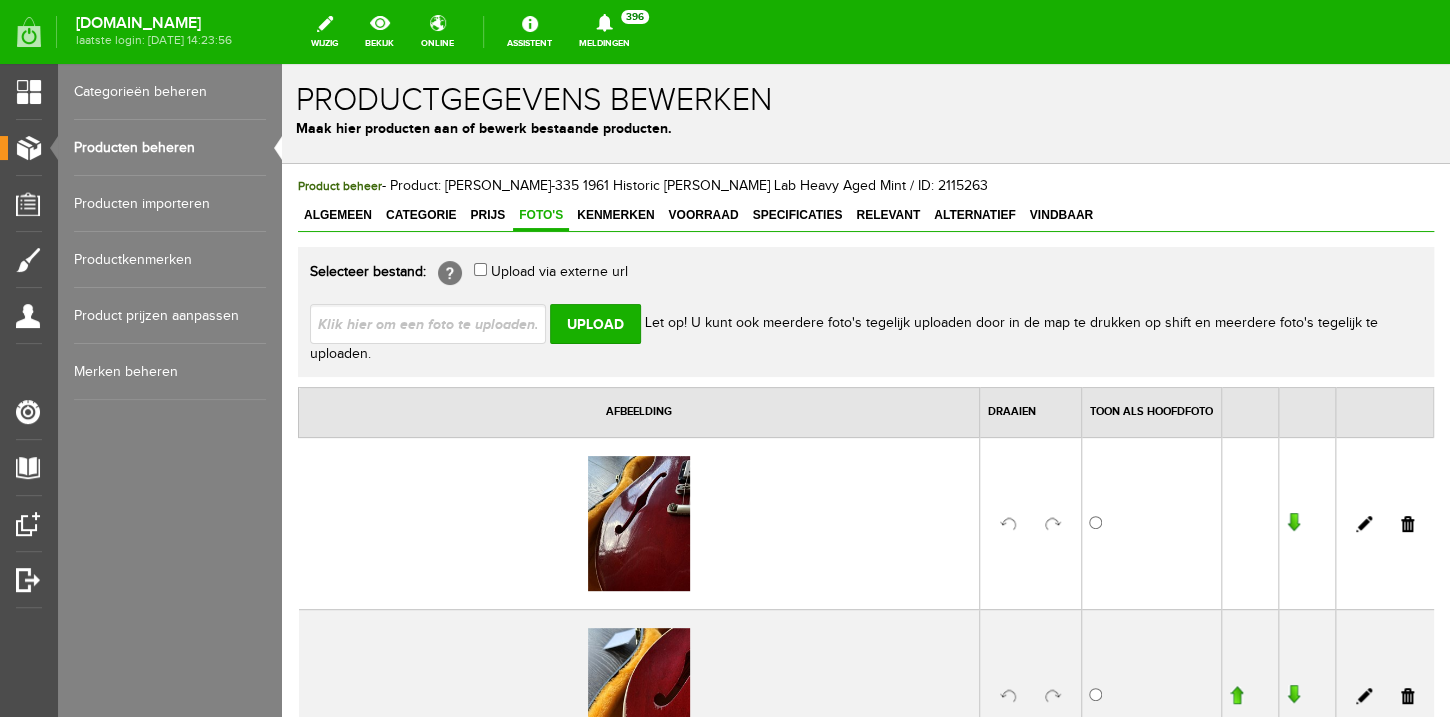 scroll, scrollTop: 0, scrollLeft: 0, axis: both 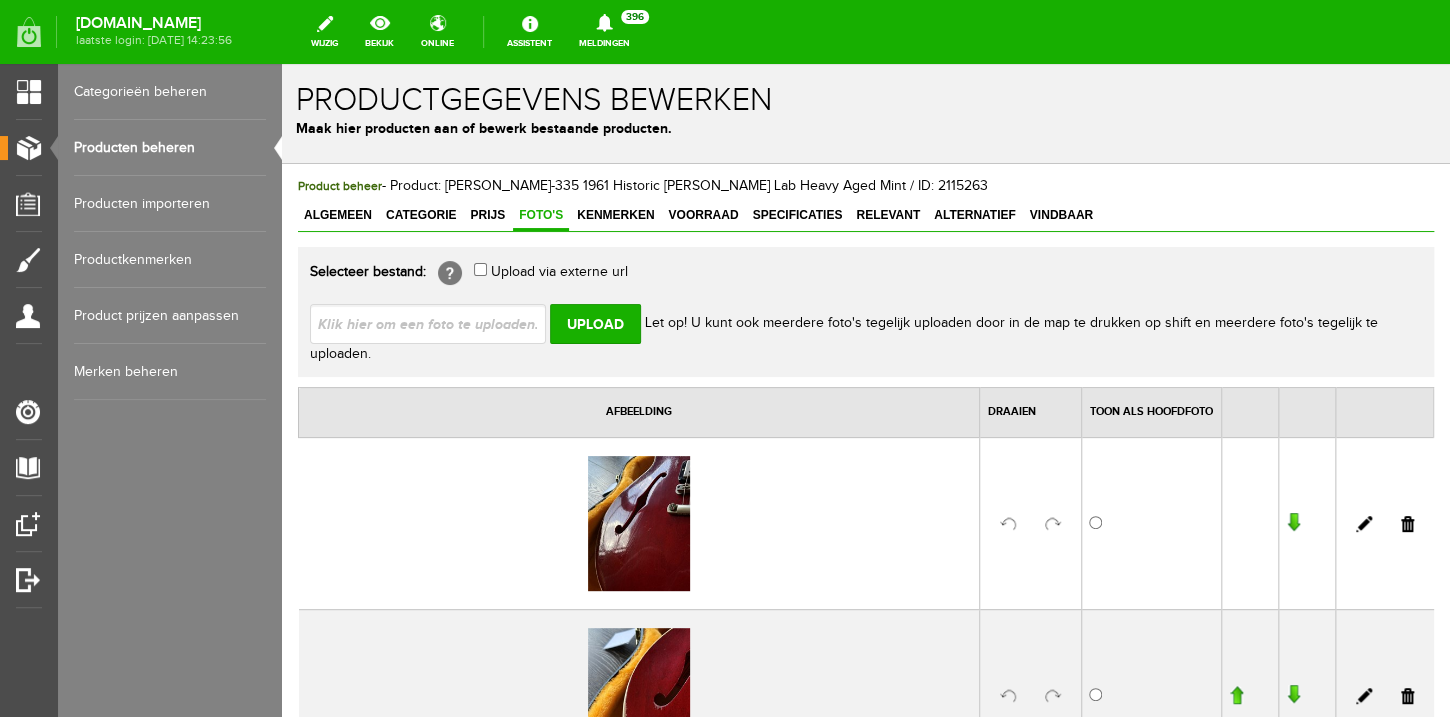 click at bounding box center (436, 323) 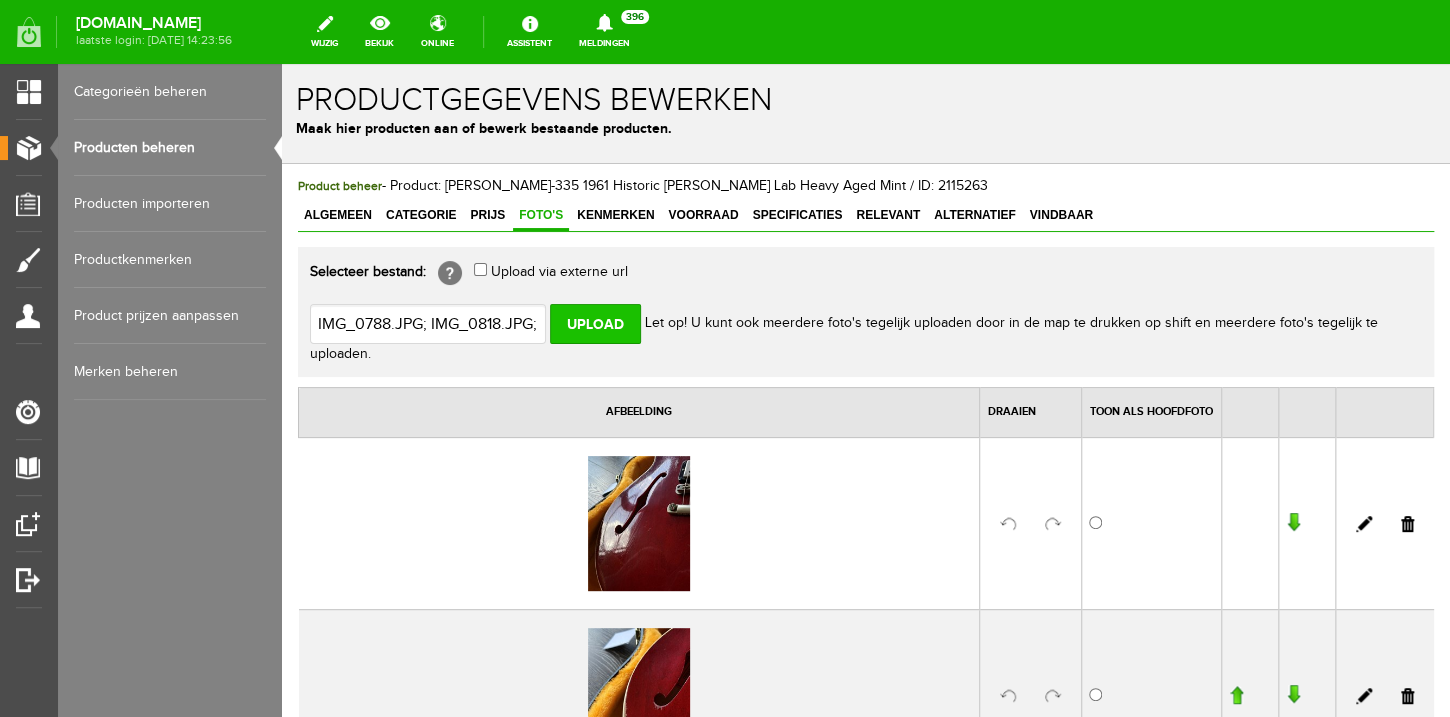 click on "Upload" at bounding box center (595, 324) 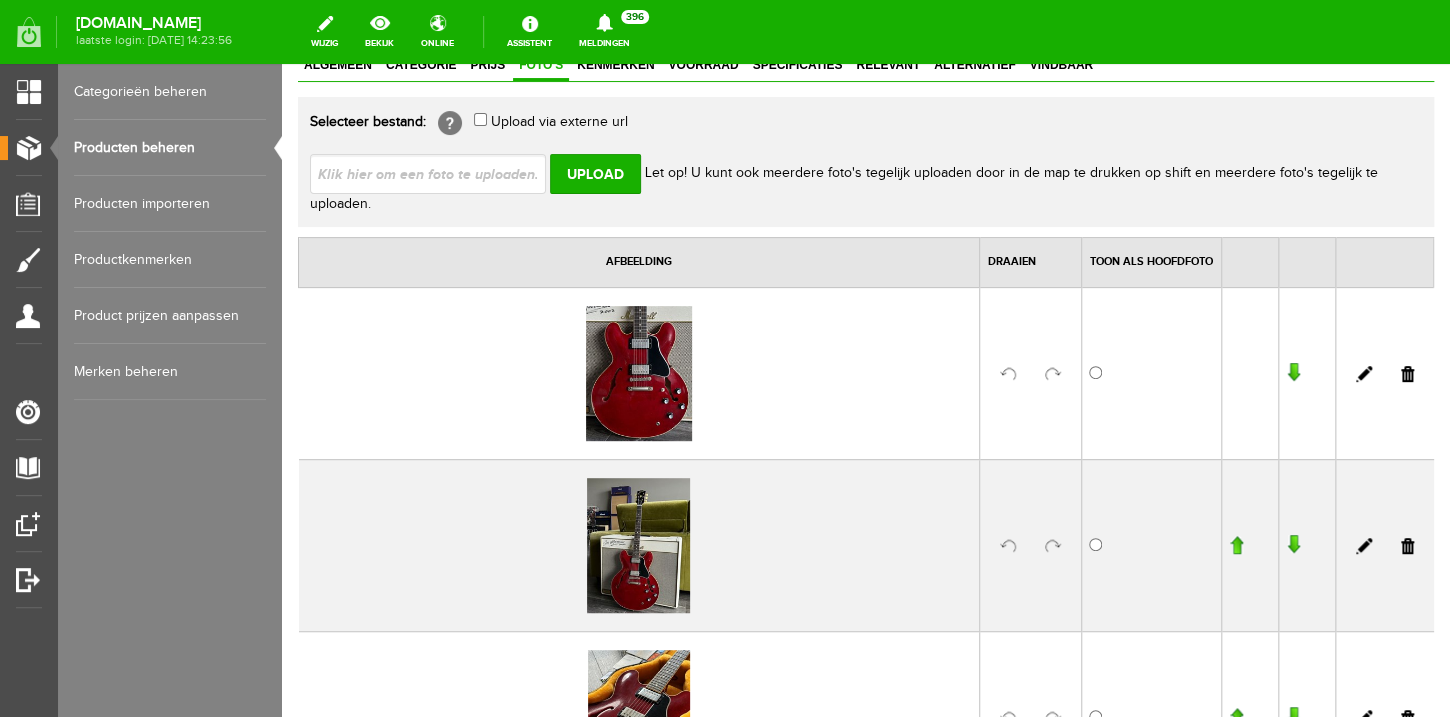 scroll, scrollTop: 176, scrollLeft: 0, axis: vertical 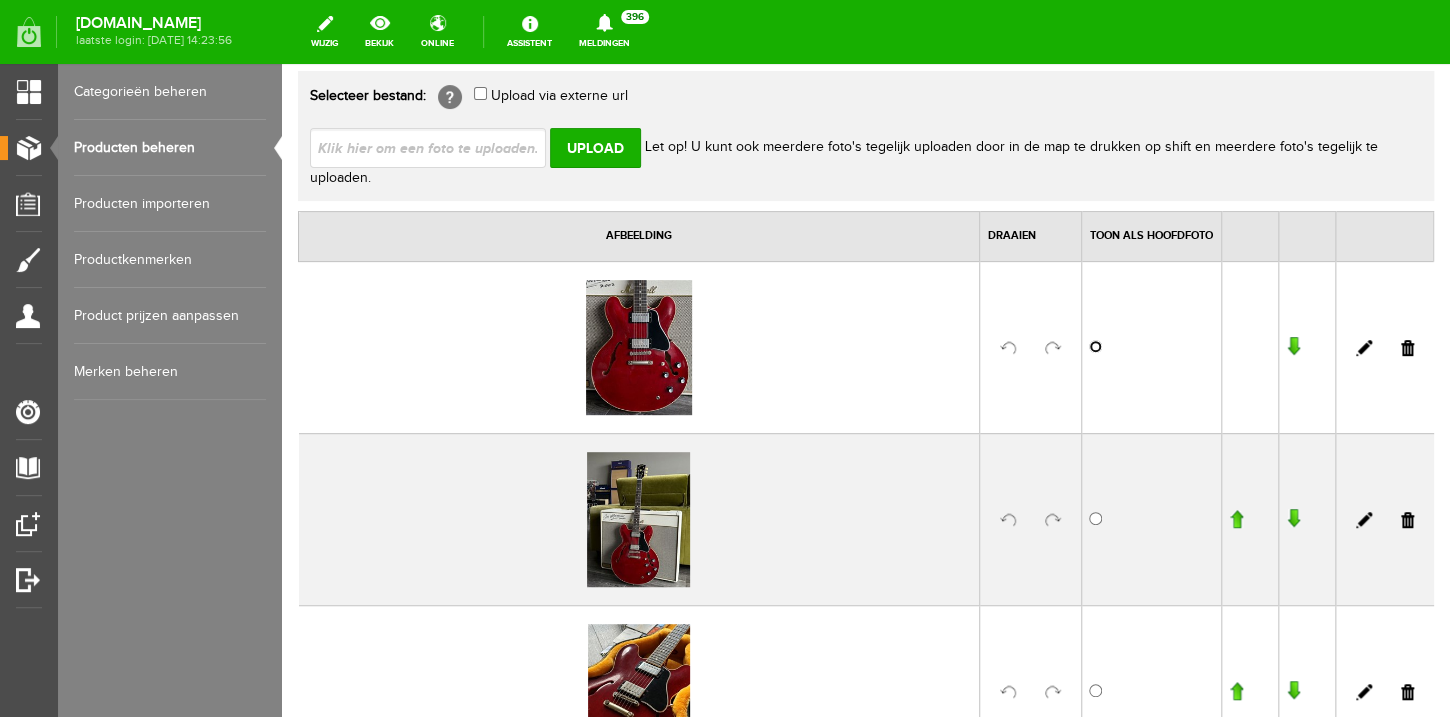 click at bounding box center (1095, 346) 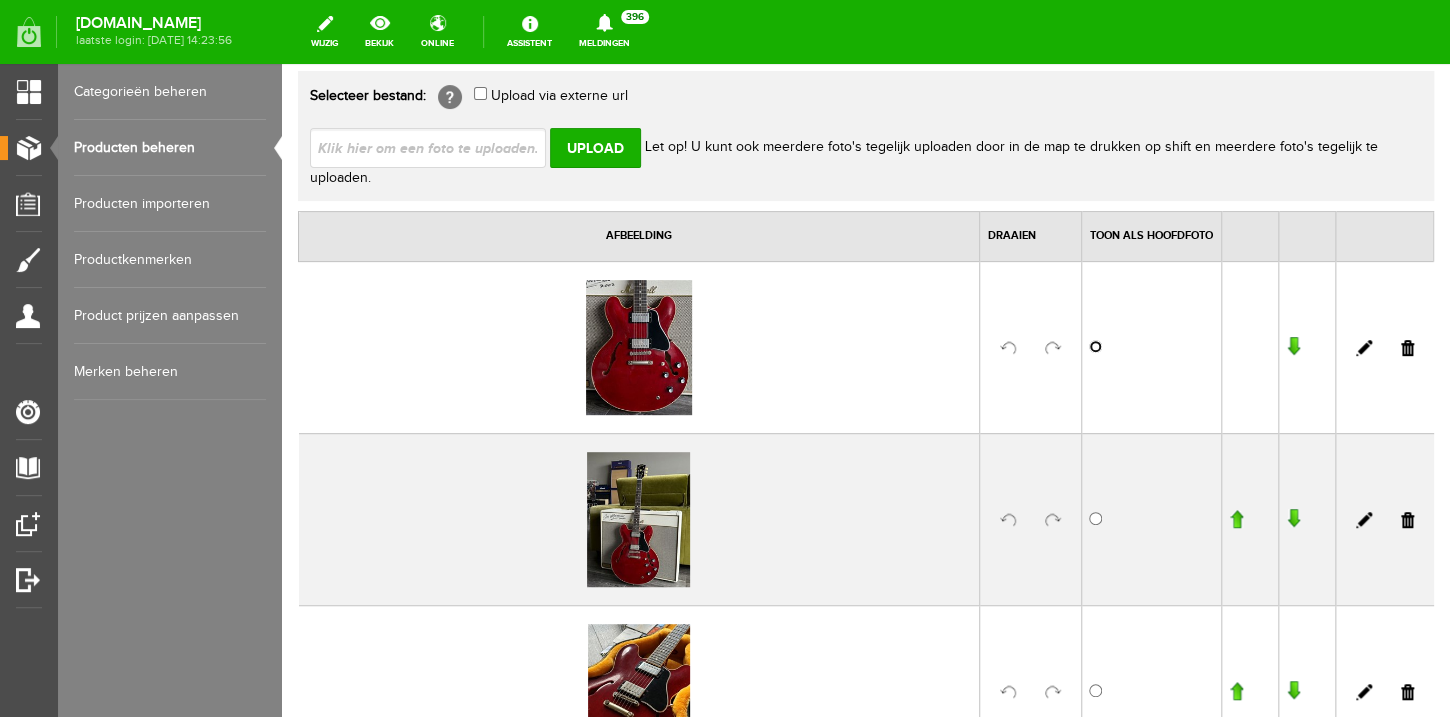 radio on "true" 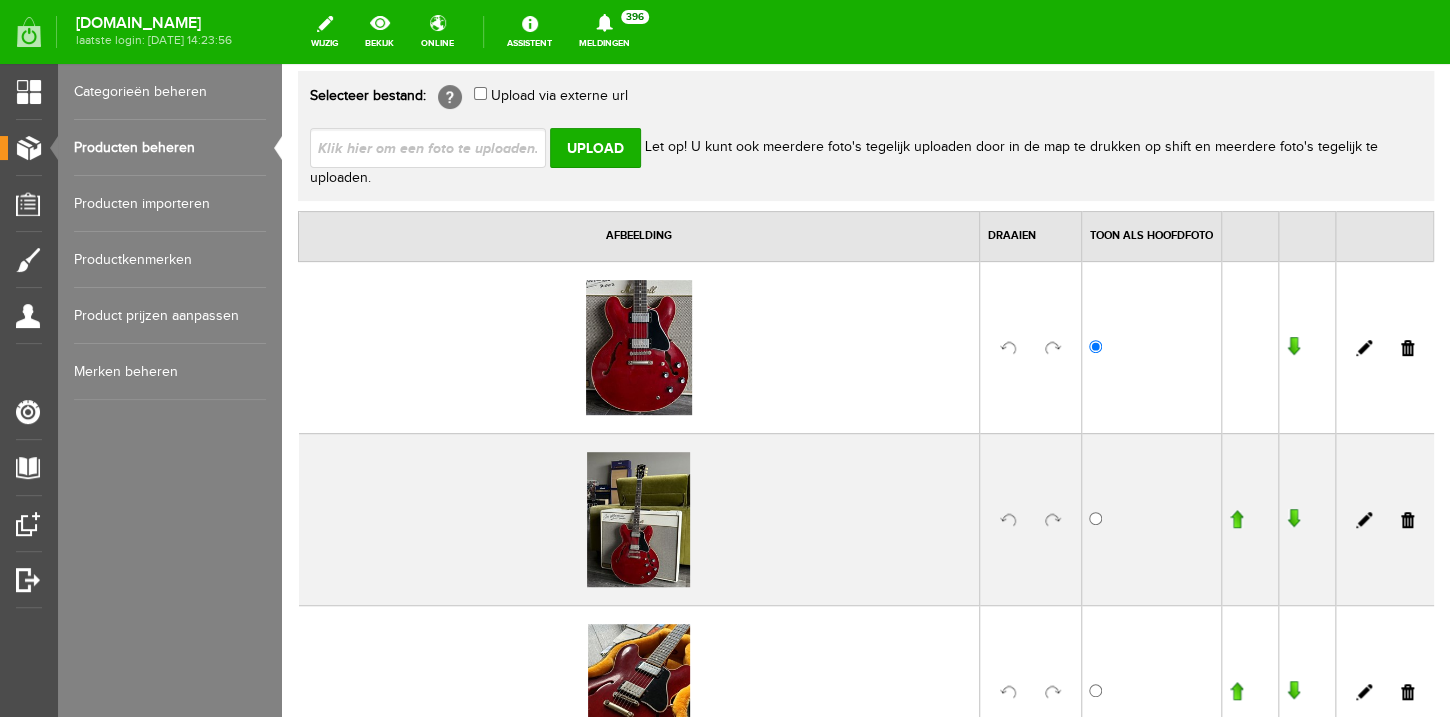 click at bounding box center (436, 147) 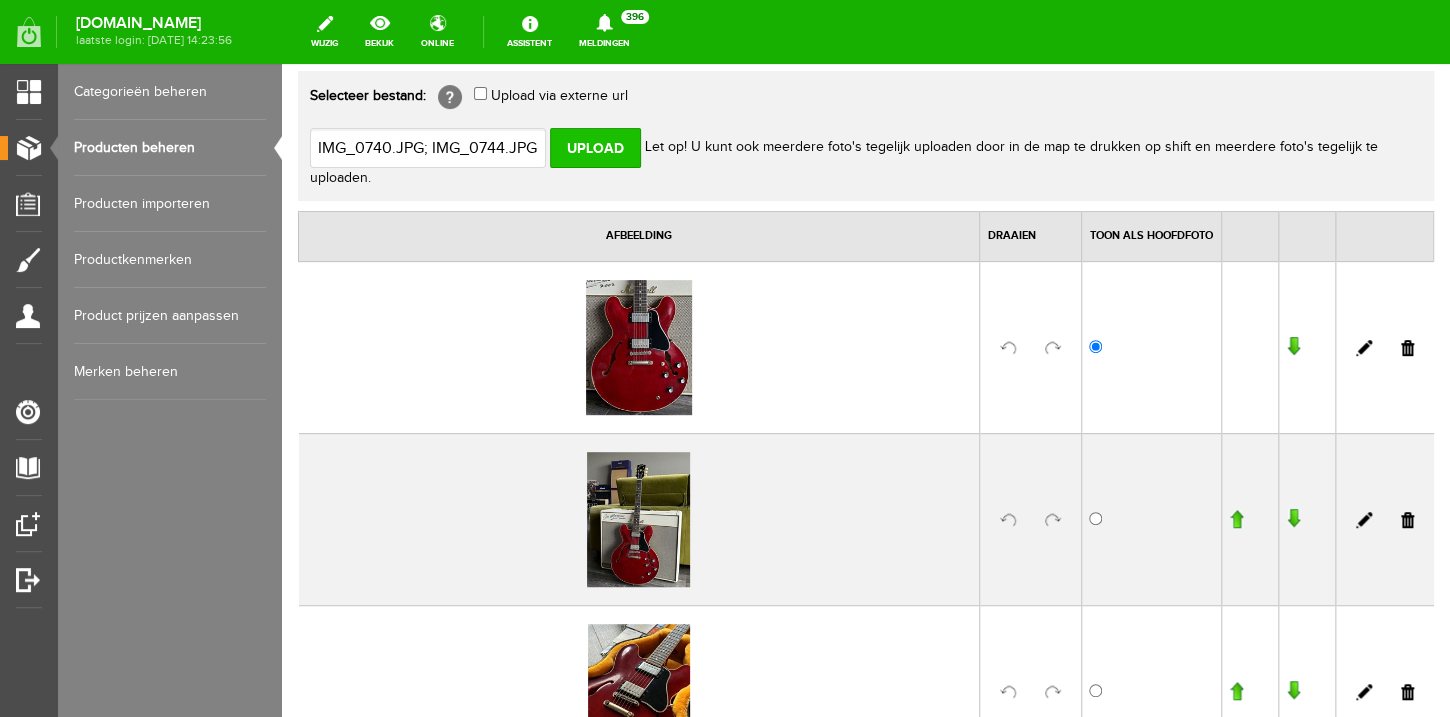 click on "Upload" at bounding box center [595, 148] 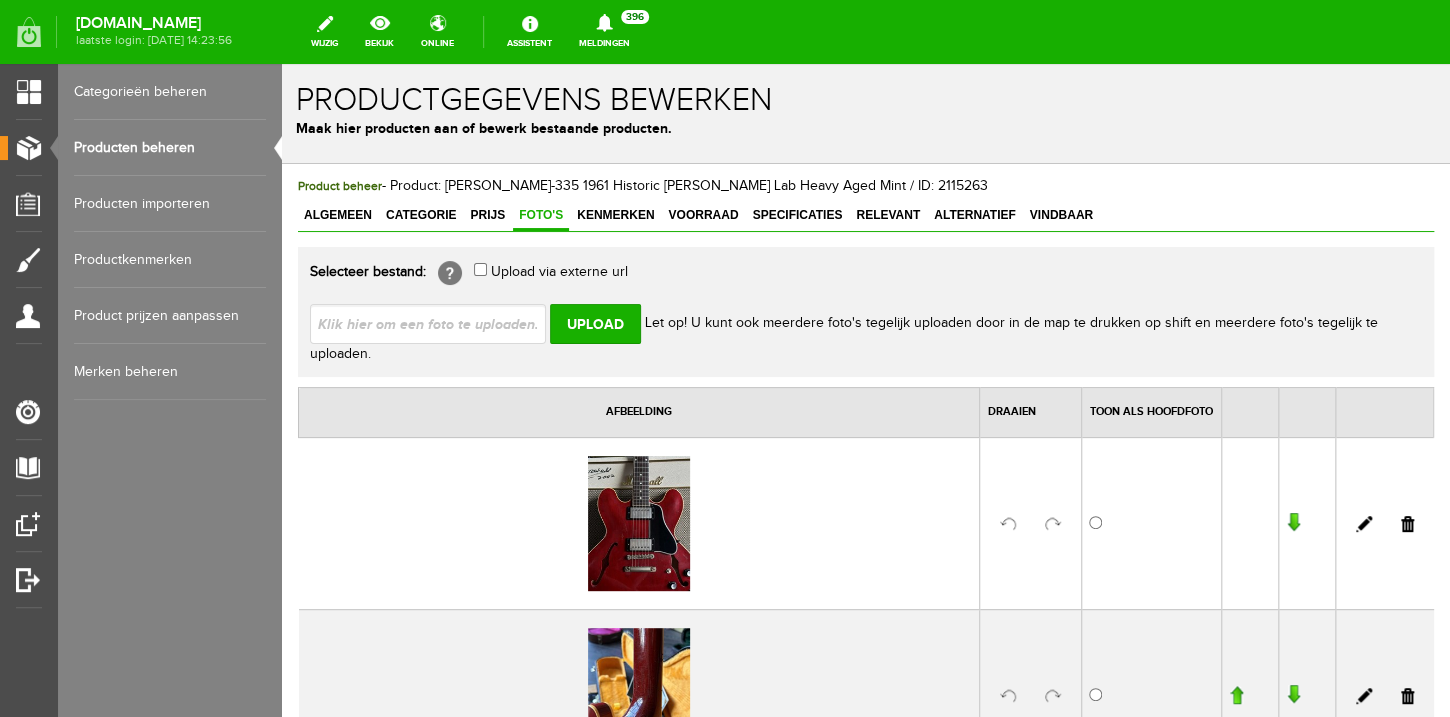 scroll, scrollTop: 0, scrollLeft: 0, axis: both 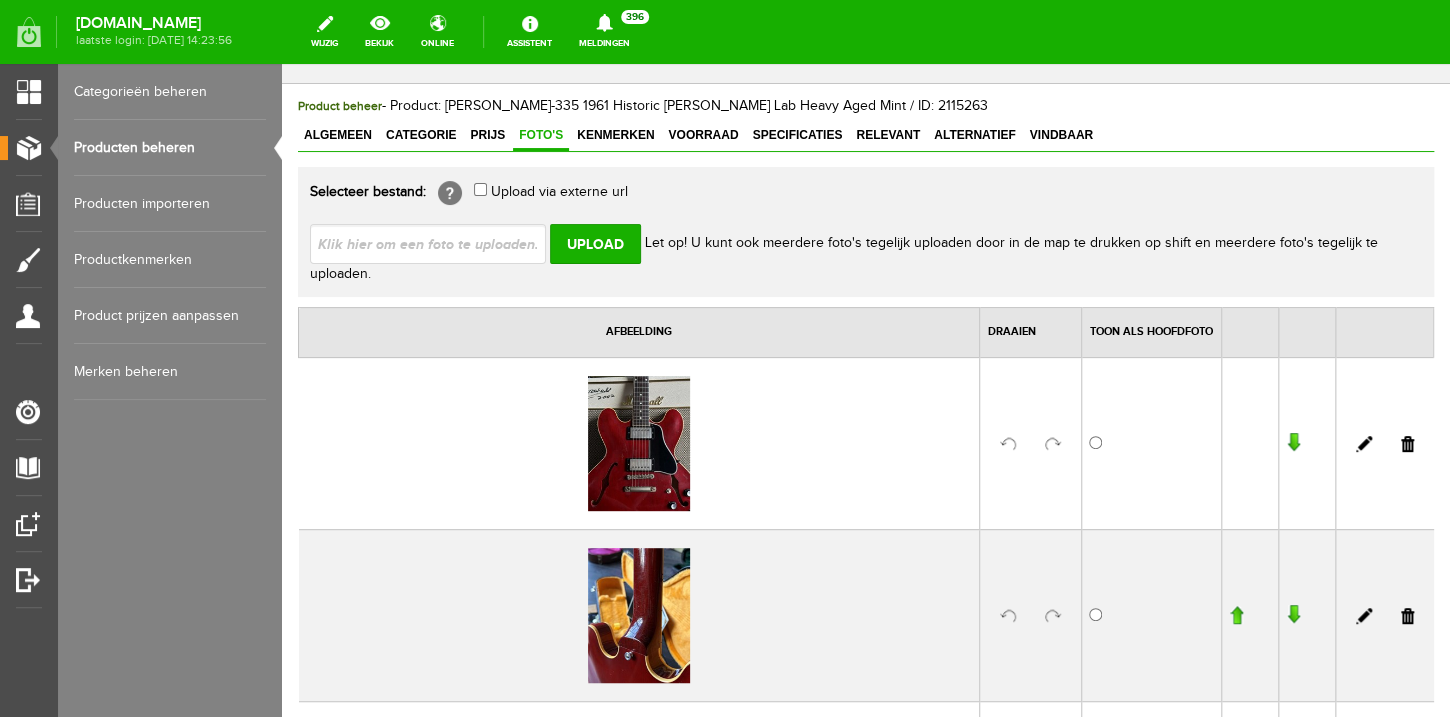 click at bounding box center (436, 243) 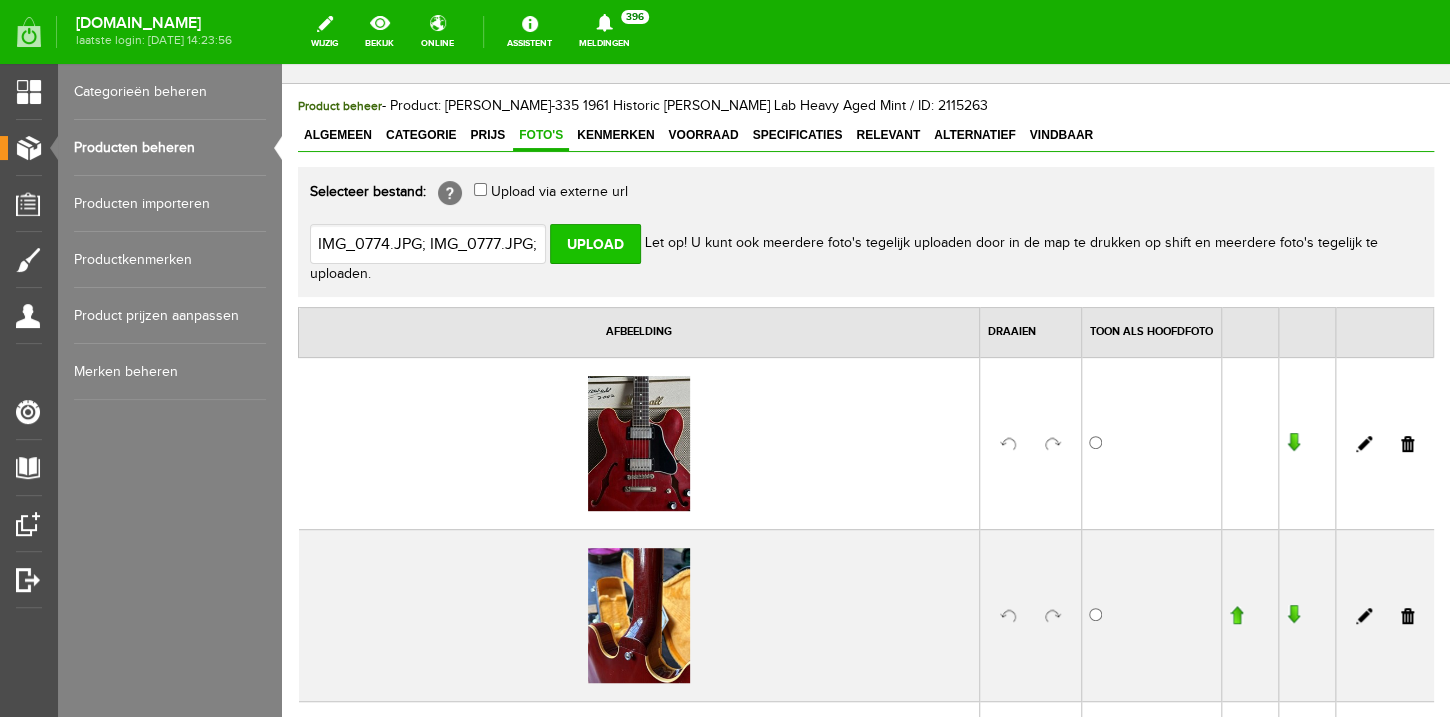 click on "Upload" at bounding box center [595, 244] 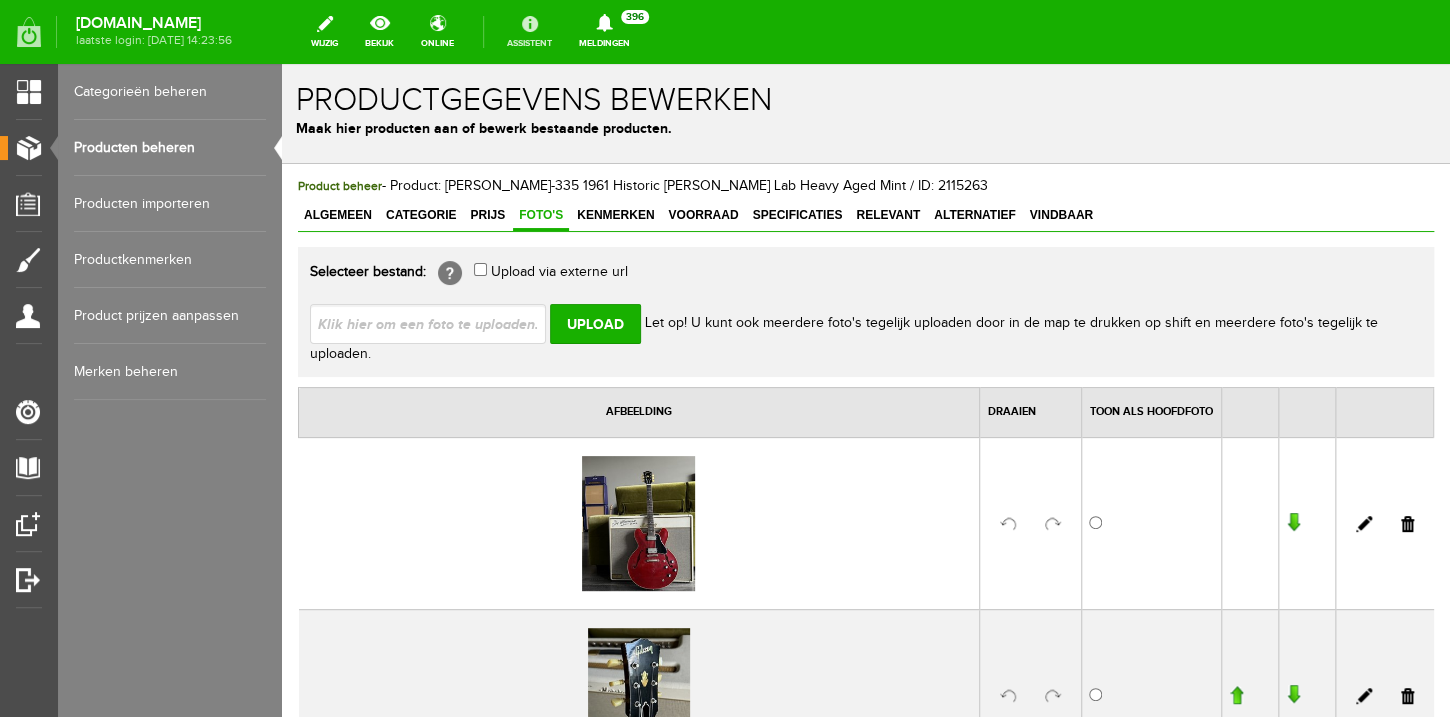 scroll, scrollTop: 0, scrollLeft: 0, axis: both 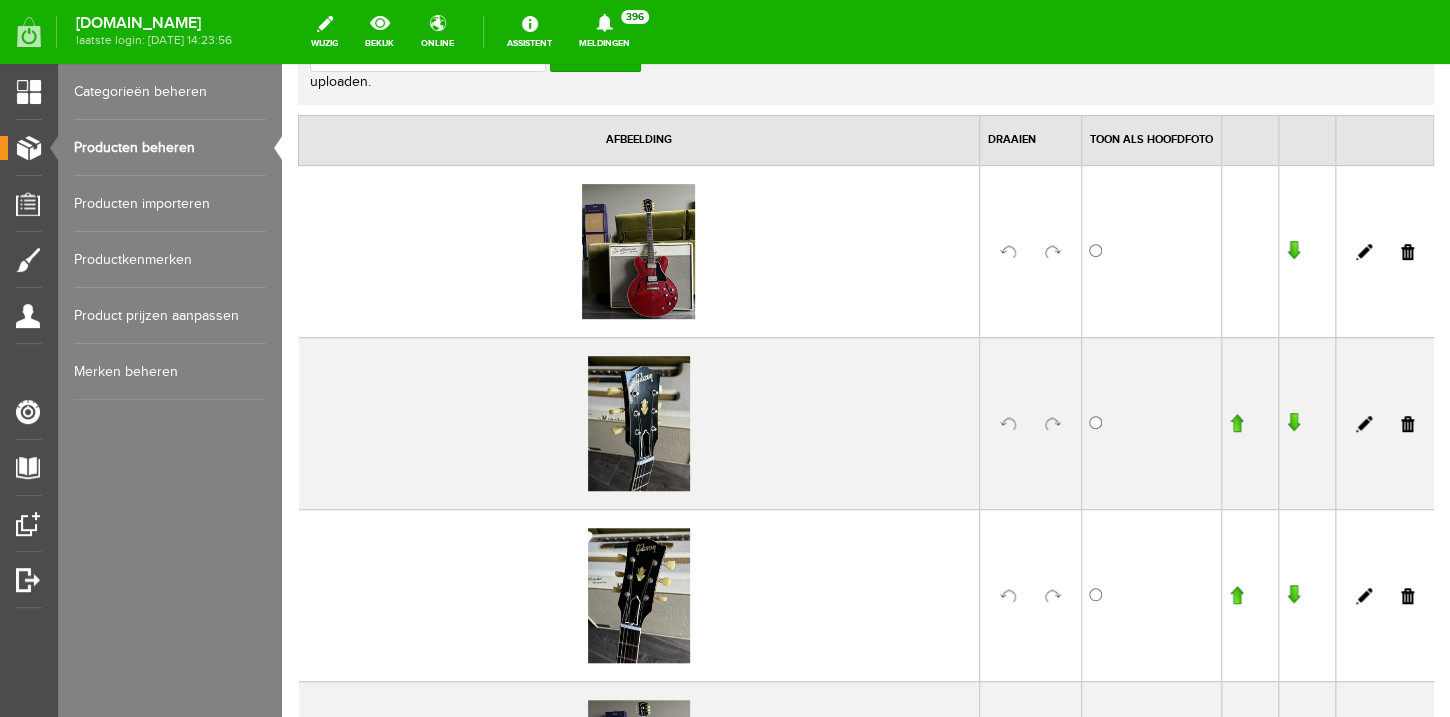 click at bounding box center [1053, 424] 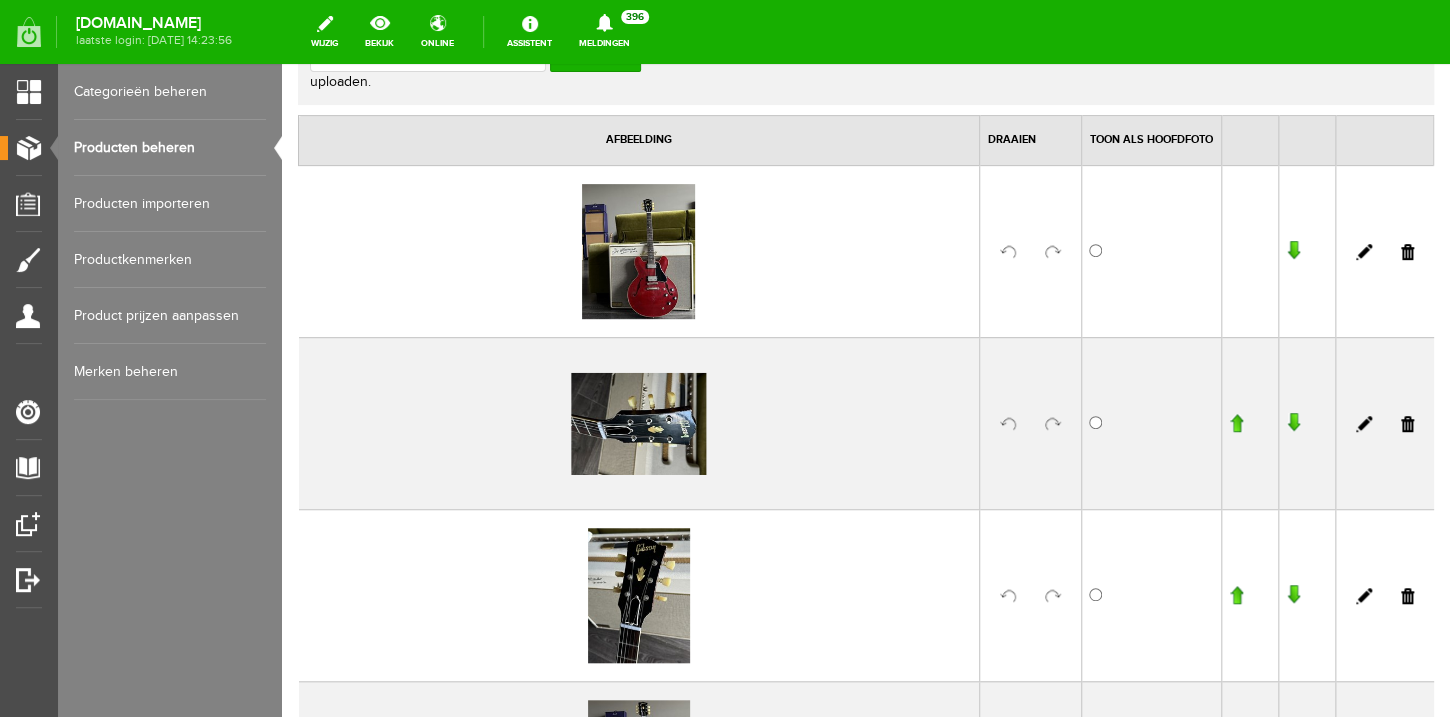 click at bounding box center [1053, 596] 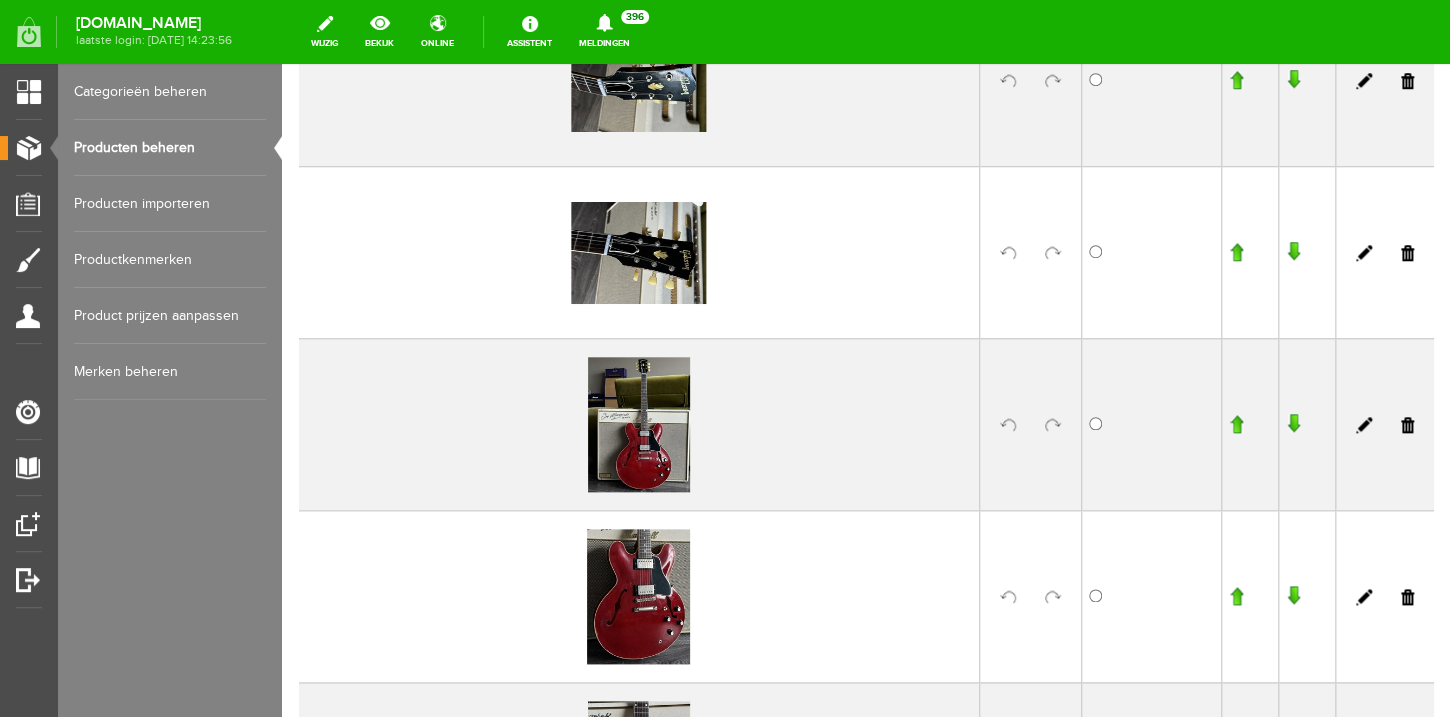 scroll, scrollTop: 624, scrollLeft: 0, axis: vertical 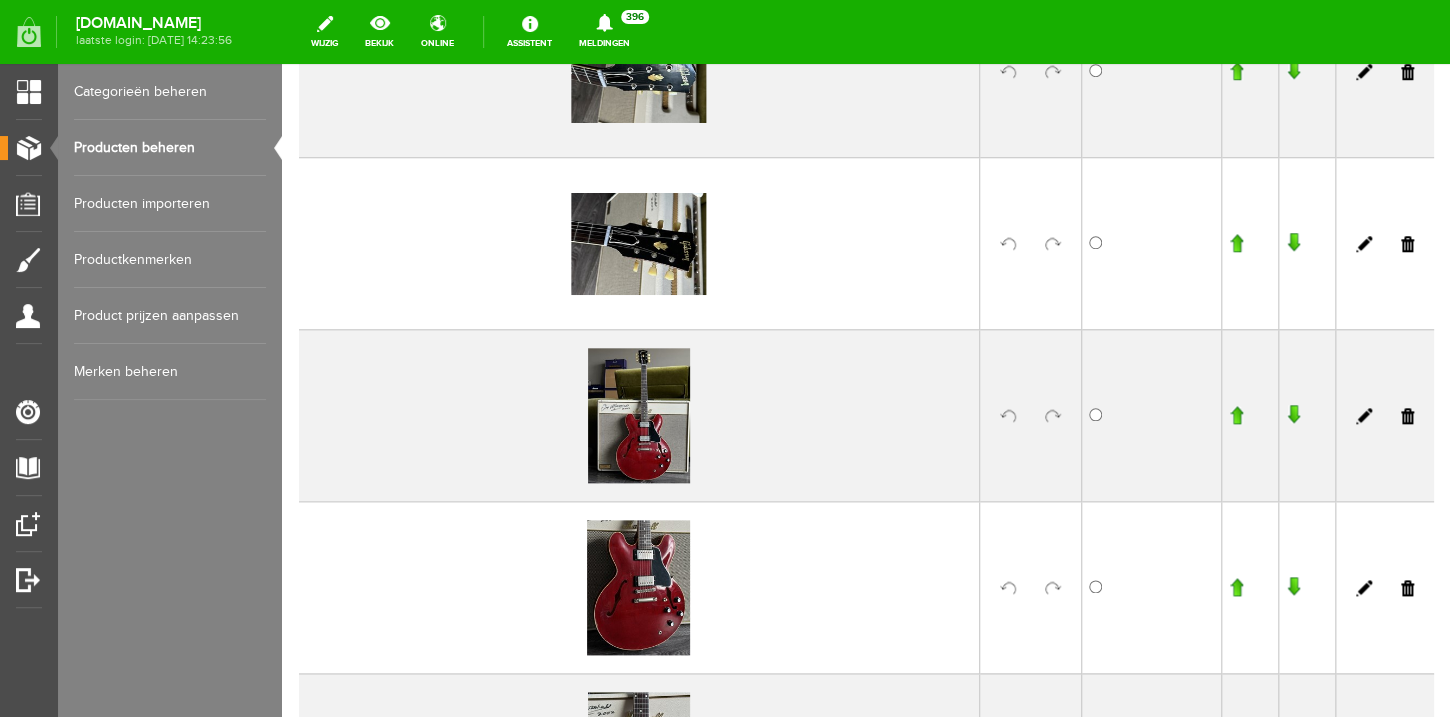 click at bounding box center [1053, 416] 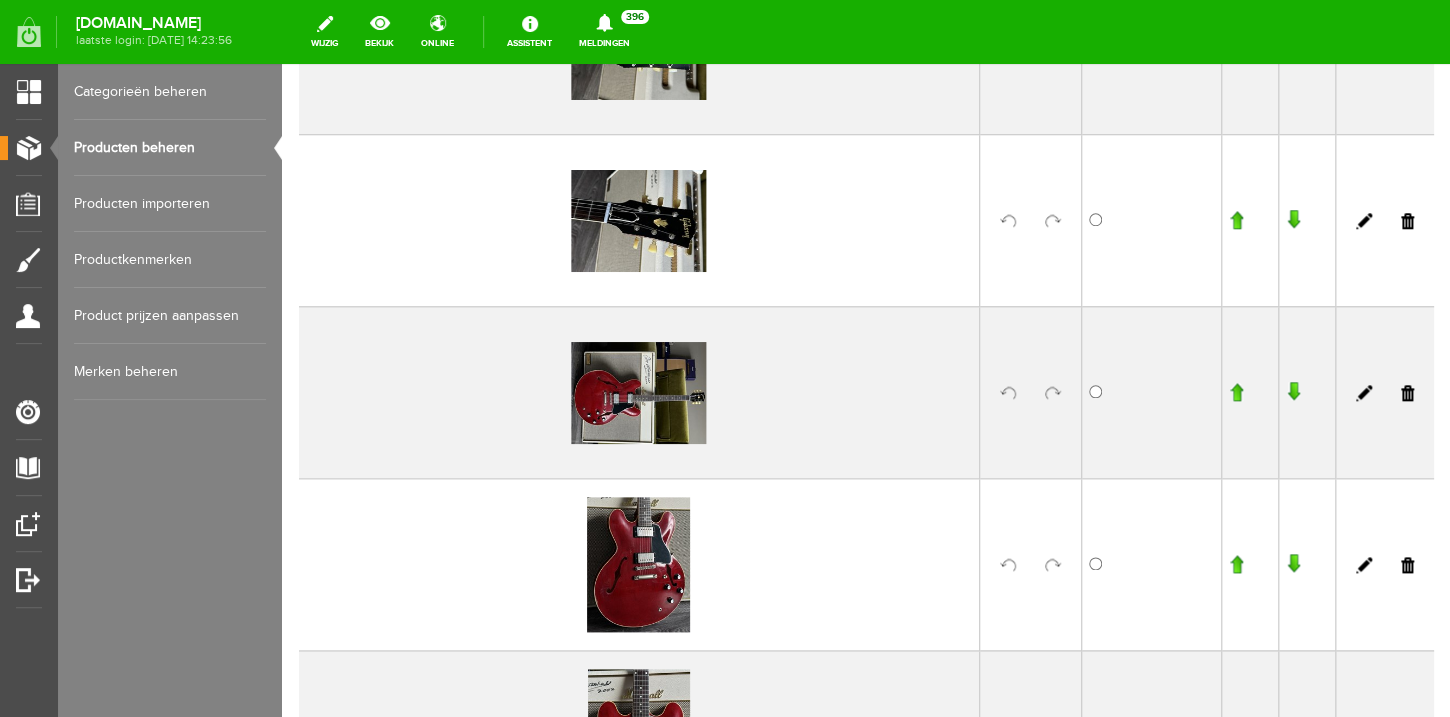 scroll, scrollTop: 1029, scrollLeft: 0, axis: vertical 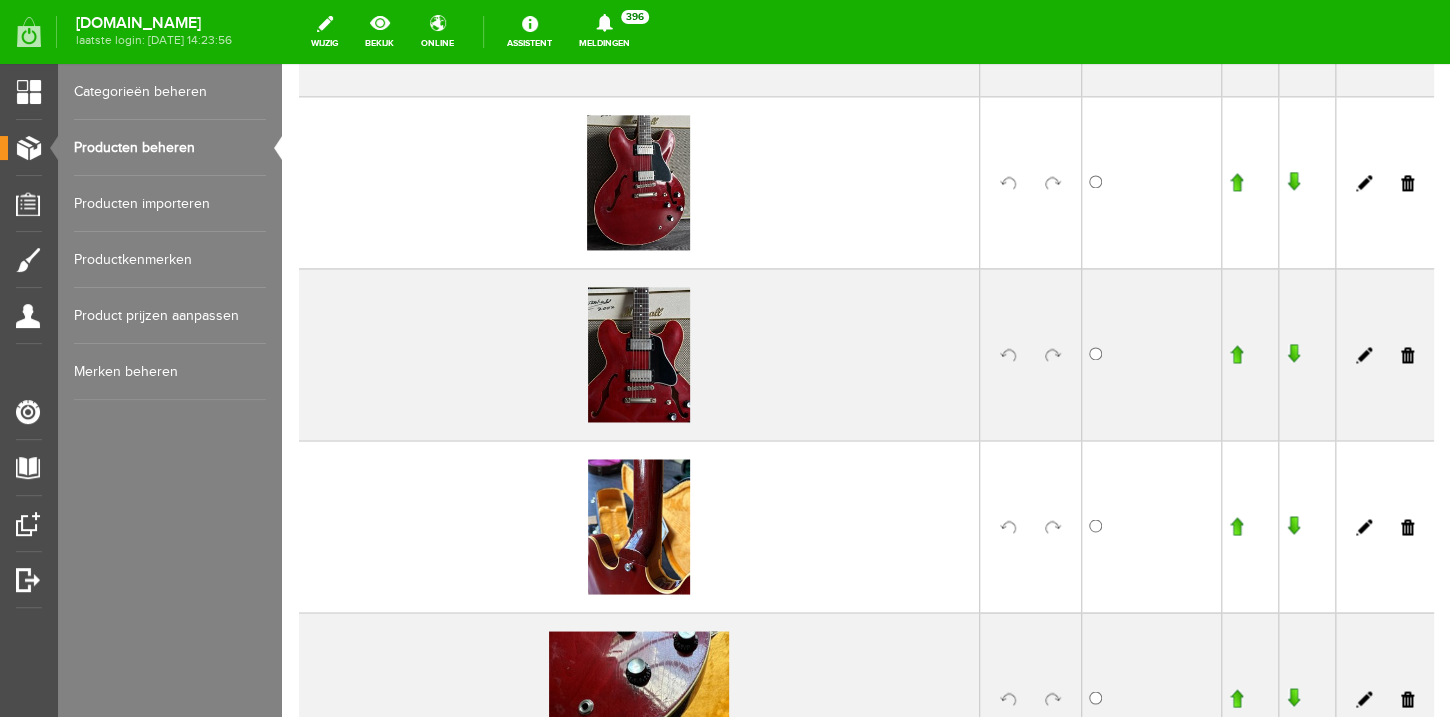 click at bounding box center [1053, 355] 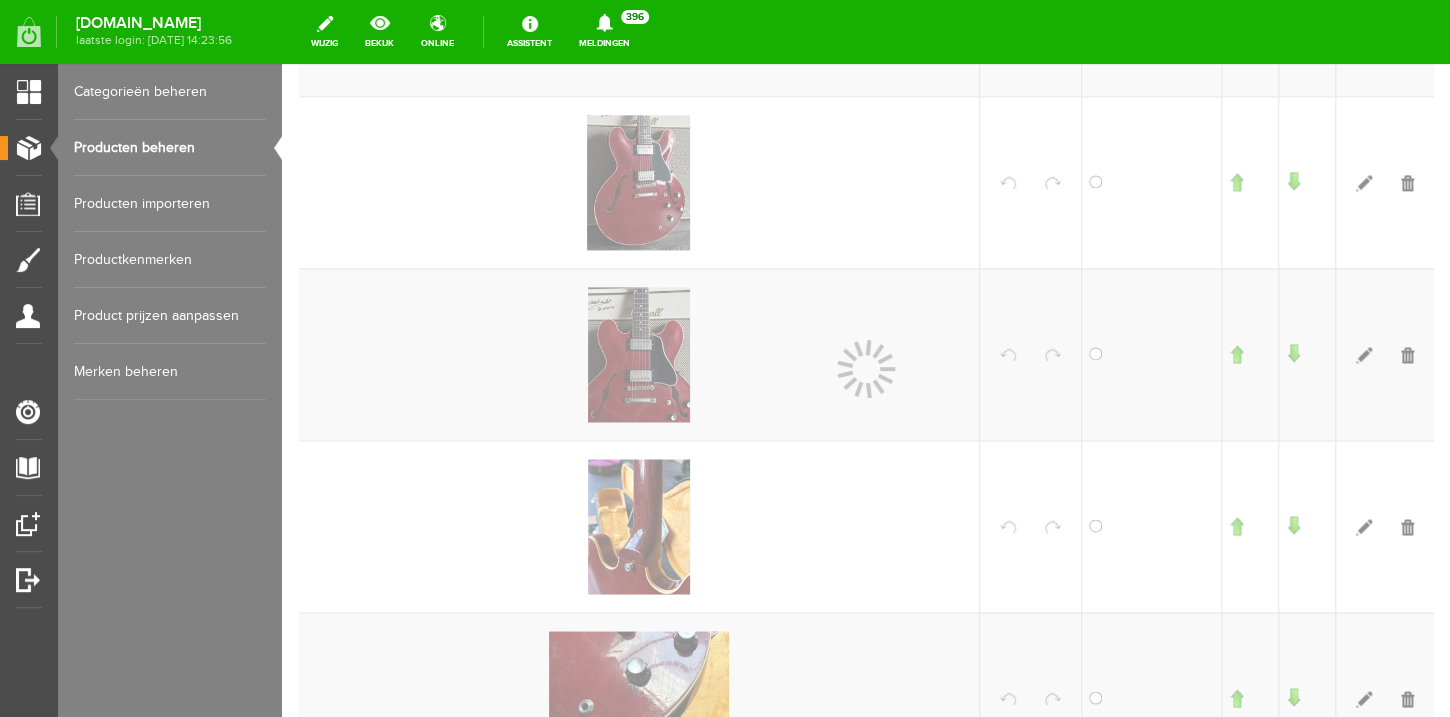 scroll, scrollTop: 1051, scrollLeft: 0, axis: vertical 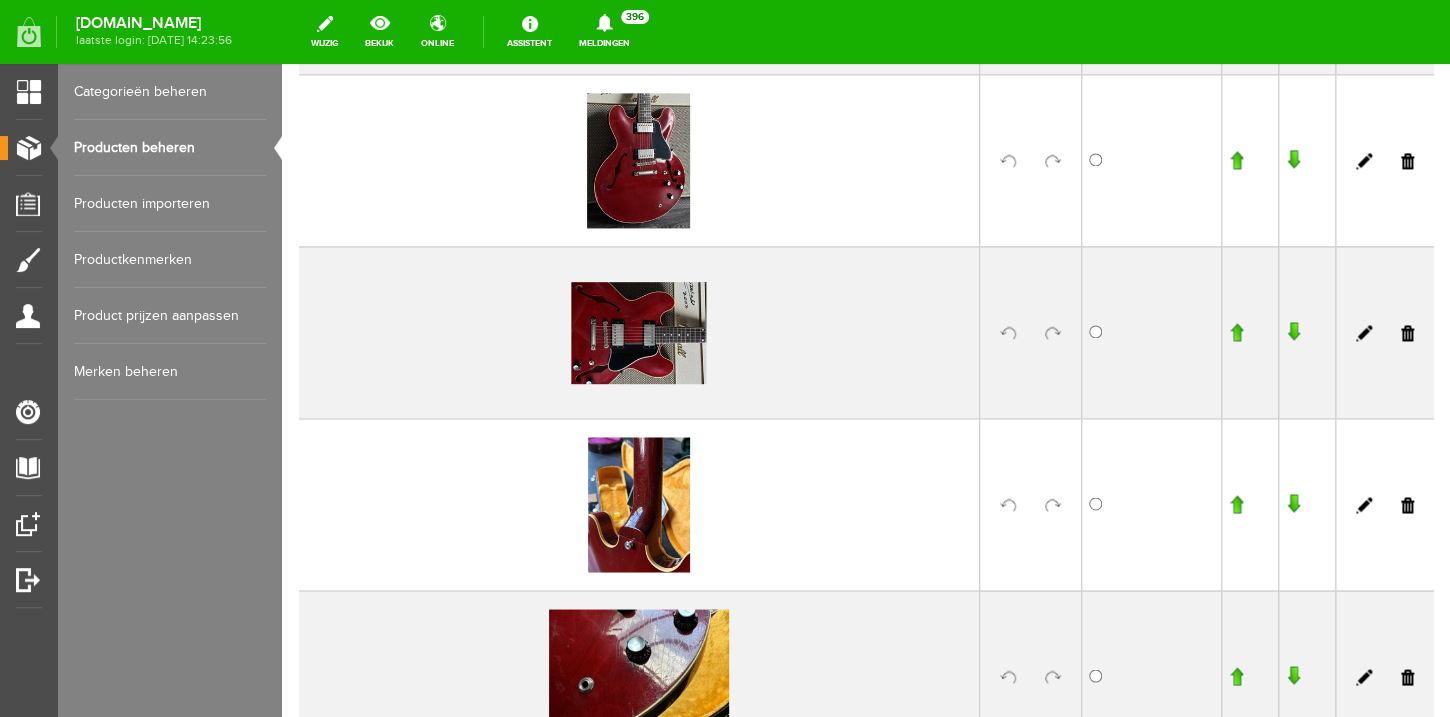 click at bounding box center (1053, 505) 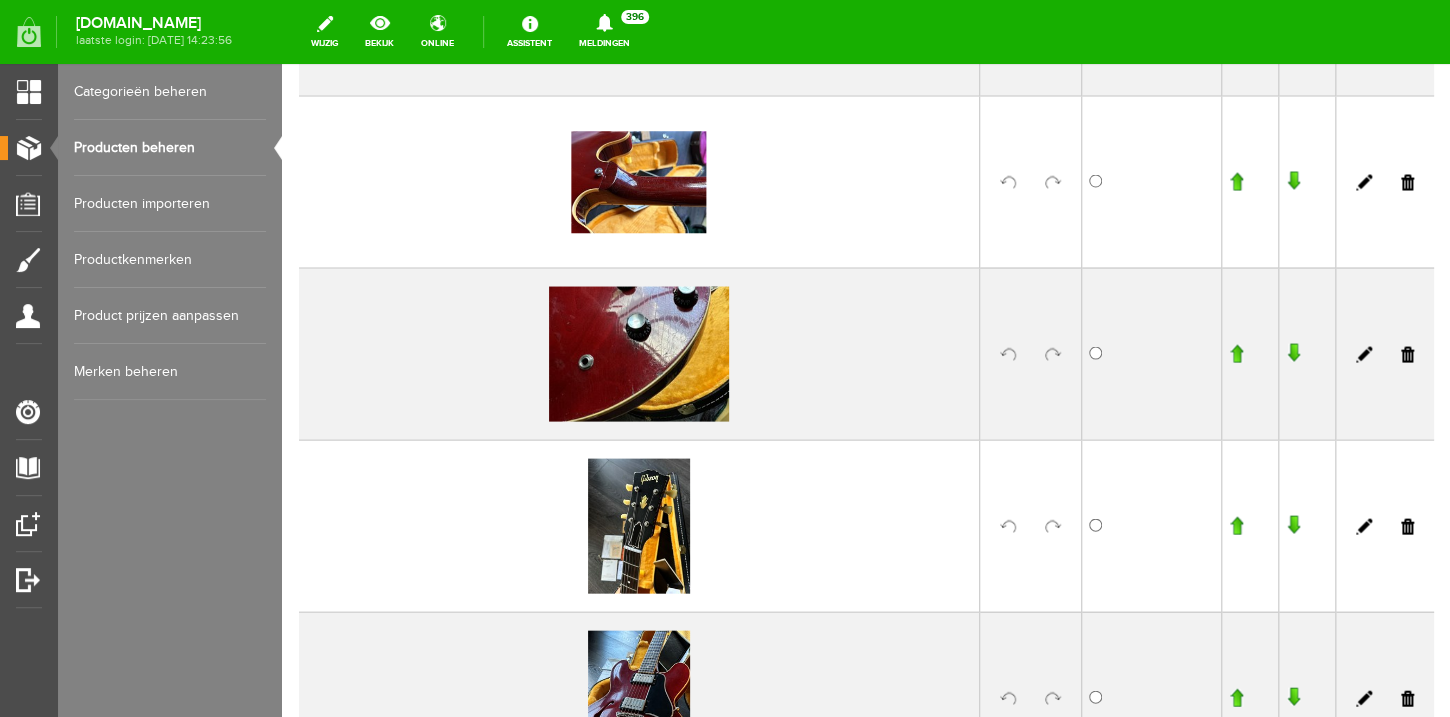 scroll, scrollTop: 1440, scrollLeft: 0, axis: vertical 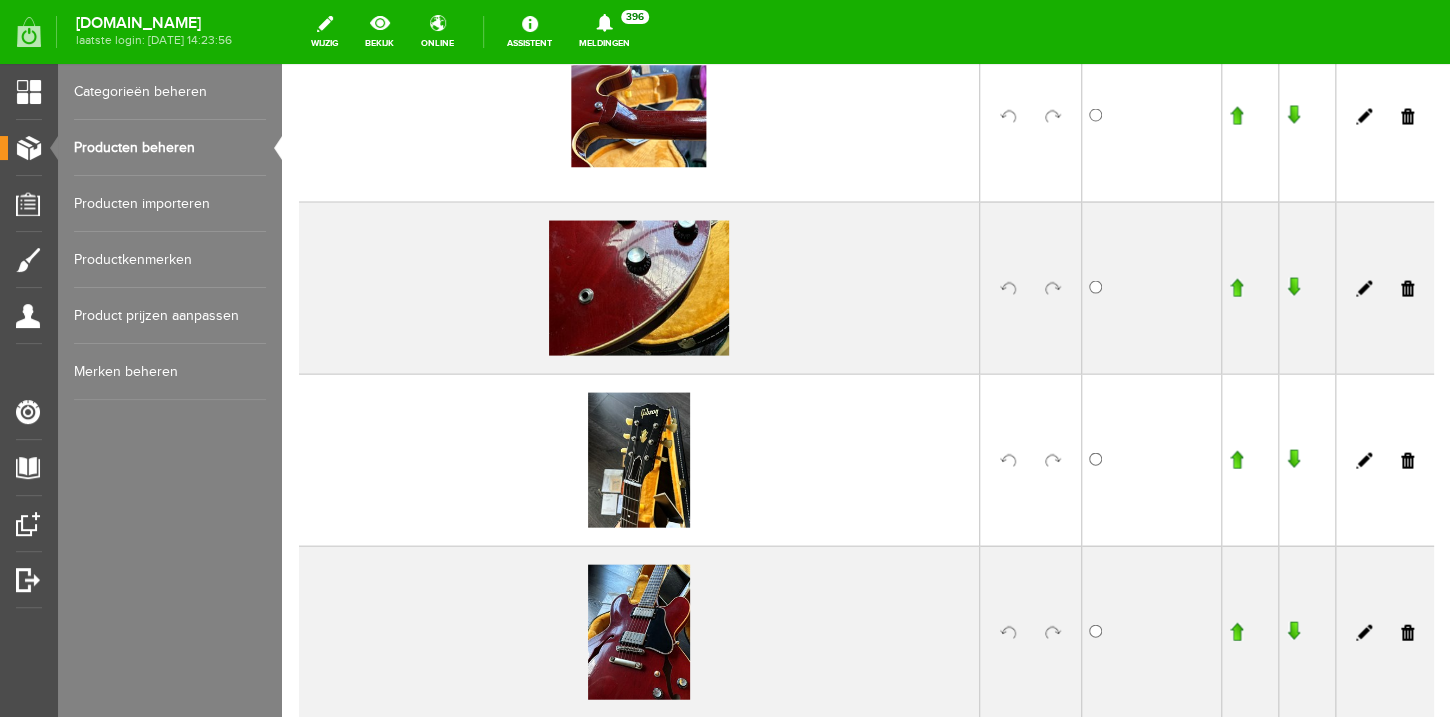 click at bounding box center [1053, 460] 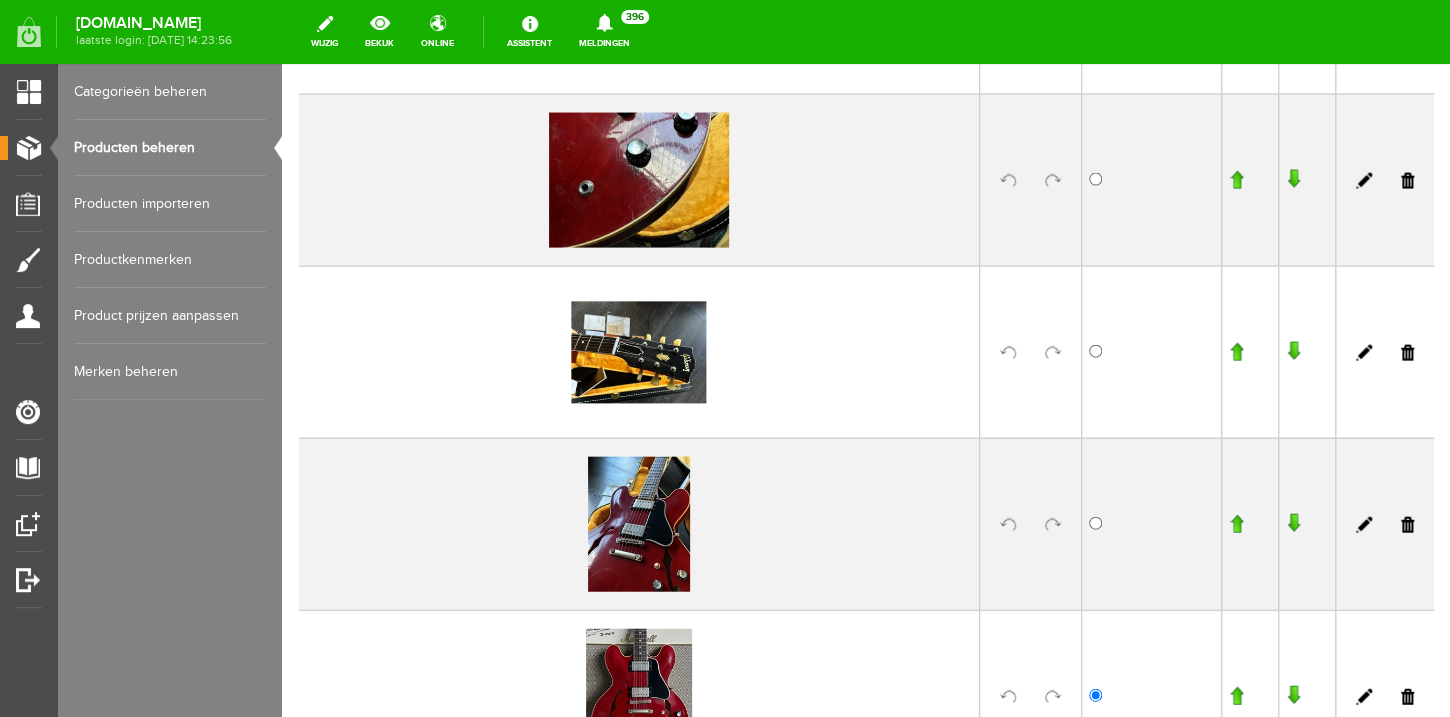 scroll, scrollTop: 1830, scrollLeft: 0, axis: vertical 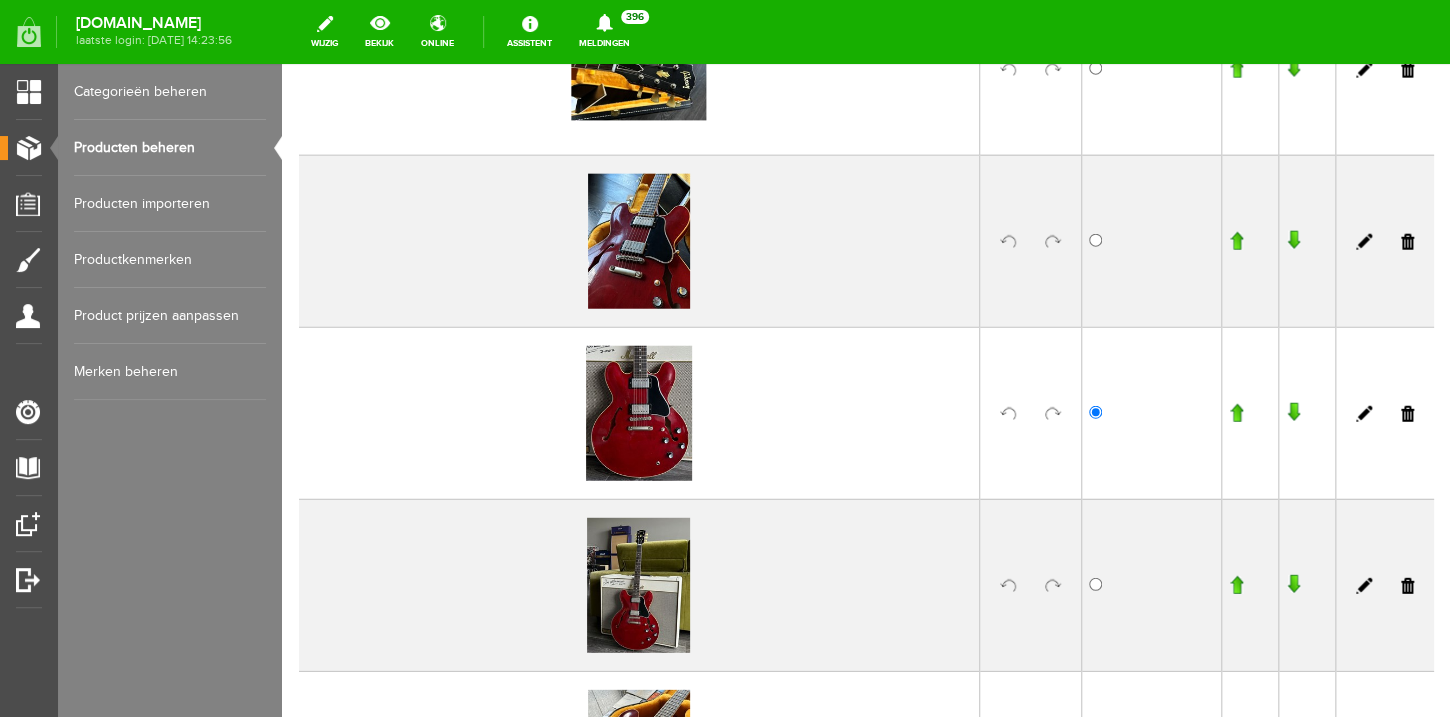 click at bounding box center [1053, 242] 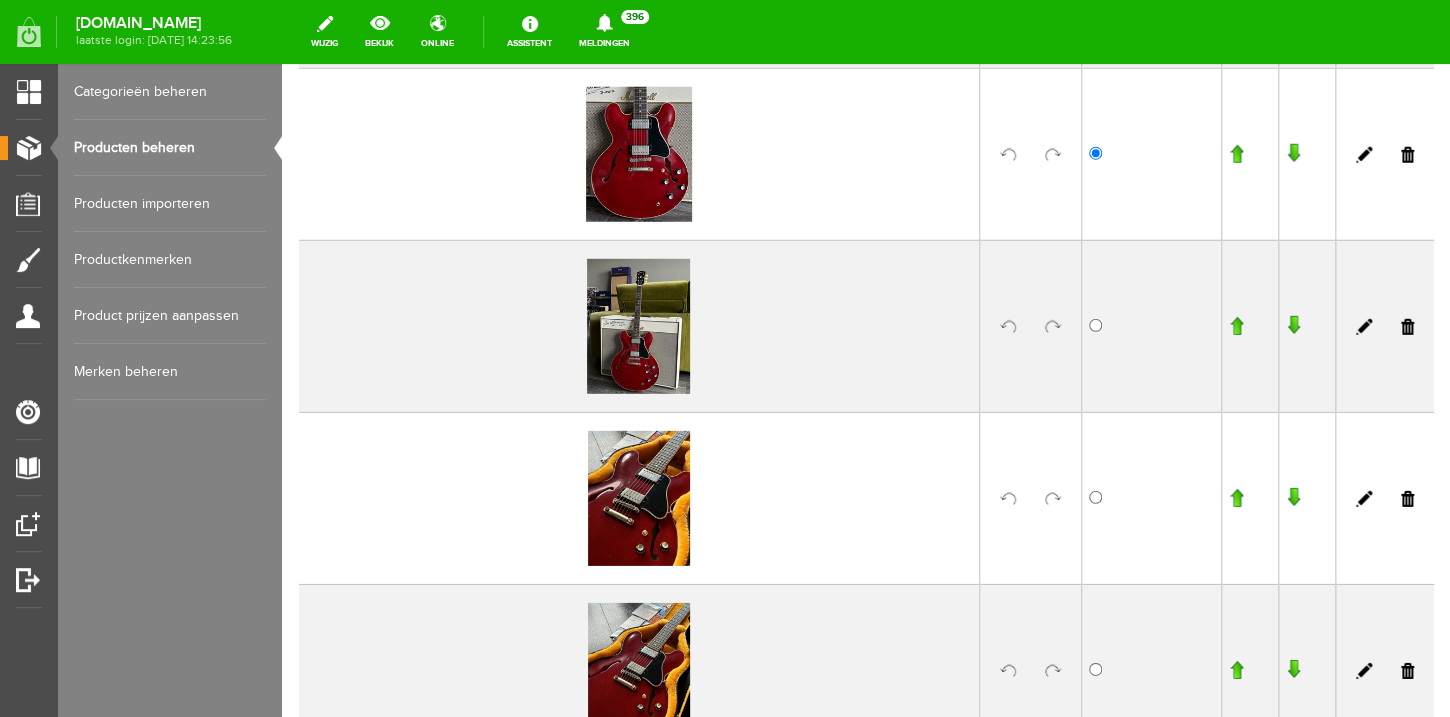 scroll, scrollTop: 2028, scrollLeft: 0, axis: vertical 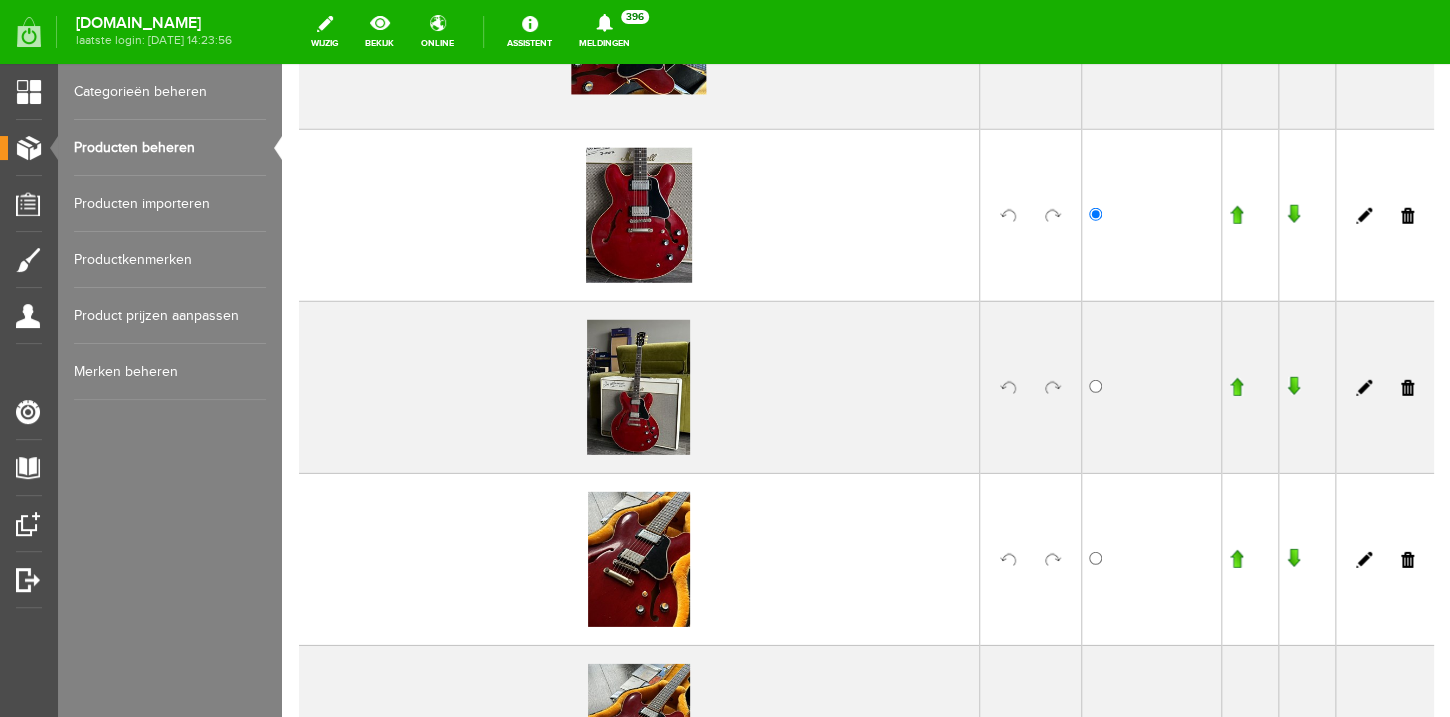 click at bounding box center [1053, 560] 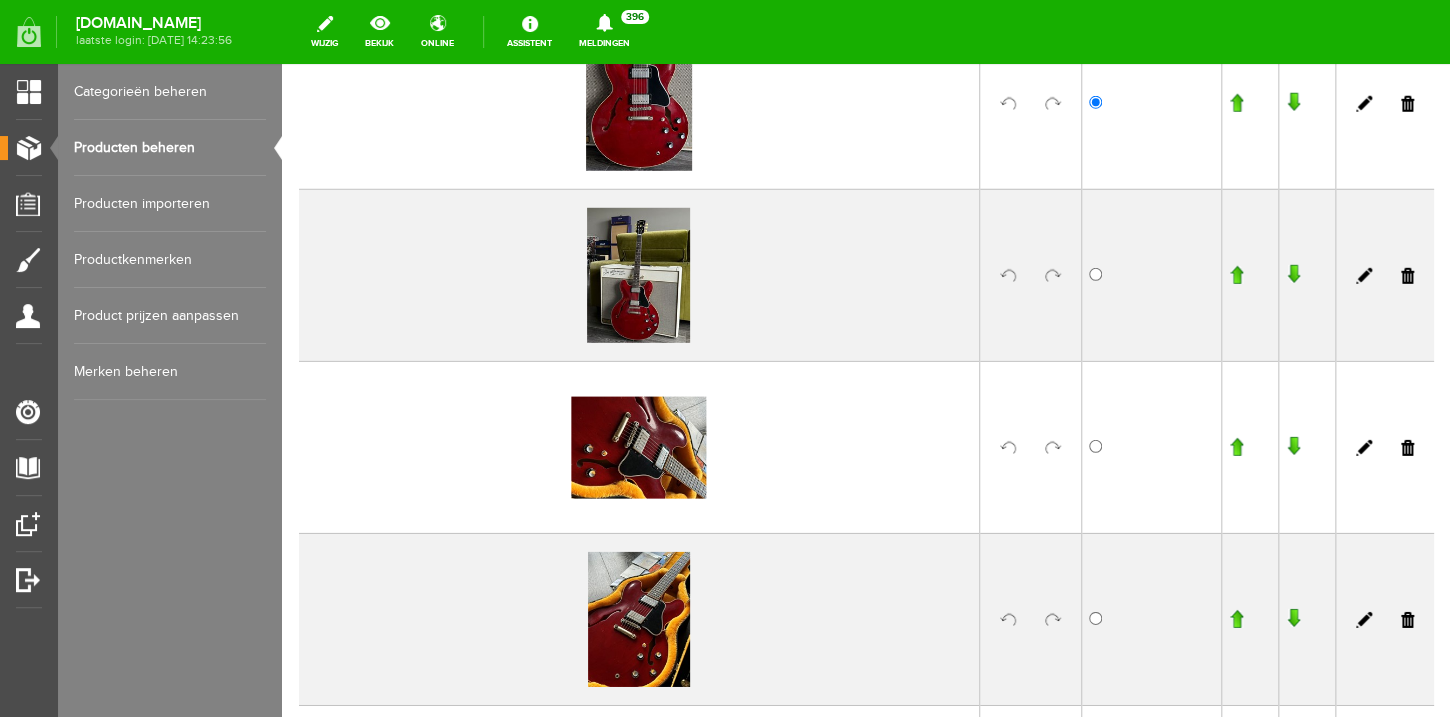 scroll, scrollTop: 2289, scrollLeft: 0, axis: vertical 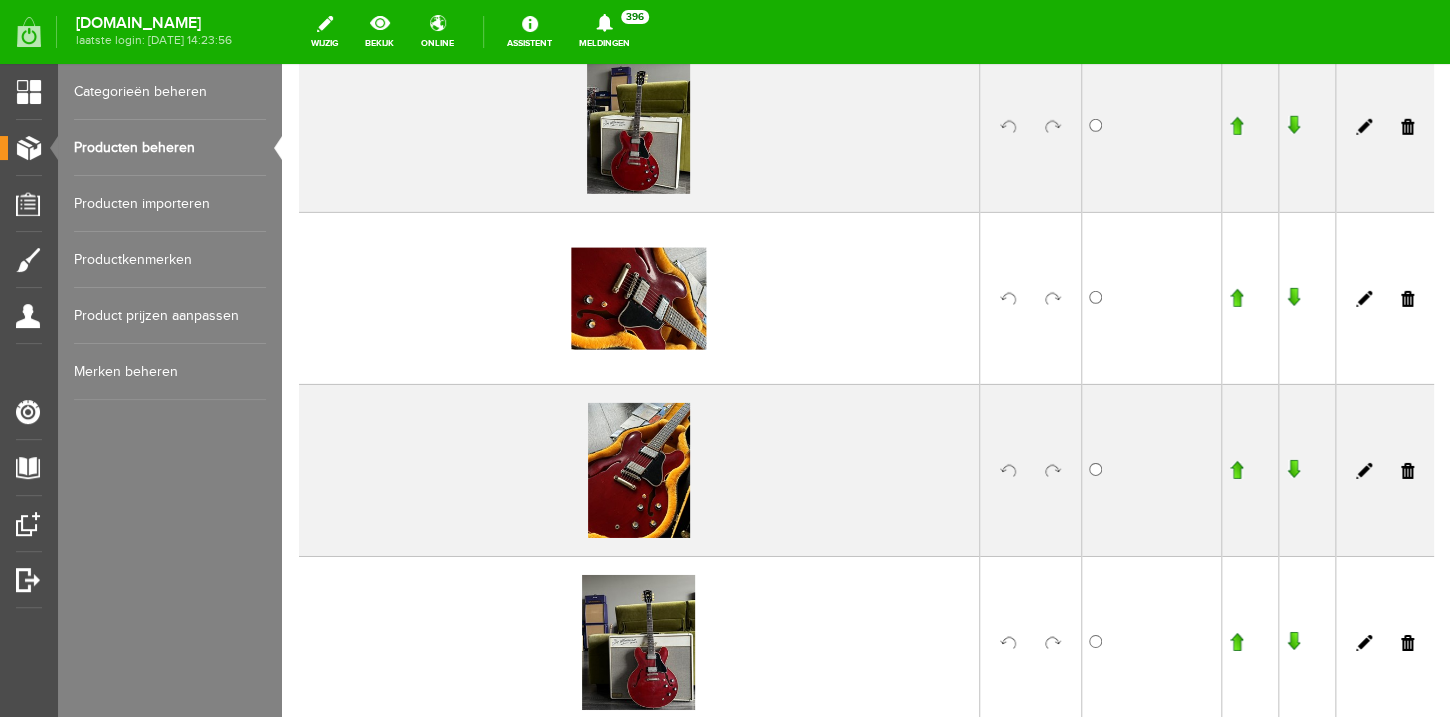 click at bounding box center (1053, 471) 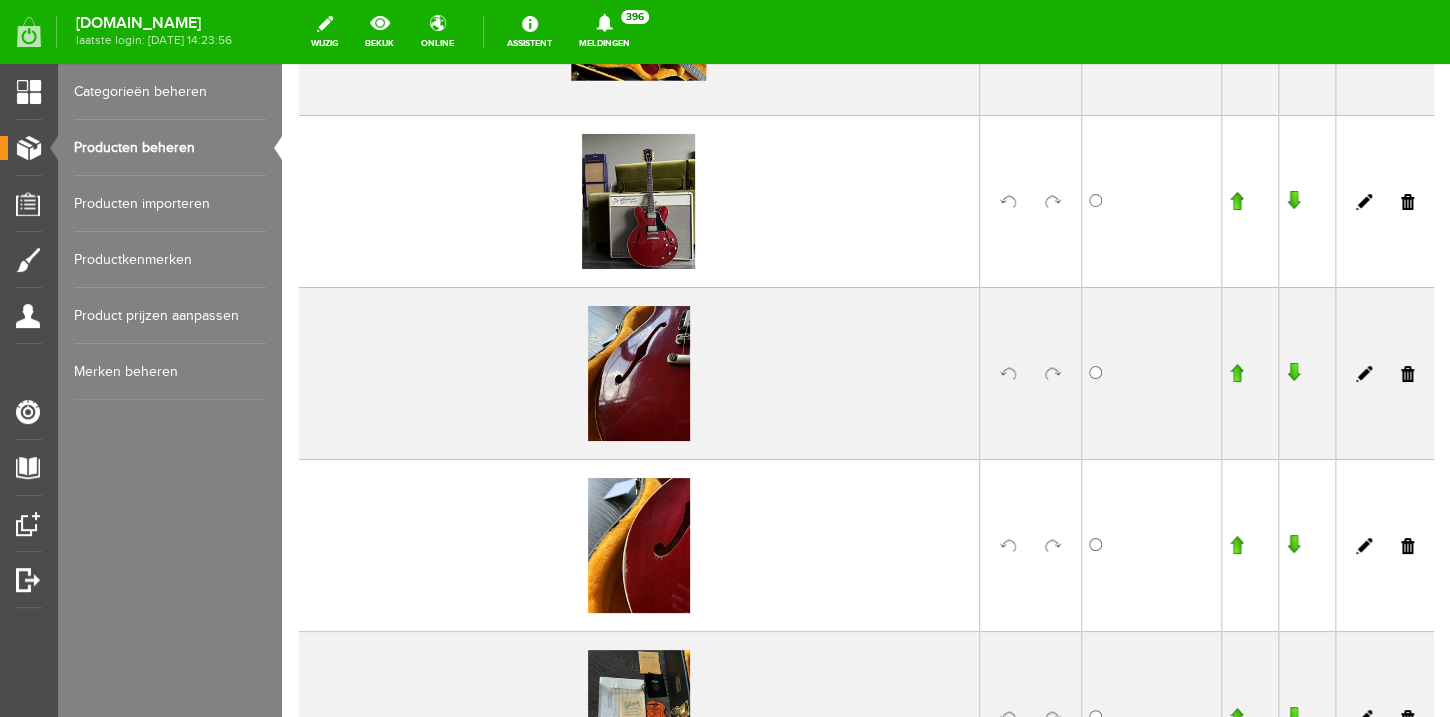 scroll, scrollTop: 2775, scrollLeft: 0, axis: vertical 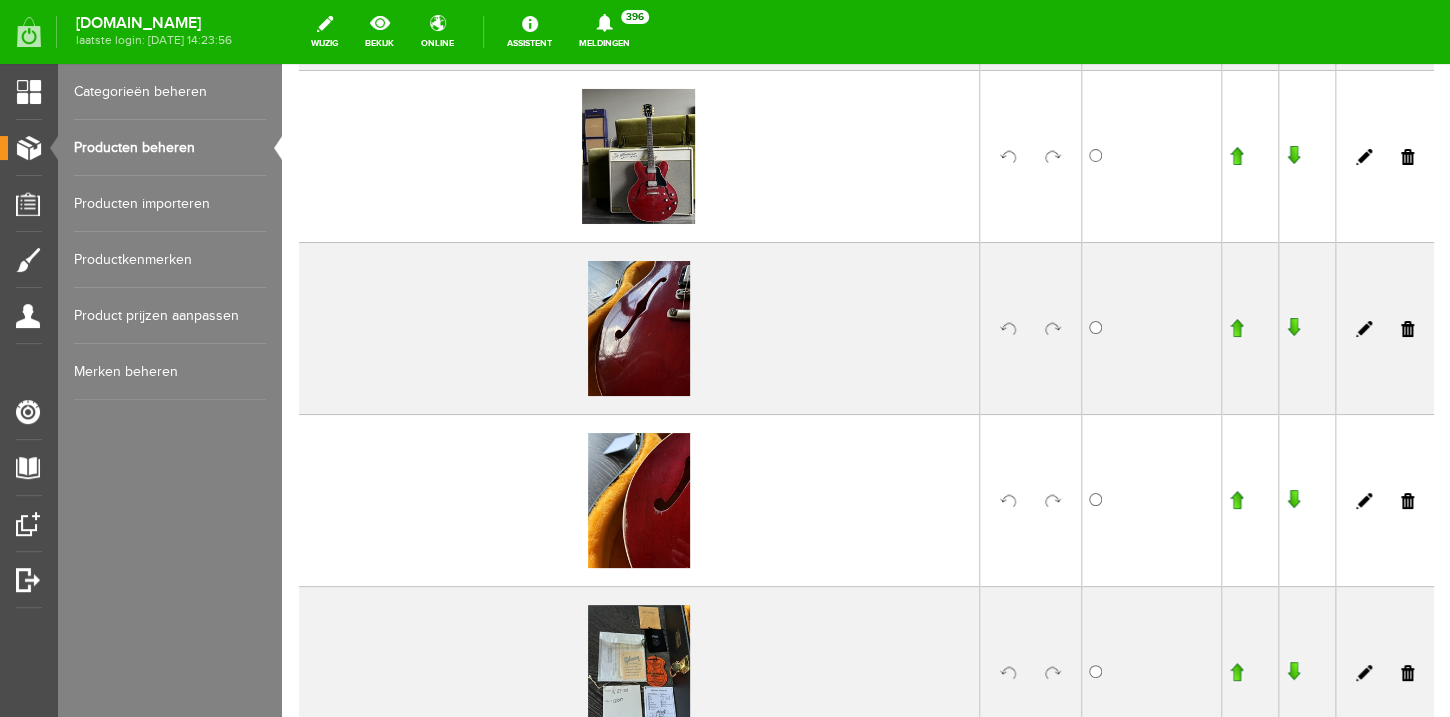 click at bounding box center [1053, 329] 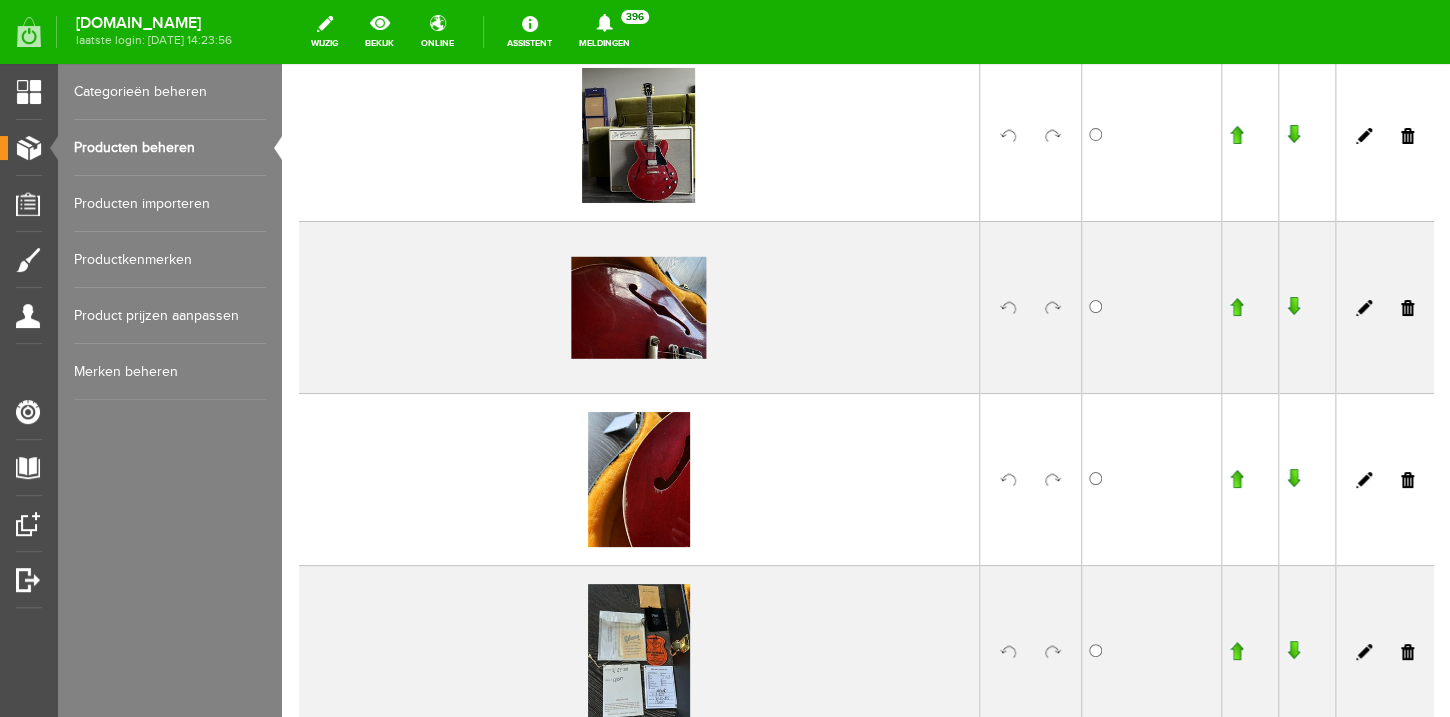 click at bounding box center [1053, 480] 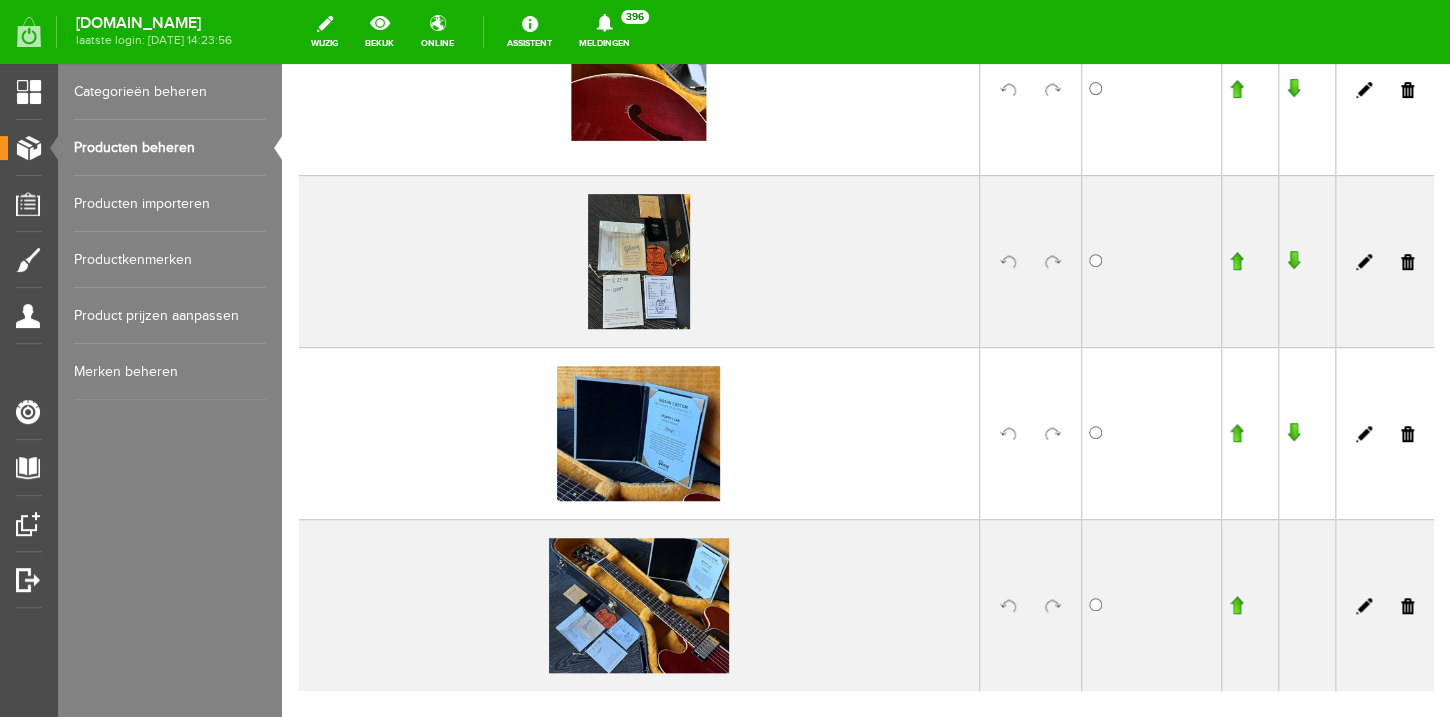 scroll, scrollTop: 3407, scrollLeft: 0, axis: vertical 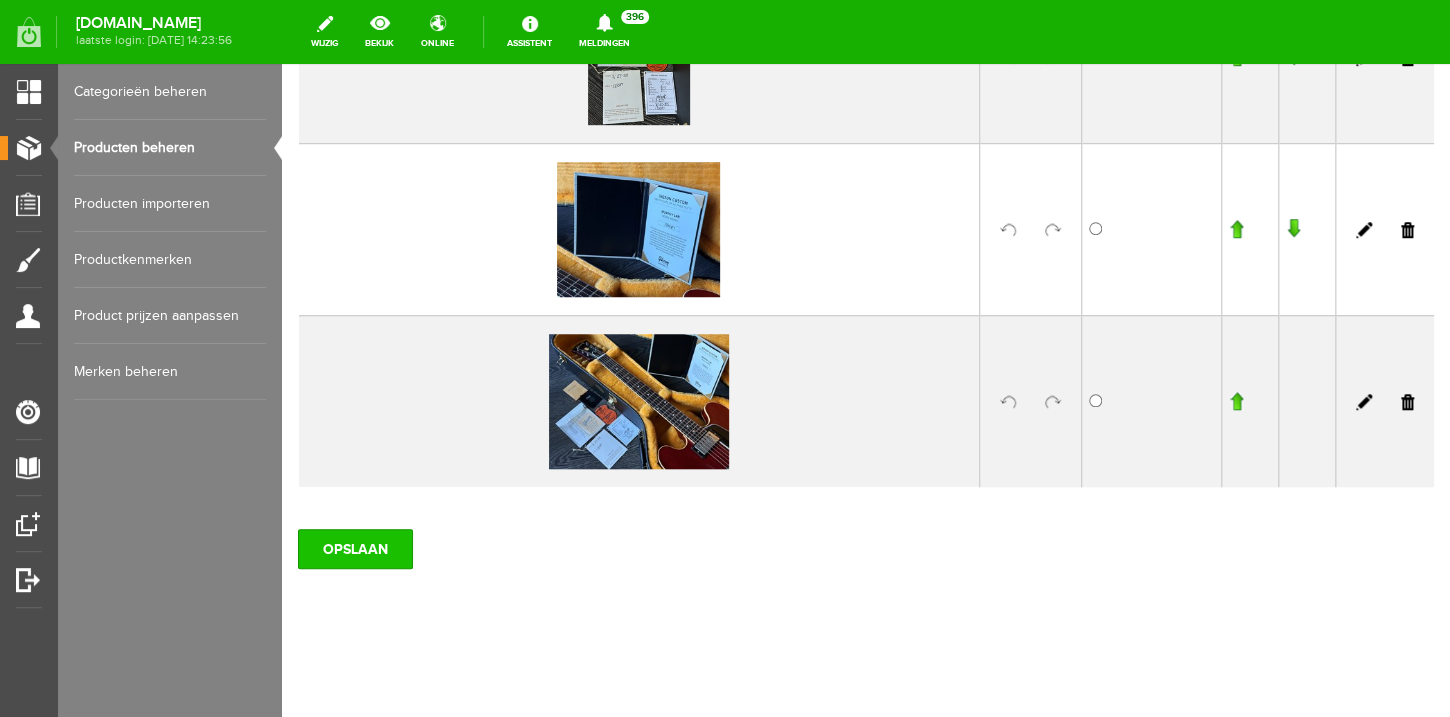 click on "OPSLAAN" at bounding box center (355, 549) 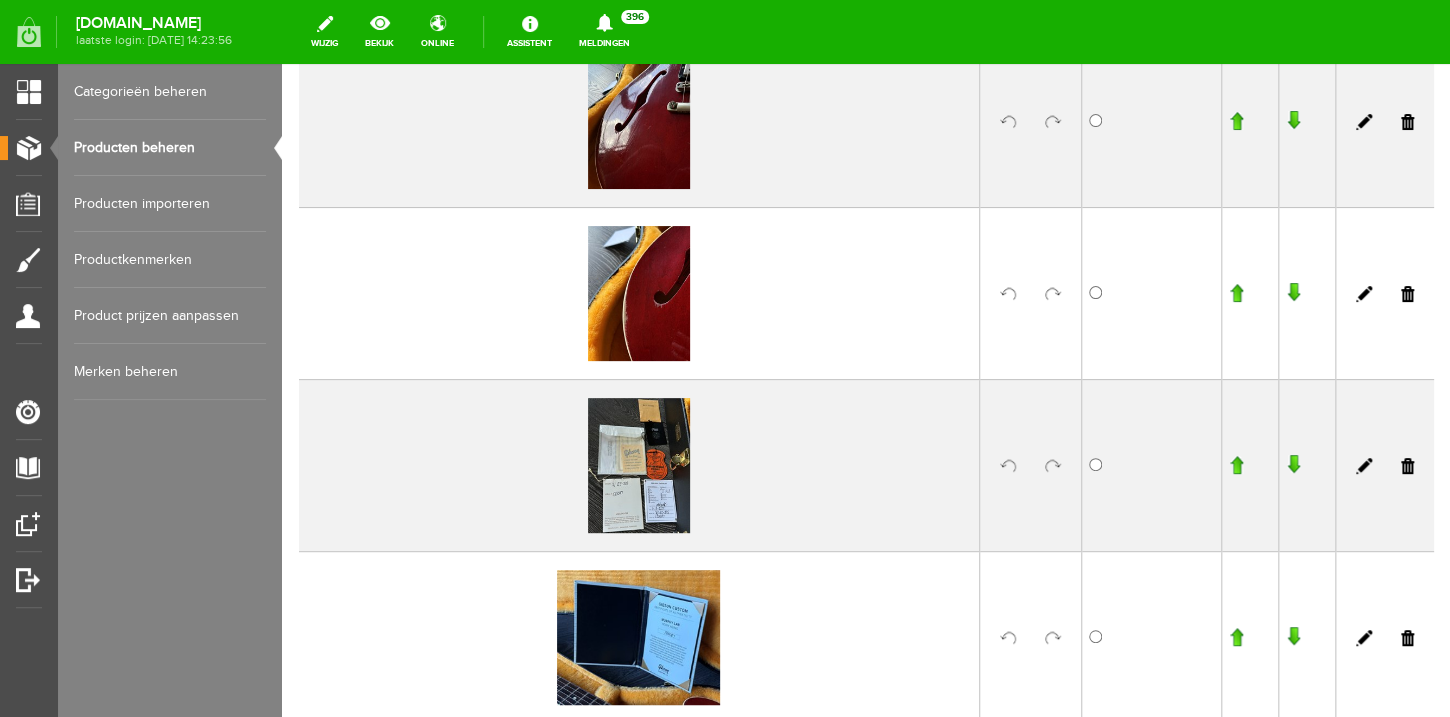 scroll, scrollTop: 2910, scrollLeft: 0, axis: vertical 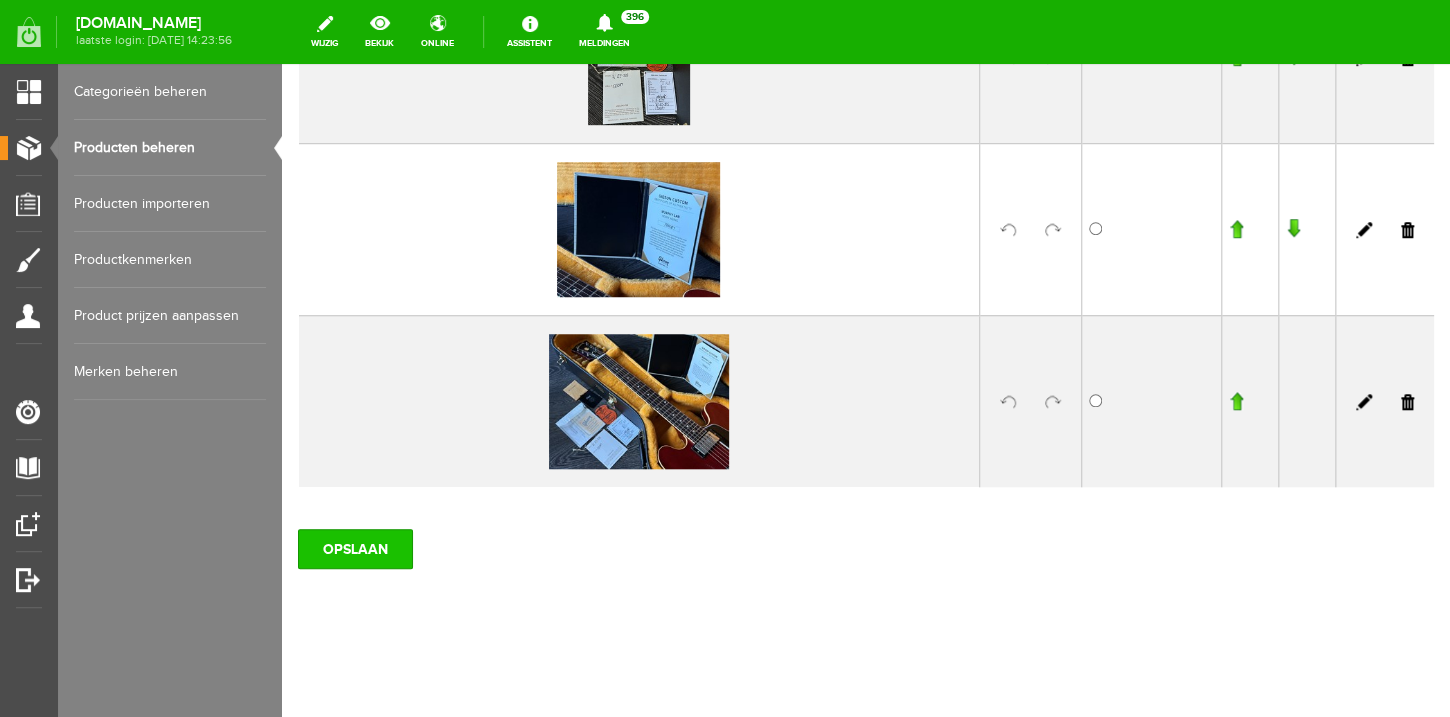 click on "OPSLAAN" at bounding box center (355, 549) 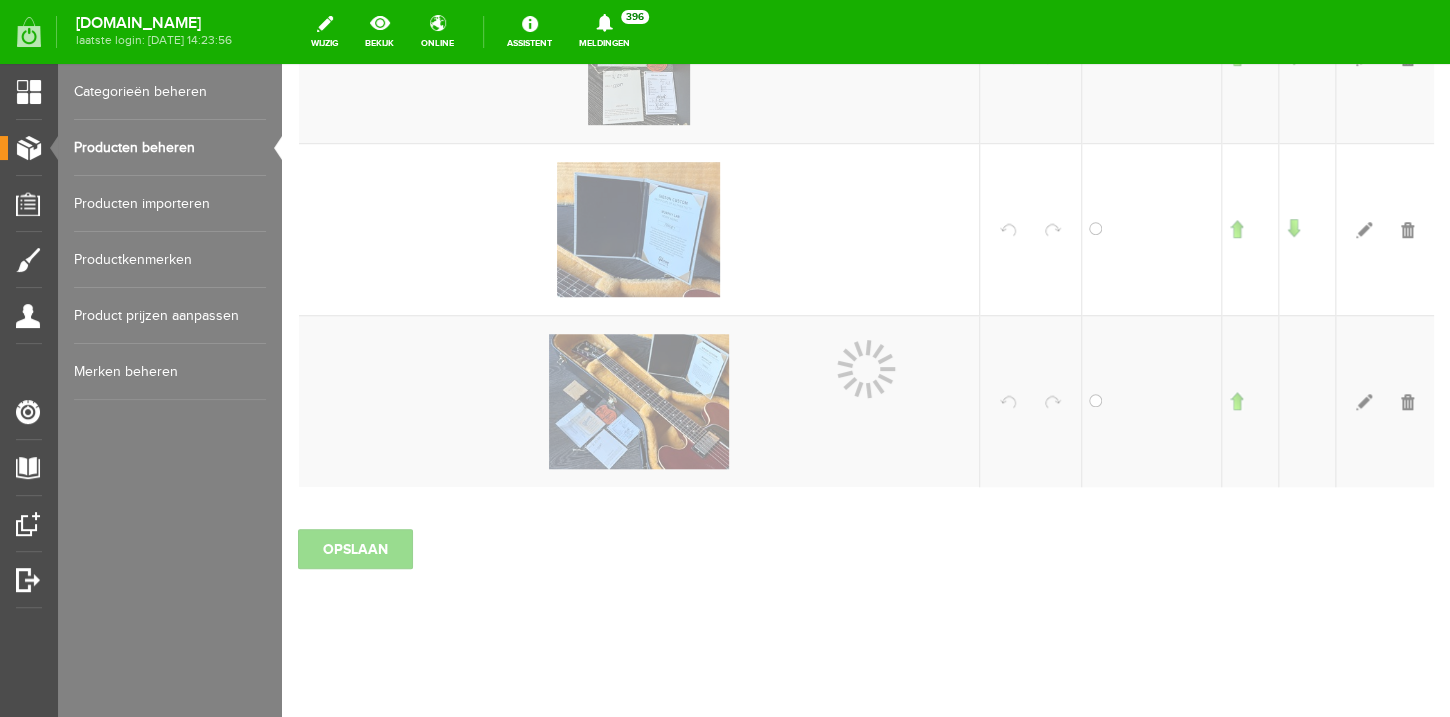 scroll, scrollTop: 3406, scrollLeft: 0, axis: vertical 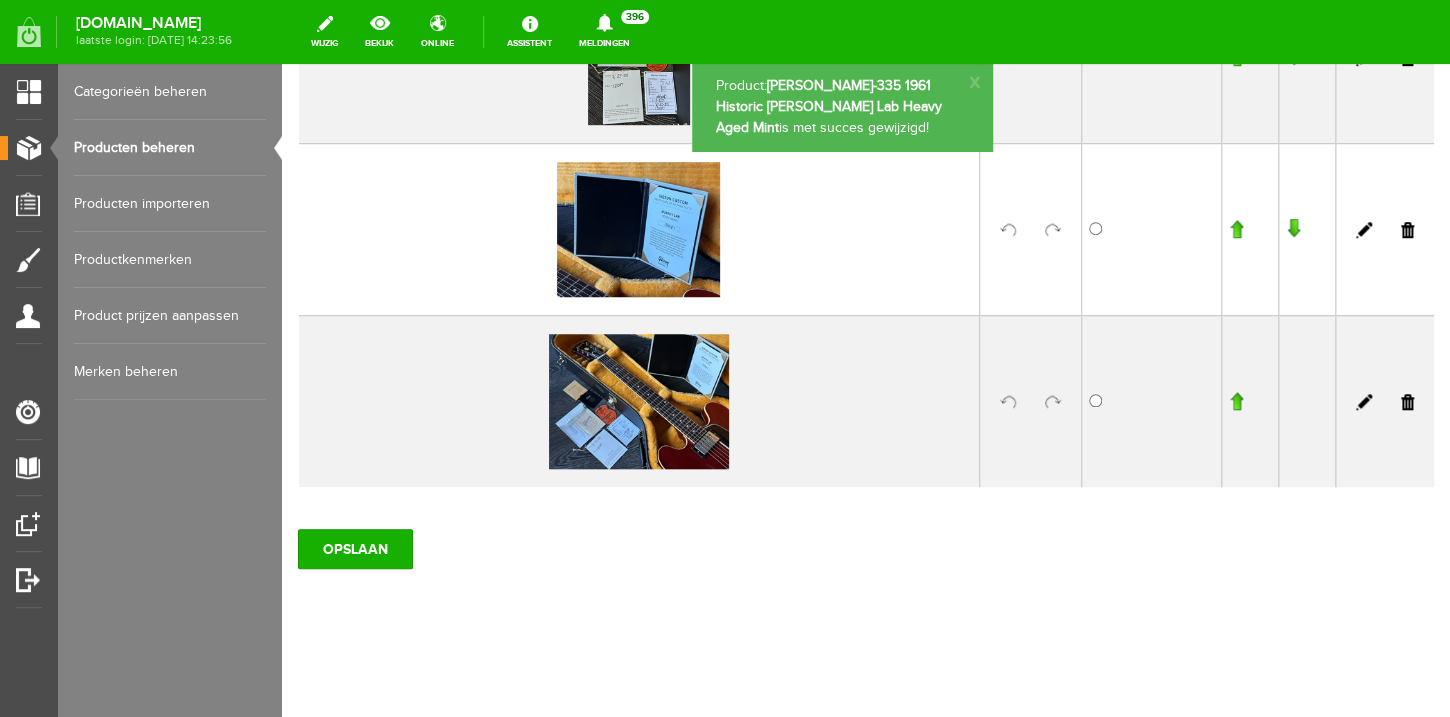 click on "Producten beheren" at bounding box center (170, 148) 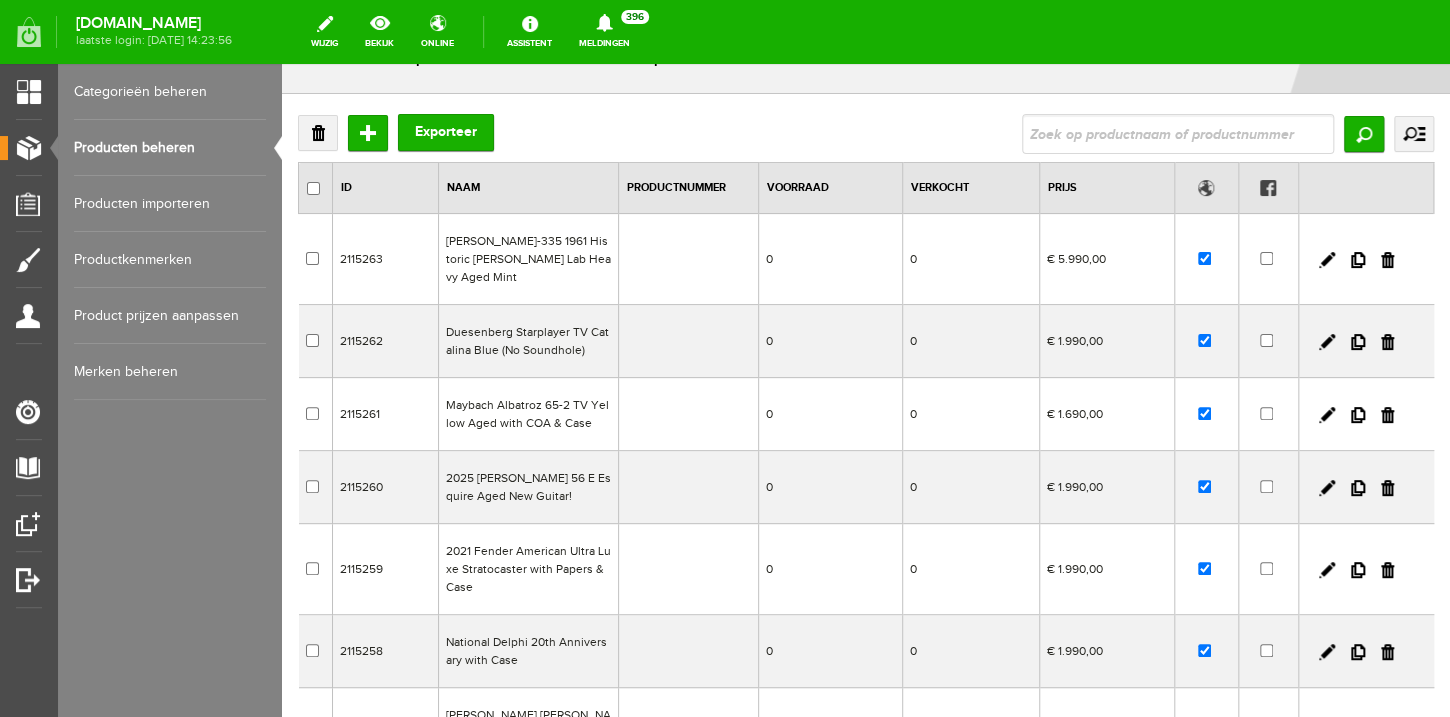 scroll, scrollTop: 80, scrollLeft: 0, axis: vertical 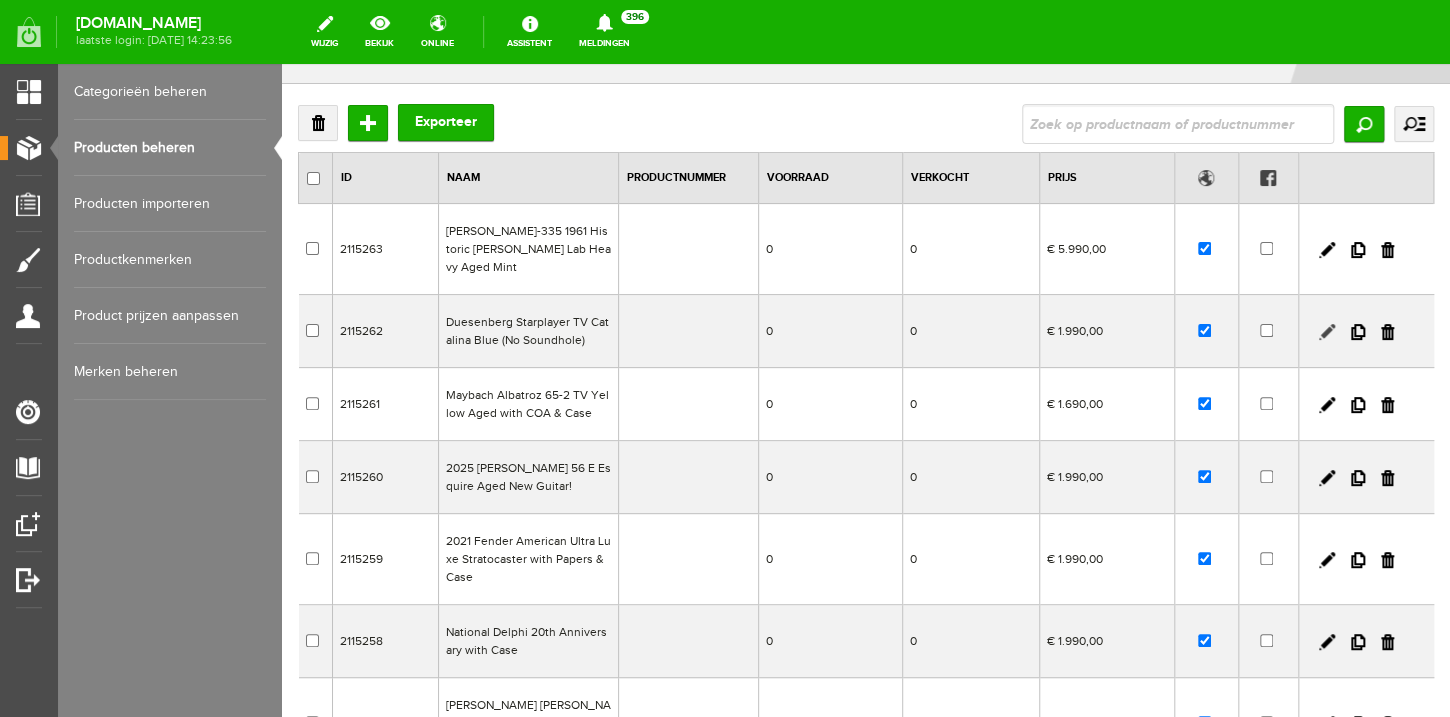 click at bounding box center (1327, 332) 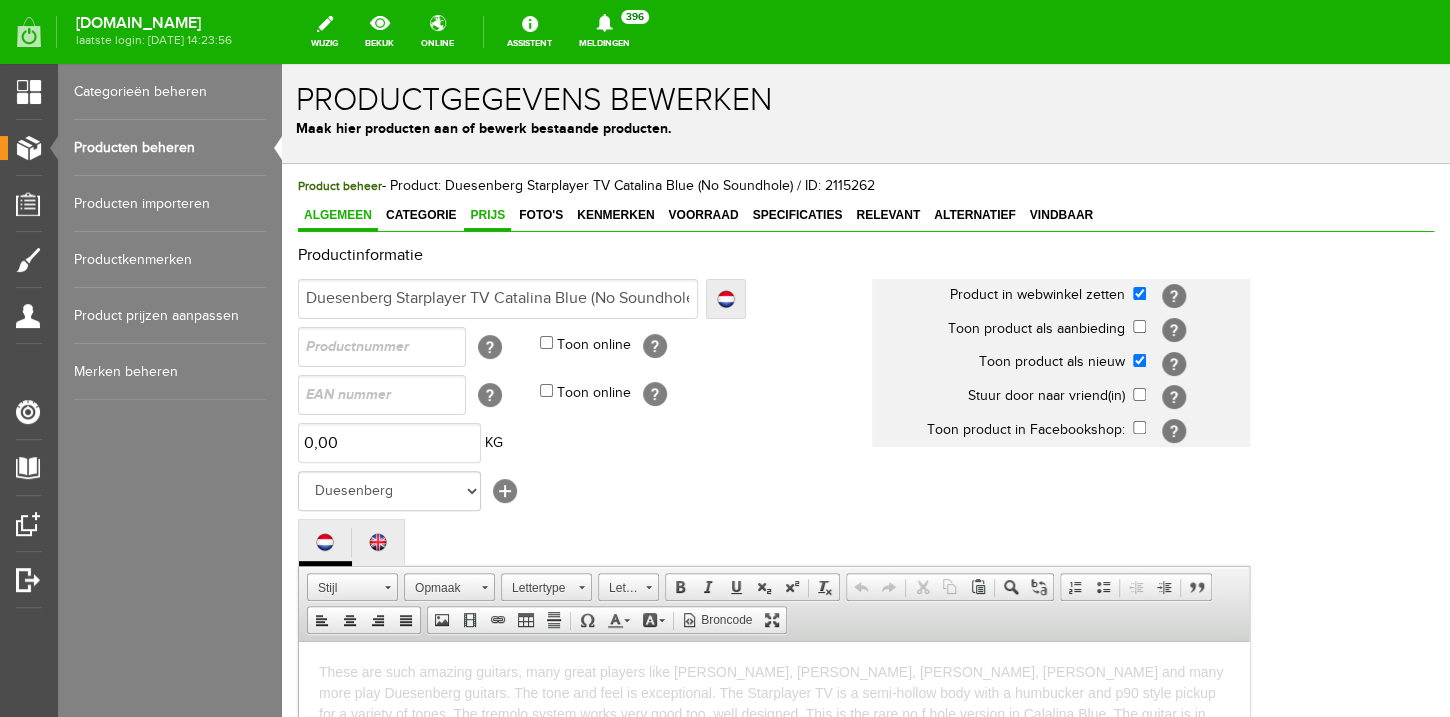 scroll, scrollTop: 0, scrollLeft: 0, axis: both 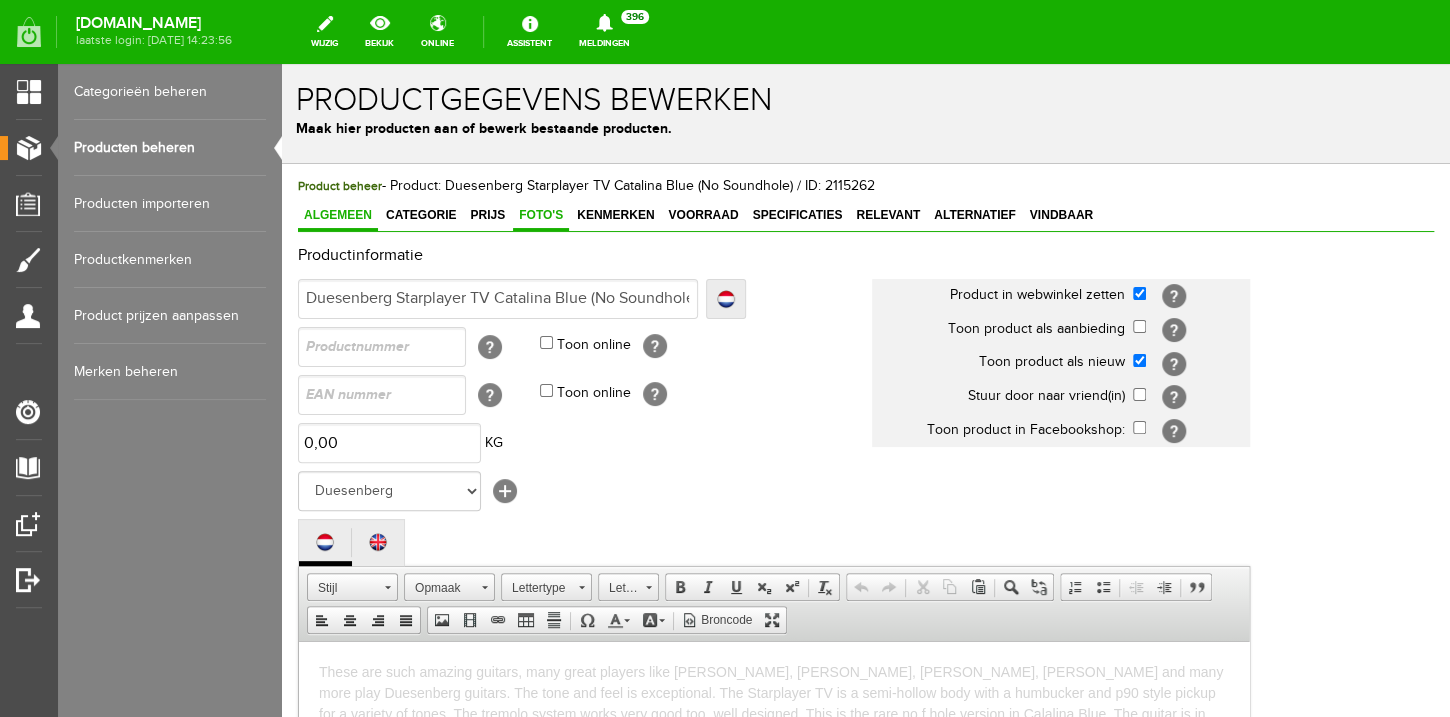 click on "Foto's" at bounding box center [541, 215] 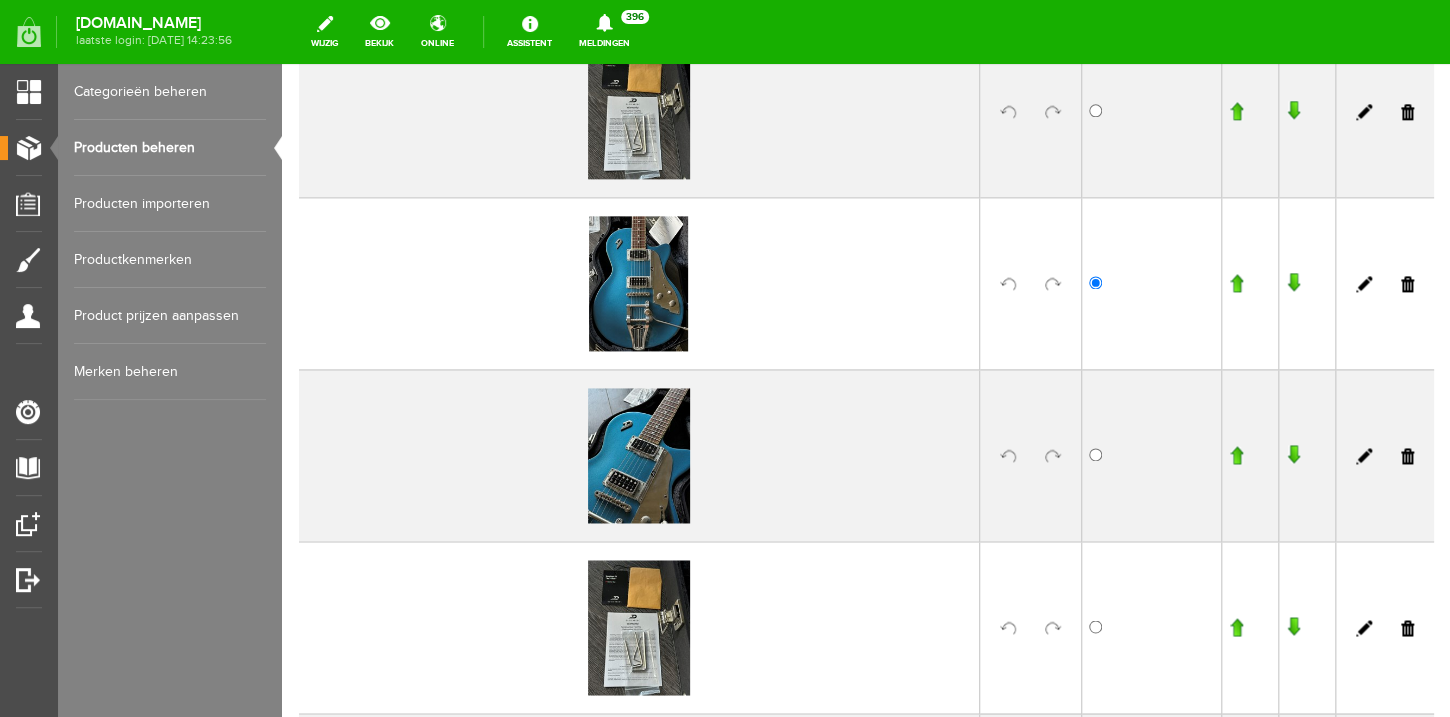 scroll, scrollTop: 496, scrollLeft: 0, axis: vertical 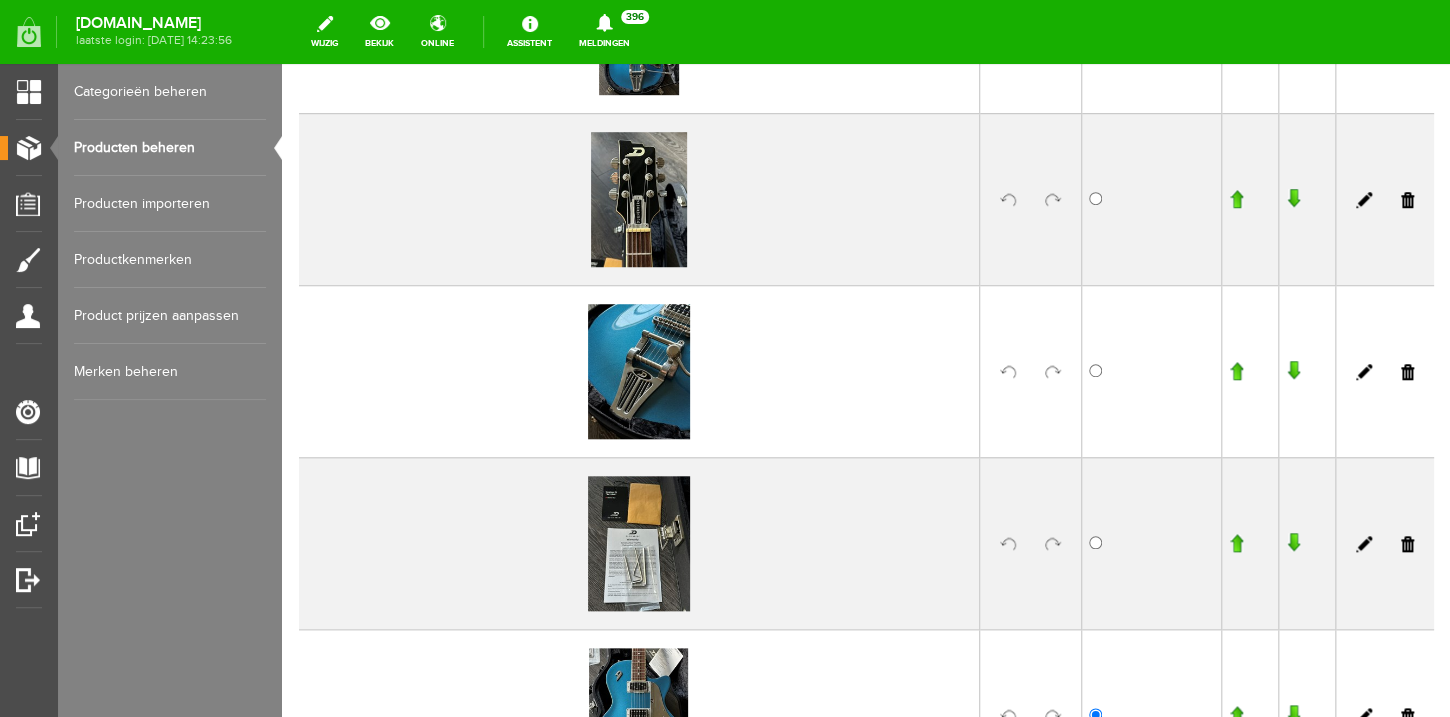 click on "Producten beheren" at bounding box center [170, 148] 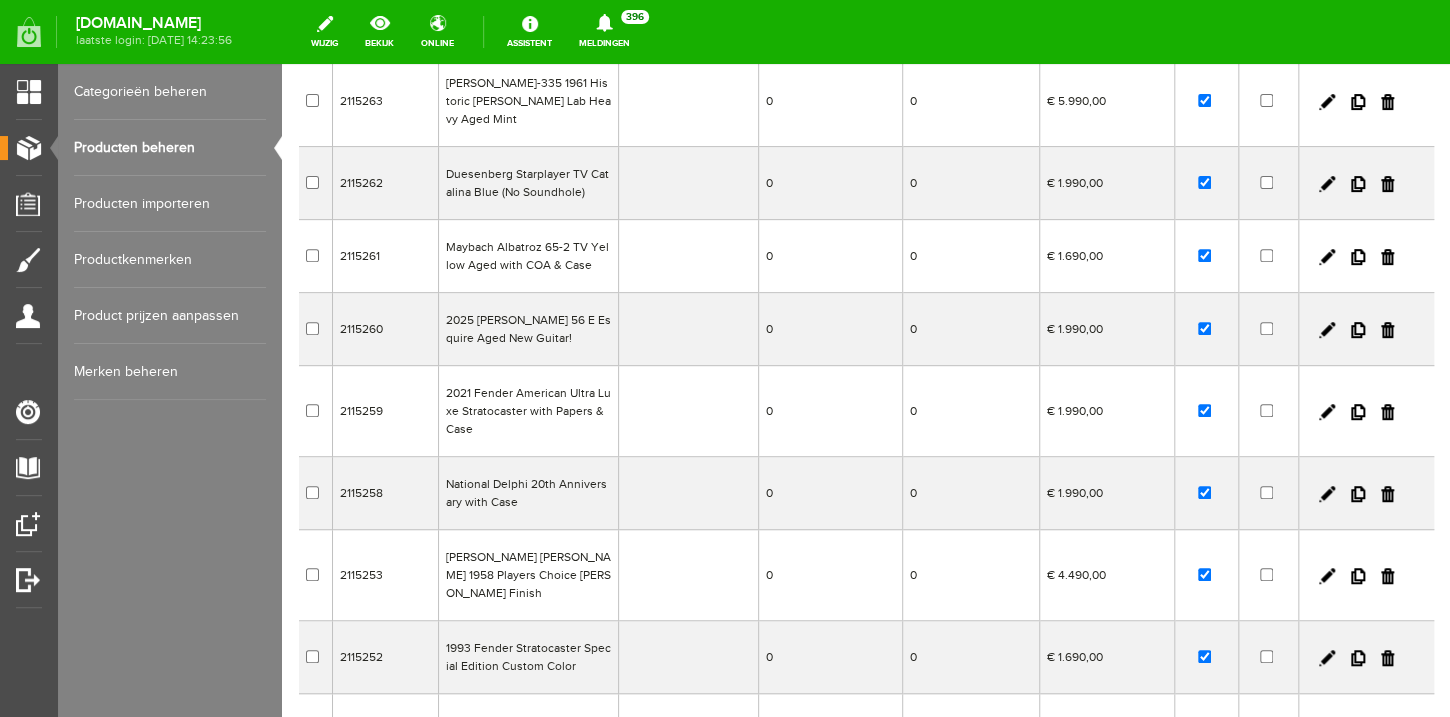 scroll, scrollTop: 304, scrollLeft: 0, axis: vertical 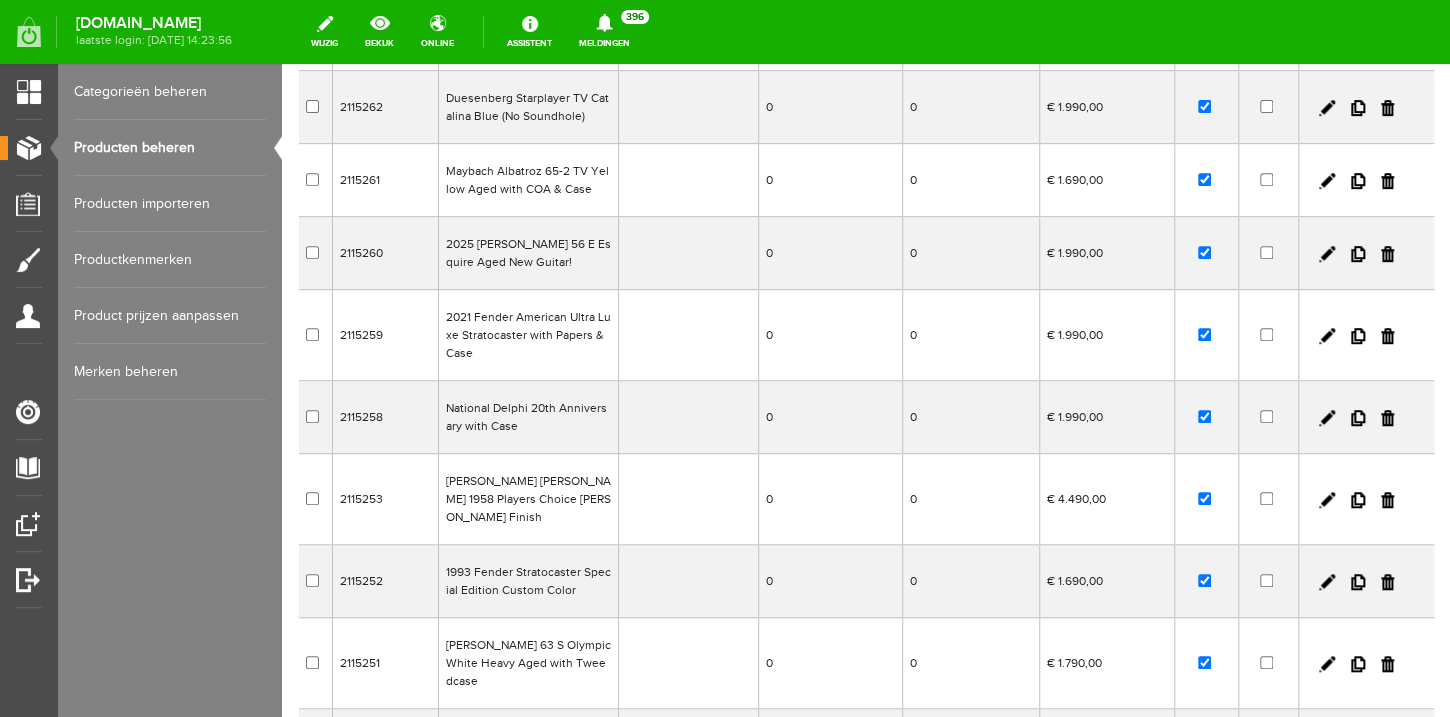 click at bounding box center (1366, 417) 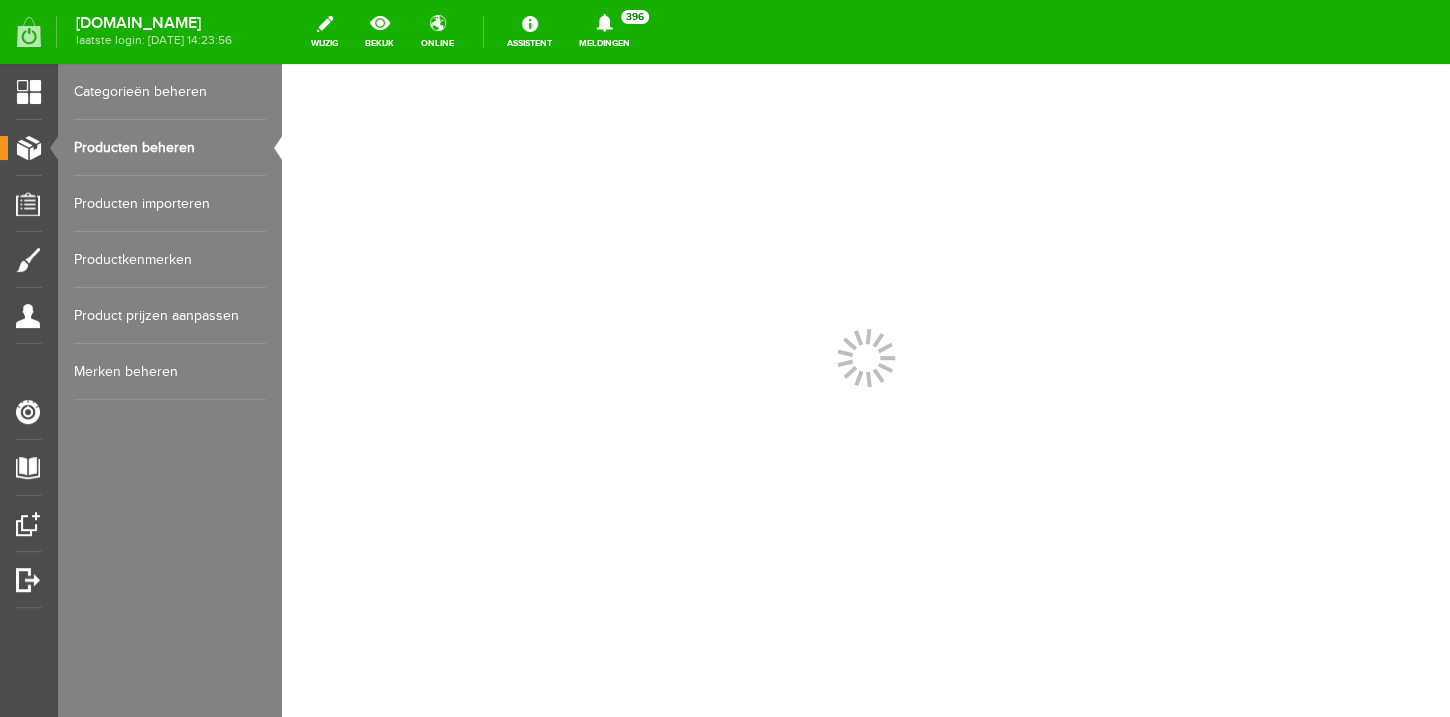 scroll, scrollTop: 0, scrollLeft: 0, axis: both 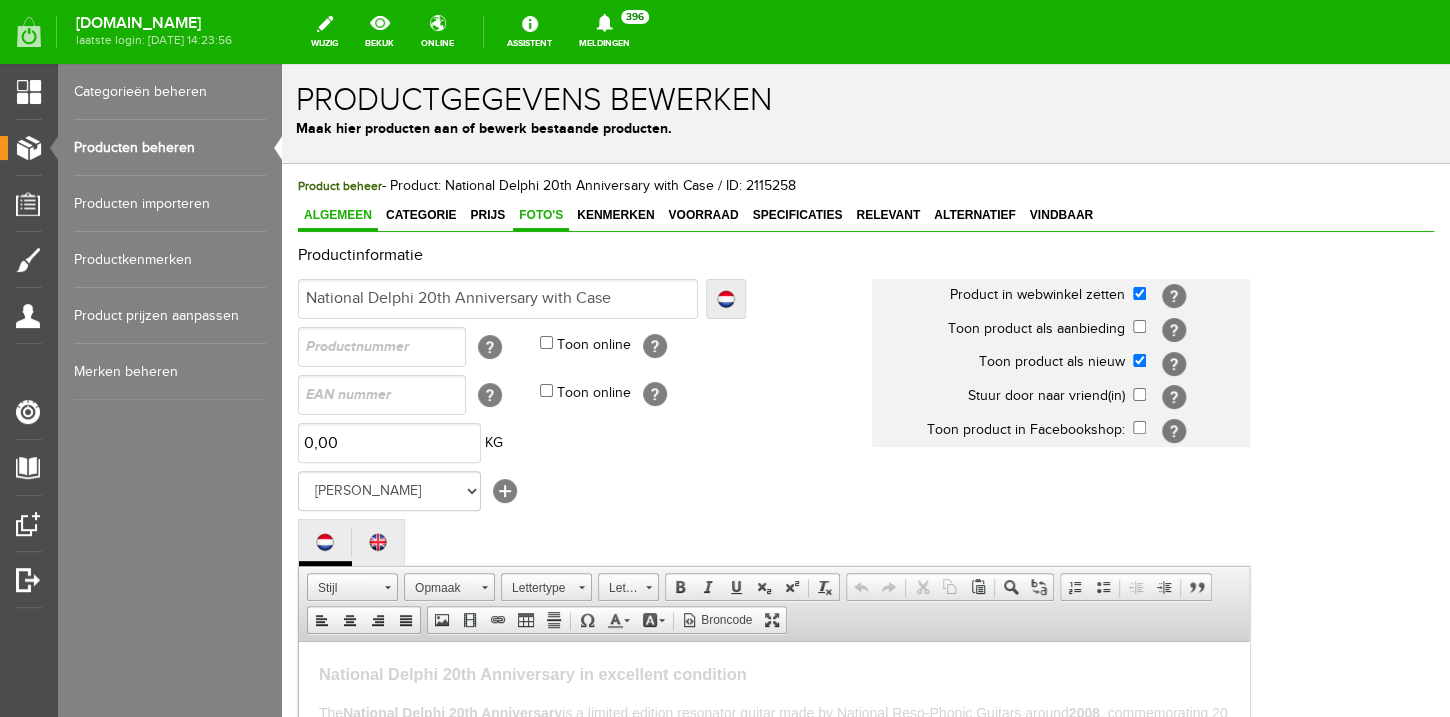 click on "Foto's" at bounding box center [541, 216] 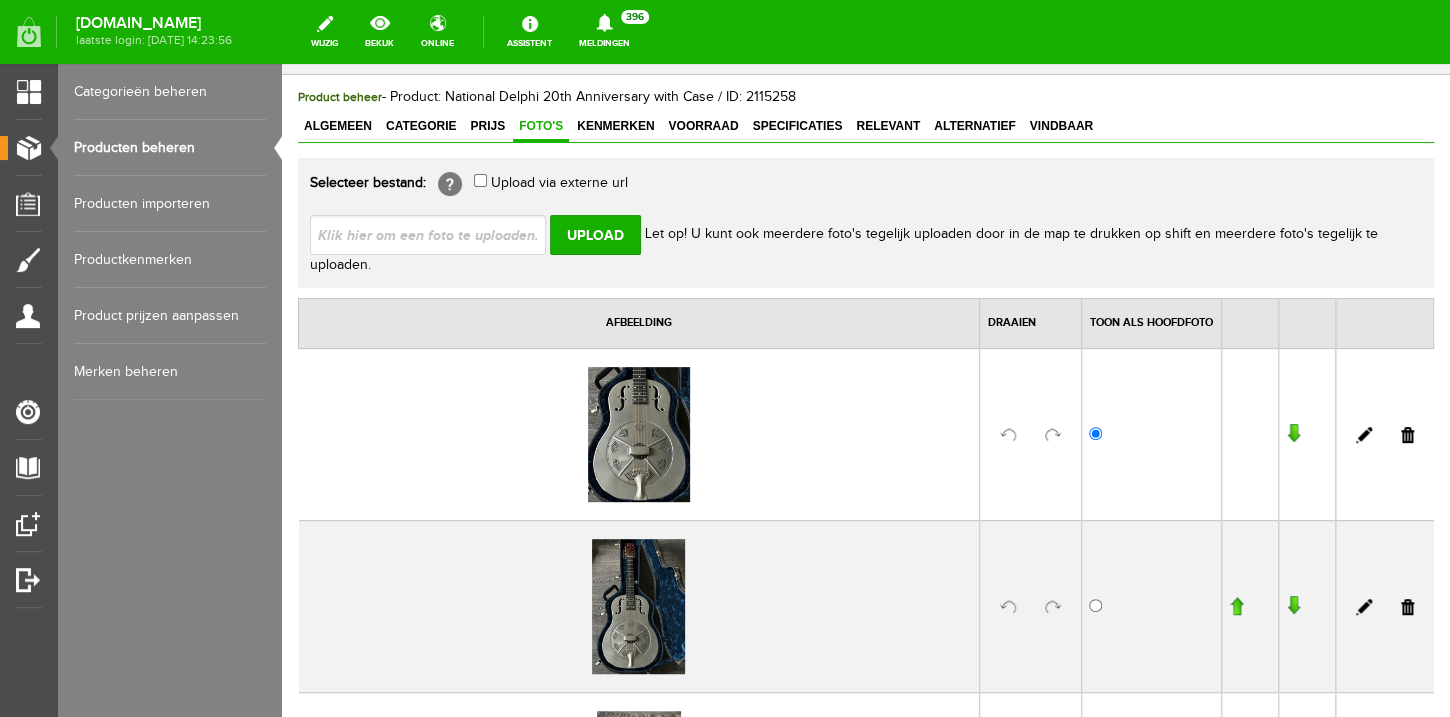 scroll, scrollTop: 147, scrollLeft: 0, axis: vertical 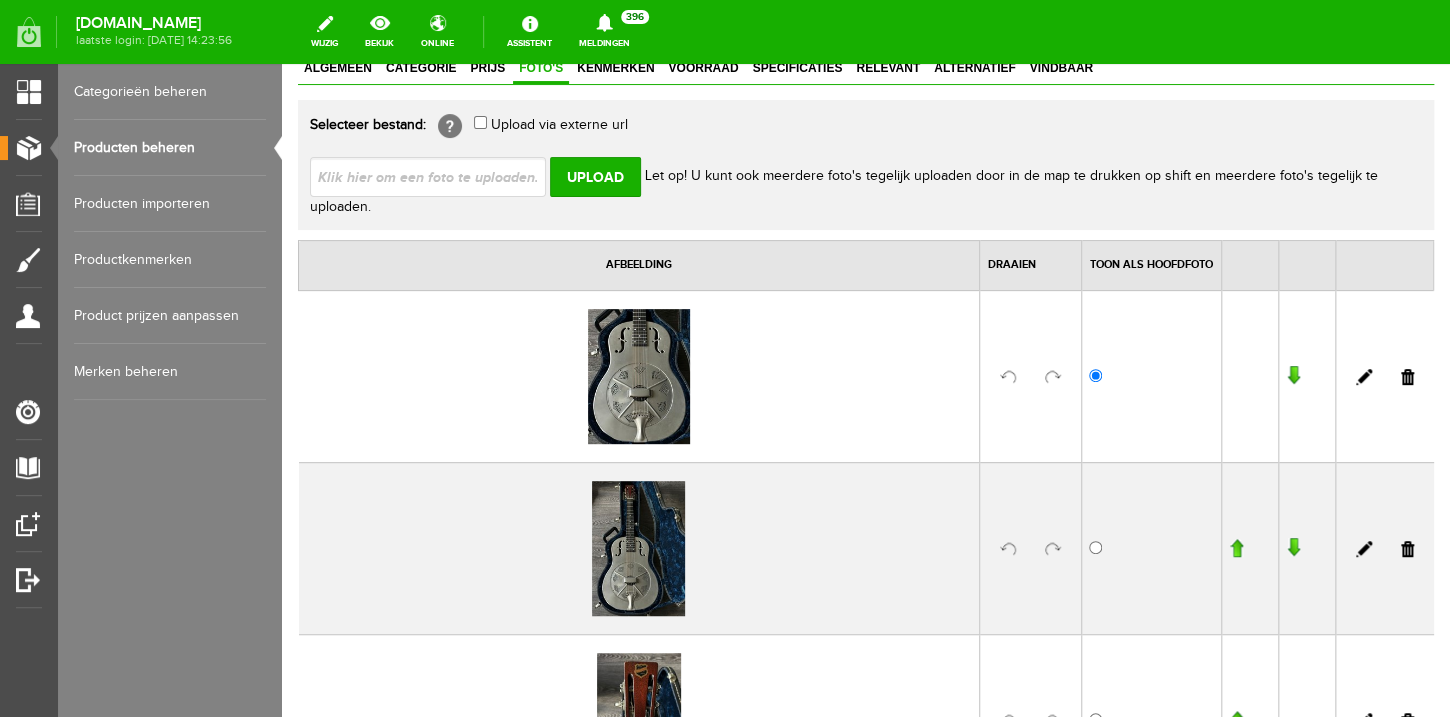 click at bounding box center (436, 176) 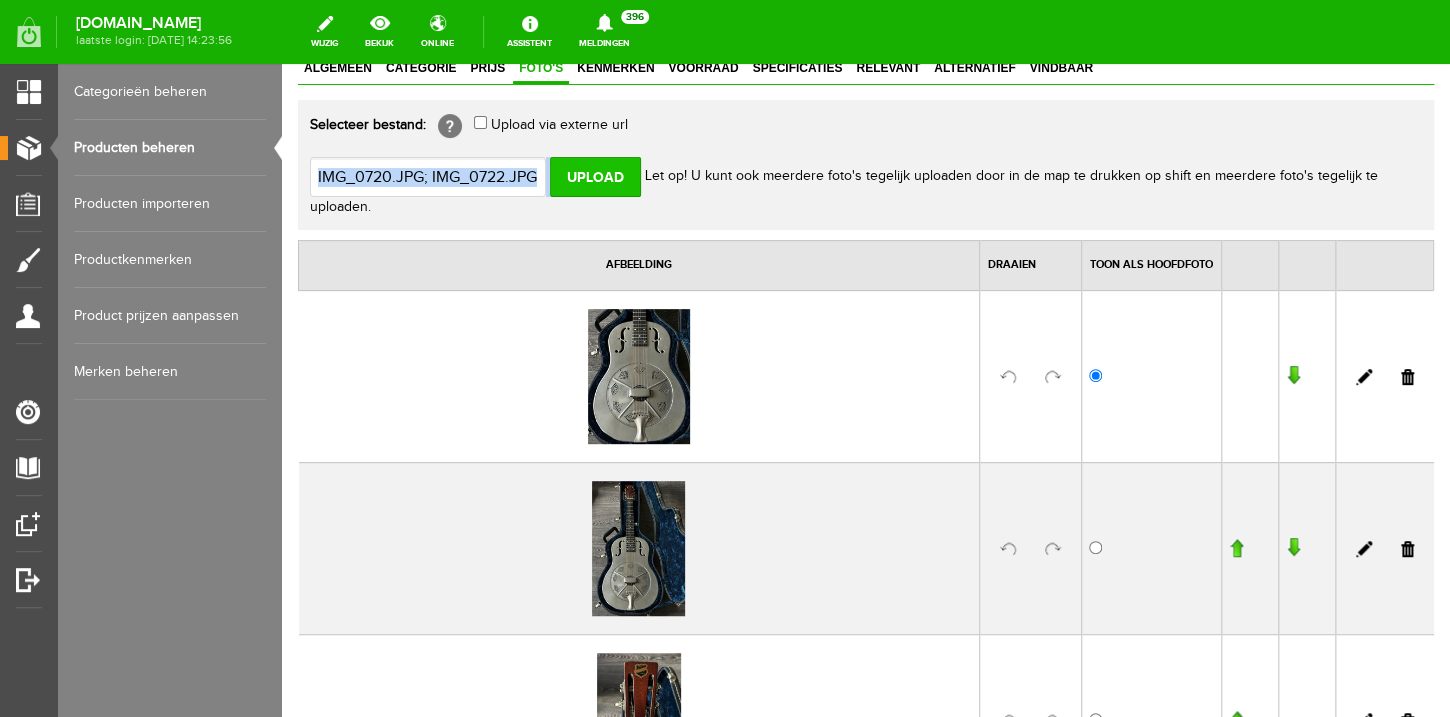 click on "IMG_0720.JPG; IMG_0722.JPG; IMG_0724.JPG; IMG_0727.JPG; IMG_0728.JPG
Upload
Let op! U kunt ook meerdere foto's tegelijk uploaden door in de map te drukken op shift en meerdere foto's tegelijk te uploaden." at bounding box center (866, 179) 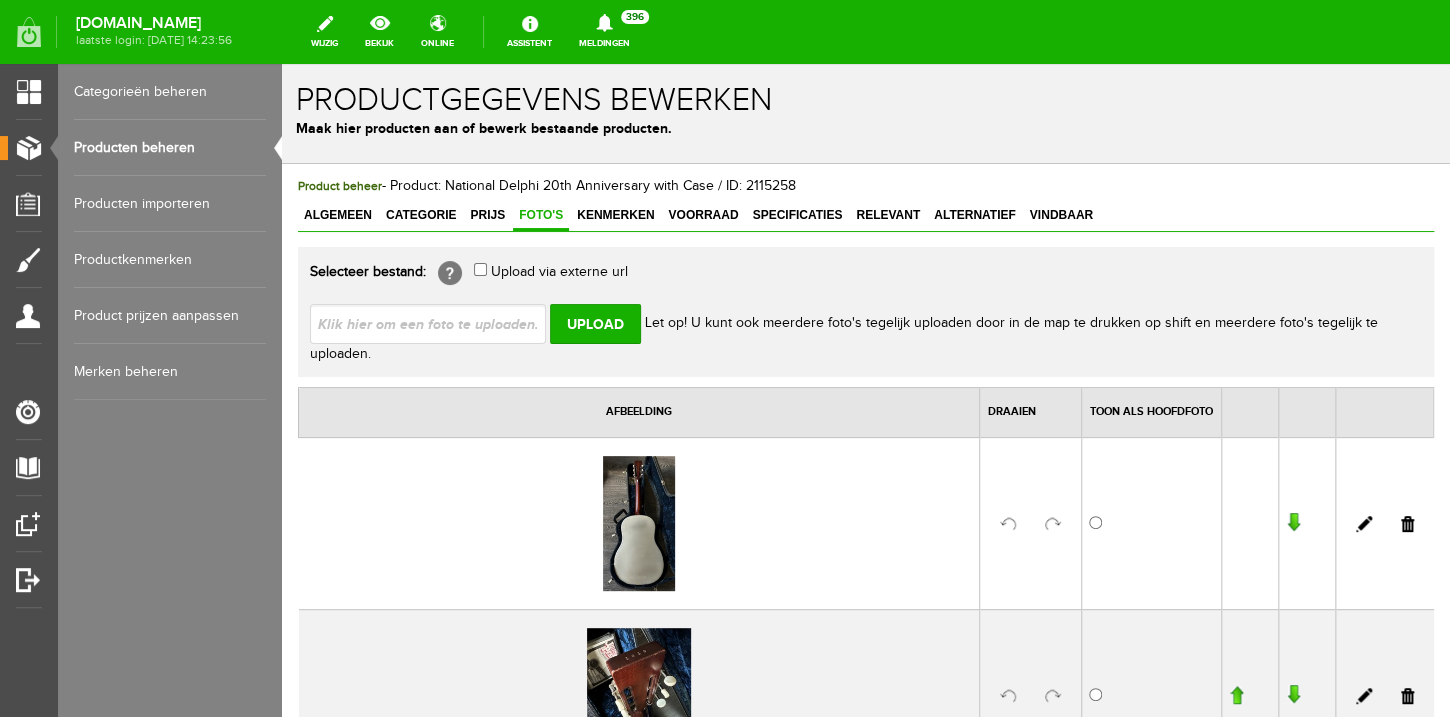 scroll, scrollTop: 0, scrollLeft: 0, axis: both 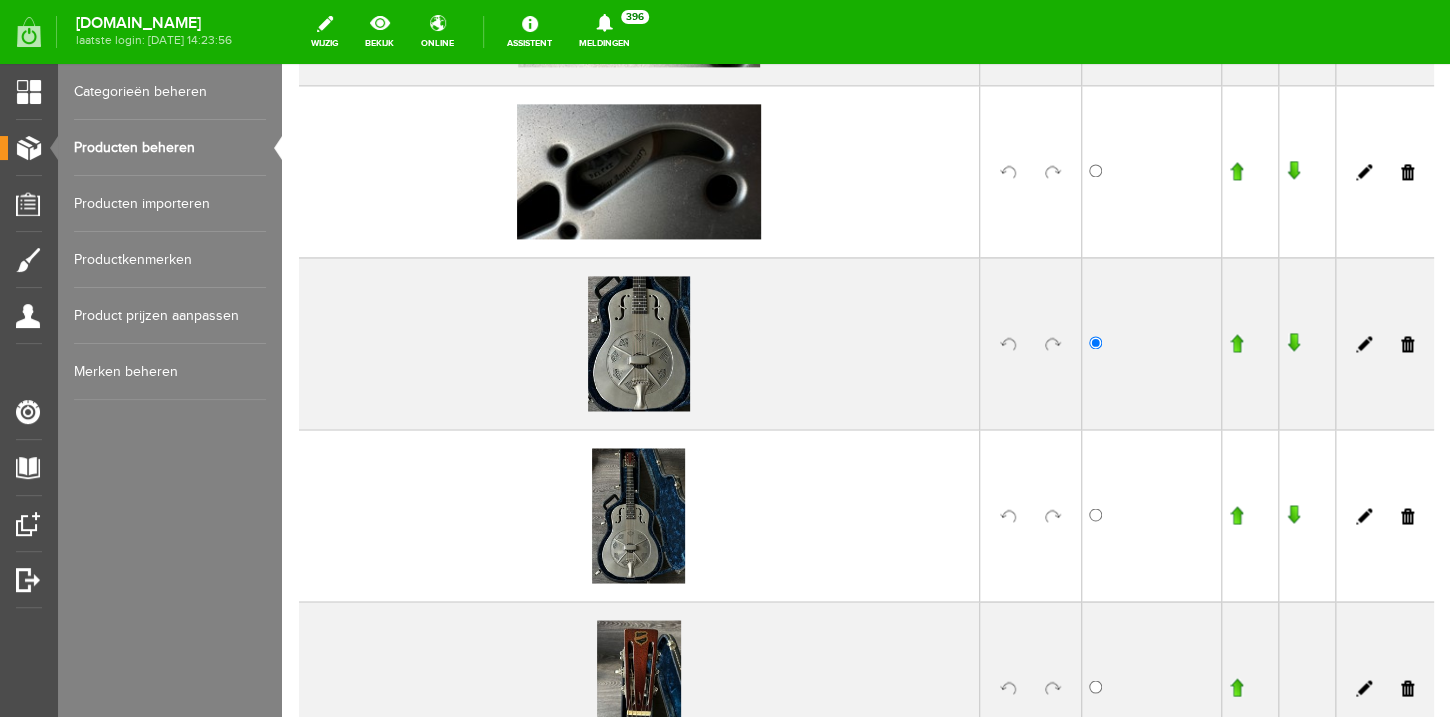 click at bounding box center (1236, 343) 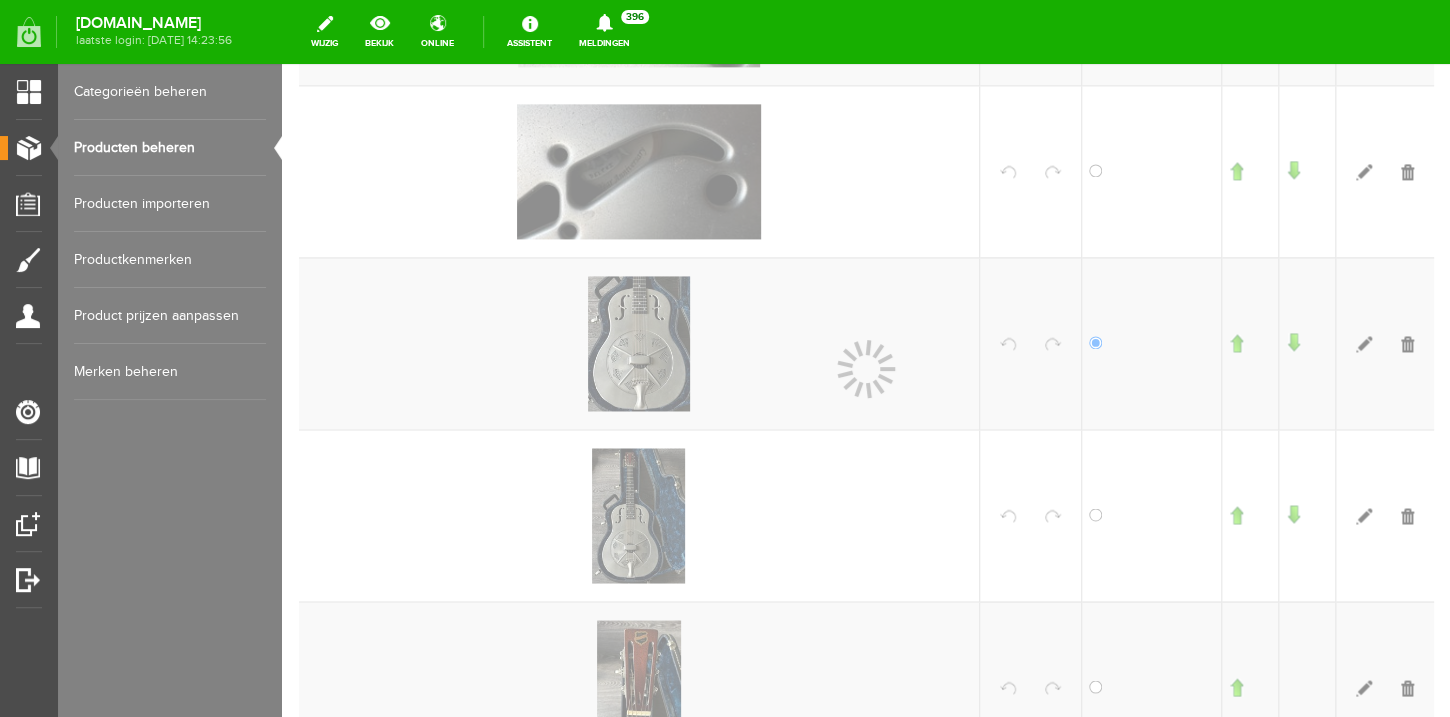 scroll, scrollTop: 1061, scrollLeft: 0, axis: vertical 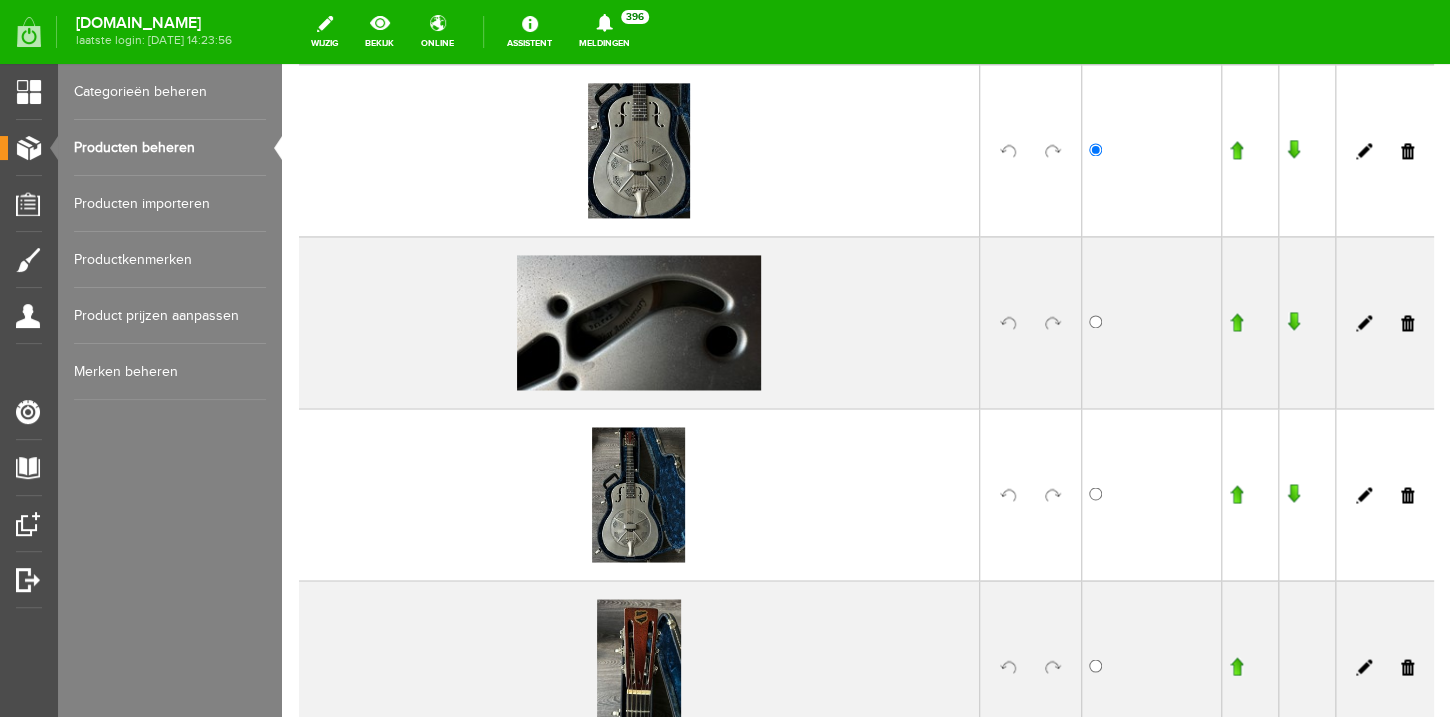 click at bounding box center [1236, 150] 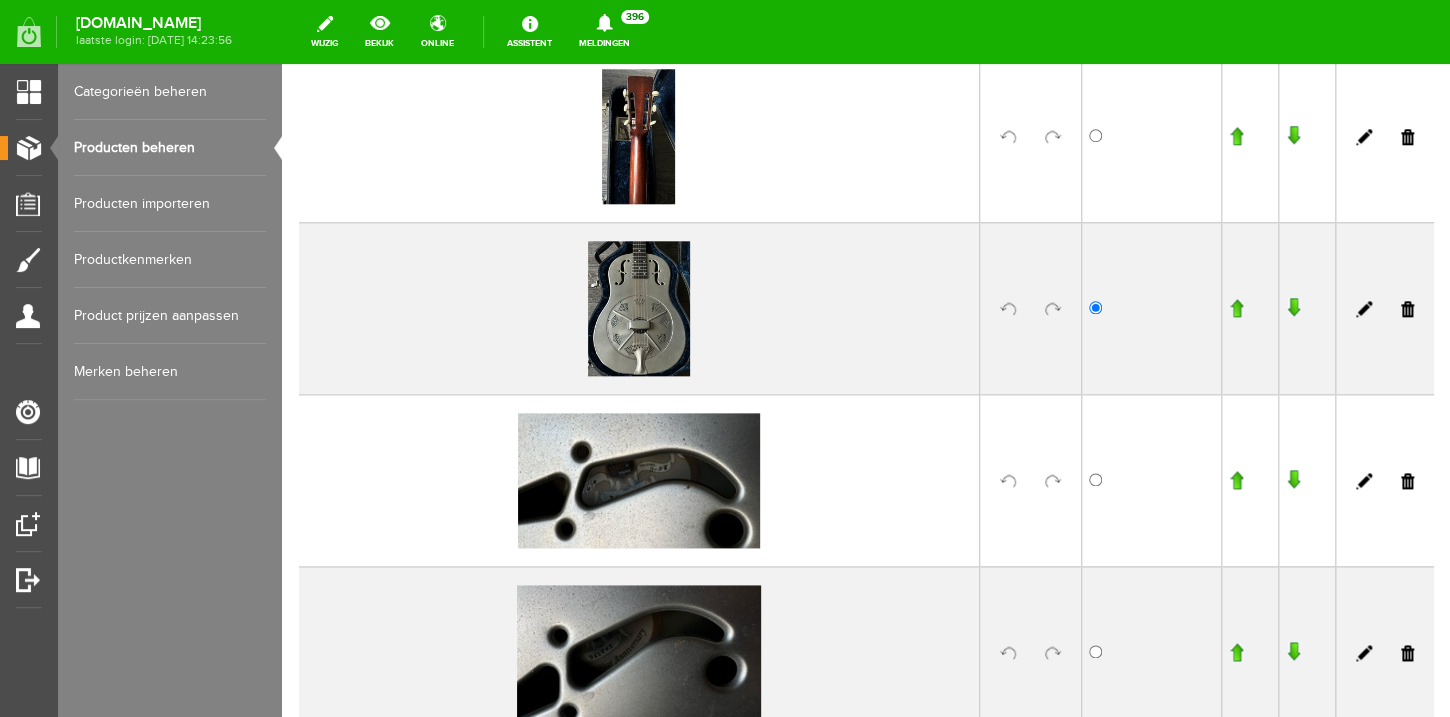 scroll, scrollTop: 715, scrollLeft: 0, axis: vertical 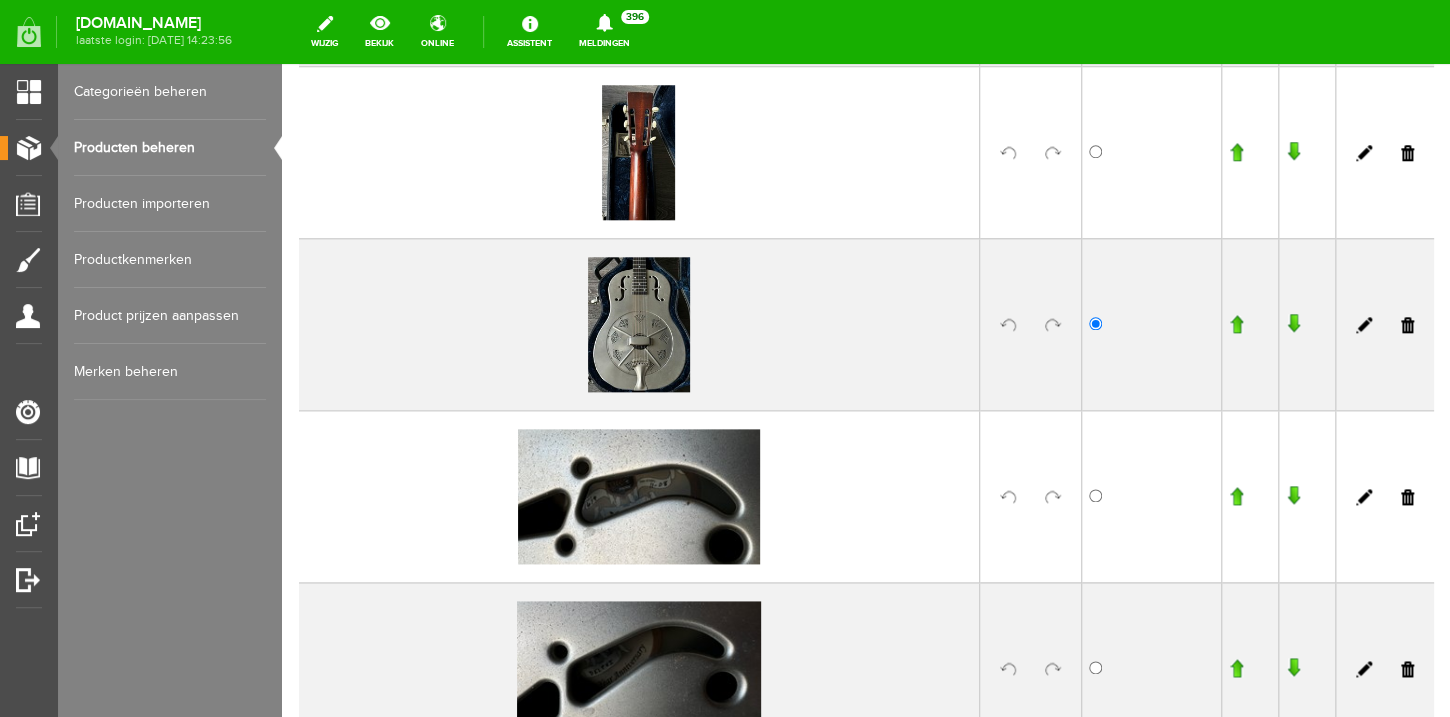 click at bounding box center [1236, 324] 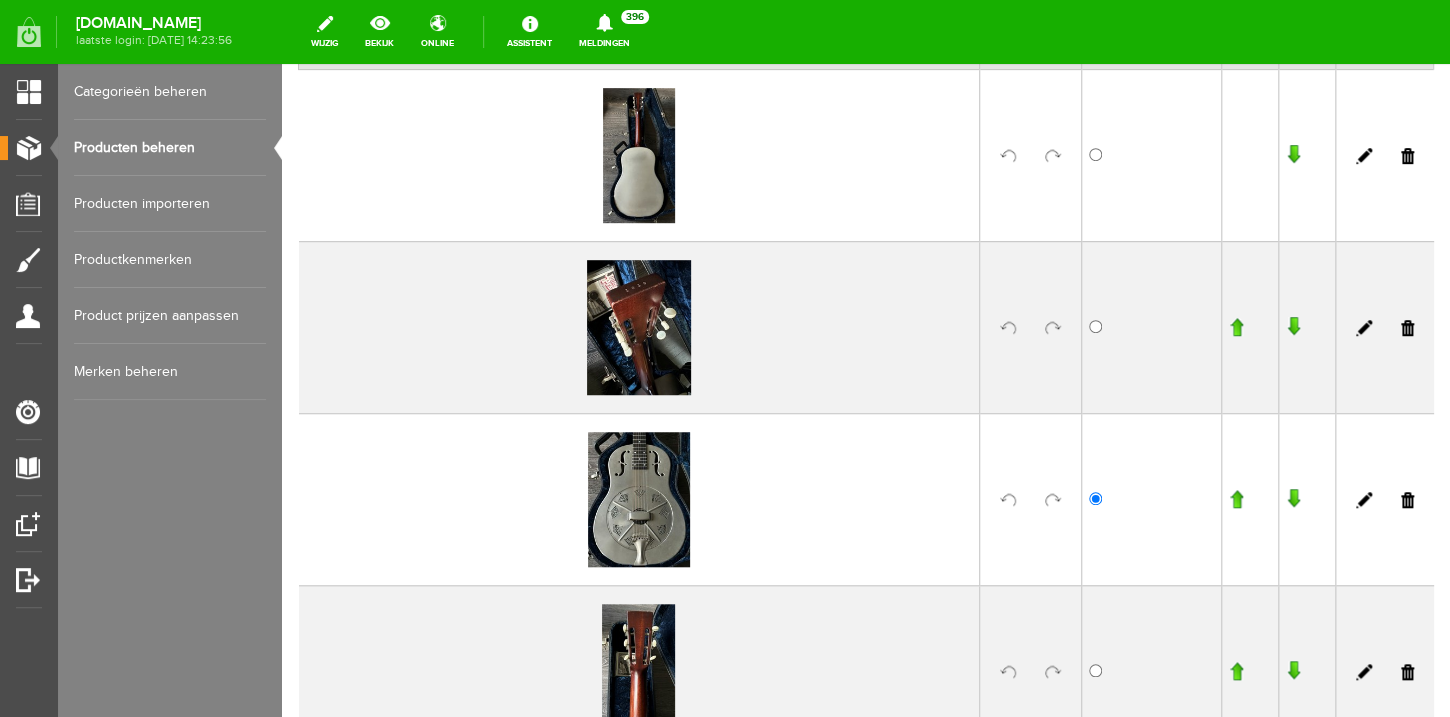 click at bounding box center [1236, 499] 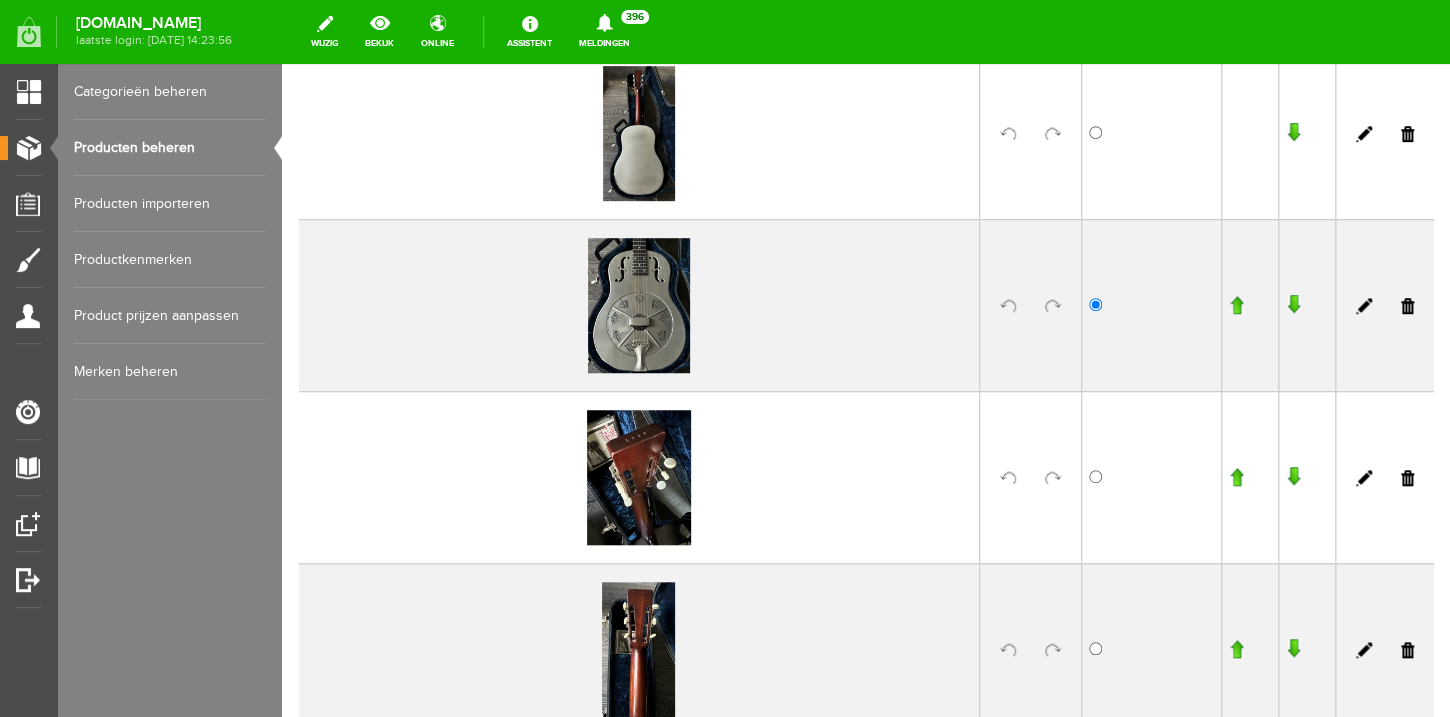 click at bounding box center (1236, 305) 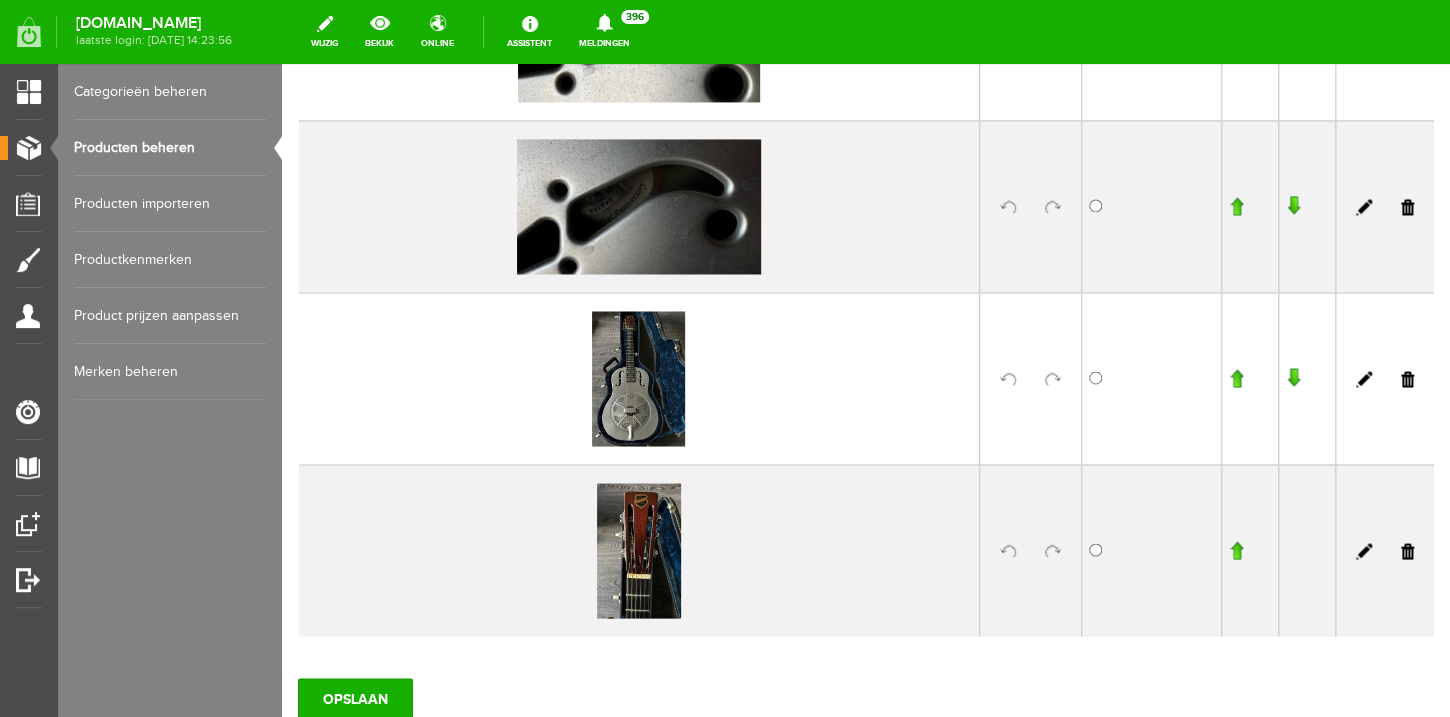 scroll, scrollTop: 1180, scrollLeft: 0, axis: vertical 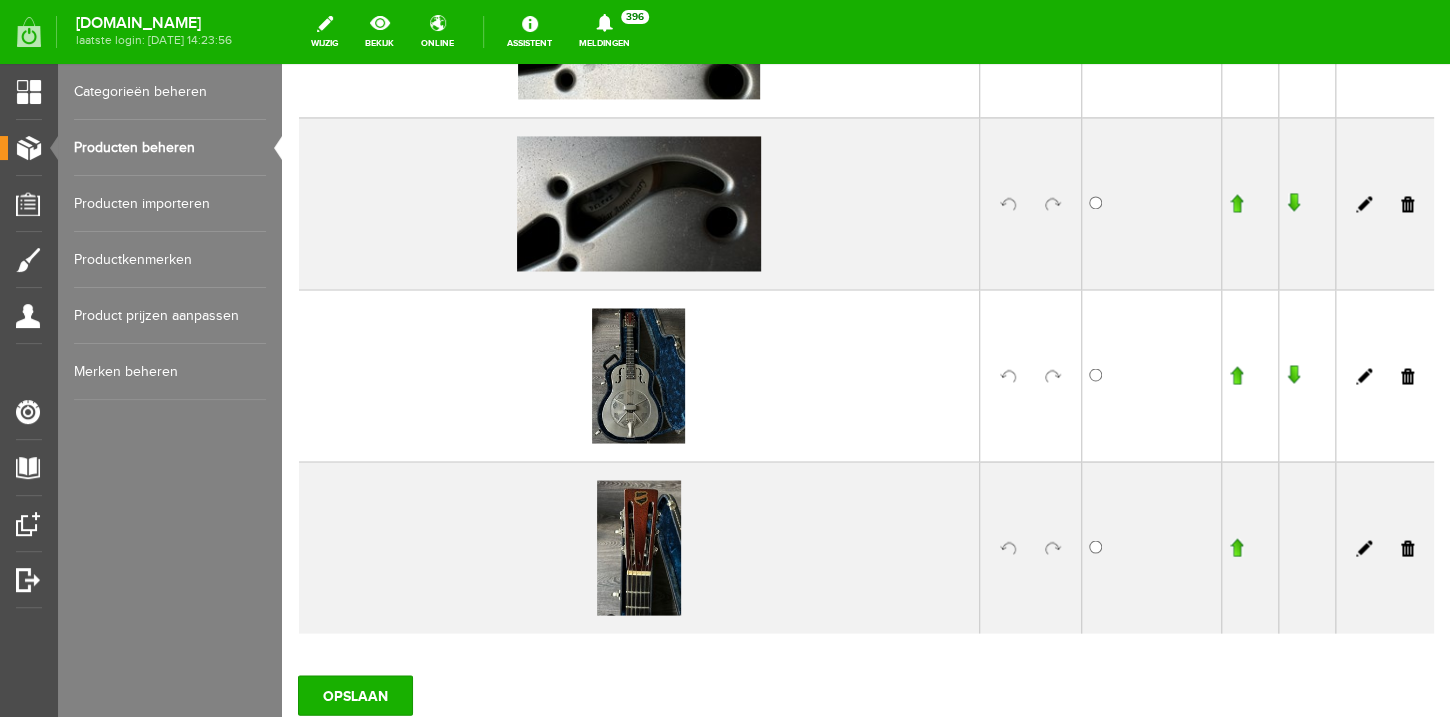 click at bounding box center [1236, 375] 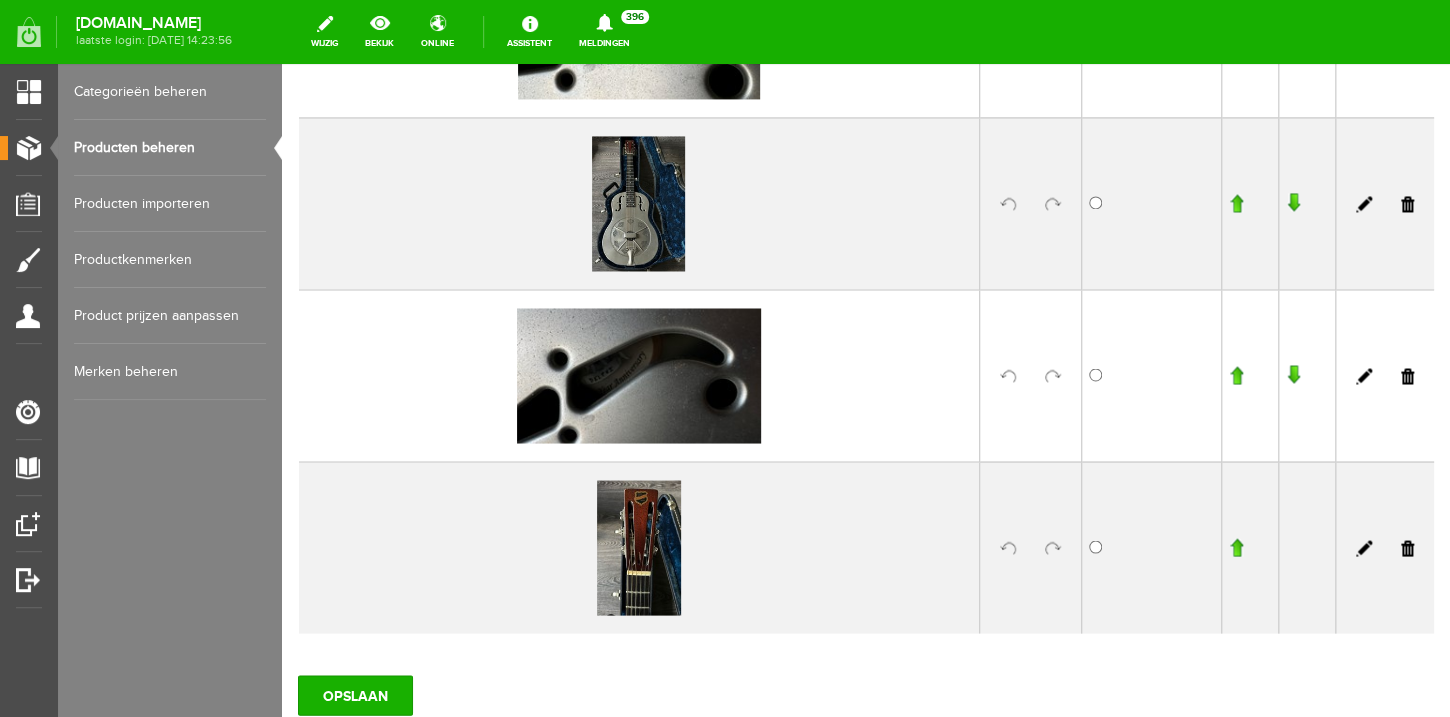 scroll, scrollTop: 1201, scrollLeft: 0, axis: vertical 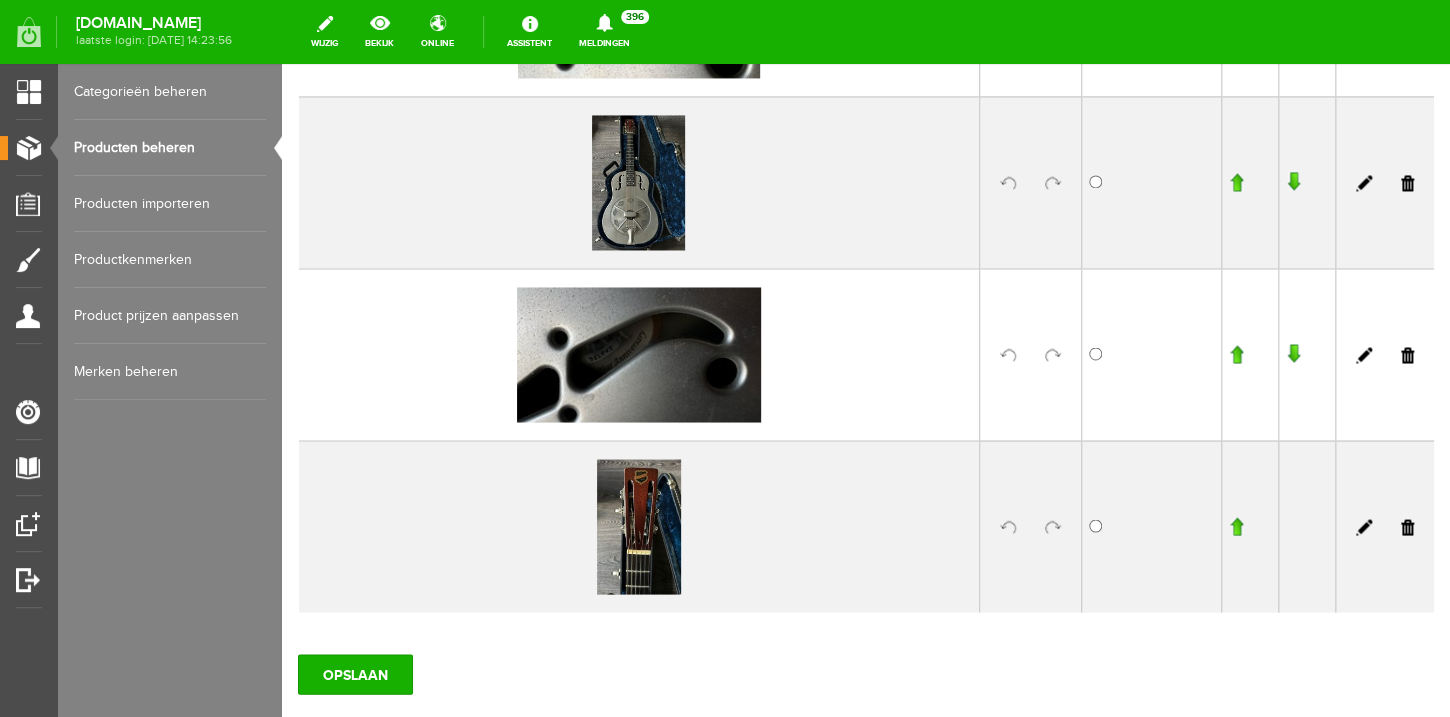 click at bounding box center (1236, 182) 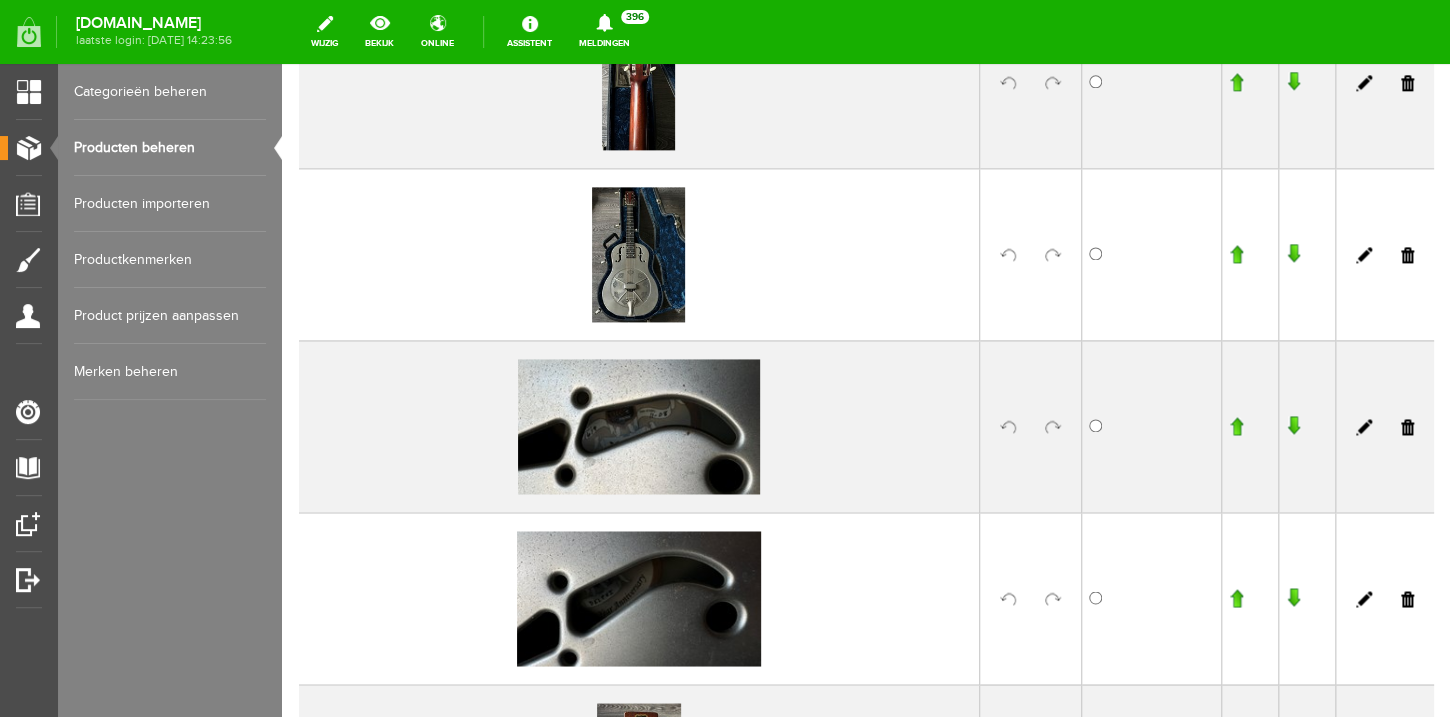 scroll, scrollTop: 909, scrollLeft: 0, axis: vertical 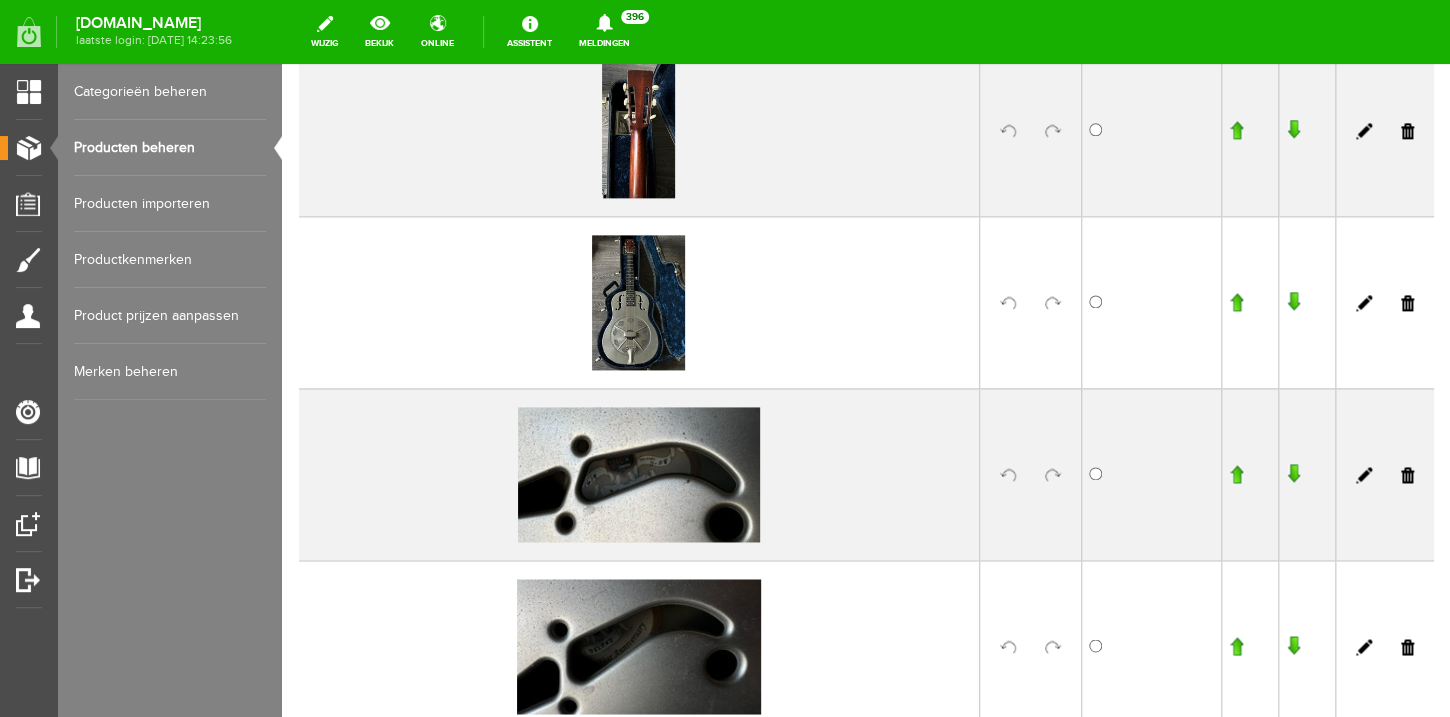 click at bounding box center (1236, 302) 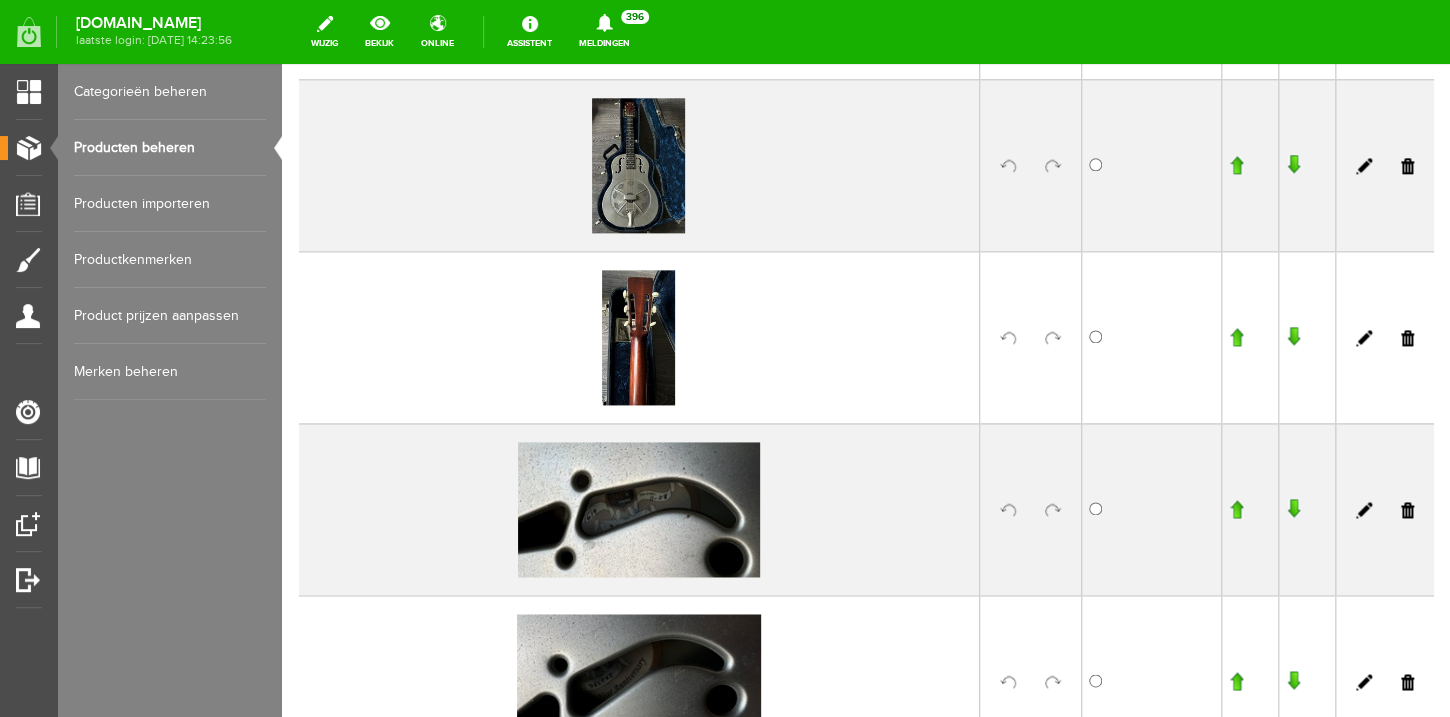 scroll, scrollTop: 594, scrollLeft: 0, axis: vertical 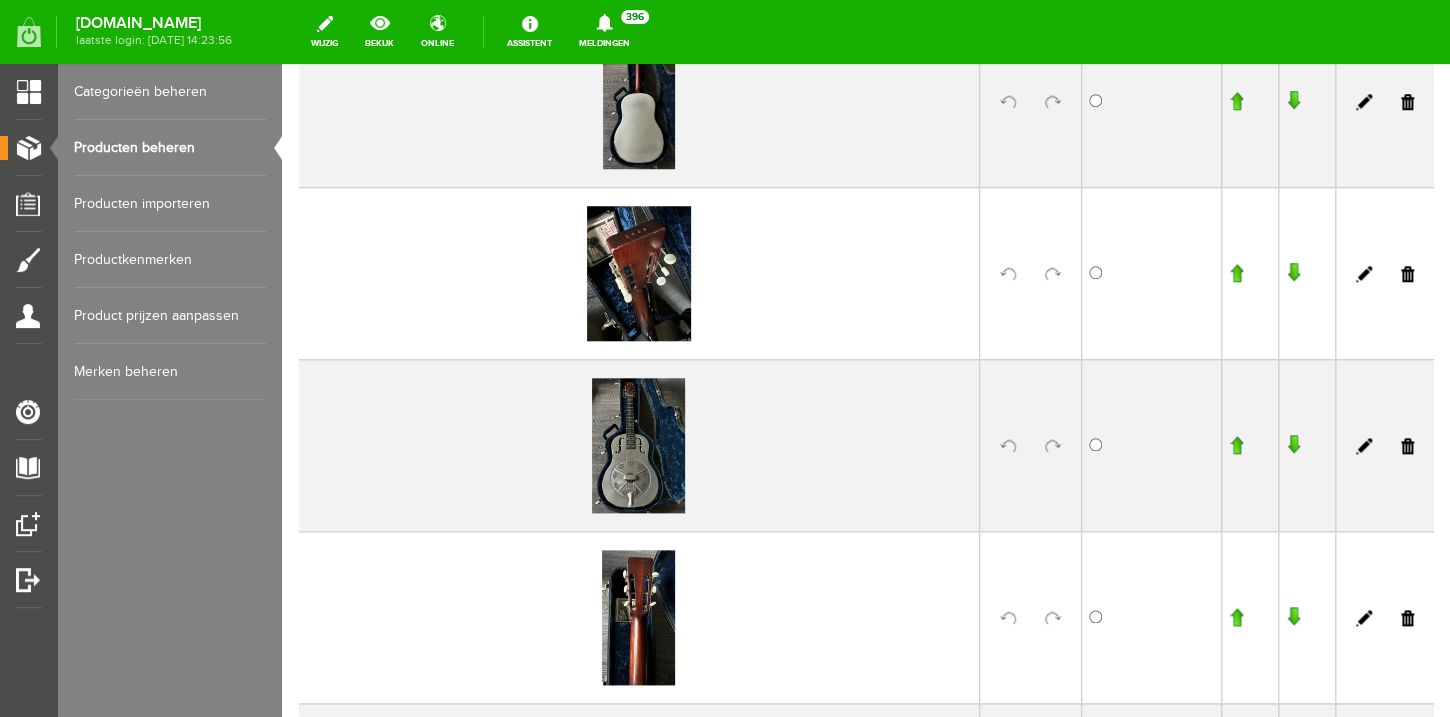 click at bounding box center [1236, 445] 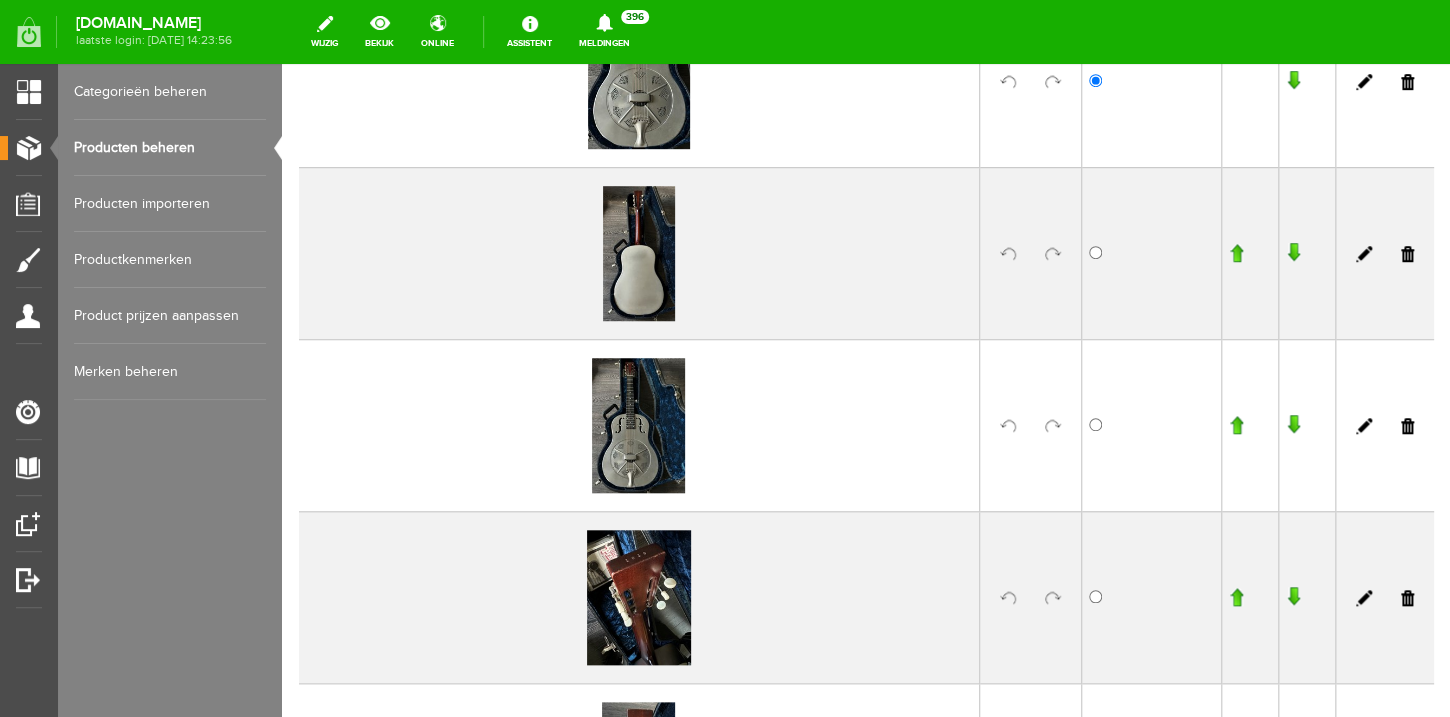 scroll, scrollTop: 459, scrollLeft: 0, axis: vertical 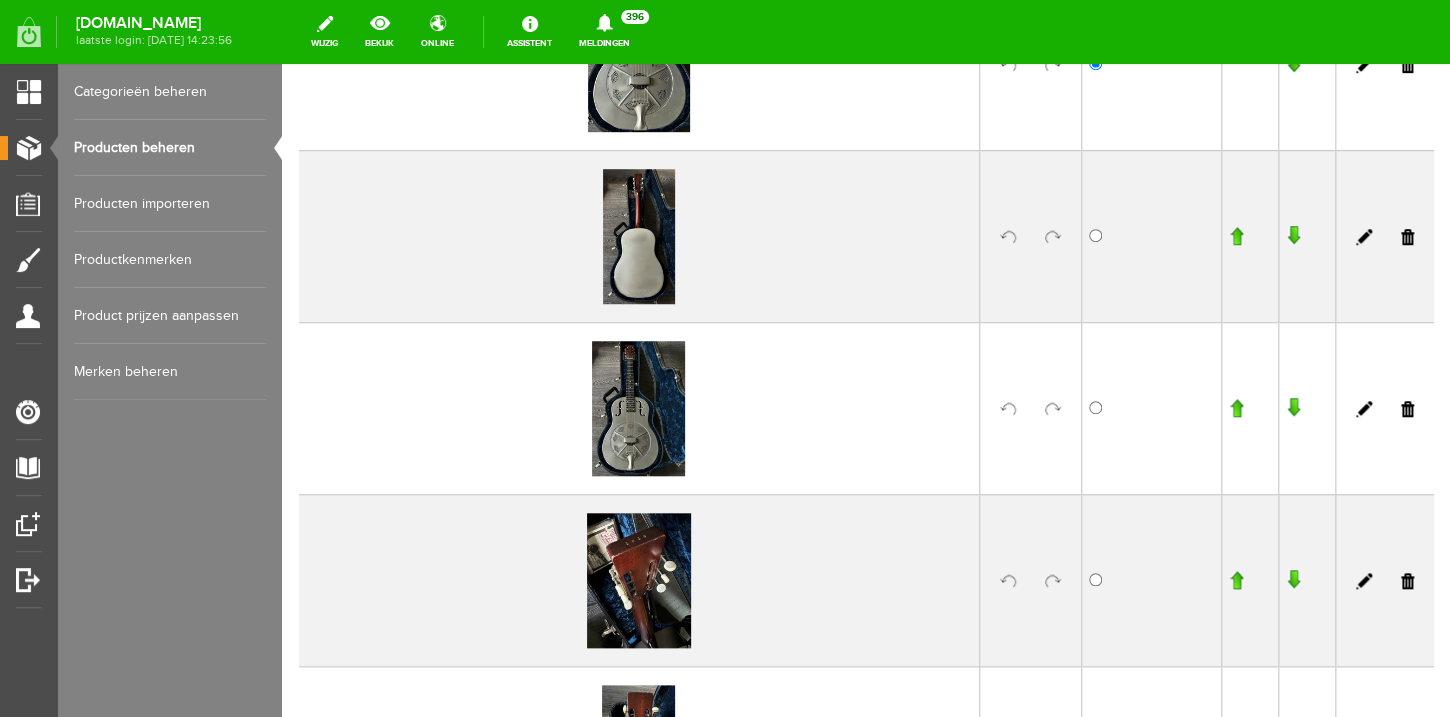 click at bounding box center [1236, 408] 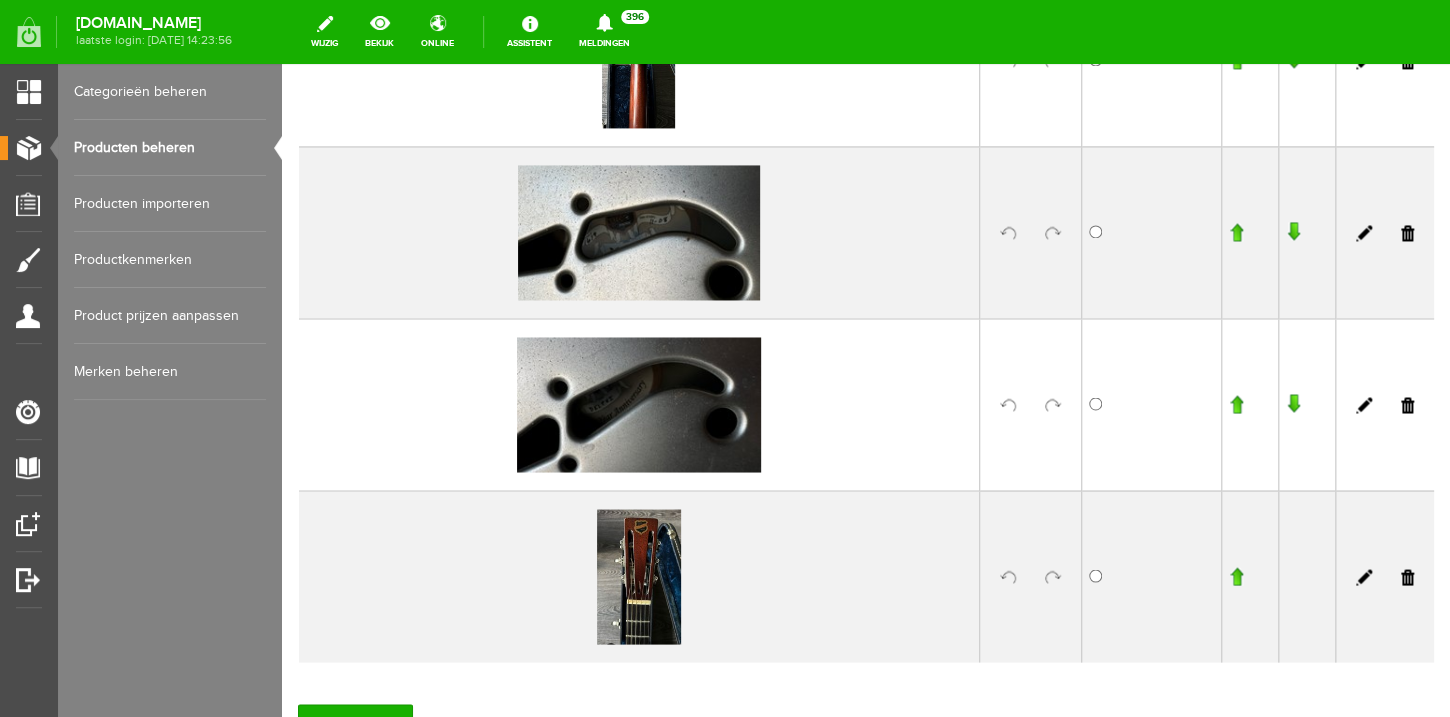 scroll, scrollTop: 1280, scrollLeft: 0, axis: vertical 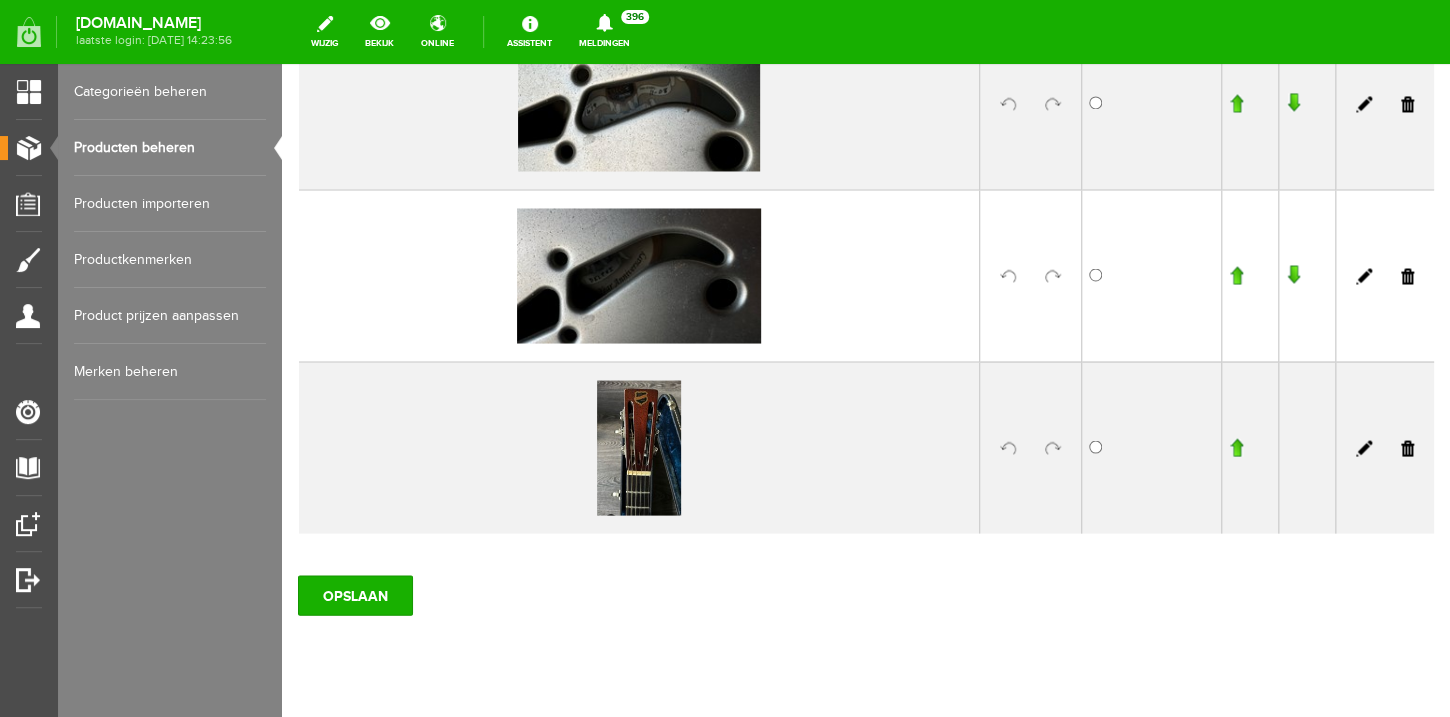 click at bounding box center [1236, 447] 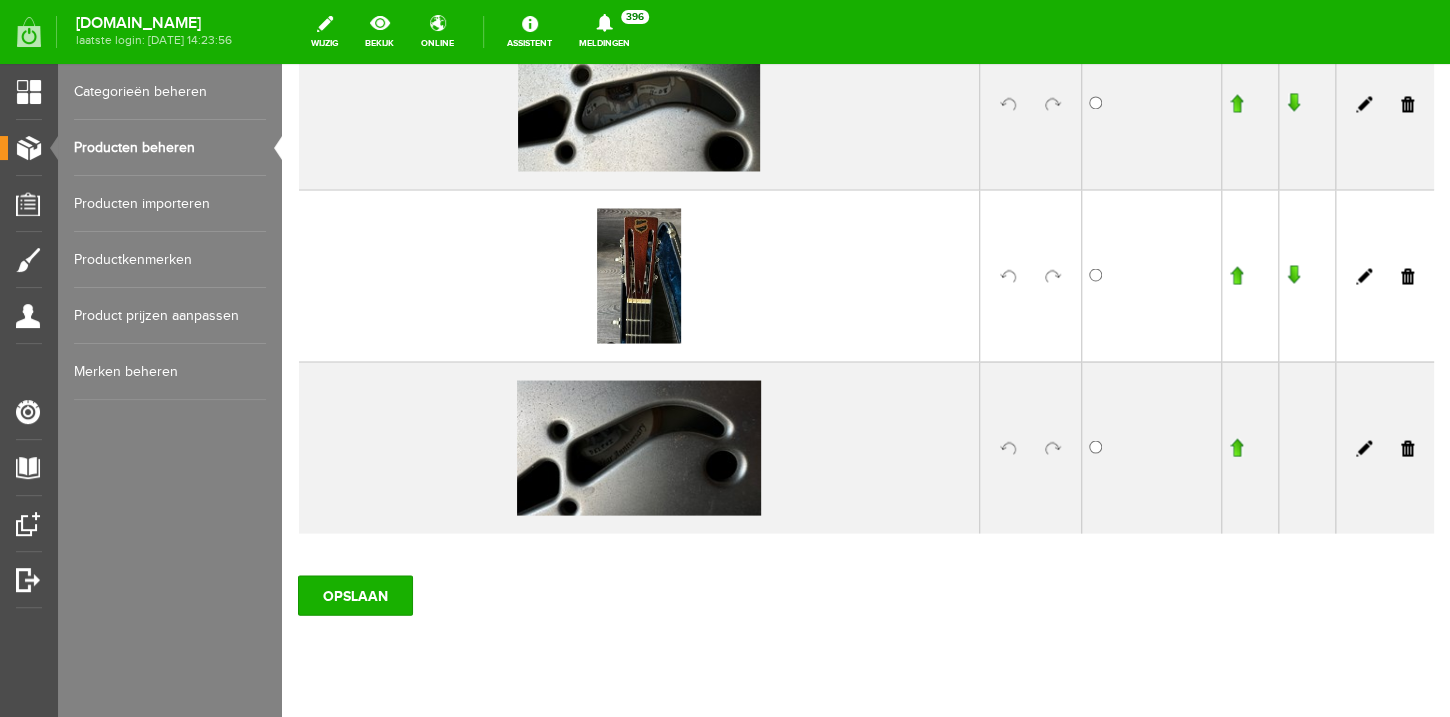 scroll, scrollTop: 1302, scrollLeft: 0, axis: vertical 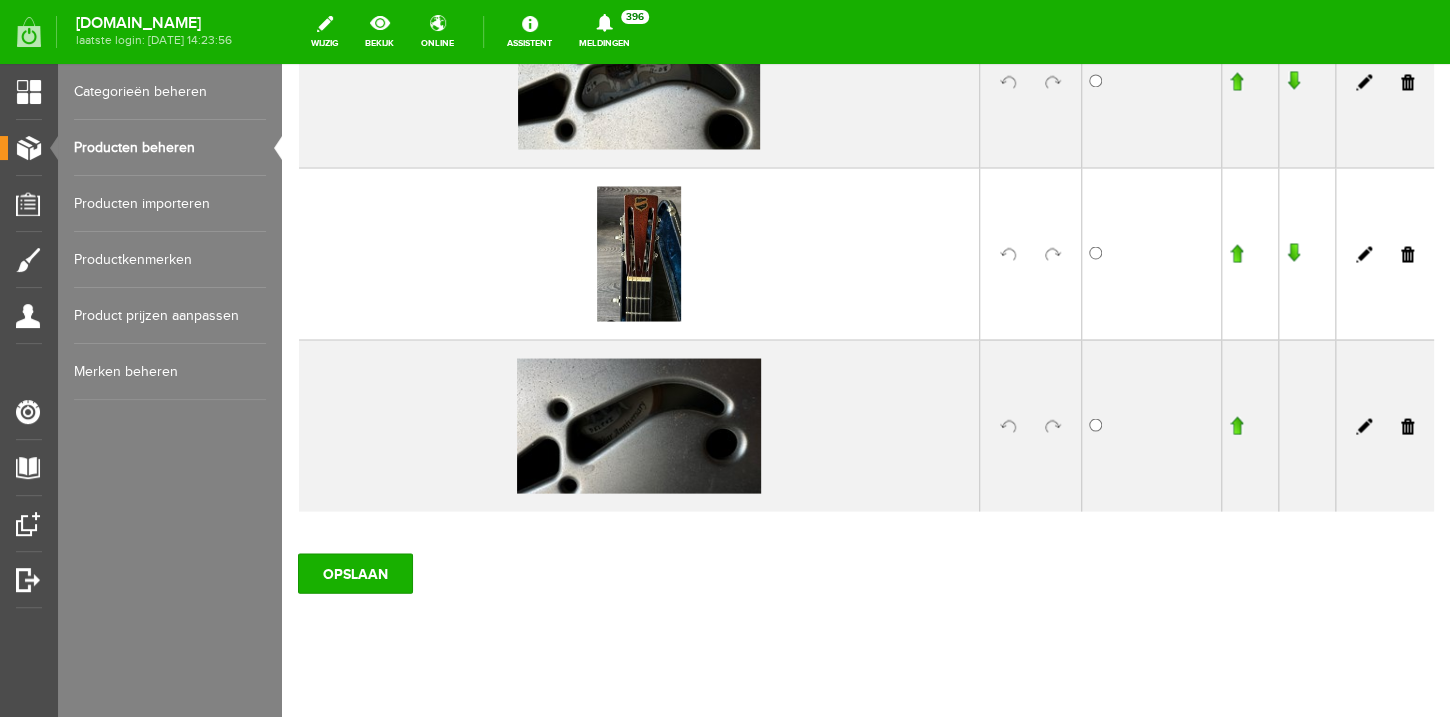 click at bounding box center [1236, 253] 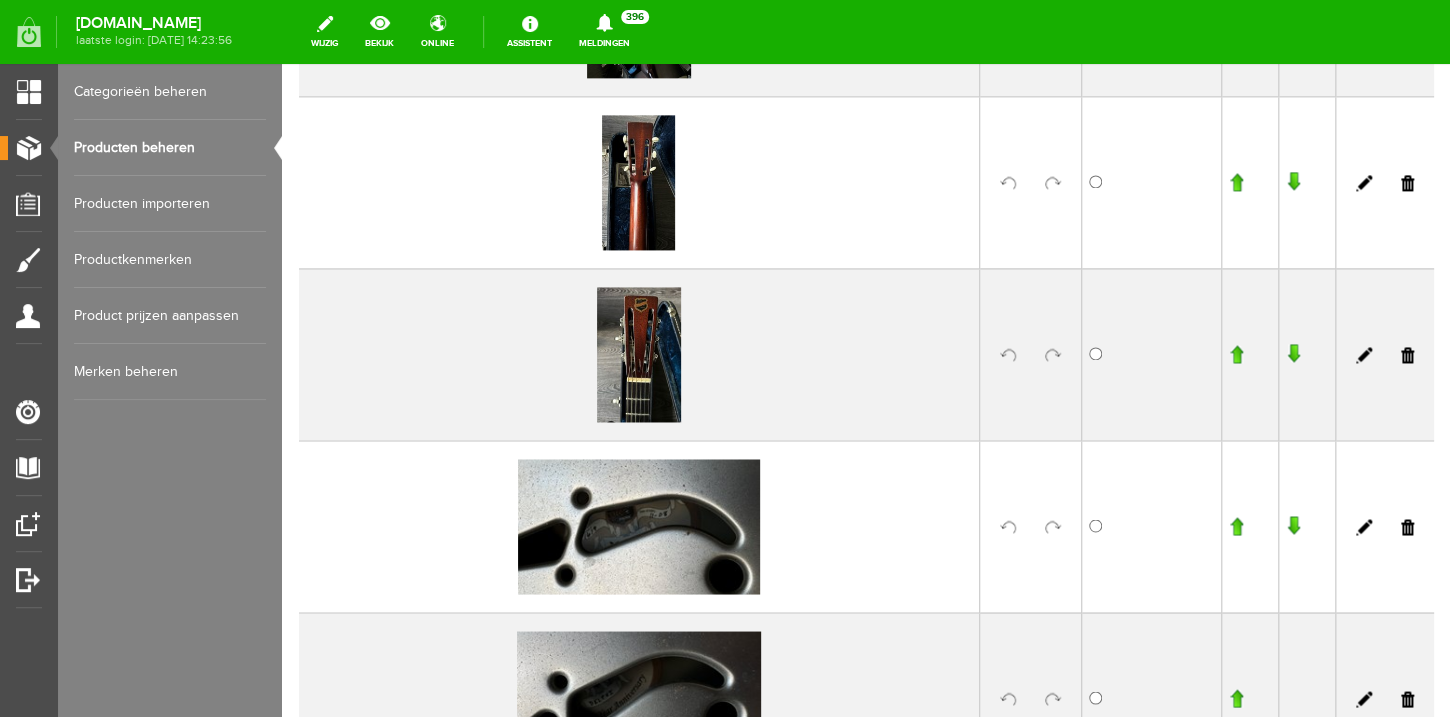 scroll, scrollTop: 955, scrollLeft: 0, axis: vertical 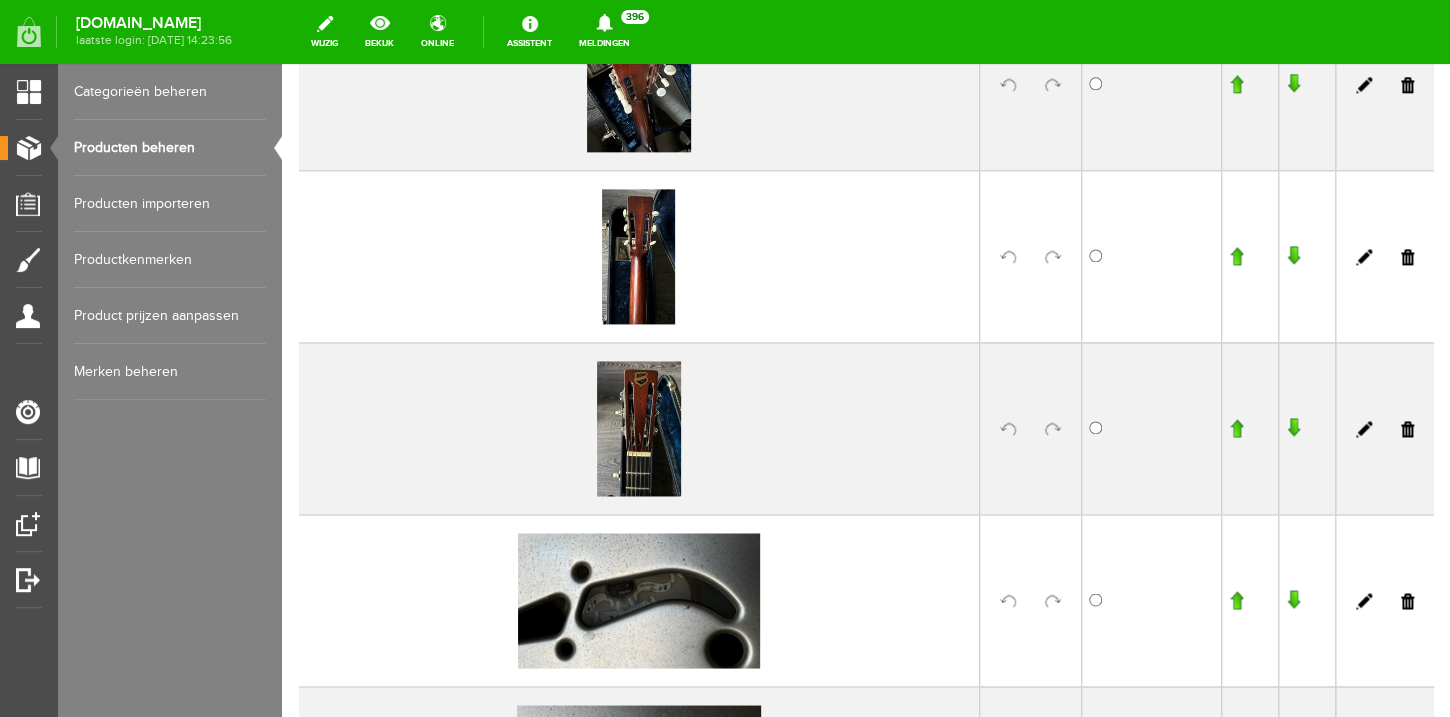 click at bounding box center (1236, 428) 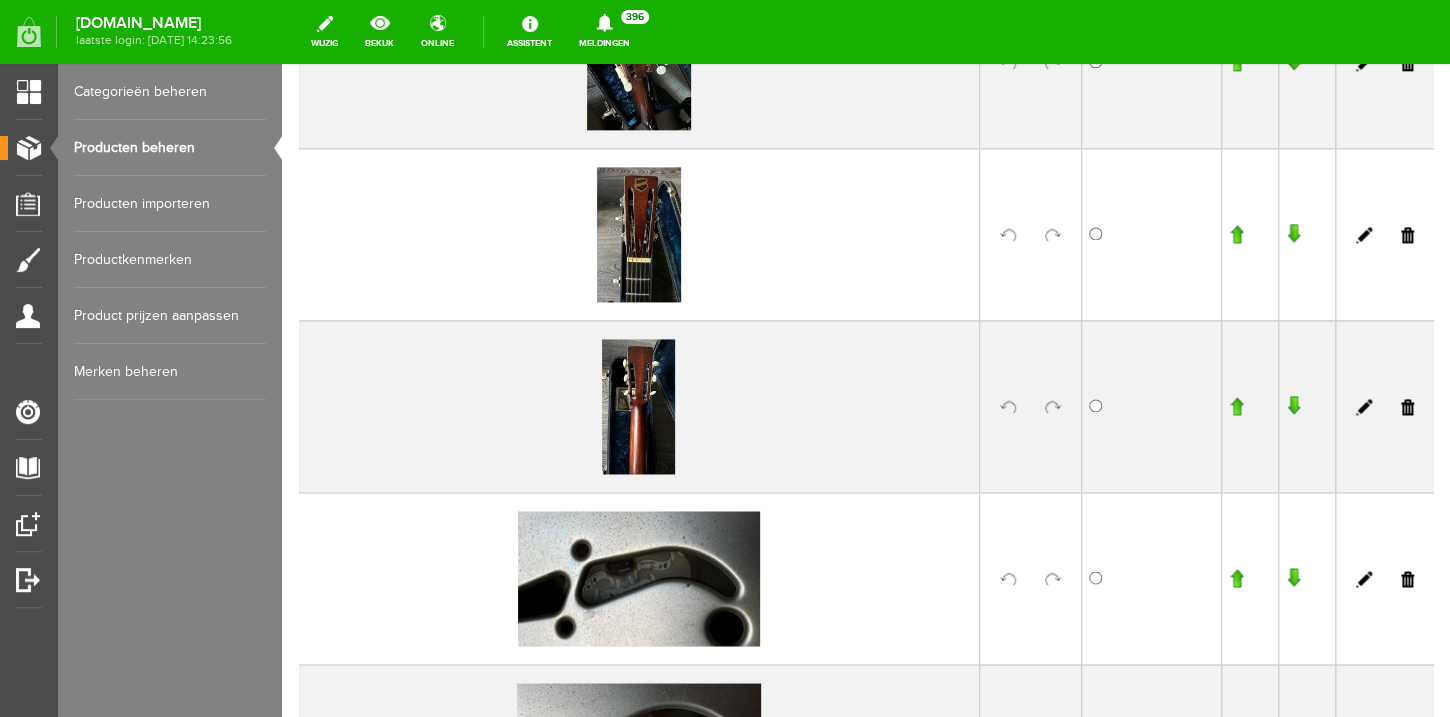 click at bounding box center [1236, 234] 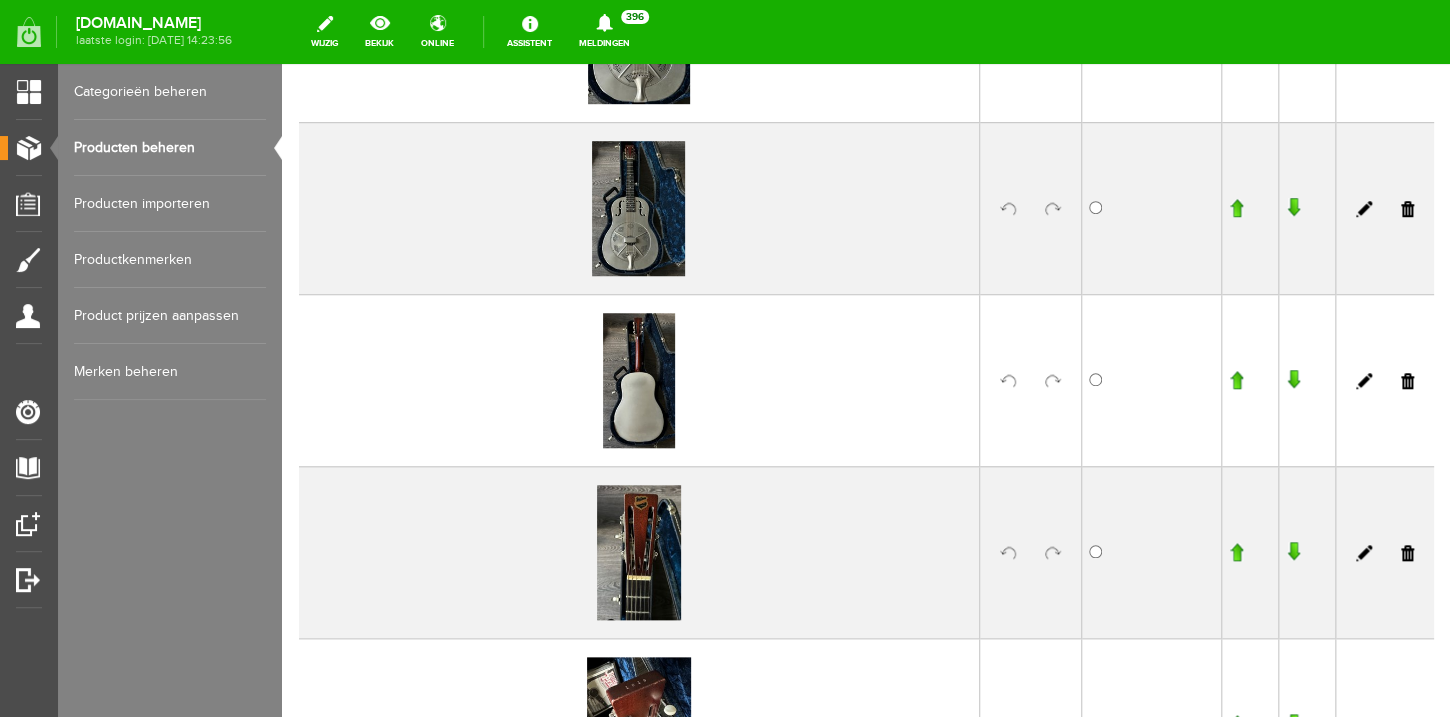 scroll, scrollTop: 487, scrollLeft: 0, axis: vertical 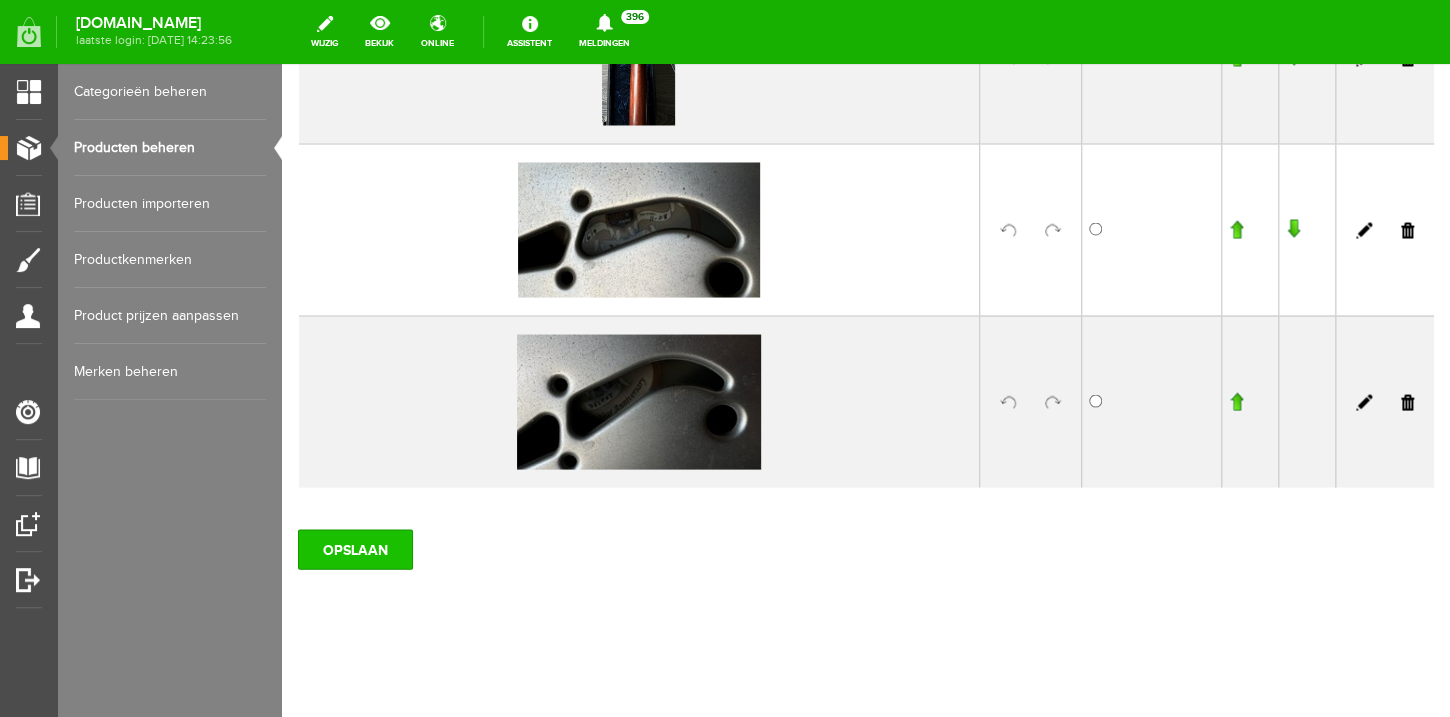 click on "OPSLAAN" at bounding box center (355, 549) 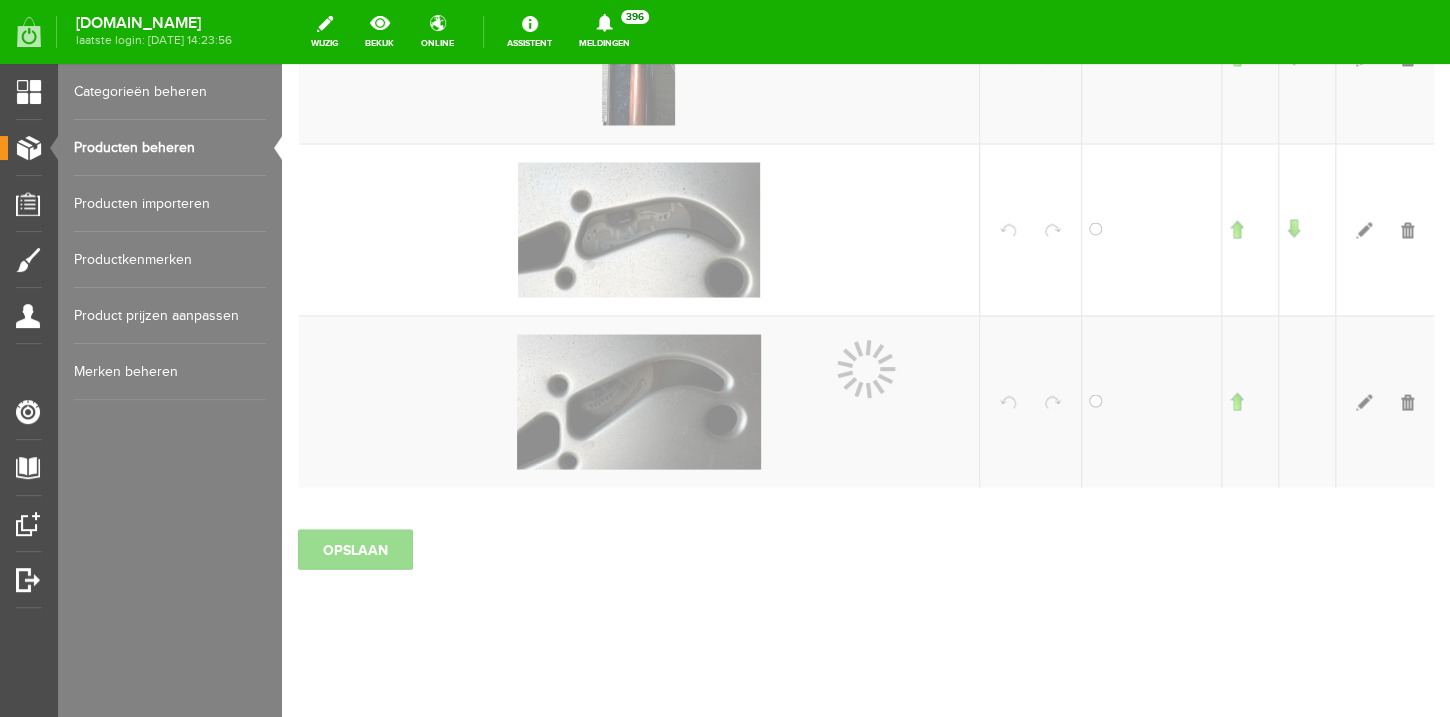 scroll, scrollTop: 1342, scrollLeft: 0, axis: vertical 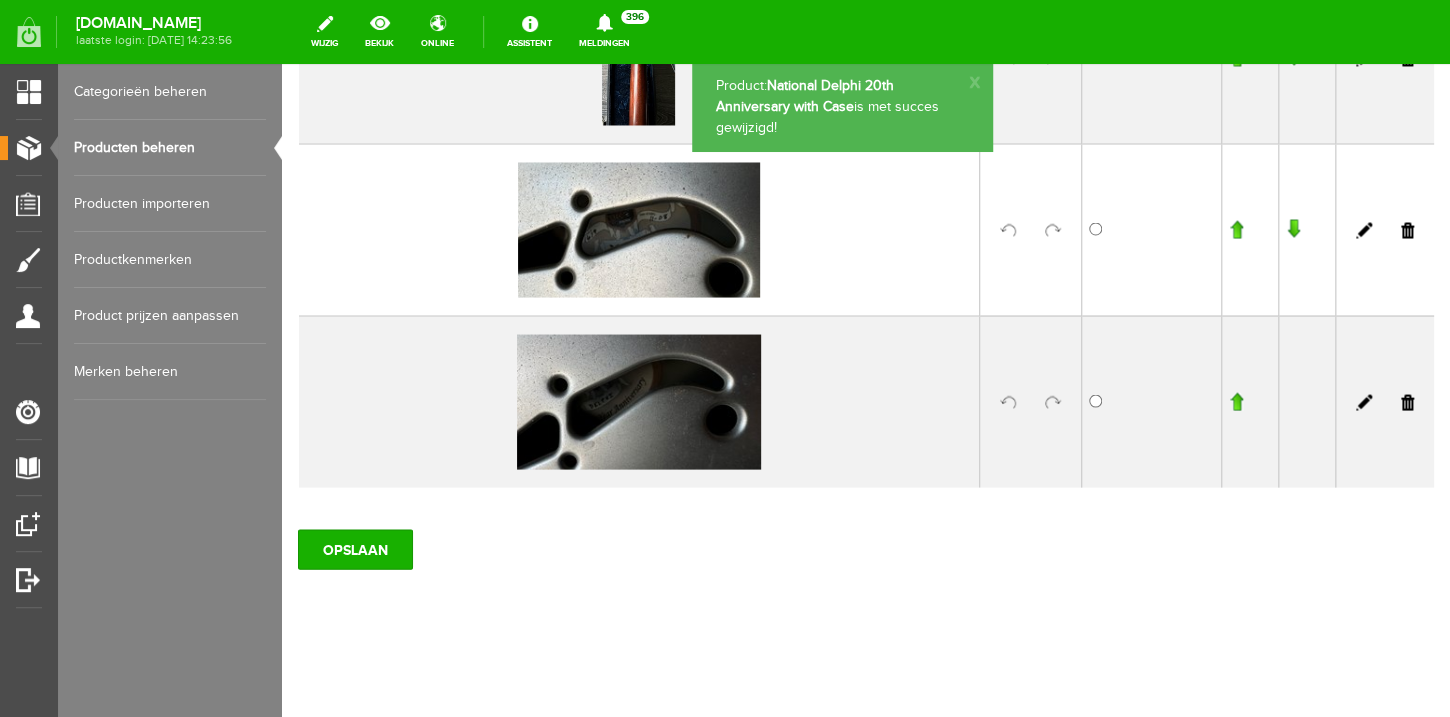 click on "Producten beheren" at bounding box center (170, 148) 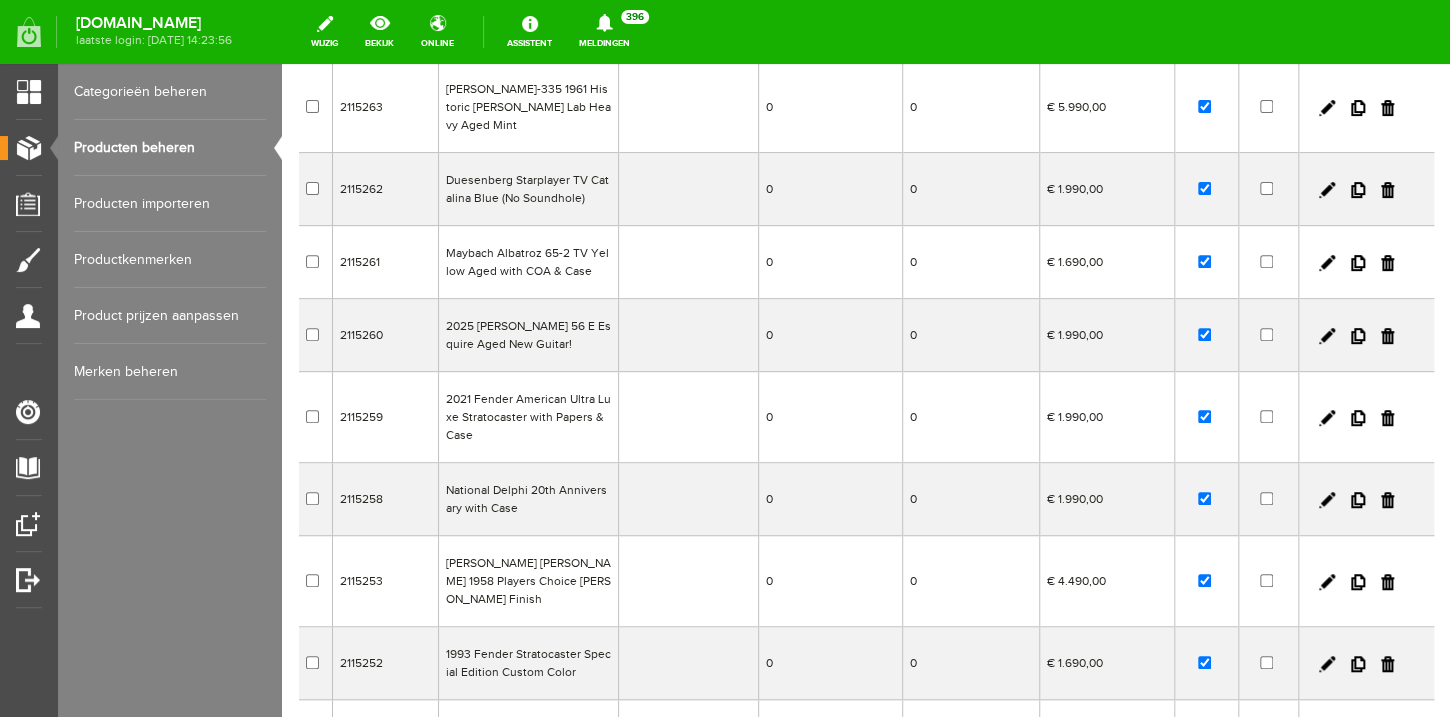 scroll, scrollTop: 224, scrollLeft: 0, axis: vertical 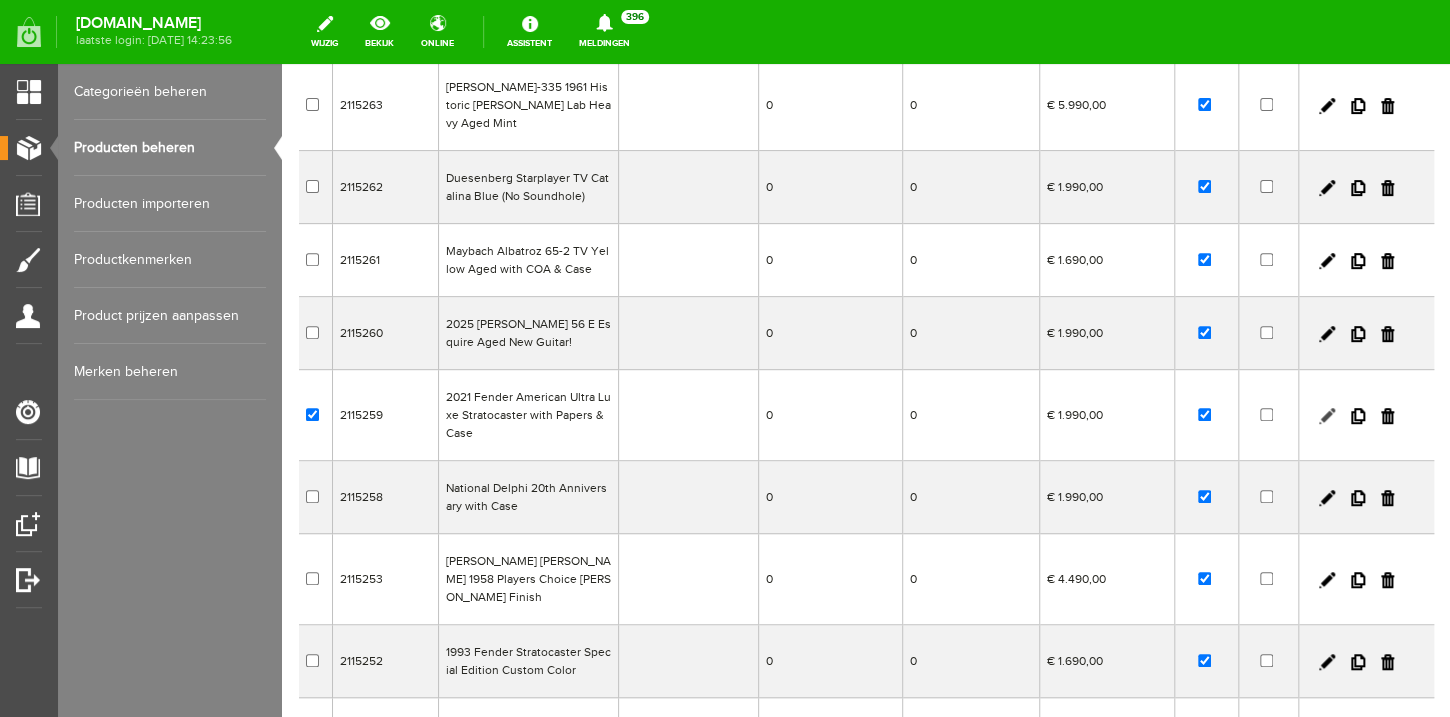 click at bounding box center (1327, 416) 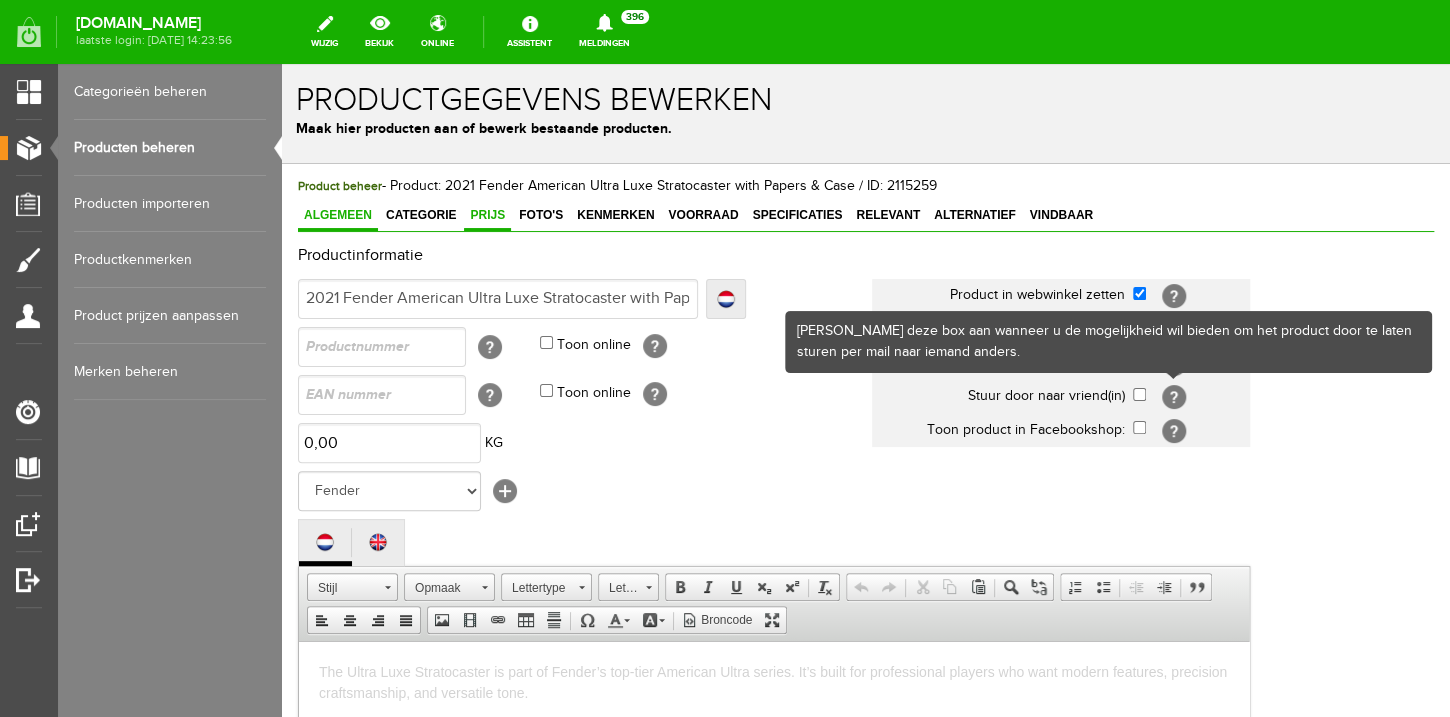 scroll, scrollTop: 0, scrollLeft: 0, axis: both 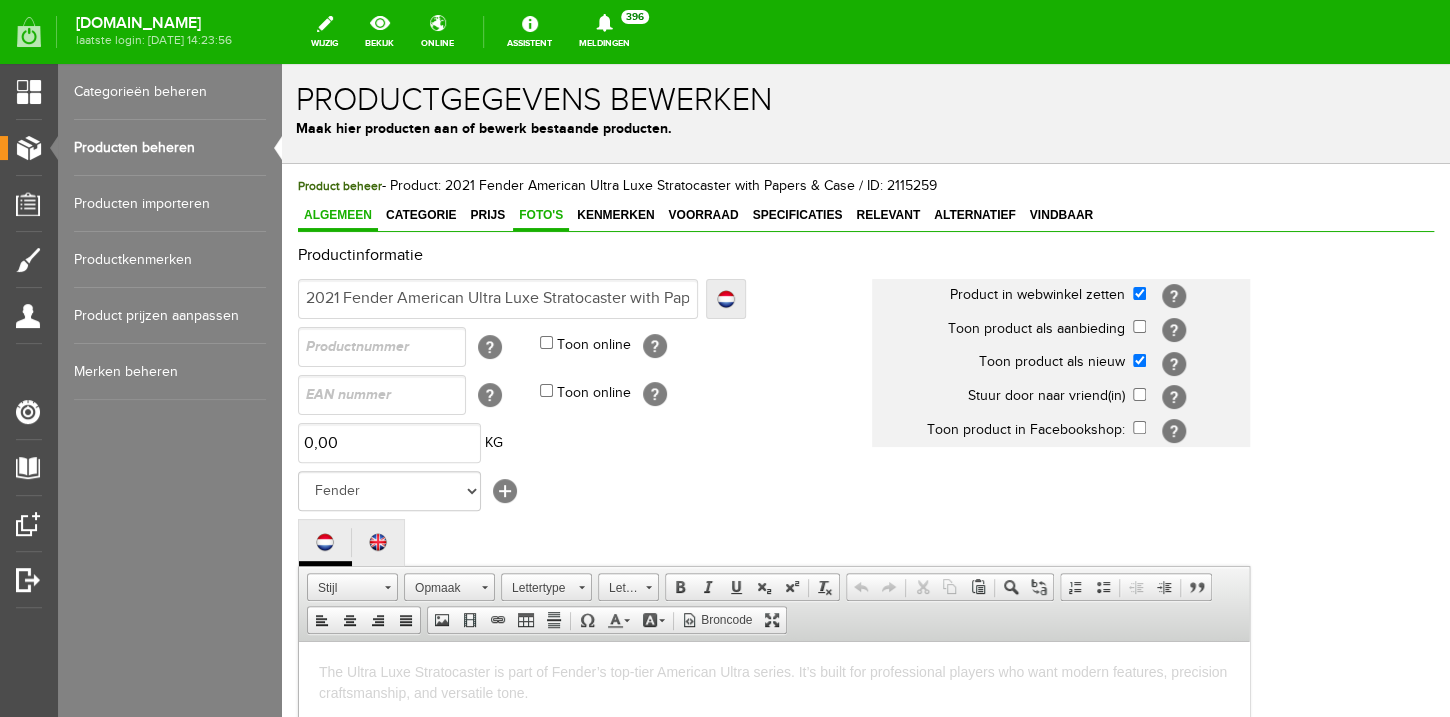 click on "Foto's" at bounding box center (541, 215) 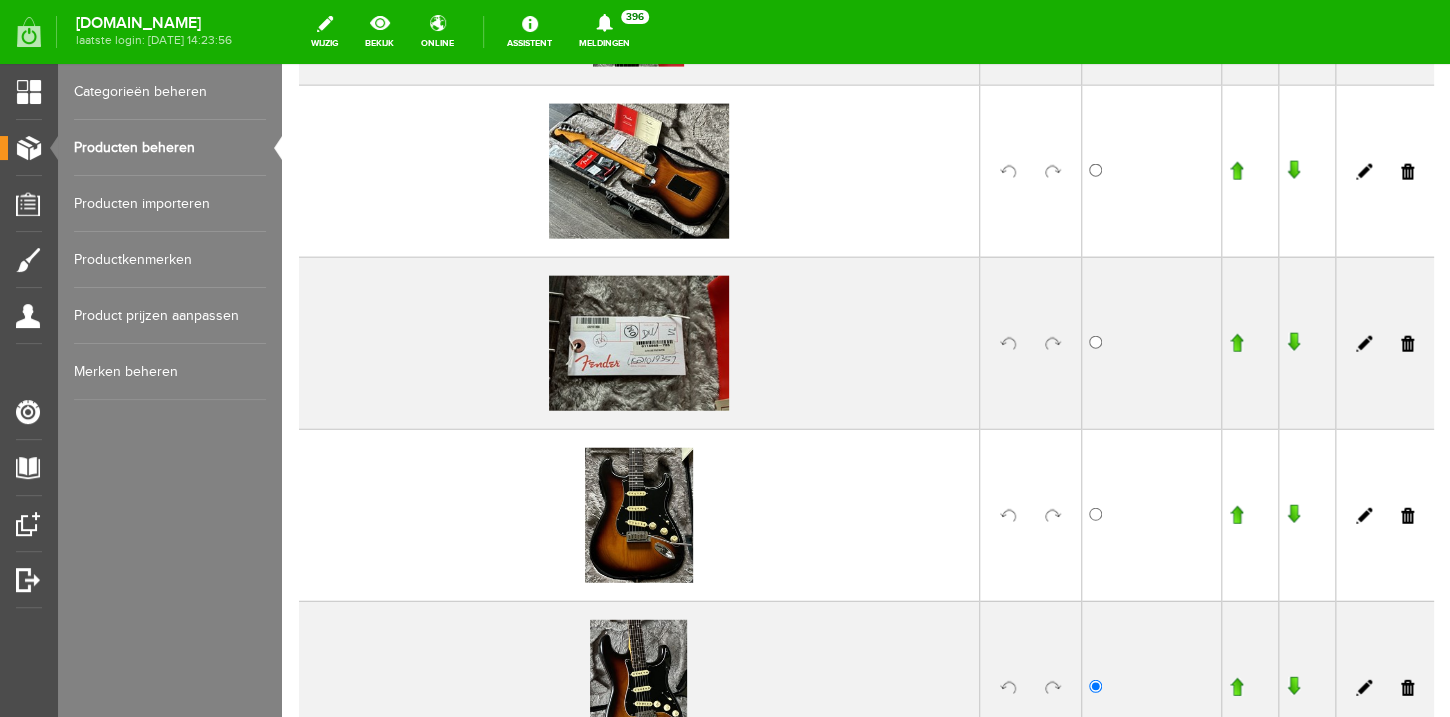 scroll, scrollTop: 2320, scrollLeft: 0, axis: vertical 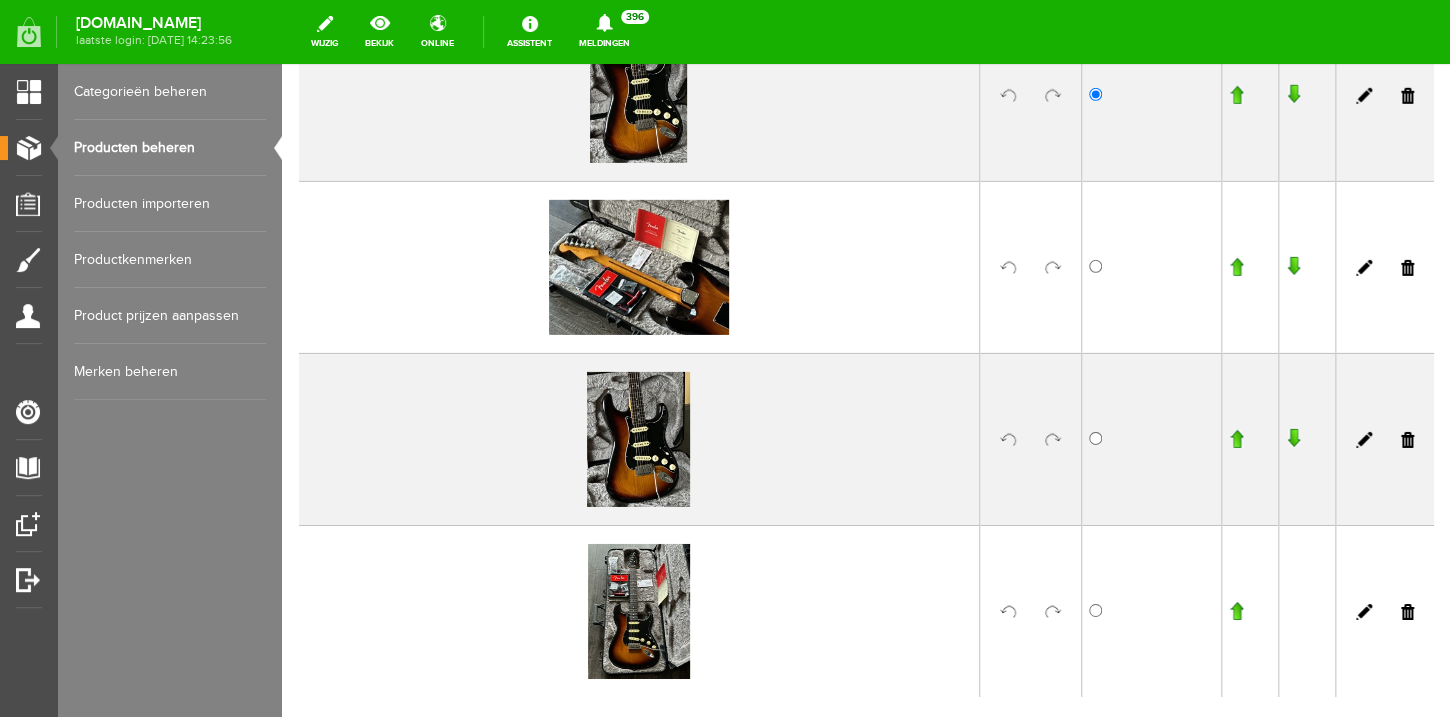 click on "Producten beheren" at bounding box center [170, 148] 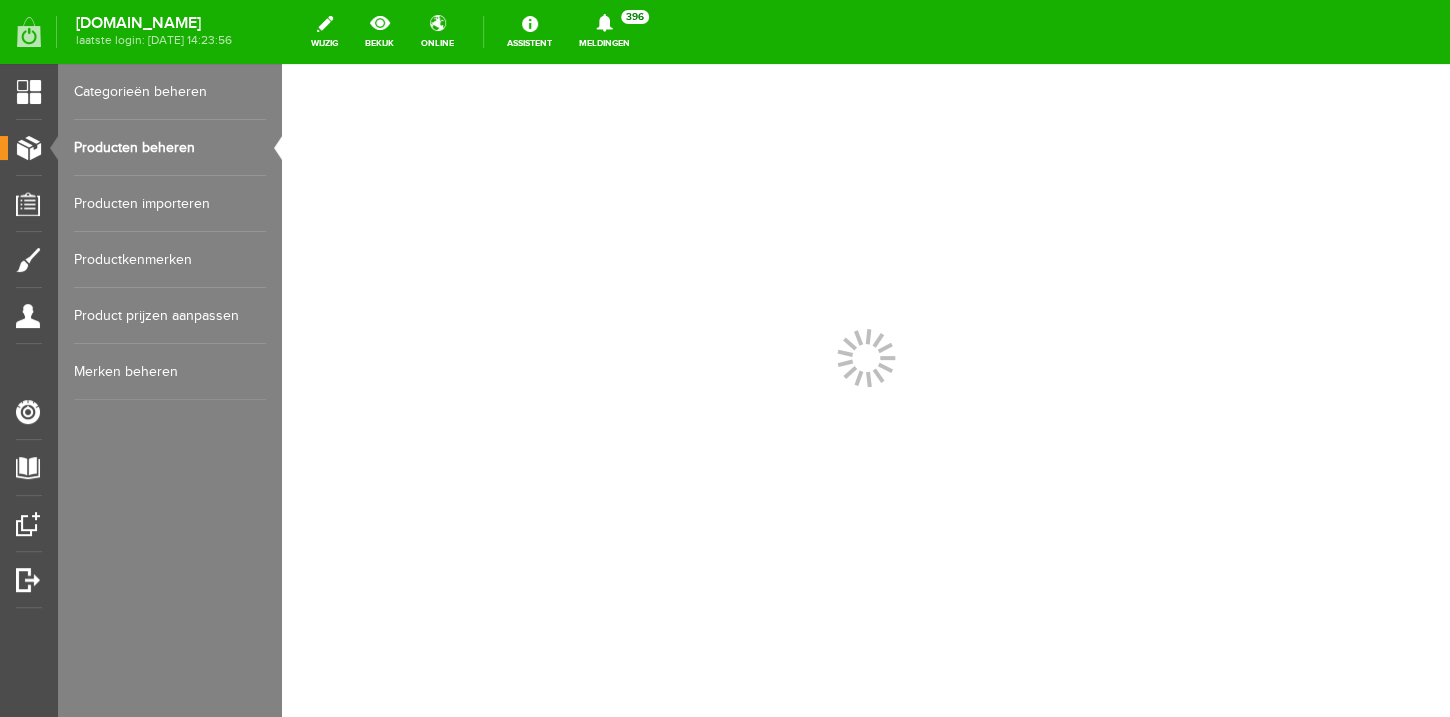 scroll, scrollTop: 0, scrollLeft: 0, axis: both 